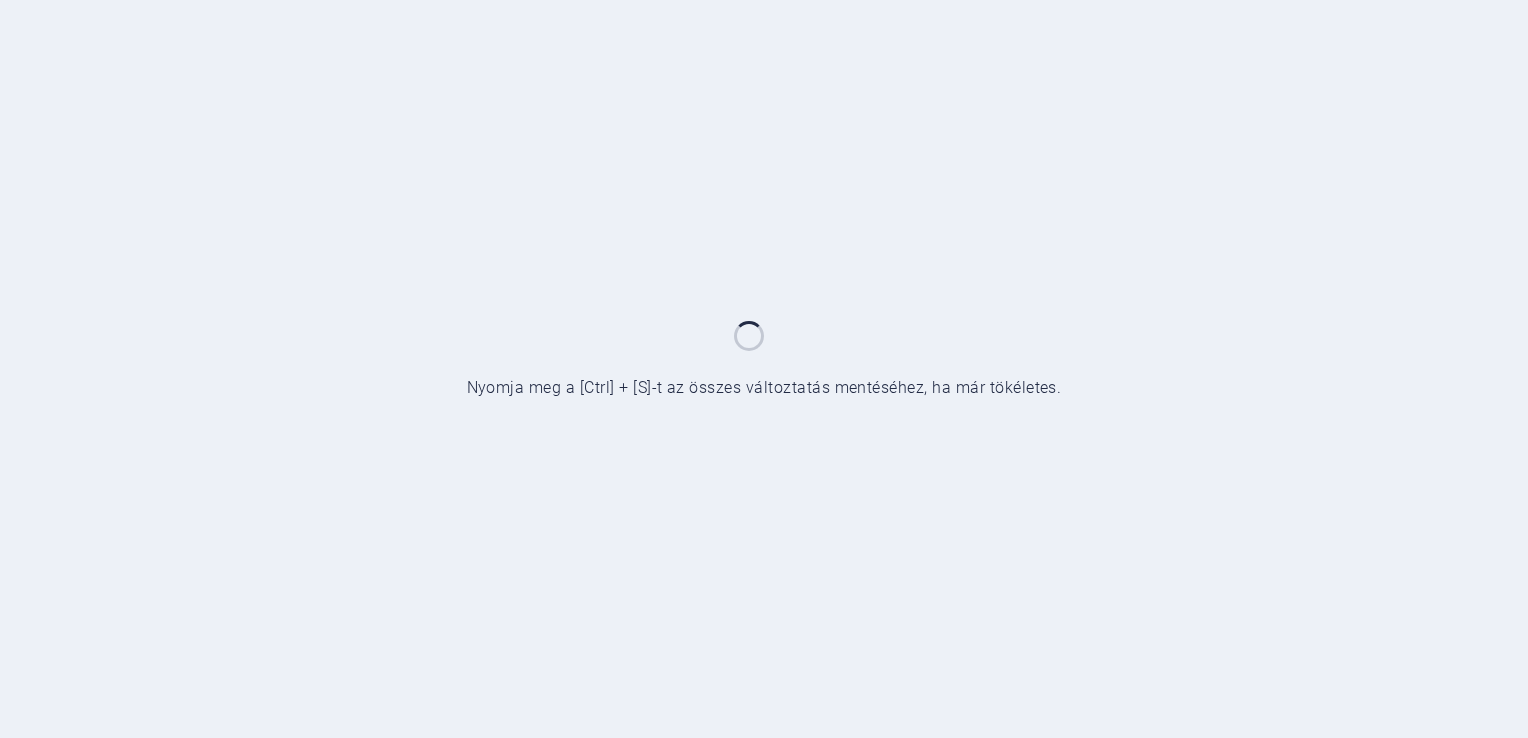 scroll, scrollTop: 0, scrollLeft: 0, axis: both 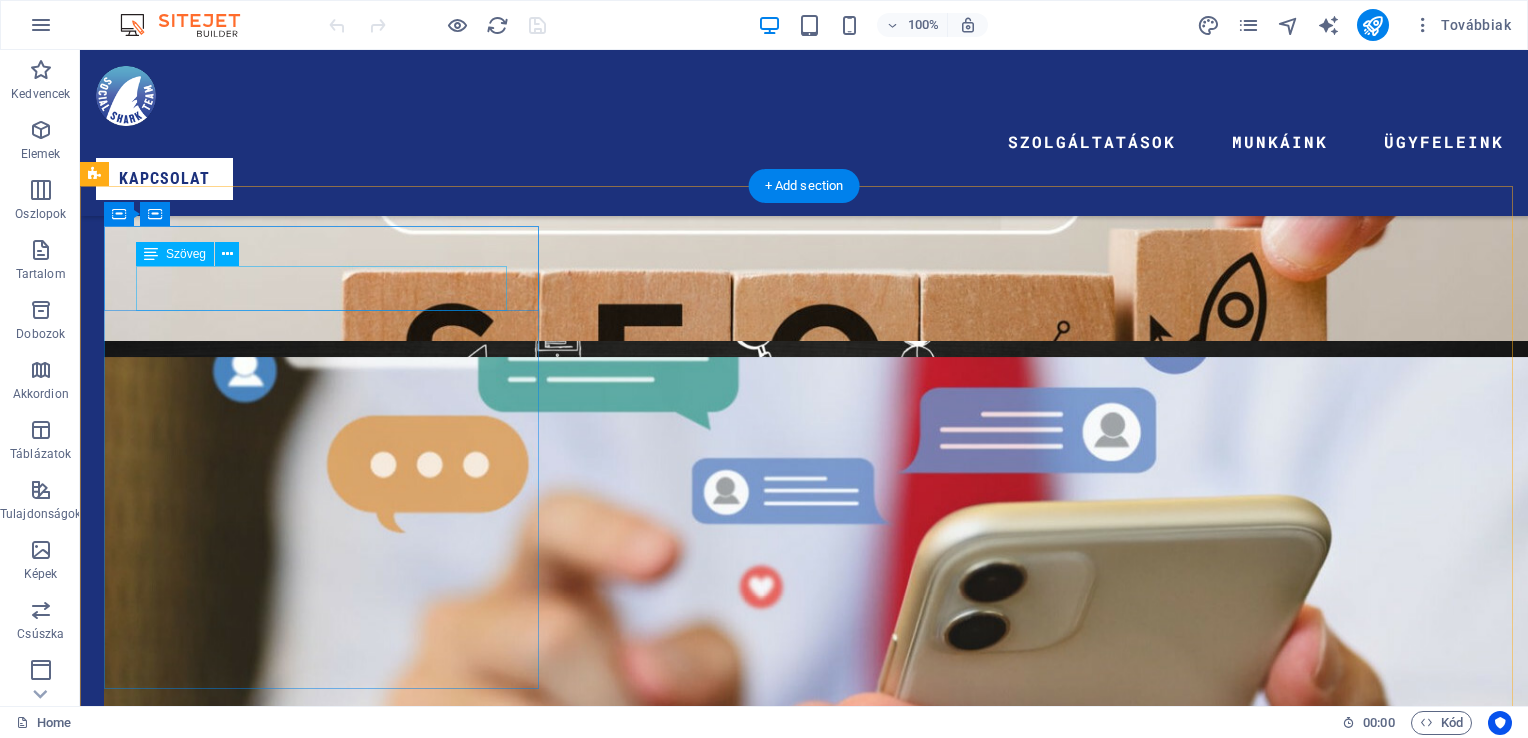 click on "GRAFIKAI MUNKÁK" at bounding box center [804, 3237] 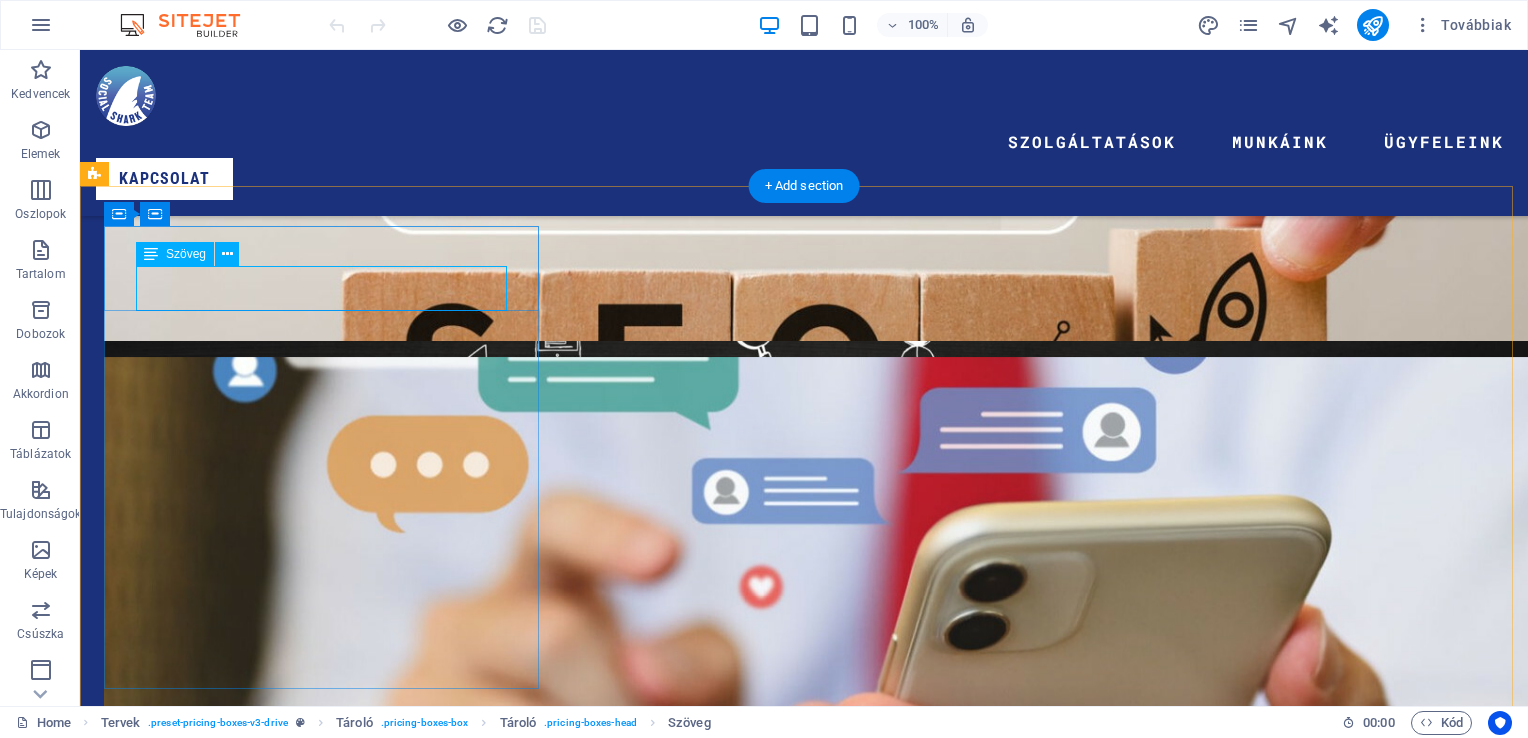 click on "GRAFIKAI MUNKÁK" at bounding box center (804, 3237) 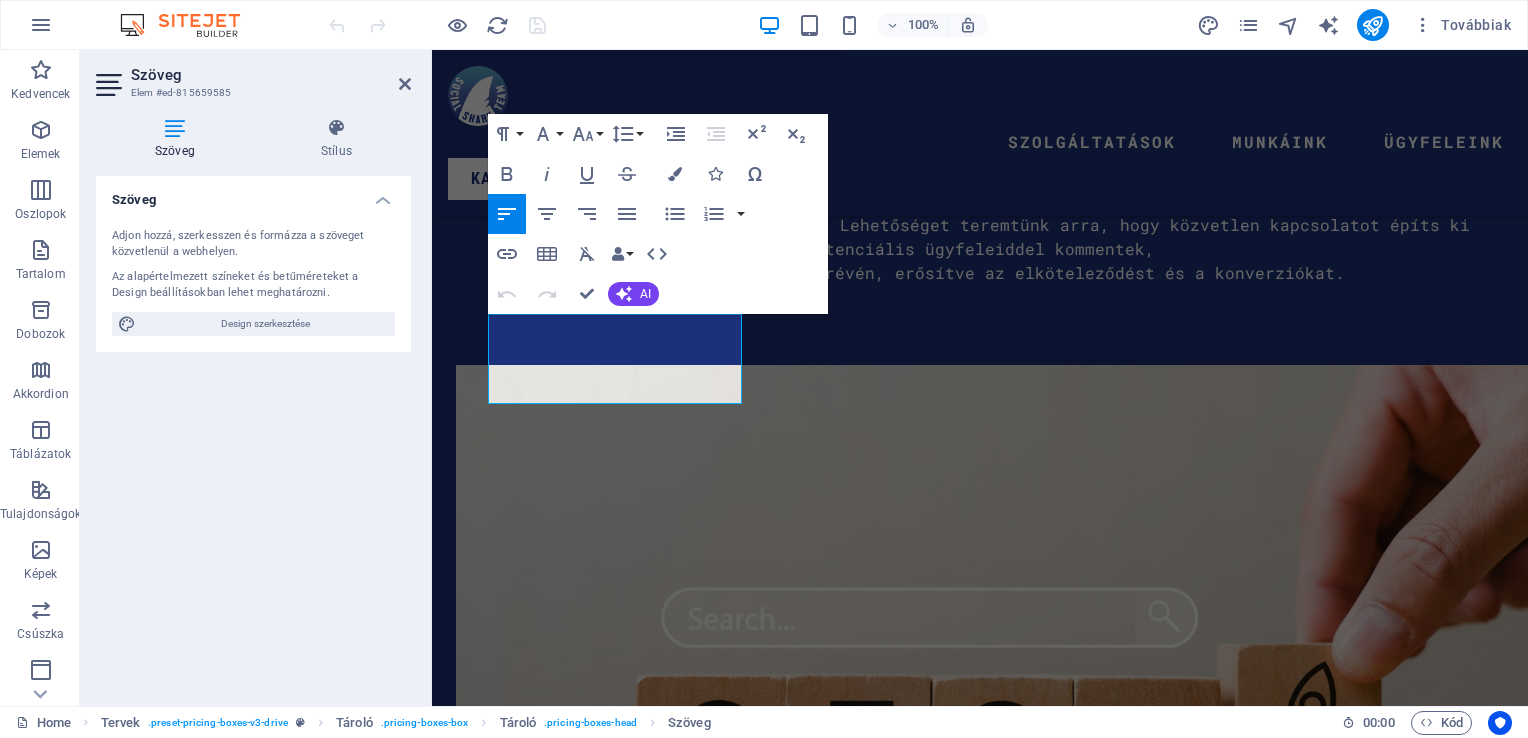 scroll, scrollTop: 4188, scrollLeft: 0, axis: vertical 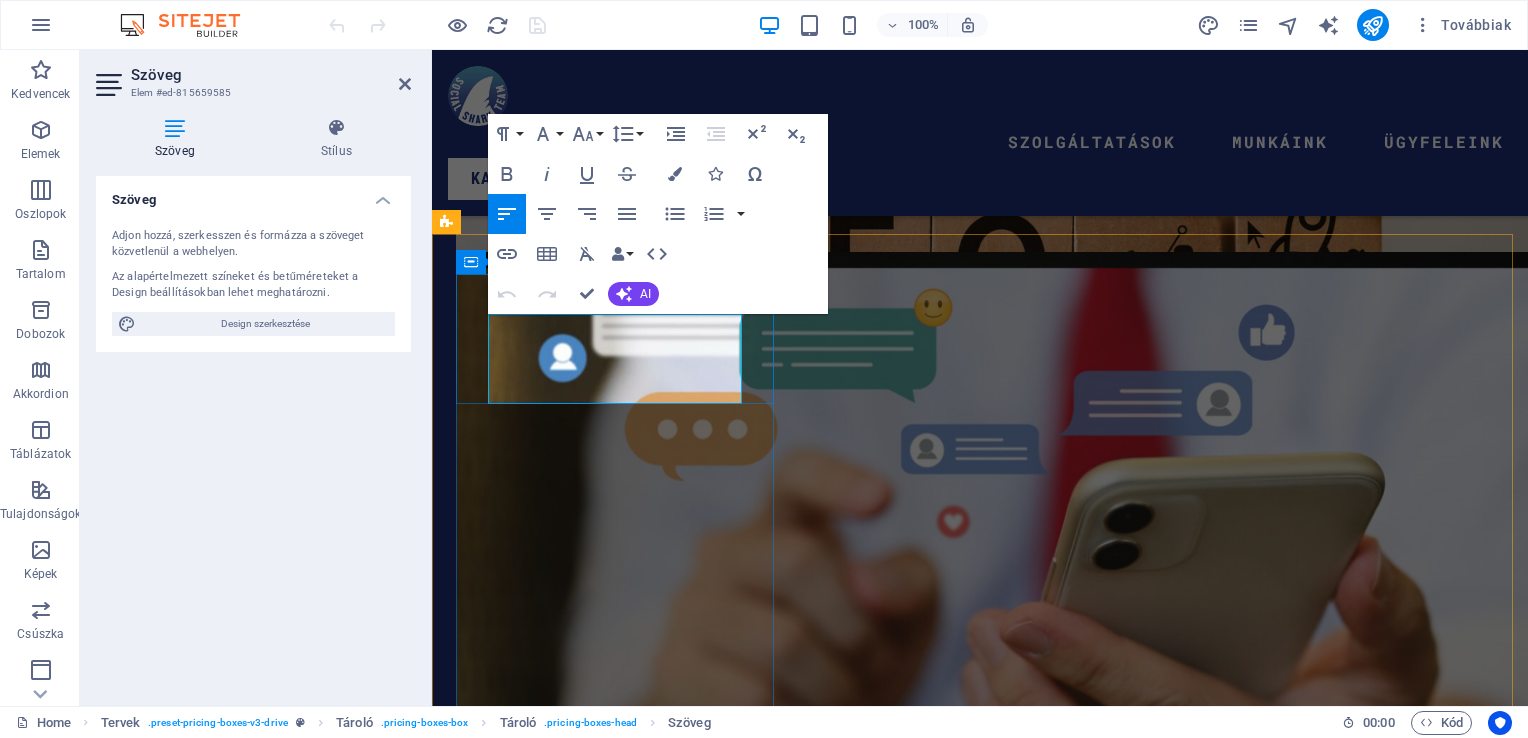 drag, startPoint x: 608, startPoint y: 381, endPoint x: 502, endPoint y: 327, distance: 118.96218 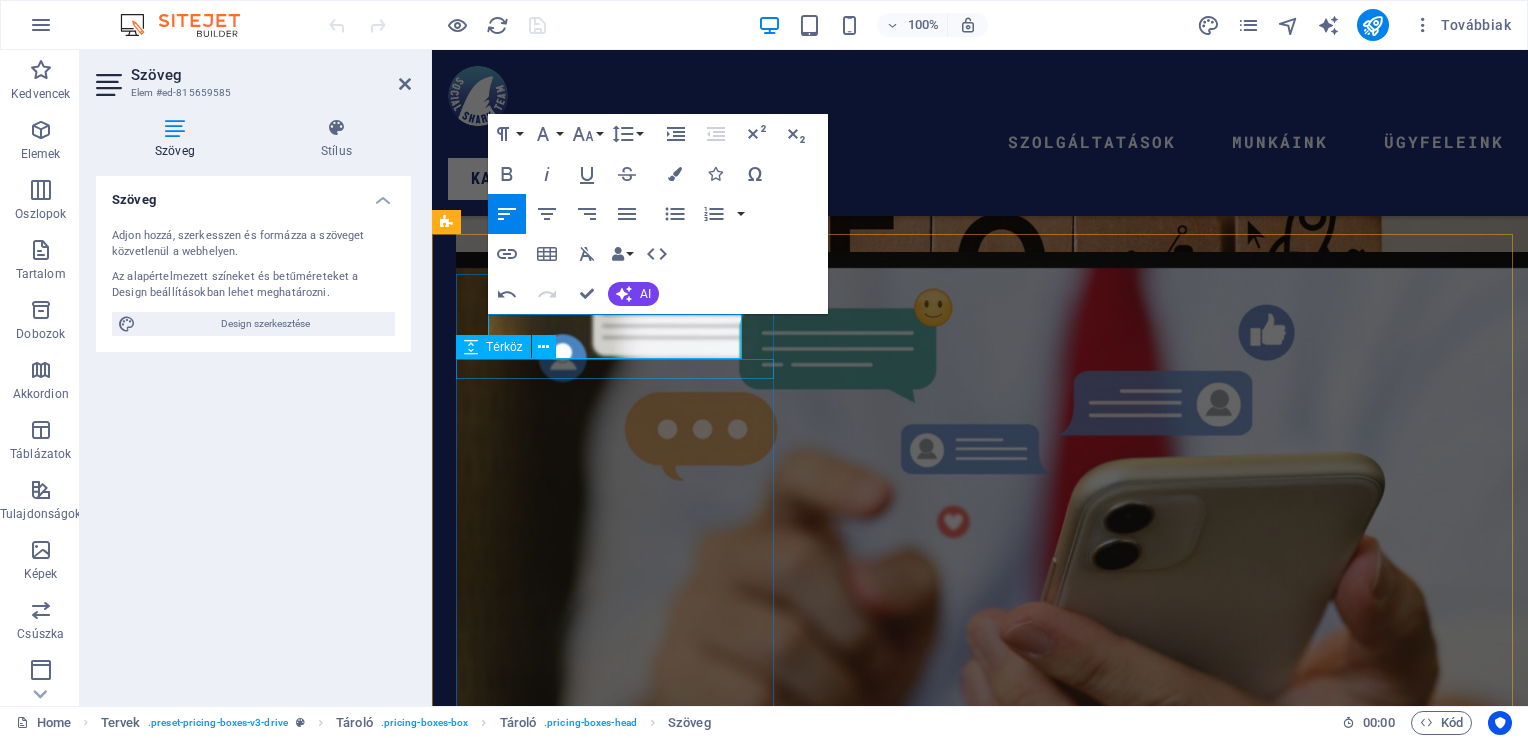 click at bounding box center [980, 3486] 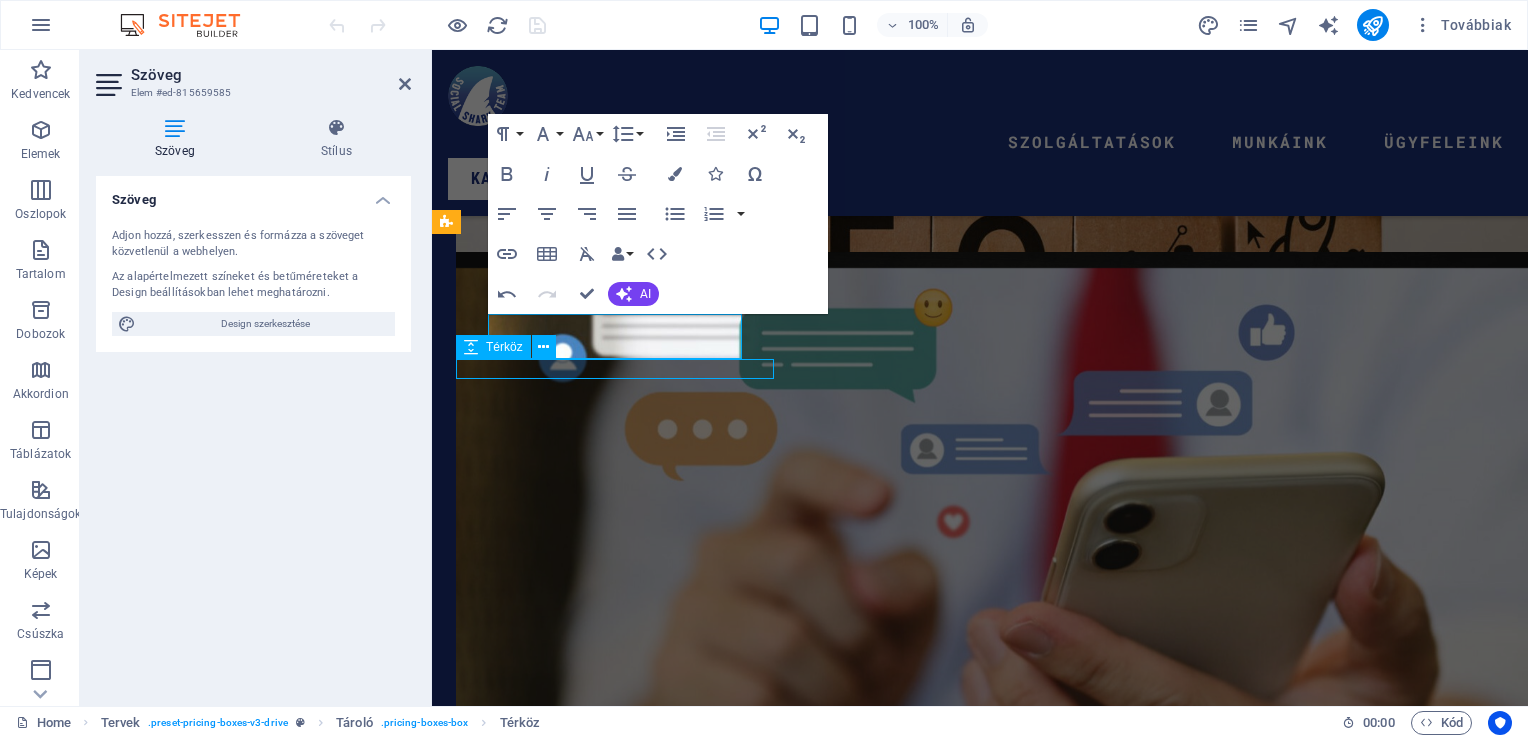 scroll, scrollTop: 3700, scrollLeft: 0, axis: vertical 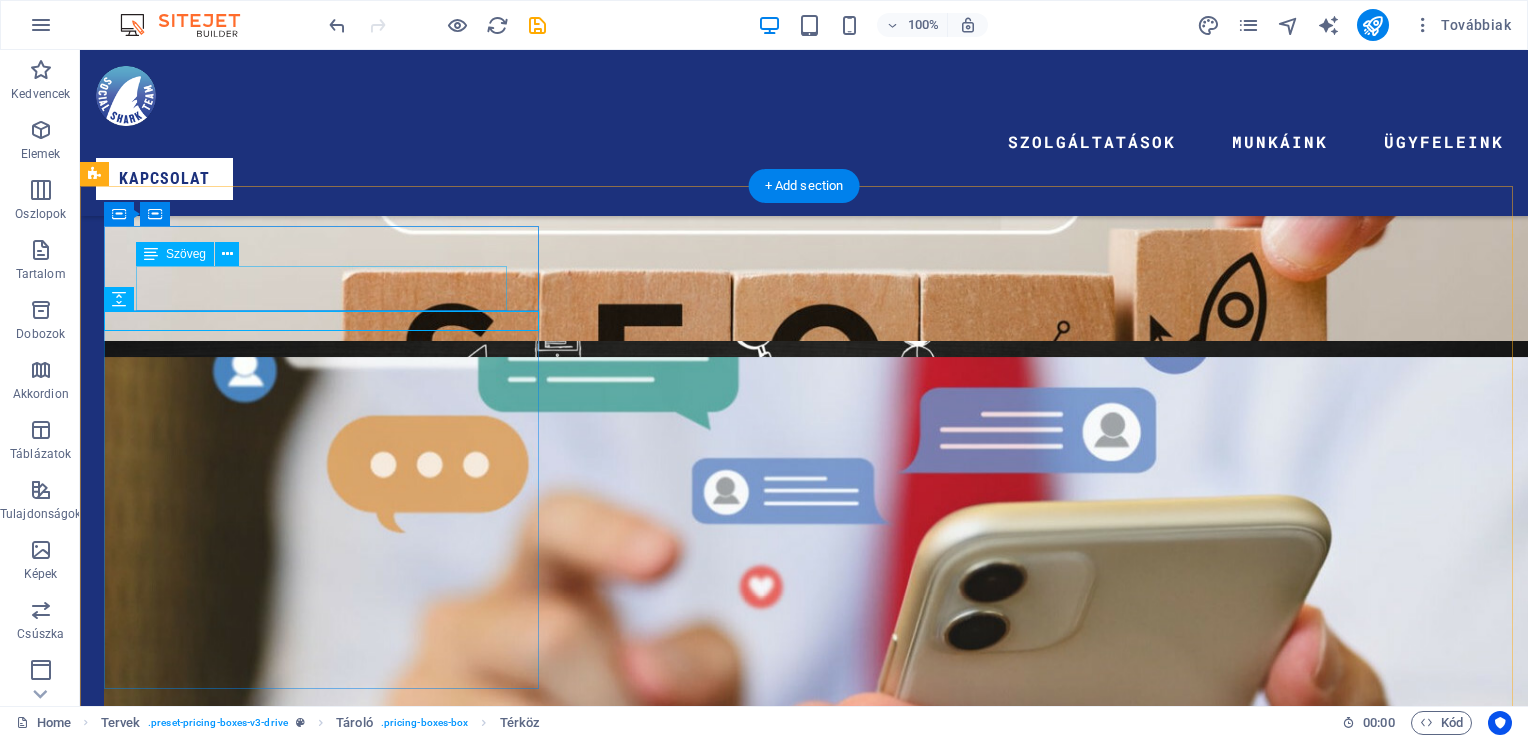 click on "Közosségi média kezelés" at bounding box center [804, 3237] 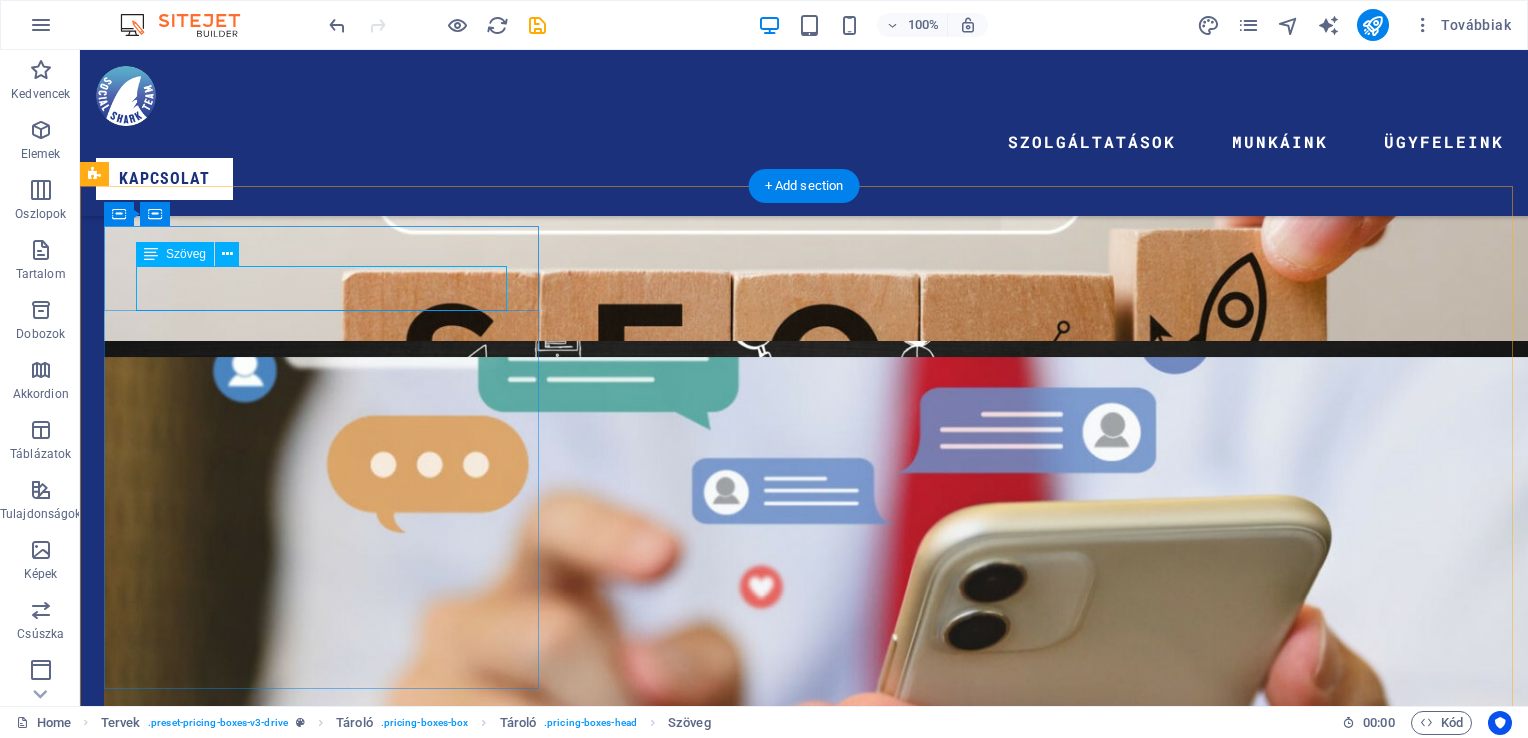 click on "Közosségi média kezelés" at bounding box center (804, 3237) 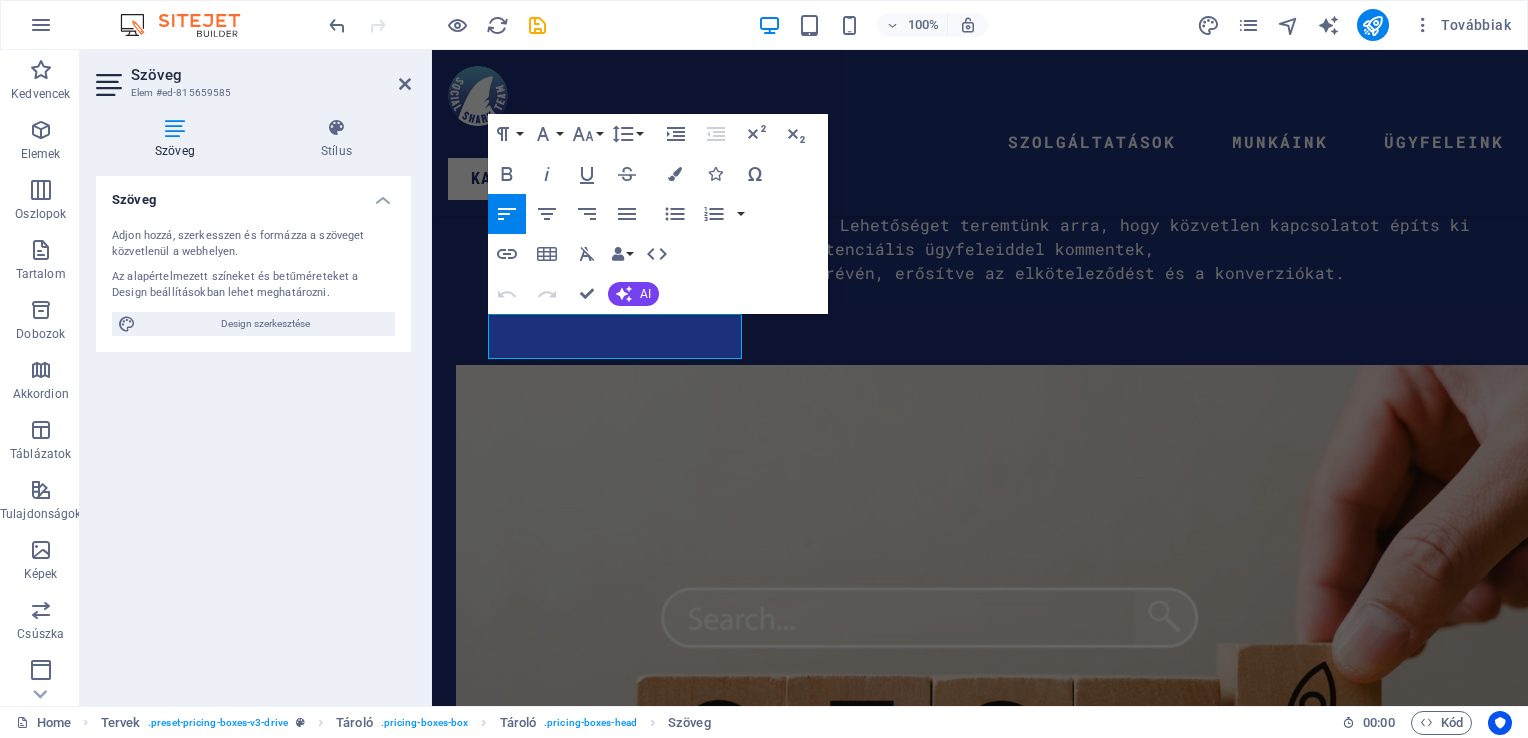 scroll, scrollTop: 4188, scrollLeft: 0, axis: vertical 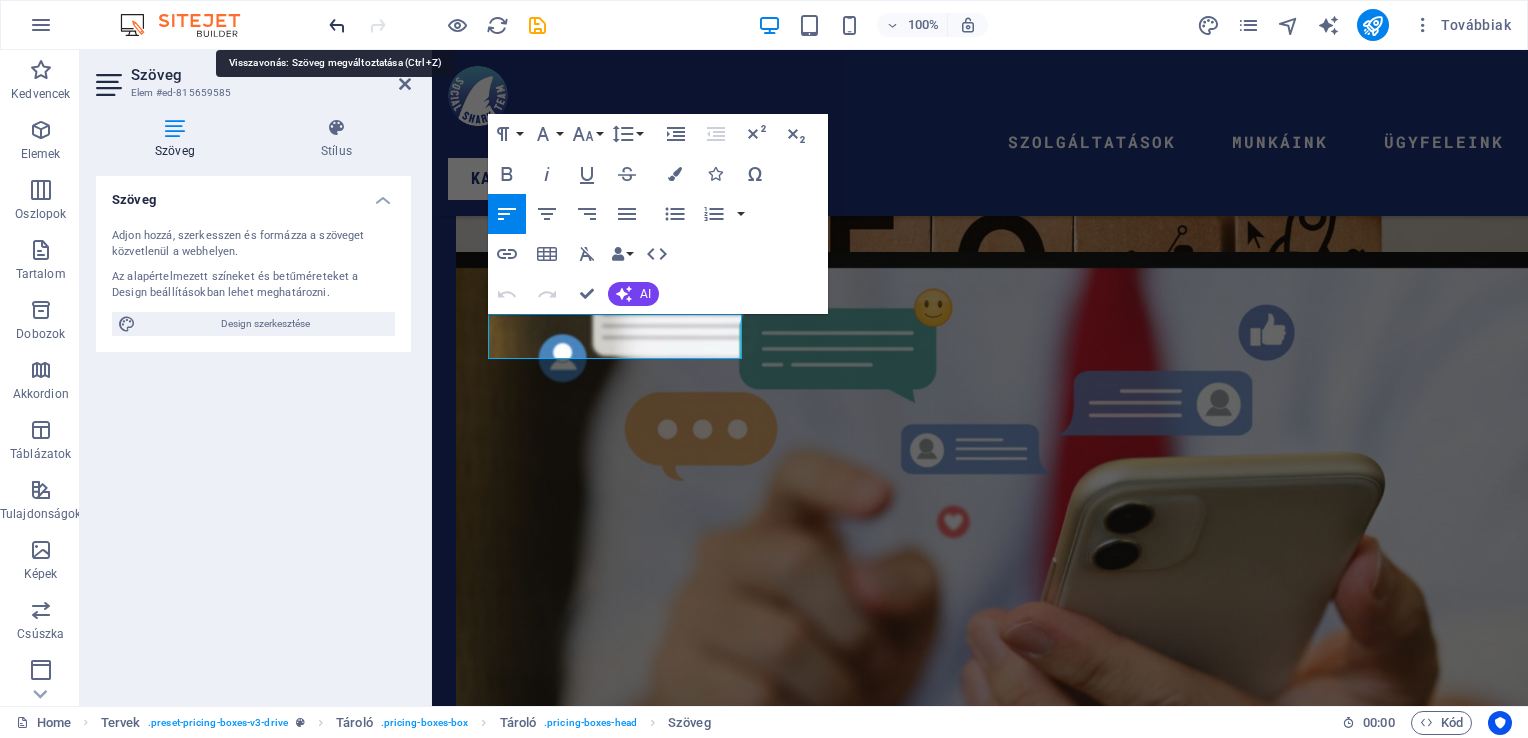 click at bounding box center [337, 25] 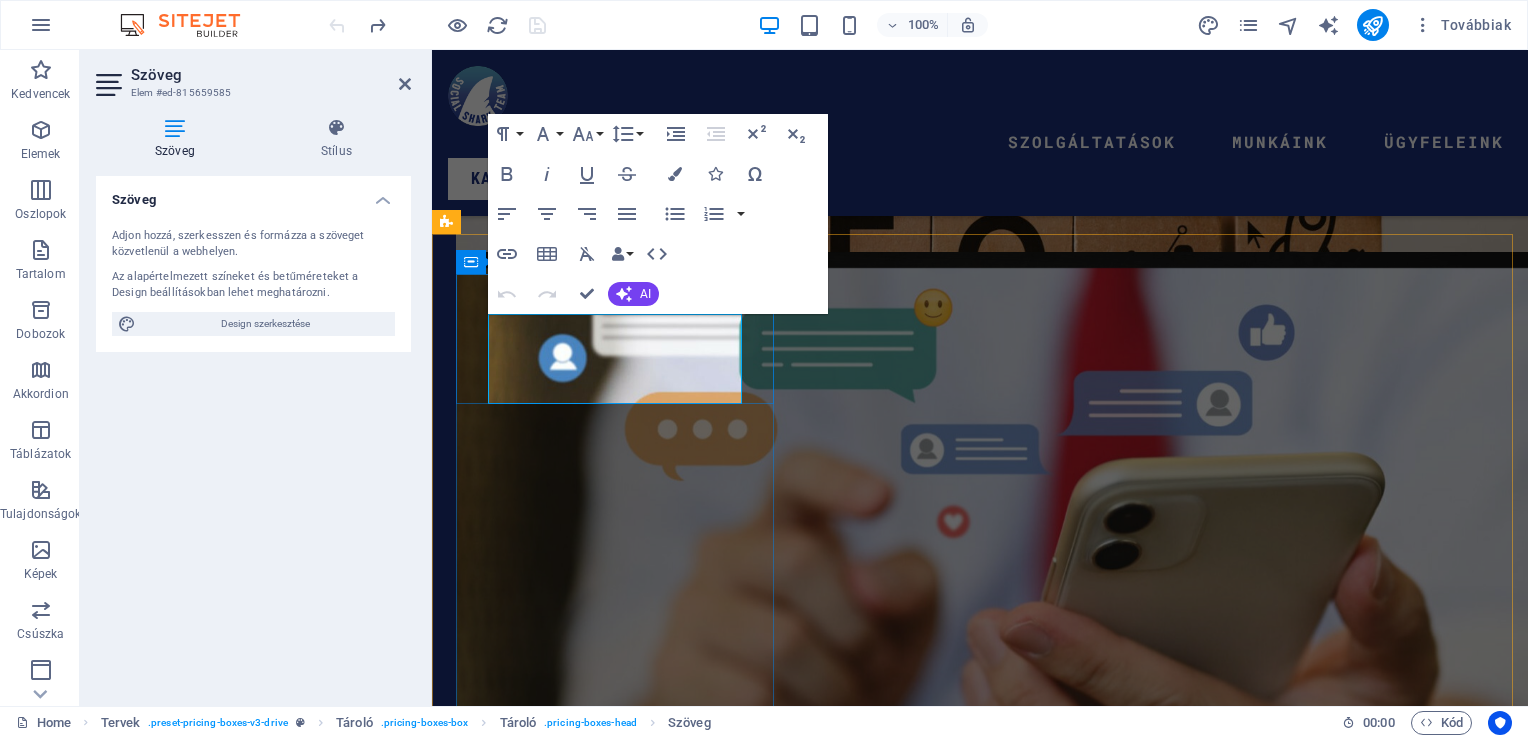 click on "GRAFIKAI MUNKÁK" at bounding box center (980, 3453) 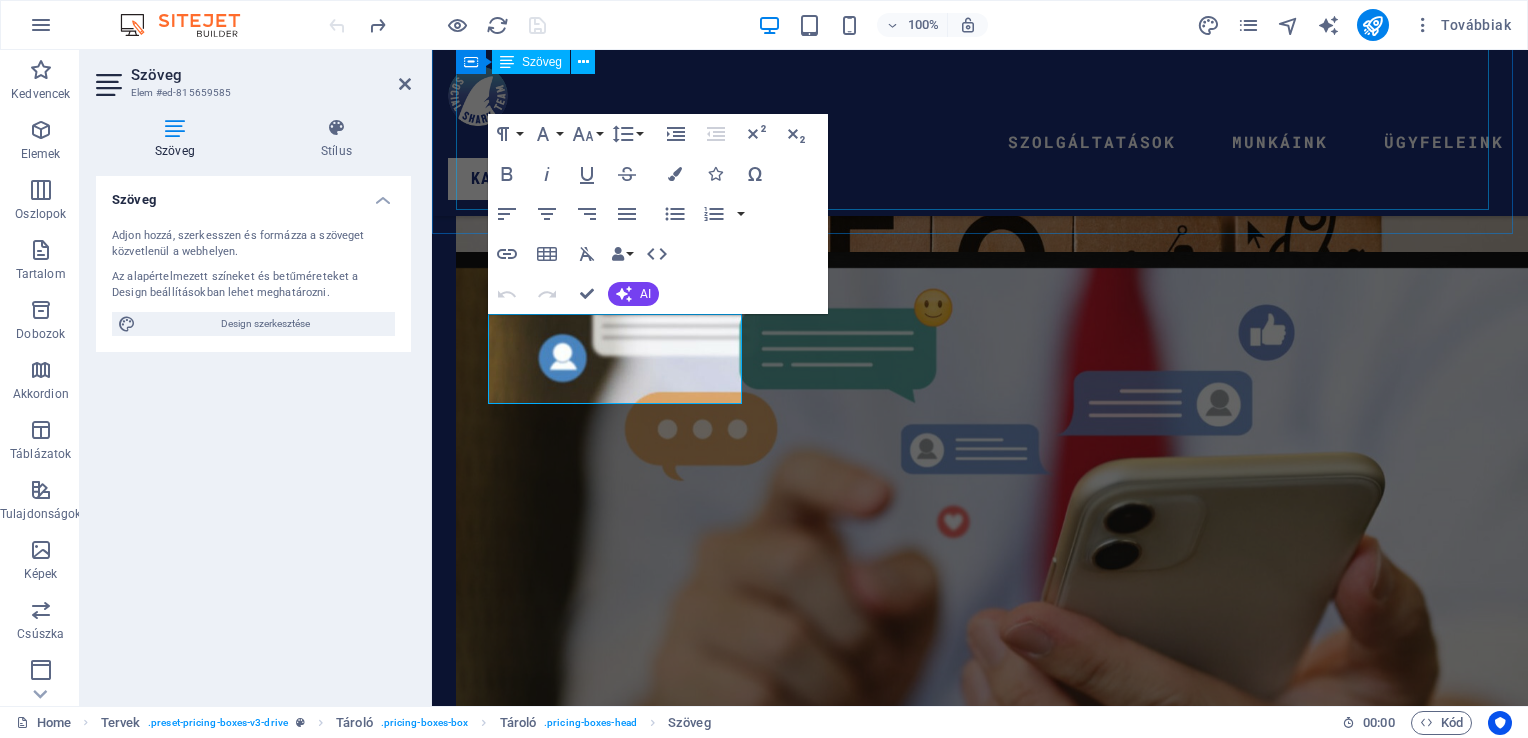 click on "Szolgáltatásaink széles spektrumot ölelnek fel, beleértve a professzionális weblapszerkesztést, amely segít az online jelenlétemnek erősítésében. Ezen kívül grafikai tervezési szolgáltatásaimmal garantálom, hogy vizuális anyagaim egyediek és figyelemfelkeltőek legyenek.  A nyomdakész anyagok előállítása során pedig precízen kidolgozott, magas minőségű nyomtatott anyagokat biztosítok Önnek.  Emellett marketing kampányok lebonyolításában is számíthatok ránk, amelyek célja, hogy maximalizálják a vállalkozásom láthatóságát és elérhetőségét.  Bízzam ránk a kreatív megoldásokat, és tapasztaljam meg, hogyan segíthetünk Önnek a céljai elérésében!" at bounding box center (980, 3231) 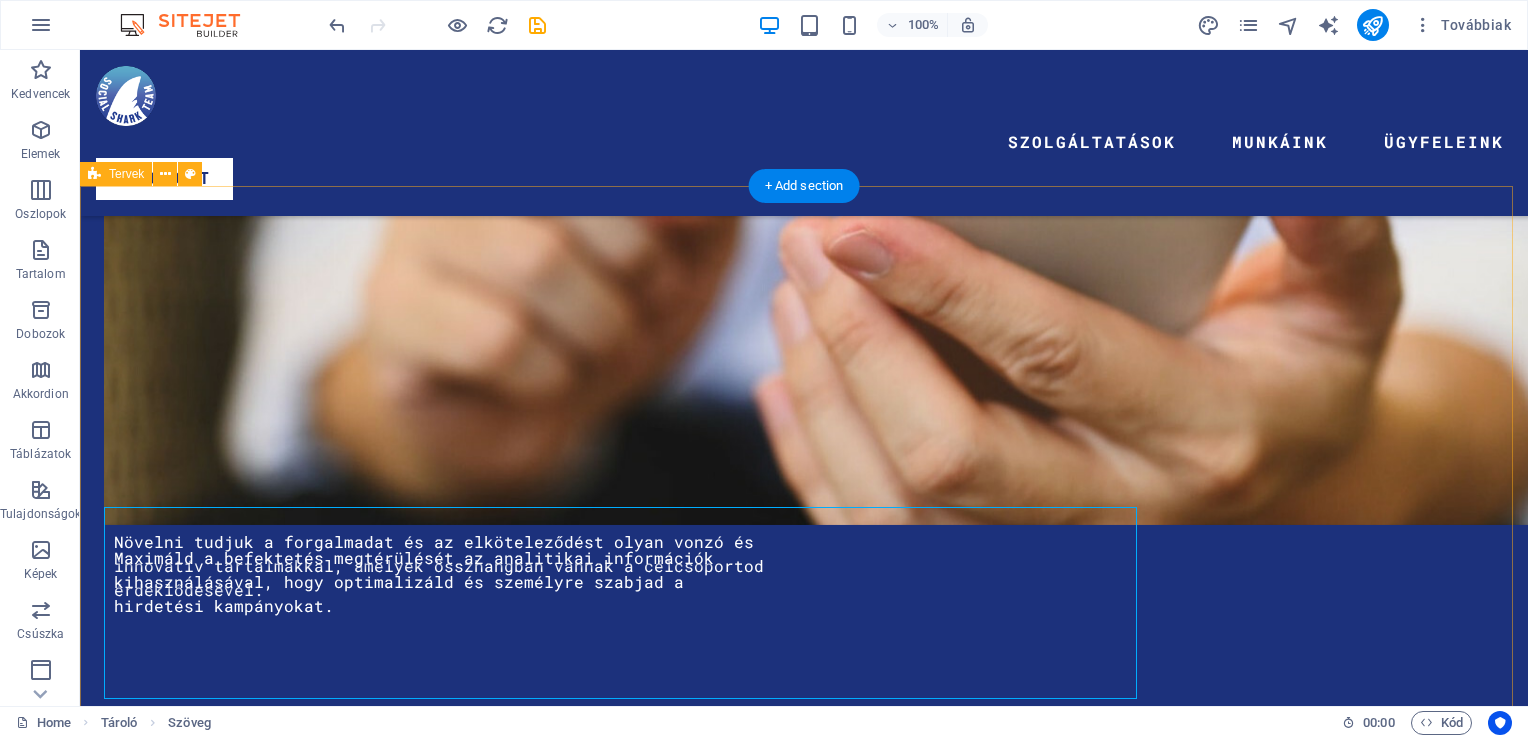 scroll, scrollTop: 3700, scrollLeft: 0, axis: vertical 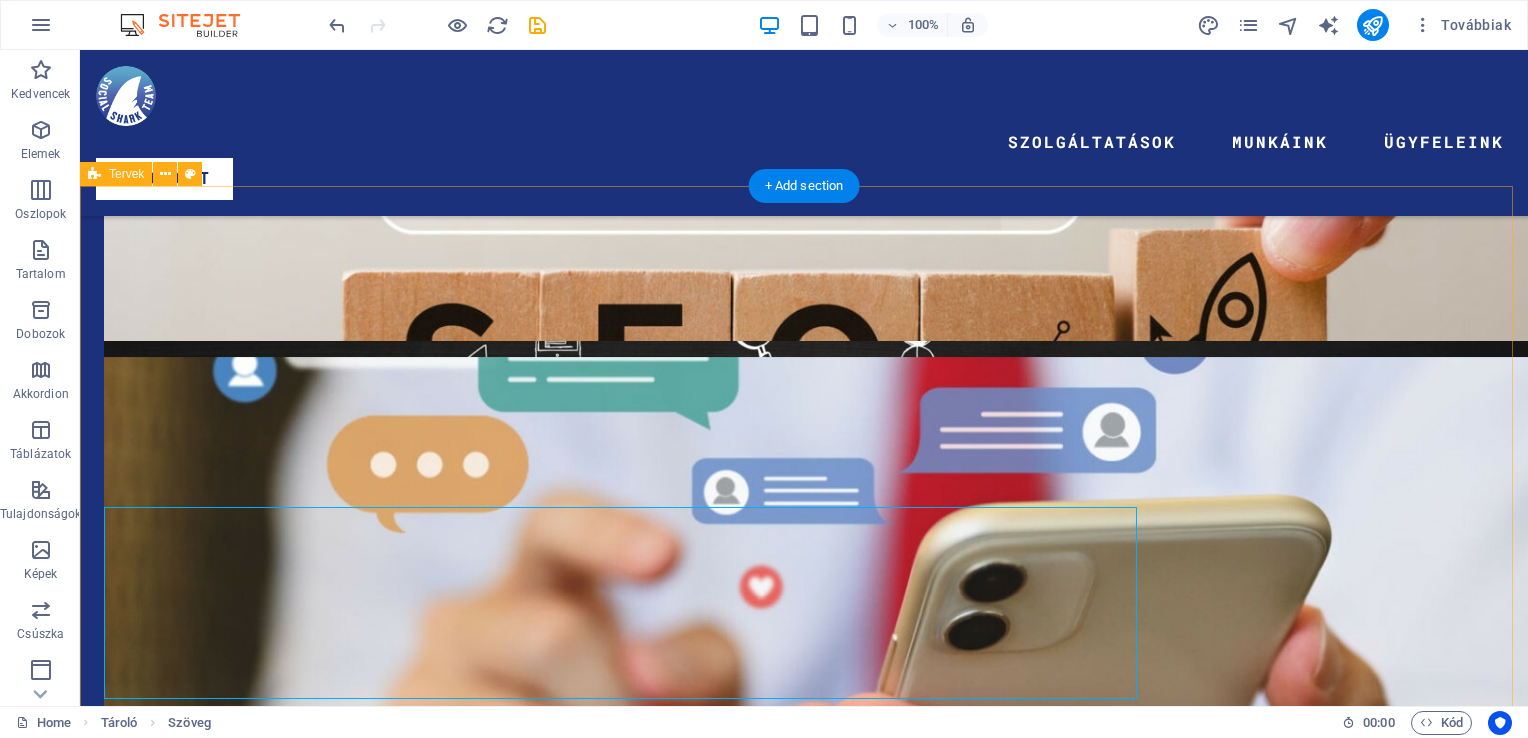 click on "WEBOLDALKÉSZÍTÉS" at bounding box center (804, 16233) 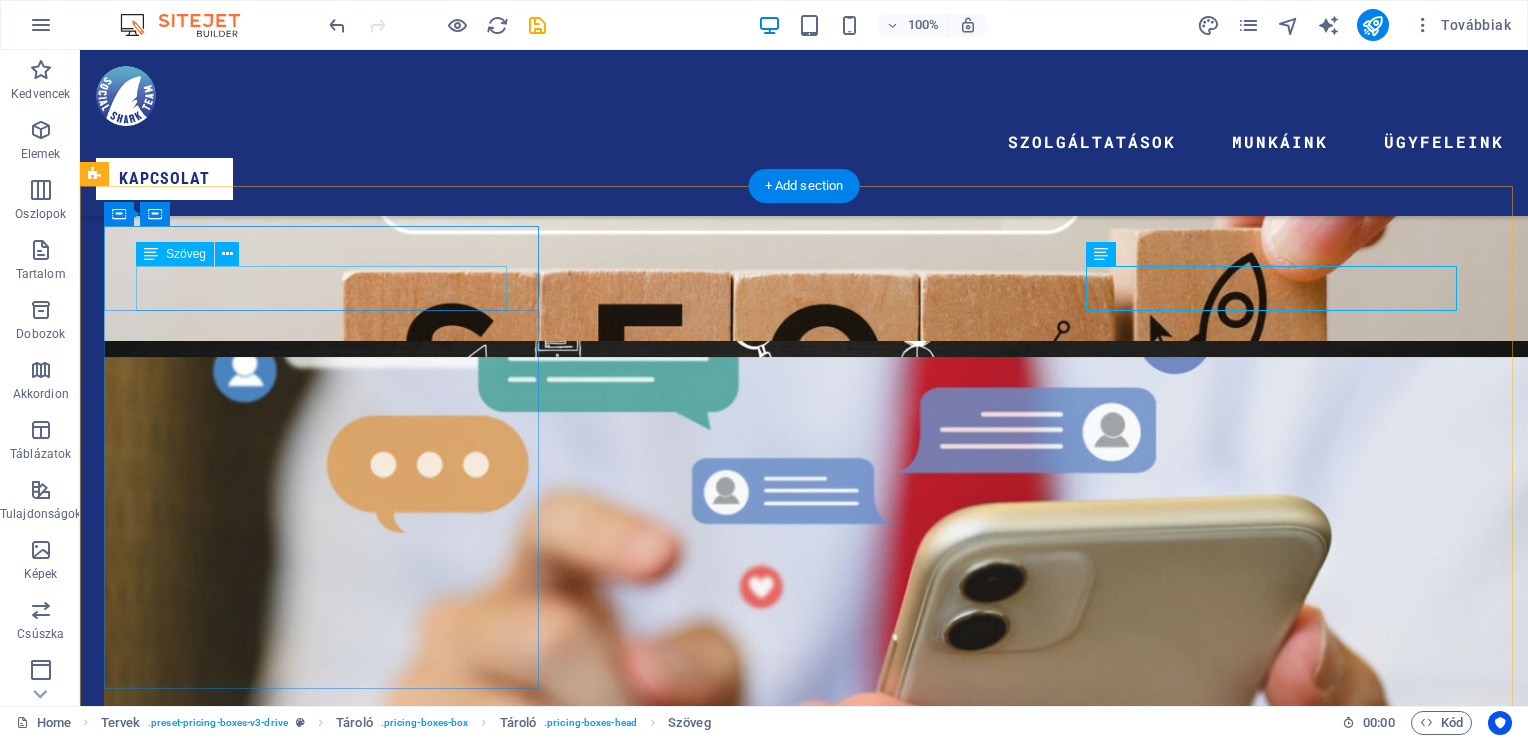 click on "GRAFIKAI MUNKÁK" at bounding box center [804, 3237] 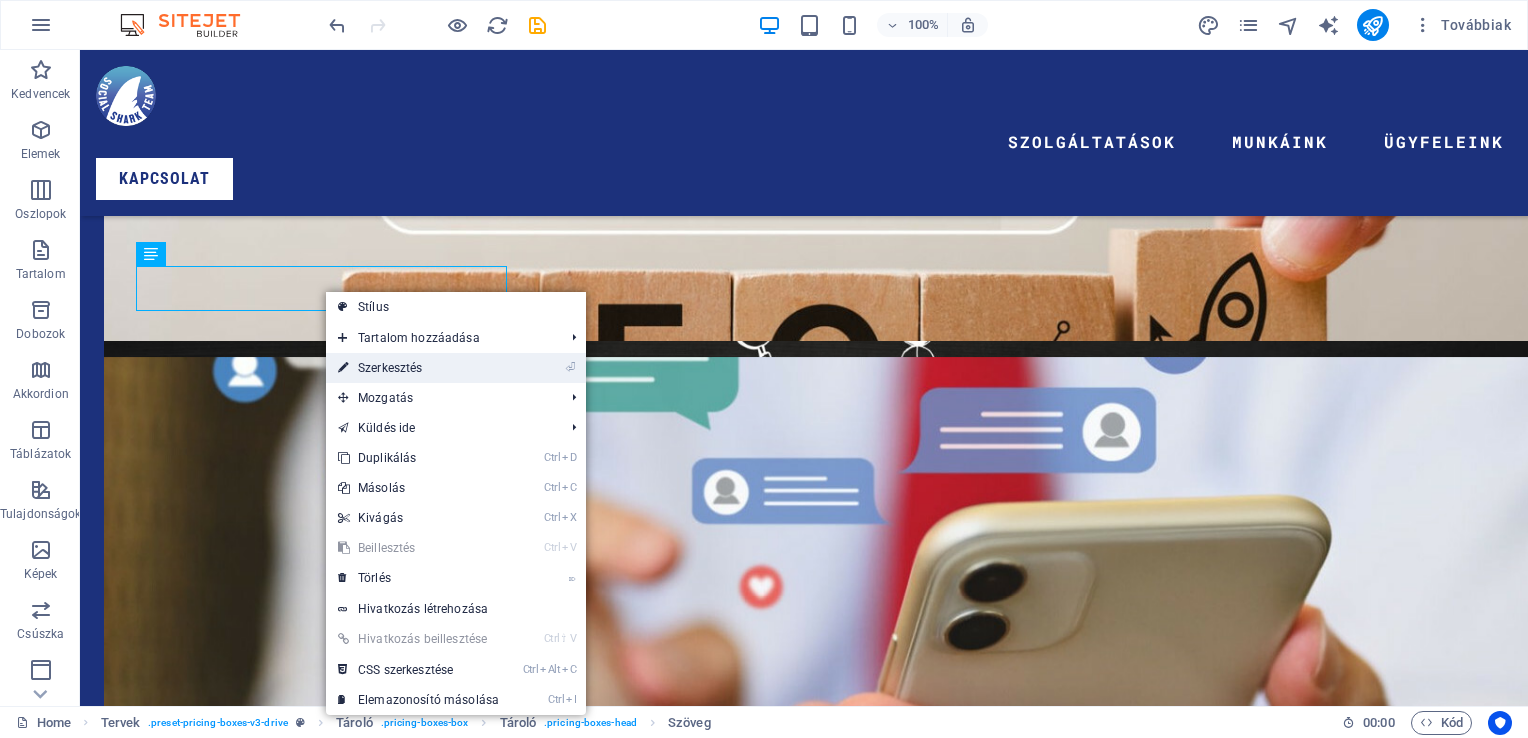 click on "⏎  Szerkesztés" at bounding box center [418, 368] 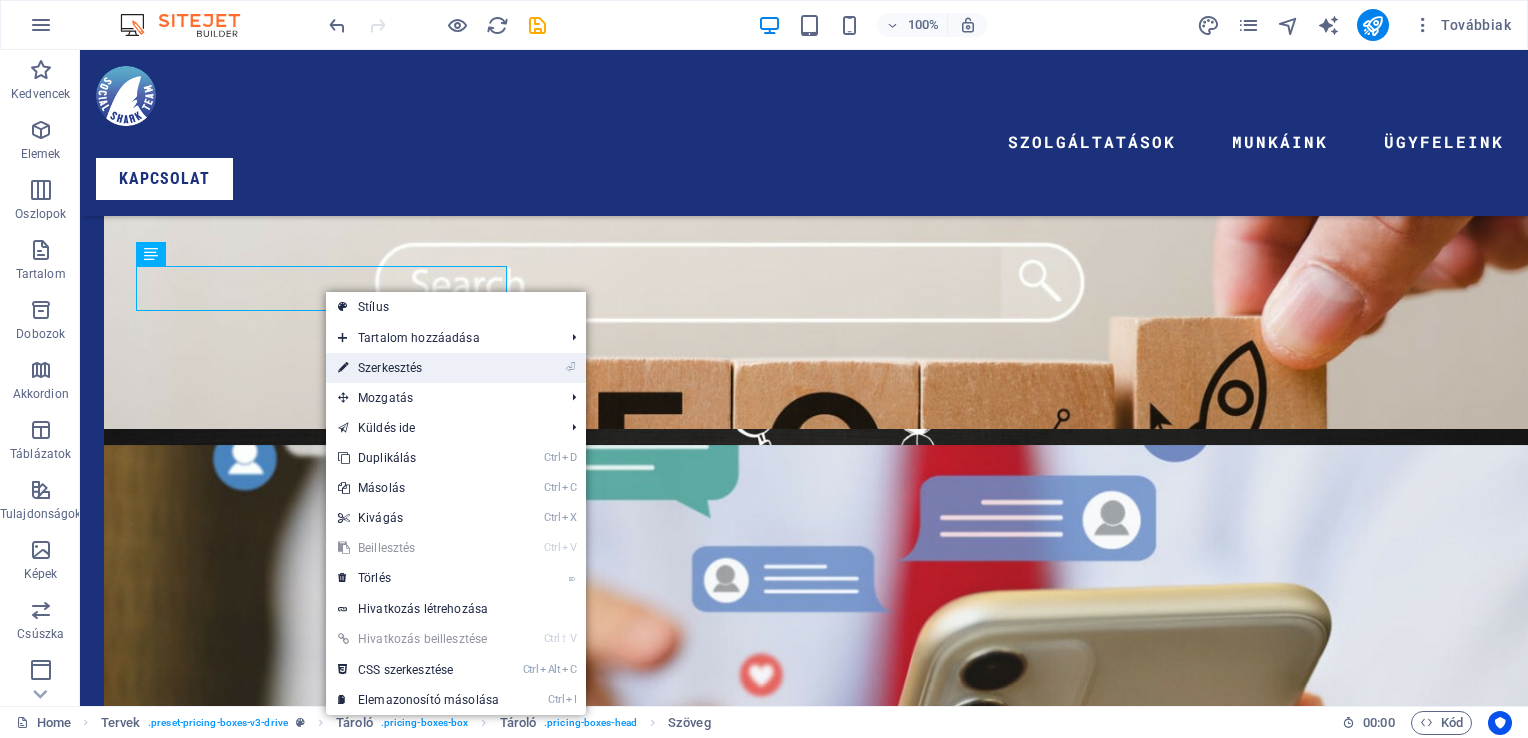 scroll, scrollTop: 4188, scrollLeft: 0, axis: vertical 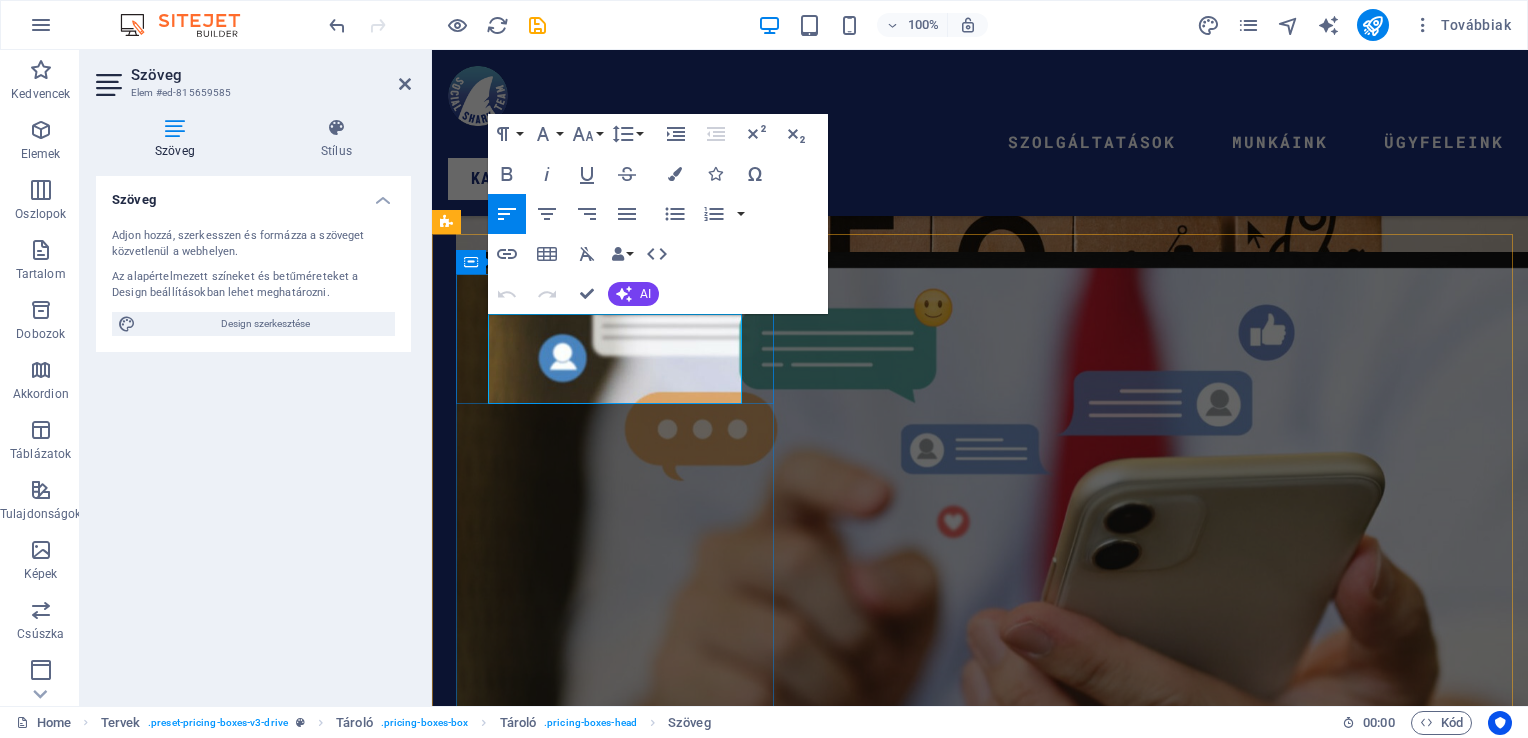type 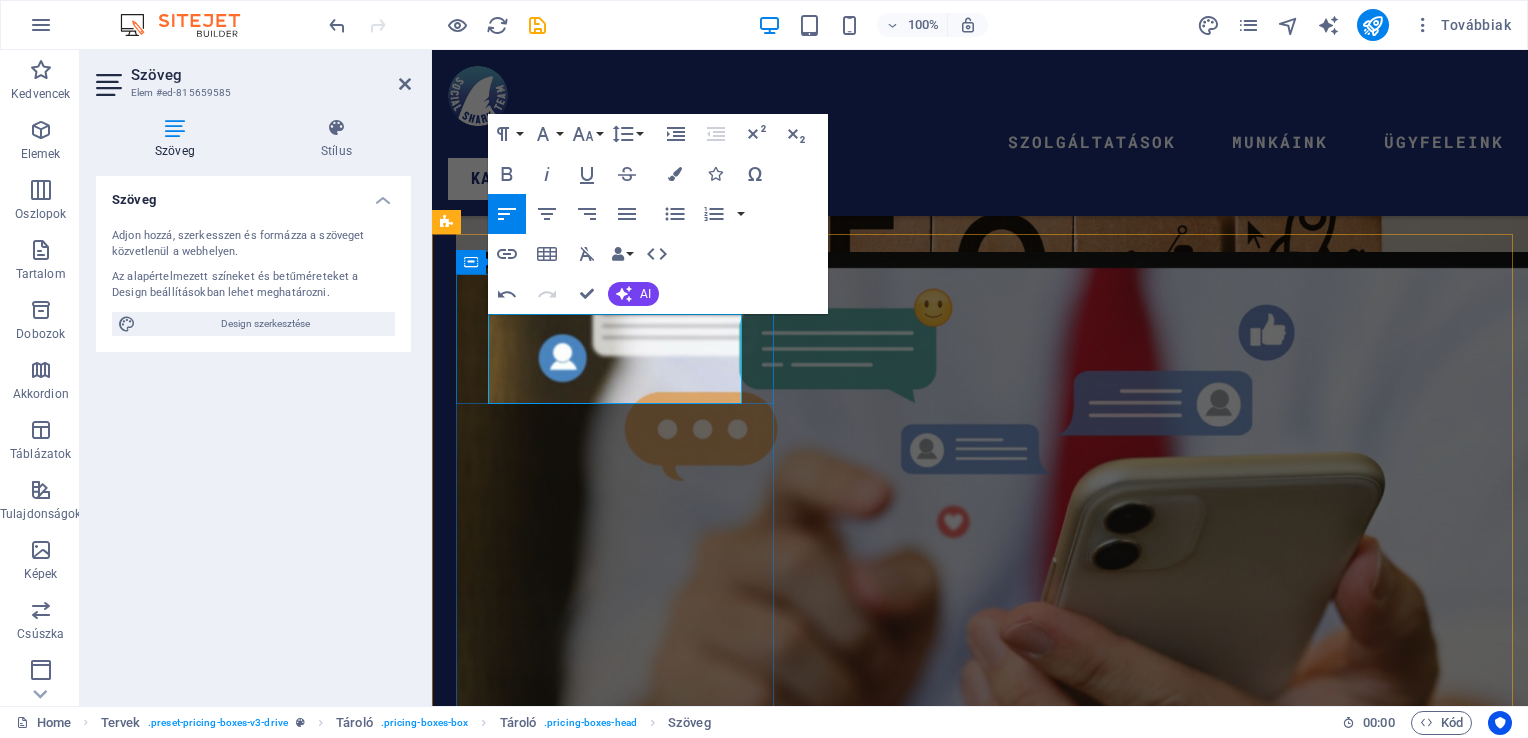 click on "fggGRAFIKAI MUNKÁK" at bounding box center [980, 3453] 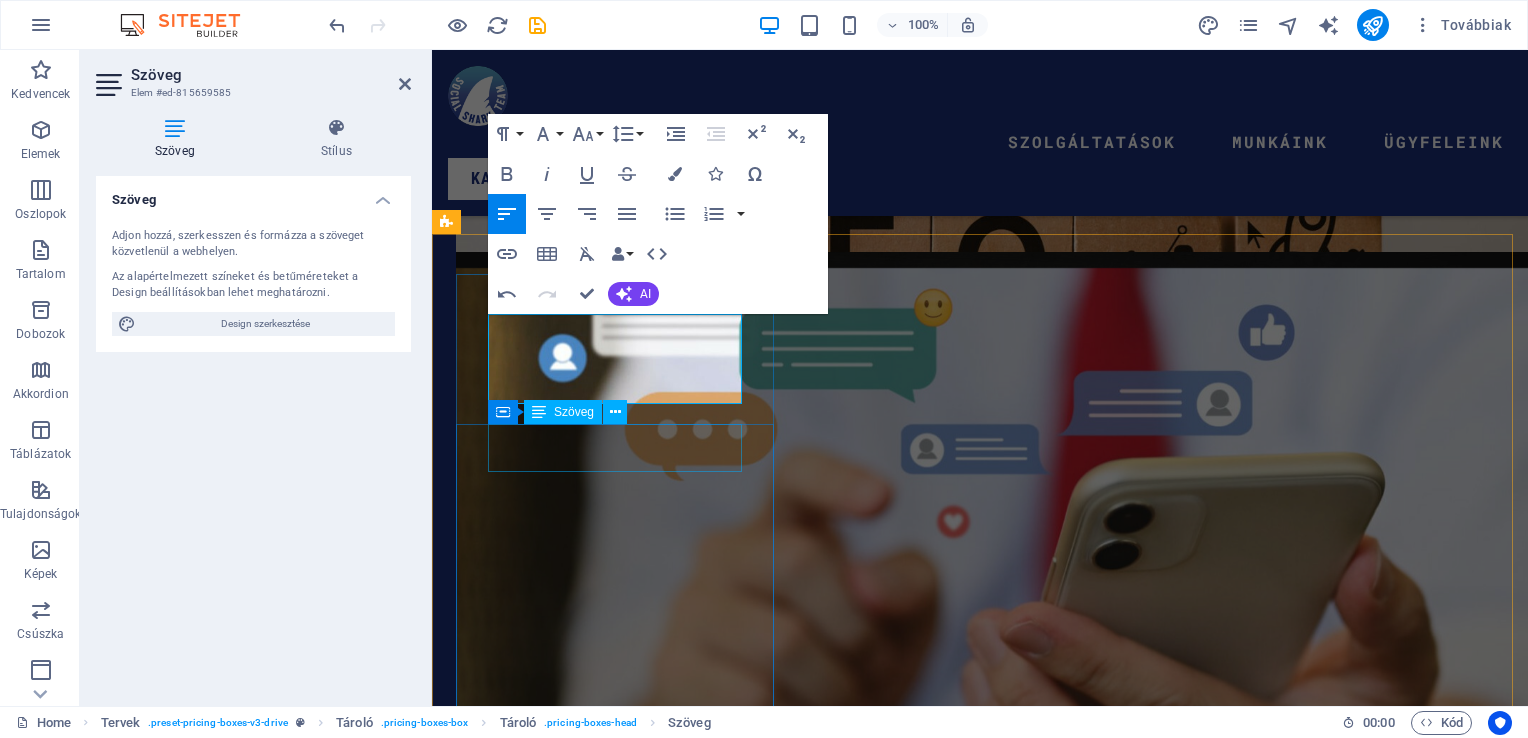 click on "100.000 Ft" at bounding box center [980, 3520] 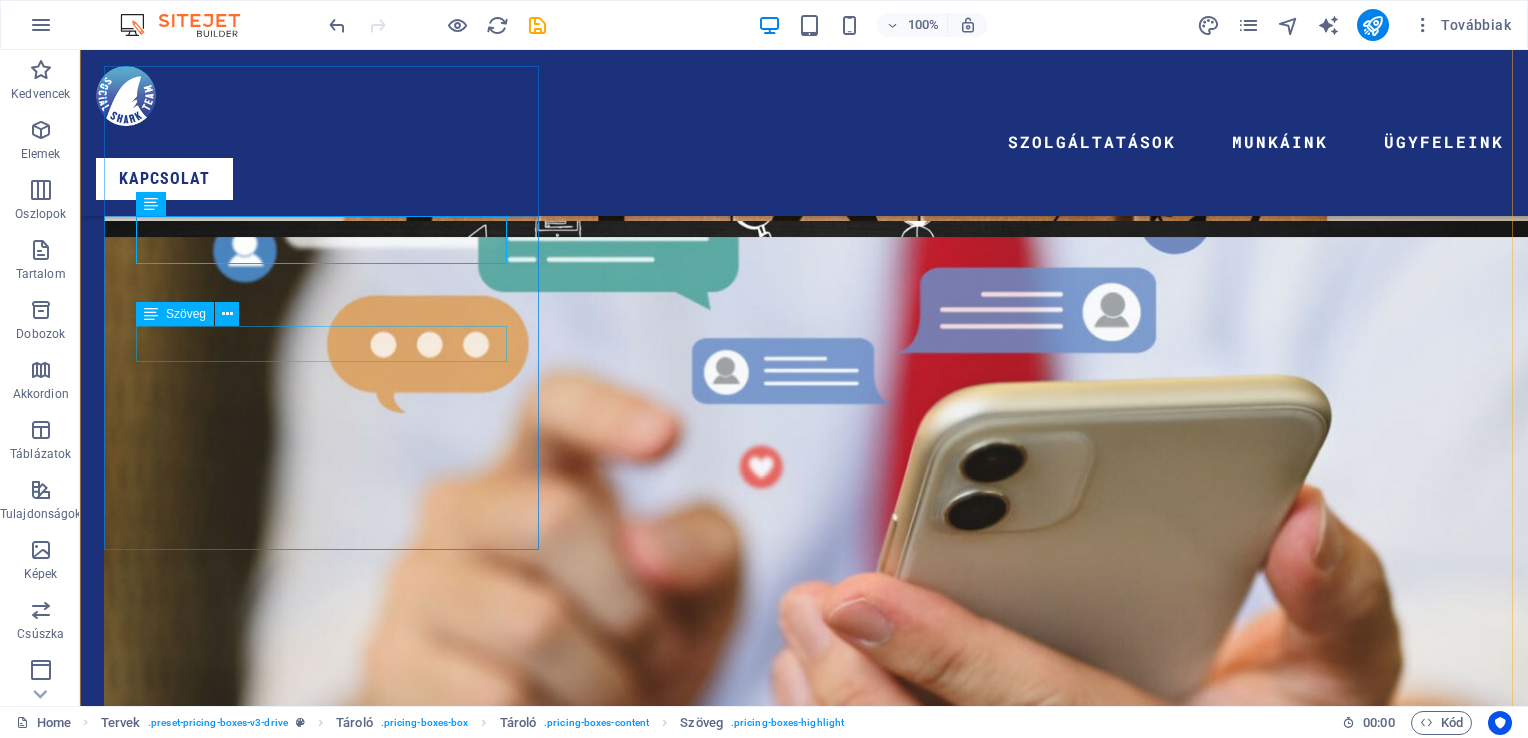 scroll, scrollTop: 3700, scrollLeft: 0, axis: vertical 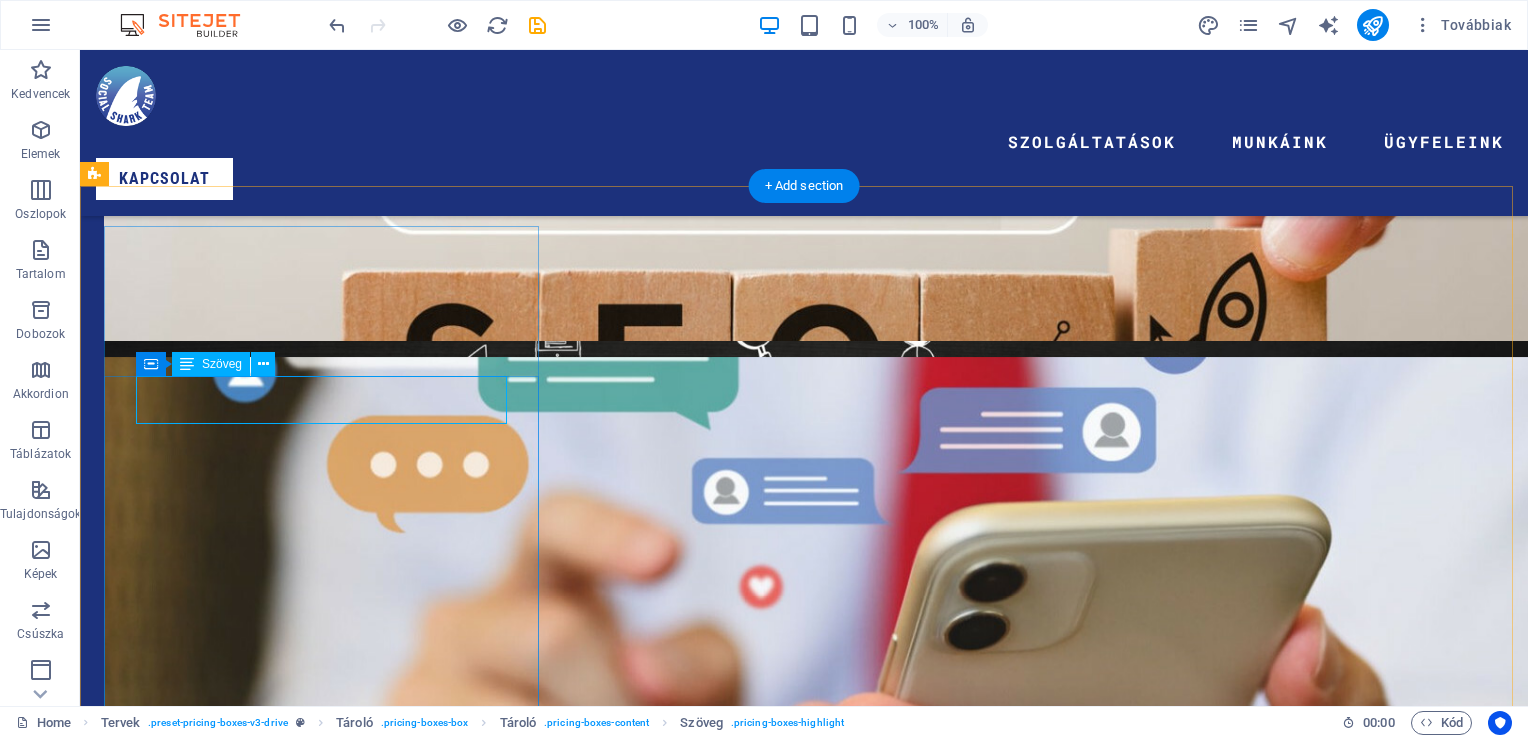 click on "100.000 Ft" at bounding box center (804, 3304) 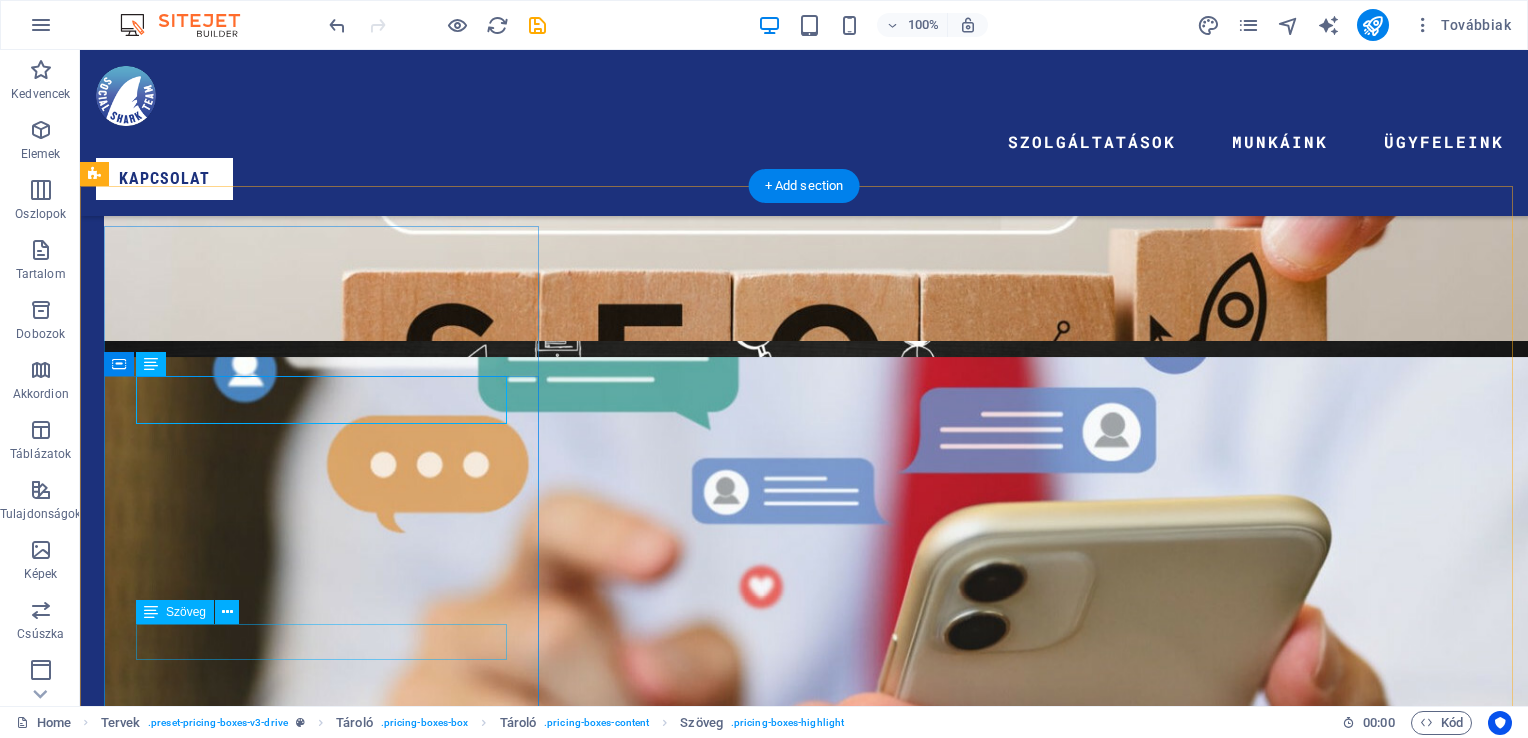 click on "Lorem ipsum dolor sit amet" at bounding box center [804, 8969] 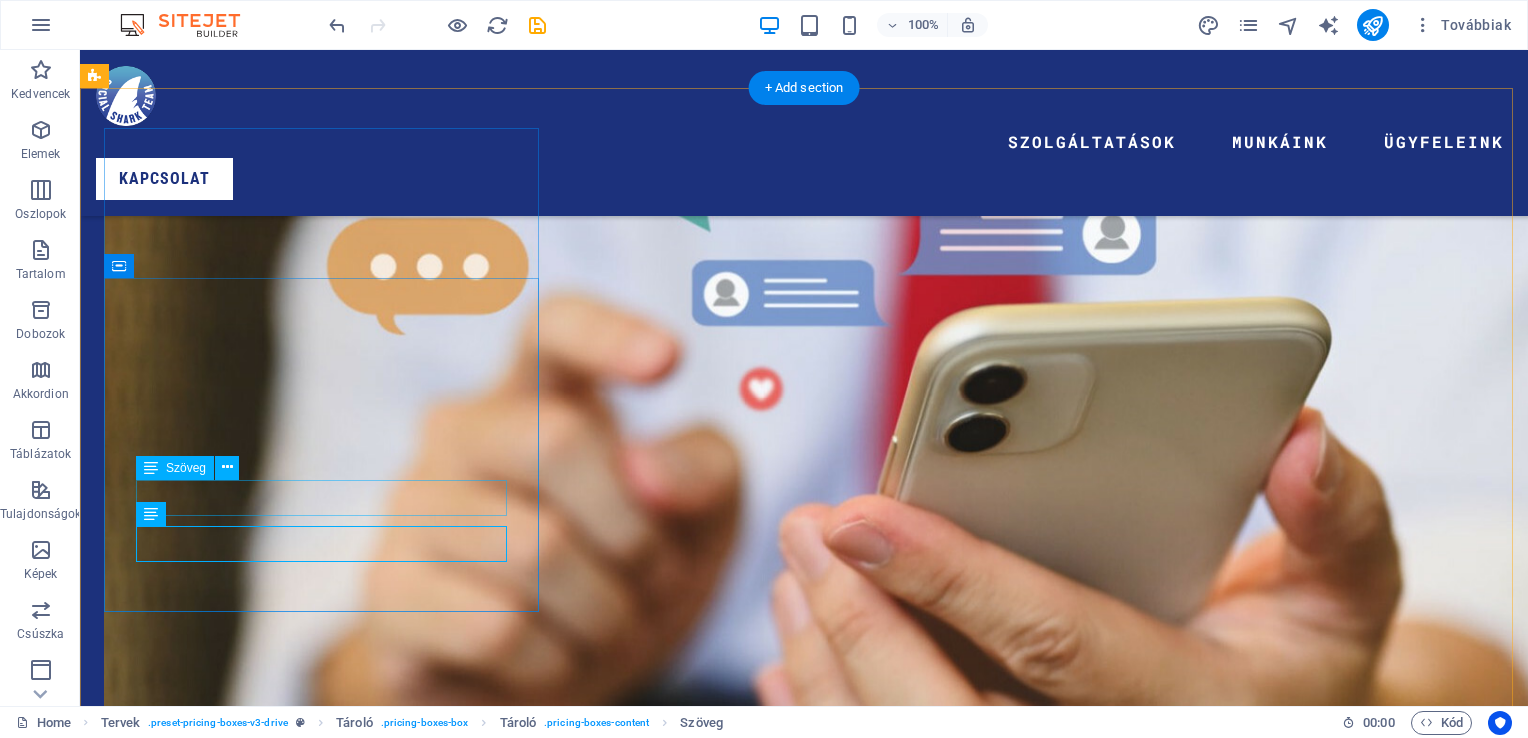 scroll, scrollTop: 3900, scrollLeft: 0, axis: vertical 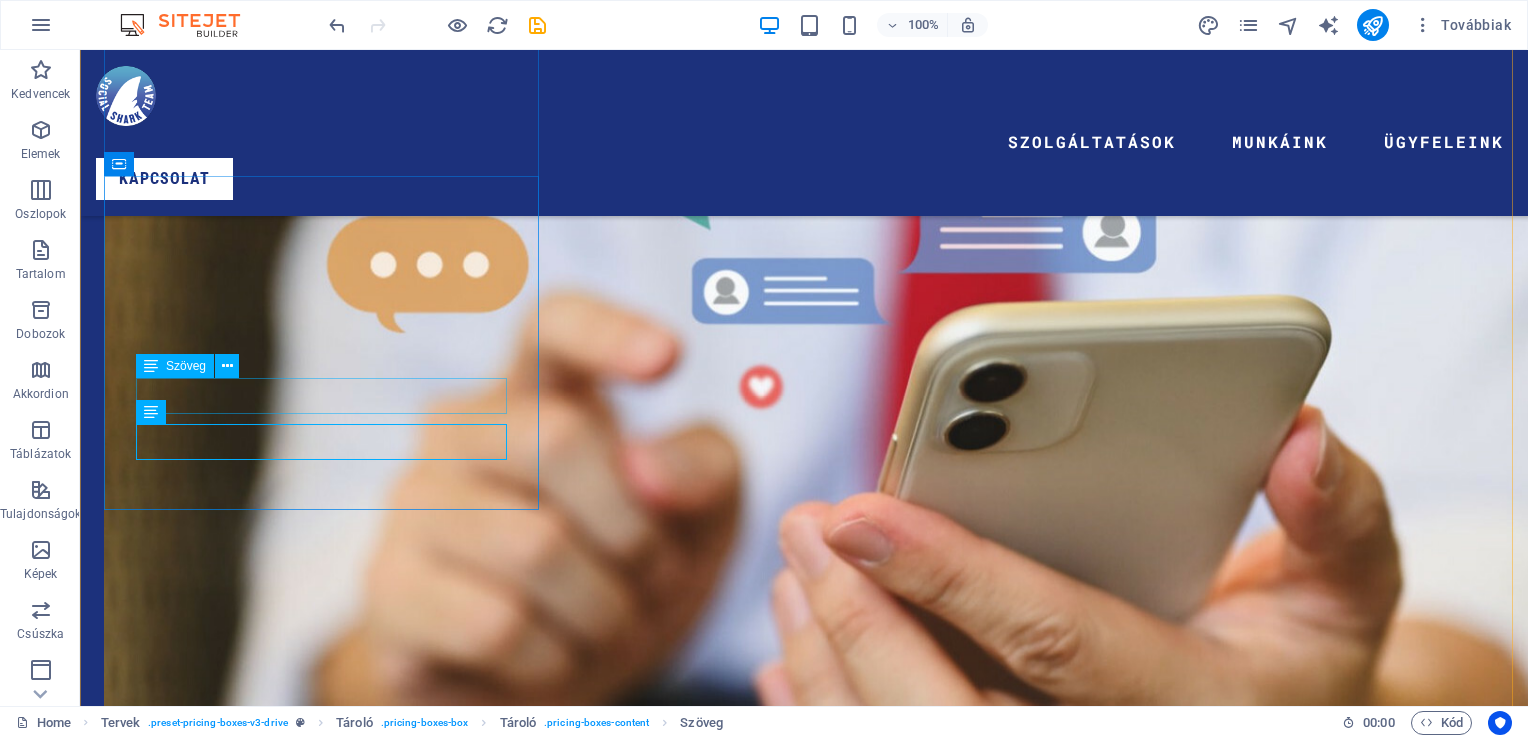 click on "Lorem ipsum dolor sit amet" at bounding box center [804, 7518] 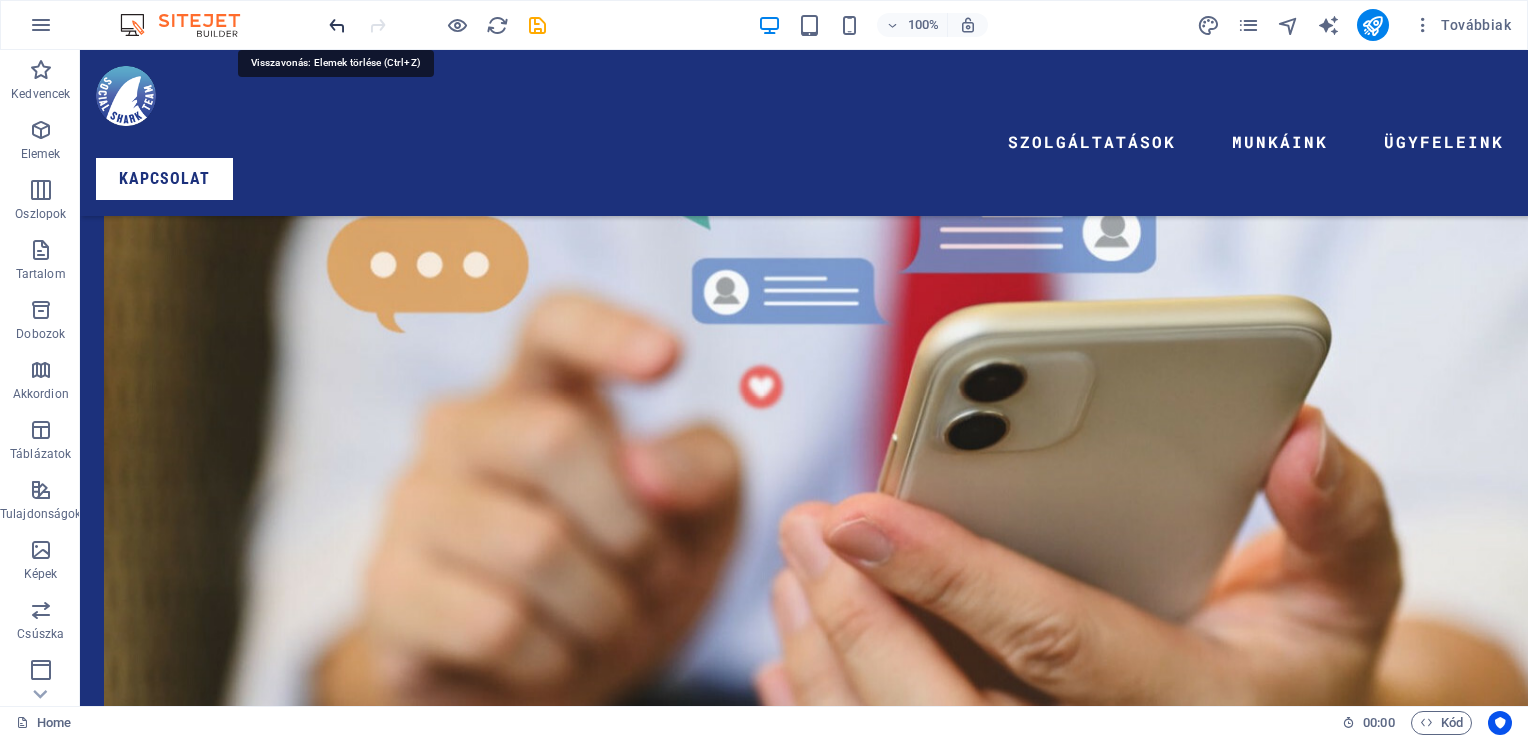 click at bounding box center (337, 25) 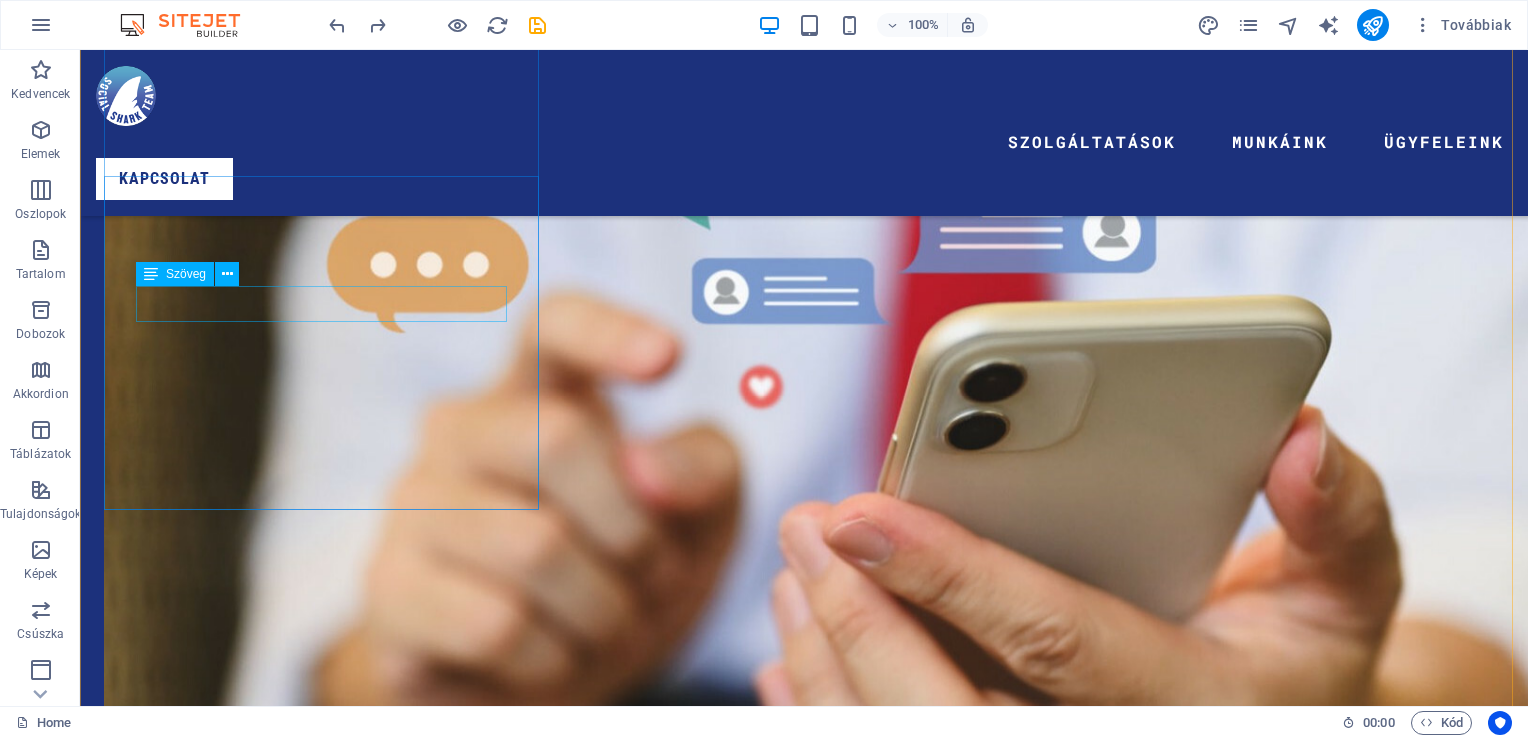 click on "Lorem ipsum dolor sit amet" at bounding box center [804, 5015] 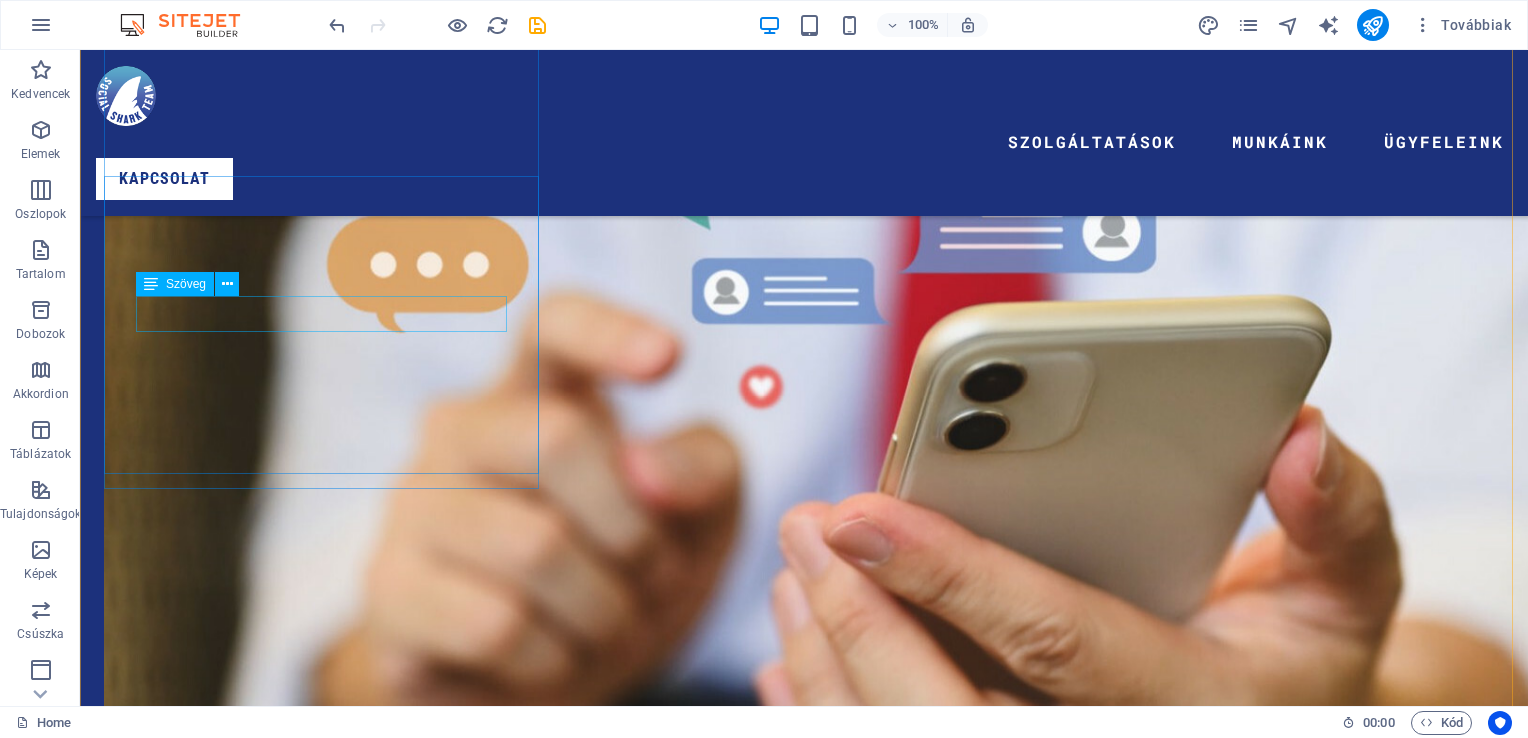 click on "Lorem ipsum dolor sit amet" at bounding box center (804, 5025) 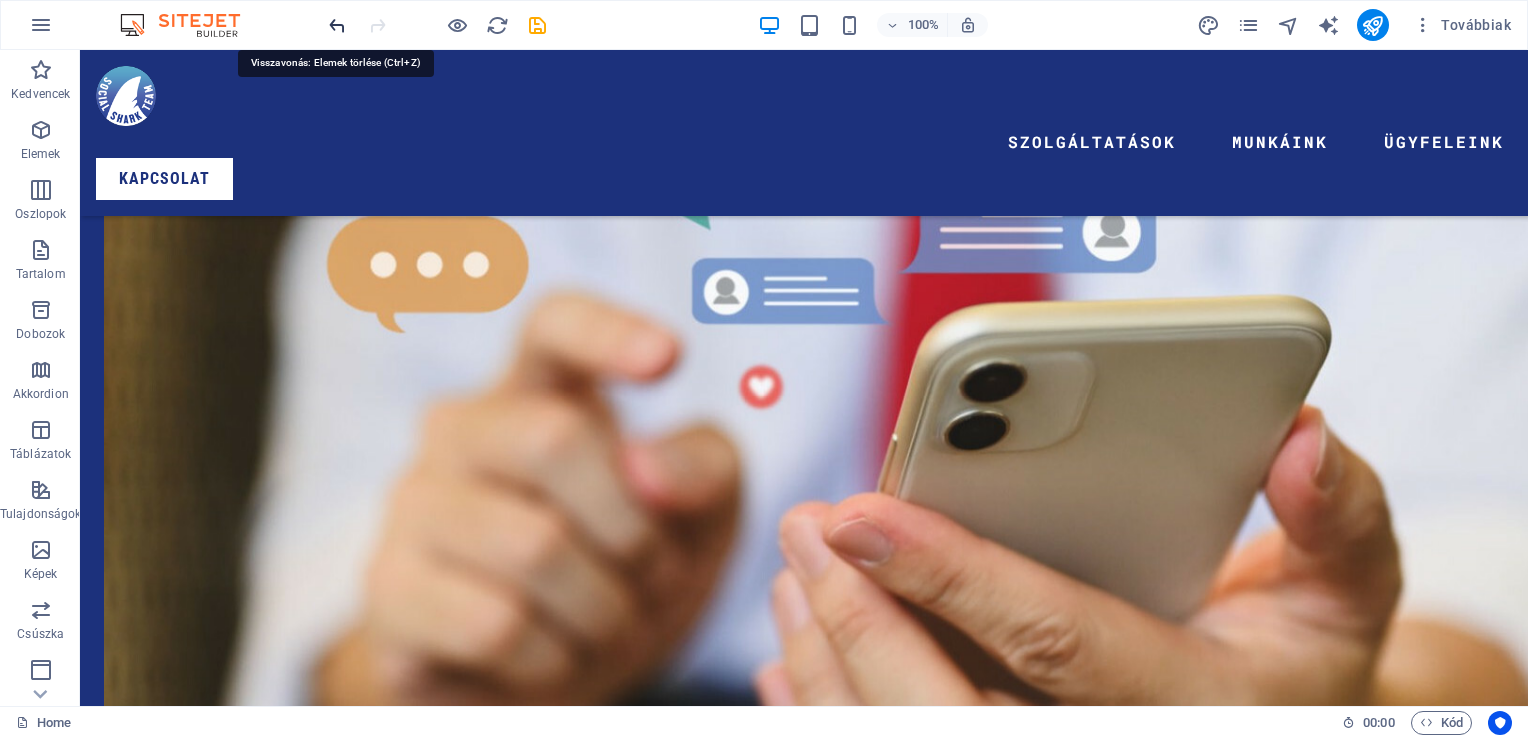 click at bounding box center [337, 25] 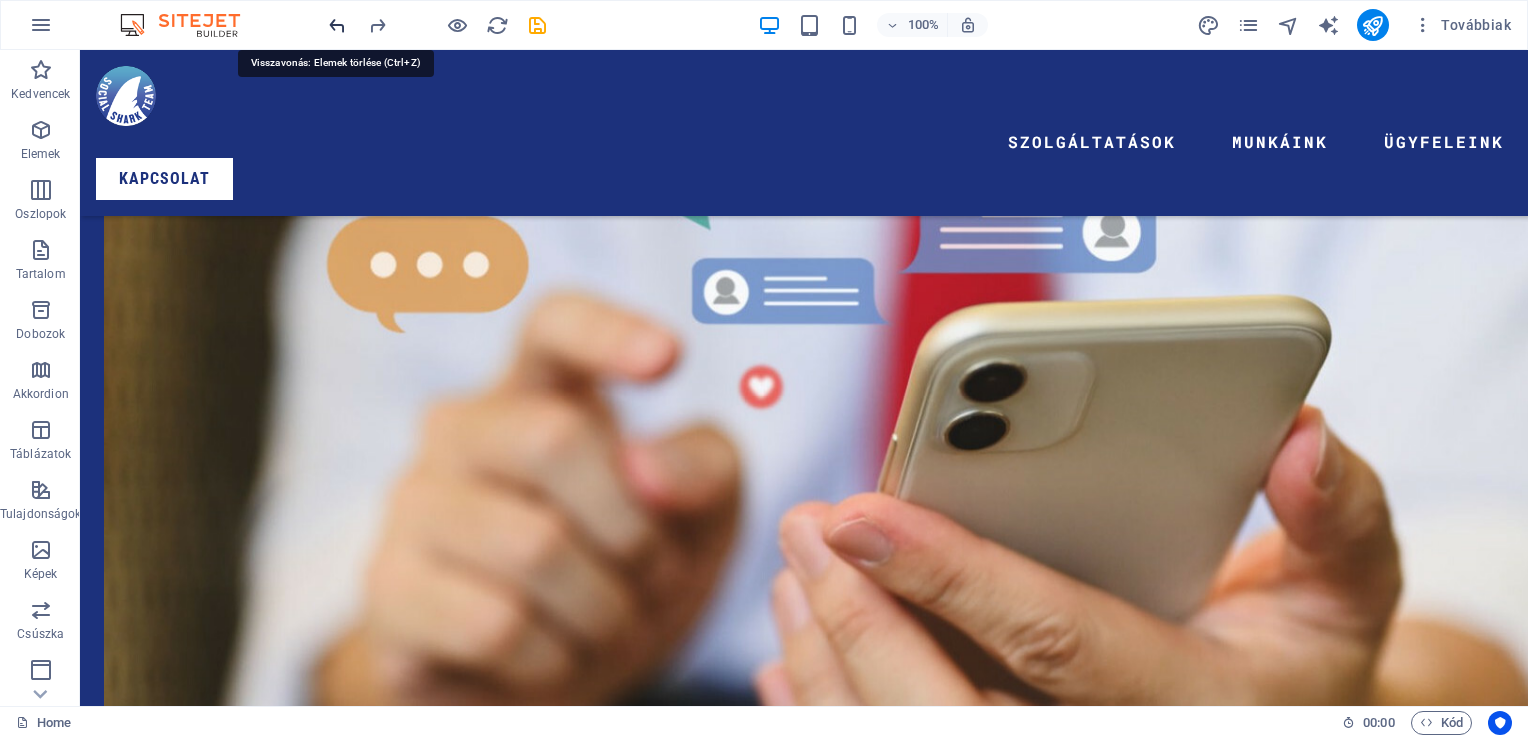 click at bounding box center (337, 25) 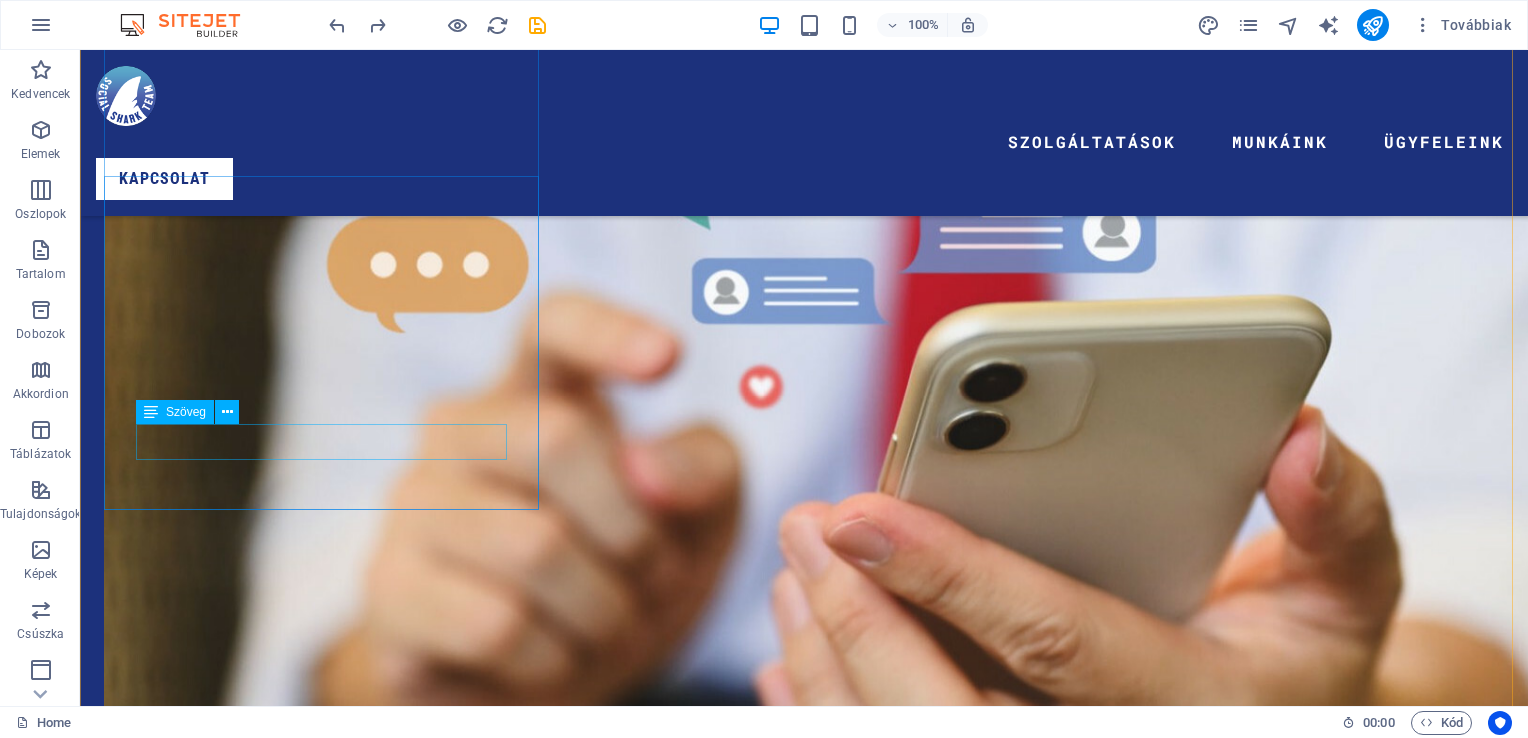 click on "Lorem ipsum dolor sit amet" at bounding box center [804, 8769] 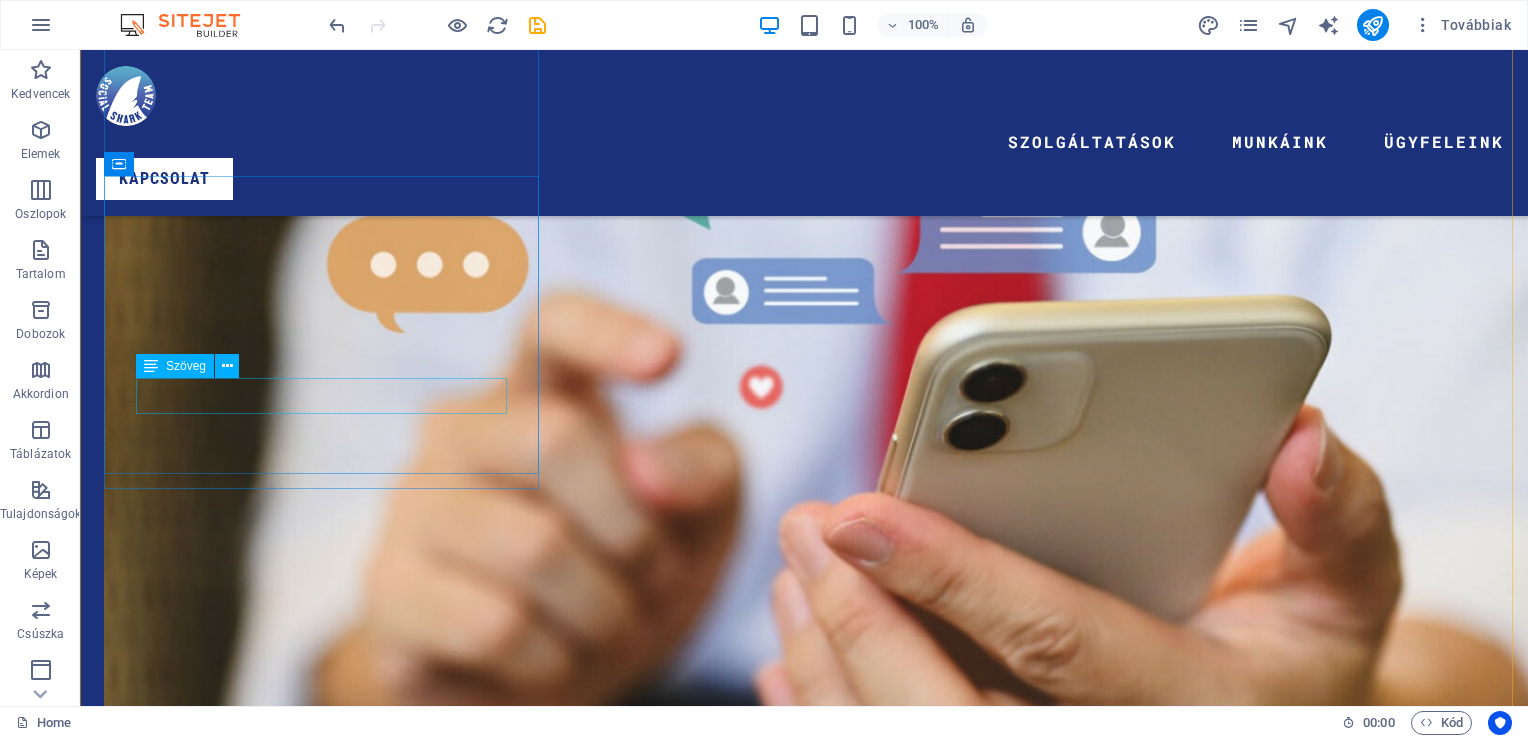 click on "Lorem ipsum dolor sit amet" at bounding box center (804, 7518) 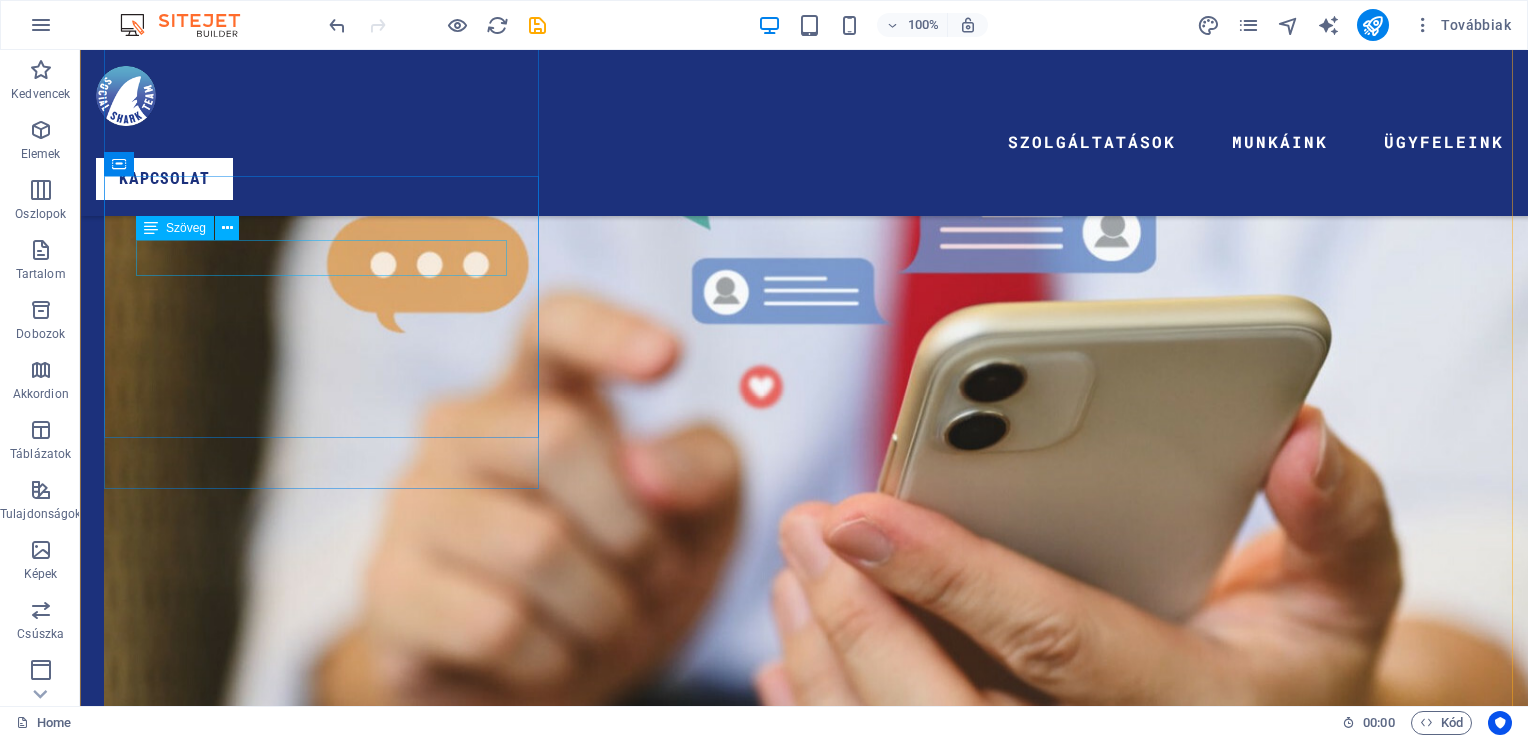 click on "Lorem ipsum dolor sit amet" at bounding box center (804, 3764) 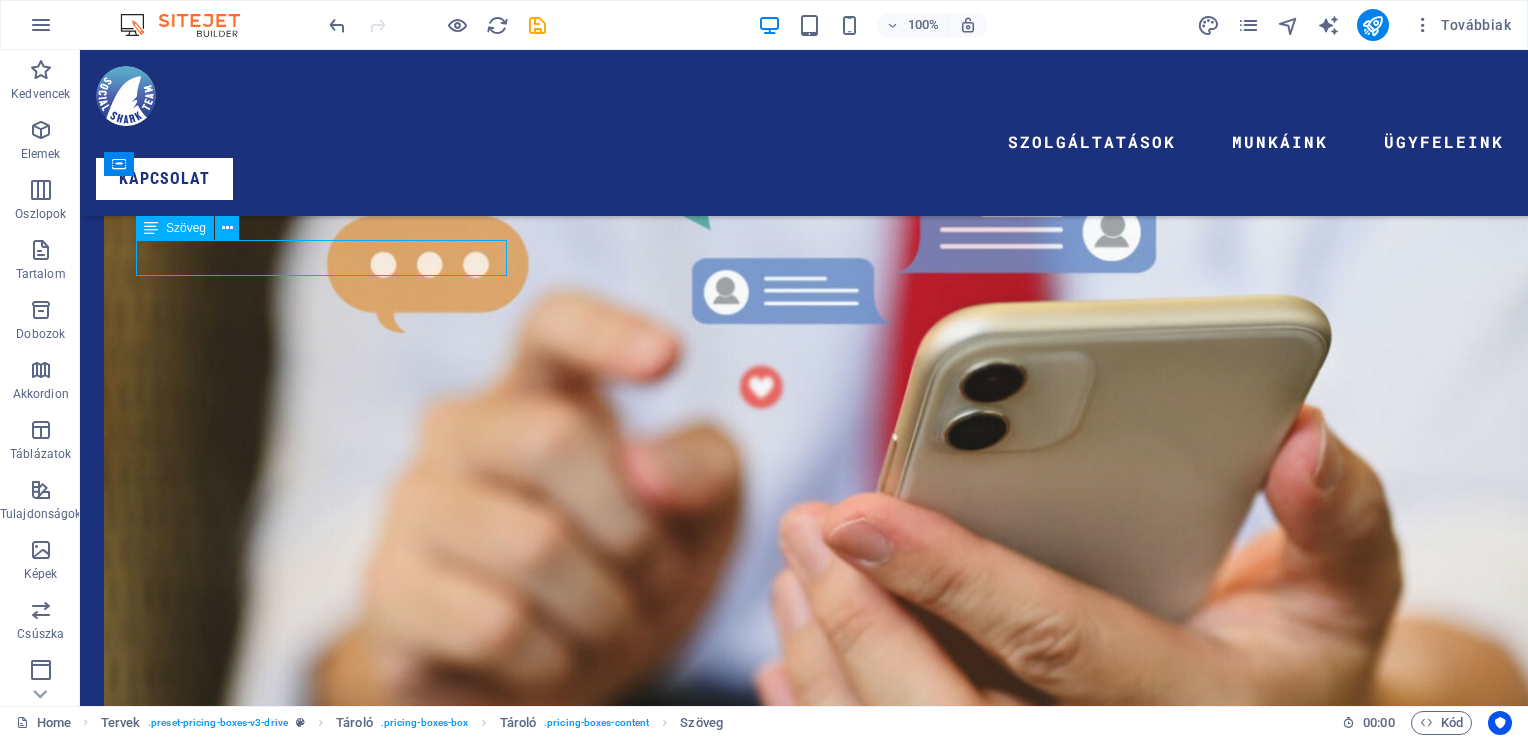 click on "Lorem ipsum dolor sit amet" at bounding box center (804, 3764) 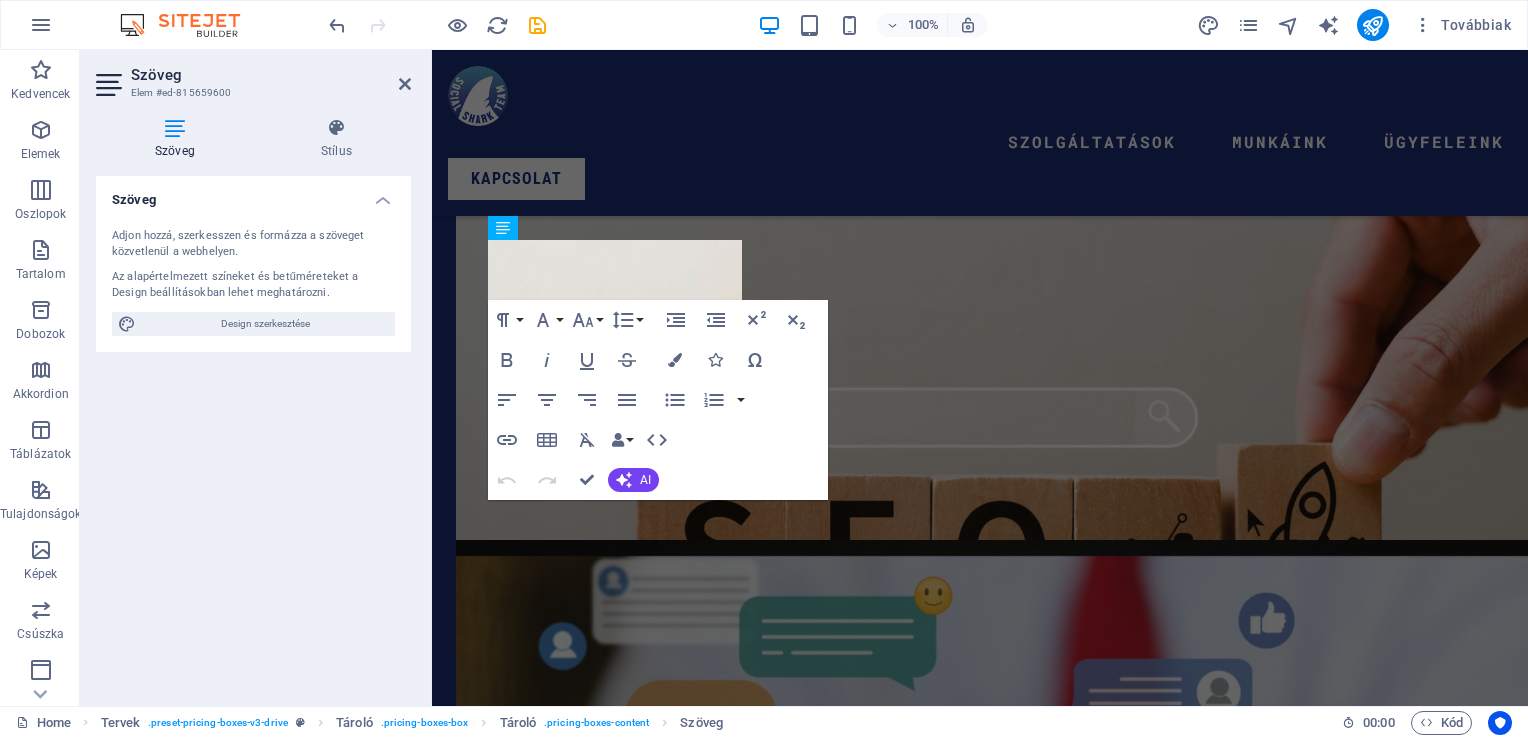 scroll, scrollTop: 4436, scrollLeft: 0, axis: vertical 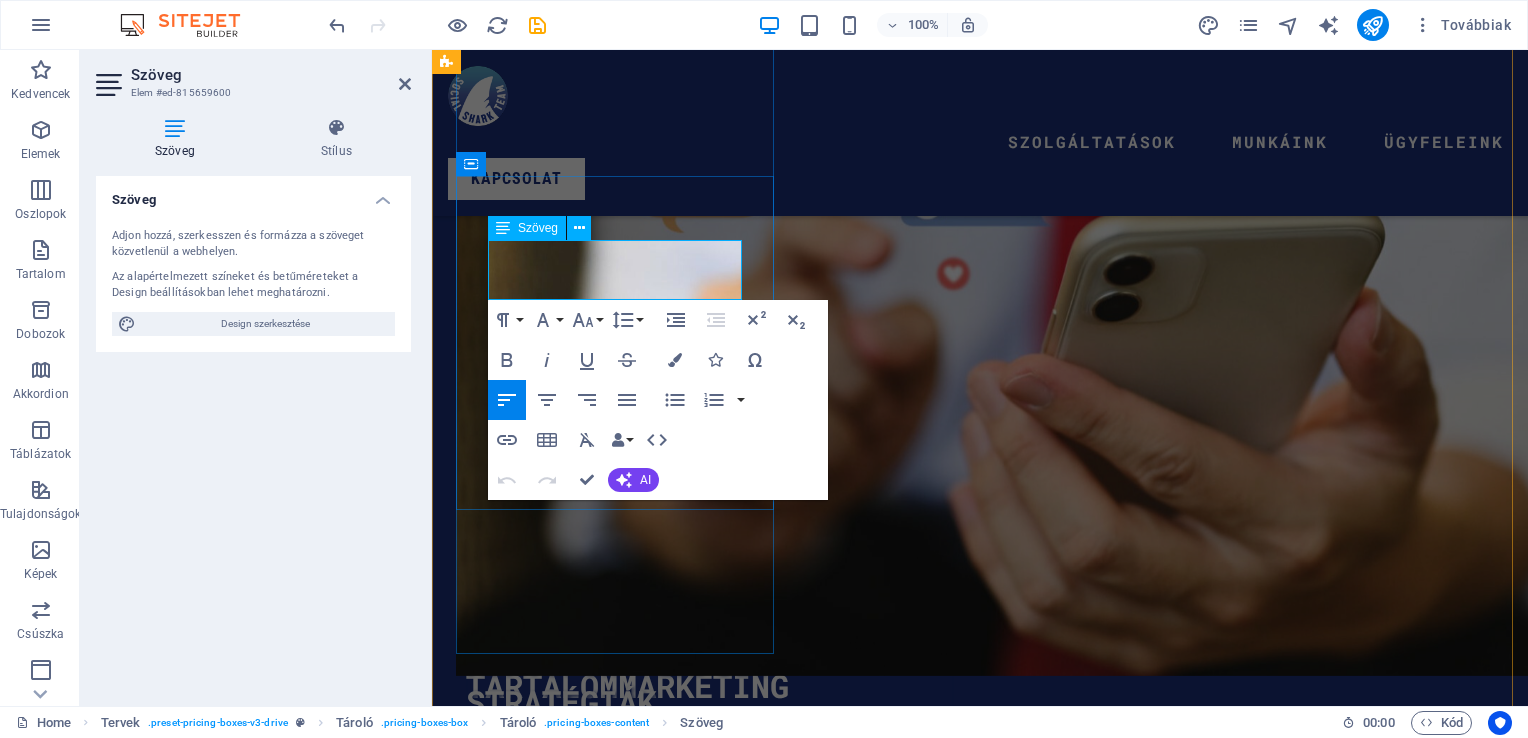 drag, startPoint x: 726, startPoint y: 258, endPoint x: 532, endPoint y: 275, distance: 194.74342 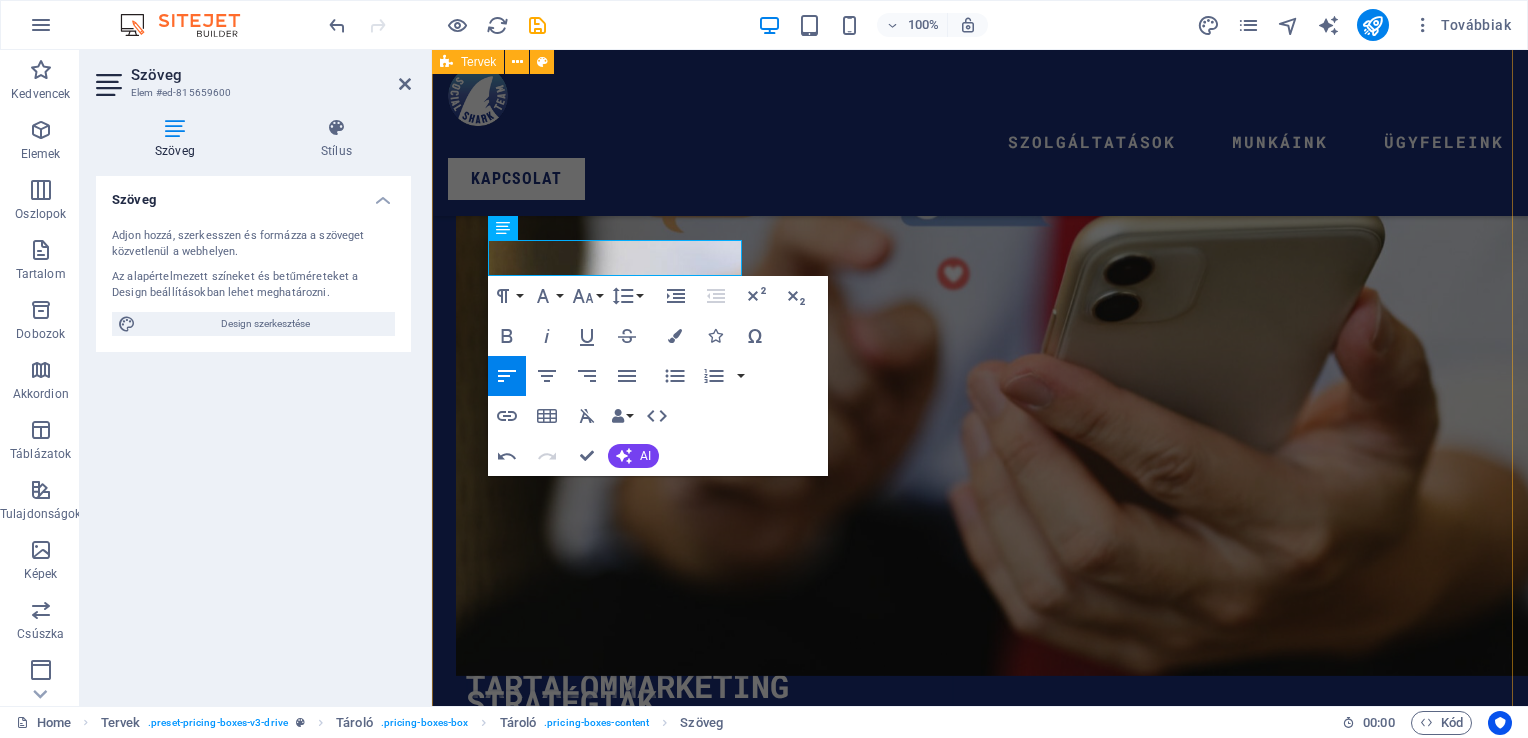 click on "Közösségi Média Kezelés 100.000 Ft      Kezdő csomag       Lorem ipsum dolor sit amet
Lorem ipsum dolor sit amet
MARKETING ÉS SOCIAL  $199.99       Lorem ipsum dolor sit amet
Lorem ipsum dolor sit amet
Lorem ipsum dolor sit amet
Lorem ipsum dolor sit amet
Lorem ipsum dolor sit amet
WEBOLDALKÉSZÍTÉS $699.99       Lorem ipsum dolor sit amet
Lorem ipsum dolor sit amet
Lorem ipsum dolor sit amet
Lorem ipsum dolor sit amet
Lorem ipsum dolor sit amet
Üzenj NEKÜNK" at bounding box center (980, 9773) 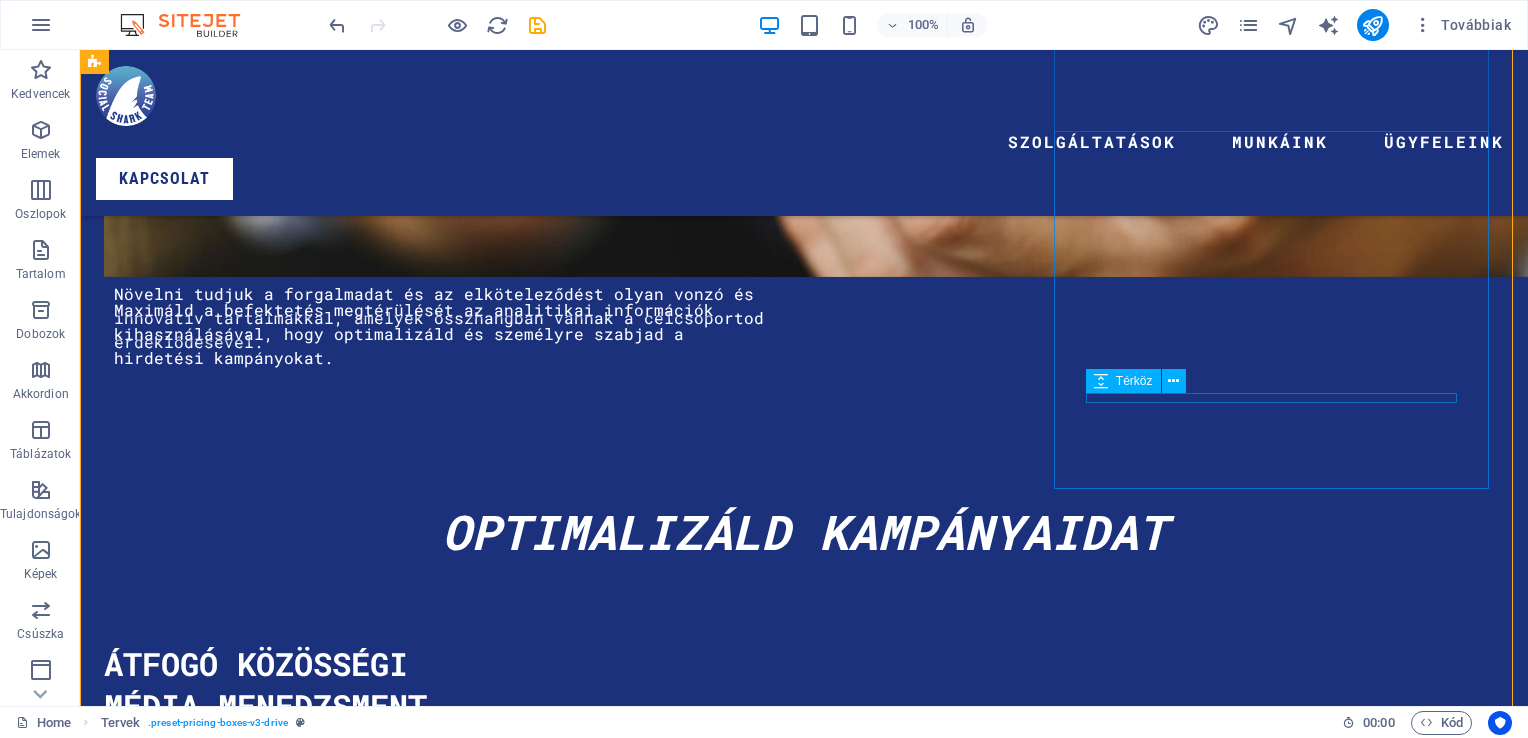 scroll, scrollTop: 3900, scrollLeft: 0, axis: vertical 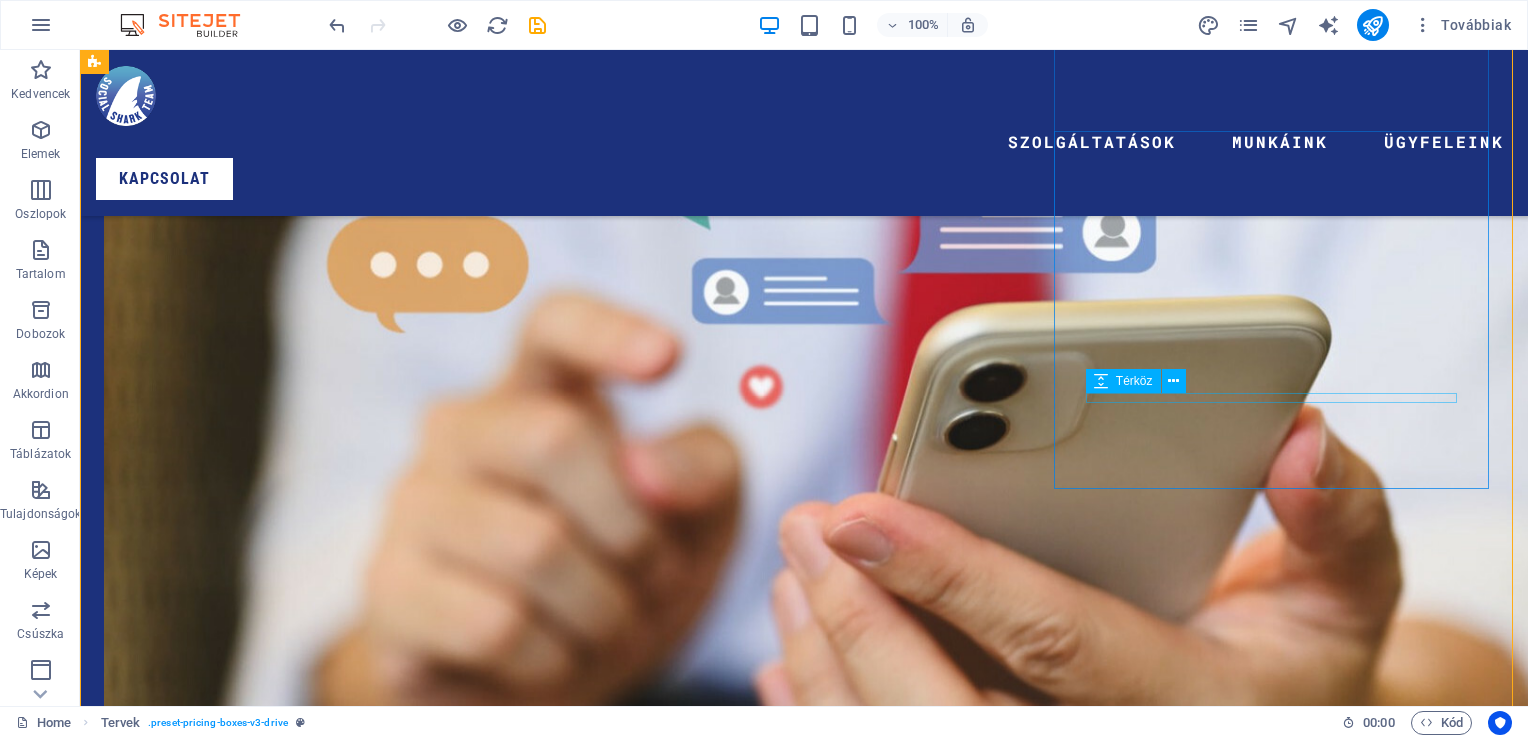 click at bounding box center [804, 18681] 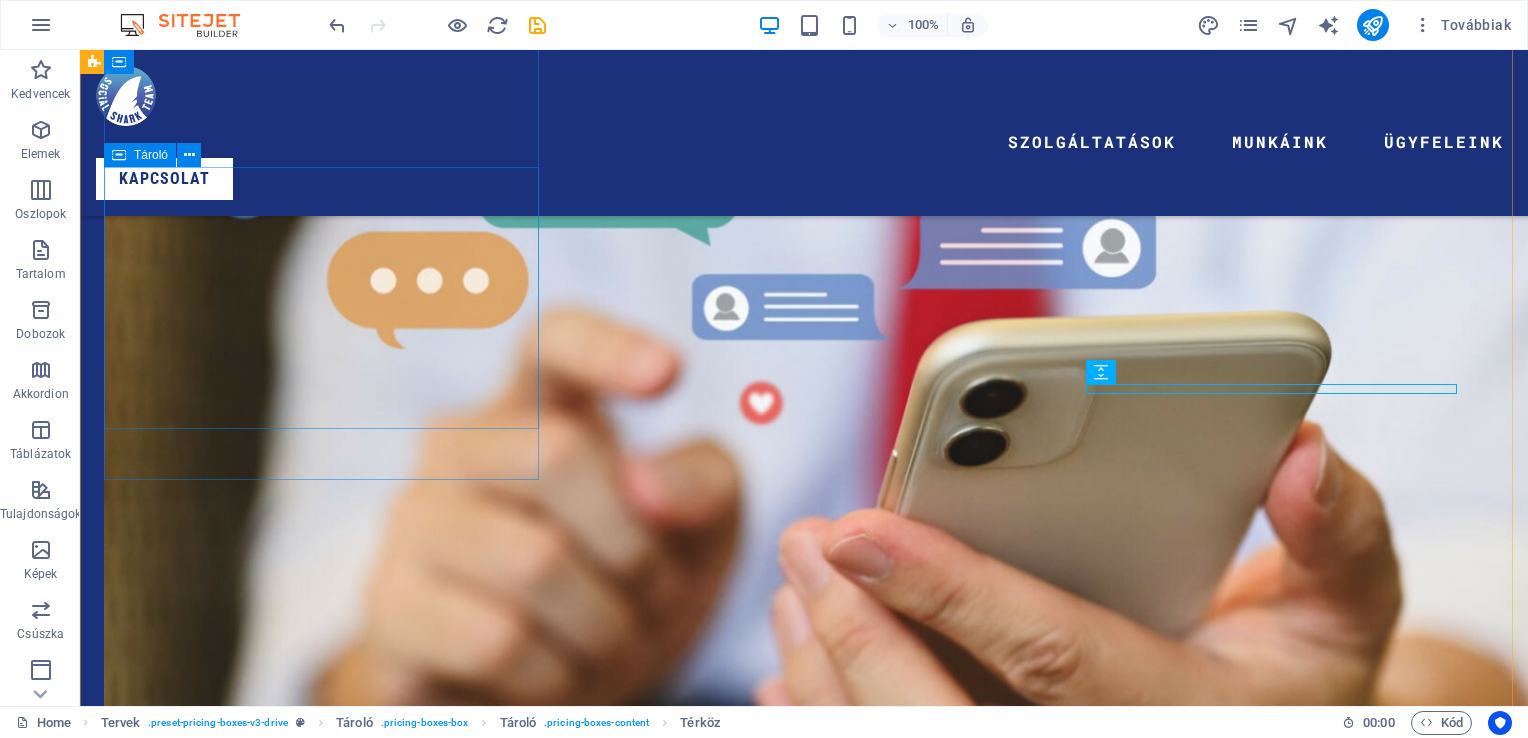 scroll, scrollTop: 3800, scrollLeft: 0, axis: vertical 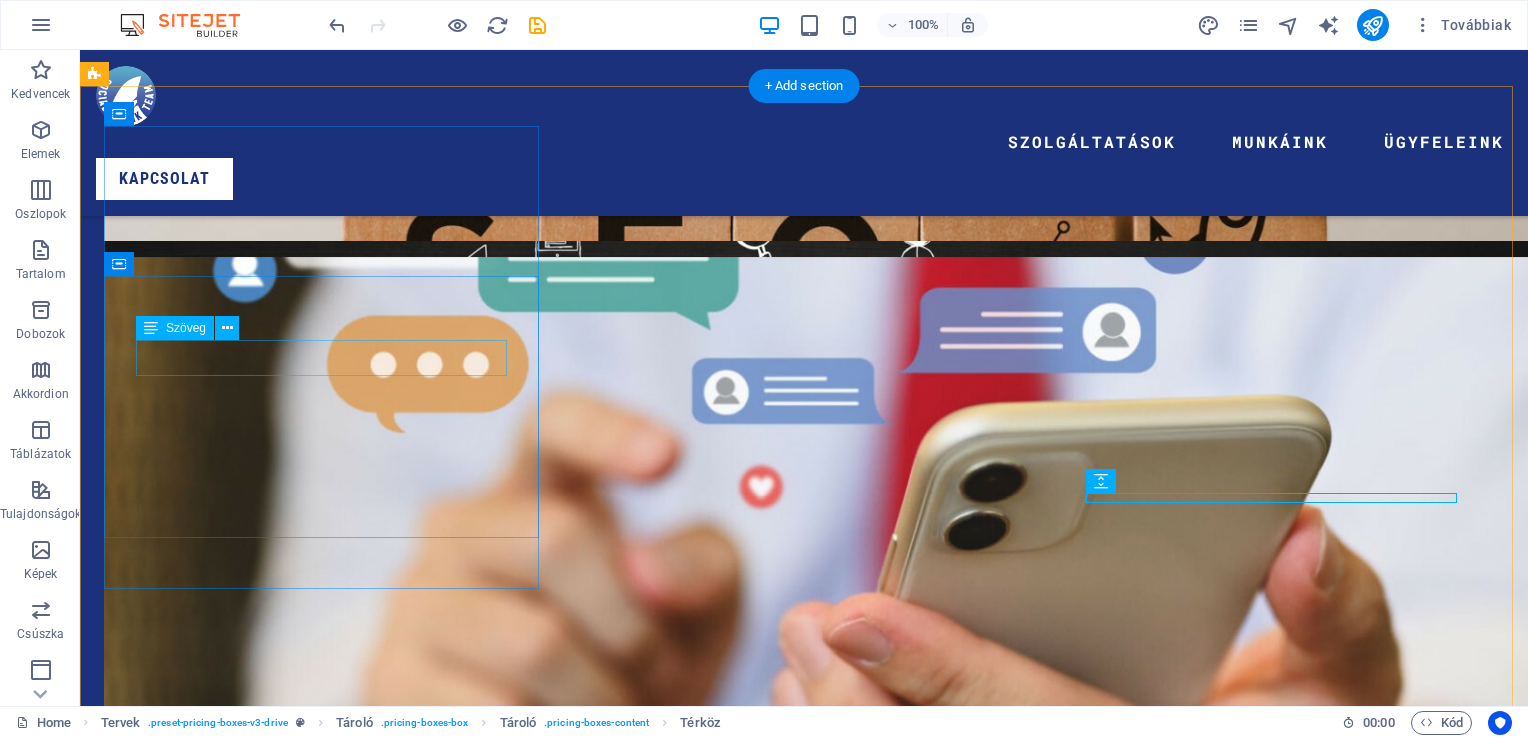 click on "Kezdő csomag" at bounding box center (804, 3864) 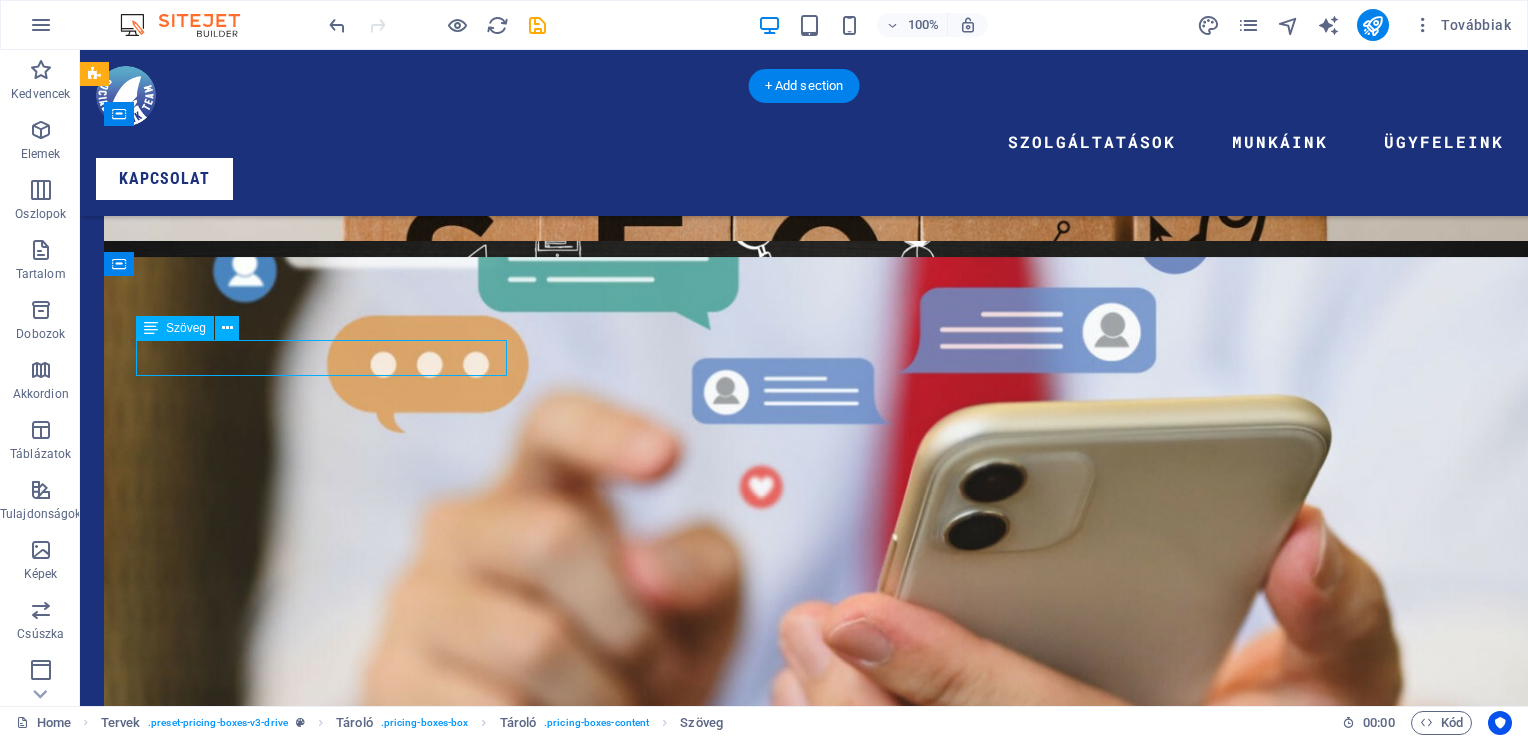 click on "Kezdő csomag" at bounding box center (804, 3864) 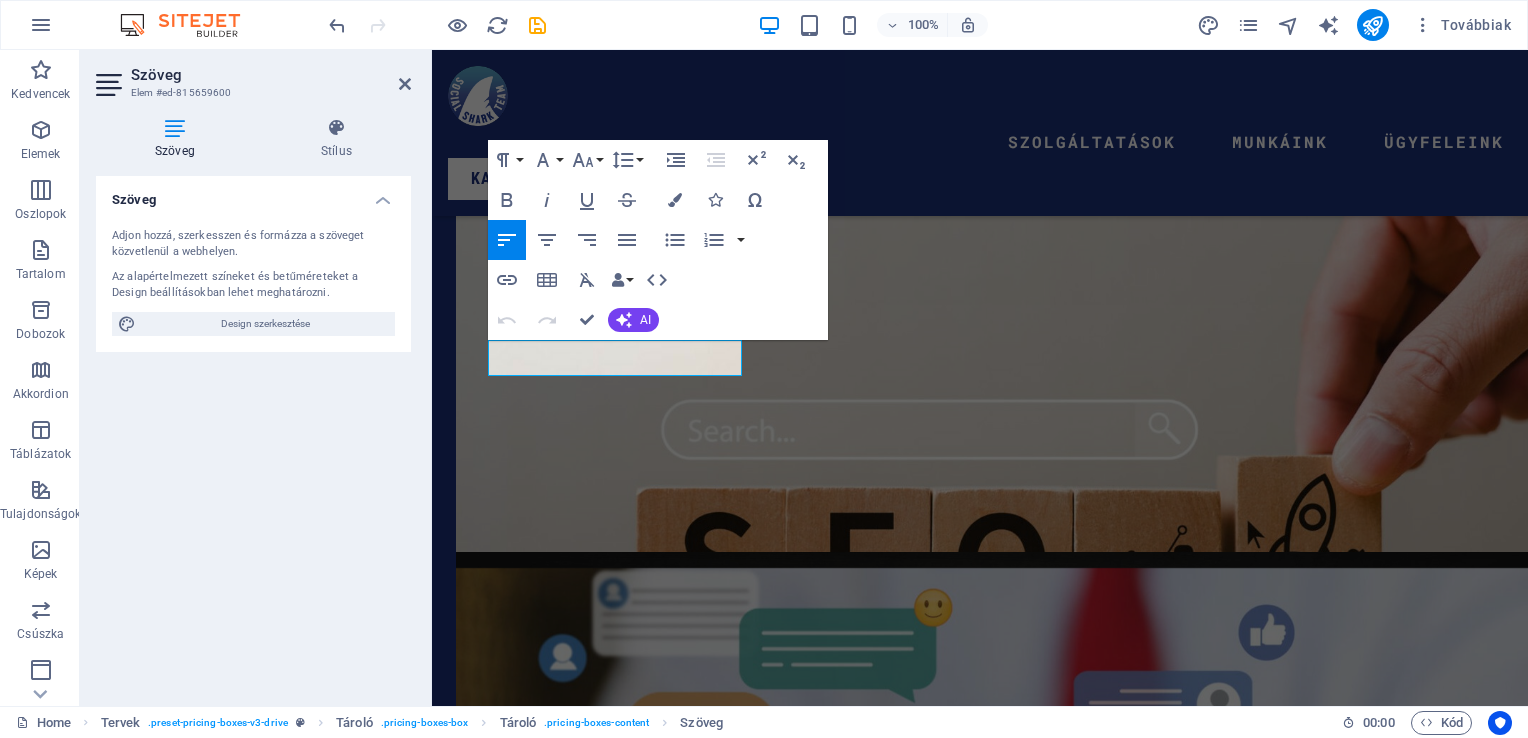 scroll, scrollTop: 4336, scrollLeft: 0, axis: vertical 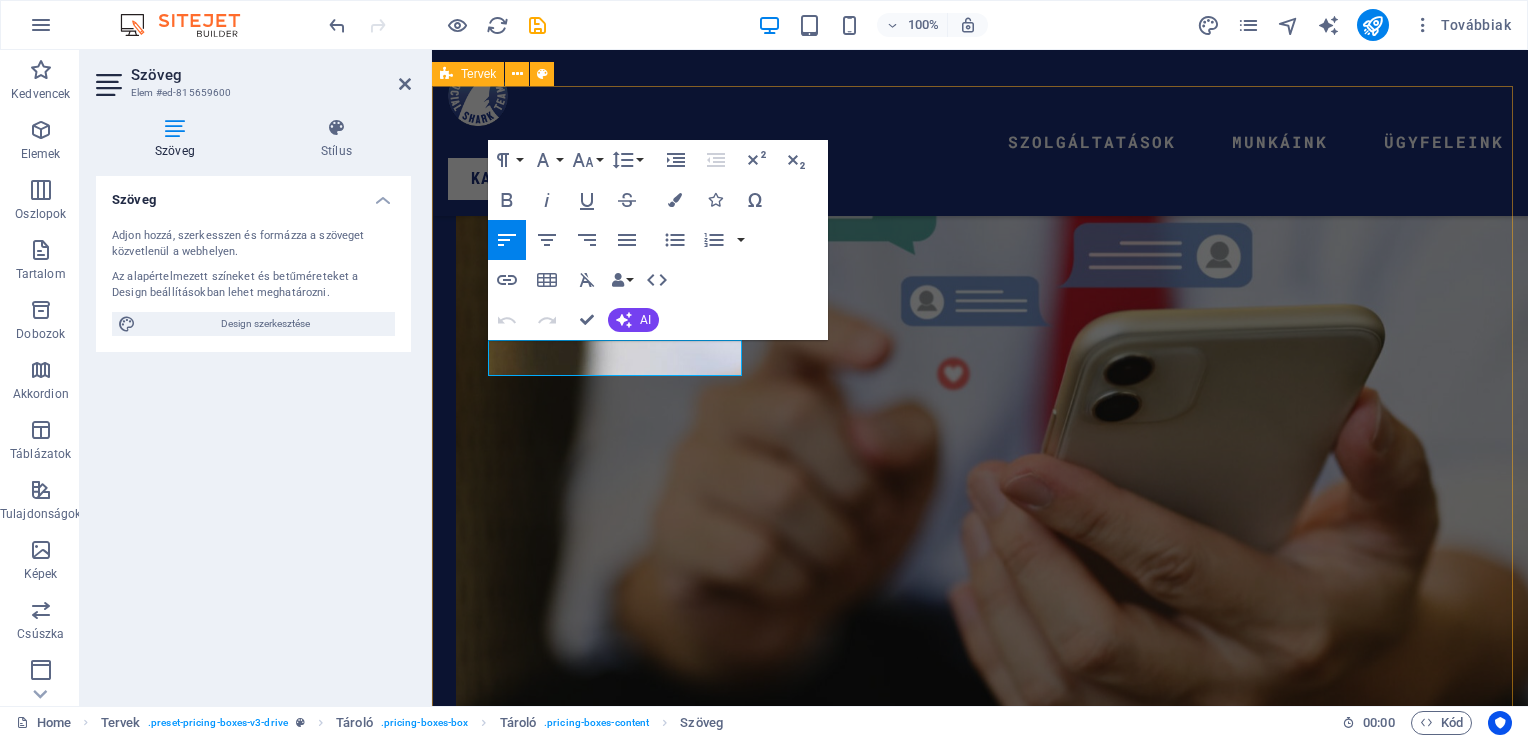 click on "Közösségi Média Kezelés 100.000 Ft      Kezdő csomag       Lorem ipsum dolor sit amet
Lorem ipsum dolor sit amet
MARKETING ÉS SOCIAL  $199.99       Lorem ipsum dolor sit amet
Lorem ipsum dolor sit amet
Lorem ipsum dolor sit amet
Lorem ipsum dolor sit amet
Lorem ipsum dolor sit amet
WEBOLDALKÉSZÍTÉS $699.99       Lorem ipsum dolor sit amet
Lorem ipsum dolor sit amet
Lorem ipsum dolor sit amet
Lorem ipsum dolor sit amet
Lorem ipsum dolor sit amet
Üzenj NEKÜNK" at bounding box center (980, 9873) 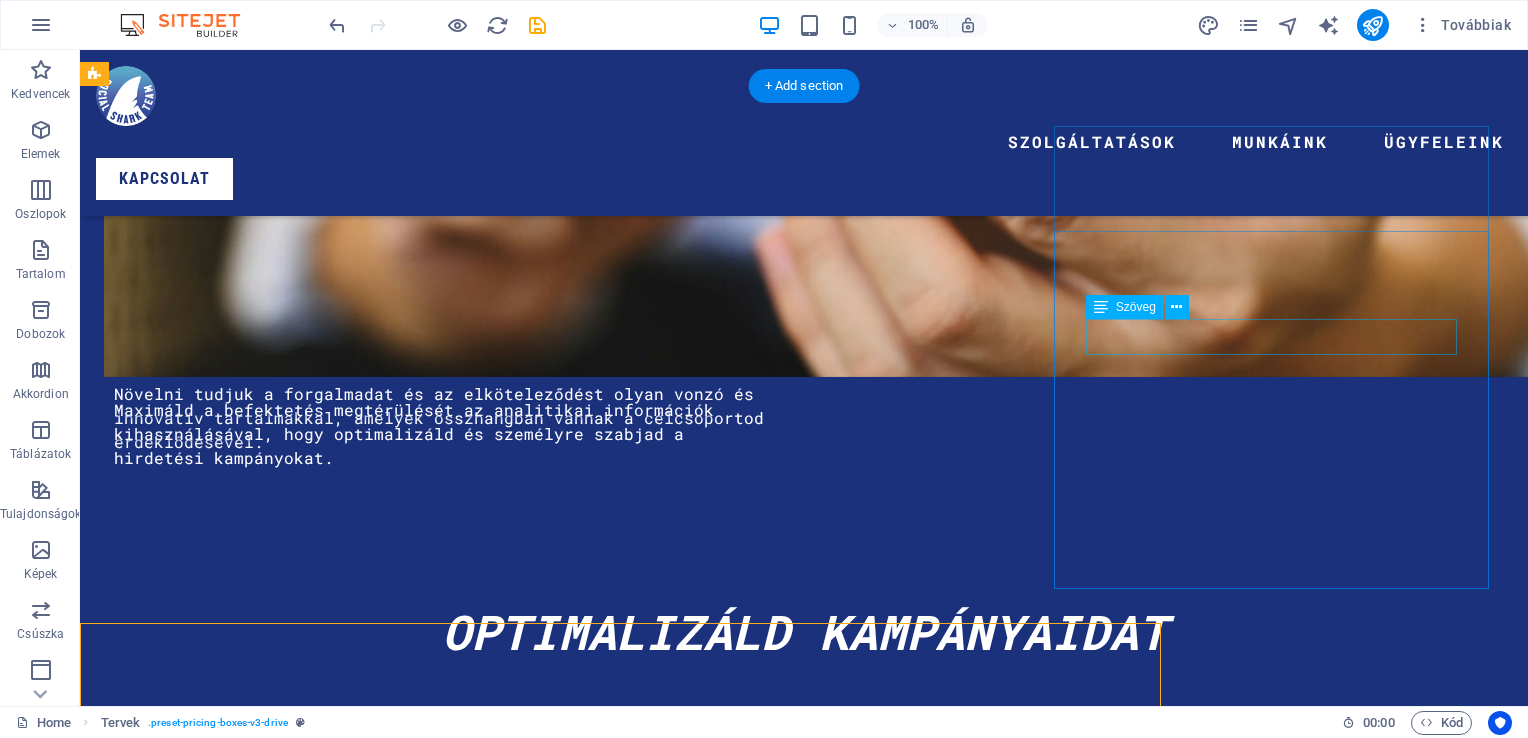 scroll, scrollTop: 3800, scrollLeft: 0, axis: vertical 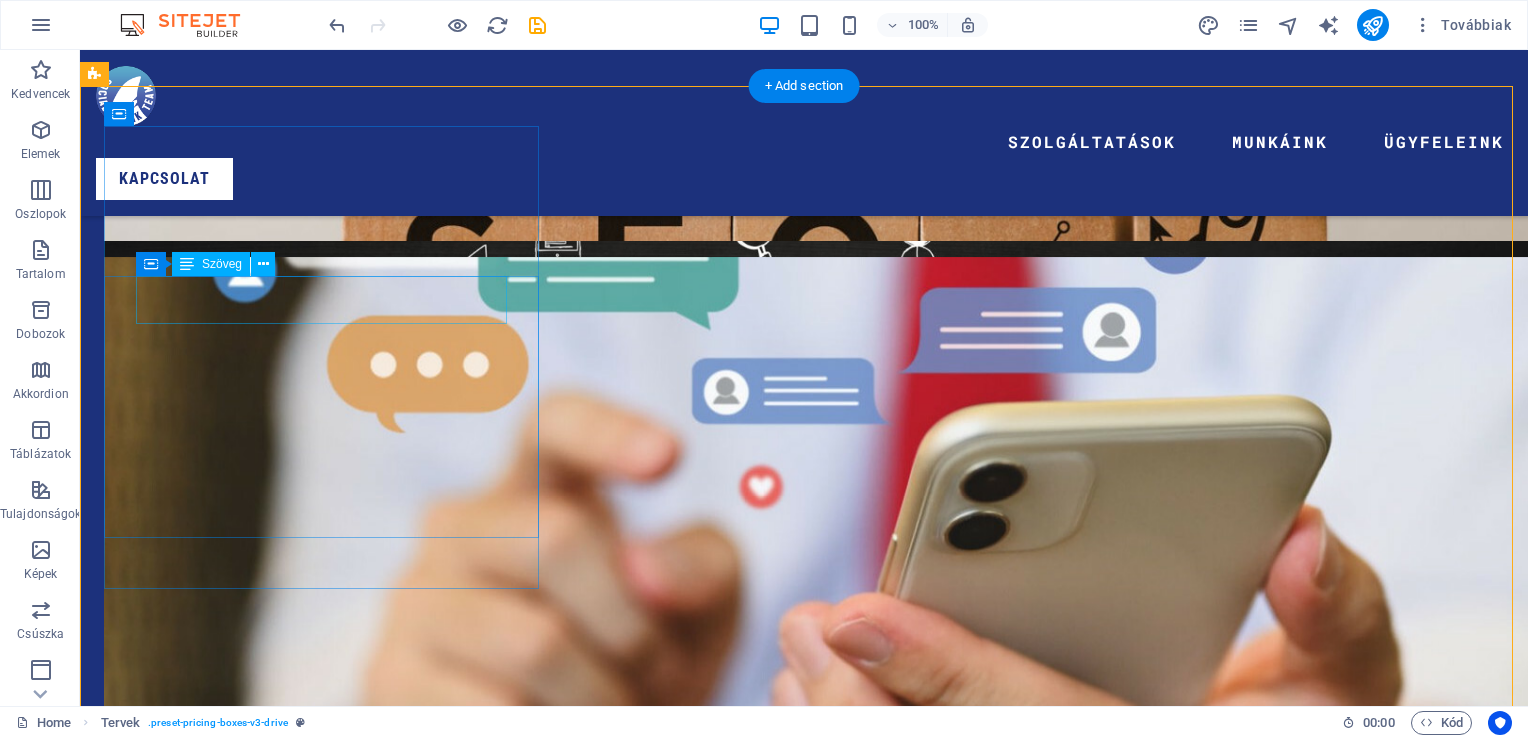 click on "100.000 Ft" at bounding box center (804, 3204) 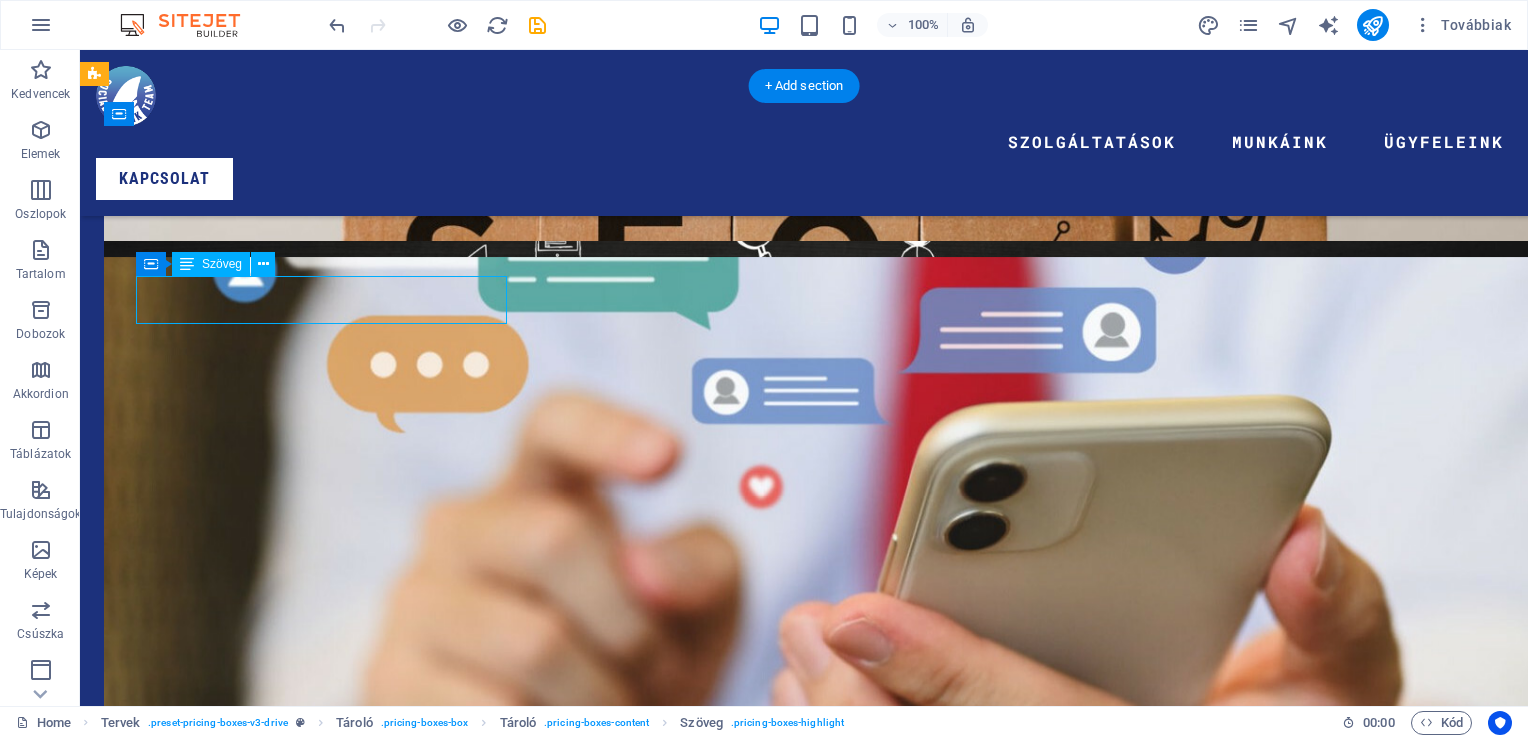 click on "100.000 Ft" at bounding box center [804, 3204] 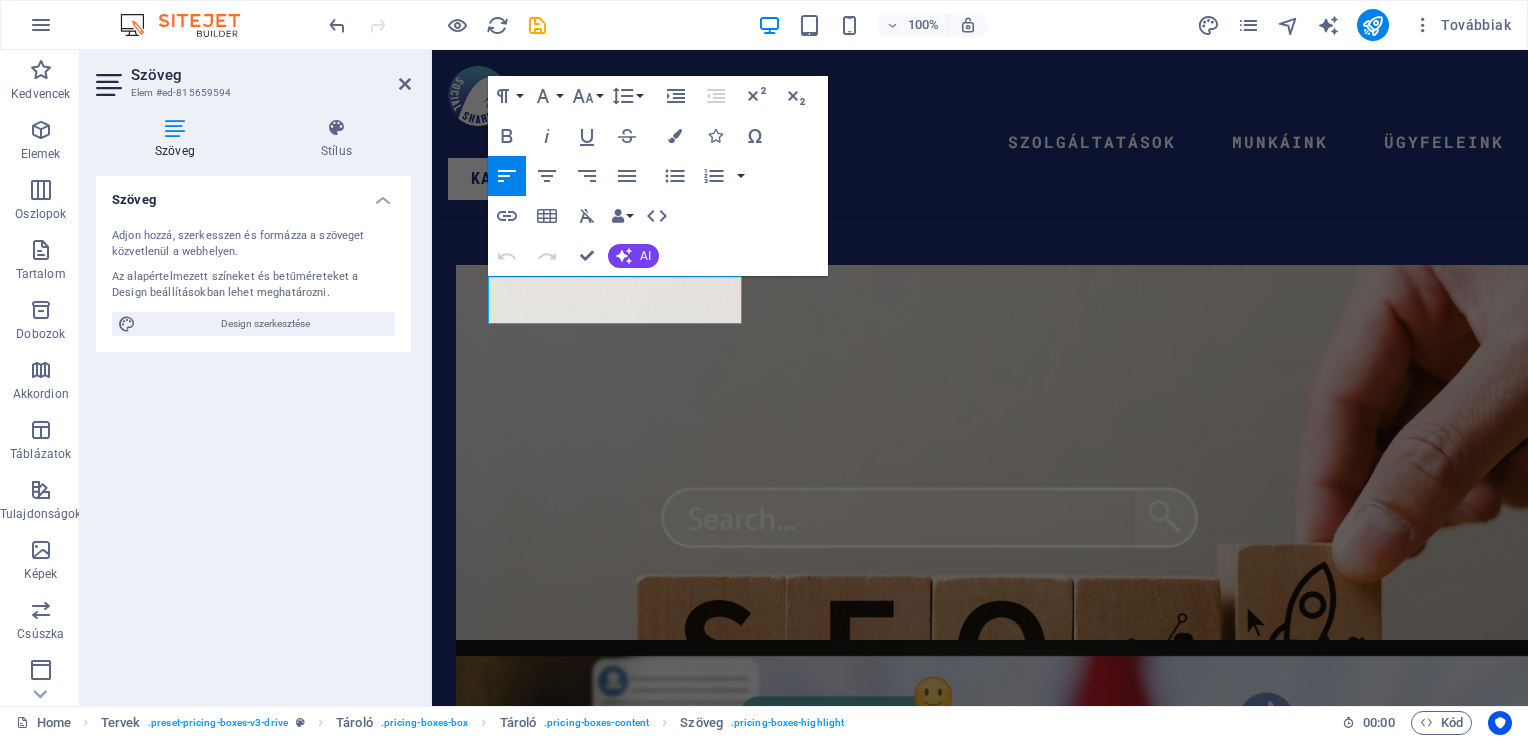 scroll, scrollTop: 4336, scrollLeft: 0, axis: vertical 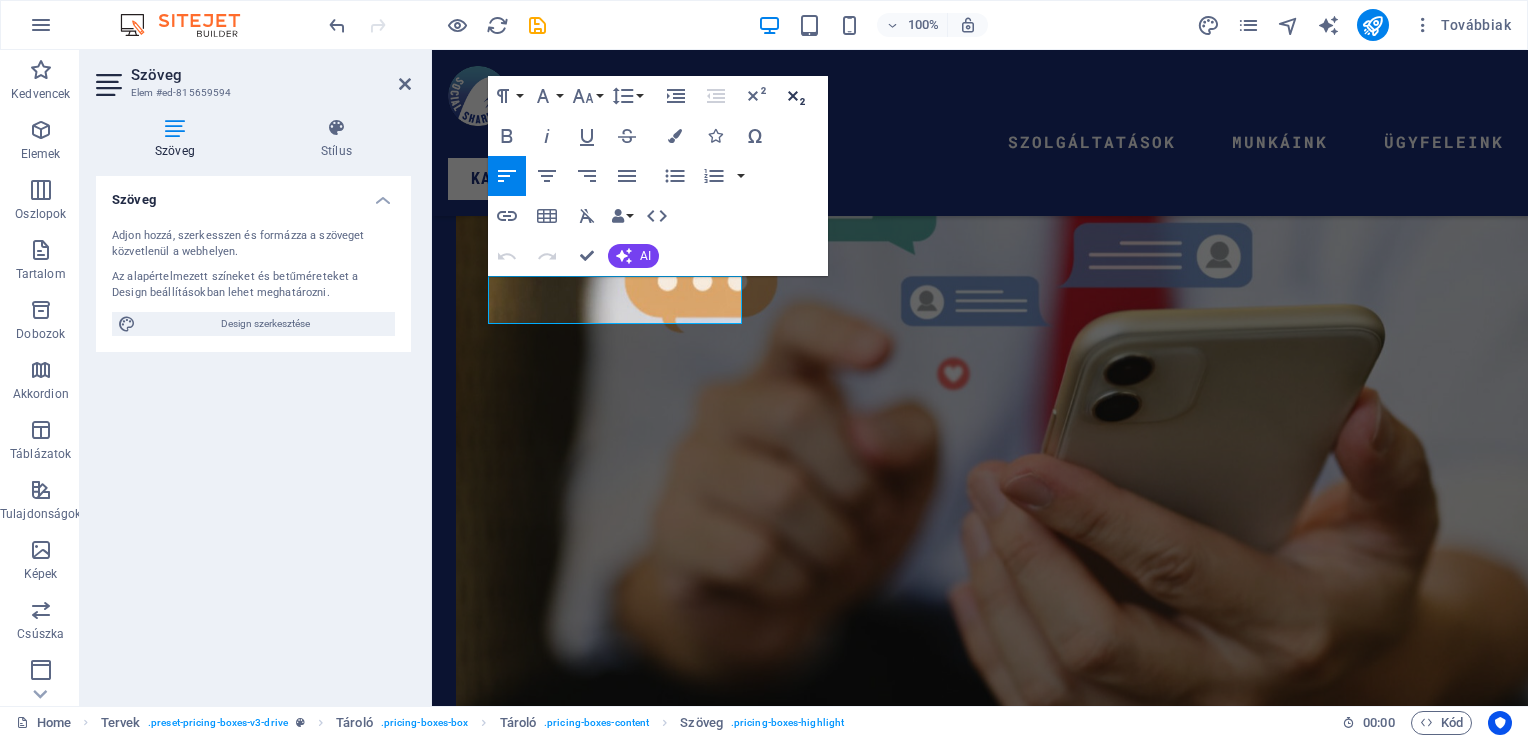click 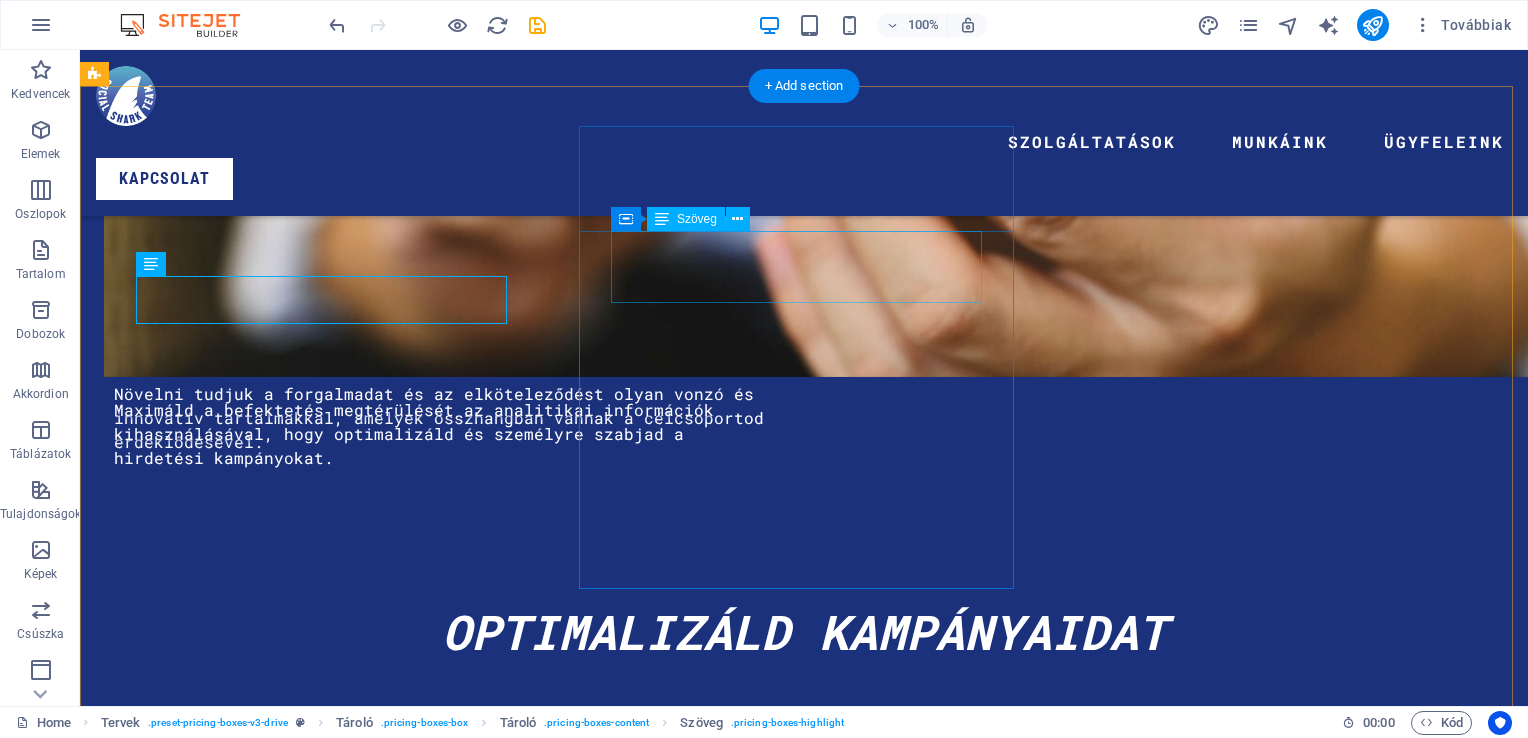 scroll, scrollTop: 3800, scrollLeft: 0, axis: vertical 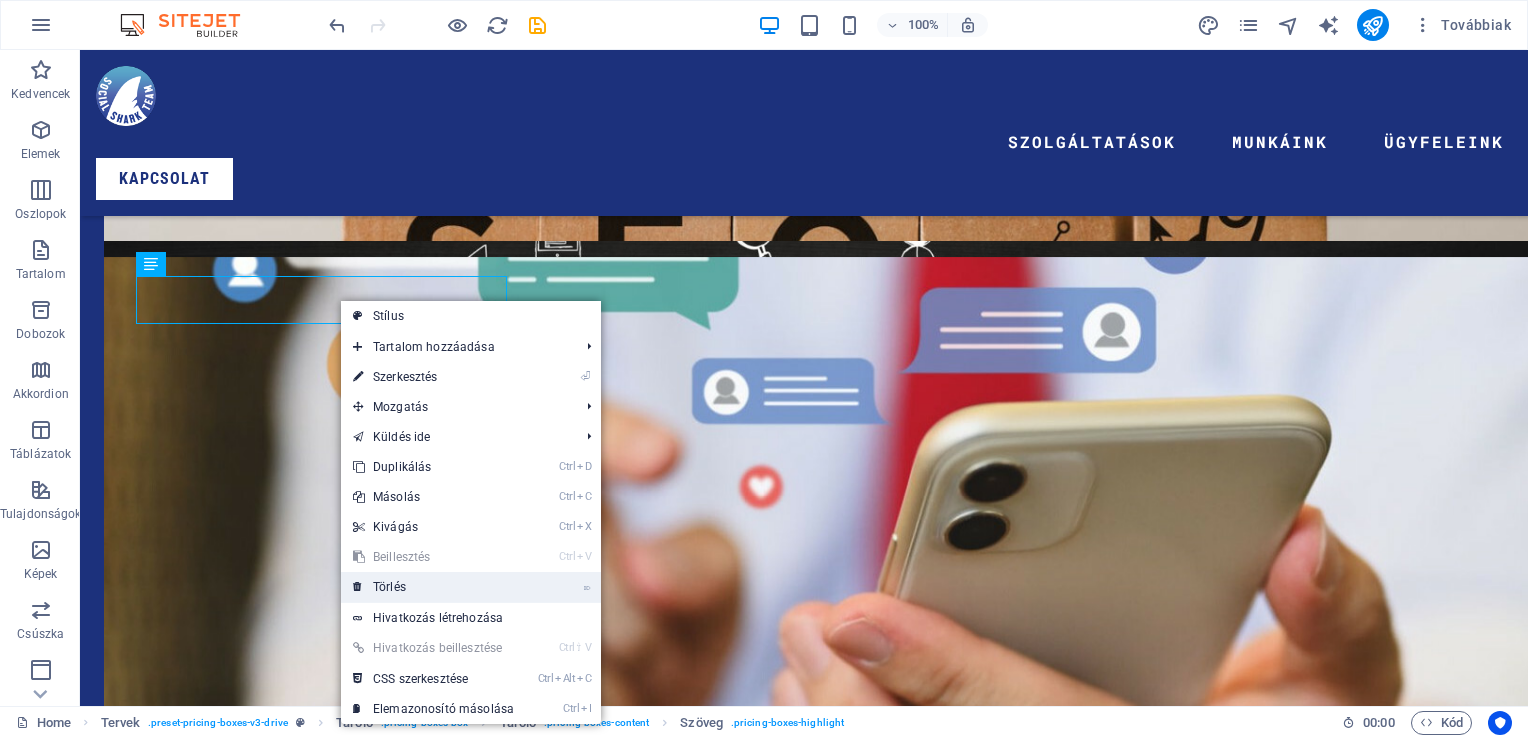 click on "⌦  Törlés" at bounding box center [433, 587] 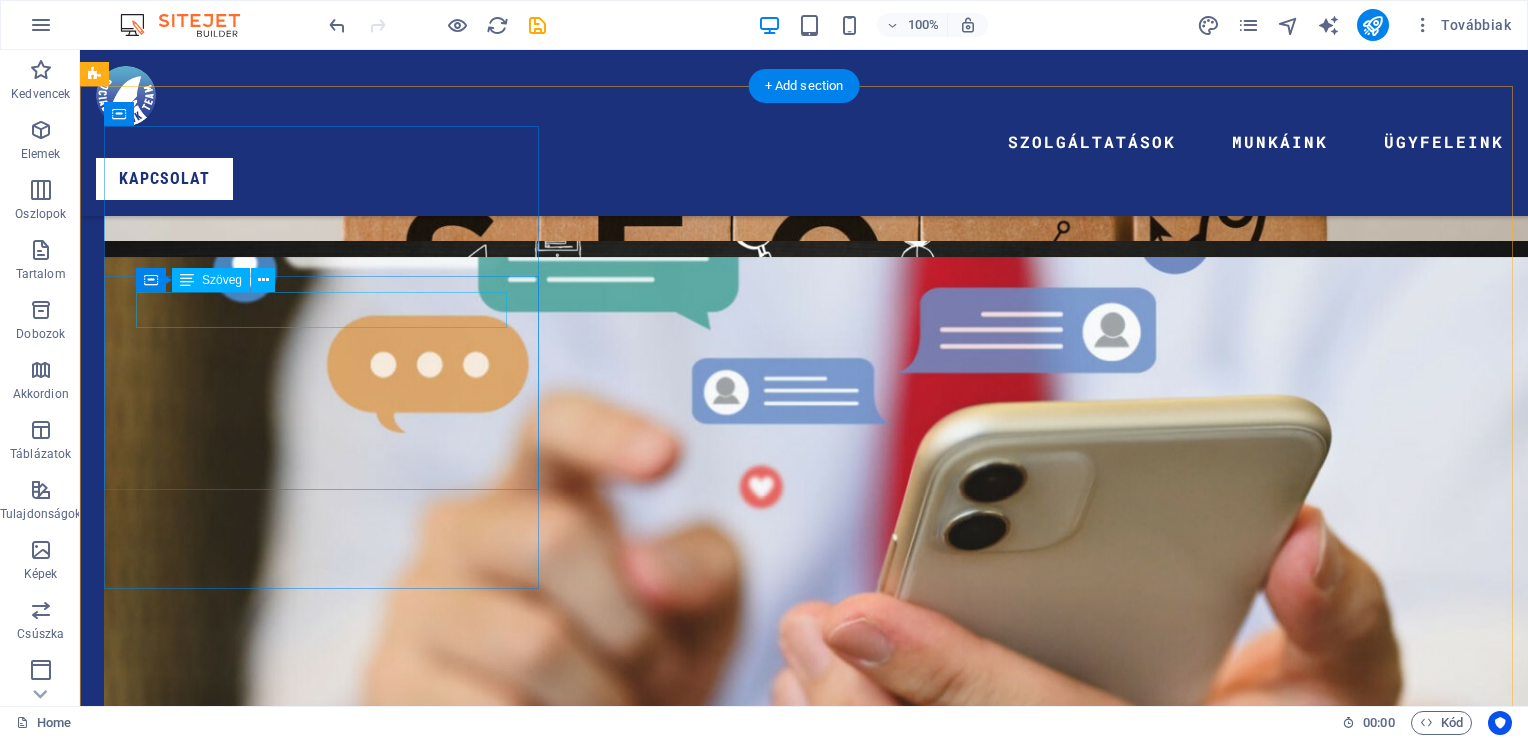 click on "Kezdő csomag" at bounding box center [804, 3816] 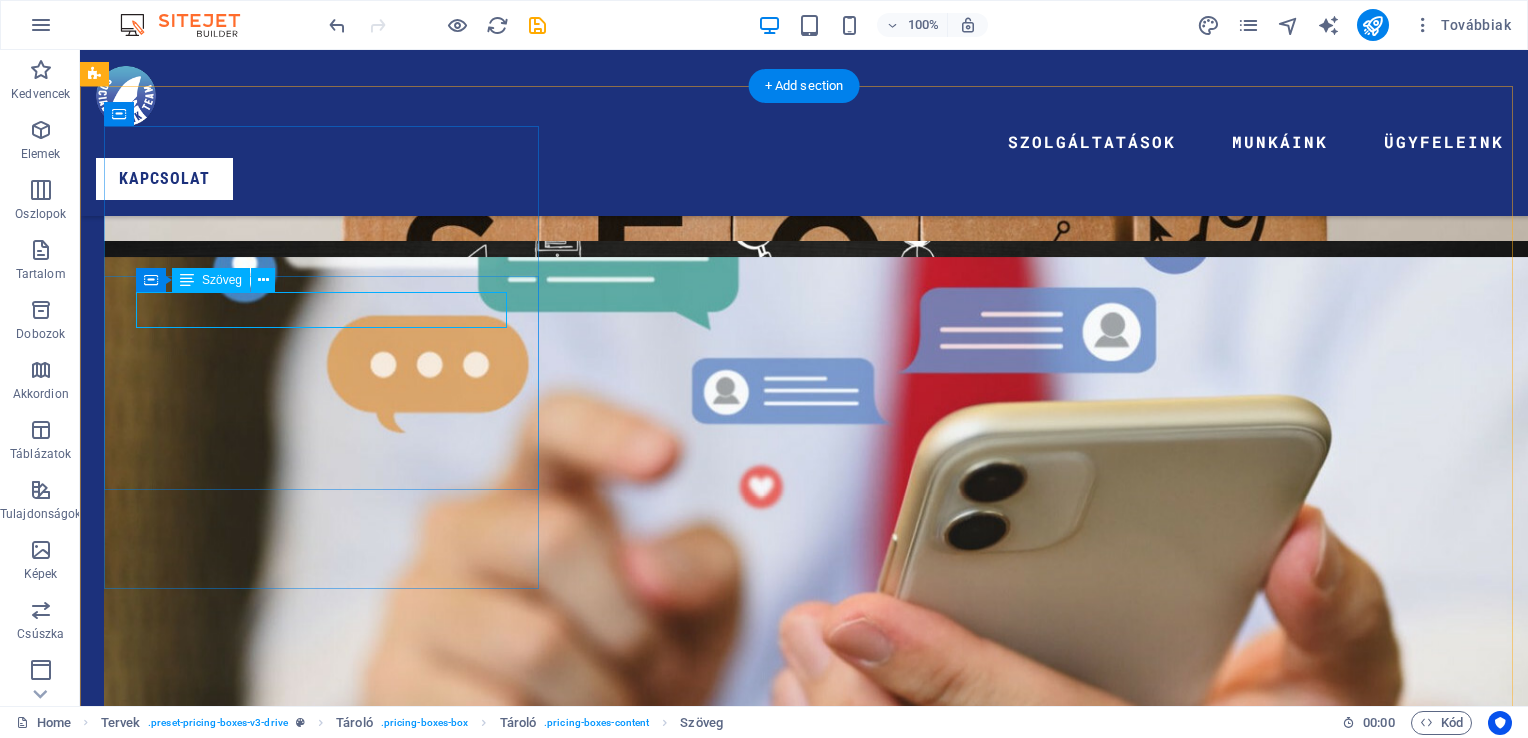 click on "Kezdő csomag" at bounding box center [804, 3816] 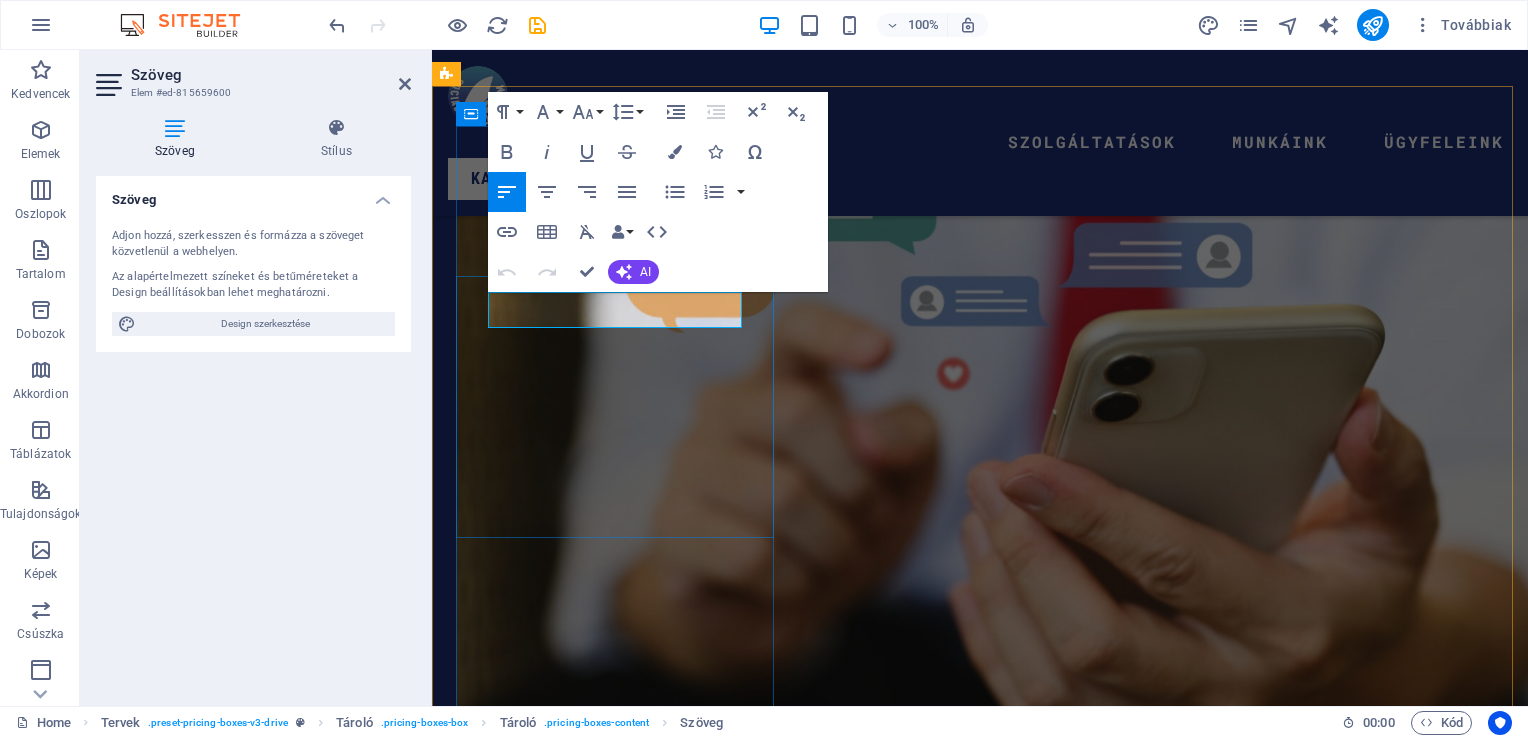 click on "Kezdő csomag" at bounding box center [980, 3832] 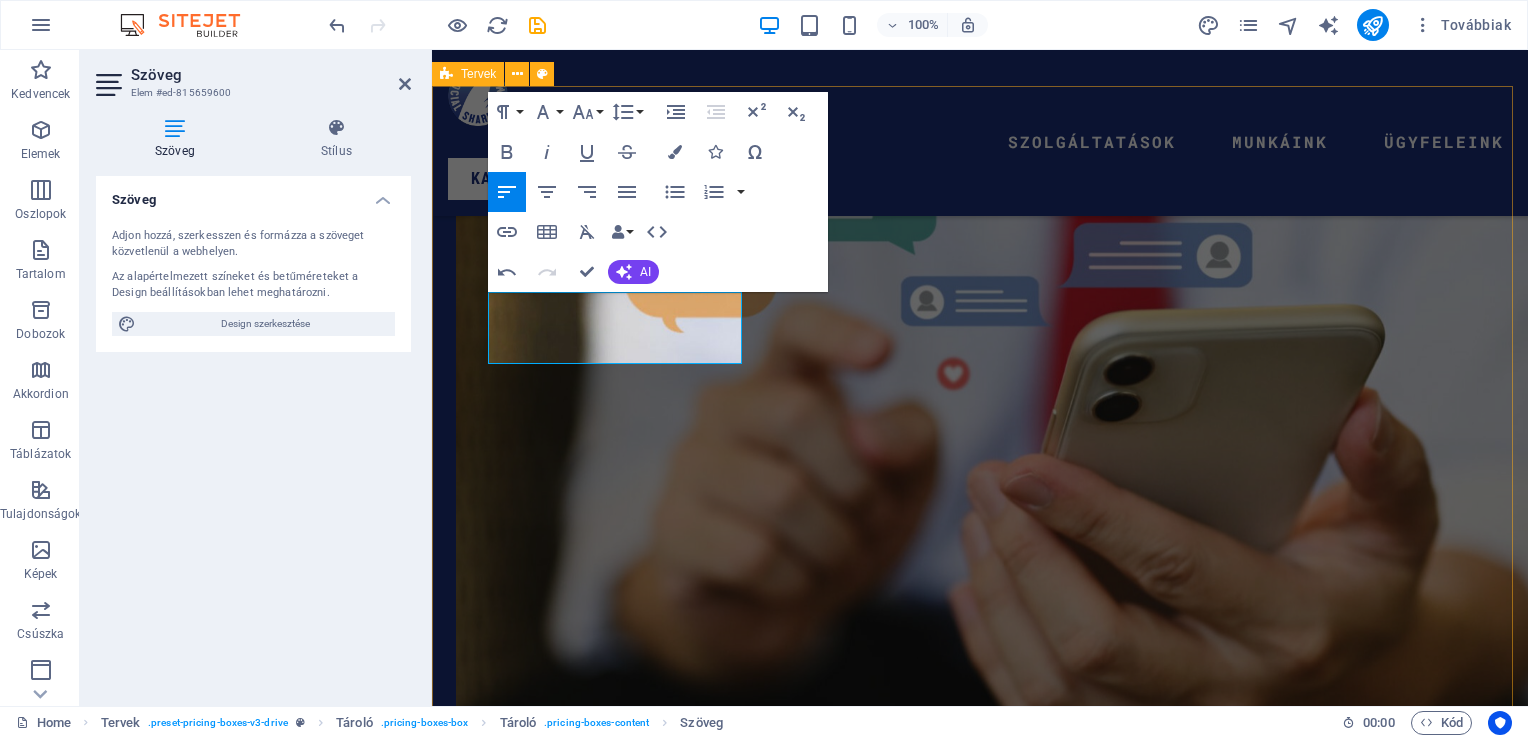 click on "Közösségi Média Kezelés      Kezdő csomag 49000 - 149000 ft       Lorem ipsum dolor sit amet
Lorem ipsum dolor sit amet
MARKETING ÉS SOCIAL  $199.99       Lorem ipsum dolor sit amet
Lorem ipsum dolor sit amet
Lorem ipsum dolor sit amet
Lorem ipsum dolor sit amet
Lorem ipsum dolor sit amet
WEBOLDALKÉSZÍTÉS $699.99       Lorem ipsum dolor sit amet
Lorem ipsum dolor sit amet
Lorem ipsum dolor sit amet
Lorem ipsum dolor sit amet
Lorem ipsum dolor sit amet
Üzenj NEKÜNK" at bounding box center [980, 9849] 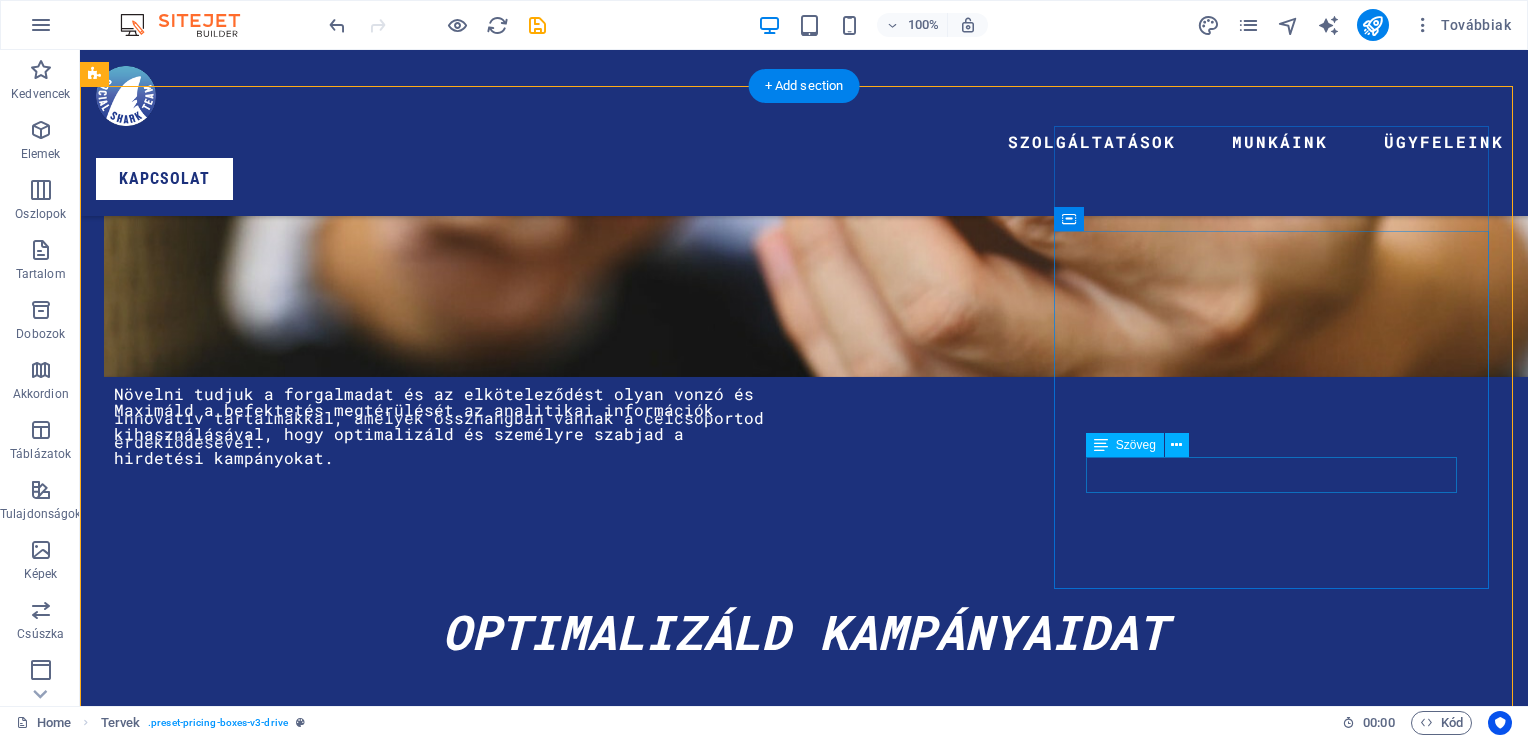 scroll, scrollTop: 3800, scrollLeft: 0, axis: vertical 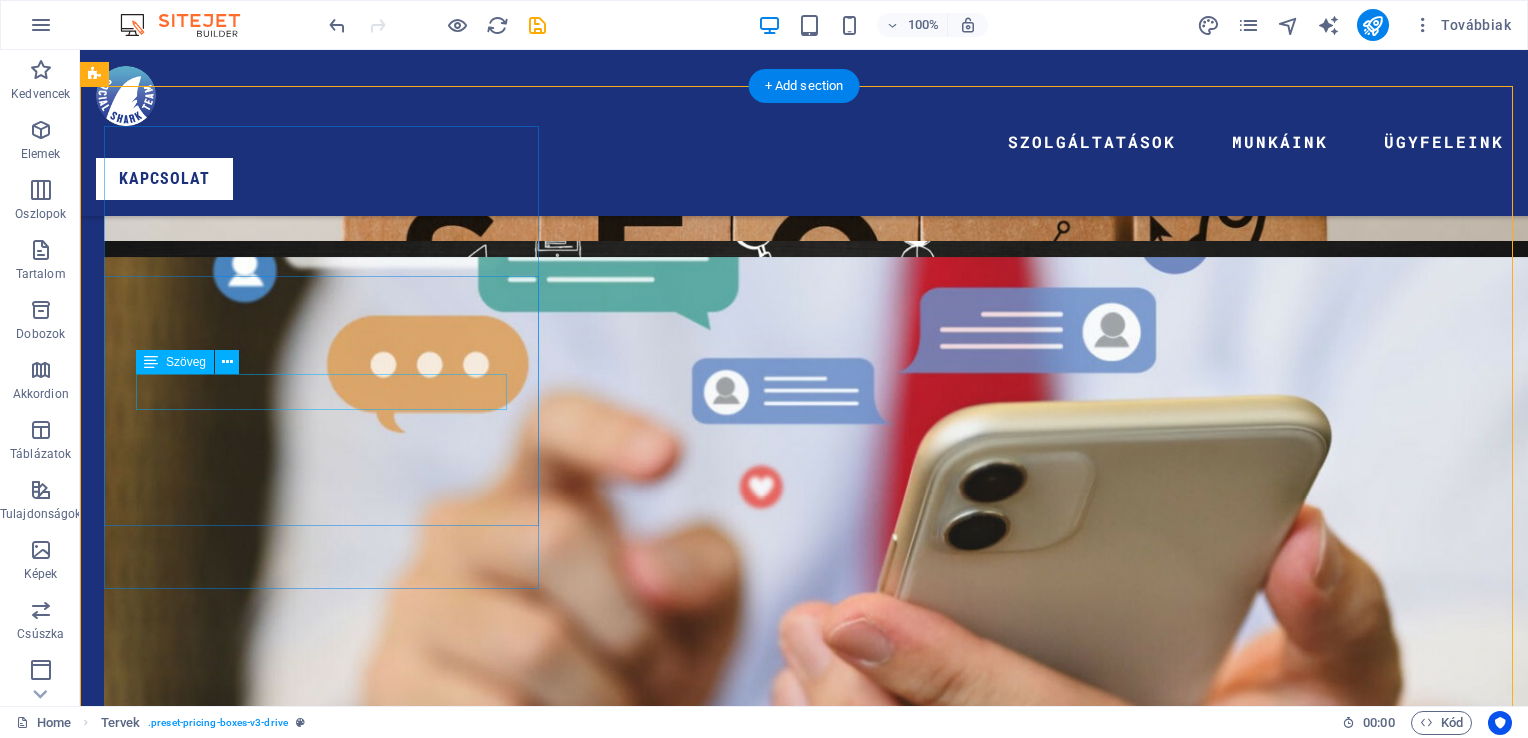 click on "Lorem ipsum dolor sit amet" at bounding box center [804, 5067] 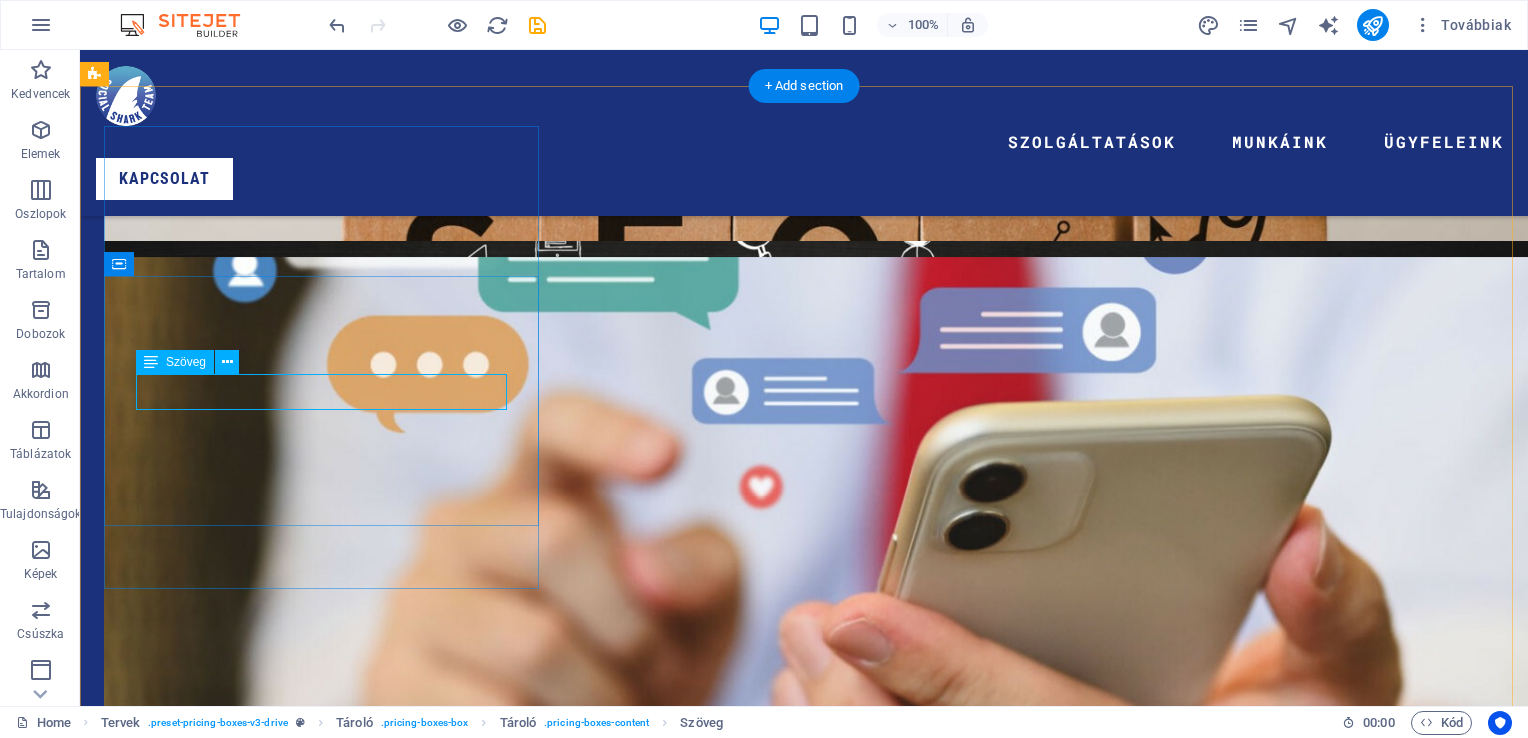 click on "Lorem ipsum dolor sit amet" at bounding box center (804, 5067) 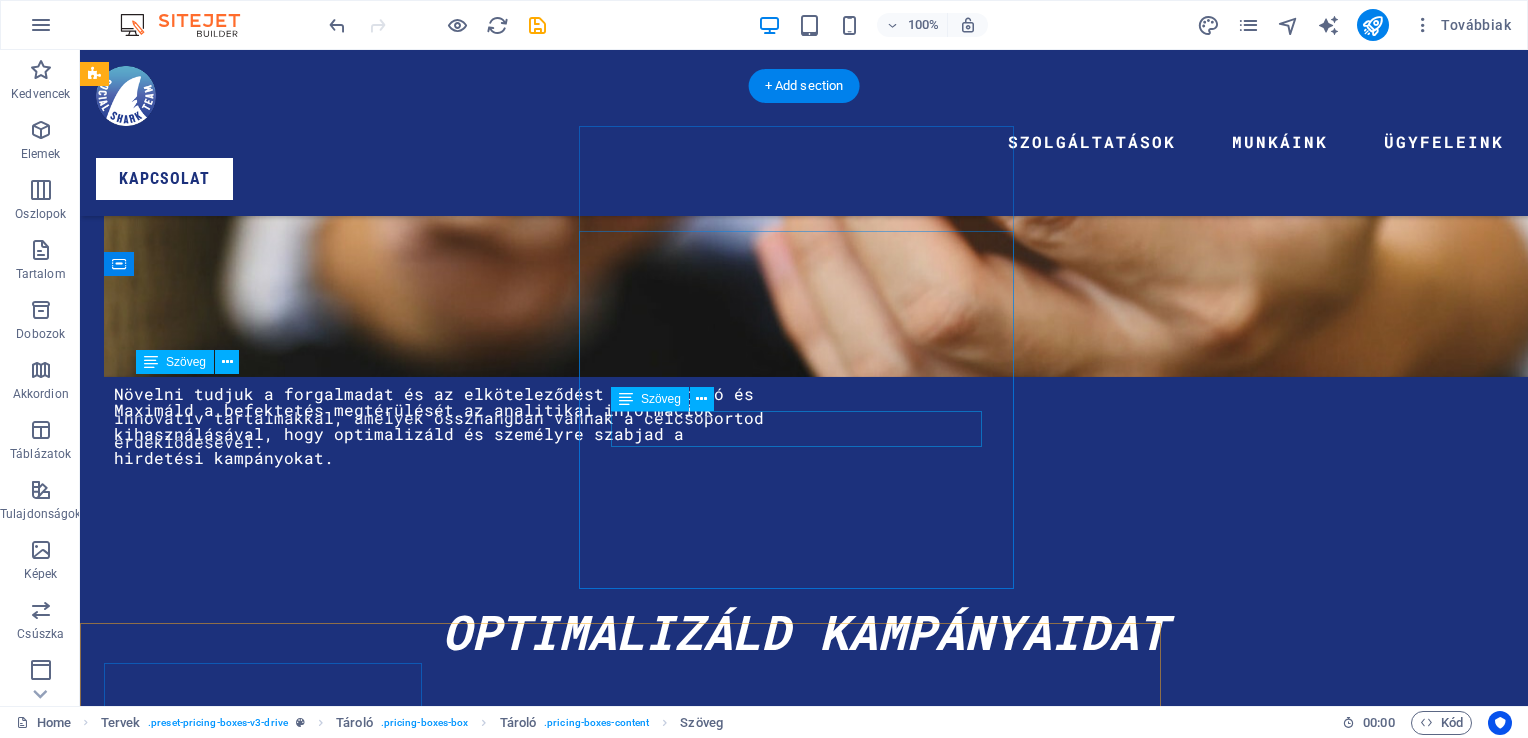 scroll, scrollTop: 3800, scrollLeft: 0, axis: vertical 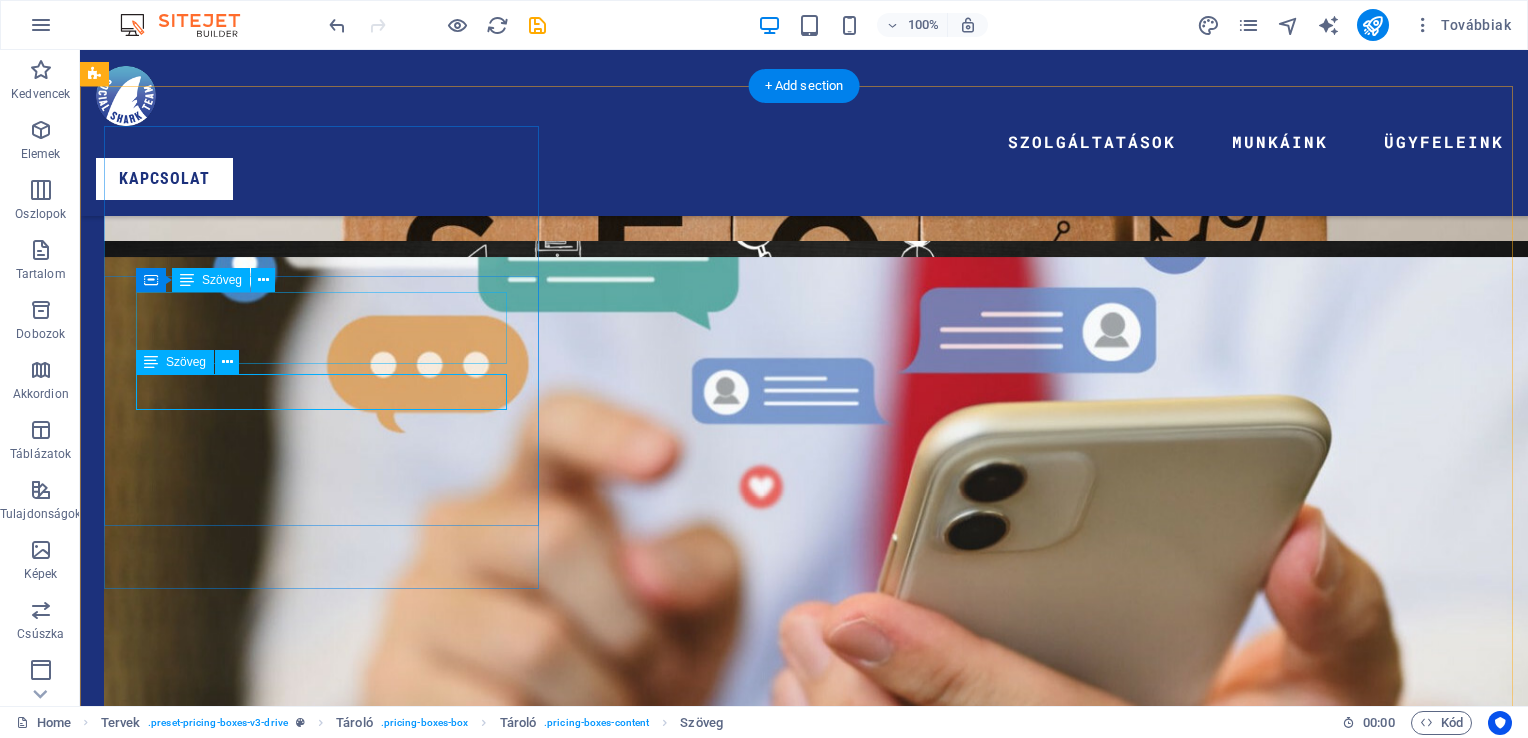 click on "Kezdő csomag [PRICE] - [PRICE] ft" at bounding box center [804, 3816] 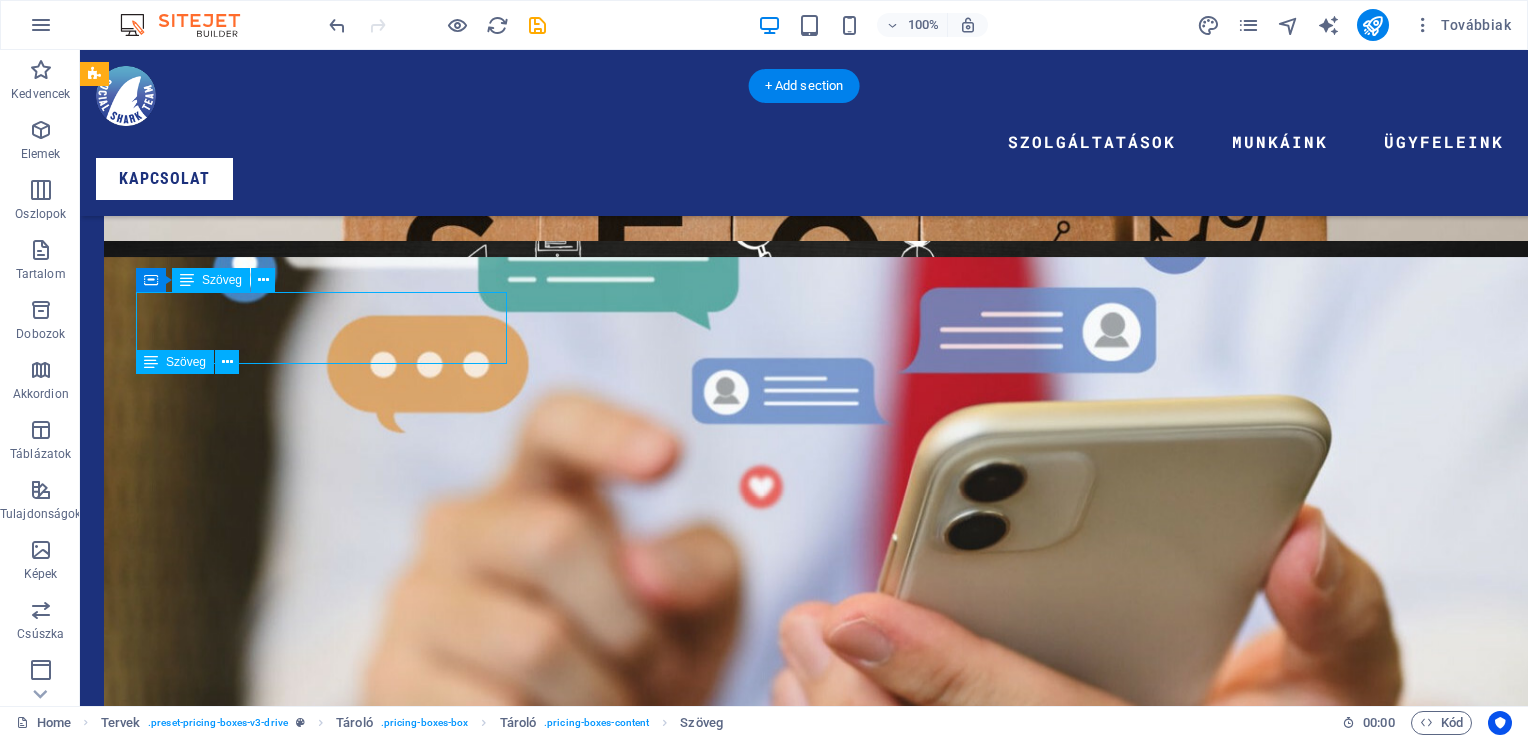 click on "Kezdő csomag [PRICE] - [PRICE] ft" at bounding box center [804, 3816] 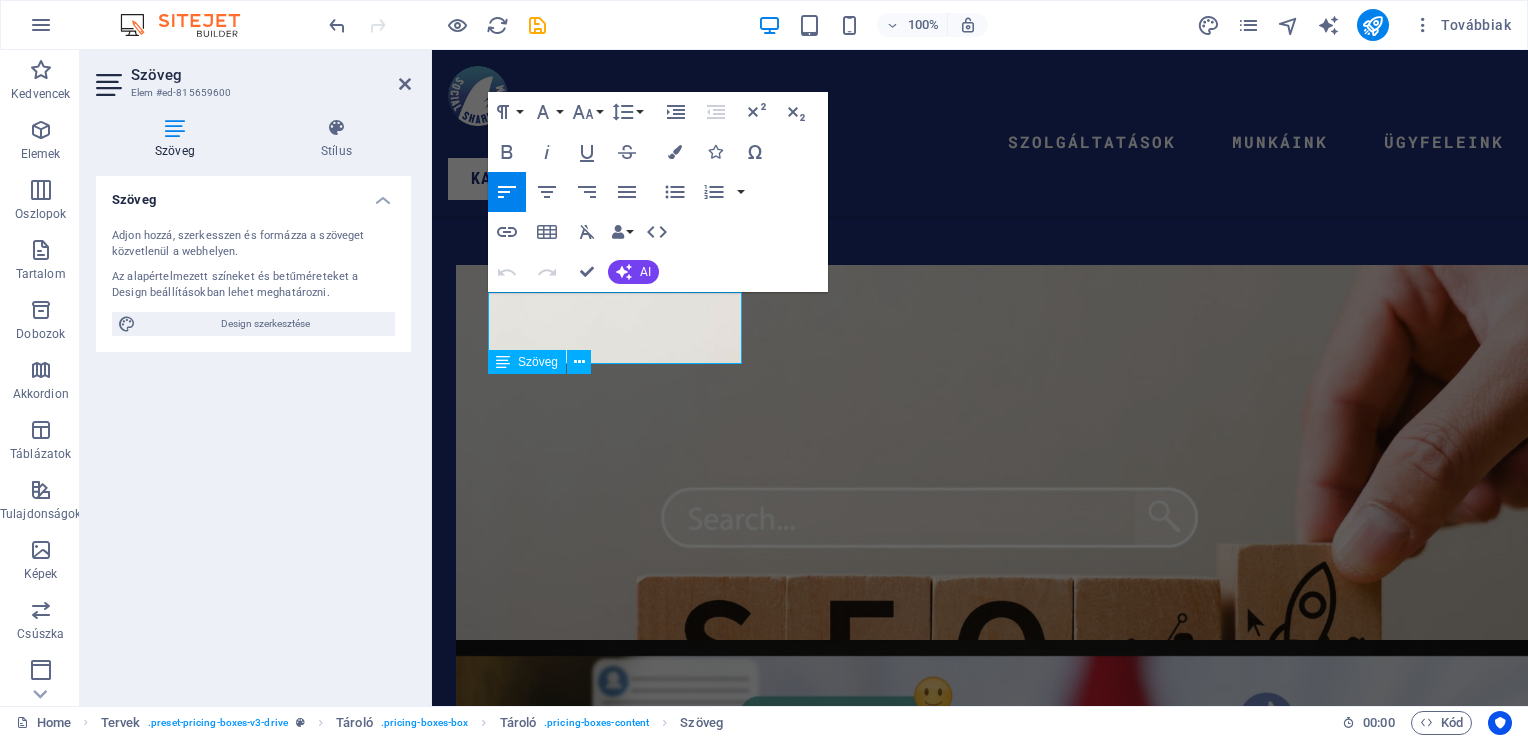 scroll, scrollTop: 4336, scrollLeft: 0, axis: vertical 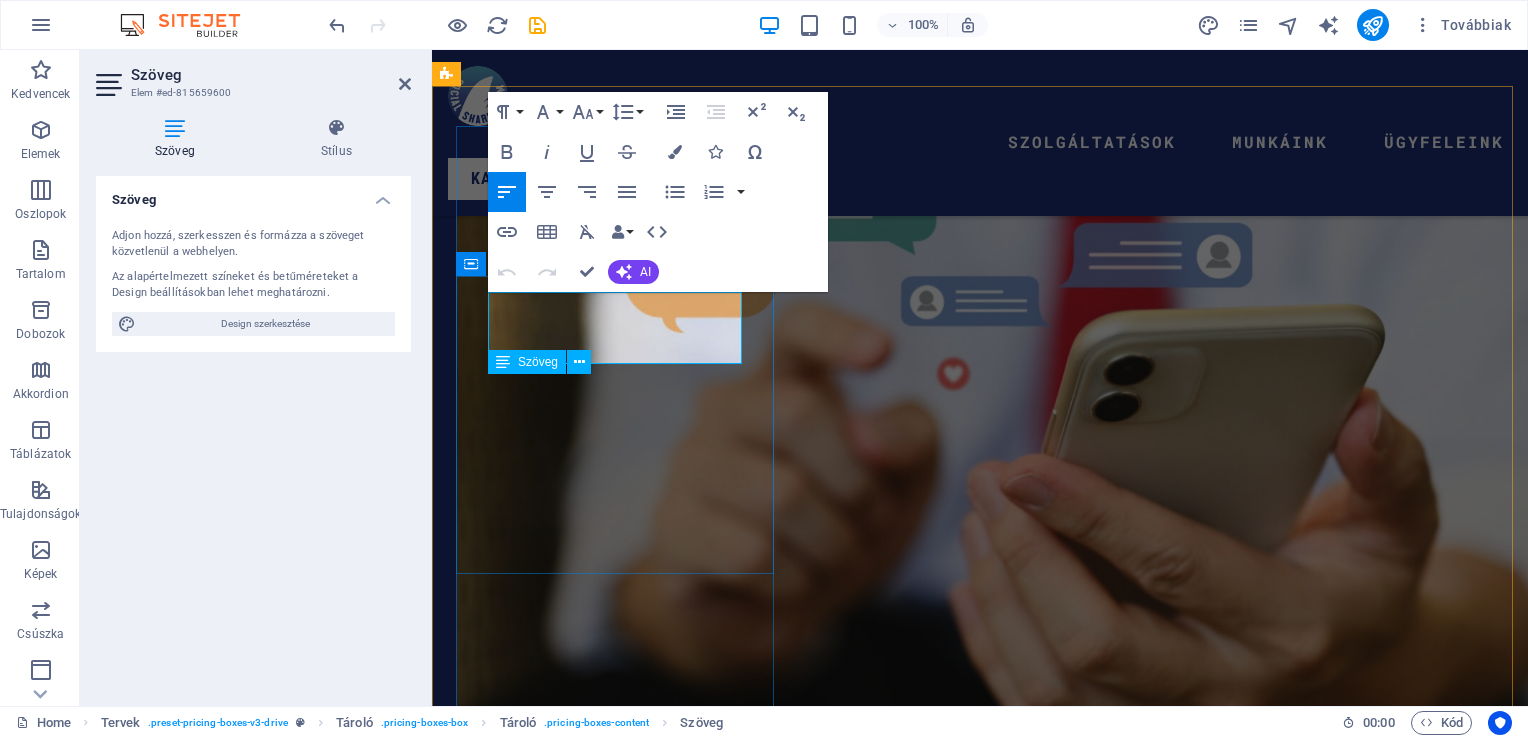 click on "Kezdő csomag [PRICE] - [PRICE] ft" at bounding box center (721, 4282) 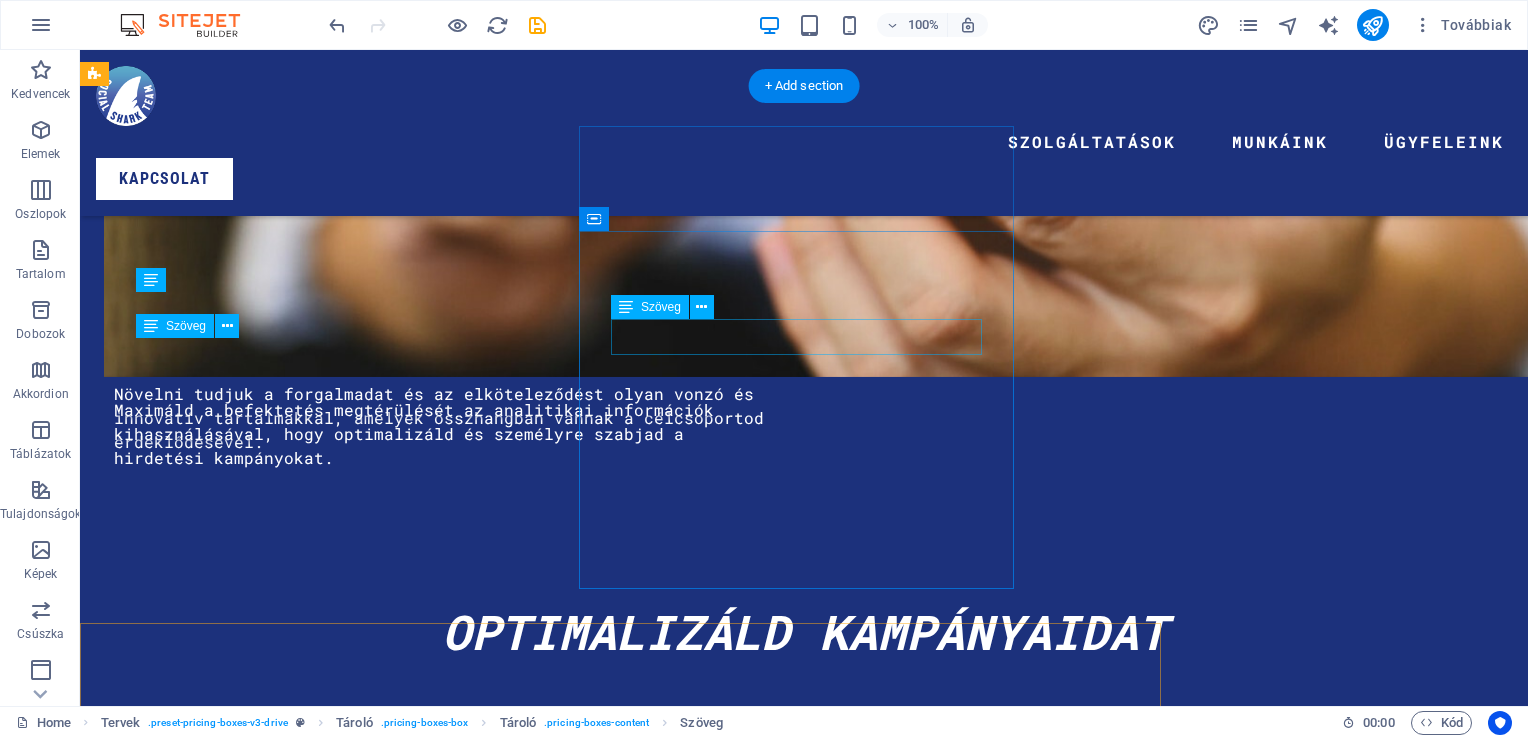 scroll, scrollTop: 3800, scrollLeft: 0, axis: vertical 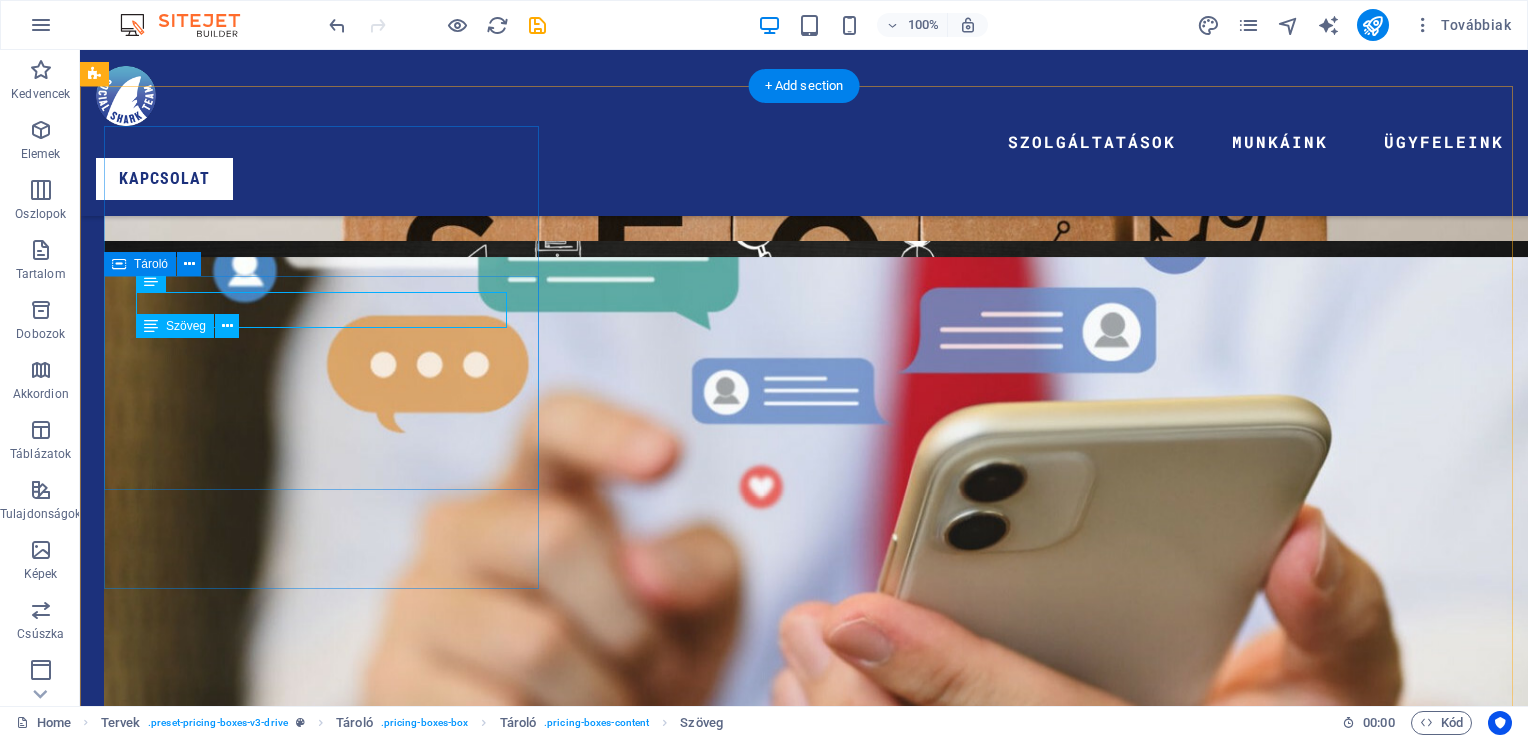 click on "Kezdő csomag 49000  ft       Lorem ipsum dolor sit amet
Lorem ipsum dolor sit amet" at bounding box center (804, 5095) 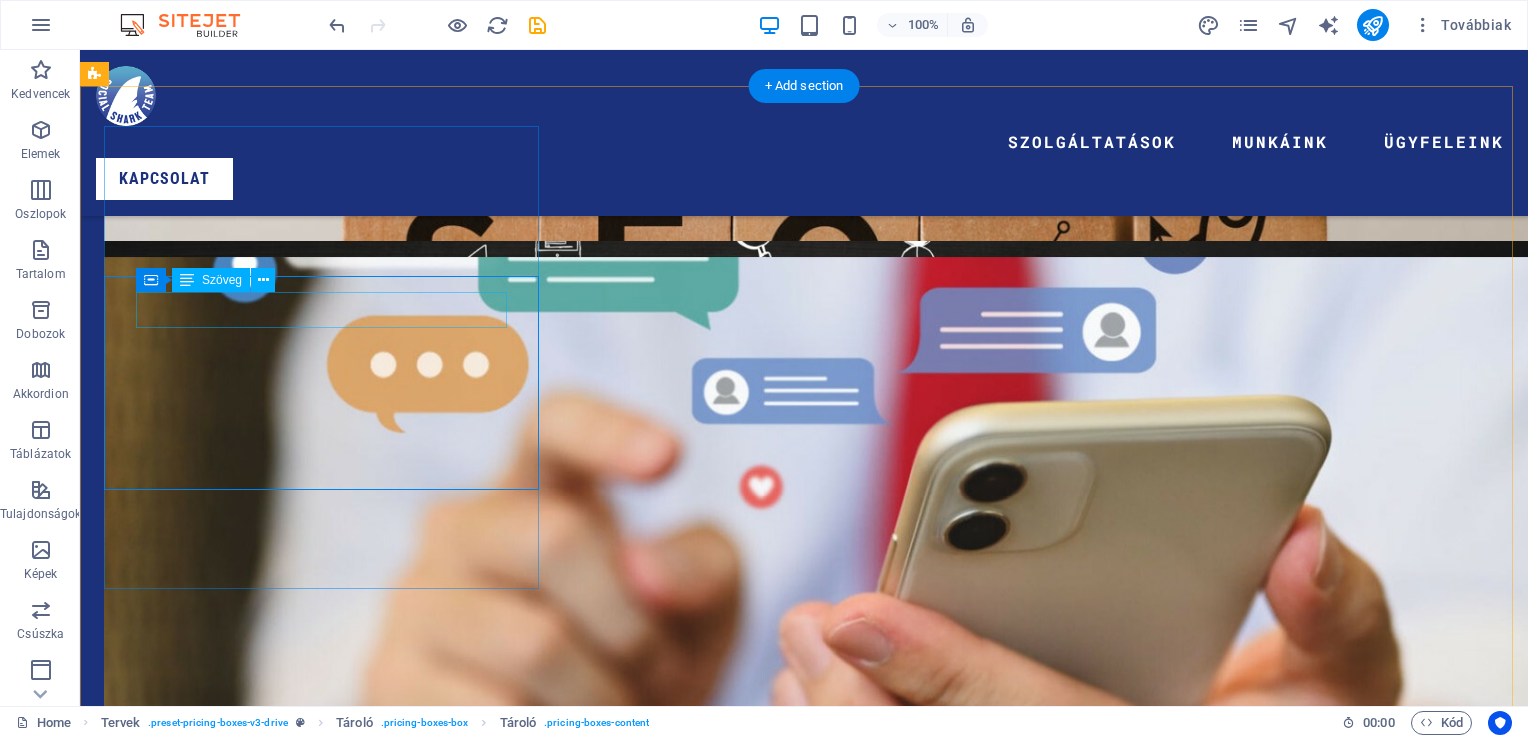 click on "Kezdő csomag [PRICE]  ft" at bounding box center (804, 3816) 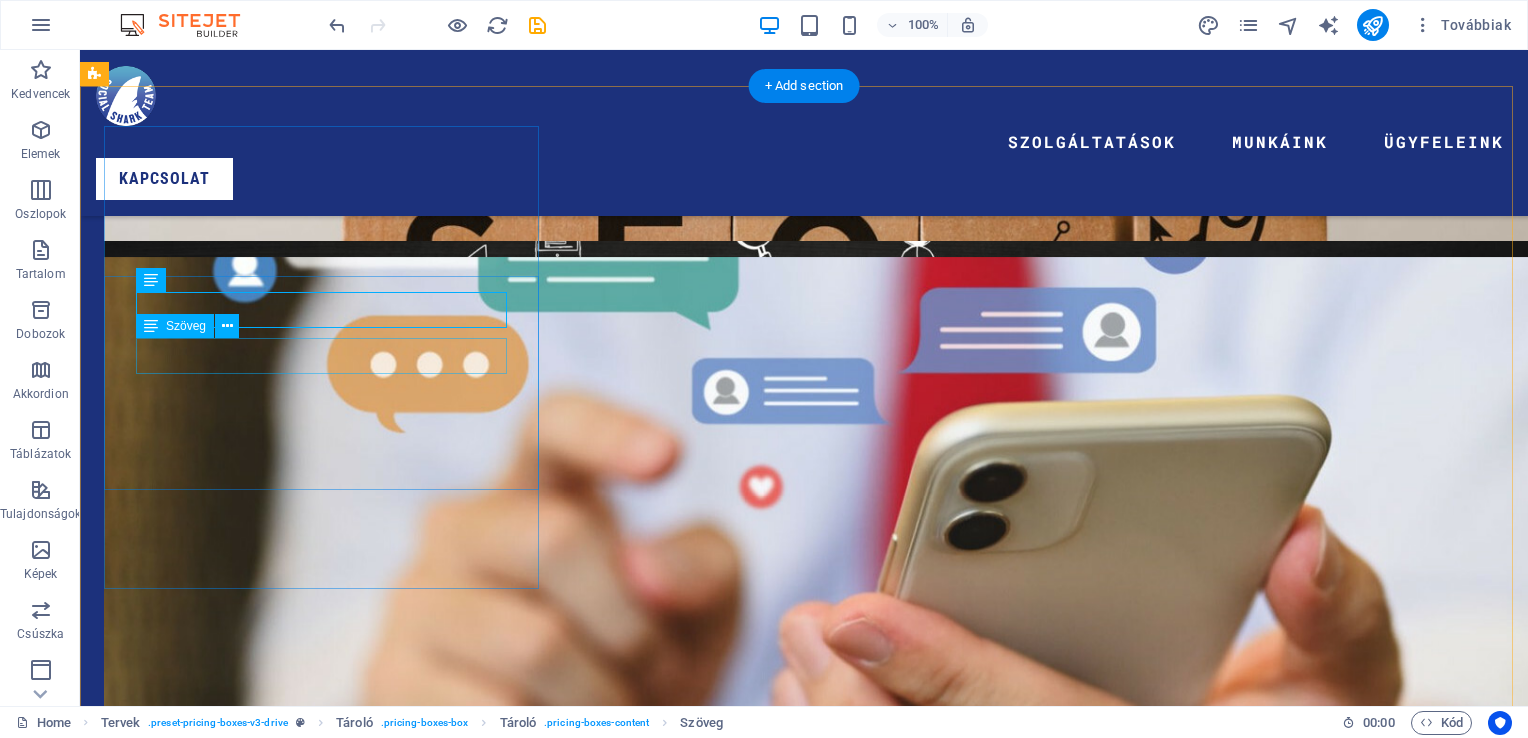 click on "Lorem ipsum dolor sit amet" at bounding box center (804, 5067) 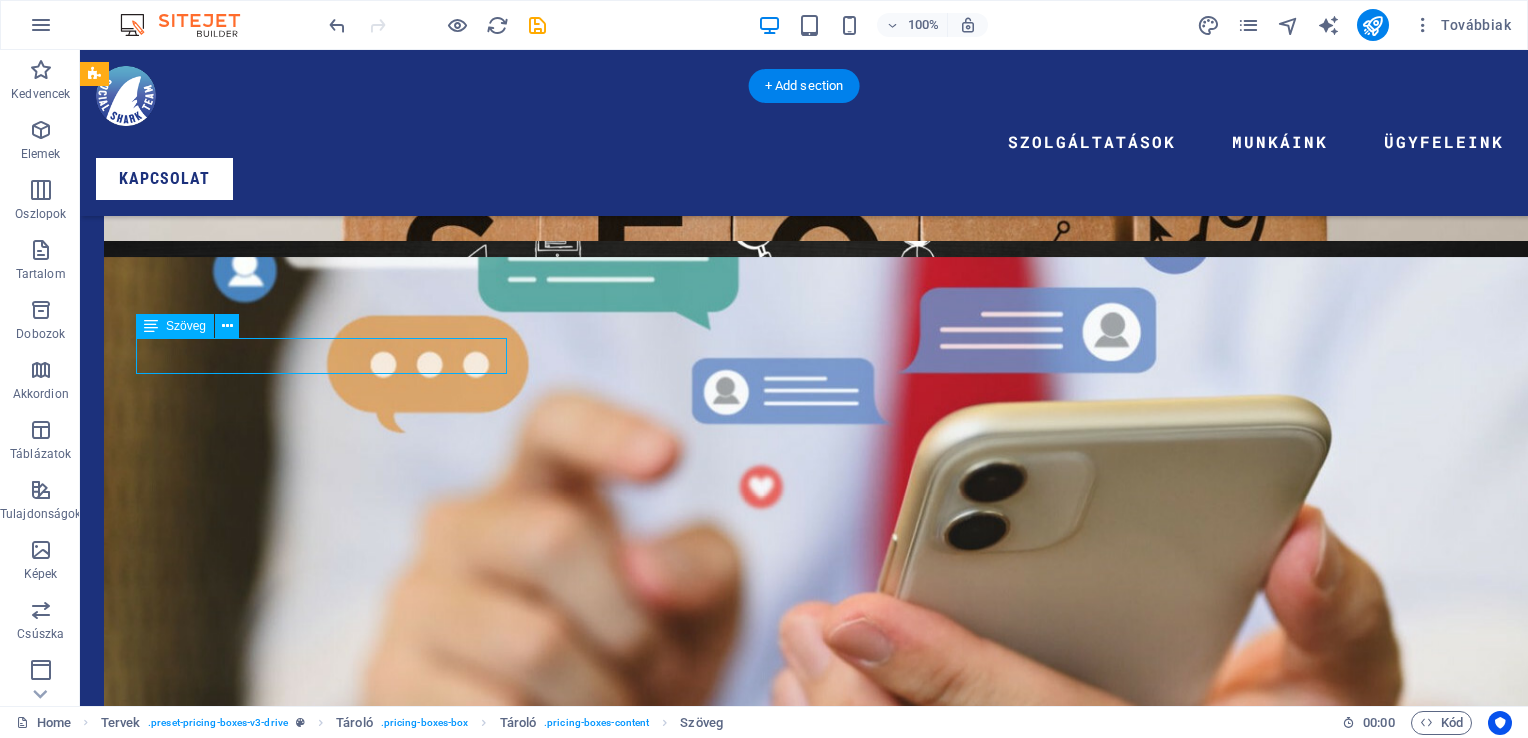 click on "Lorem ipsum dolor sit amet" at bounding box center [804, 5067] 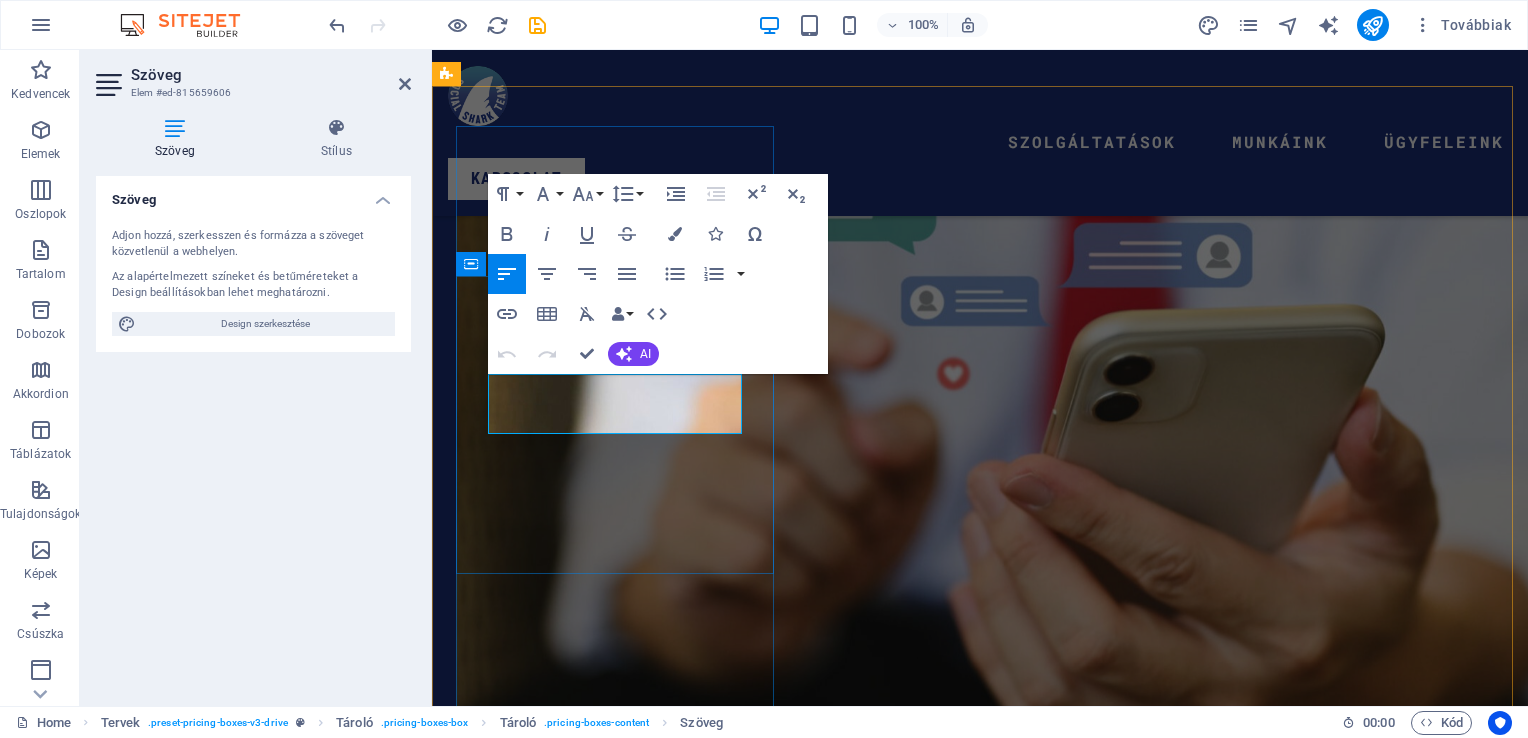 drag, startPoint x: 536, startPoint y: 424, endPoint x: 519, endPoint y: 388, distance: 39.812057 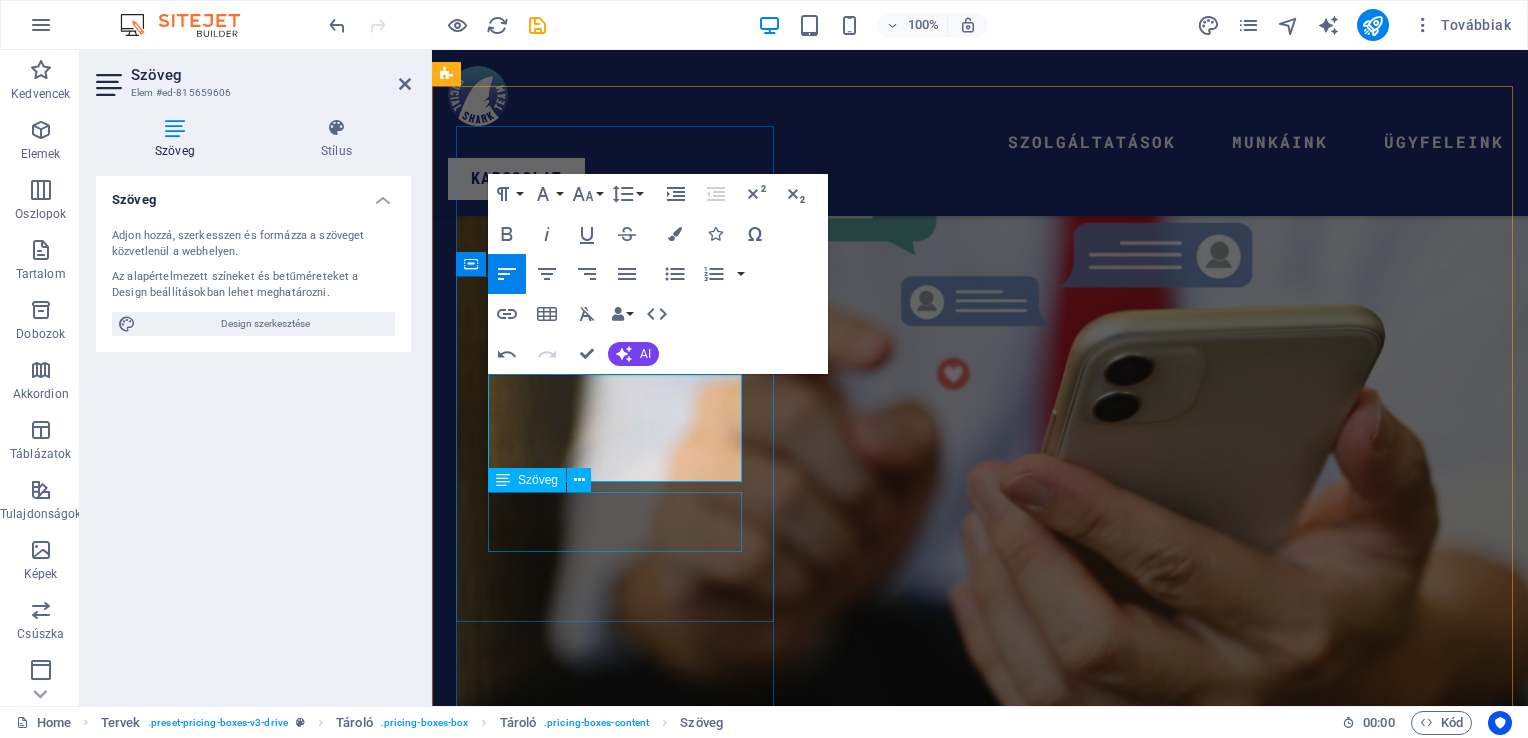 click on "Lorem ipsum dolor sit amet" at bounding box center [980, 5760] 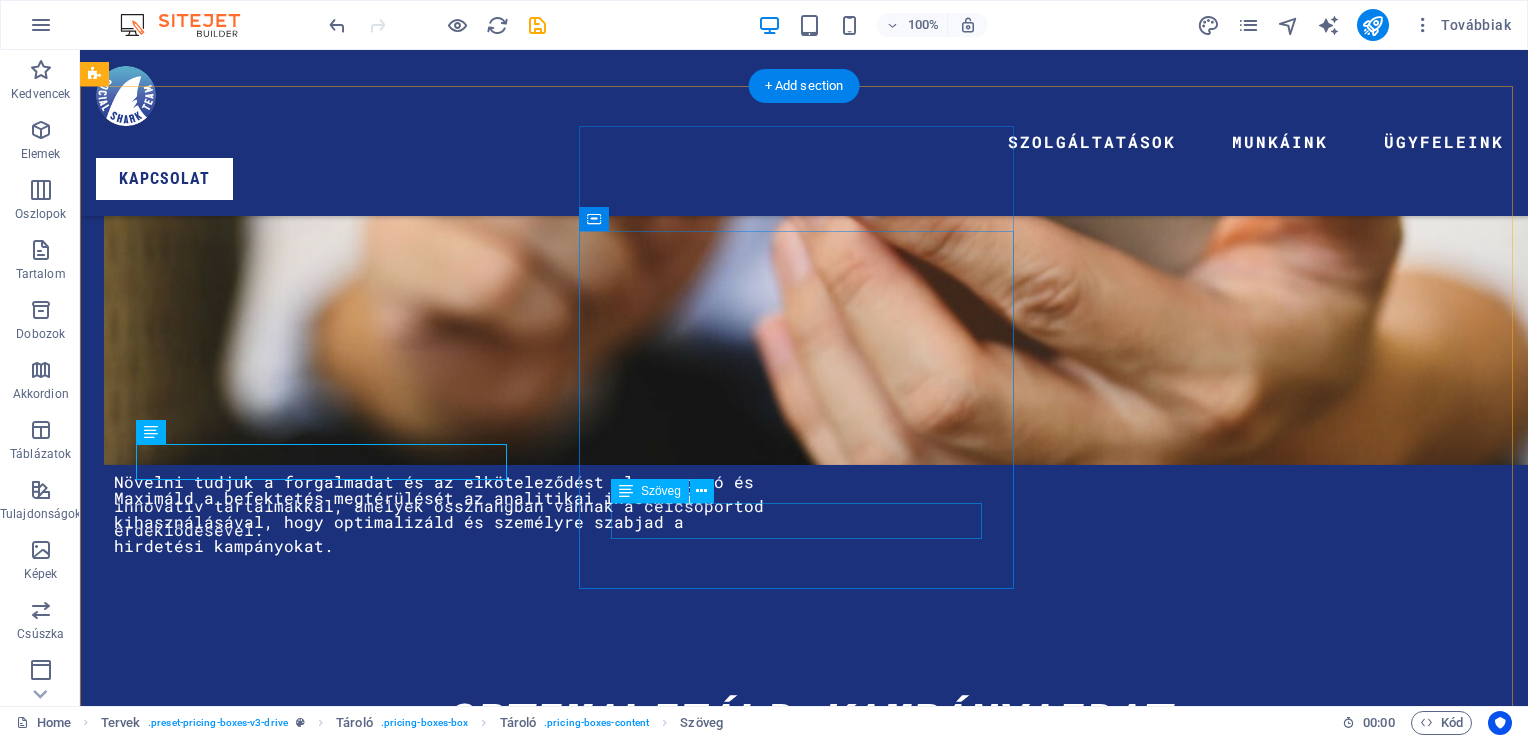 scroll, scrollTop: 3800, scrollLeft: 0, axis: vertical 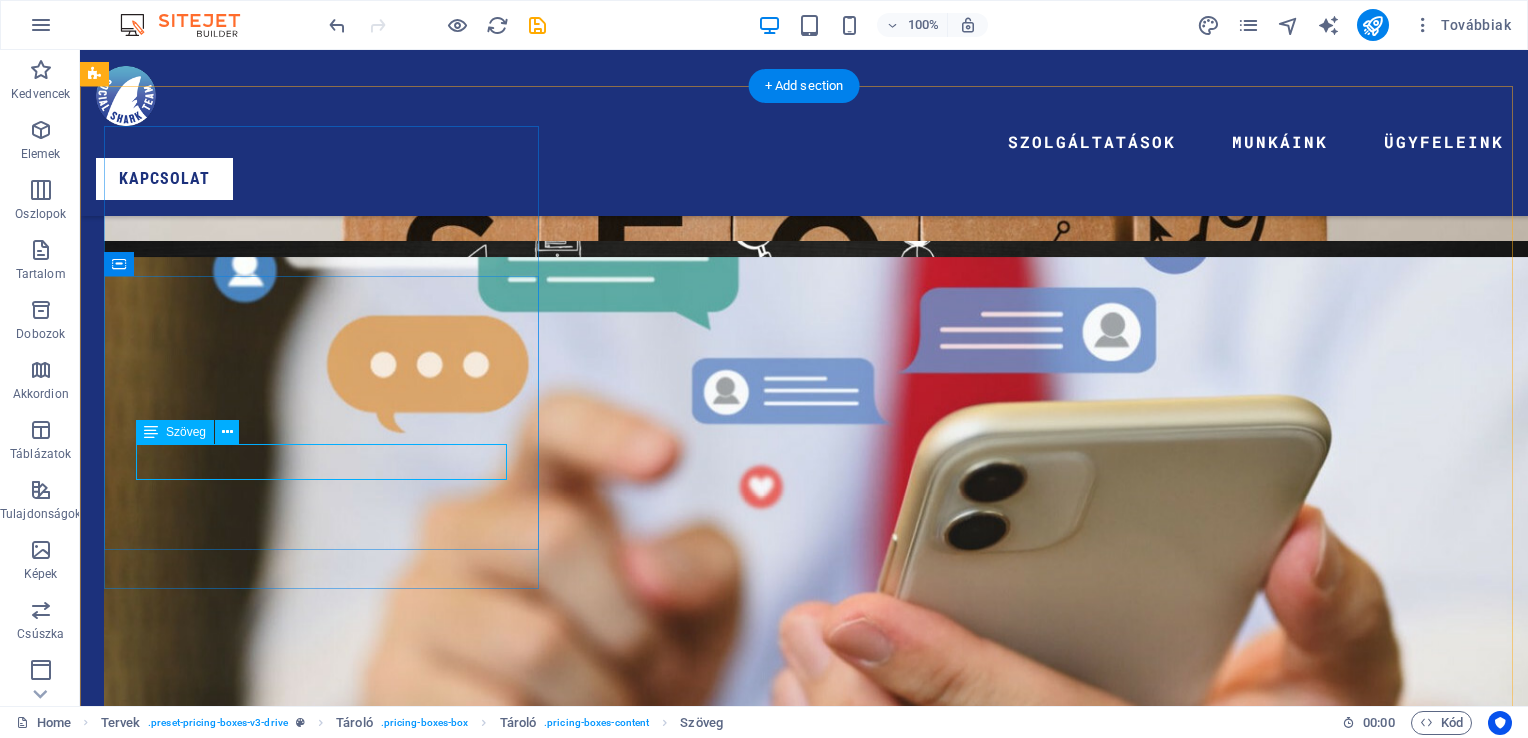 click on "Lorem ipsum dolor sit amet" at bounding box center [804, 6342] 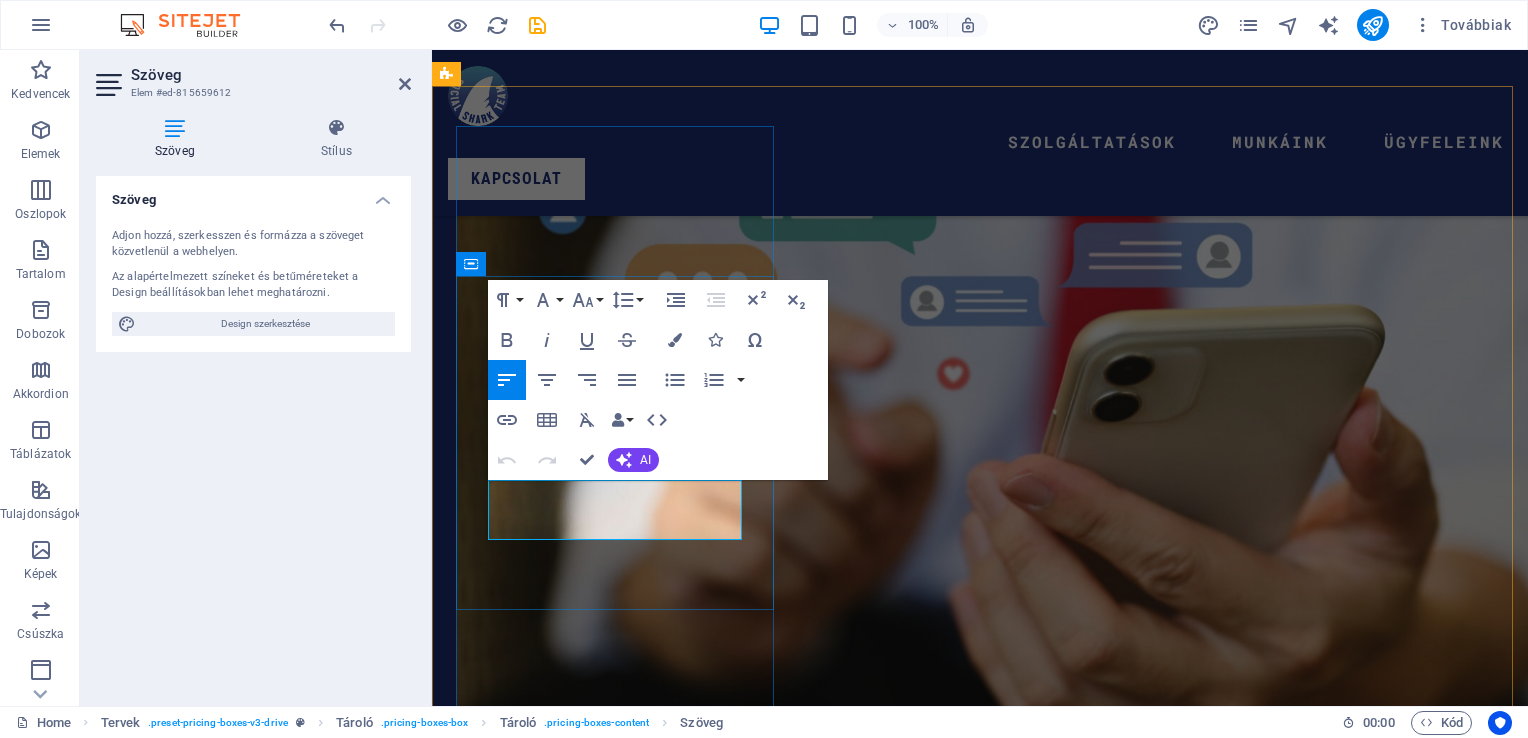 drag, startPoint x: 525, startPoint y: 501, endPoint x: 537, endPoint y: 525, distance: 26.832815 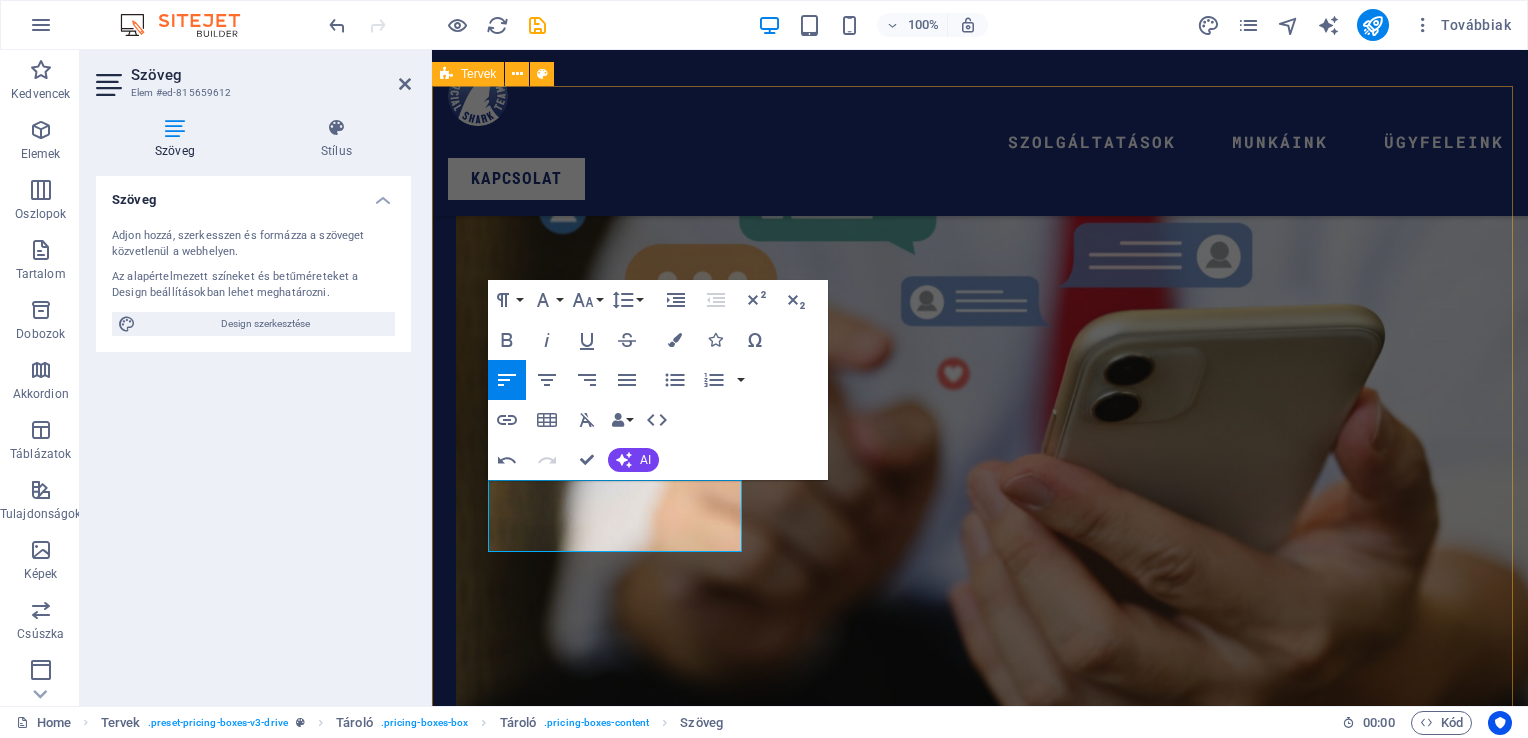 click on "Közösségi Média Kezelés      Kezdő csomag 49000  ft      Standart csomag 89000 ft       Prémium csomag 149000 ft MARKETING ÉS SOCIAL  $199.99       Lorem ipsum dolor sit amet
Lorem ipsum dolor sit amet
Lorem ipsum dolor sit amet
Lorem ipsum dolor sit amet
Lorem ipsum dolor sit amet
WEBOLDALKÉSZÍTÉS $699.99       Lorem ipsum dolor sit amet
Lorem ipsum dolor sit amet
Lorem ipsum dolor sit amet
Lorem ipsum dolor sit amet
Lorem ipsum dolor sit amet
Üzenj NEKÜNK" at bounding box center (980, 9861) 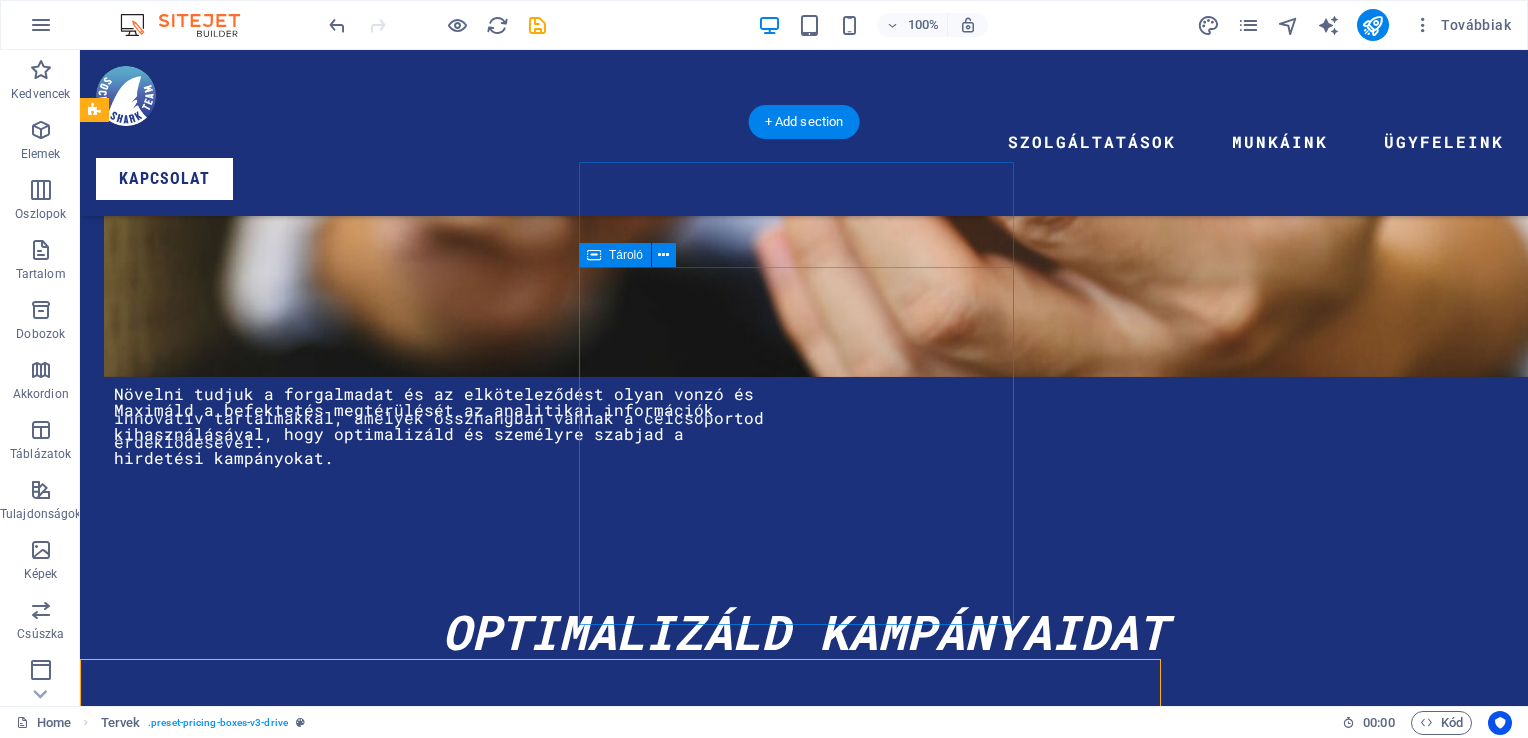 scroll, scrollTop: 3764, scrollLeft: 0, axis: vertical 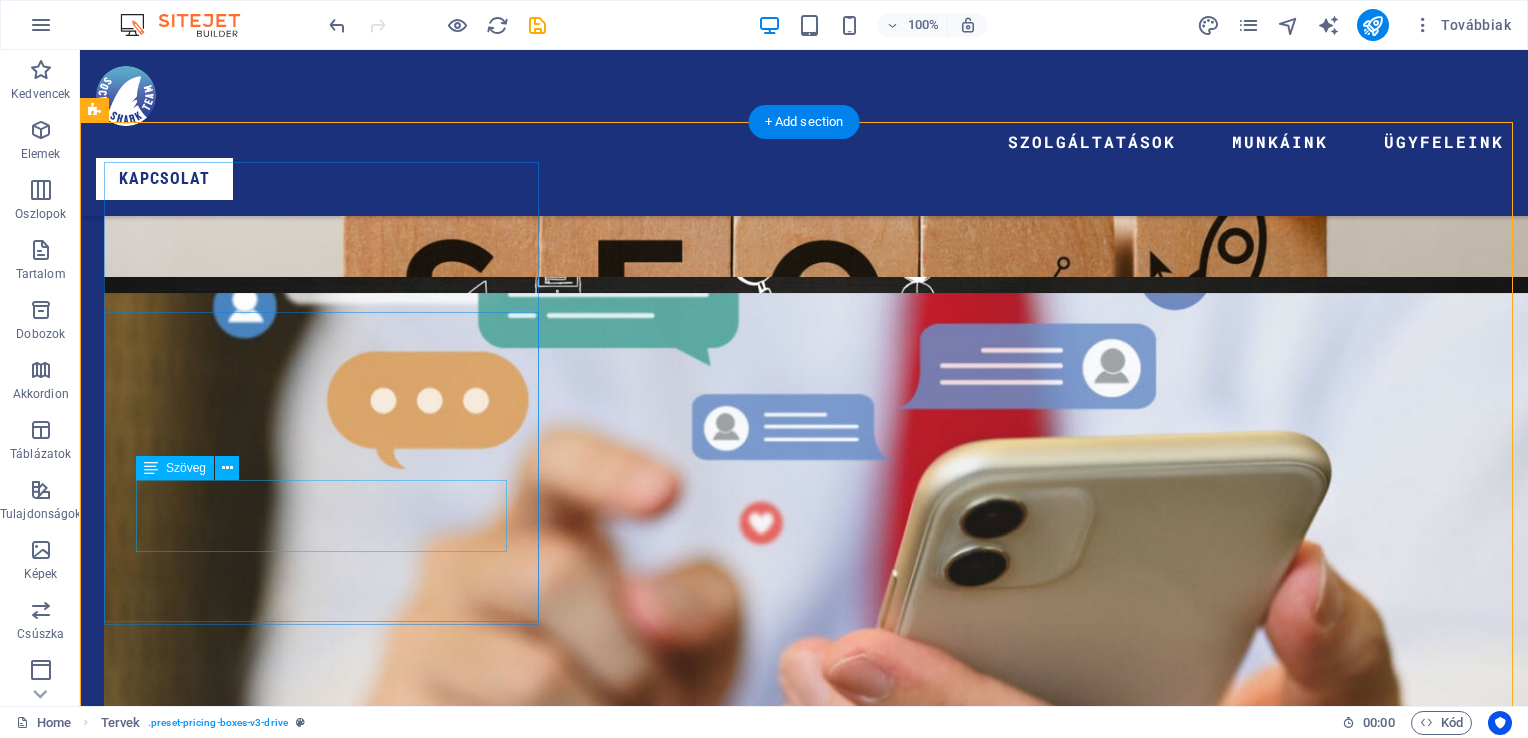 click on "Prémium csomag 149000 ft" at bounding box center (804, 6378) 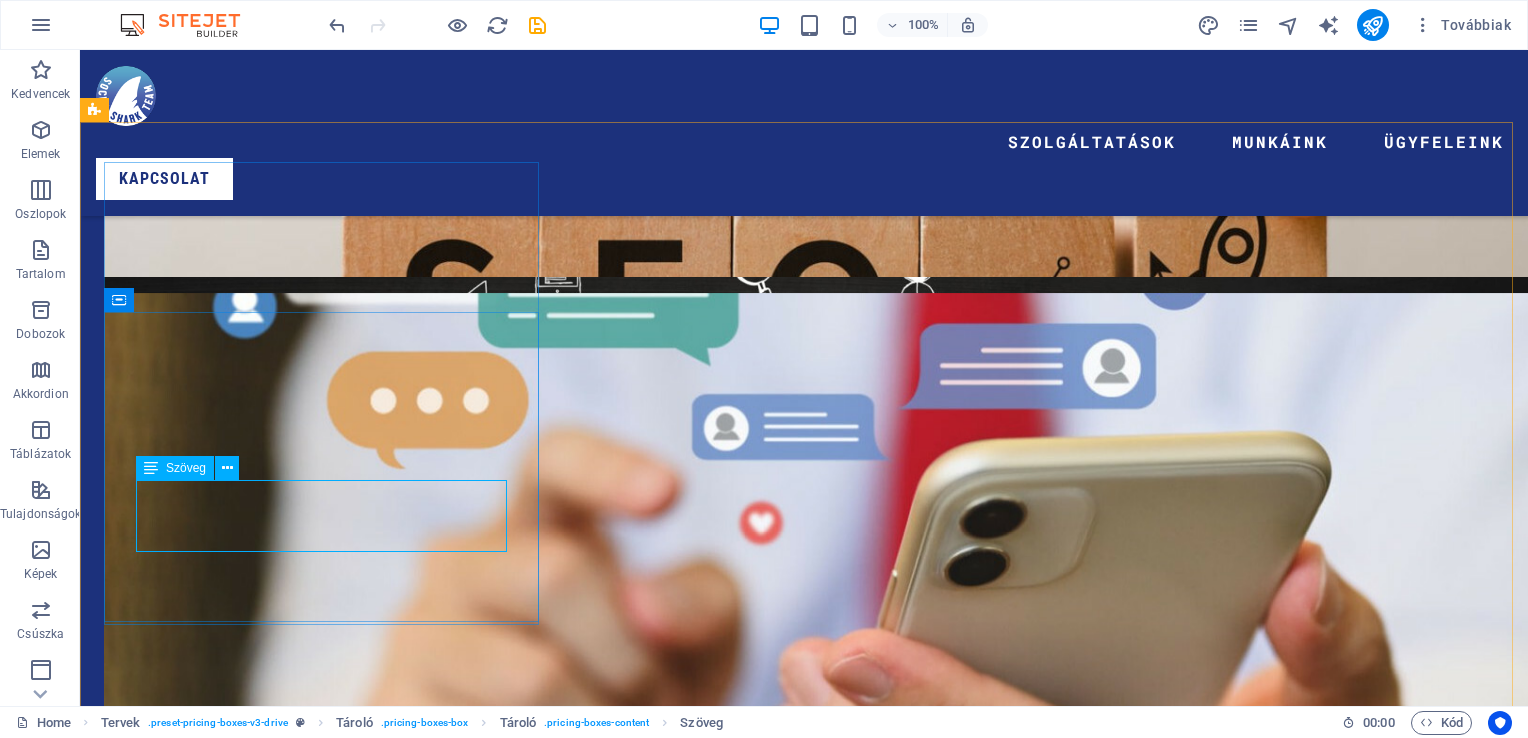 click on "Szöveg" at bounding box center [186, 468] 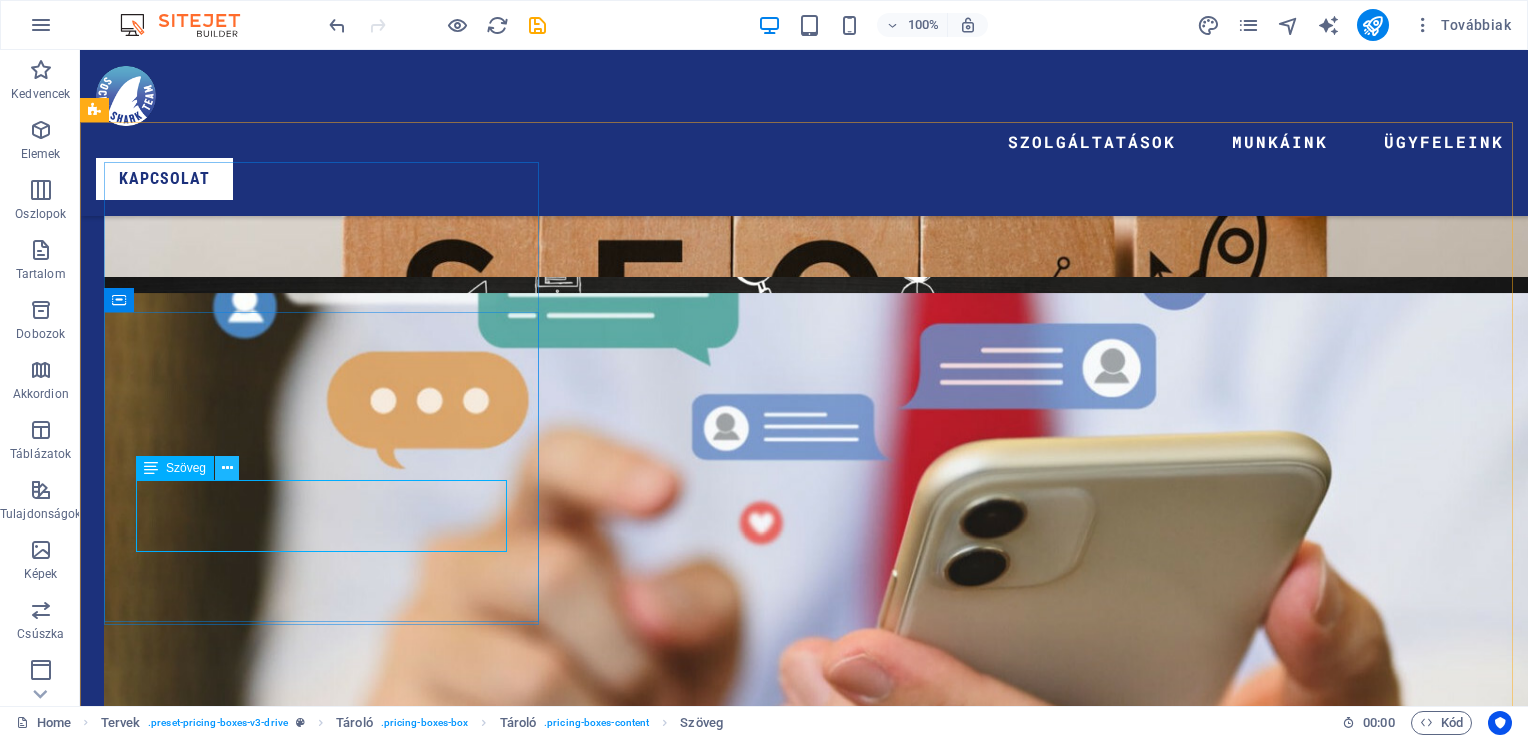 click at bounding box center [227, 468] 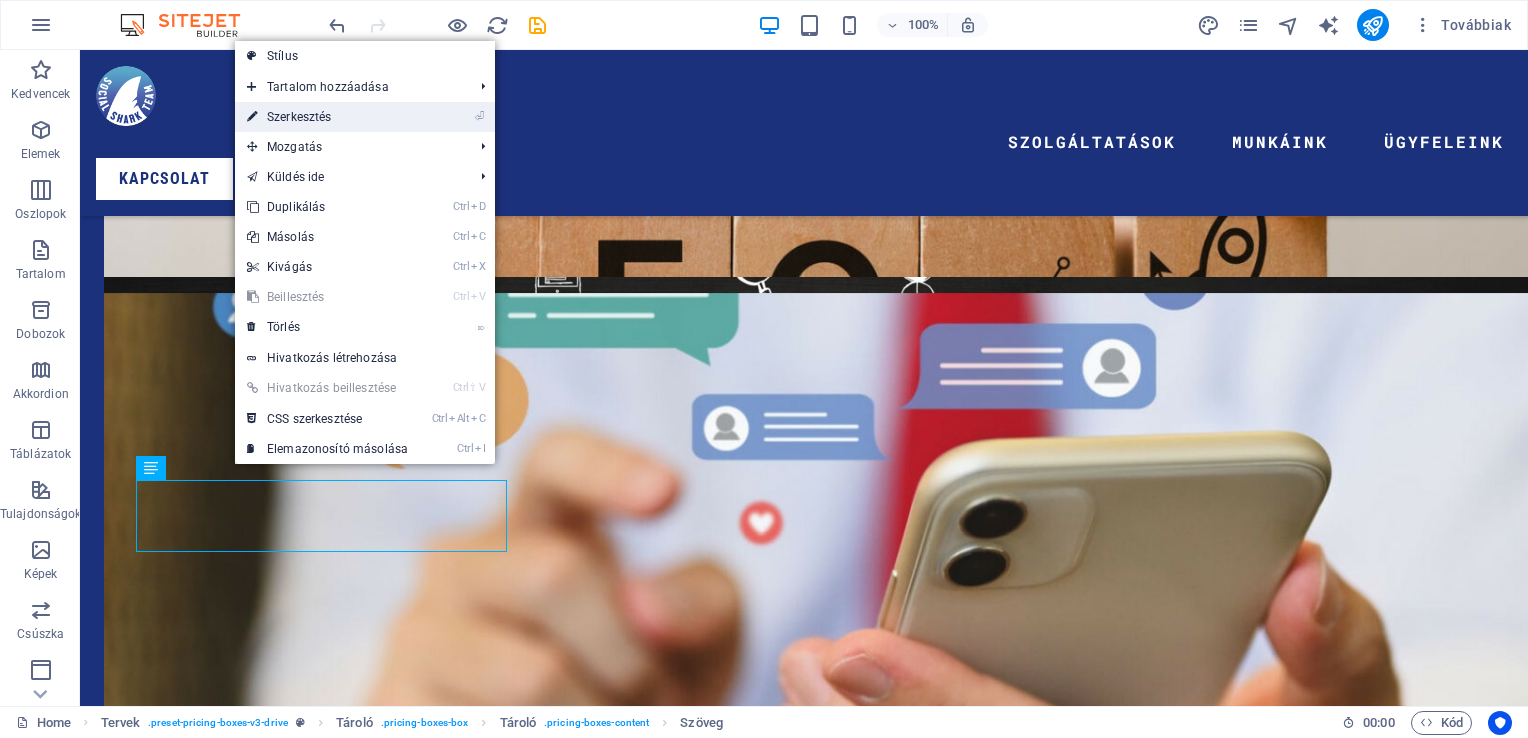 click on "⏎  Szerkesztés" at bounding box center (327, 117) 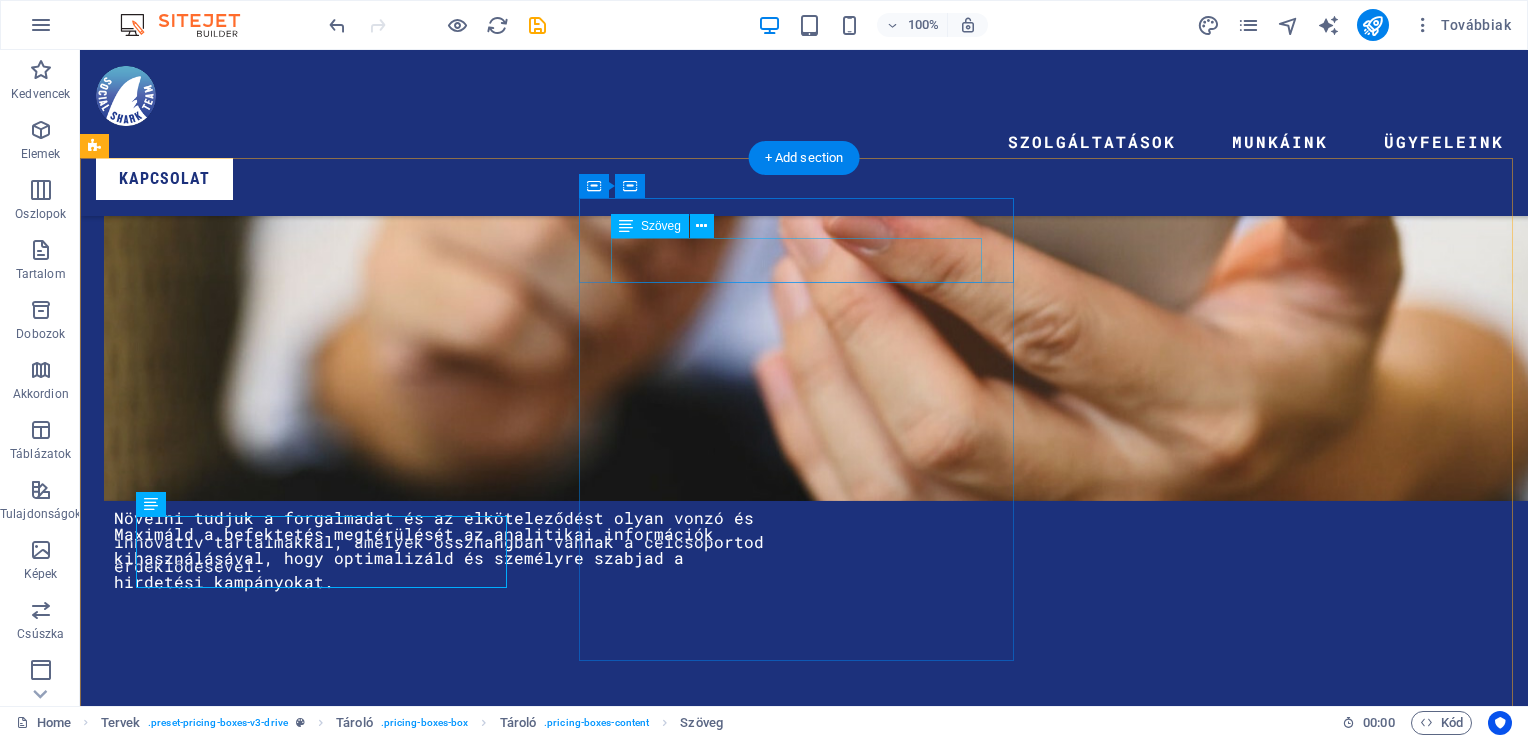 scroll, scrollTop: 3728, scrollLeft: 0, axis: vertical 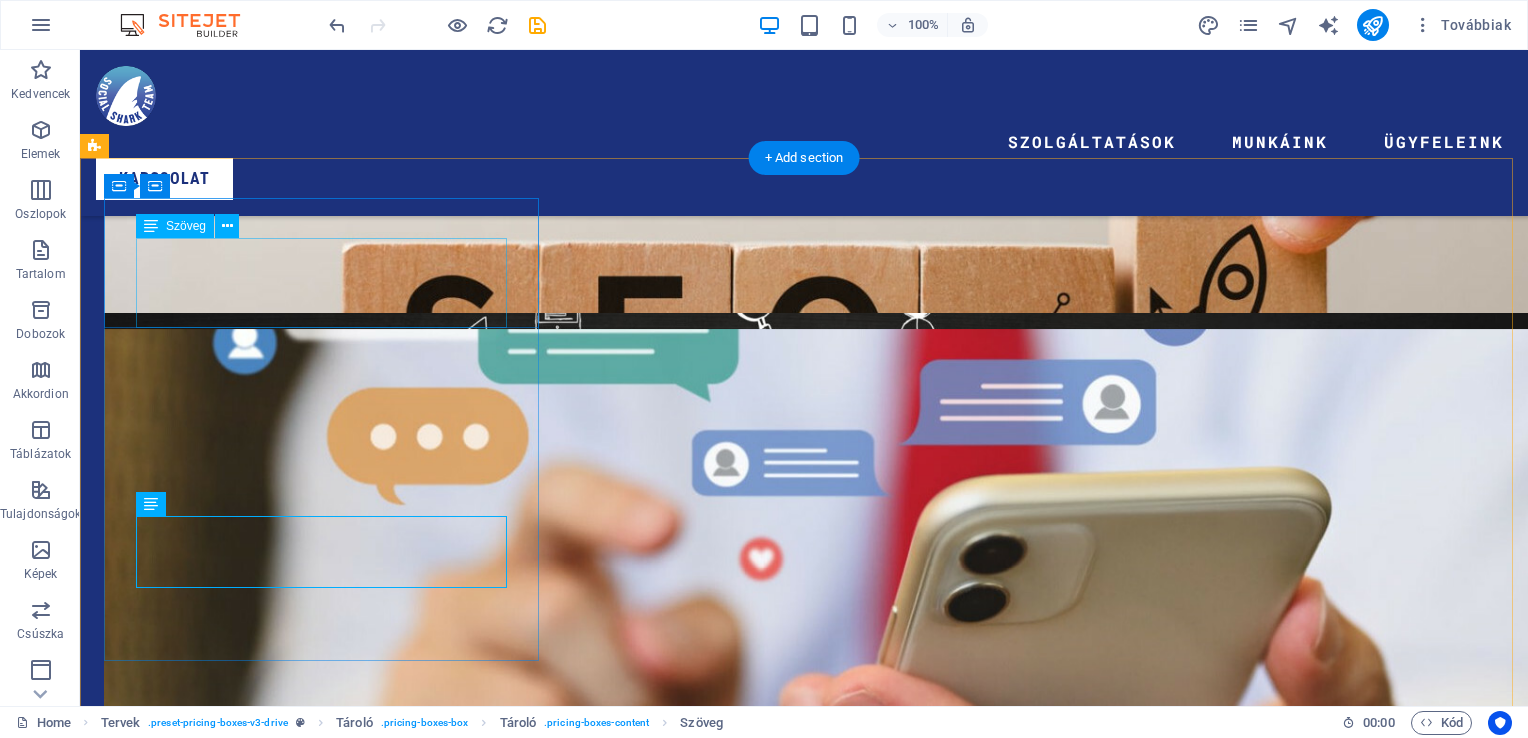 click on "Közösségi Média Kezelés" at bounding box center [804, 3209] 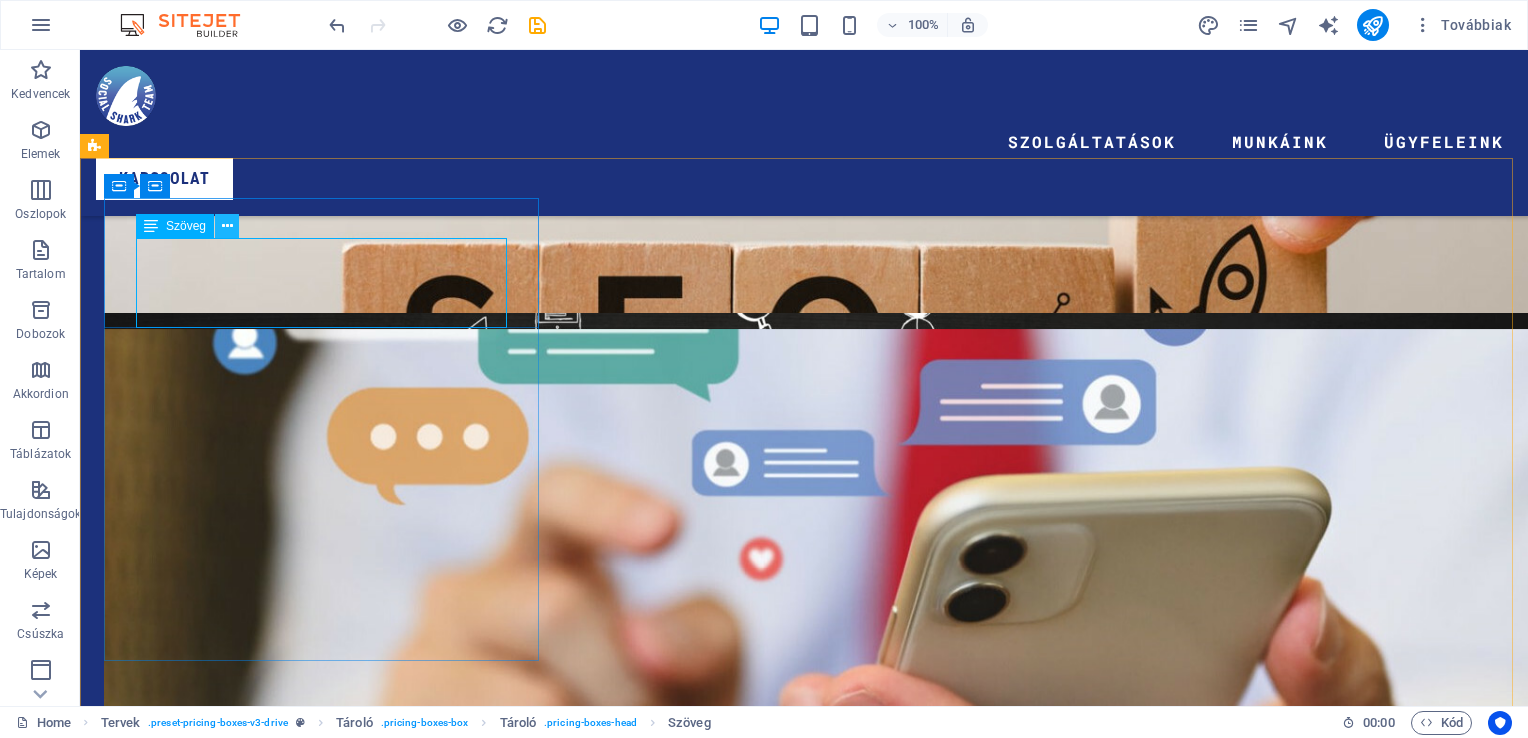 click at bounding box center [227, 226] 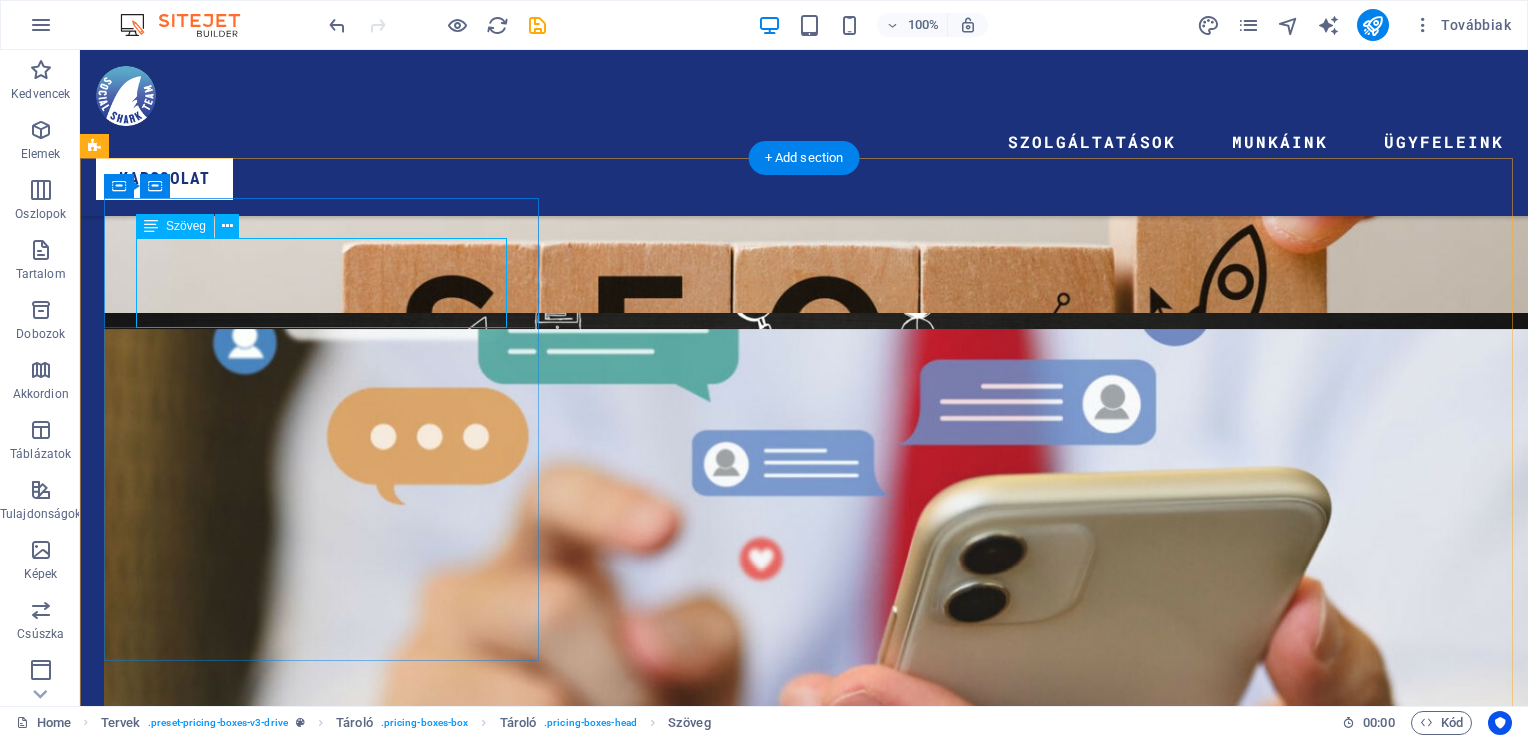 click on "Közösségi Média Kezelés" at bounding box center (804, 3209) 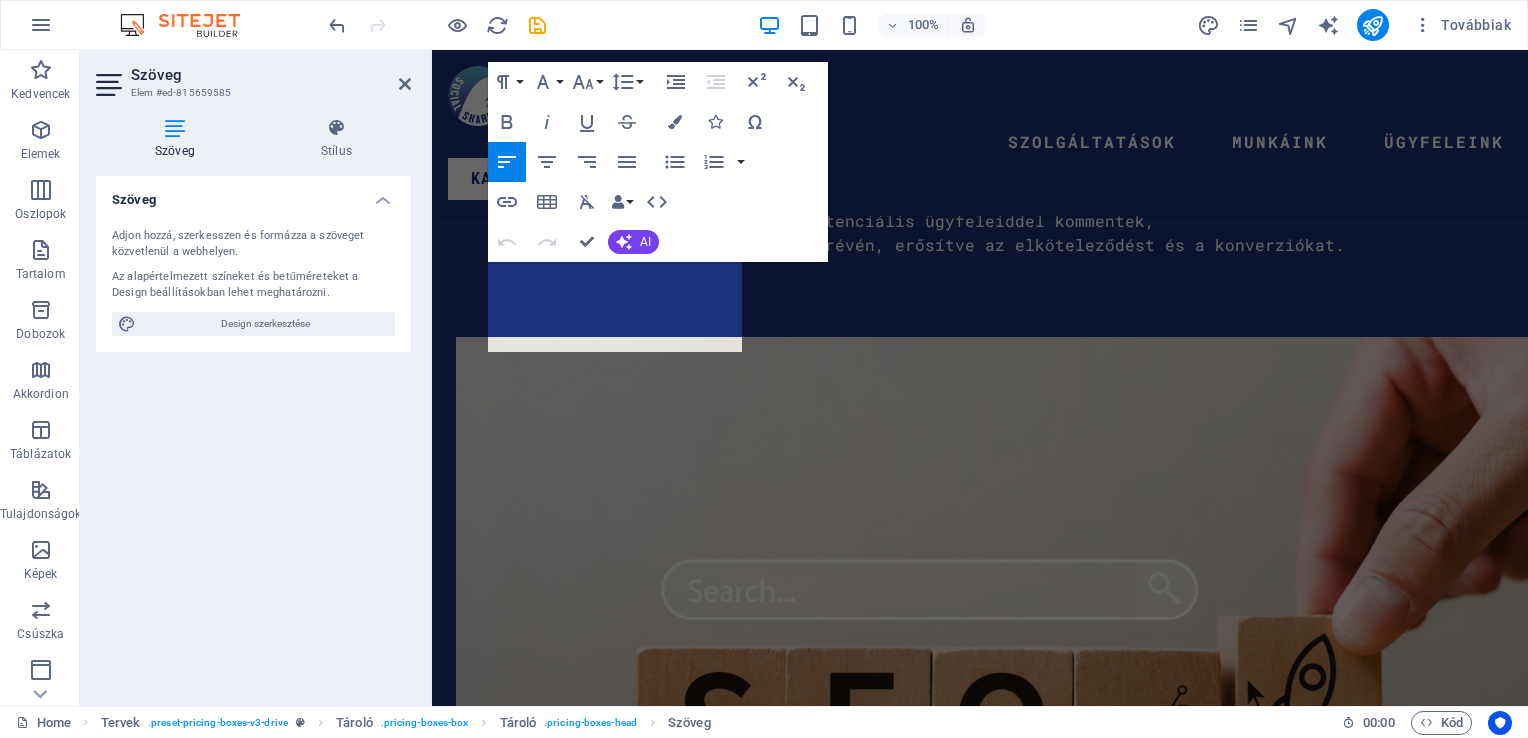 scroll, scrollTop: 4240, scrollLeft: 0, axis: vertical 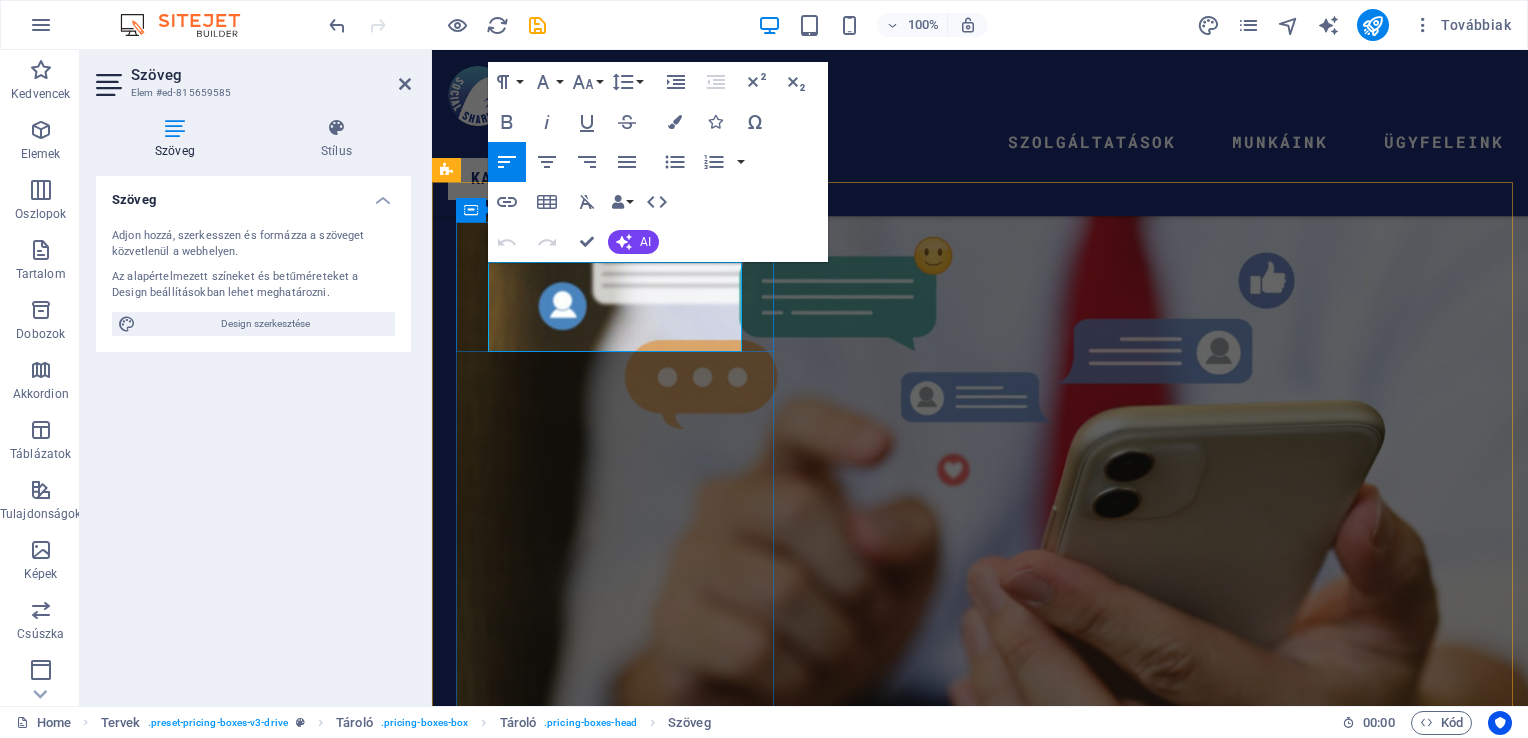 drag, startPoint x: 493, startPoint y: 286, endPoint x: 722, endPoint y: 328, distance: 232.81967 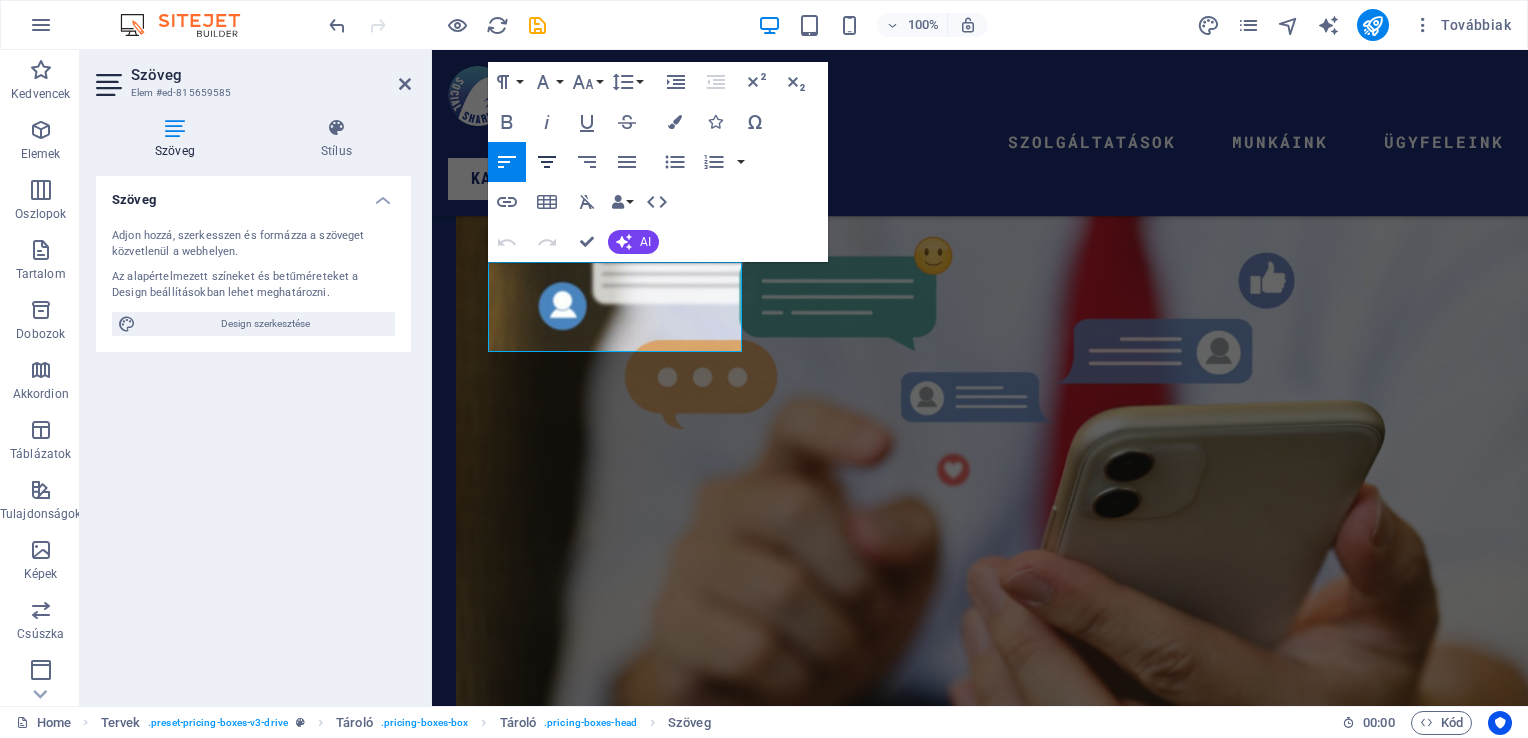 click 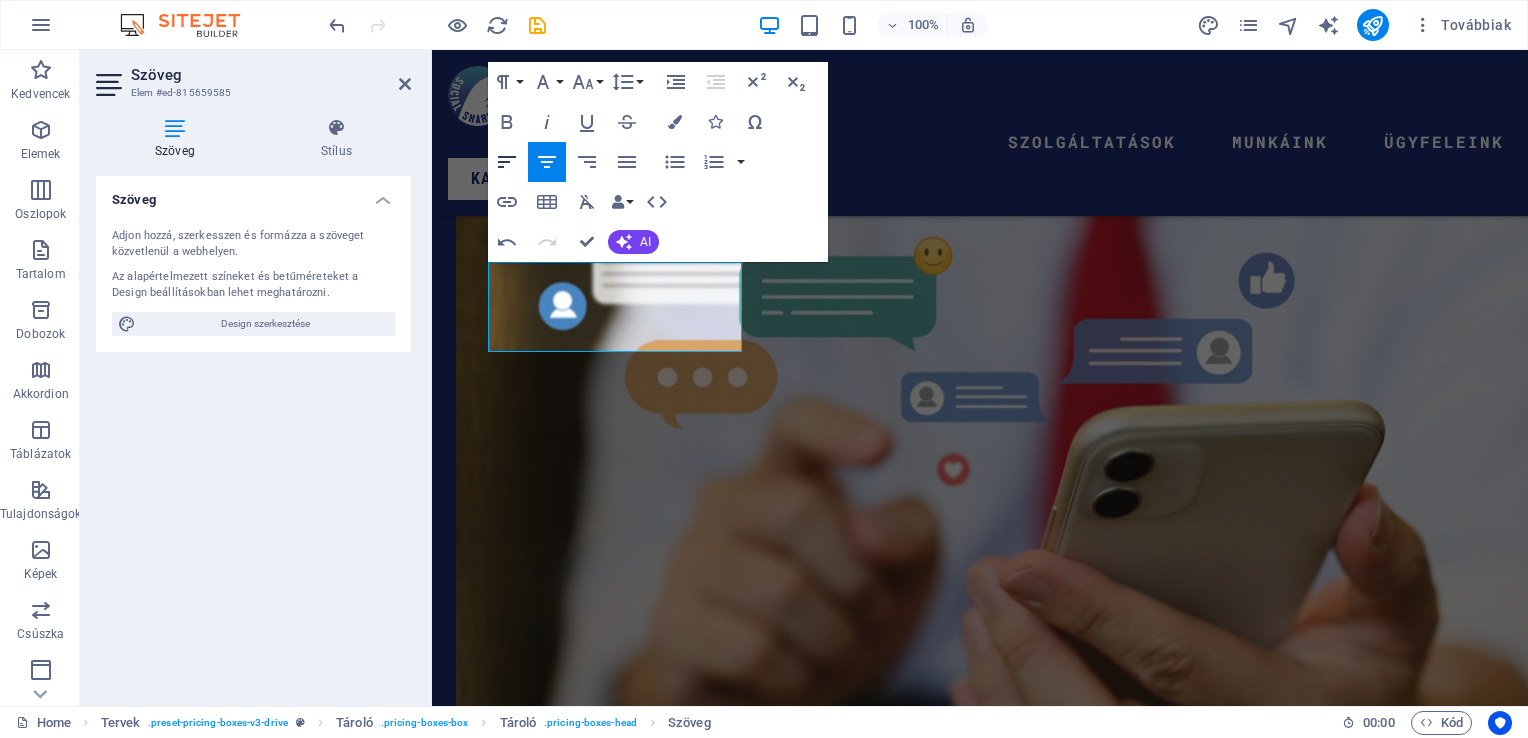 click 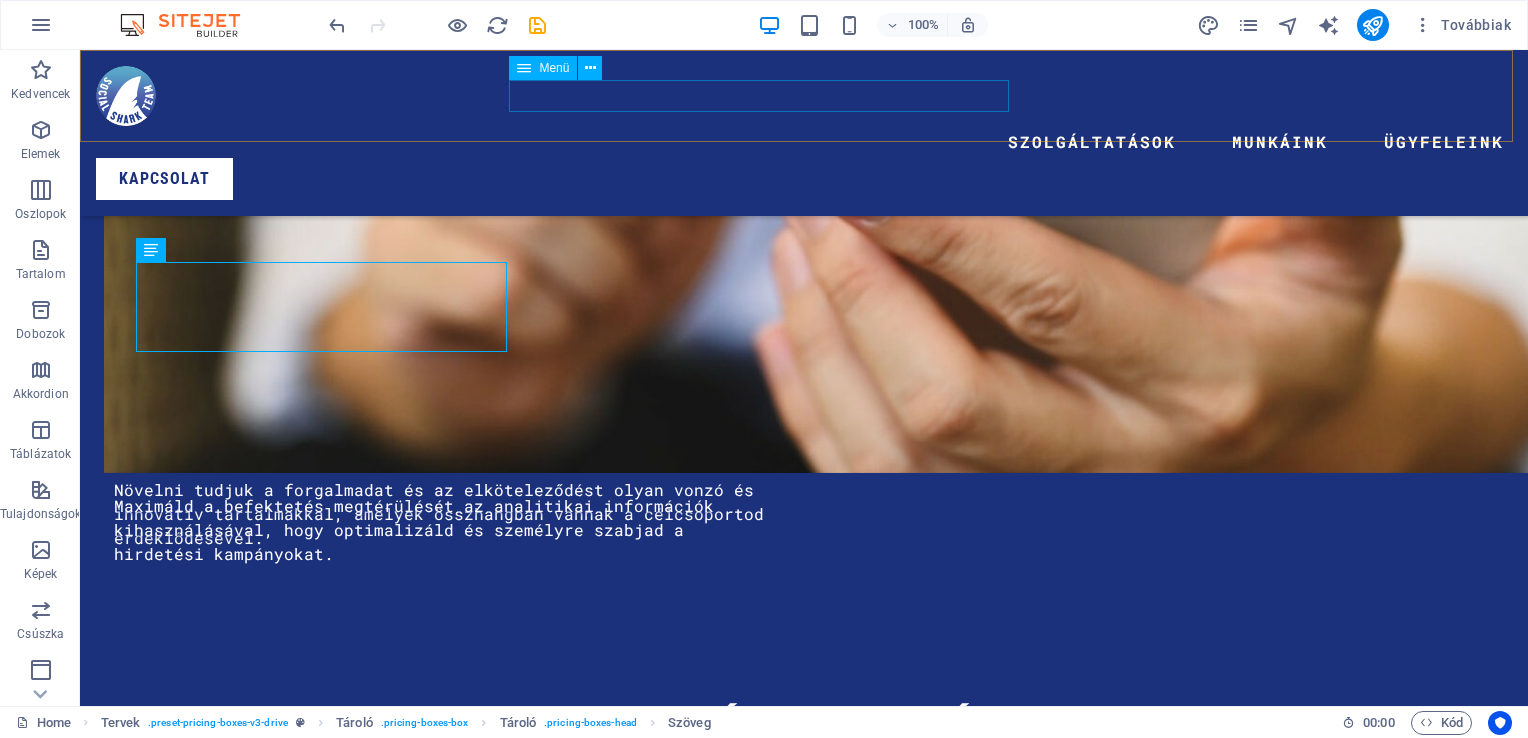 scroll, scrollTop: 3704, scrollLeft: 0, axis: vertical 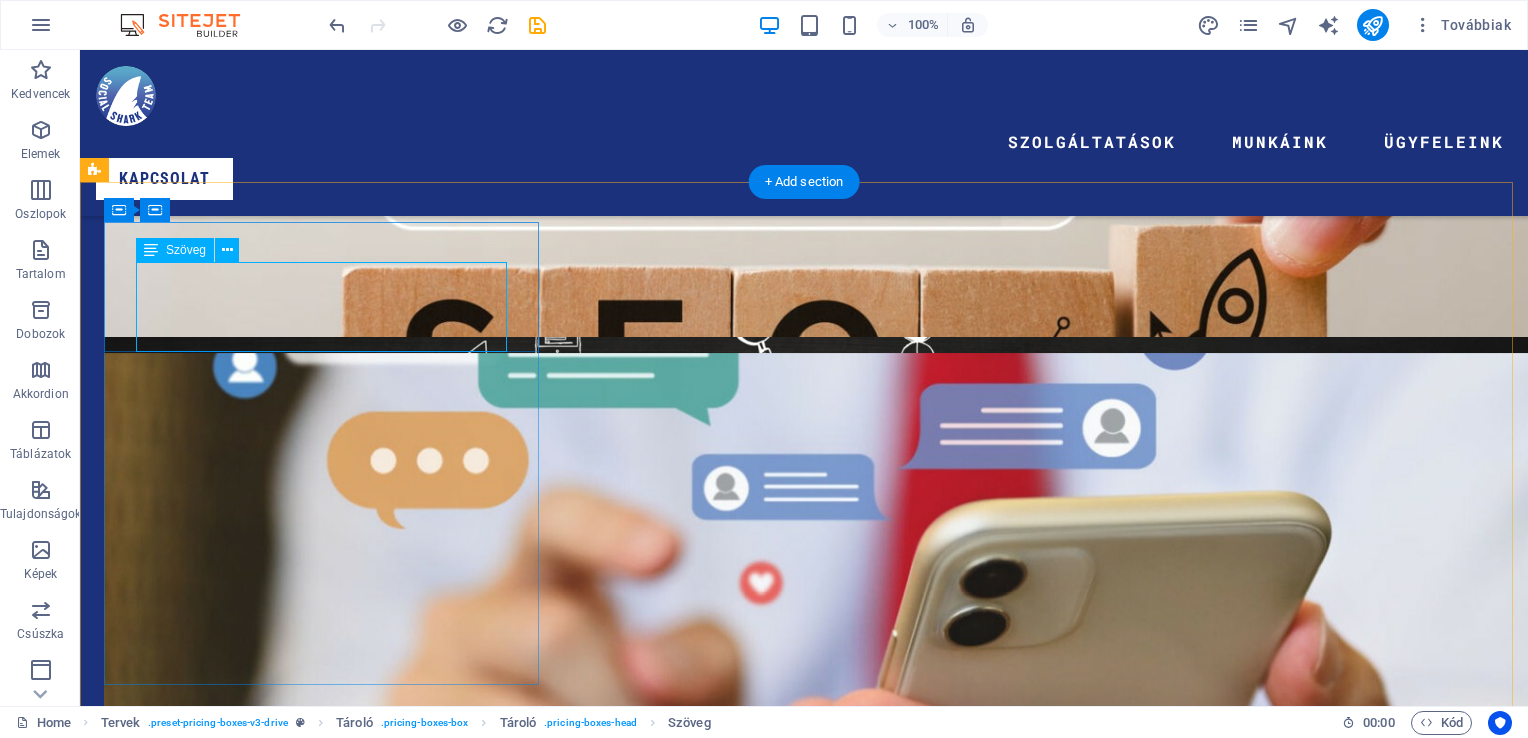 click on "Közösségi Média Kezelés" at bounding box center (804, 3233) 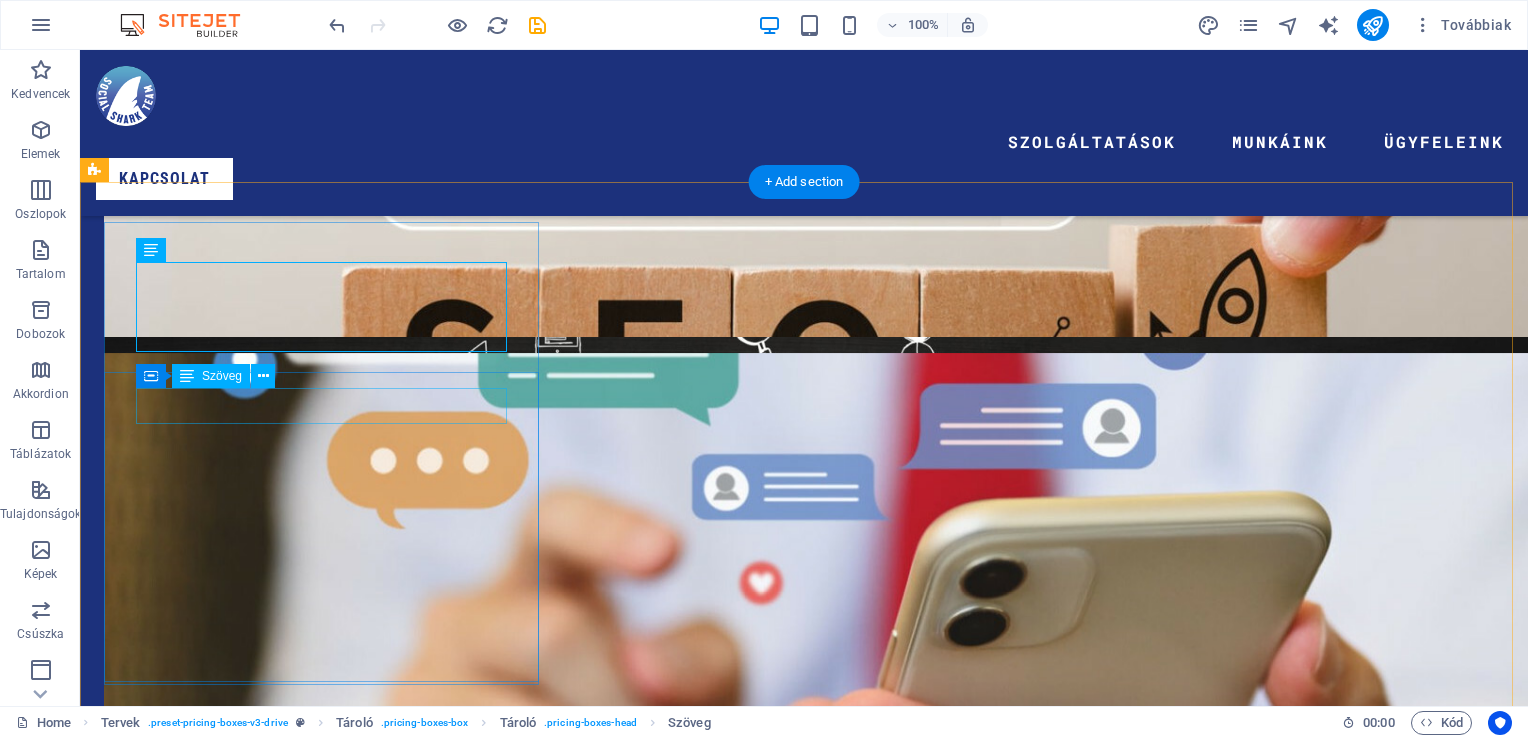 click on "Kezdő csomag [PRICE]  ft" at bounding box center [804, 3912] 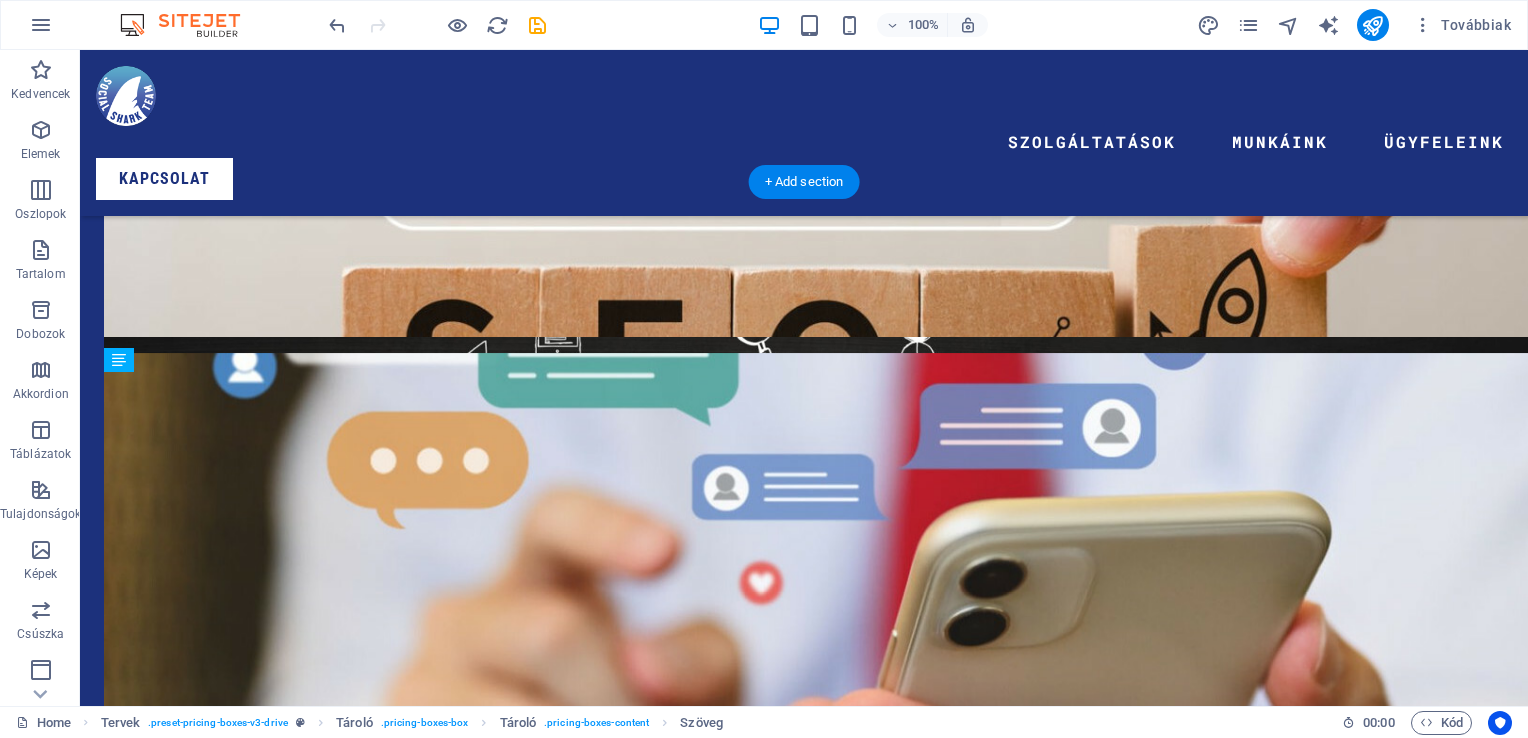 drag, startPoint x: 264, startPoint y: 426, endPoint x: 194, endPoint y: 439, distance: 71.19691 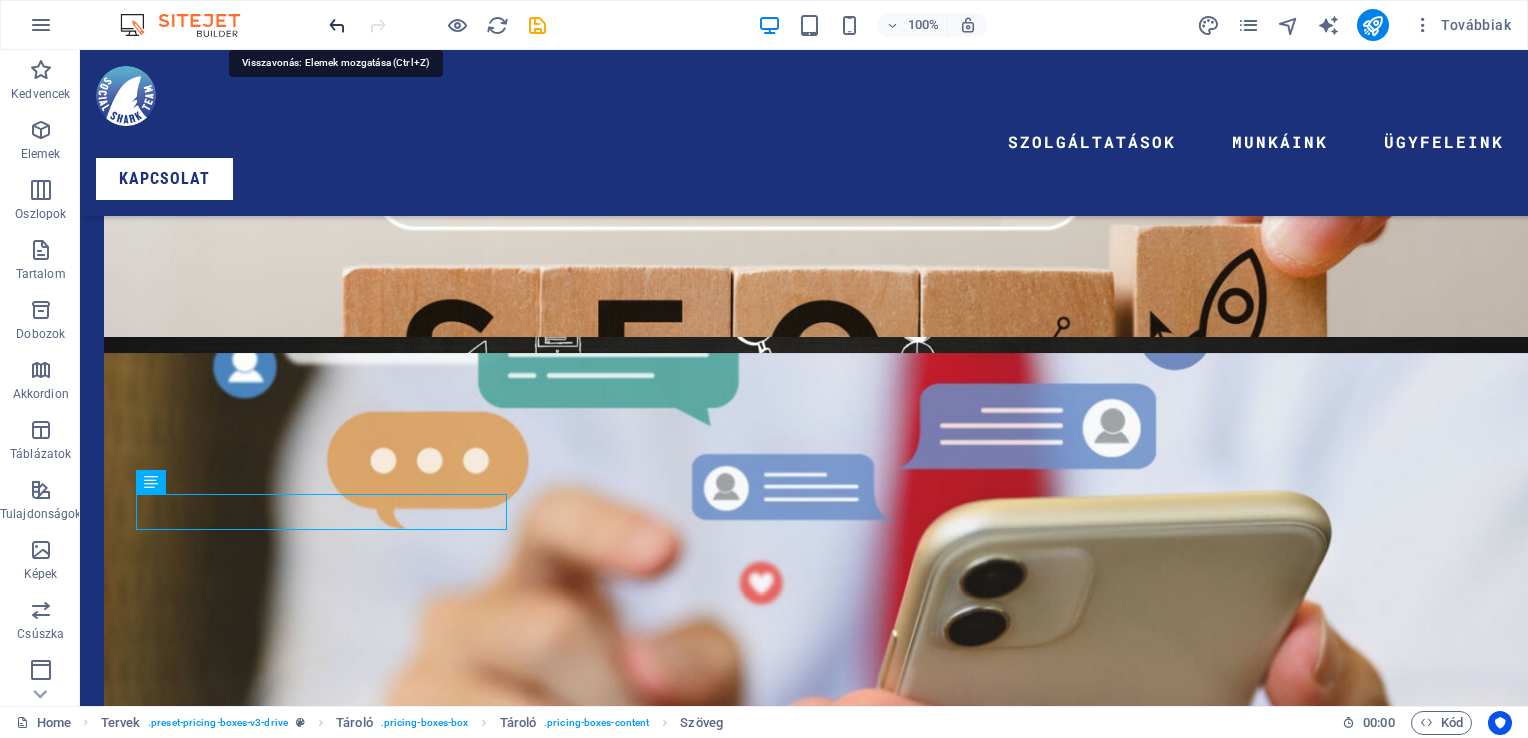 click at bounding box center (337, 25) 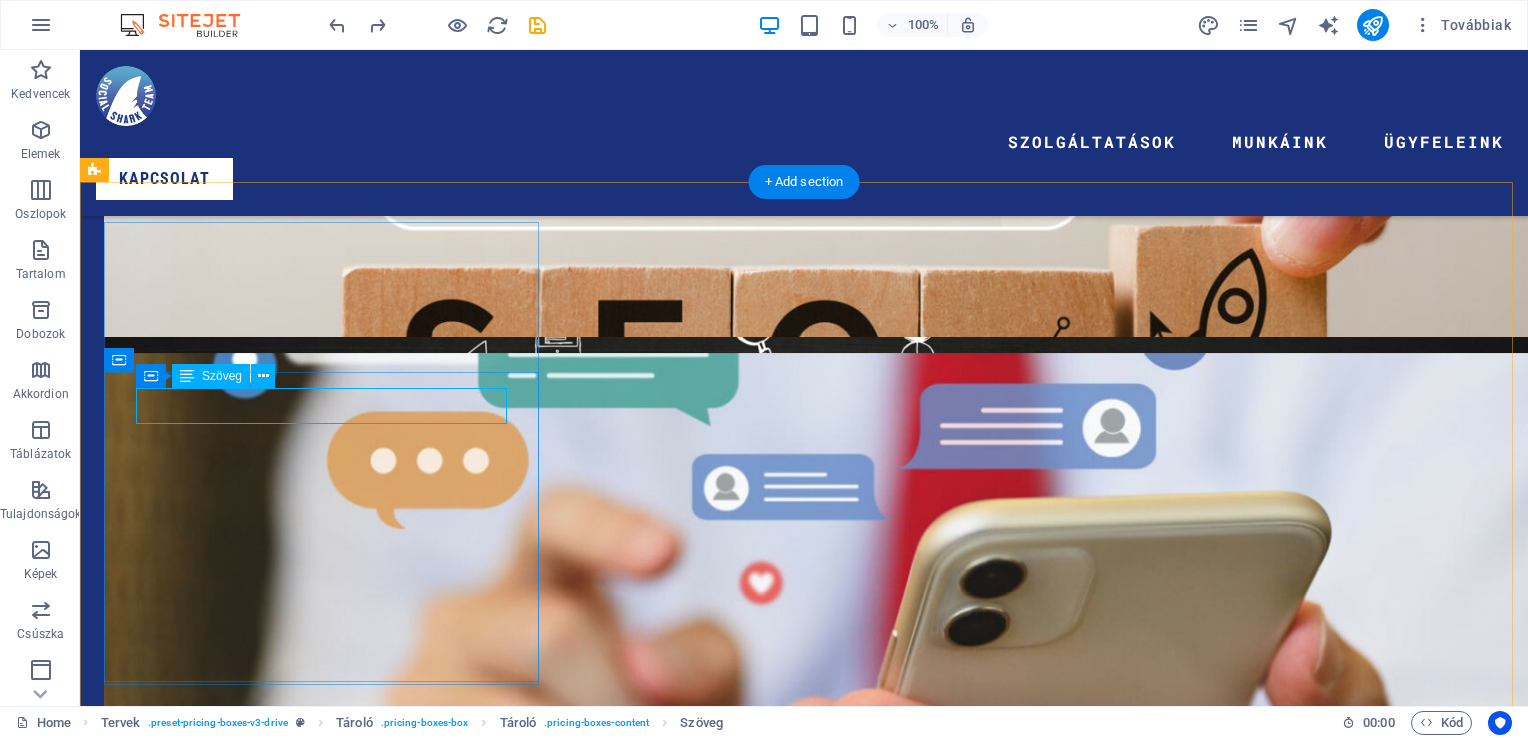 click on "Kezdő csomag [PRICE]  ft" at bounding box center (804, 3912) 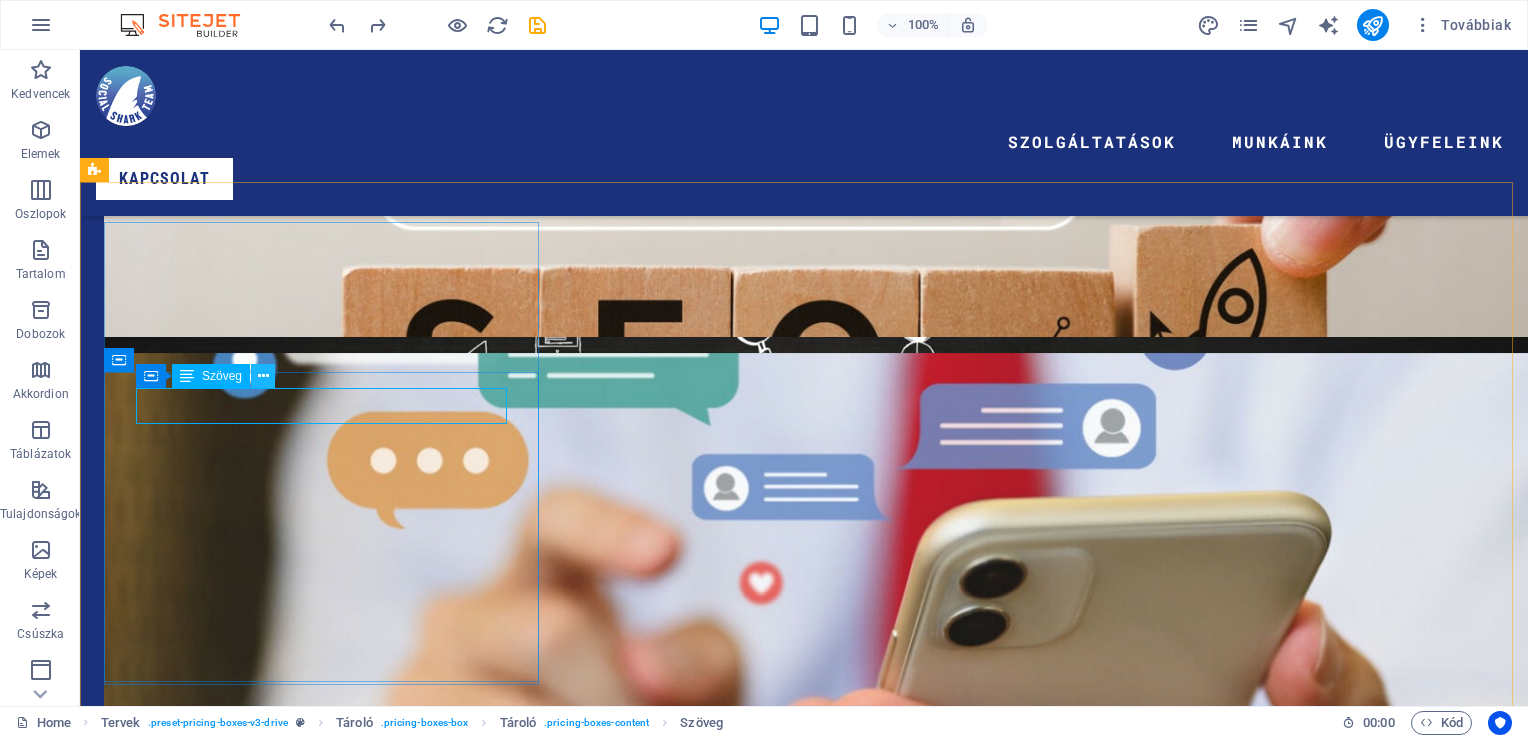 click at bounding box center (263, 376) 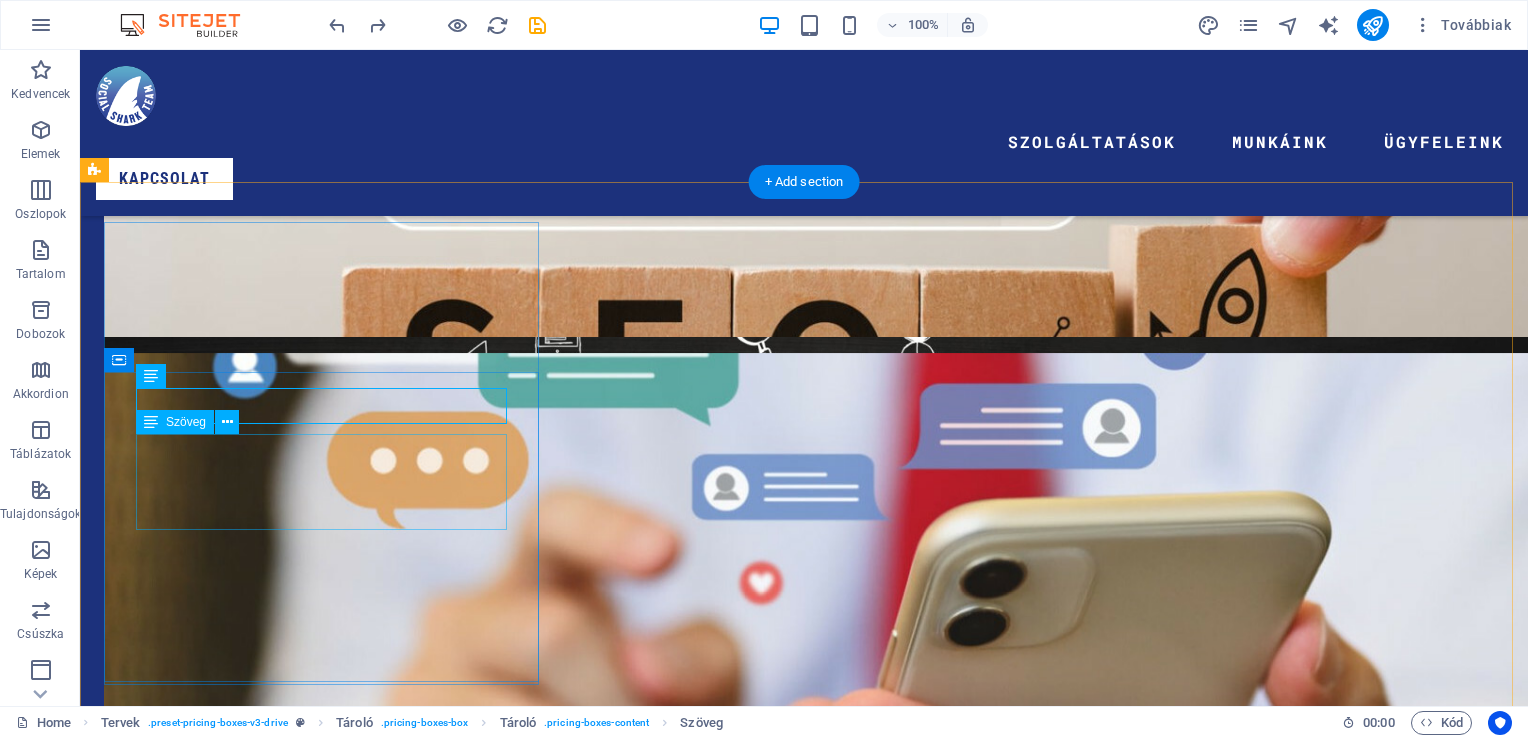click on "Standart csomag [PRICE] ft" at bounding box center [804, 5175] 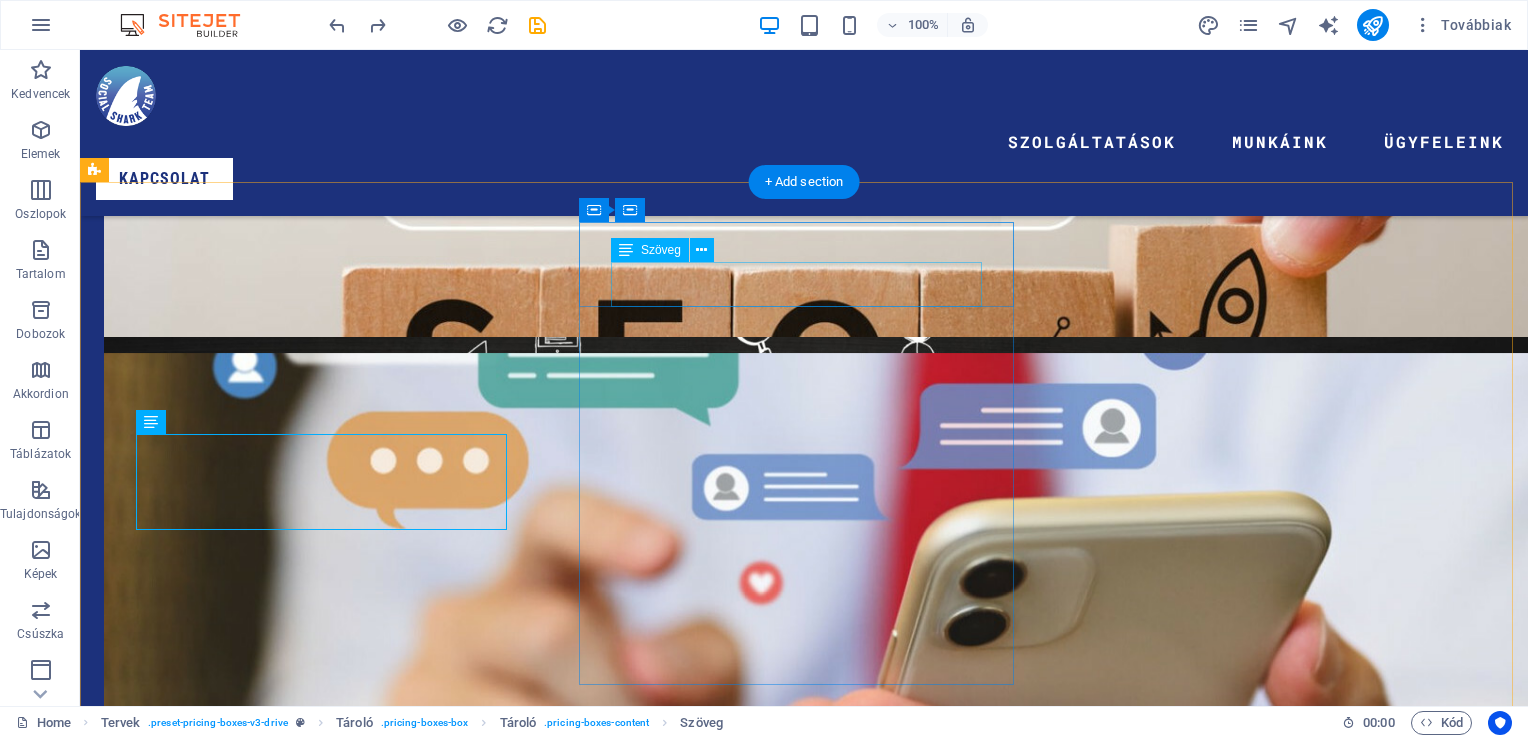 click on "MARKETING ÉS SOCIAL" at bounding box center [804, 7212] 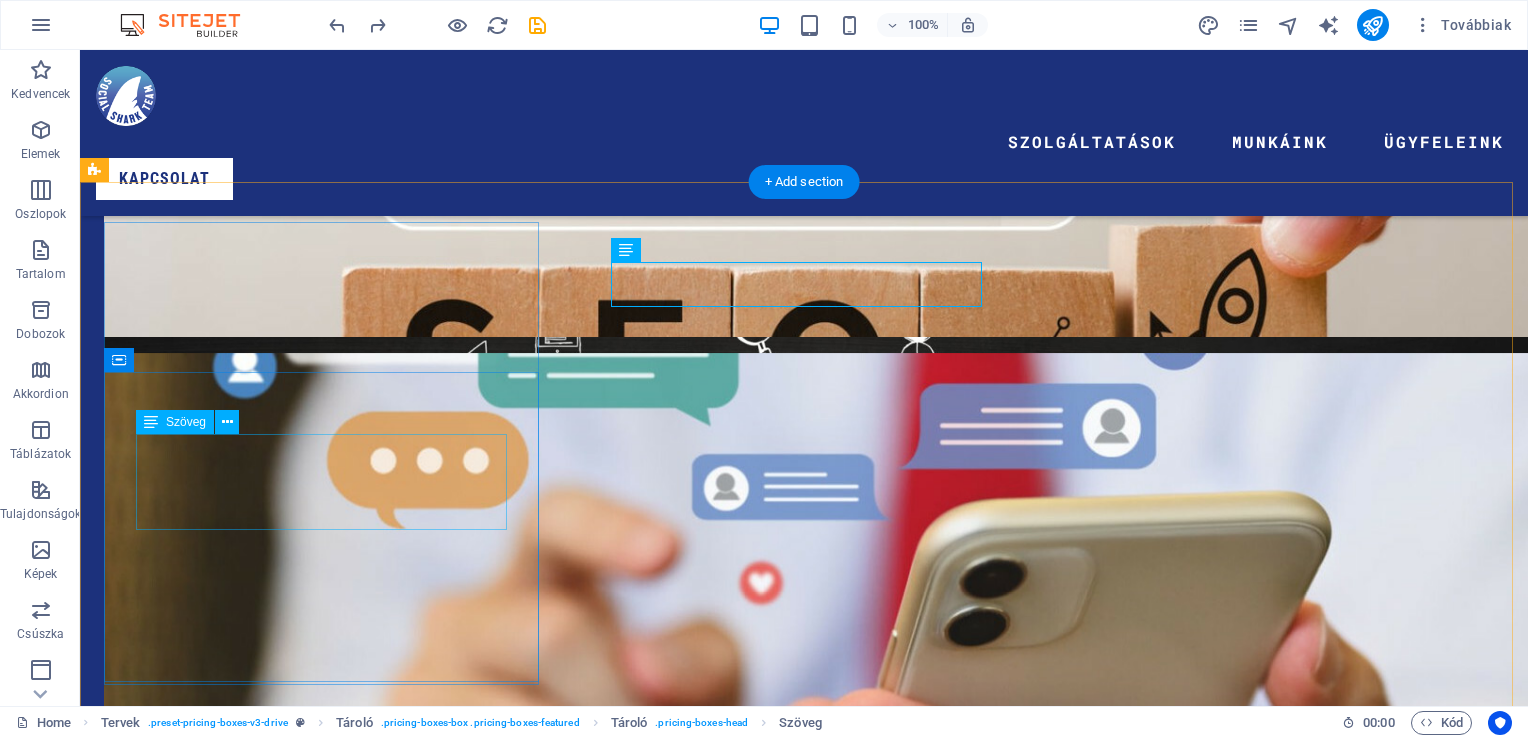 click on "Standart csomag [PRICE] ft" at bounding box center [804, 5175] 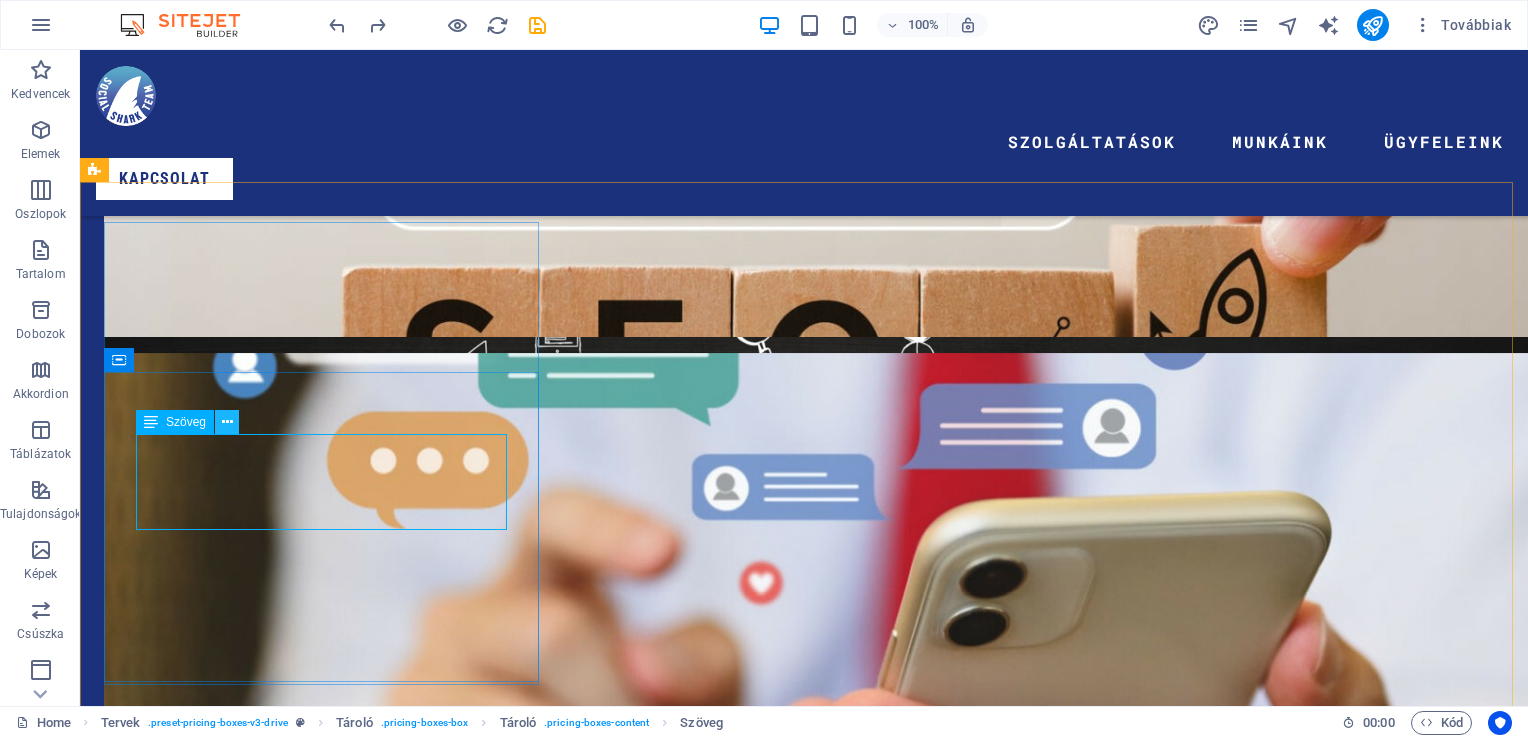 click at bounding box center [227, 422] 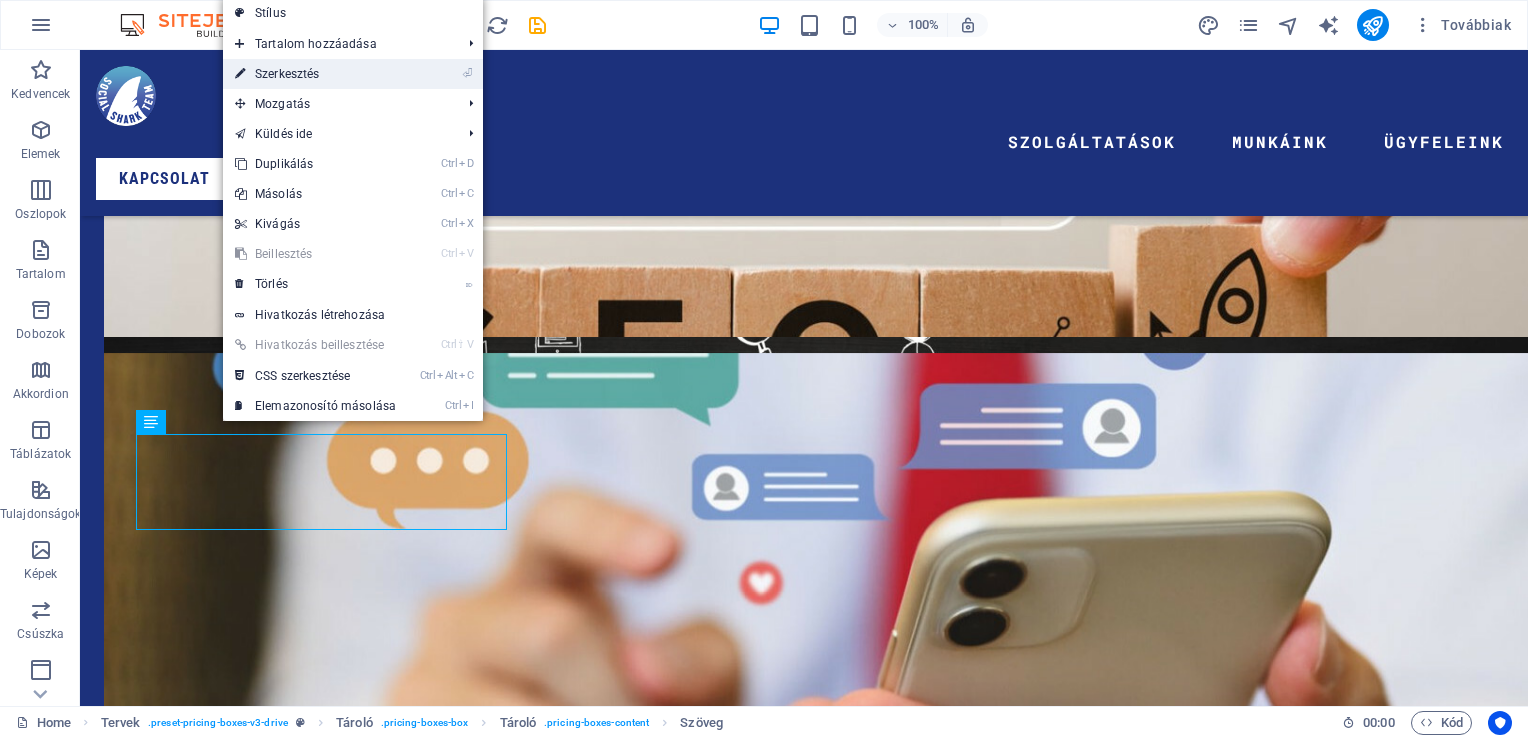 click on "⏎  Szerkesztés" at bounding box center [315, 74] 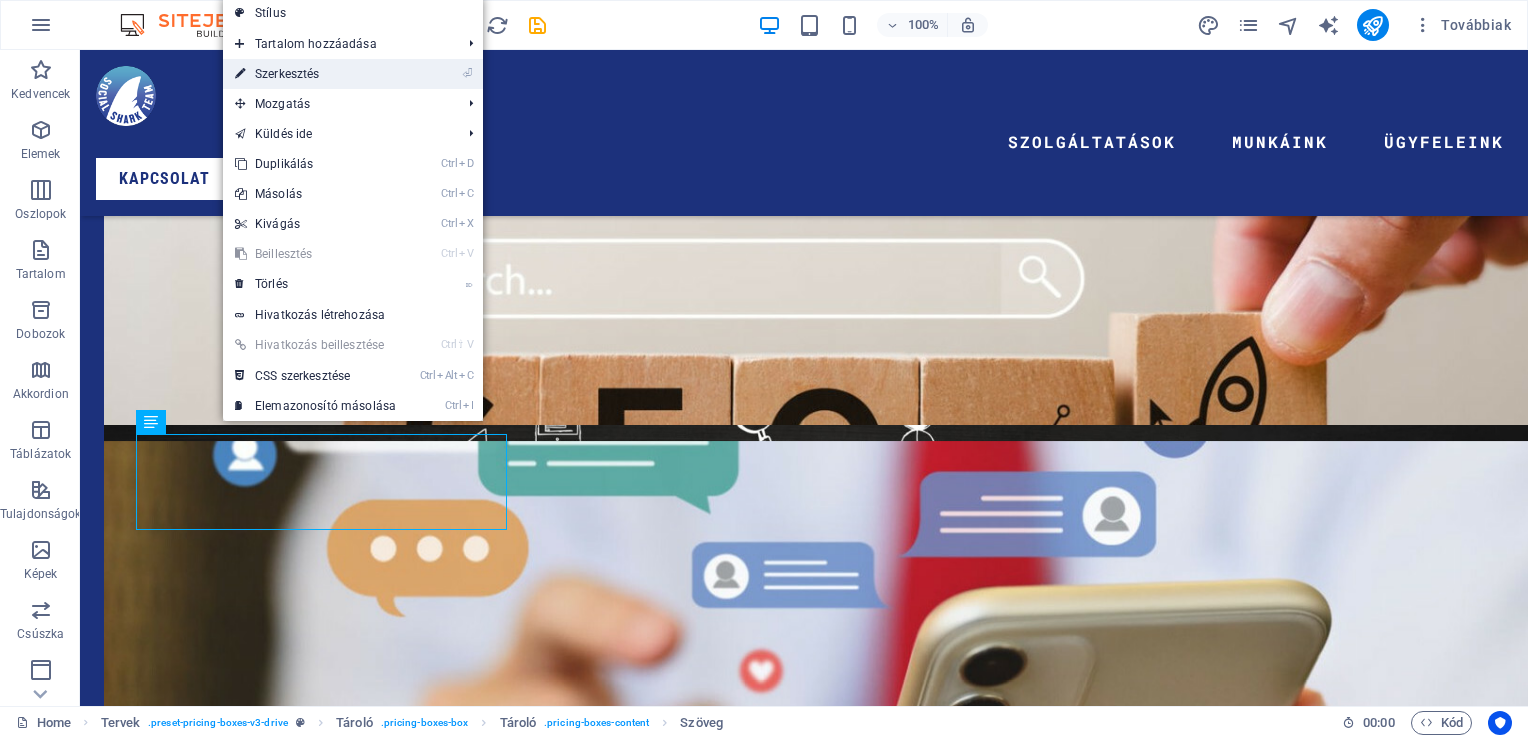 scroll, scrollTop: 4192, scrollLeft: 0, axis: vertical 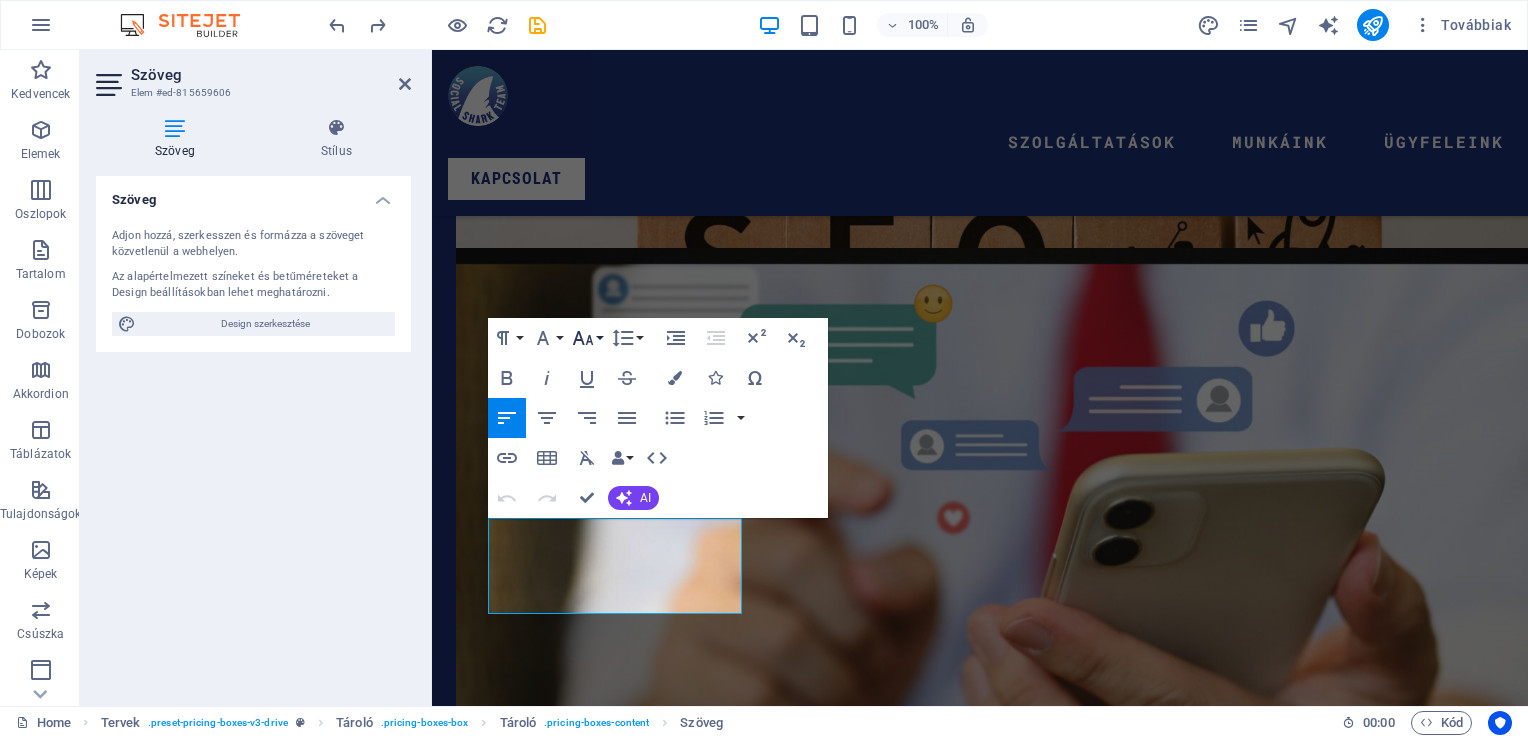 click 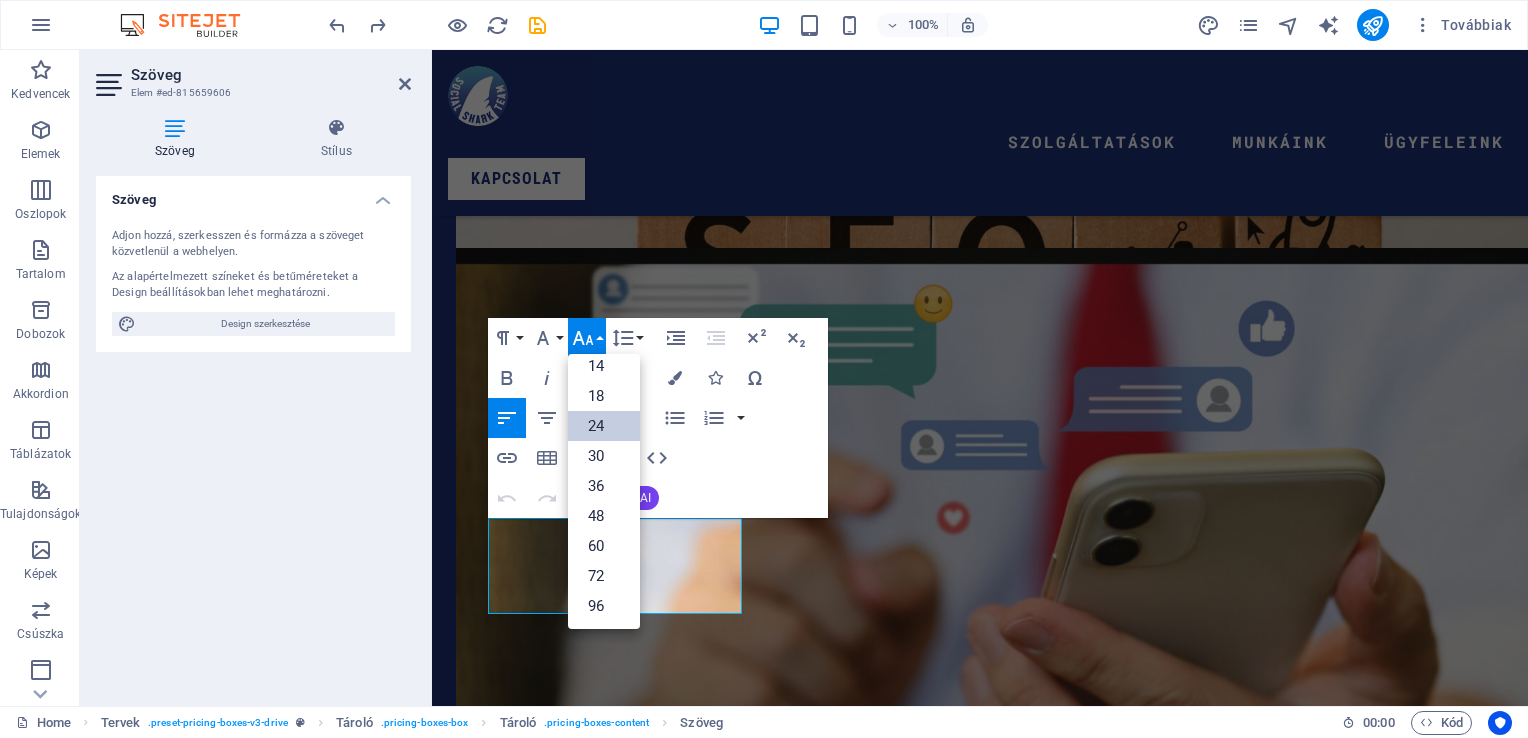 scroll, scrollTop: 160, scrollLeft: 0, axis: vertical 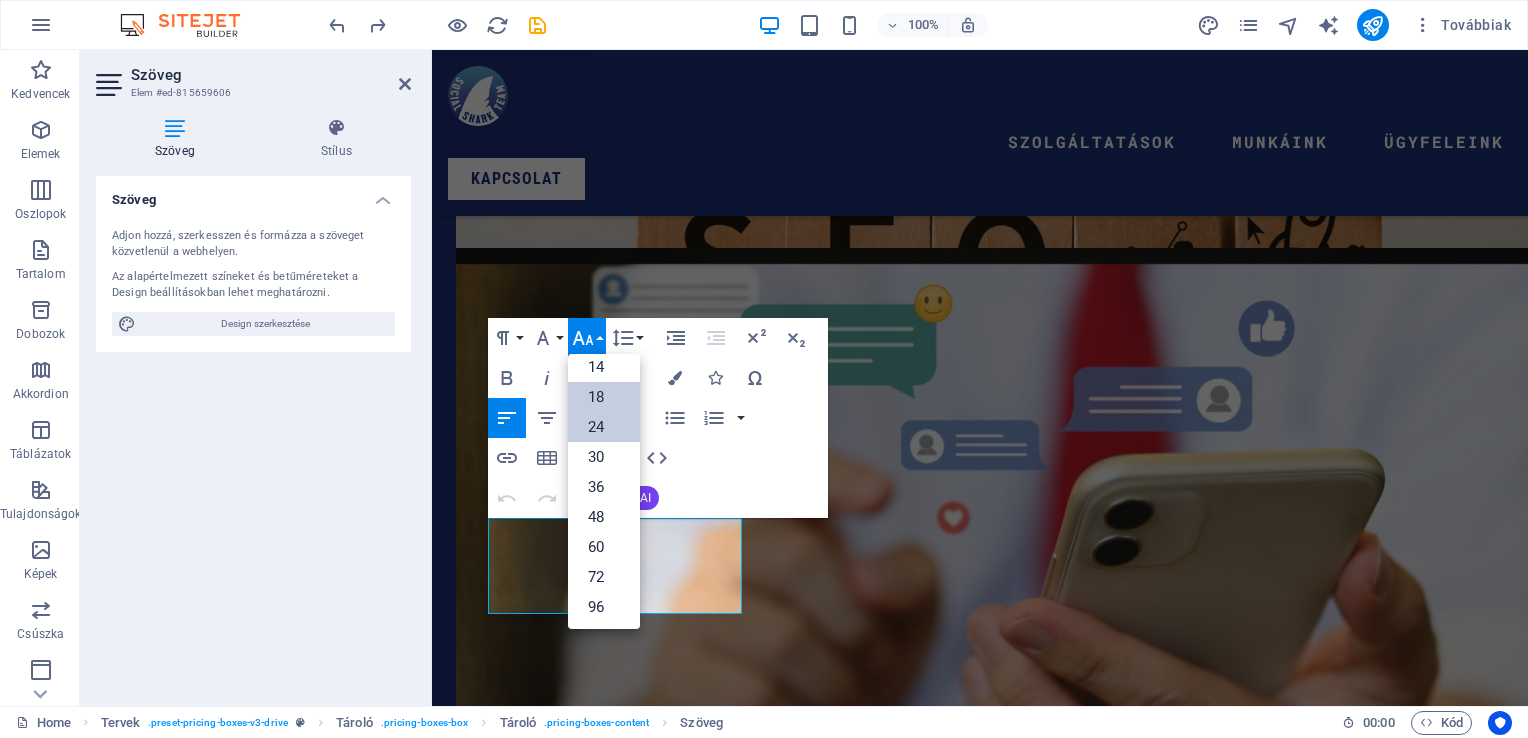 click on "18" at bounding box center [604, 397] 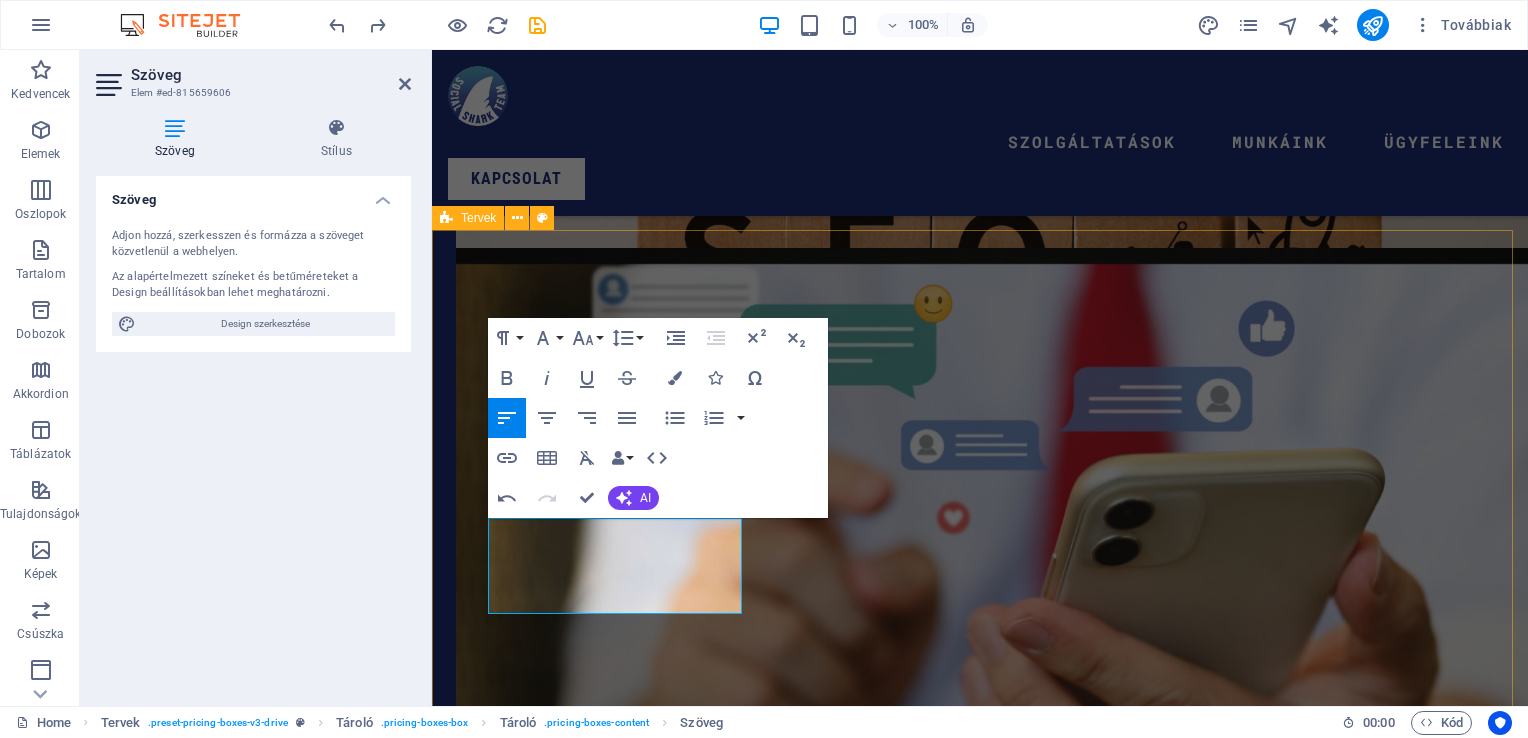 click on "Közösségi Média Kezelés      Kezdő csomag 49000  ft ​      Standart csomag 89000 ft      Prémium csomag 149000 ft MARKETING ÉS SOCIAL  $199.99       Lorem ipsum dolor sit amet
Lorem ipsum dolor sit amet
Lorem ipsum dolor sit amet
Lorem ipsum dolor sit amet
Lorem ipsum dolor sit amet
WEBOLDALKÉSZÍTÉS $699.99       Lorem ipsum dolor sit amet
Lorem ipsum dolor sit amet
Lorem ipsum dolor sit amet
Lorem ipsum dolor sit amet
Lorem ipsum dolor sit amet
Üzenj NEKÜNK" at bounding box center [980, 10005] 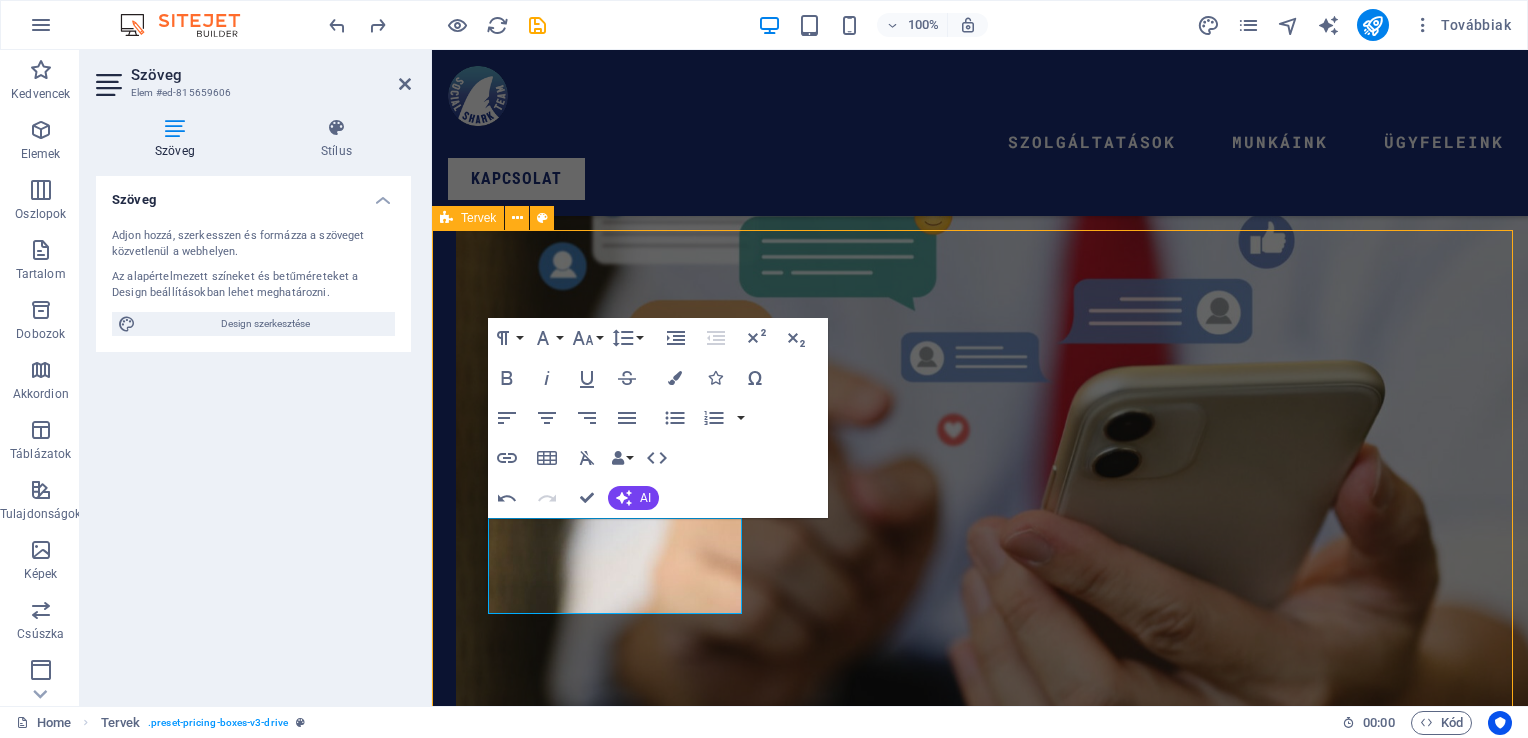scroll, scrollTop: 3704, scrollLeft: 0, axis: vertical 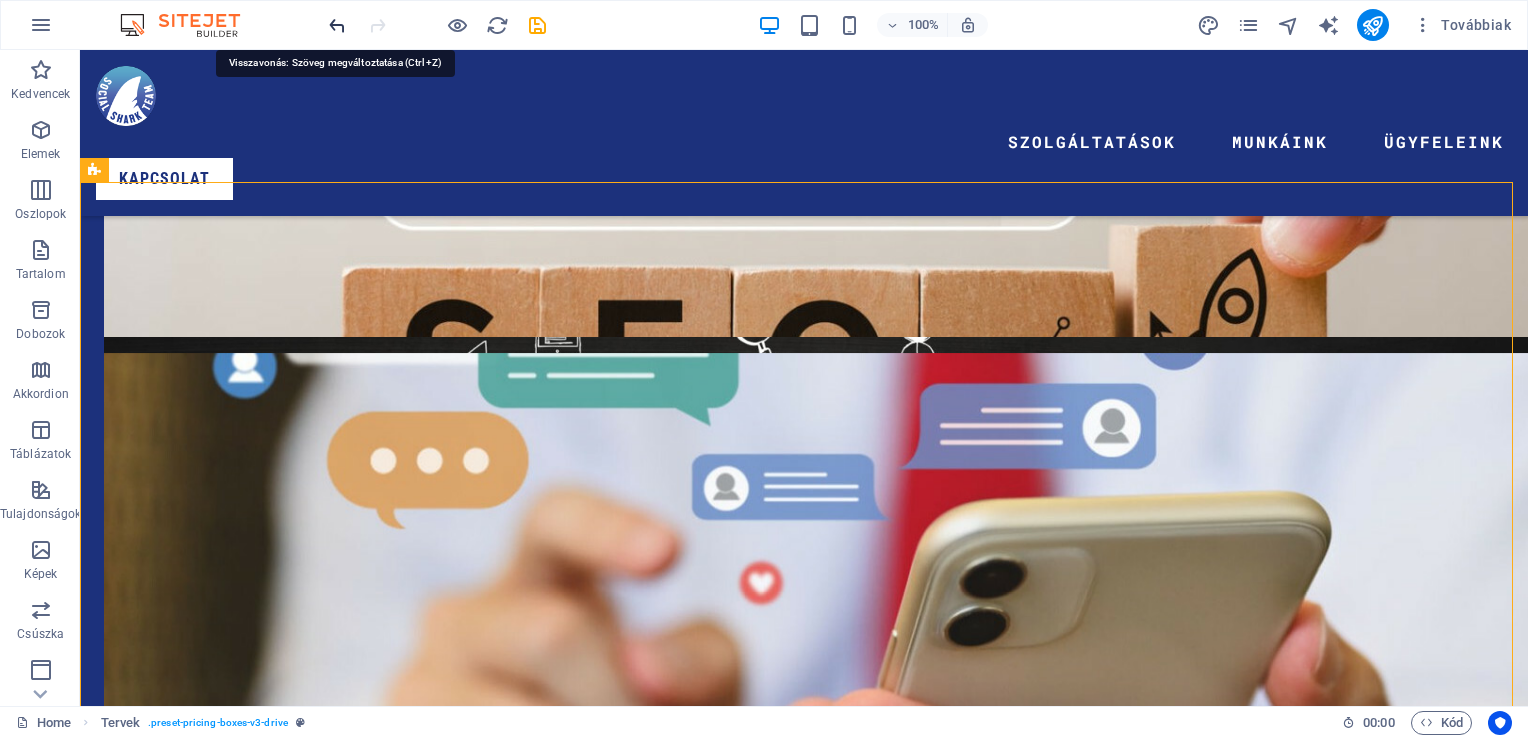 click at bounding box center (337, 25) 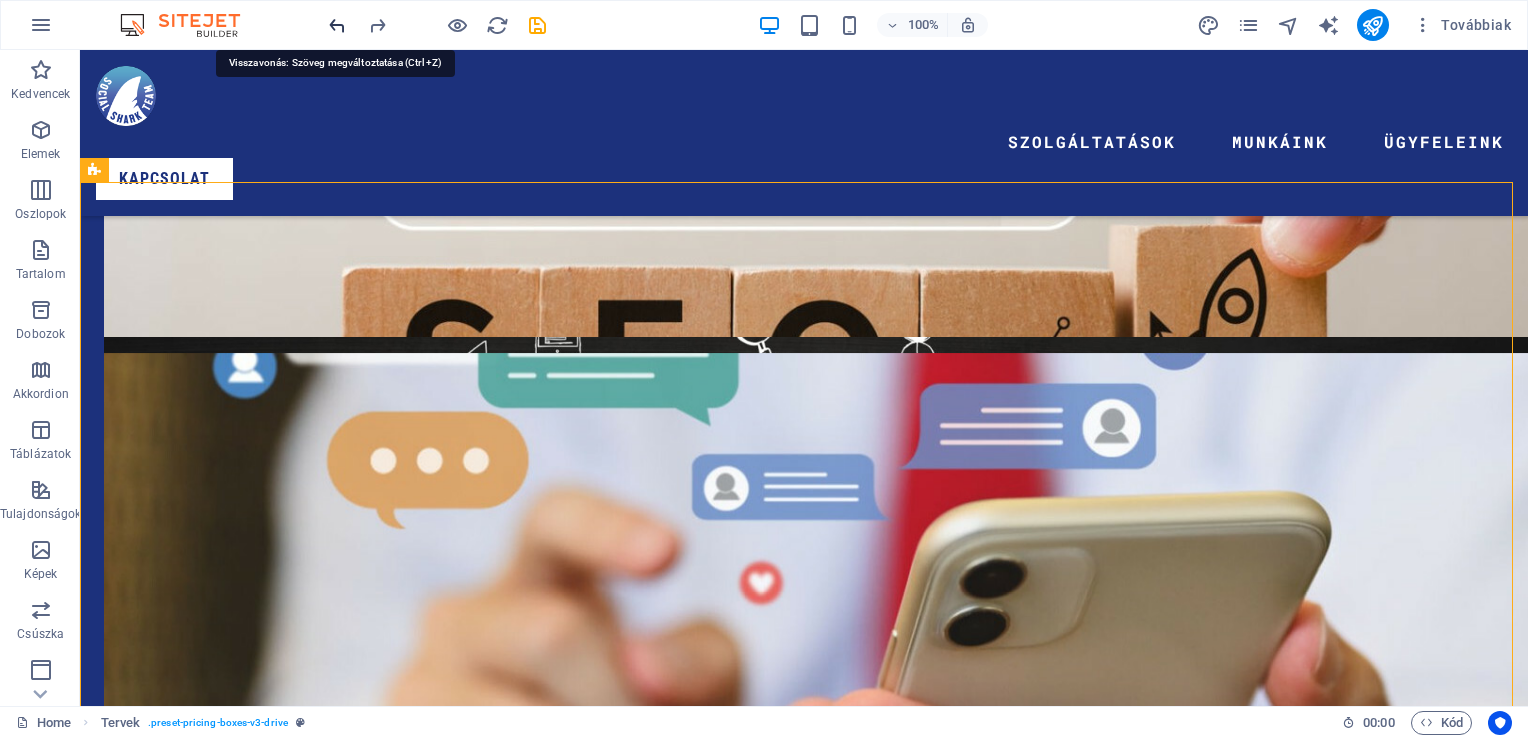 click at bounding box center (337, 25) 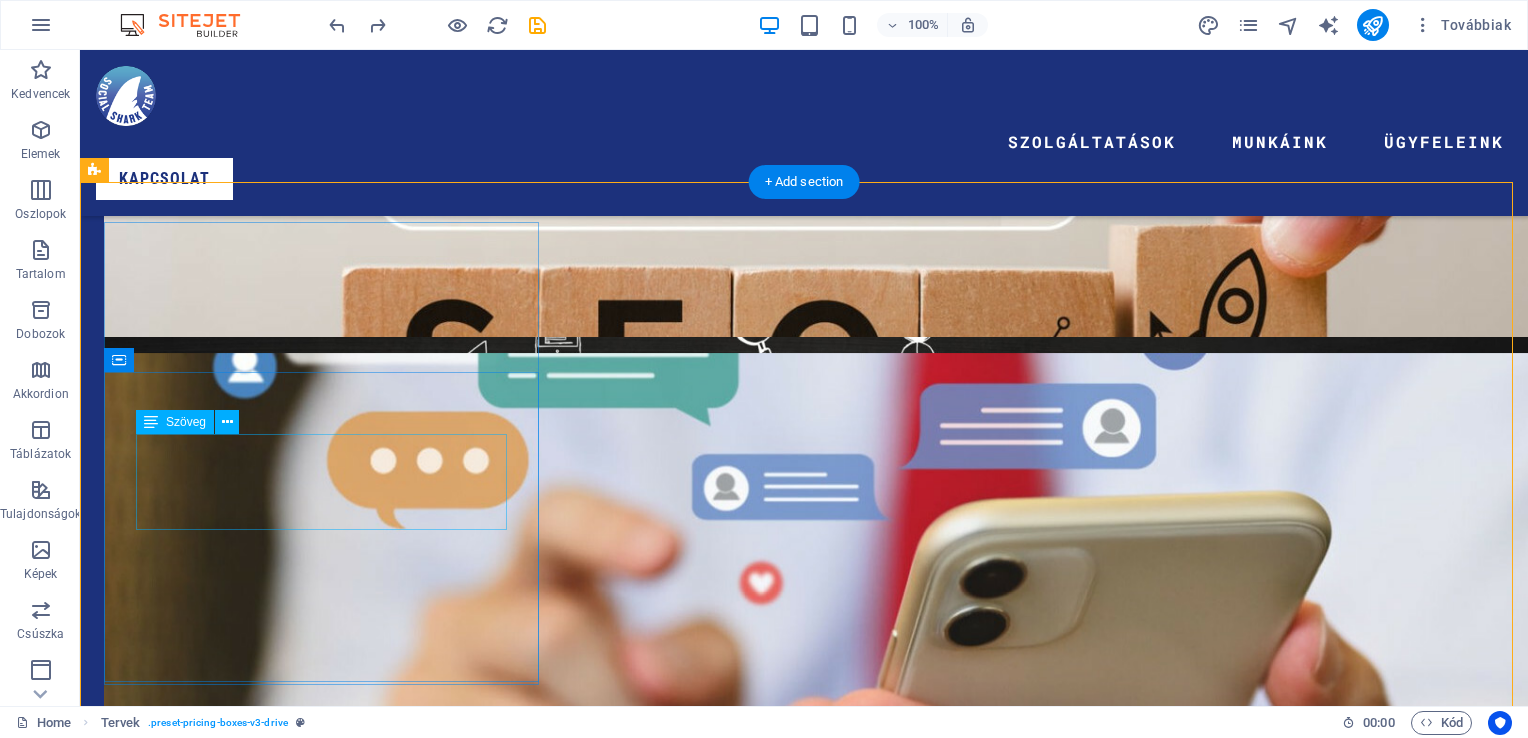 click on "Standart csomag [PRICE] ft" at bounding box center [804, 5175] 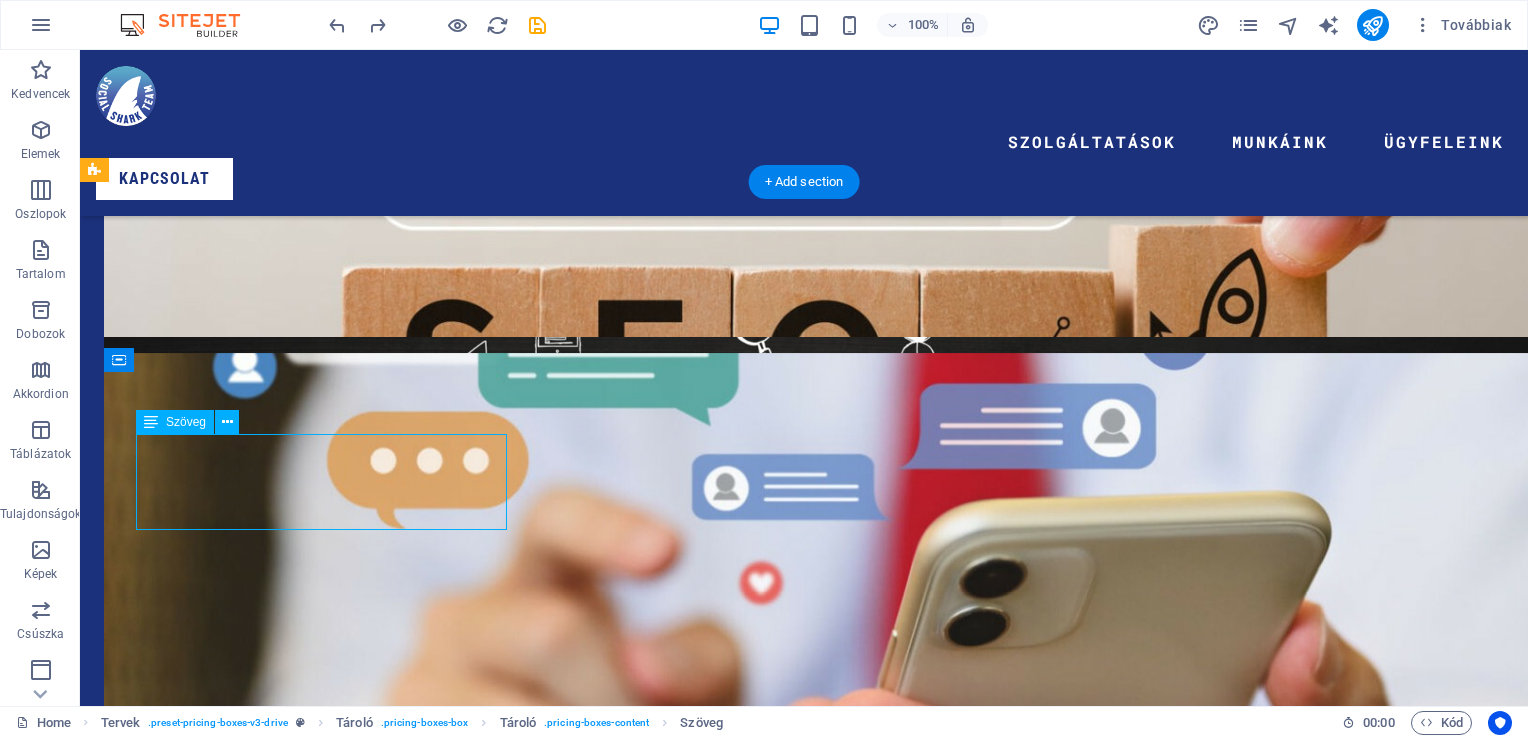 click on "Standart csomag [PRICE] ft" at bounding box center [804, 5175] 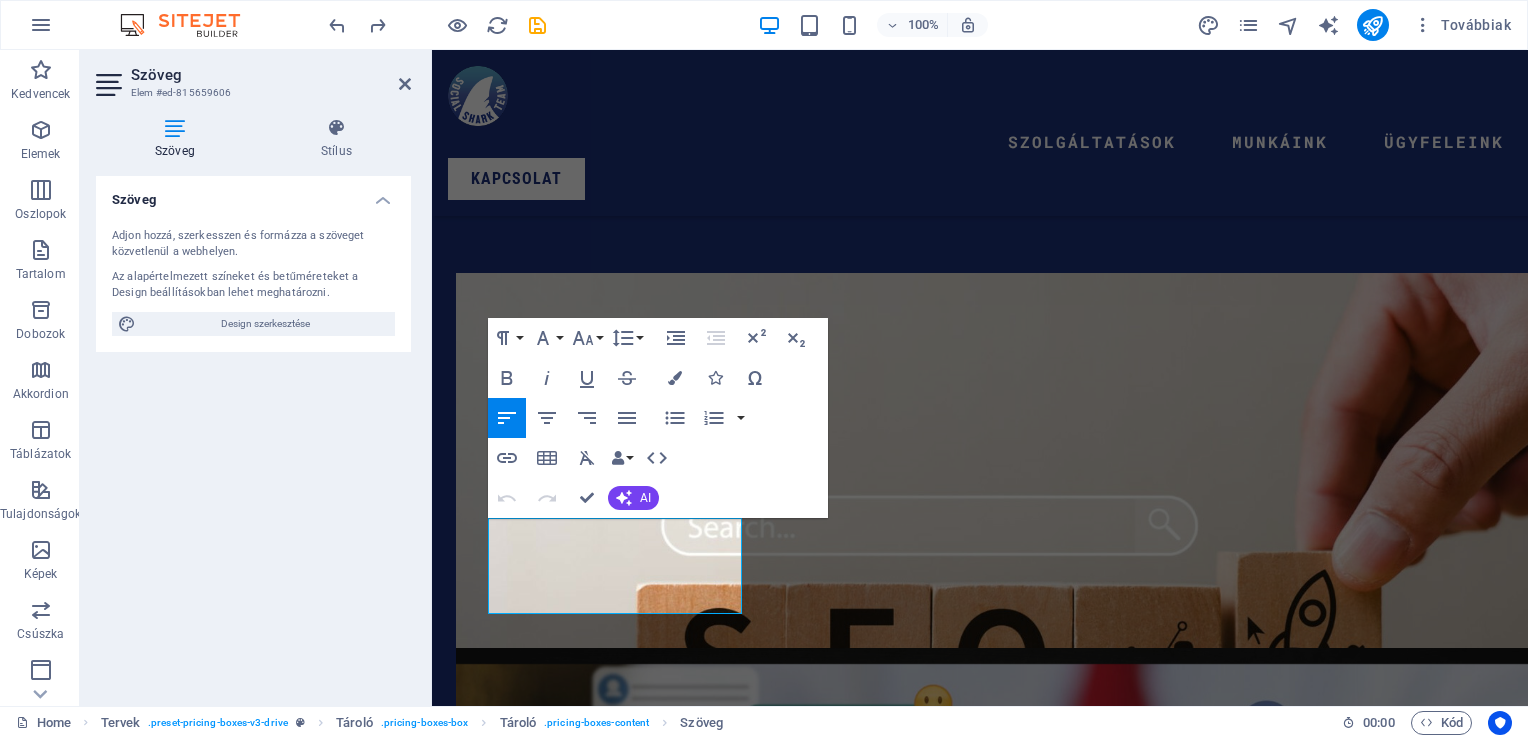 scroll, scrollTop: 4192, scrollLeft: 0, axis: vertical 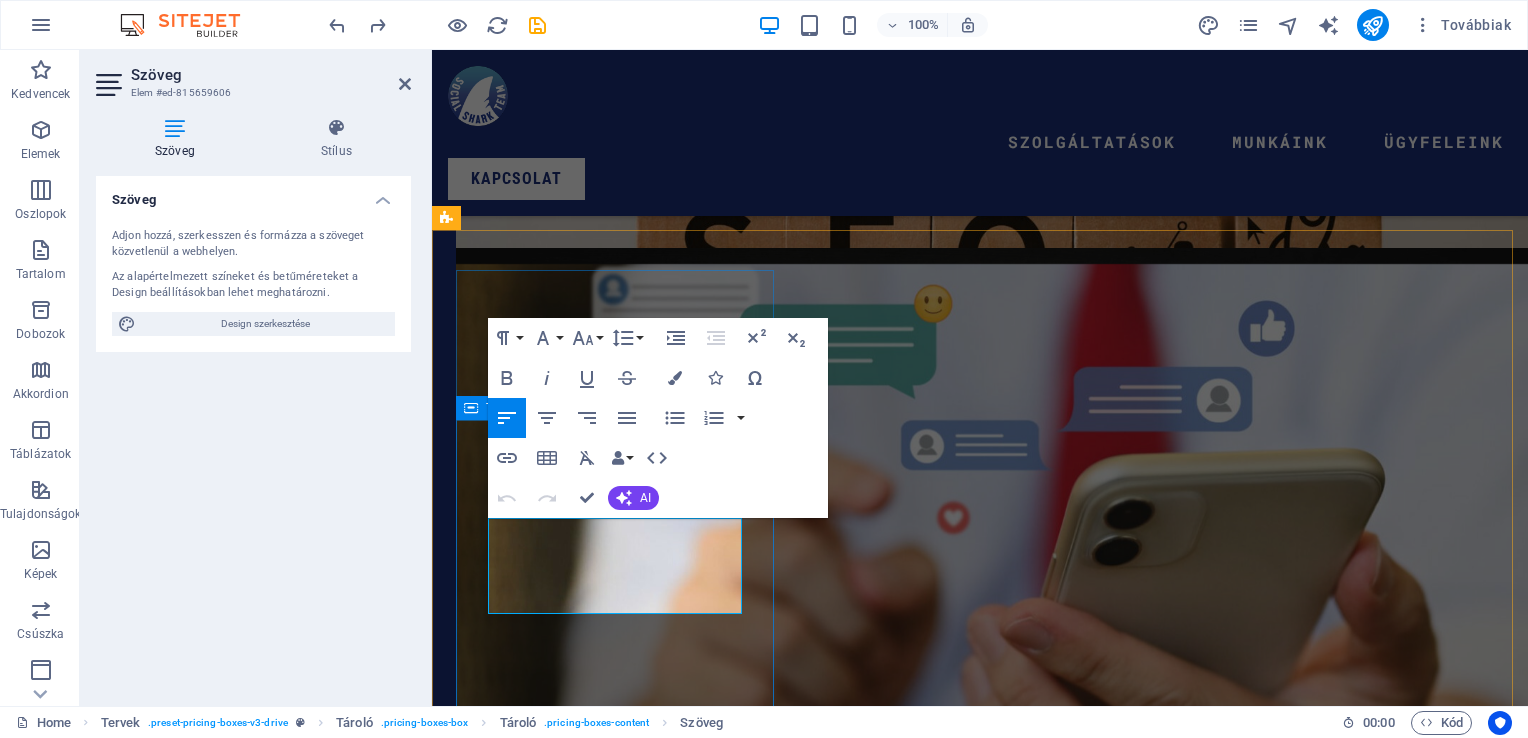 drag, startPoint x: 618, startPoint y: 593, endPoint x: 924, endPoint y: 560, distance: 307.77426 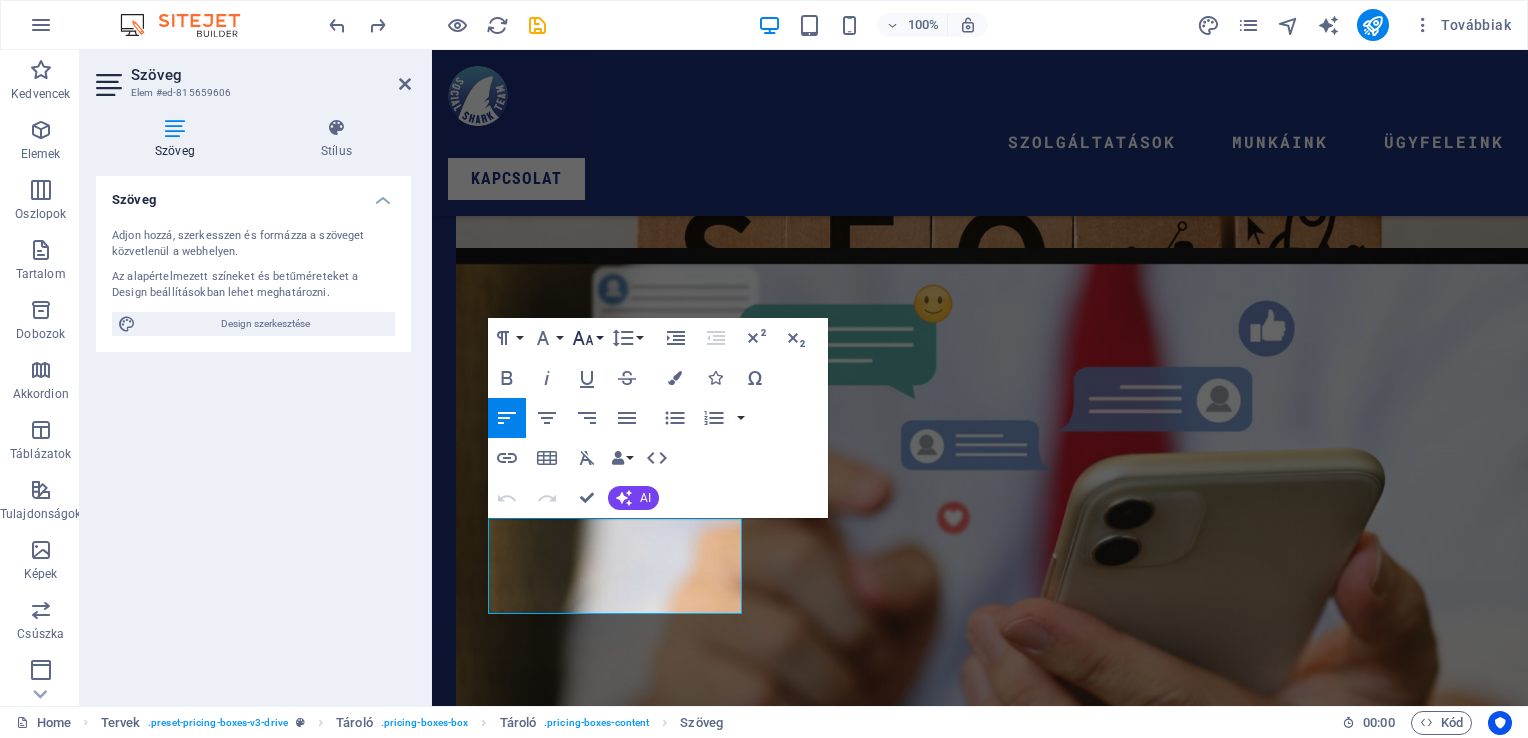 click 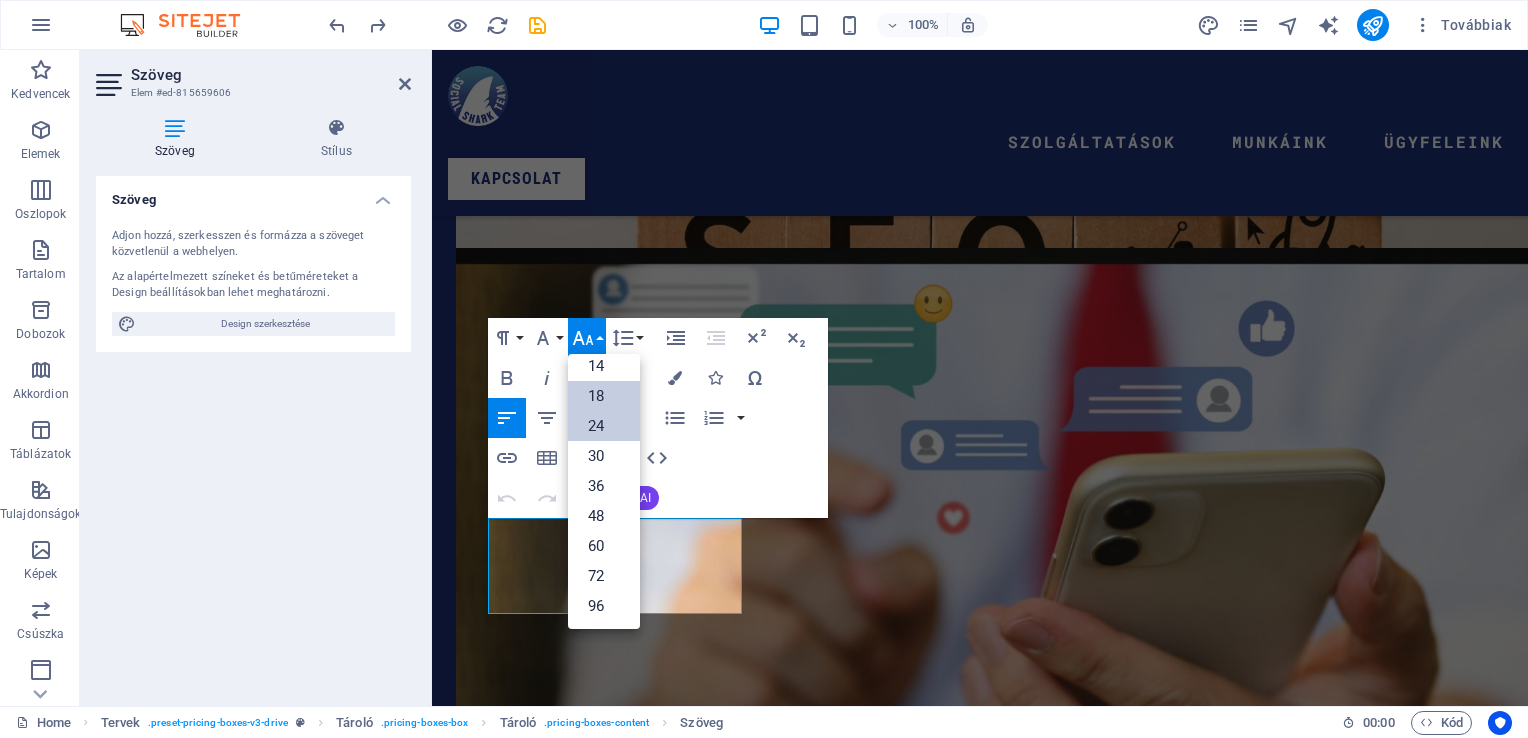 scroll, scrollTop: 160, scrollLeft: 0, axis: vertical 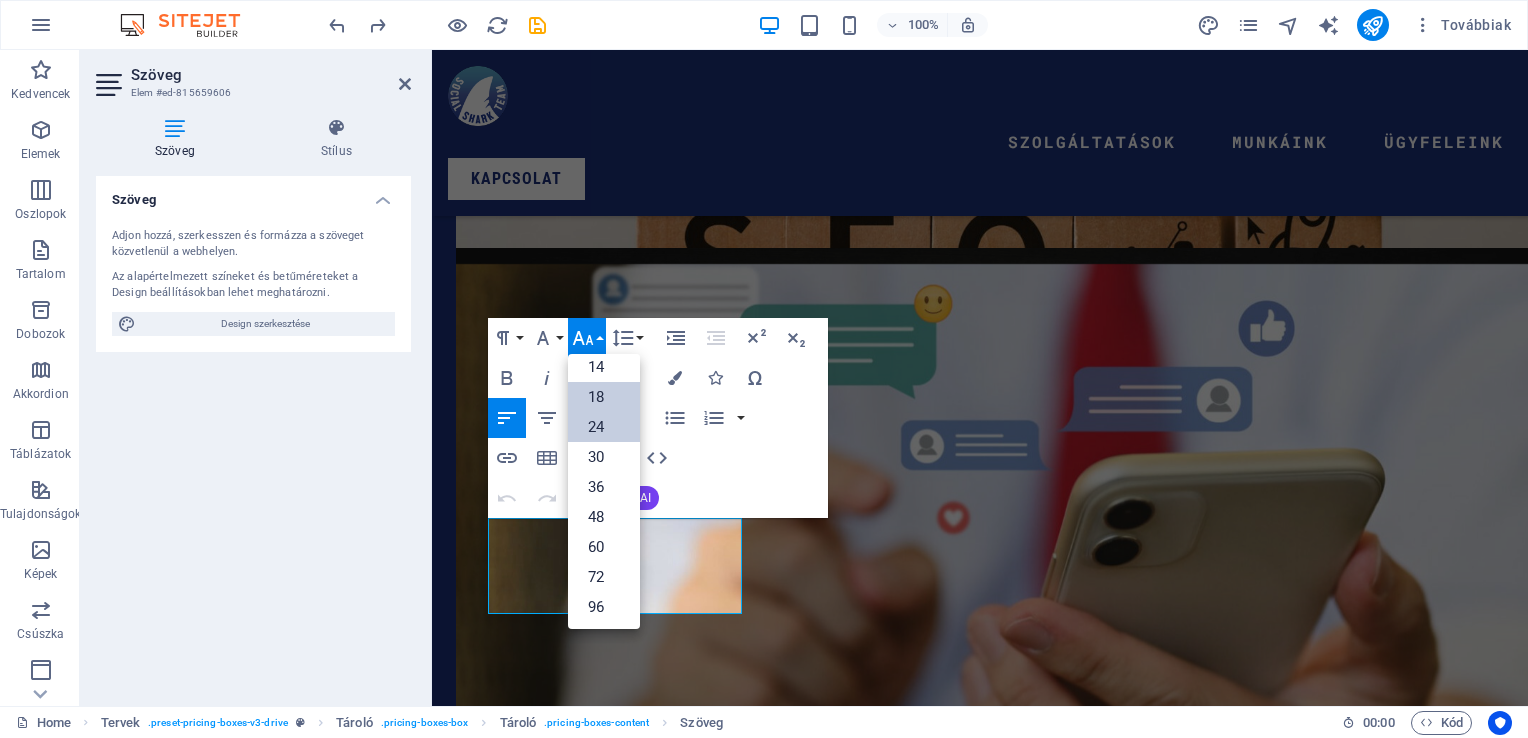 click on "18" at bounding box center (604, 397) 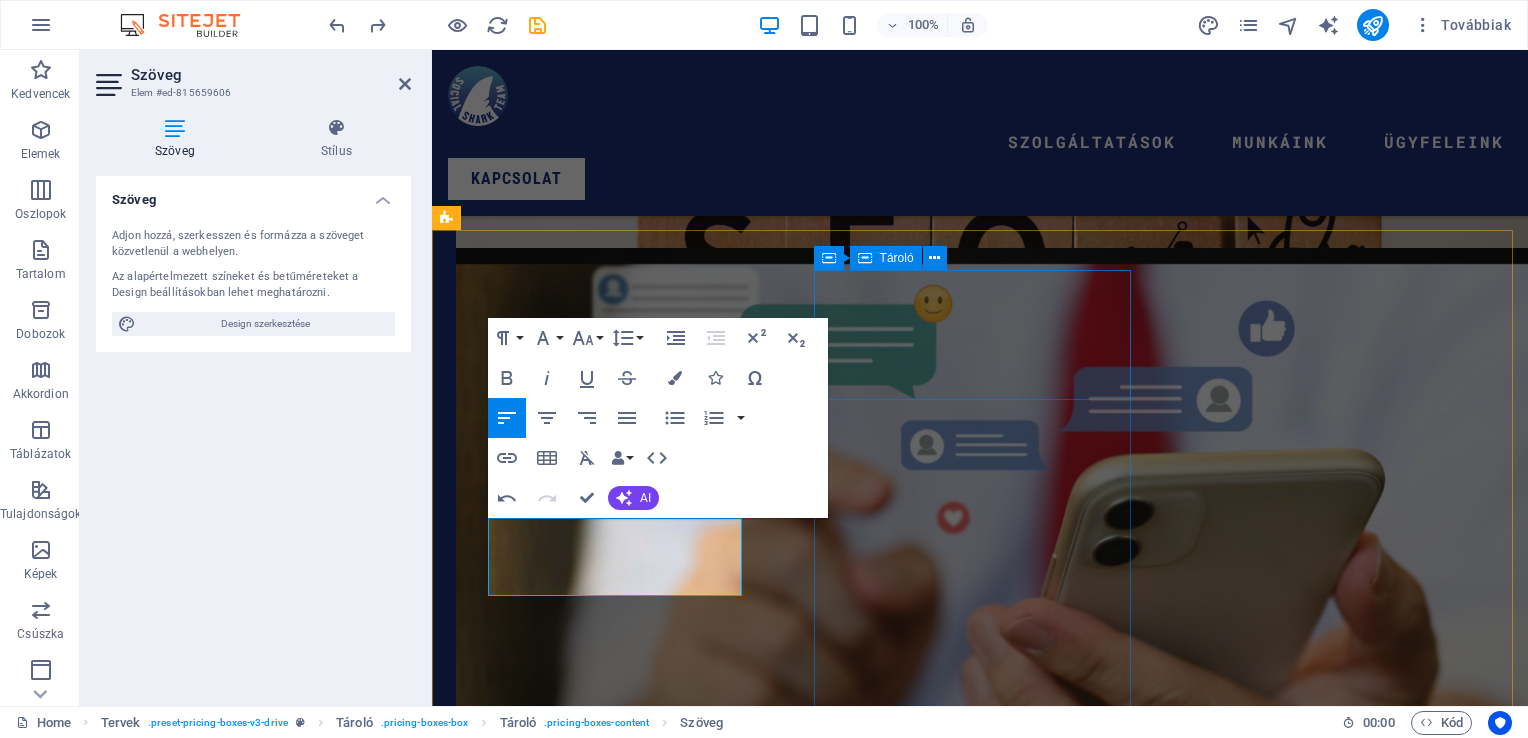 click on "MARKETING ÉS SOCIAL" at bounding box center [980, 6471] 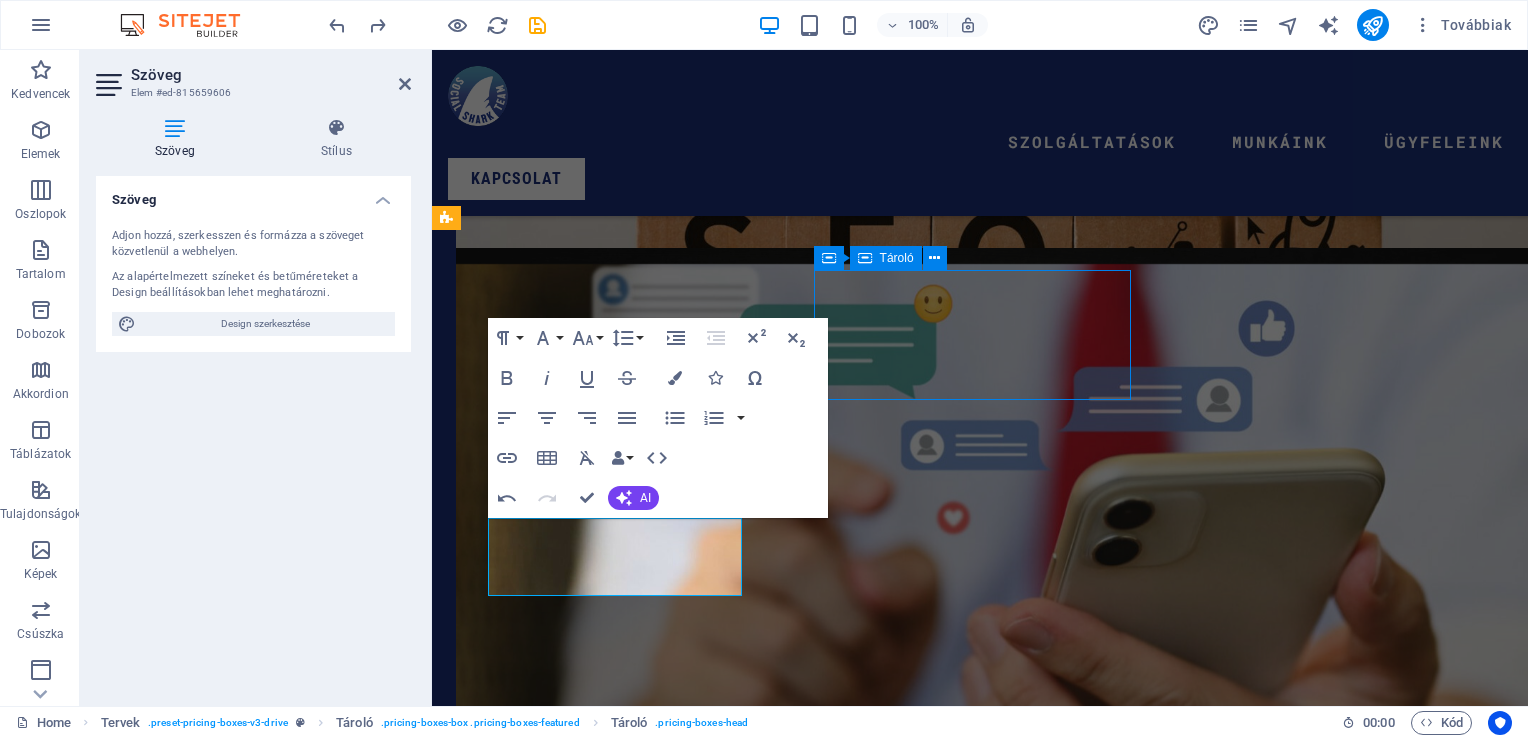 scroll, scrollTop: 3704, scrollLeft: 0, axis: vertical 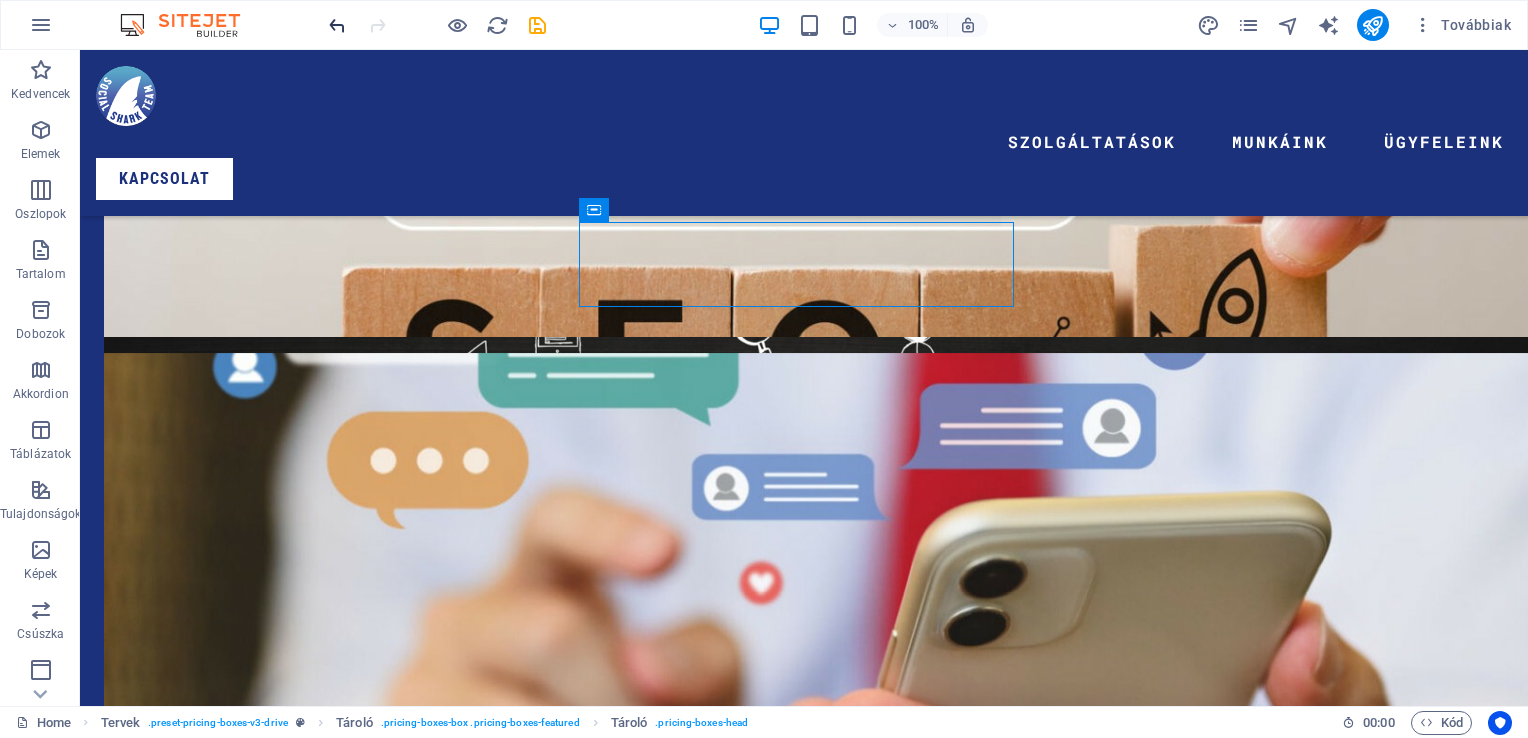 click at bounding box center (337, 25) 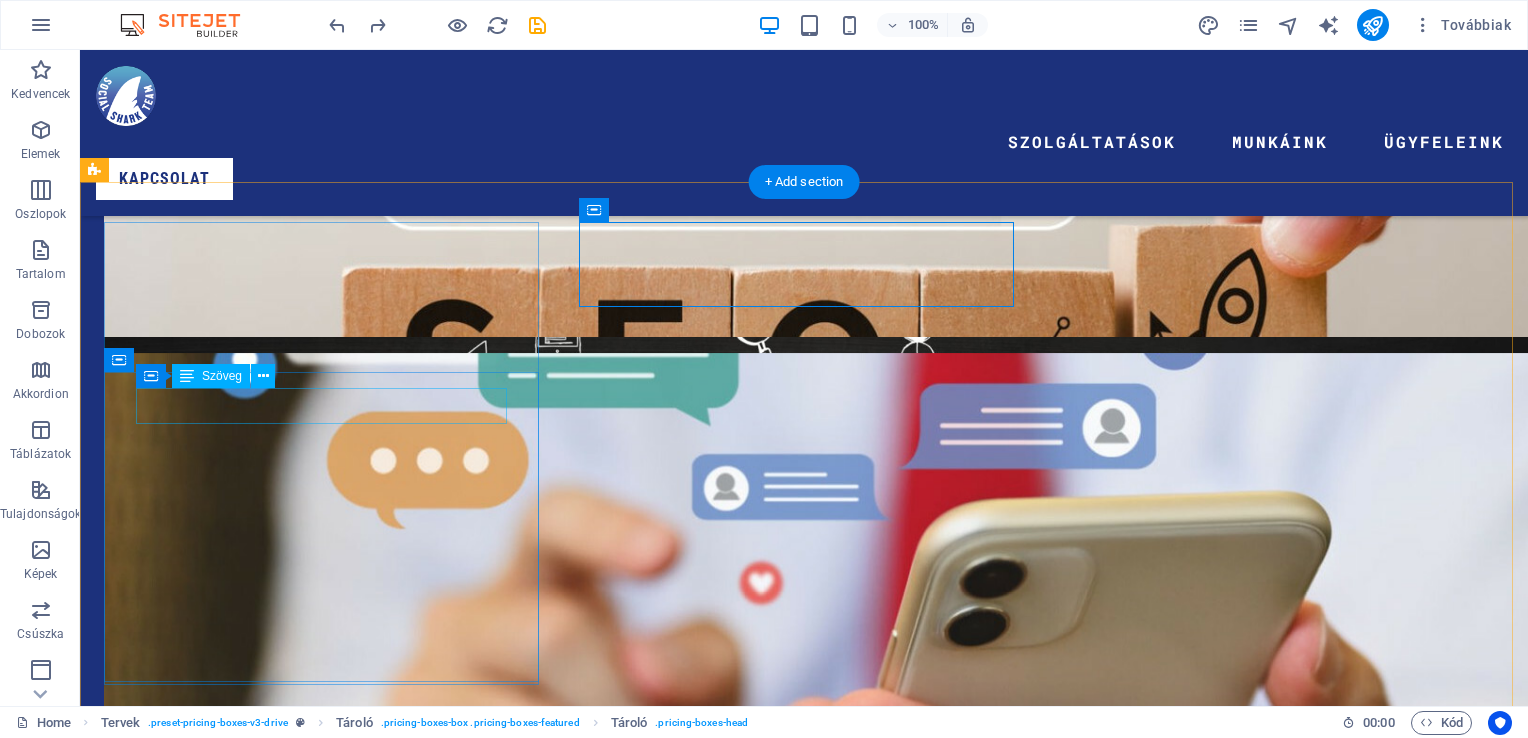 click on "Kezdő csomag [PRICE]  ft" at bounding box center (804, 3912) 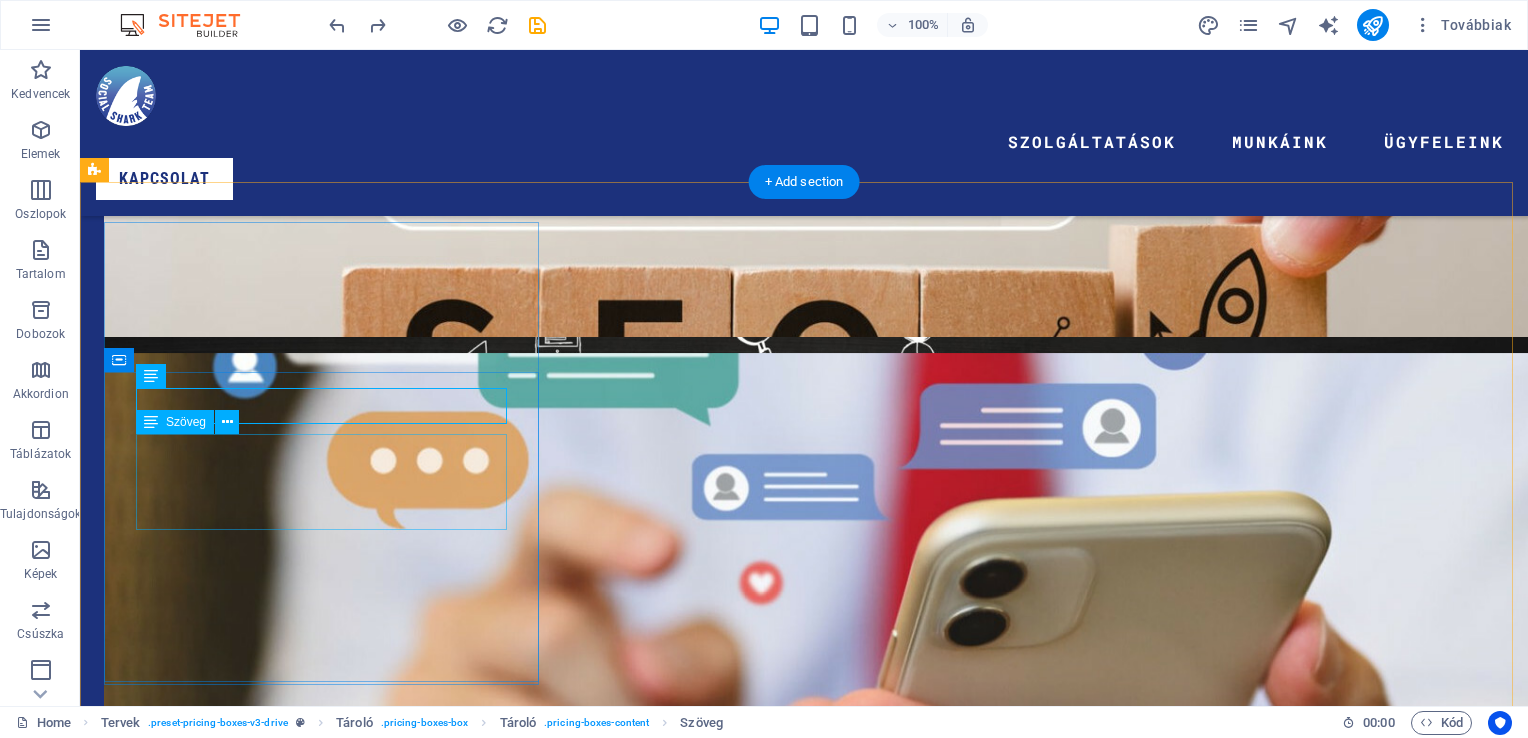 click on "Standart csomag [PRICE] ft" at bounding box center [804, 5175] 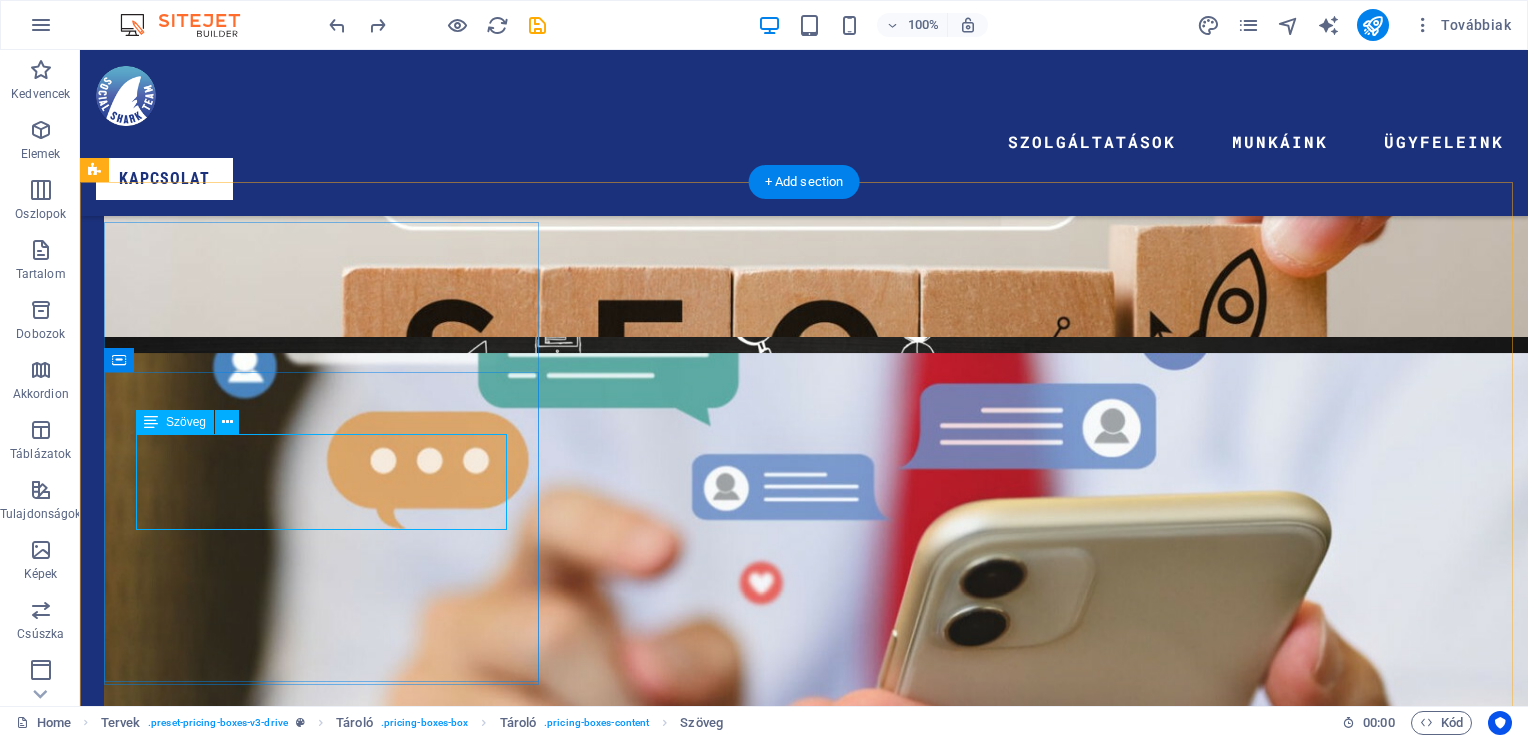 click on "Standart csomag [PRICE] ft" at bounding box center (804, 5175) 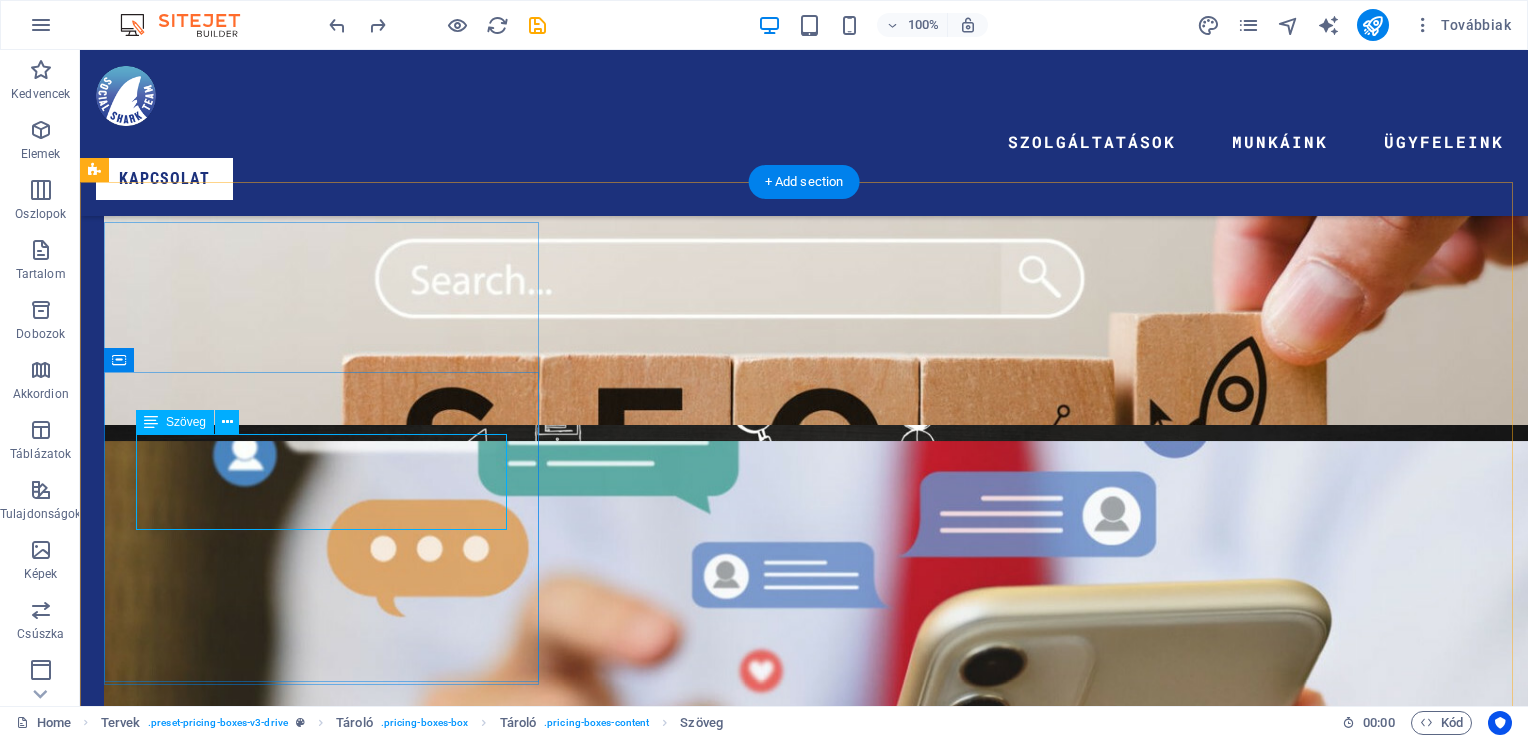 scroll, scrollTop: 4192, scrollLeft: 0, axis: vertical 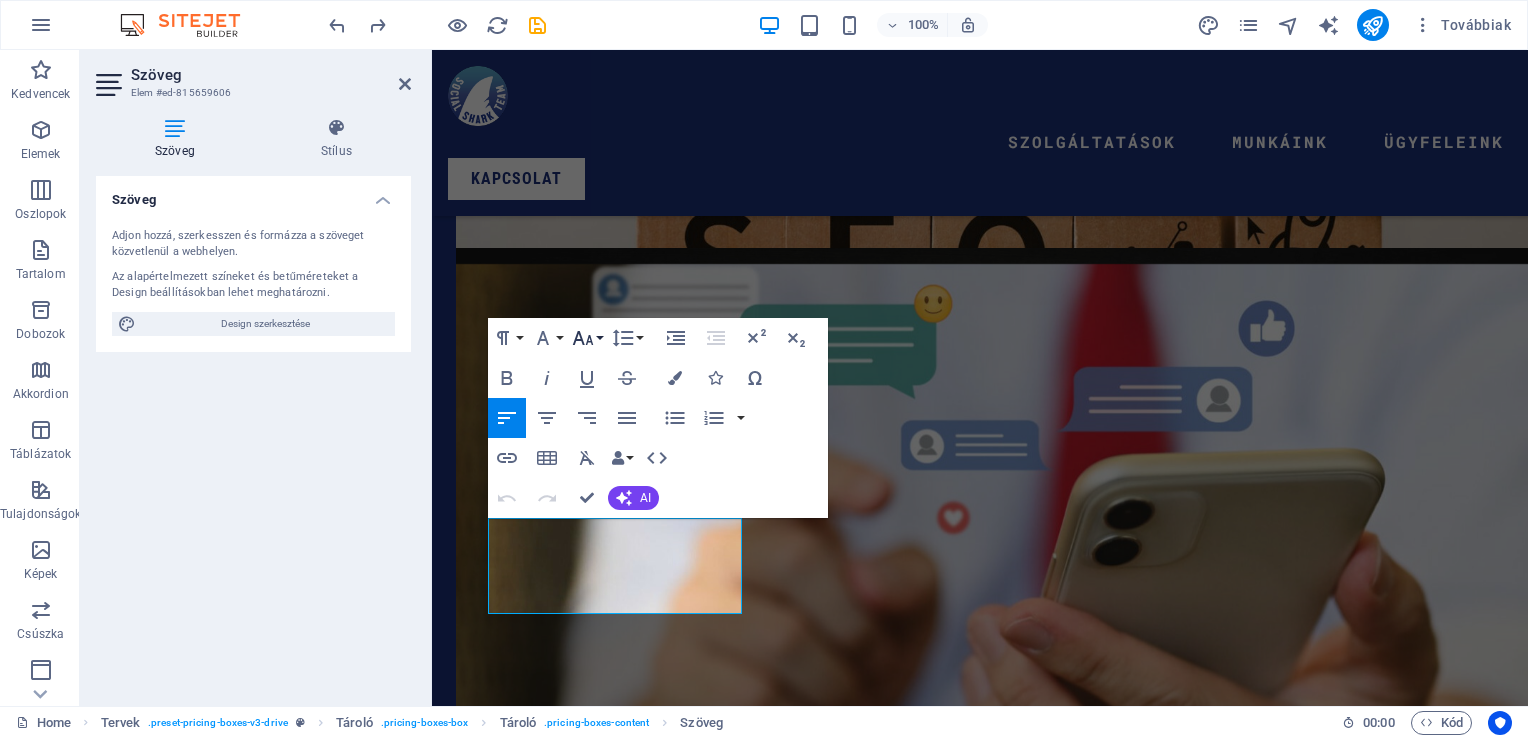 click 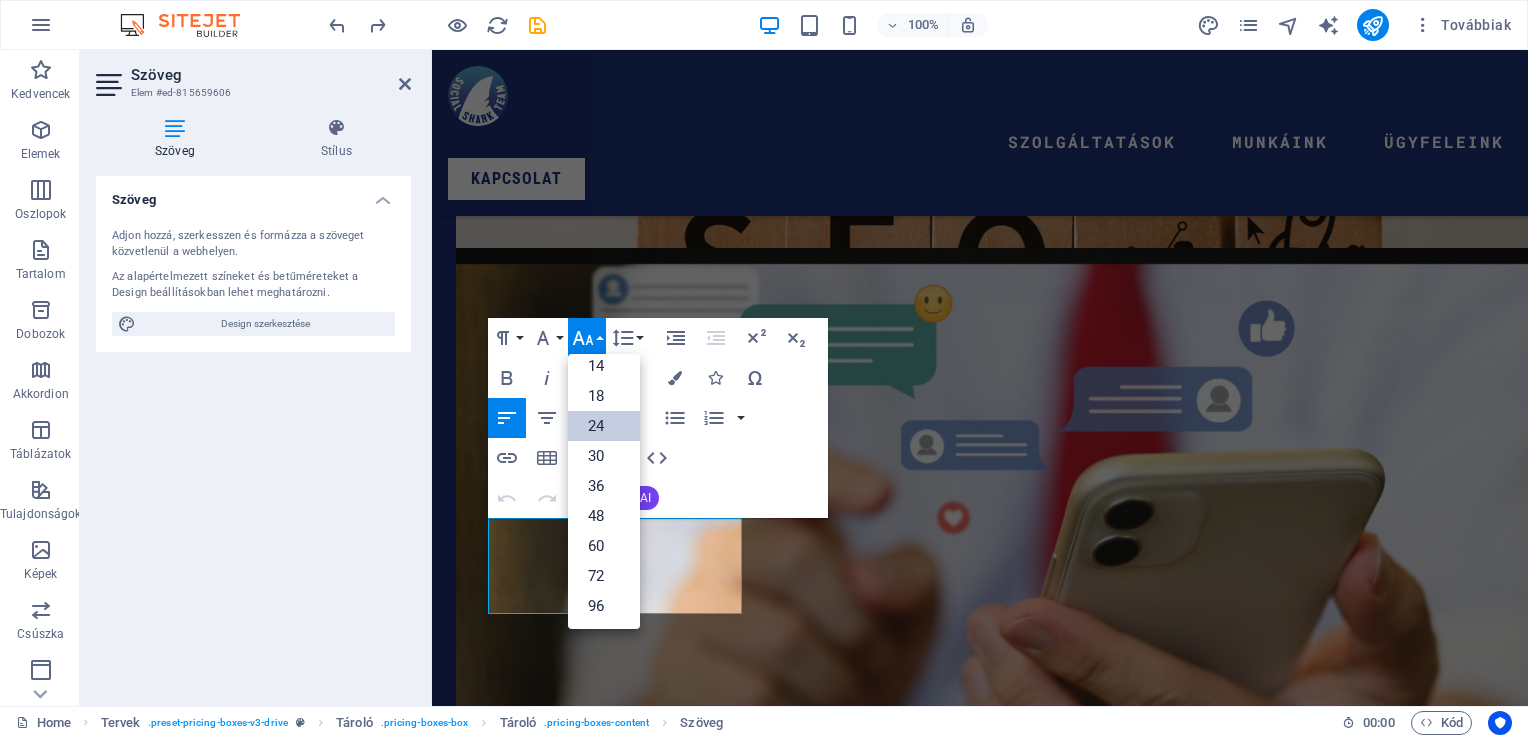 scroll, scrollTop: 160, scrollLeft: 0, axis: vertical 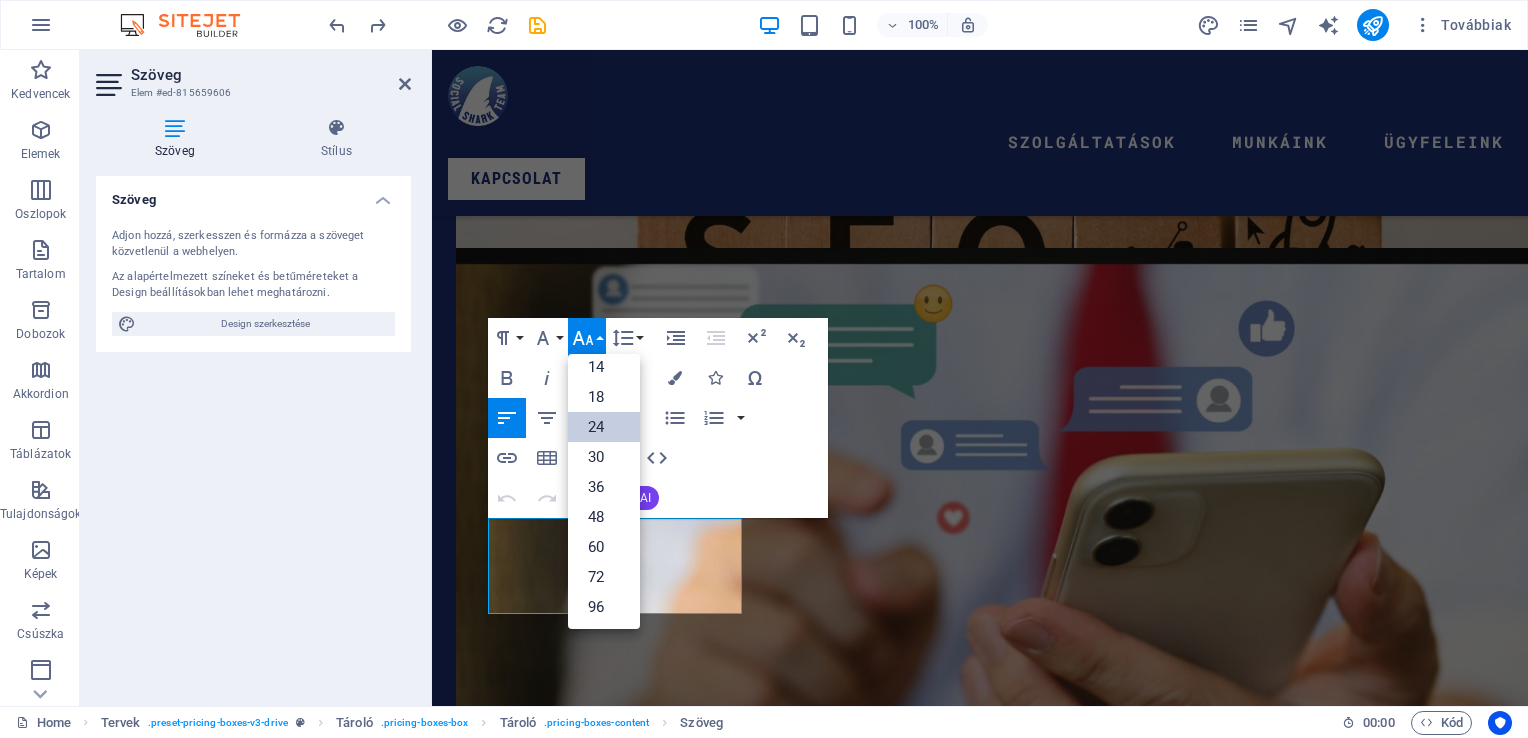 click on "24" at bounding box center (604, 427) 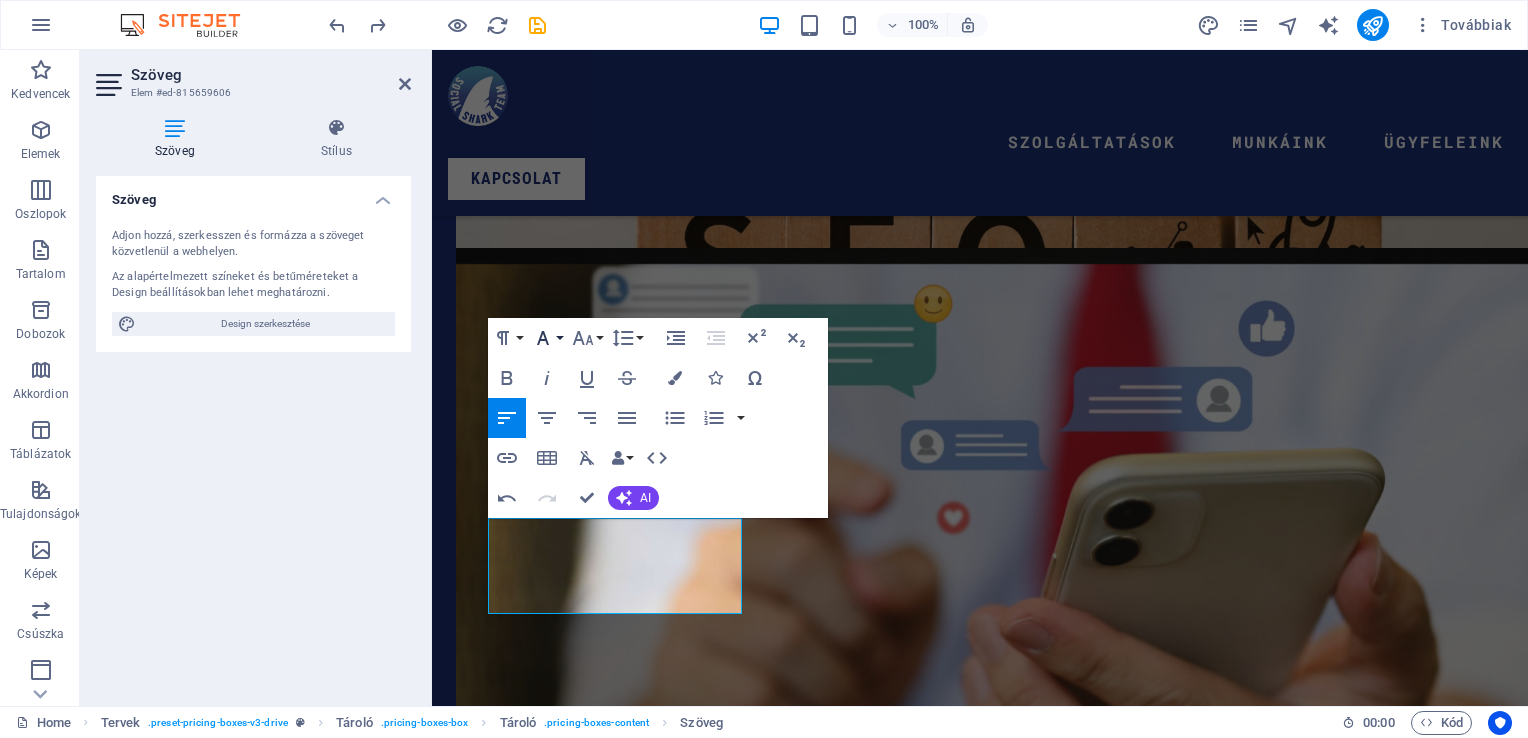 click 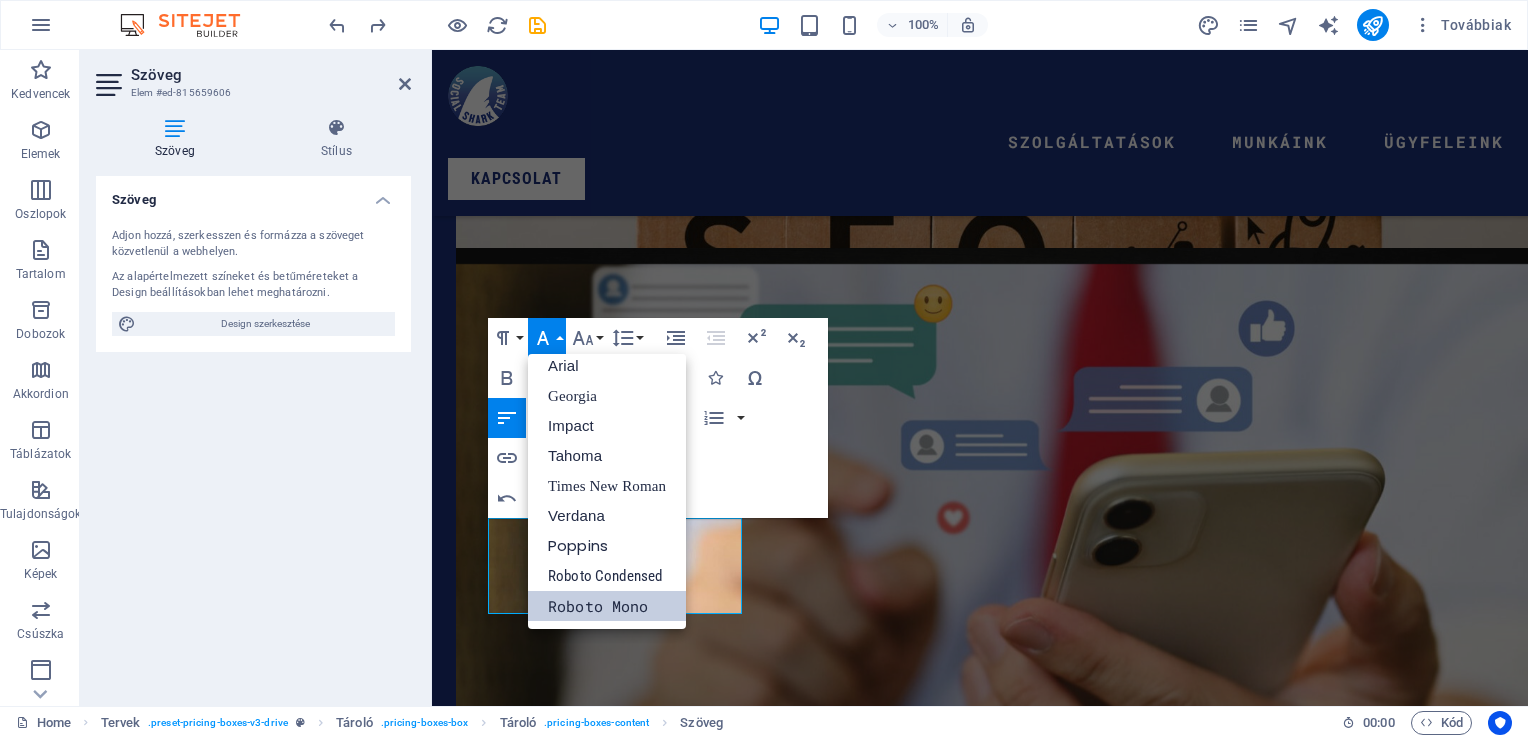 scroll, scrollTop: 11, scrollLeft: 0, axis: vertical 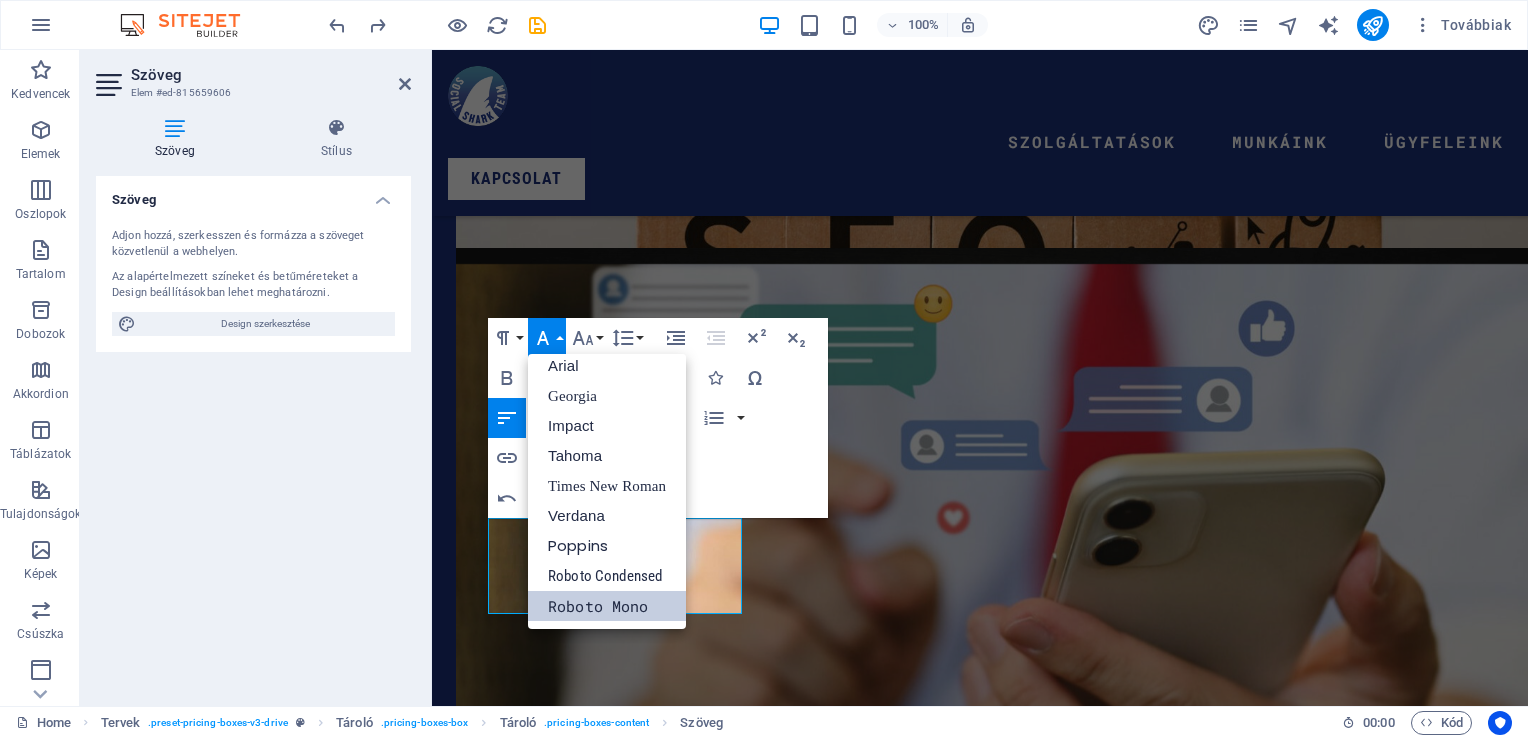 click 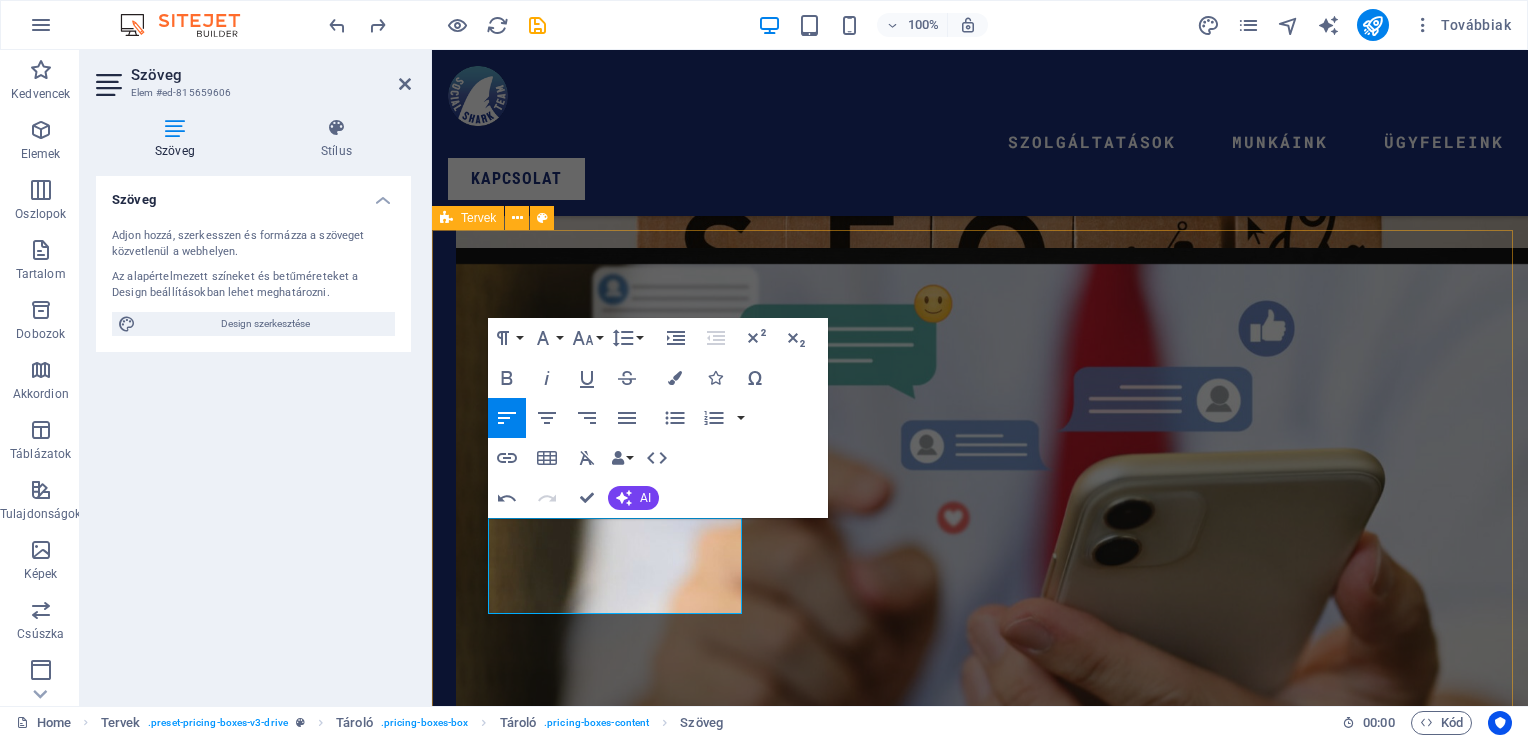 click on "Közösségi Média Kezelés      Kezdő csomag 49000  ft ​     Standart csomag 89000 ft      Prémium csomag 149000 ft MARKETING ÉS SOCIAL  $199.99       Lorem ipsum dolor sit amet
Lorem ipsum dolor sit amet
Lorem ipsum dolor sit amet
Lorem ipsum dolor sit amet
Lorem ipsum dolor sit amet
WEBOLDALKÉSZÍTÉS $699.99       Lorem ipsum dolor sit amet
Lorem ipsum dolor sit amet
Lorem ipsum dolor sit amet
Lorem ipsum dolor sit amet
Lorem ipsum dolor sit amet
Üzenj NEKÜNK" at bounding box center (980, 9987) 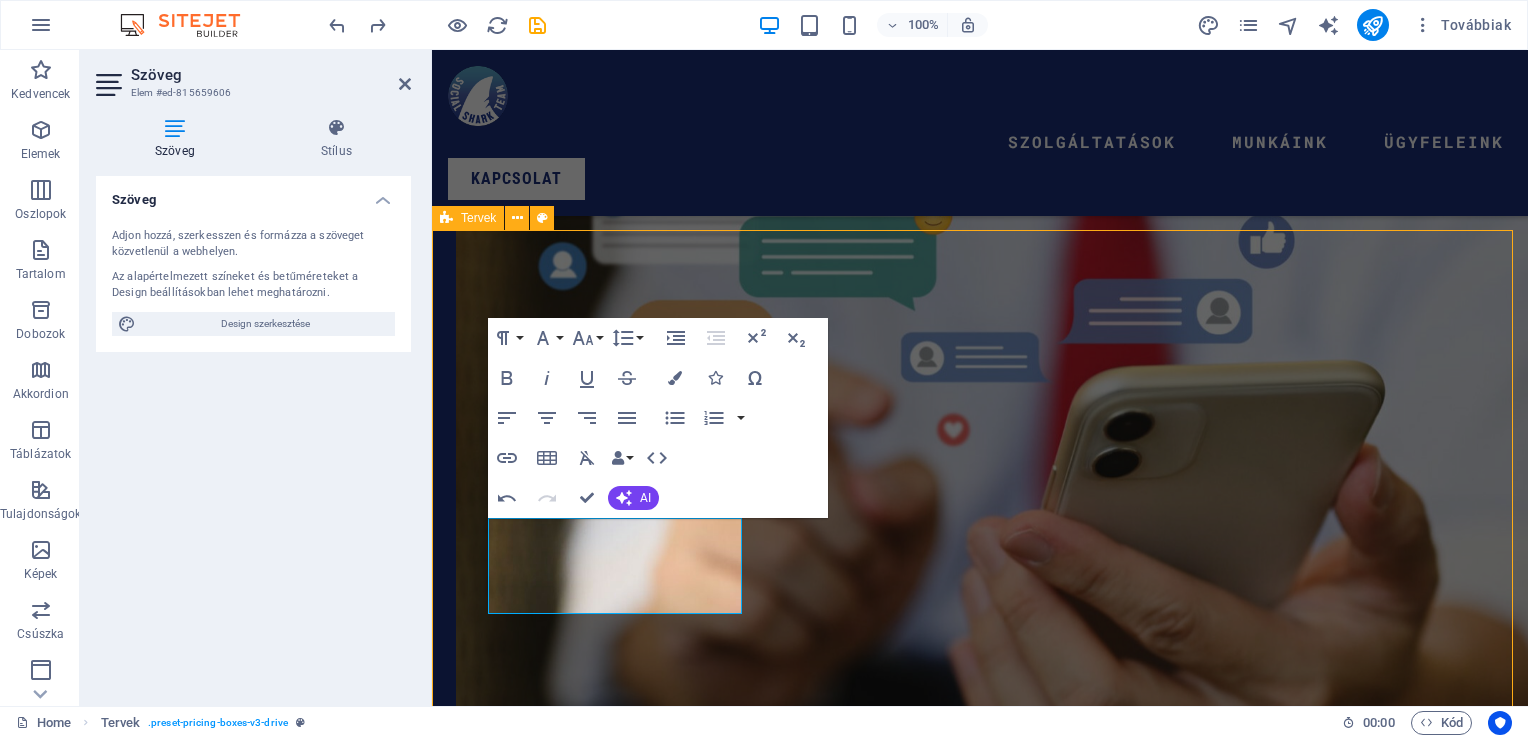scroll, scrollTop: 3704, scrollLeft: 0, axis: vertical 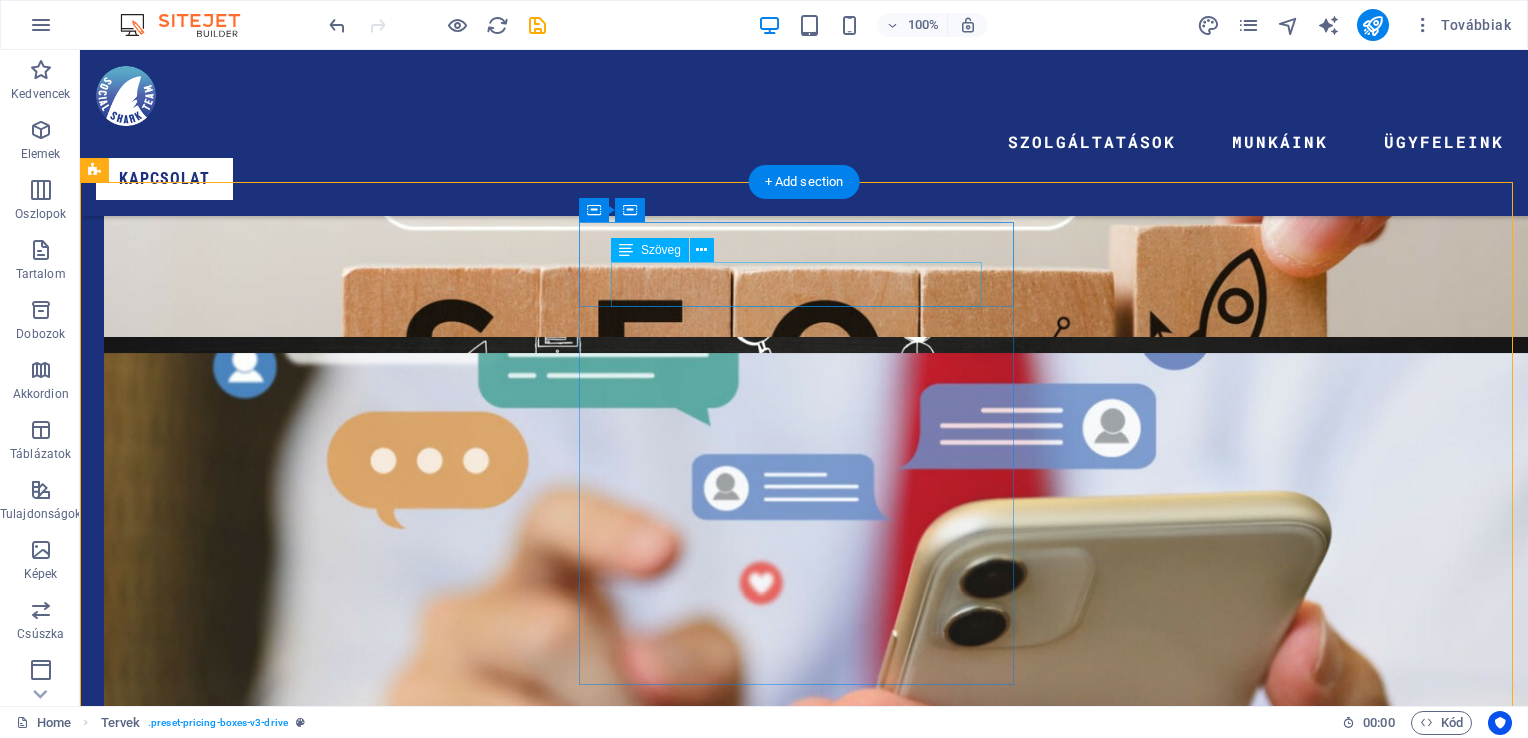 click on "MARKETING ÉS SOCIAL" at bounding box center [804, 7212] 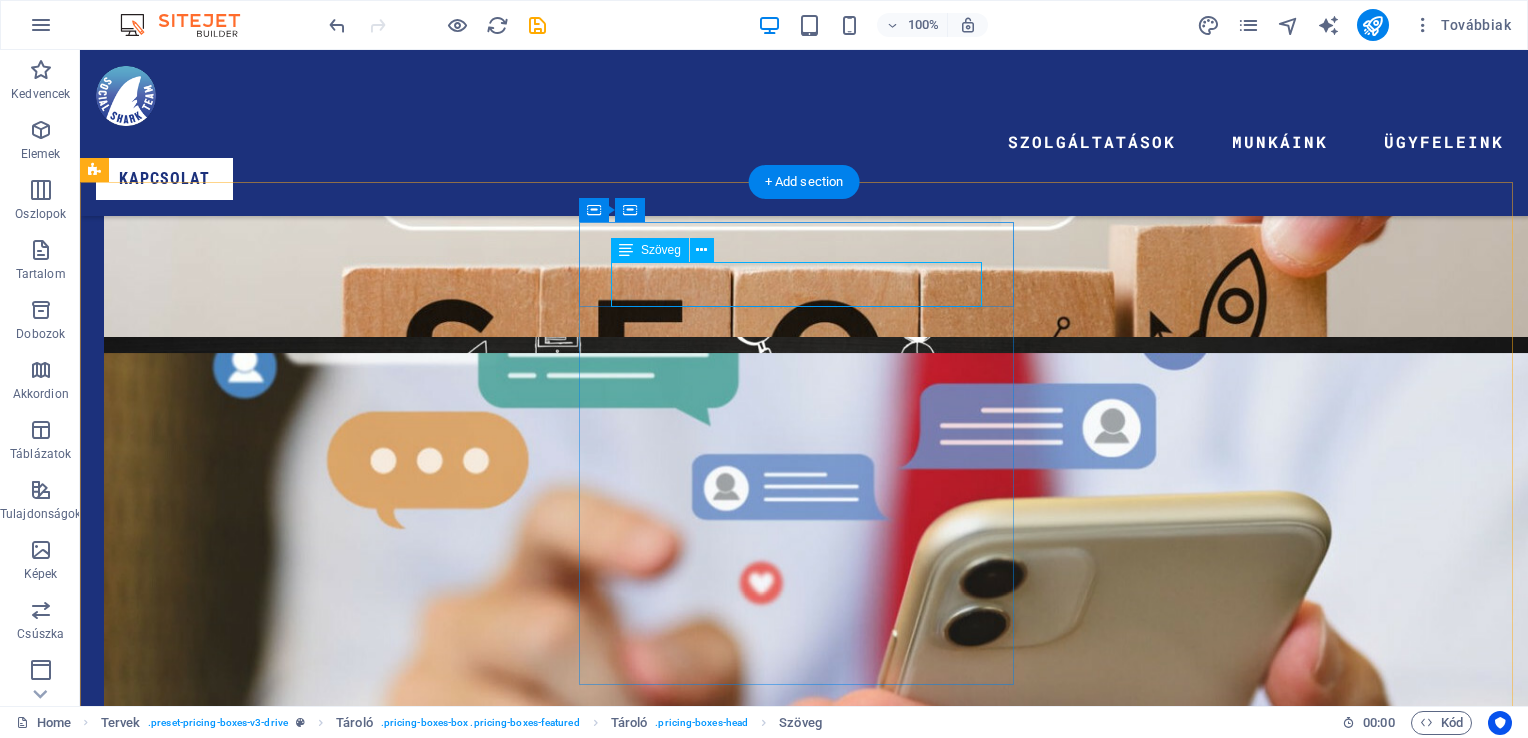 click on "MARKETING ÉS SOCIAL" at bounding box center (804, 7212) 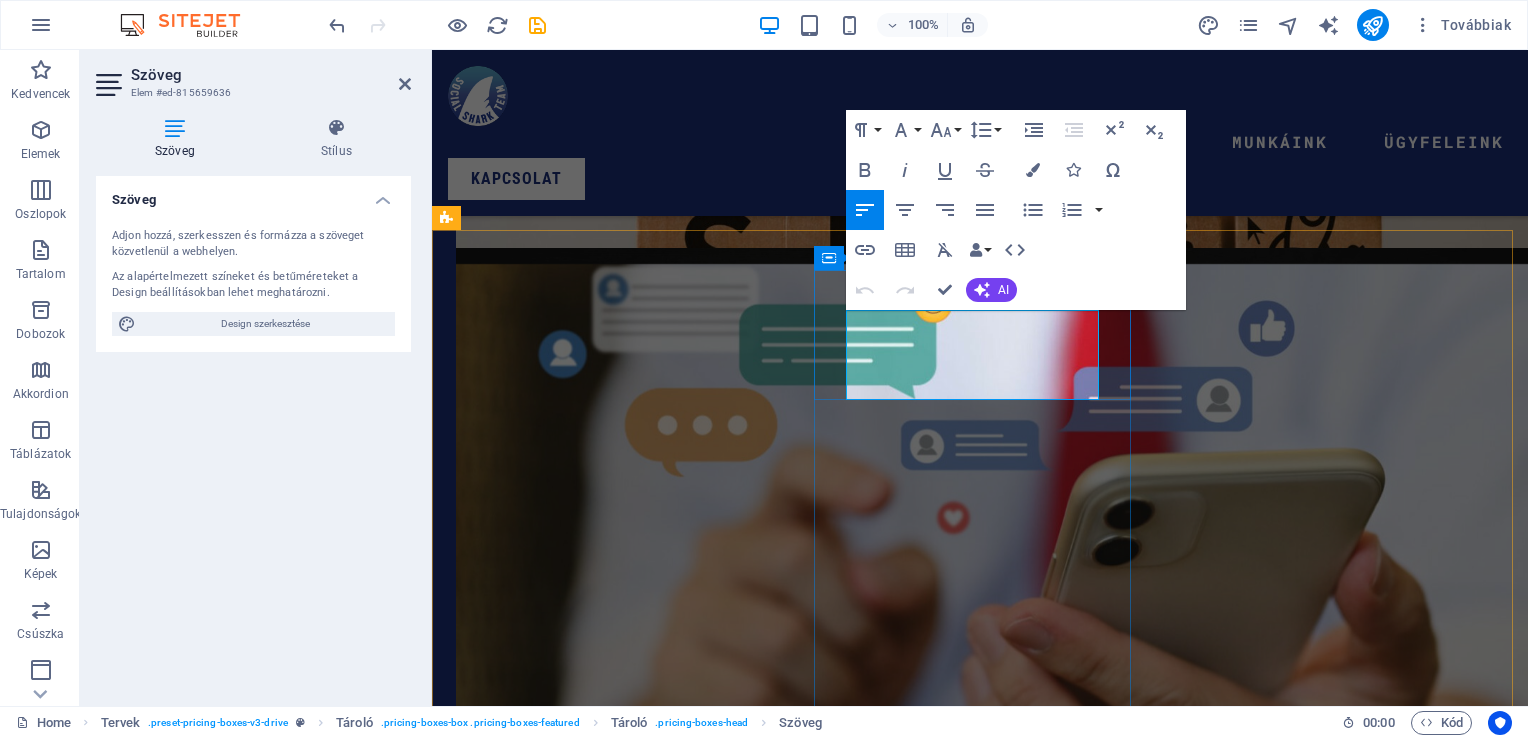 drag, startPoint x: 968, startPoint y: 380, endPoint x: 848, endPoint y: 318, distance: 135.07036 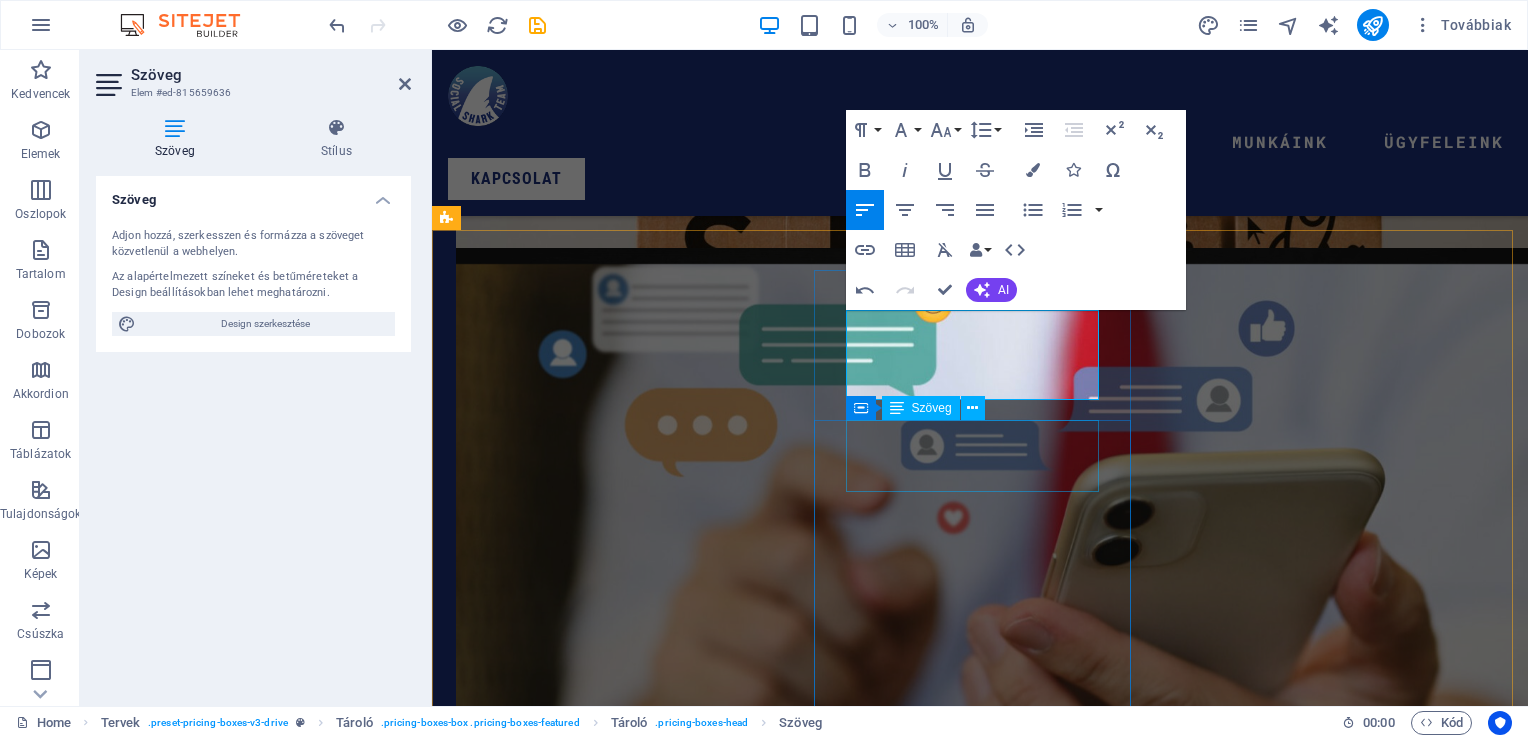 click on "$199.99" at bounding box center (980, 6590) 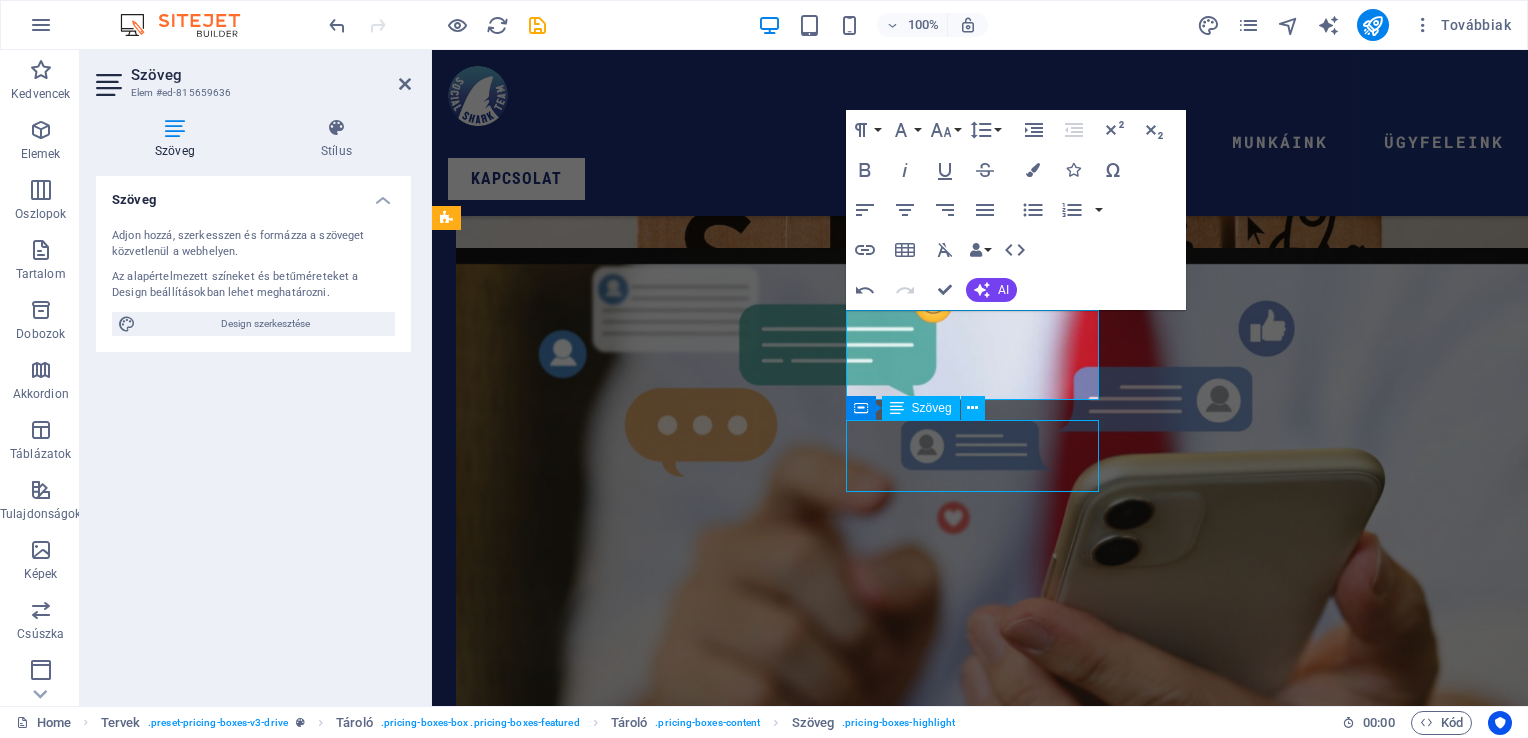 scroll, scrollTop: 3704, scrollLeft: 0, axis: vertical 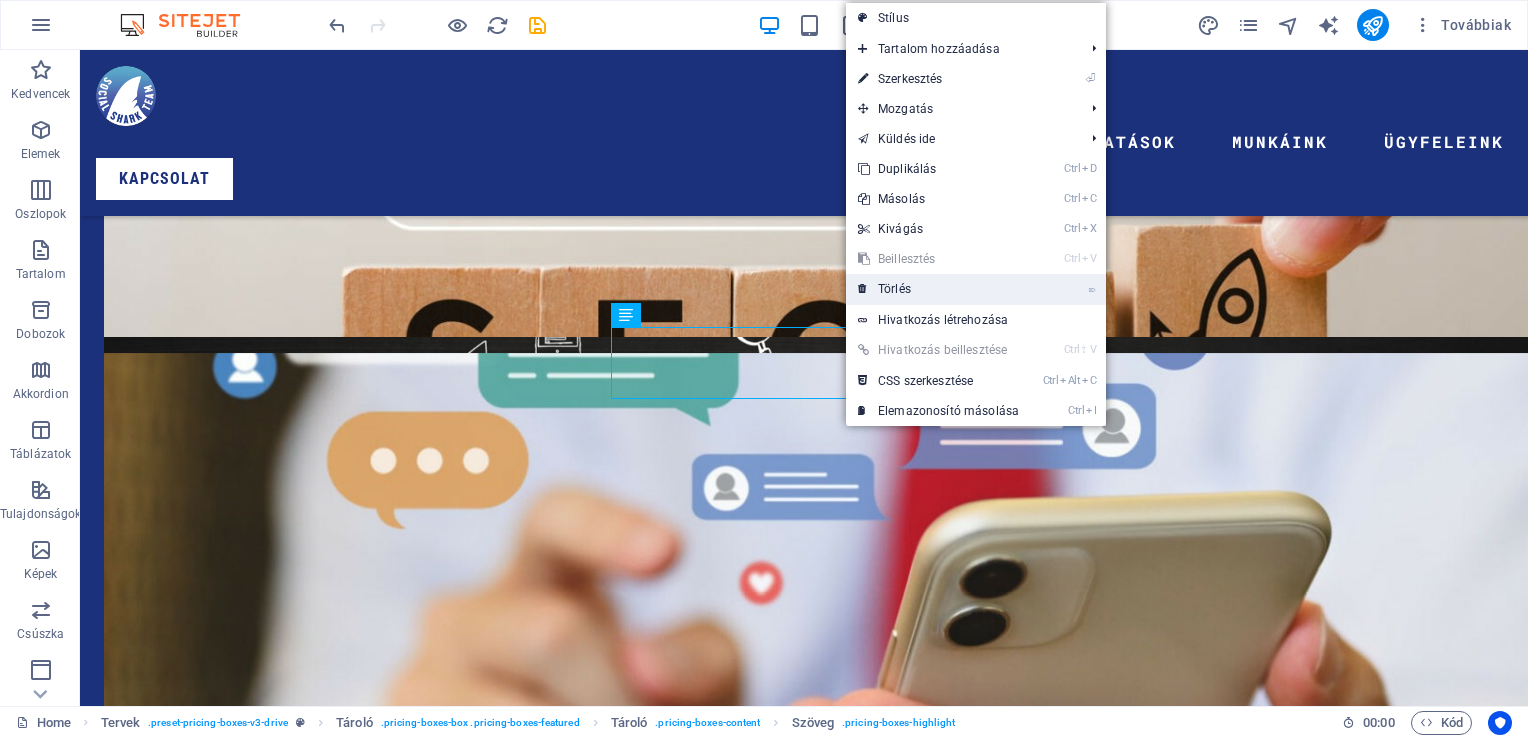 click on "⌦  Törlés" at bounding box center [938, 289] 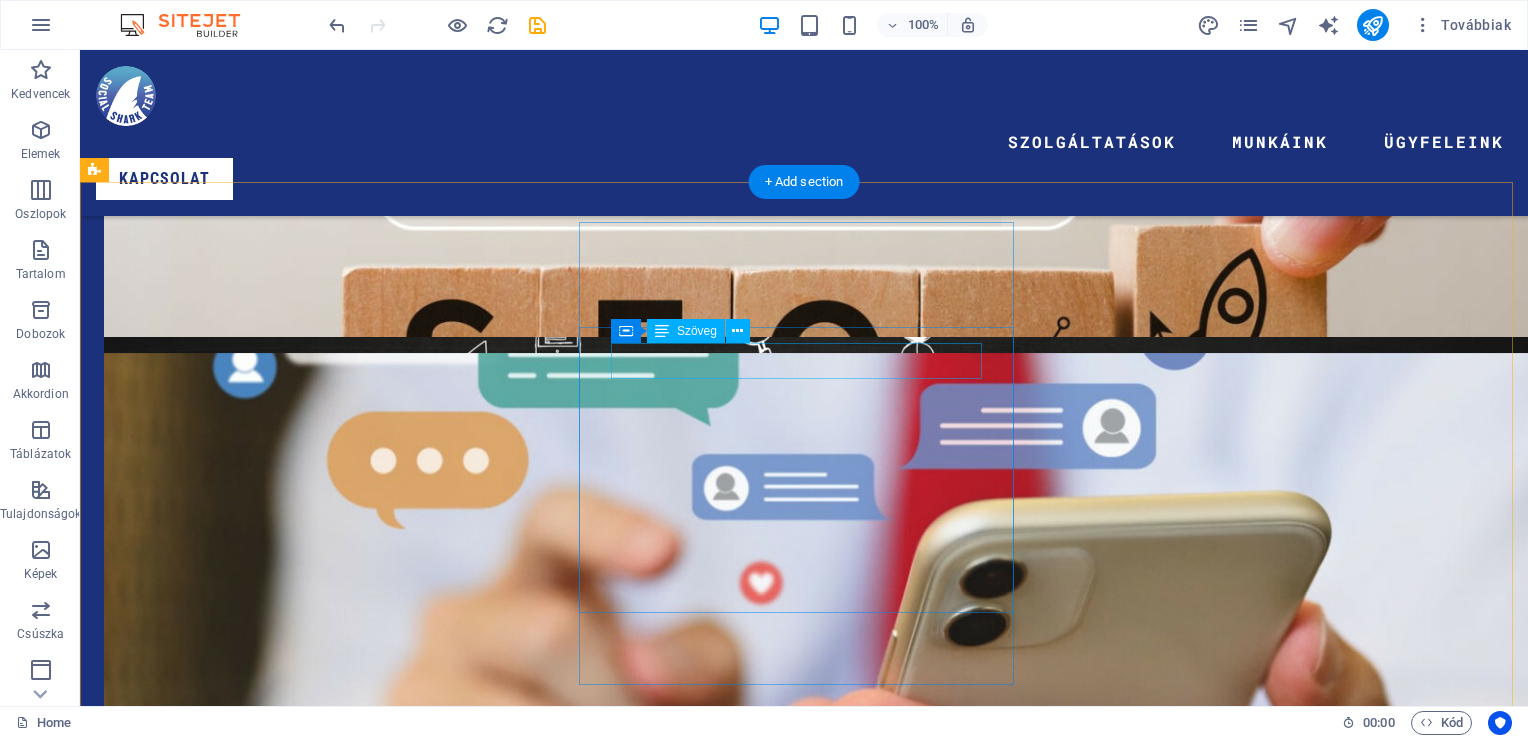 click on "Lorem ipsum dolor sit amet" at bounding box center [804, 7891] 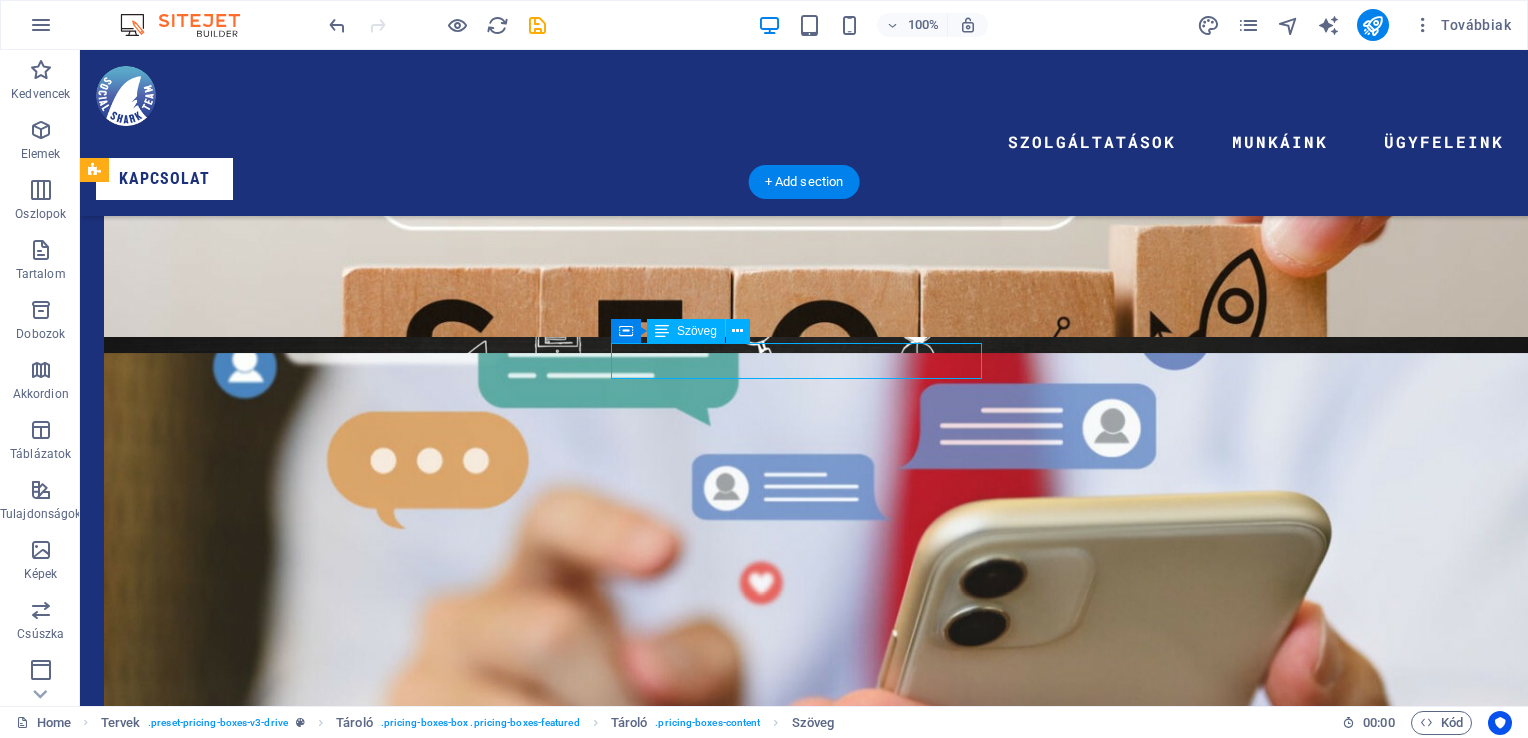 click on "Lorem ipsum dolor sit amet" at bounding box center (804, 7891) 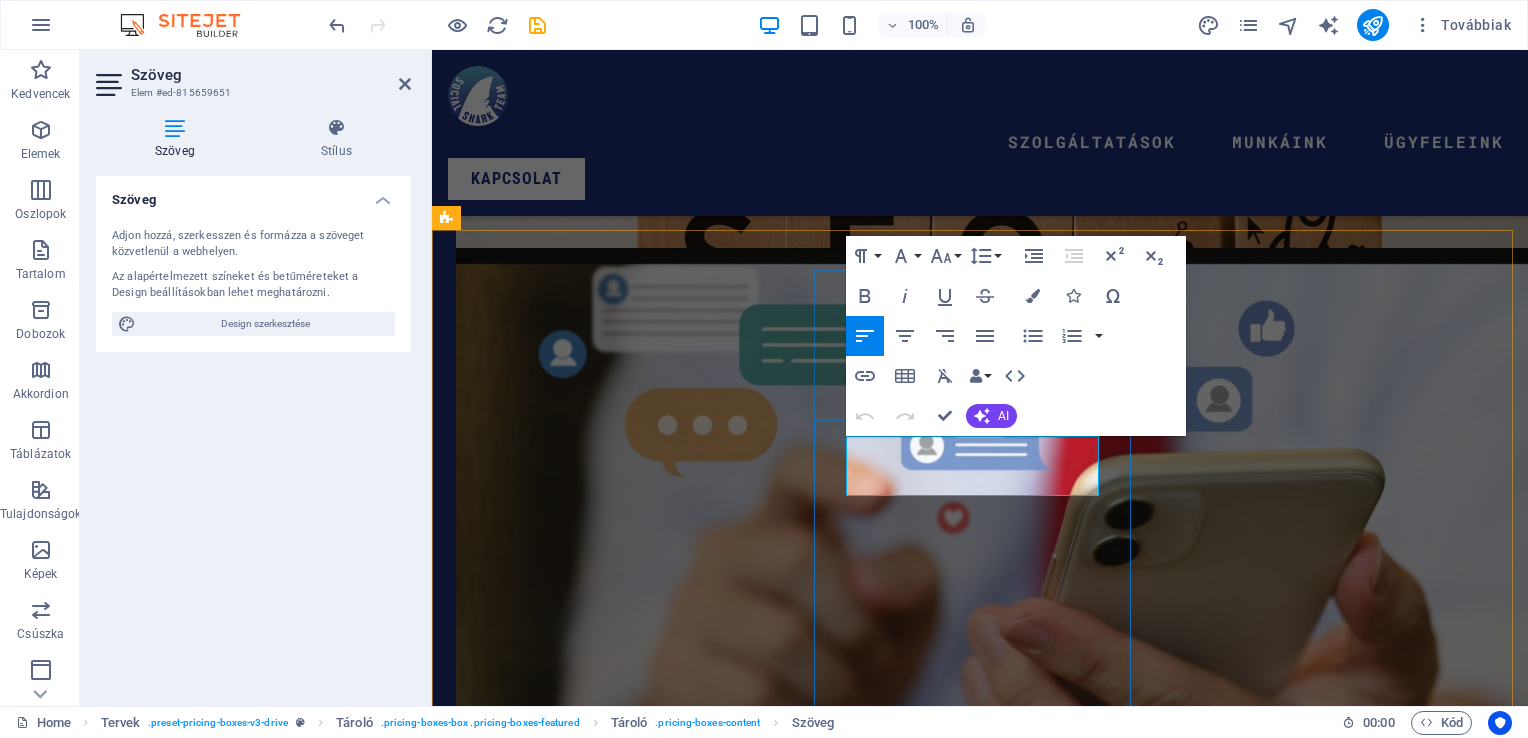 drag, startPoint x: 892, startPoint y: 487, endPoint x: 880, endPoint y: 443, distance: 45.607018 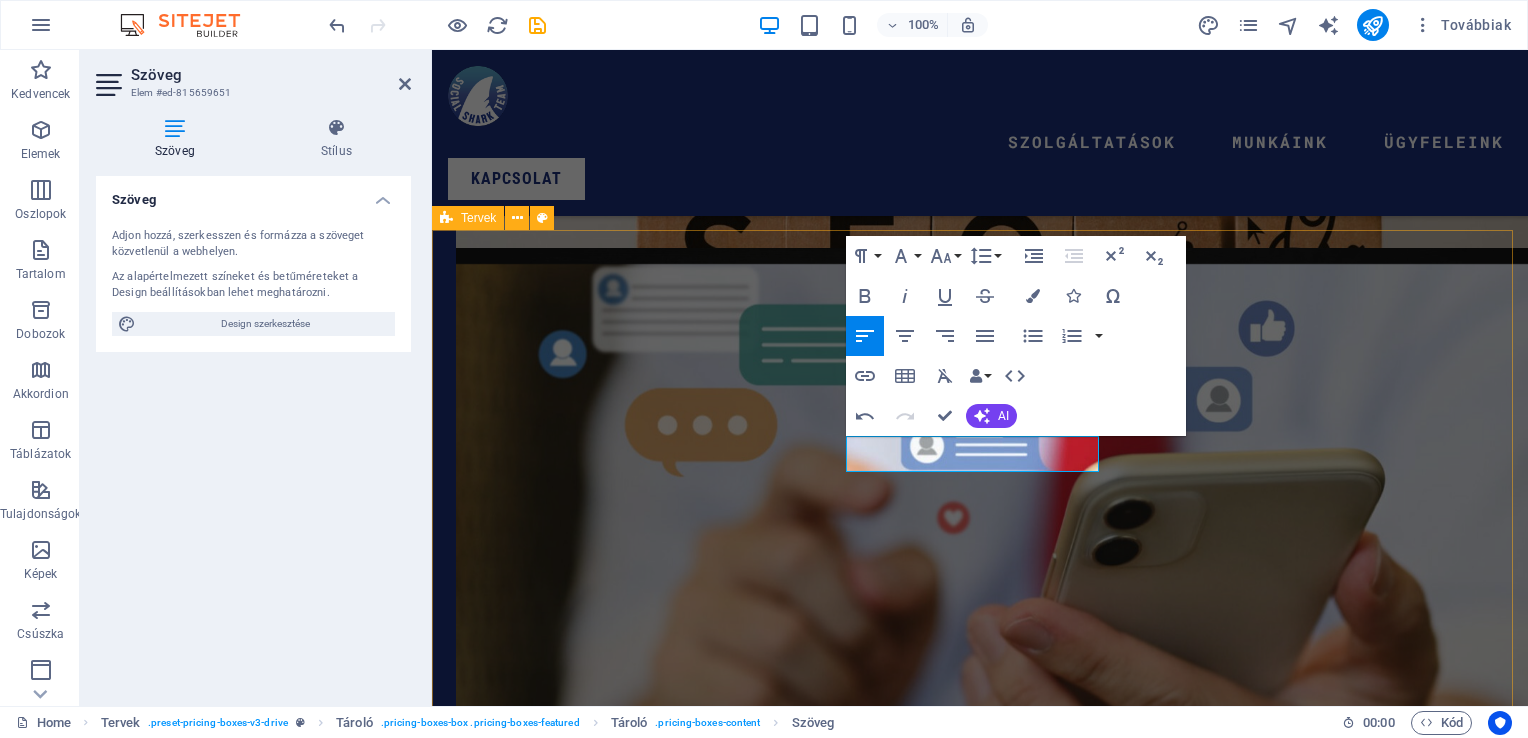 click on "Közösségi Média Kezelés      Kezdő csomag 49000  ft      Standart csomag 89000 ft      Prémium csomag 149000 ft weboldal kezelés       Kezdő csomag       Lorem ipsum dolor sit amet
Lorem ipsum dolor sit amet
Lorem ipsum dolor sit amet
Lorem ipsum dolor sit amet
WEBOLDALKÉSZÍTÉS $699.99       Lorem ipsum dolor sit amet
Lorem ipsum dolor sit amet
Lorem ipsum dolor sit amet
Lorem ipsum dolor sit amet
Lorem ipsum dolor sit amet
Üzenj NEKÜNK" at bounding box center (980, 9969) 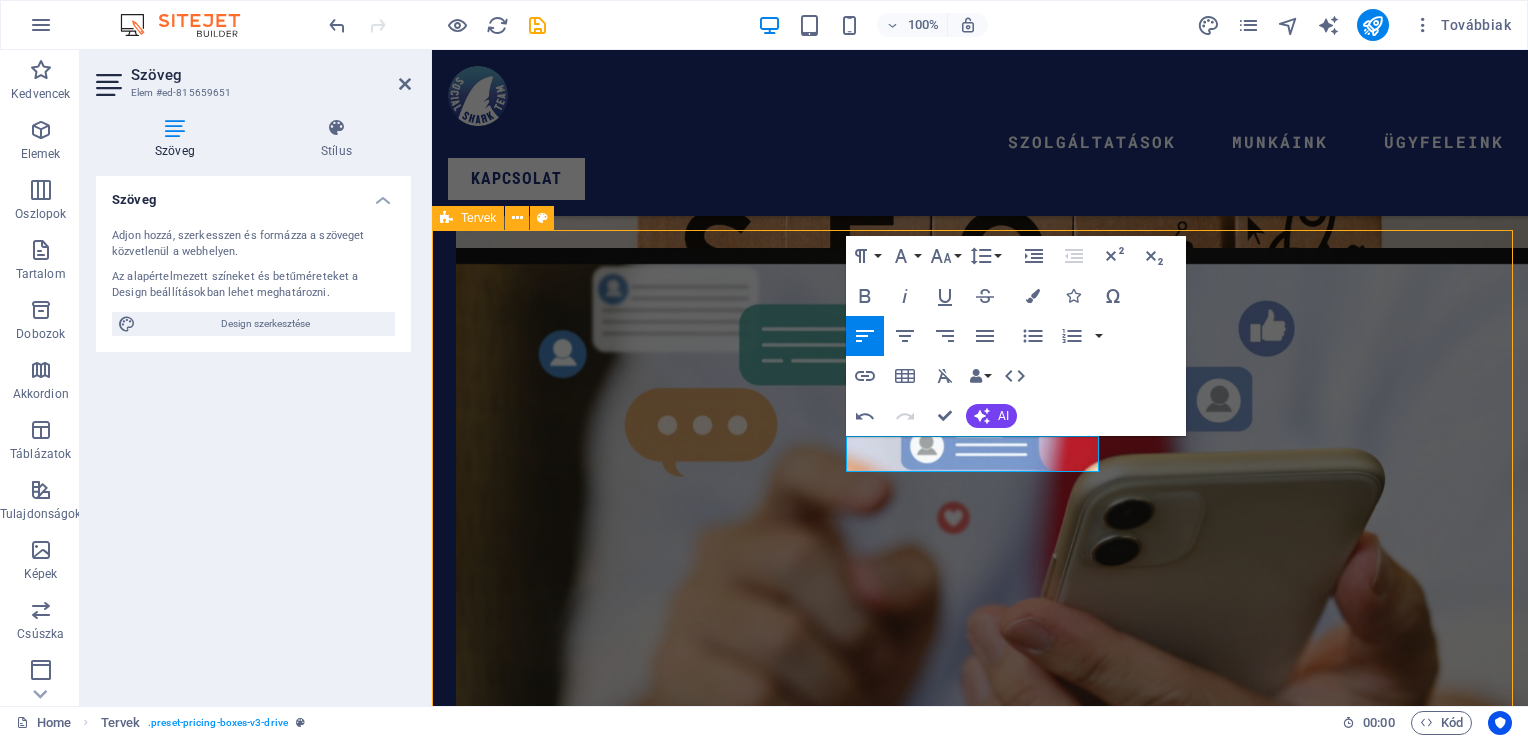 scroll, scrollTop: 3610, scrollLeft: 0, axis: vertical 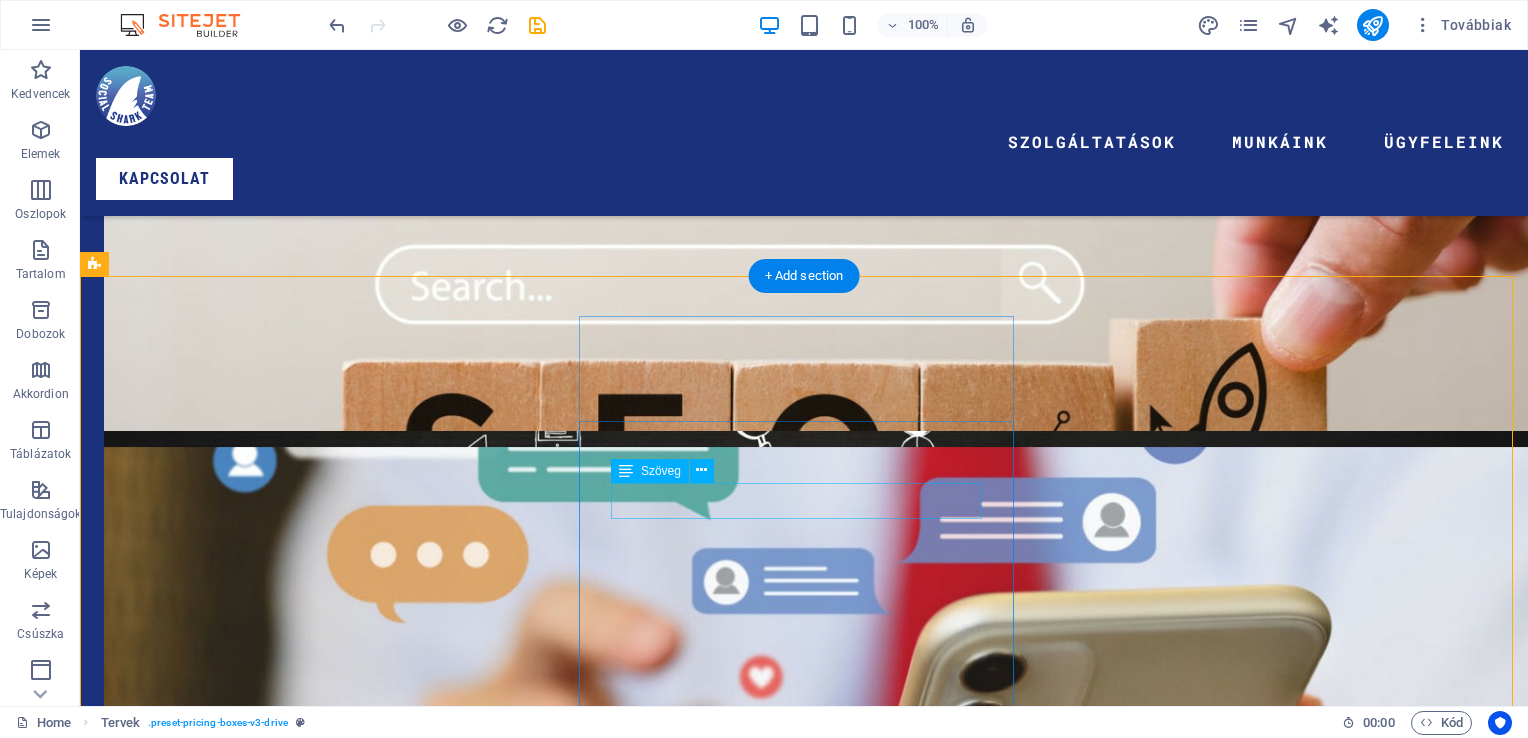 click on "Lorem ipsum dolor sit amet" at bounding box center [804, 9236] 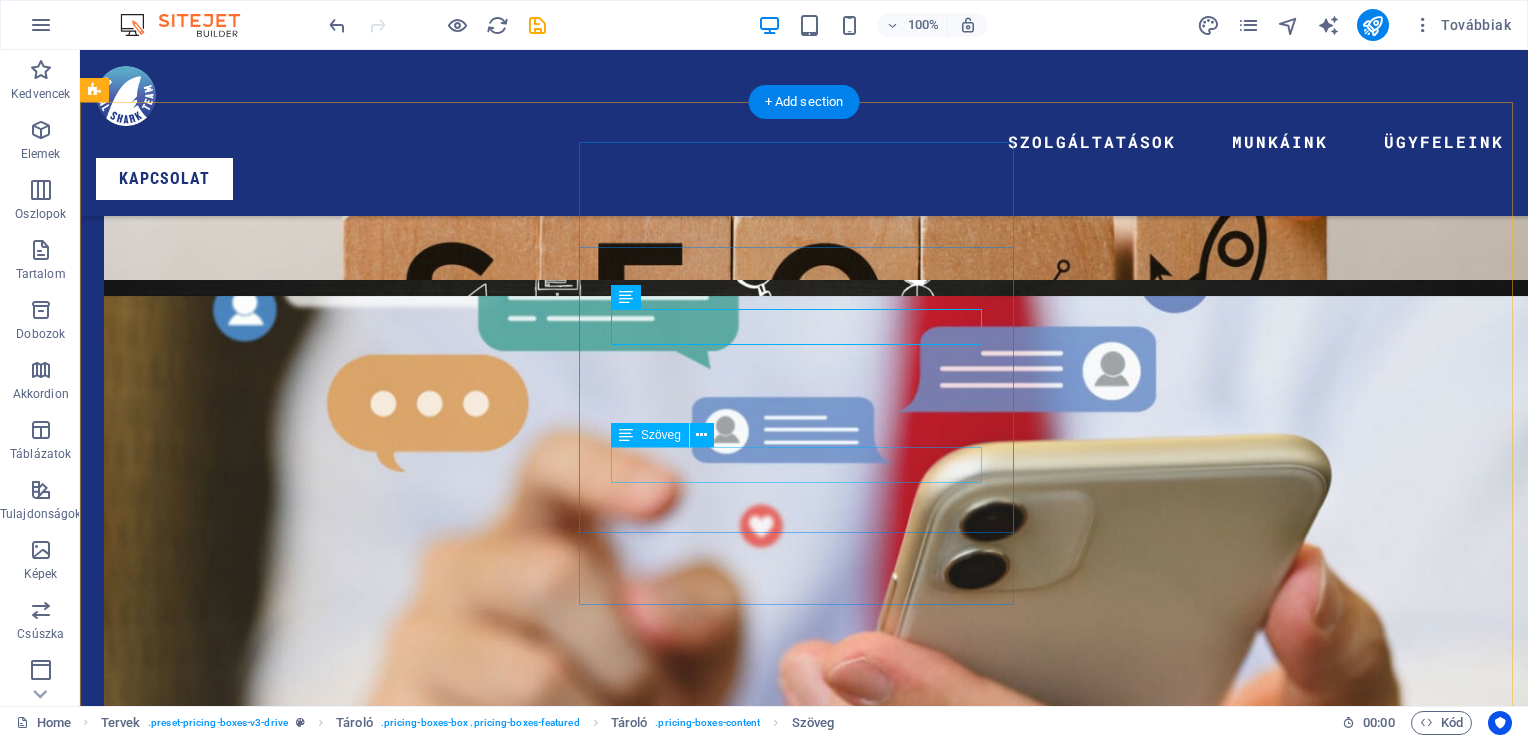 scroll, scrollTop: 3810, scrollLeft: 0, axis: vertical 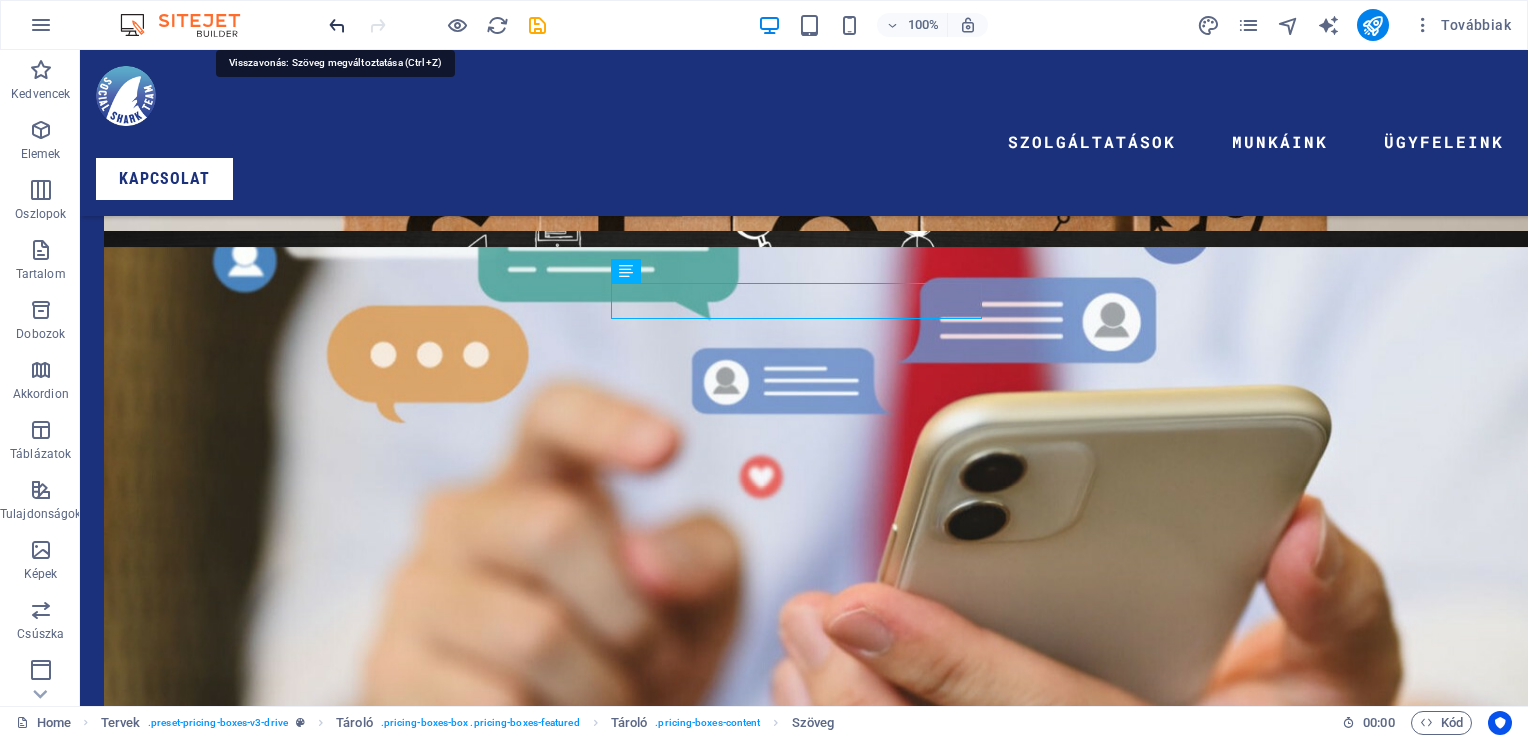 click at bounding box center [337, 25] 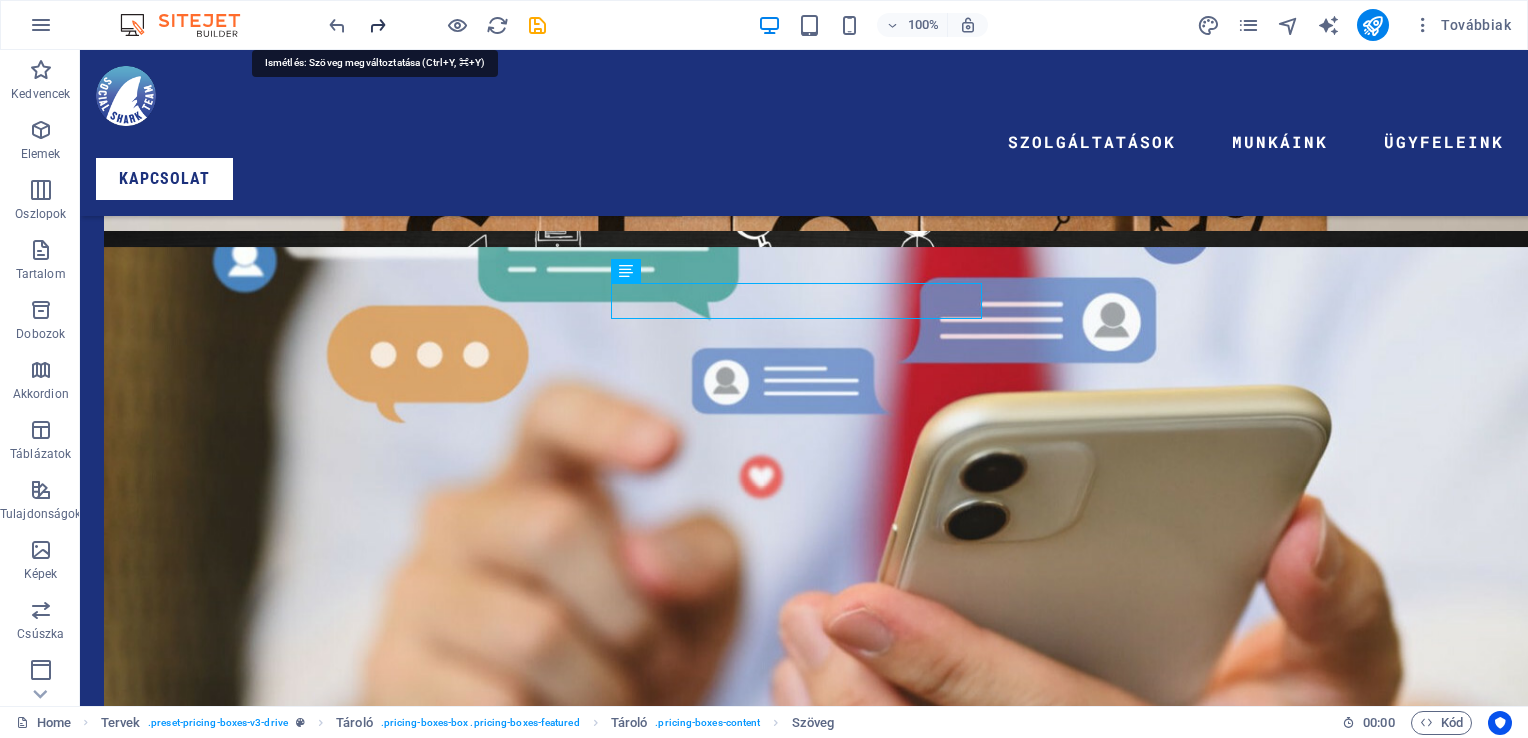 click at bounding box center [377, 25] 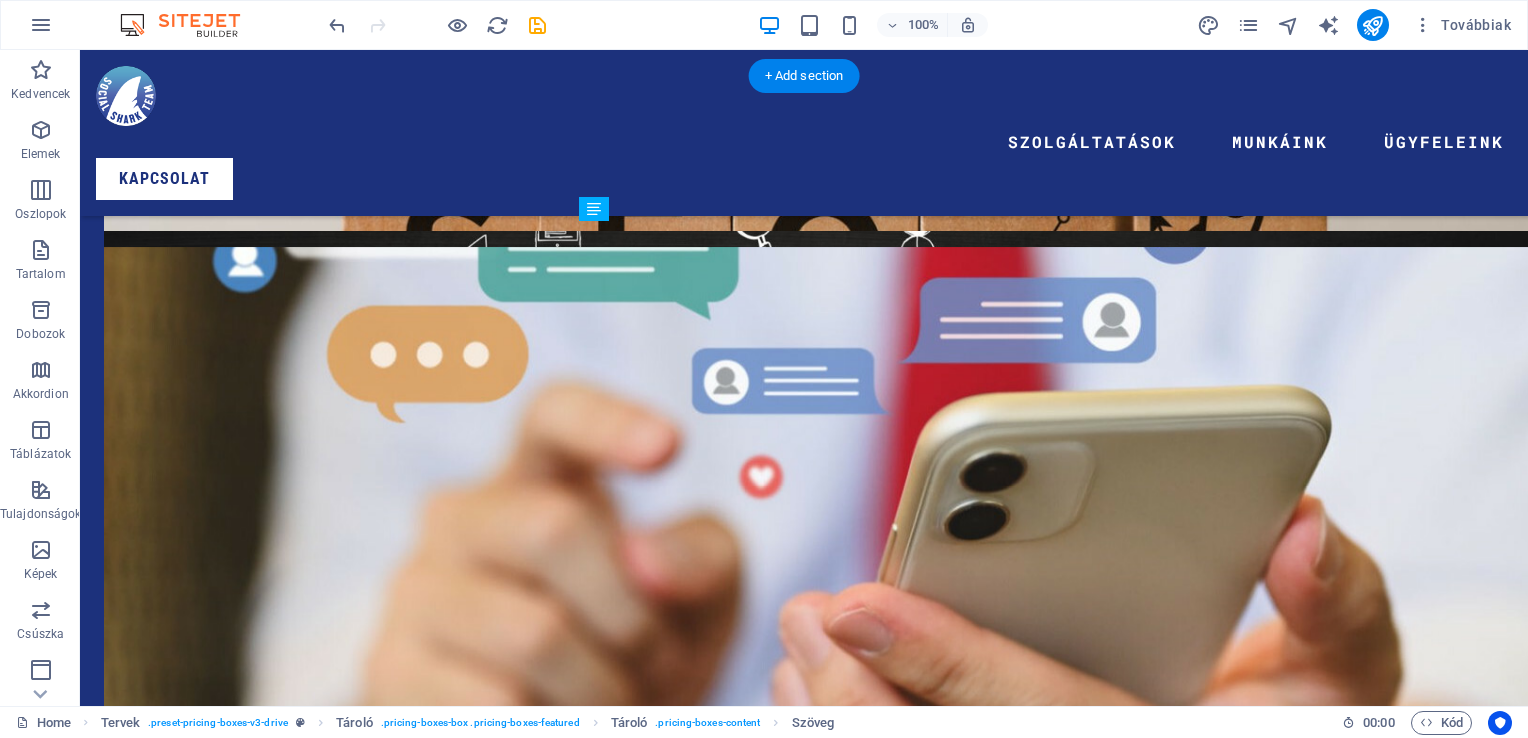 drag, startPoint x: 752, startPoint y: 255, endPoint x: 752, endPoint y: 322, distance: 67 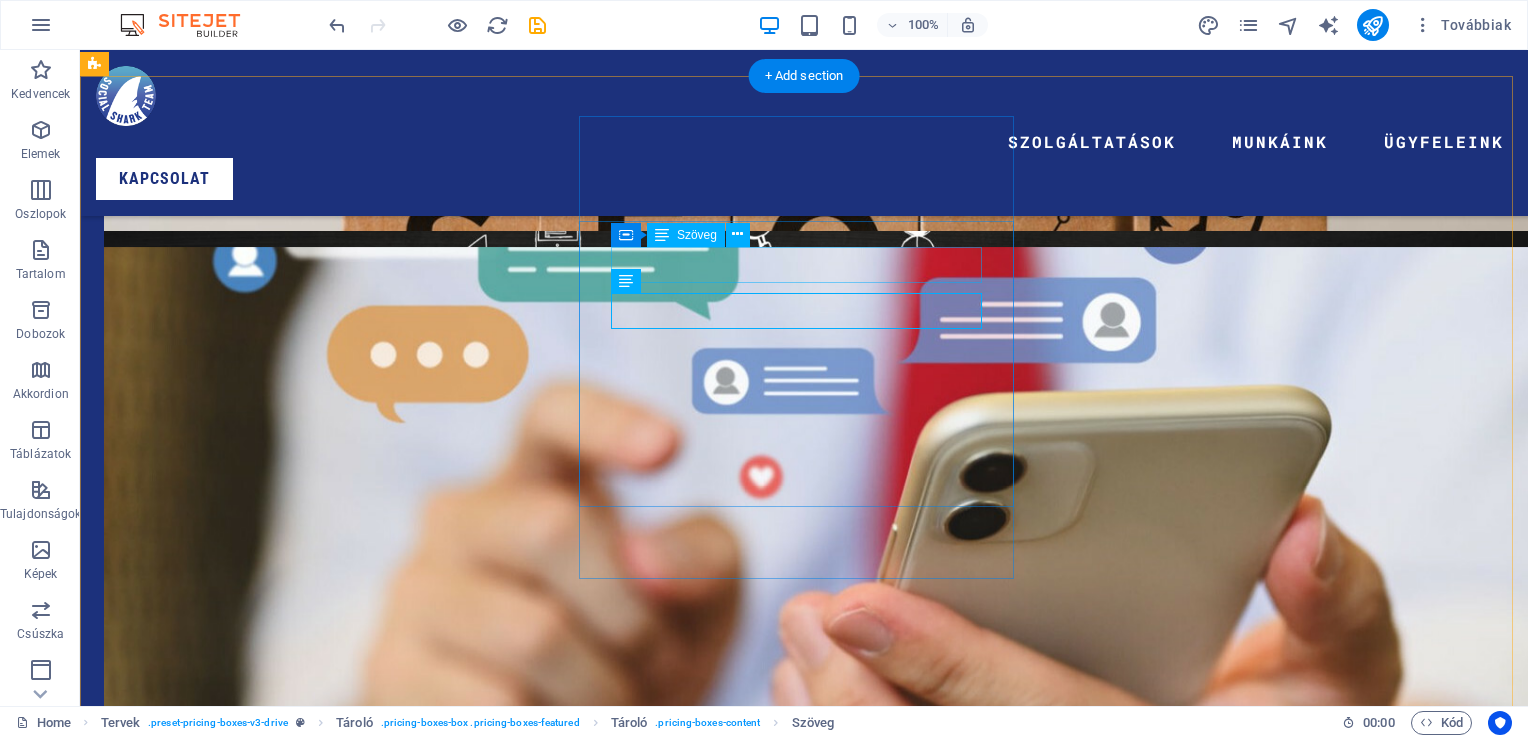 click on "Lorem ipsum dolor sit amet" at bounding box center (804, 7795) 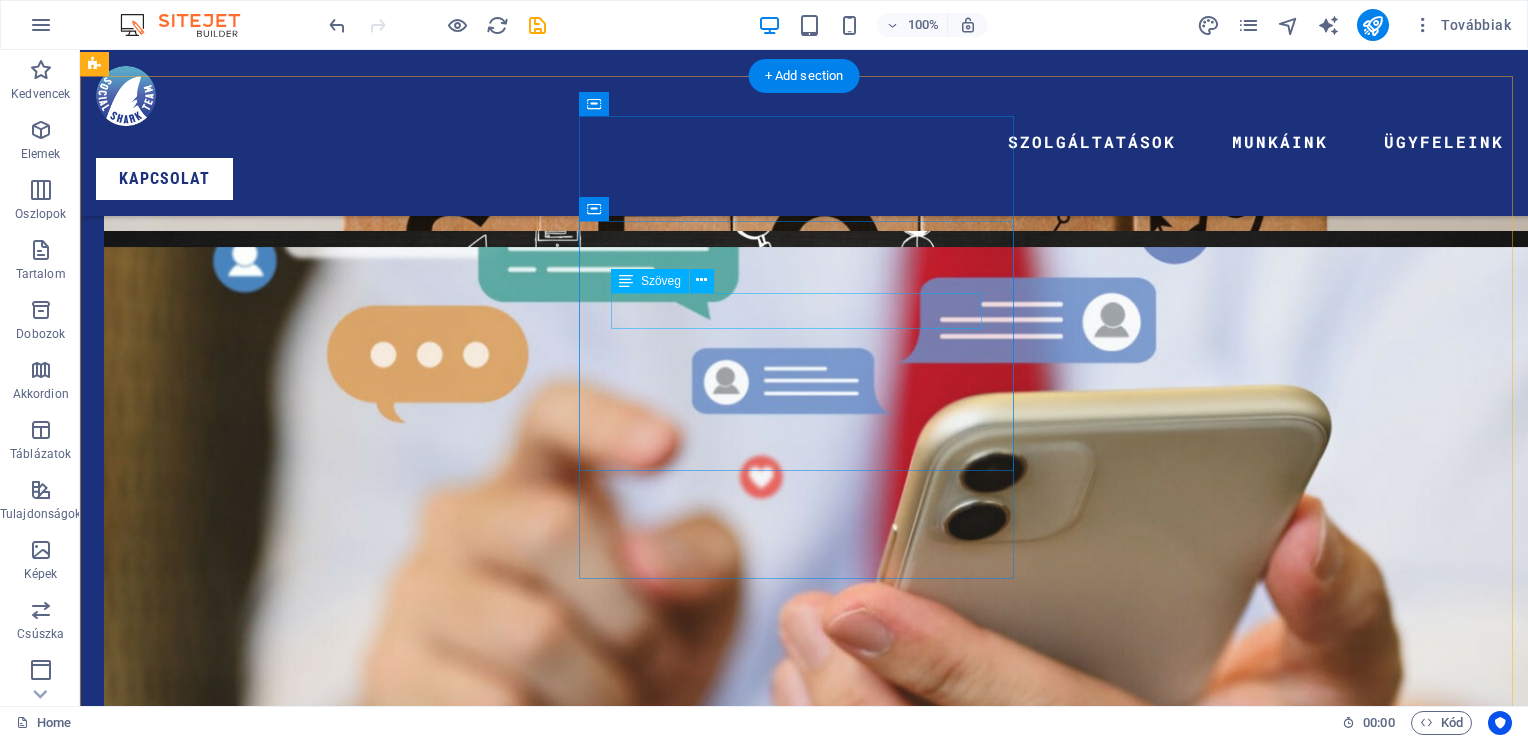 click on "Lorem ipsum dolor sit amet" at bounding box center [804, 9046] 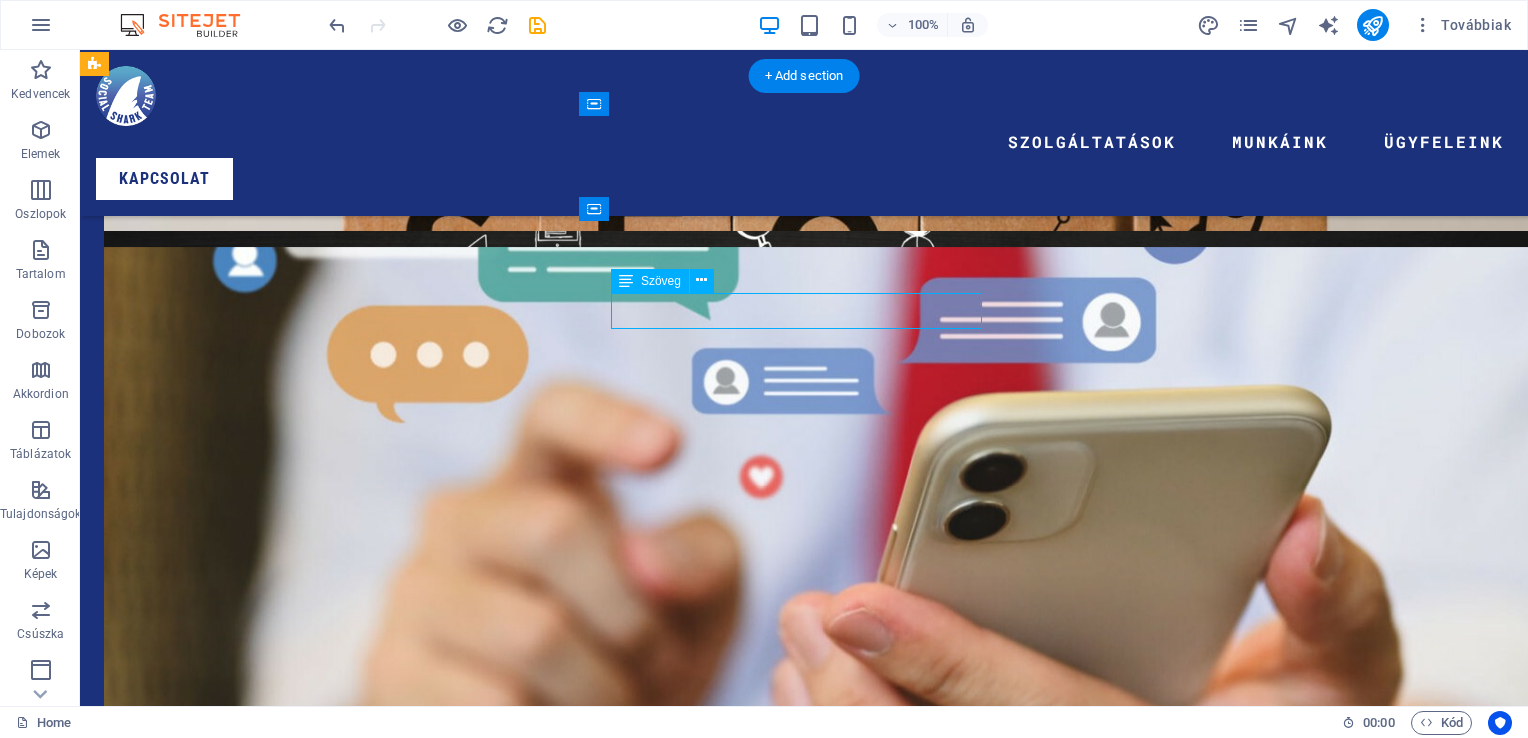 click on "Lorem ipsum dolor sit amet" at bounding box center (804, 9046) 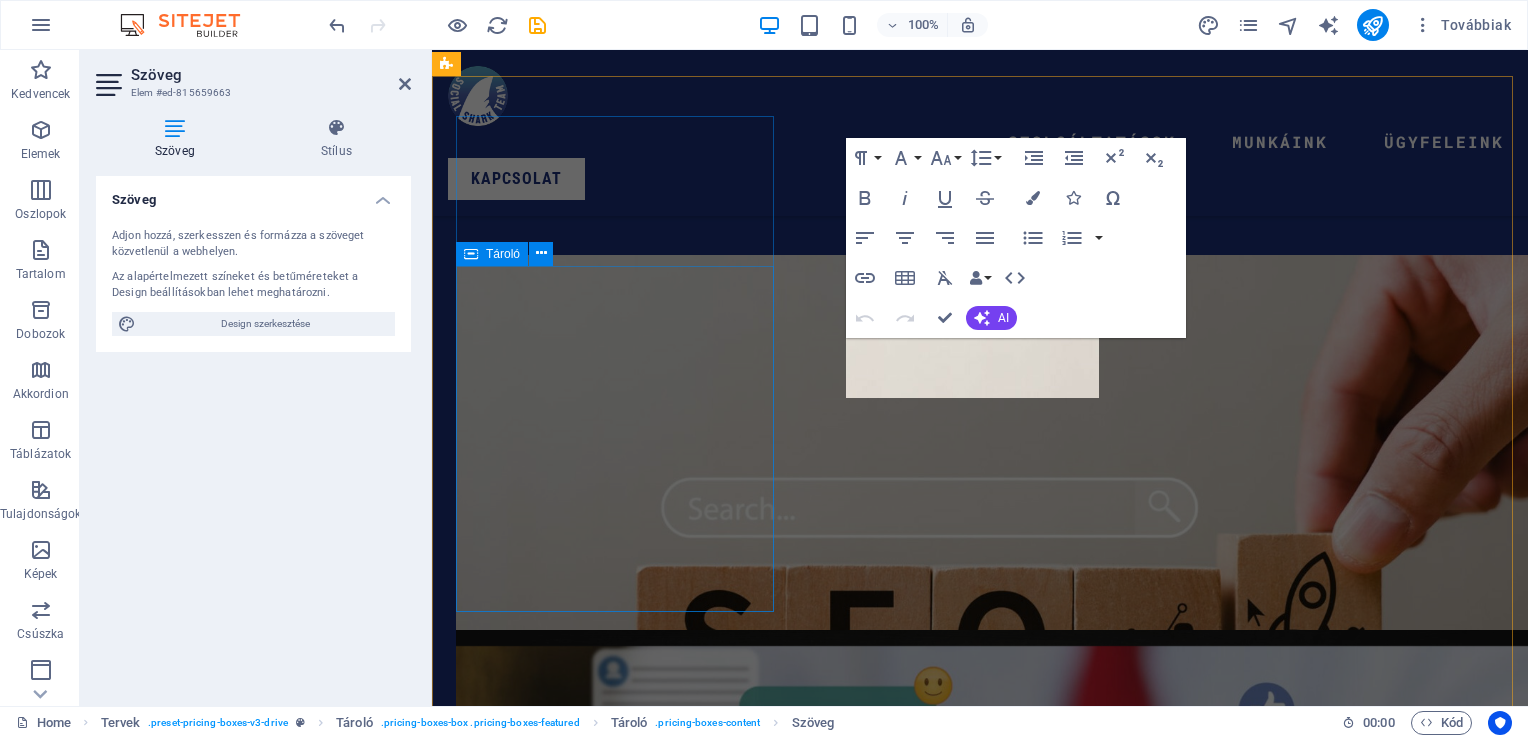 scroll, scrollTop: 4347, scrollLeft: 0, axis: vertical 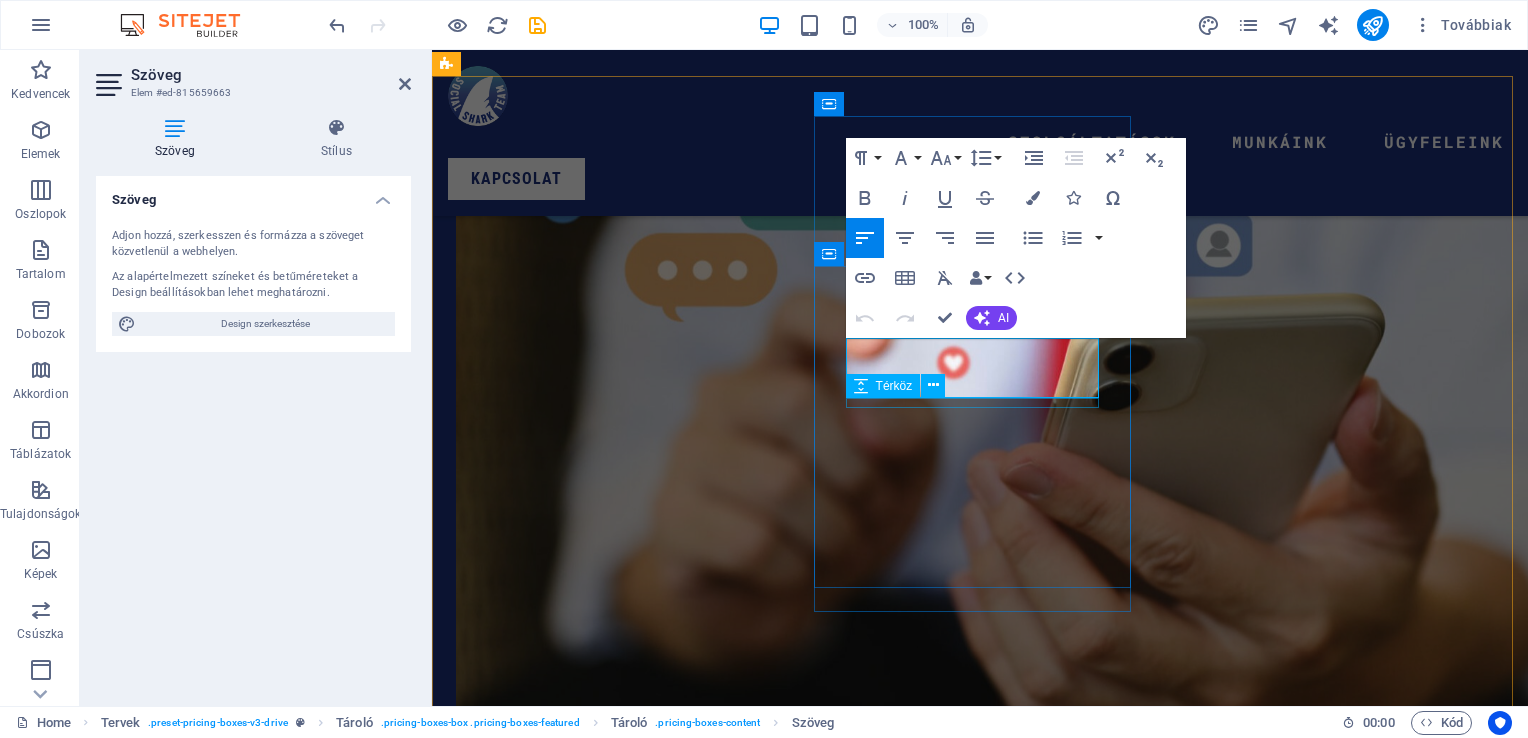 drag, startPoint x: 879, startPoint y: 362, endPoint x: 893, endPoint y: 406, distance: 46.173584 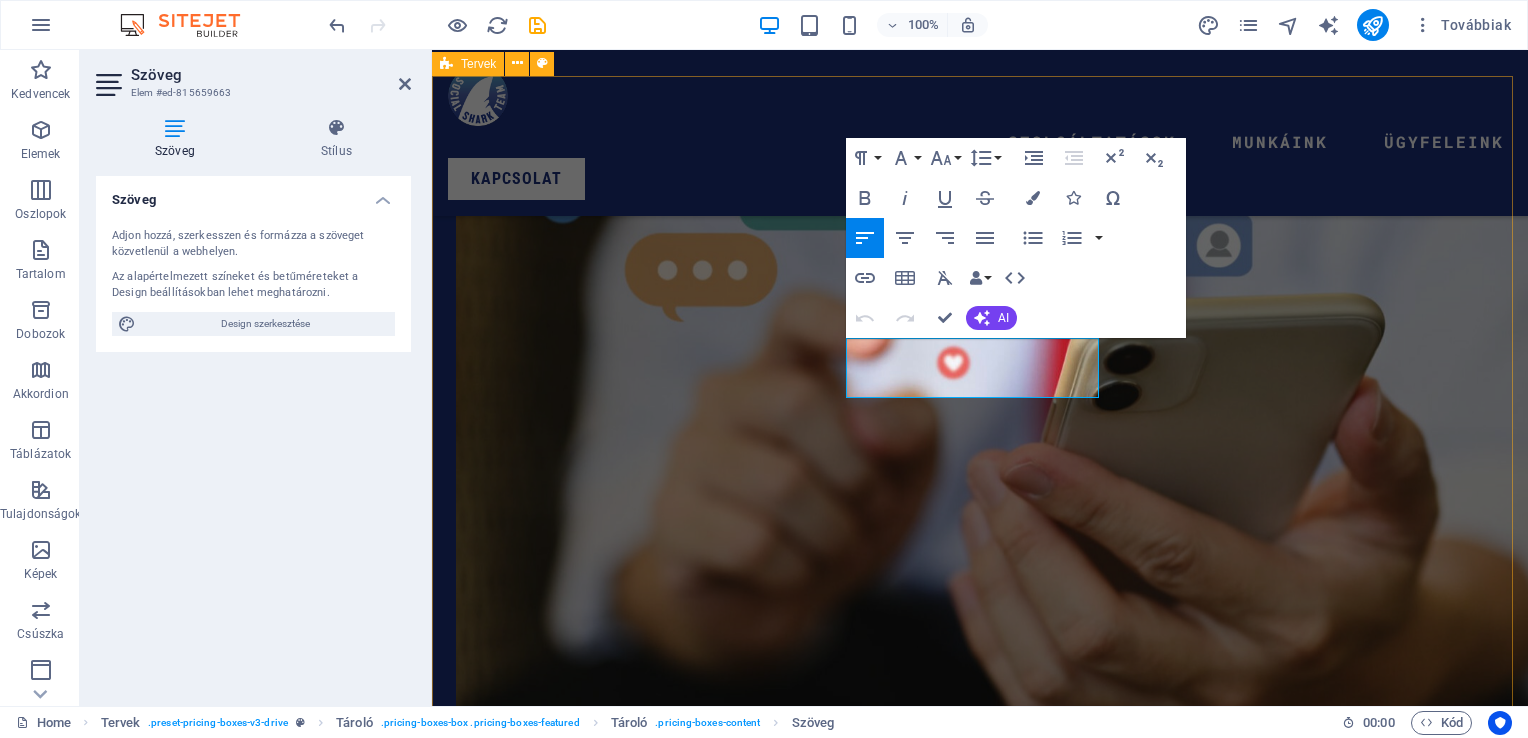 type 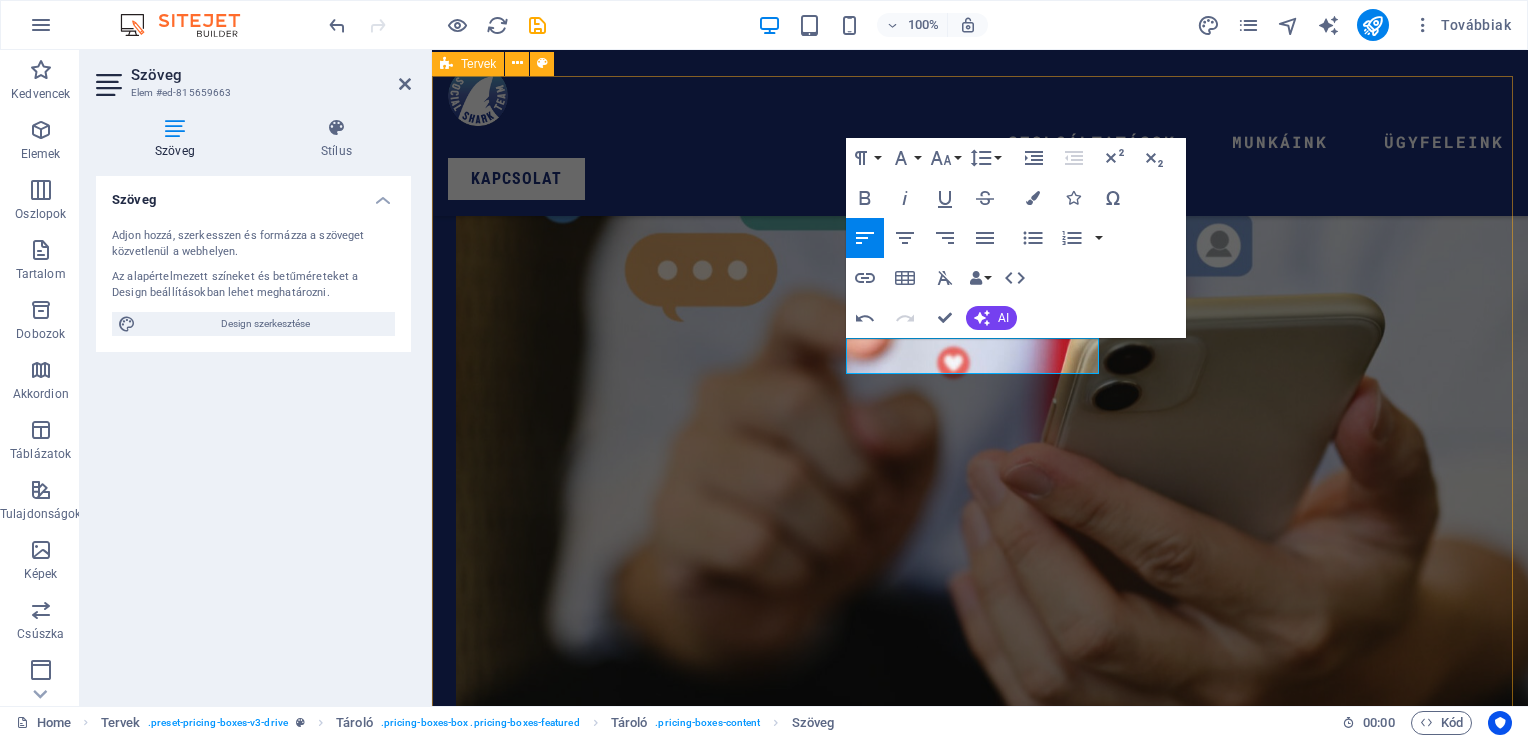 click on "Közösségi Média Kezelés      Kezdő csomag 49000  ft      Standart csomag 89000 ft      Prémium csomag 149000 ft weboldal kezelés       Kezdő csomag      Standart csomag       Lorem ipsum dolor sit amet
Lorem ipsum dolor sit amet
WEBOLDALKÉSZÍTÉS $699.99       Lorem ipsum dolor sit amet
Lorem ipsum dolor sit amet
Lorem ipsum dolor sit amet
Lorem ipsum dolor sit amet
Lorem ipsum dolor sit amet
Üzenj NEKÜNK" at bounding box center [980, 9346] 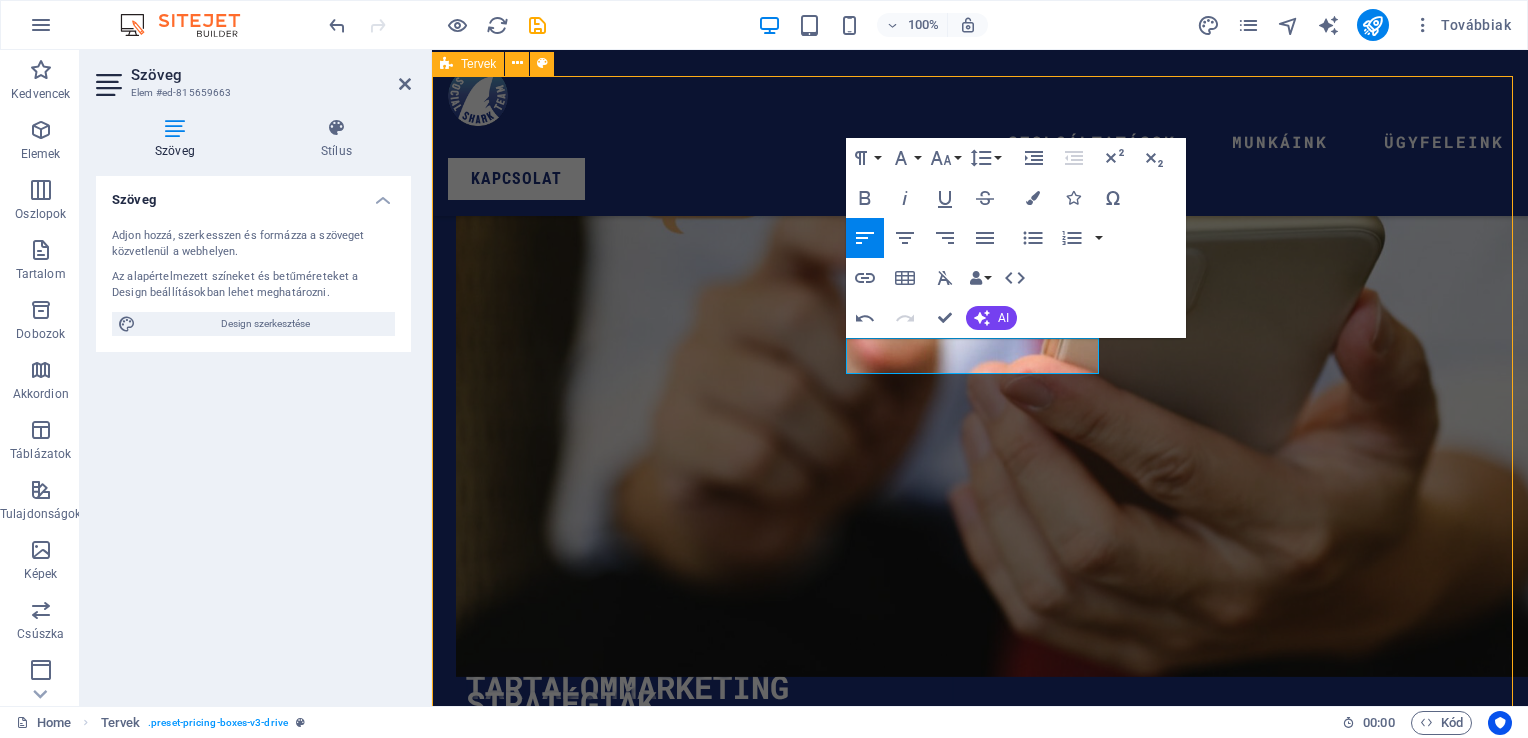 scroll, scrollTop: 3764, scrollLeft: 0, axis: vertical 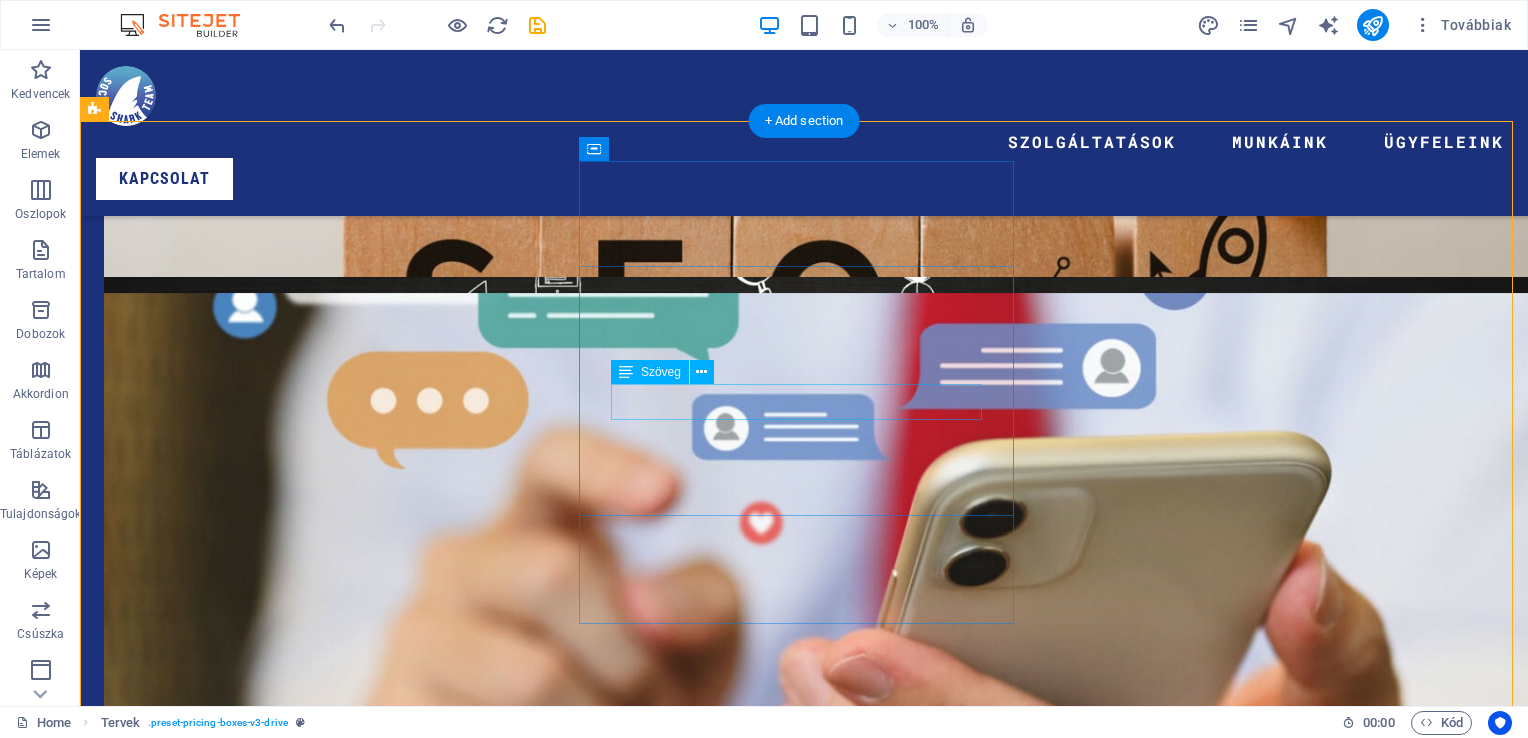click on "Lorem ipsum dolor sit amet" at bounding box center [804, 10344] 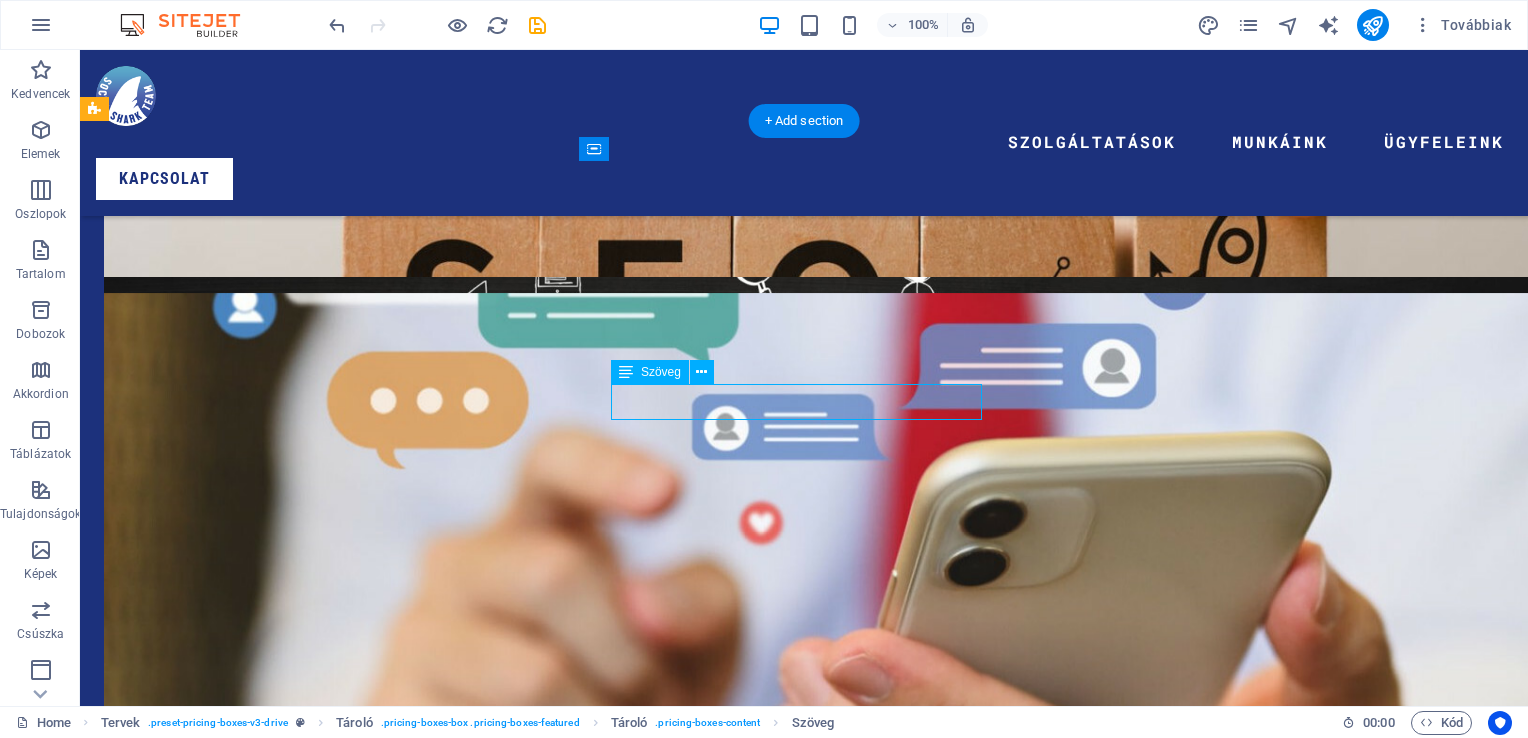 click on "Lorem ipsum dolor sit amet" at bounding box center [804, 10344] 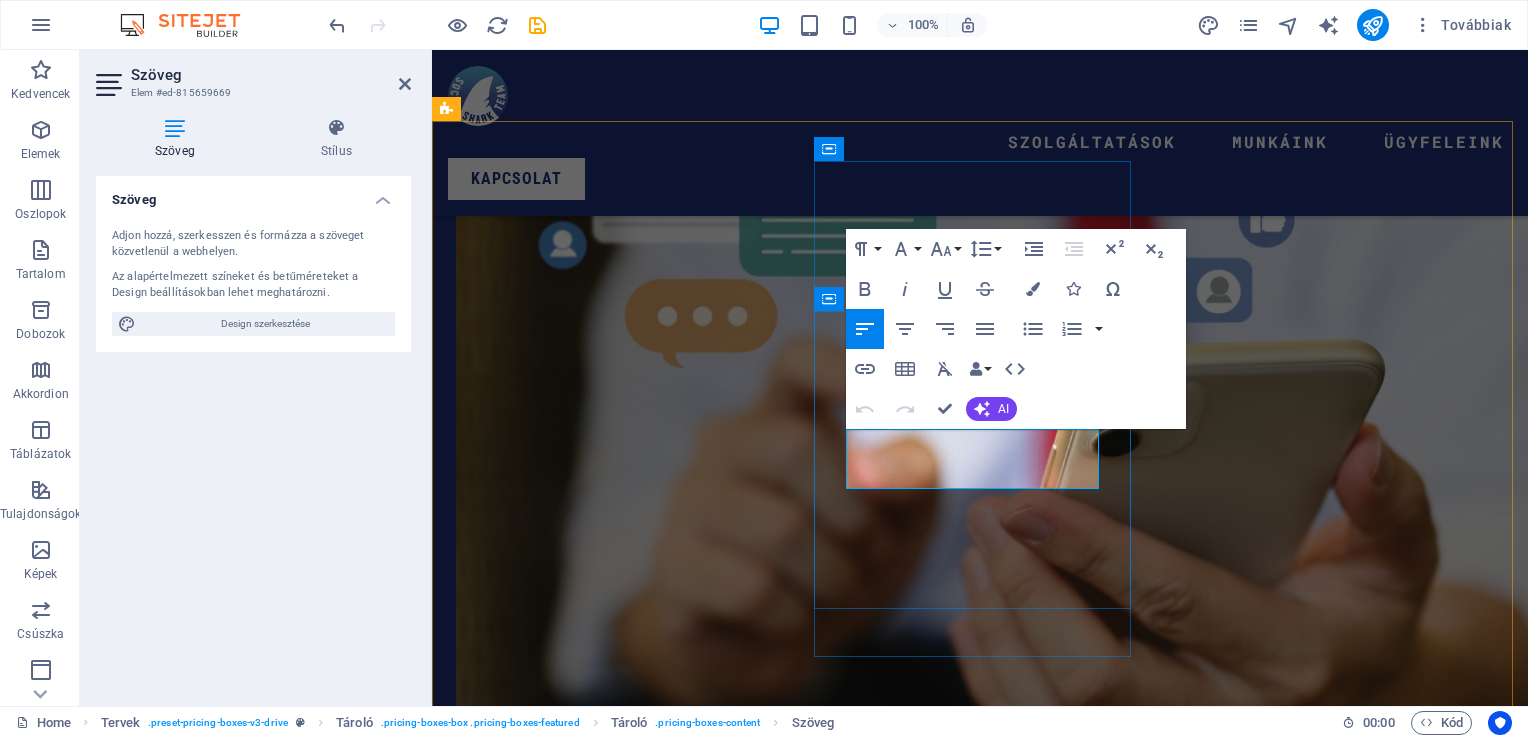 drag, startPoint x: 892, startPoint y: 478, endPoint x: 884, endPoint y: 448, distance: 31.04835 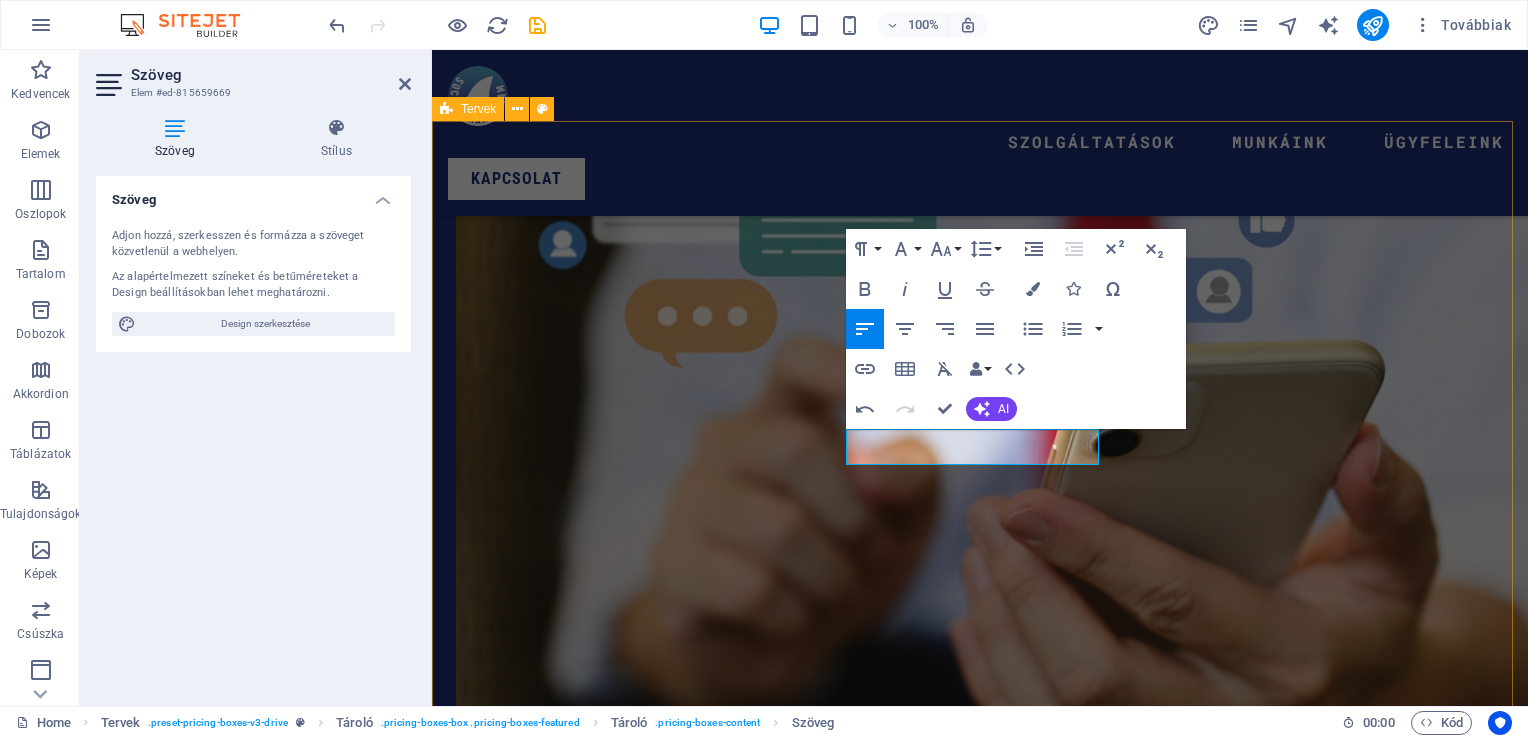 click on "Közösségi Média Kezelés      Kezdő csomag [PRICE]  ft      Standart csomag [PRICE] ft      Prémium csomag [PRICE] ft weboldal kezelés       Kezdő csomag [PRICE] ft      Standart csomag [PRICE] ft      Prémium csomag [PRICE] ft       Lorem ipsum dolor sit amet
WEBOLDALKÉSZÍTÉS [PRICE]       Lorem ipsum dolor sit amet
Lorem ipsum dolor sit amet
Lorem ipsum dolor sit amet
Lorem ipsum dolor sit amet
Lorem ipsum dolor sit amet
Üzenj NEKÜNK" at bounding box center [980, 9392] 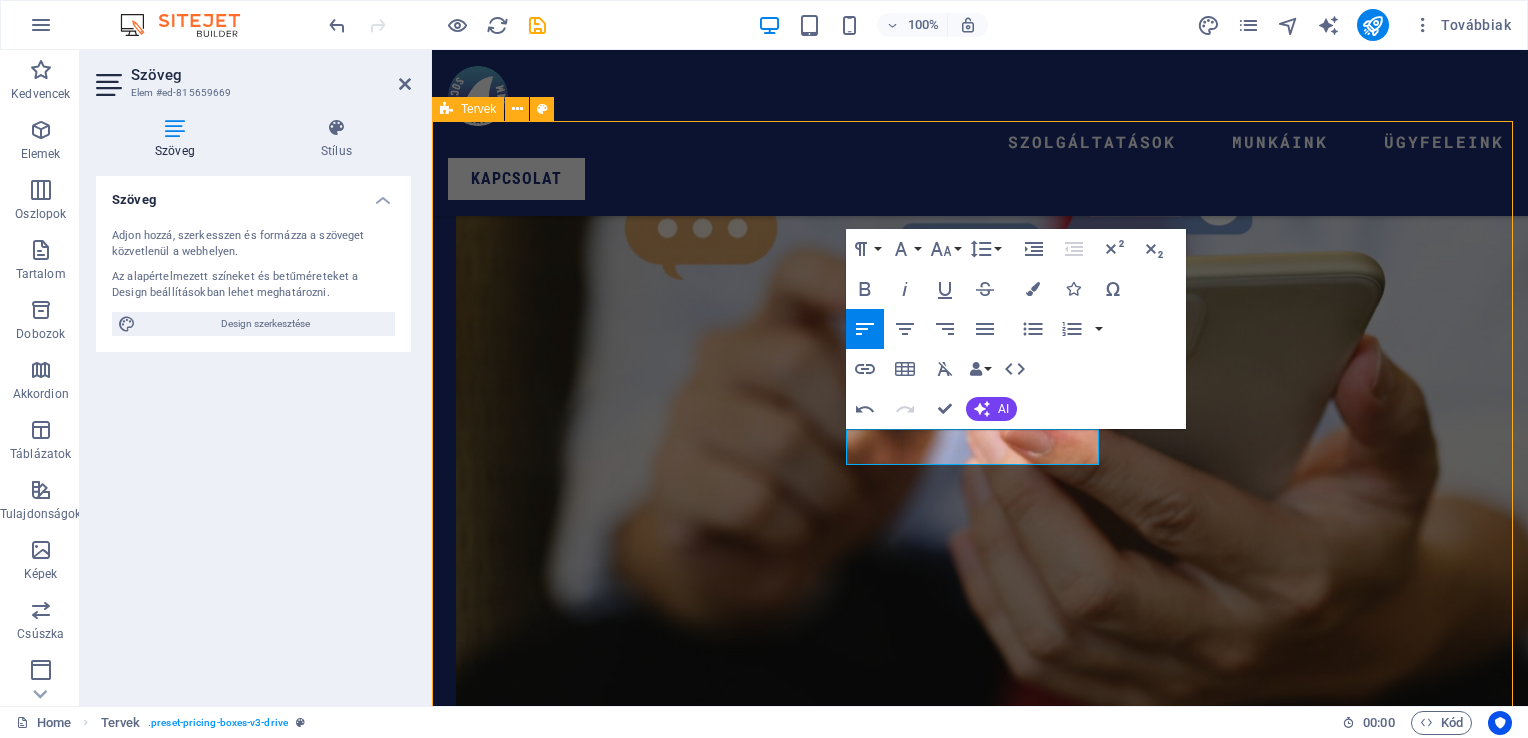 scroll, scrollTop: 3720, scrollLeft: 0, axis: vertical 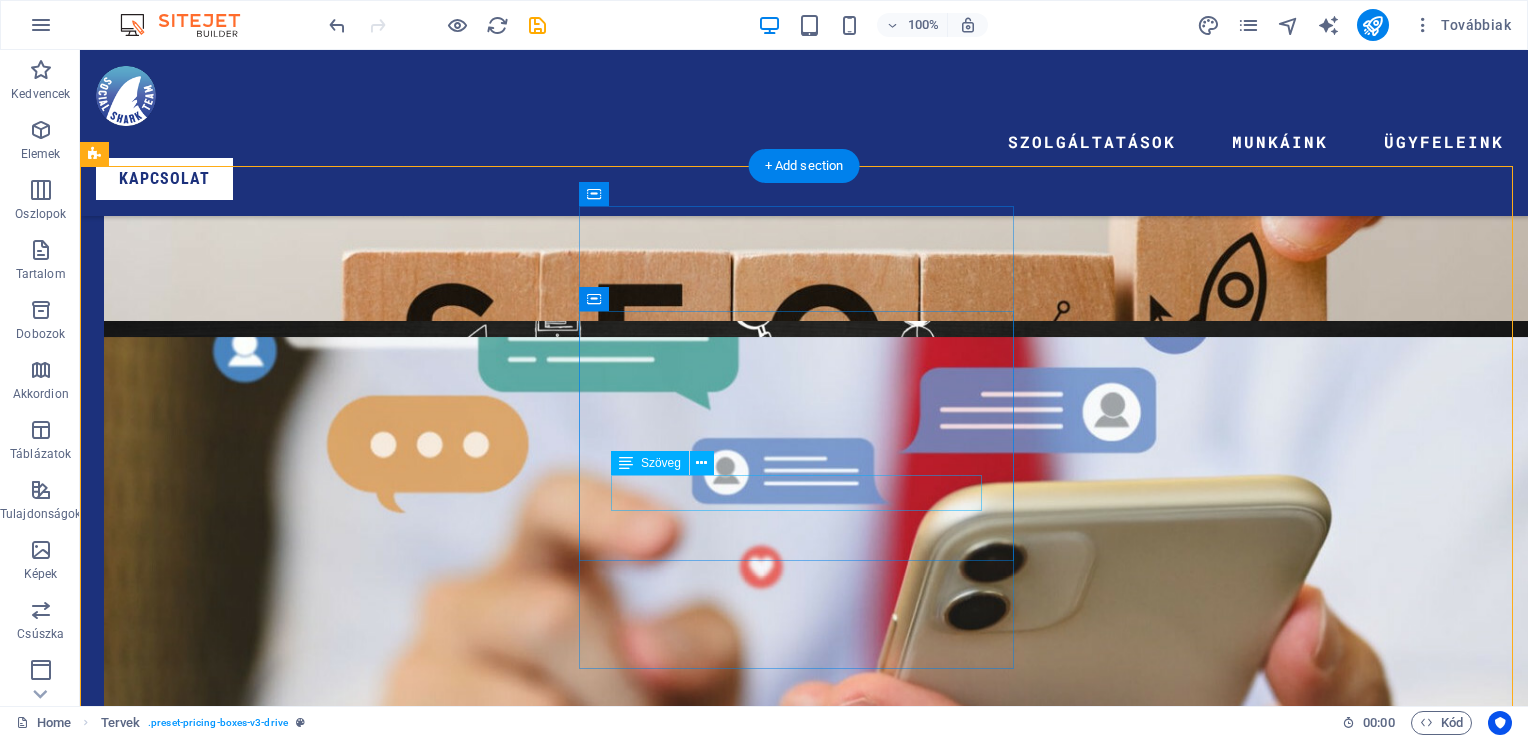 click on "Lorem ipsum dolor sit amet" at bounding box center (804, 11639) 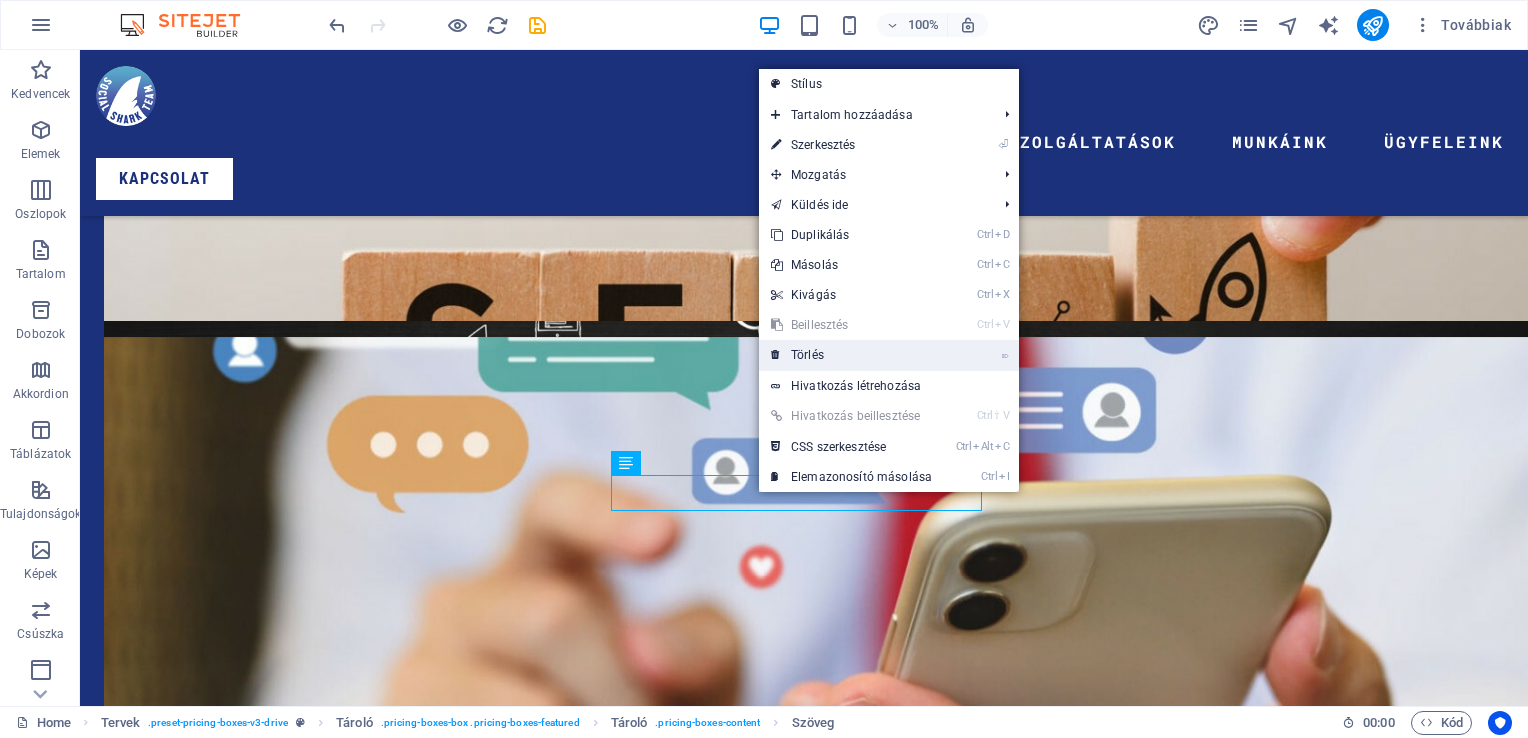 click on "⌦  Törlés" at bounding box center (851, 355) 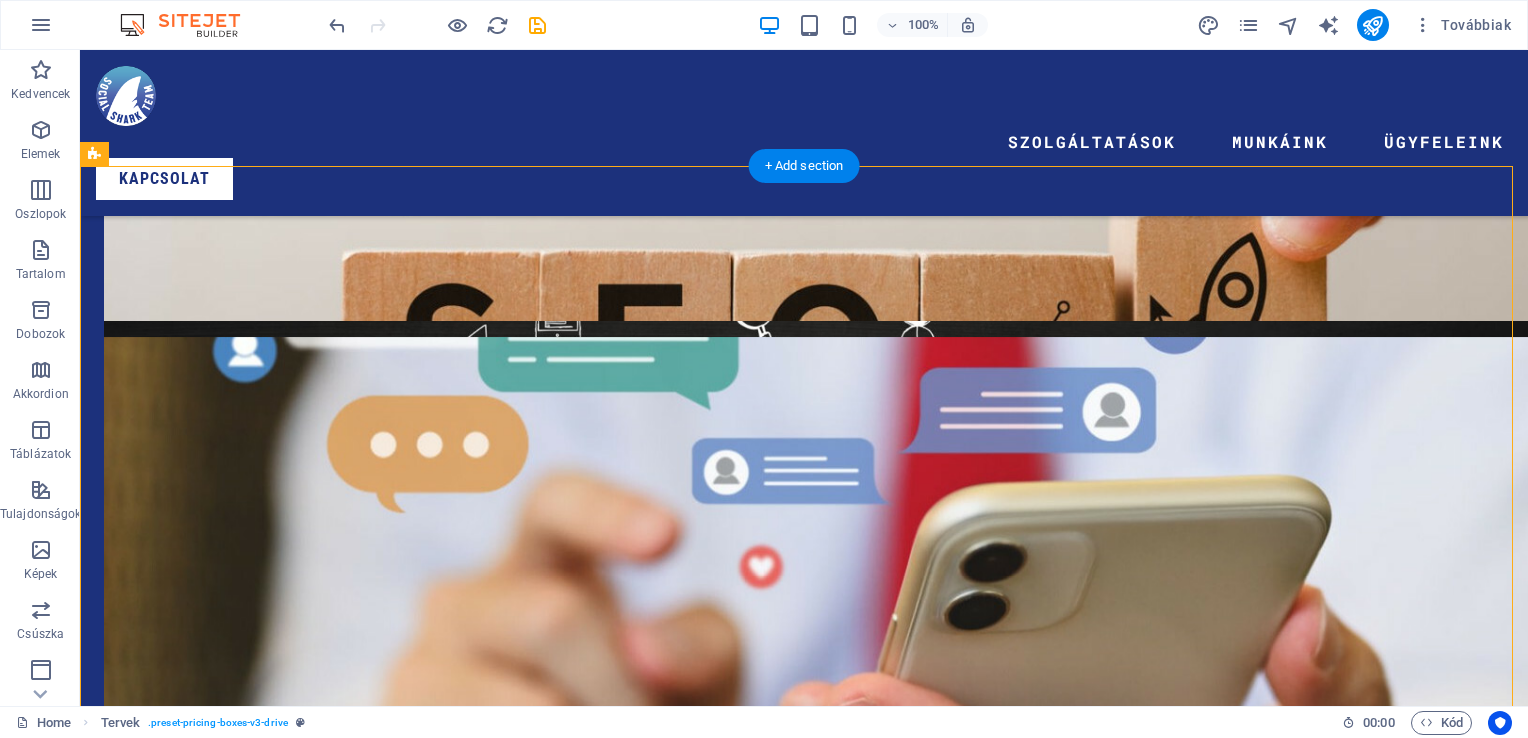 drag, startPoint x: 674, startPoint y: 447, endPoint x: 677, endPoint y: 479, distance: 32.140316 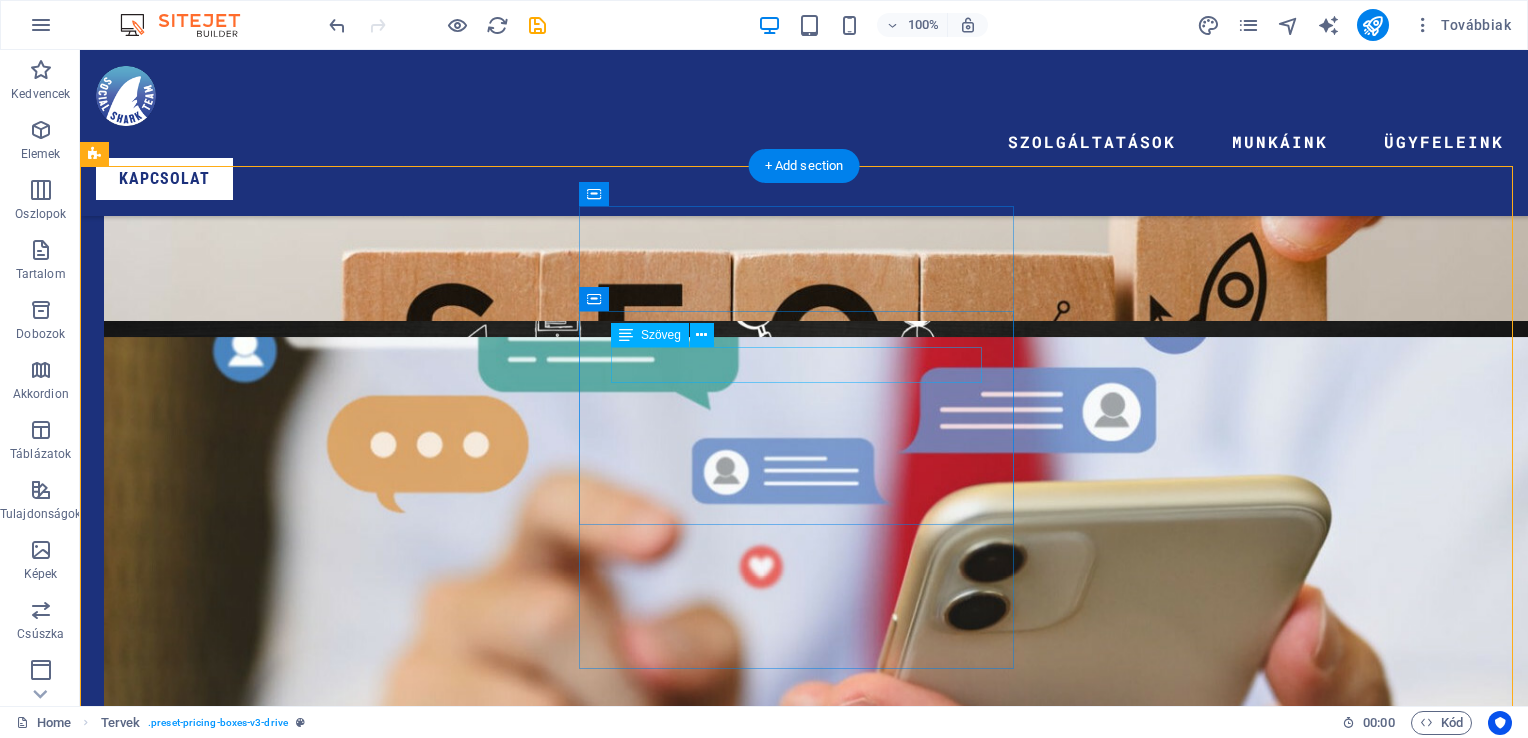 click on "Kezdő csomag" at bounding box center (804, 7895) 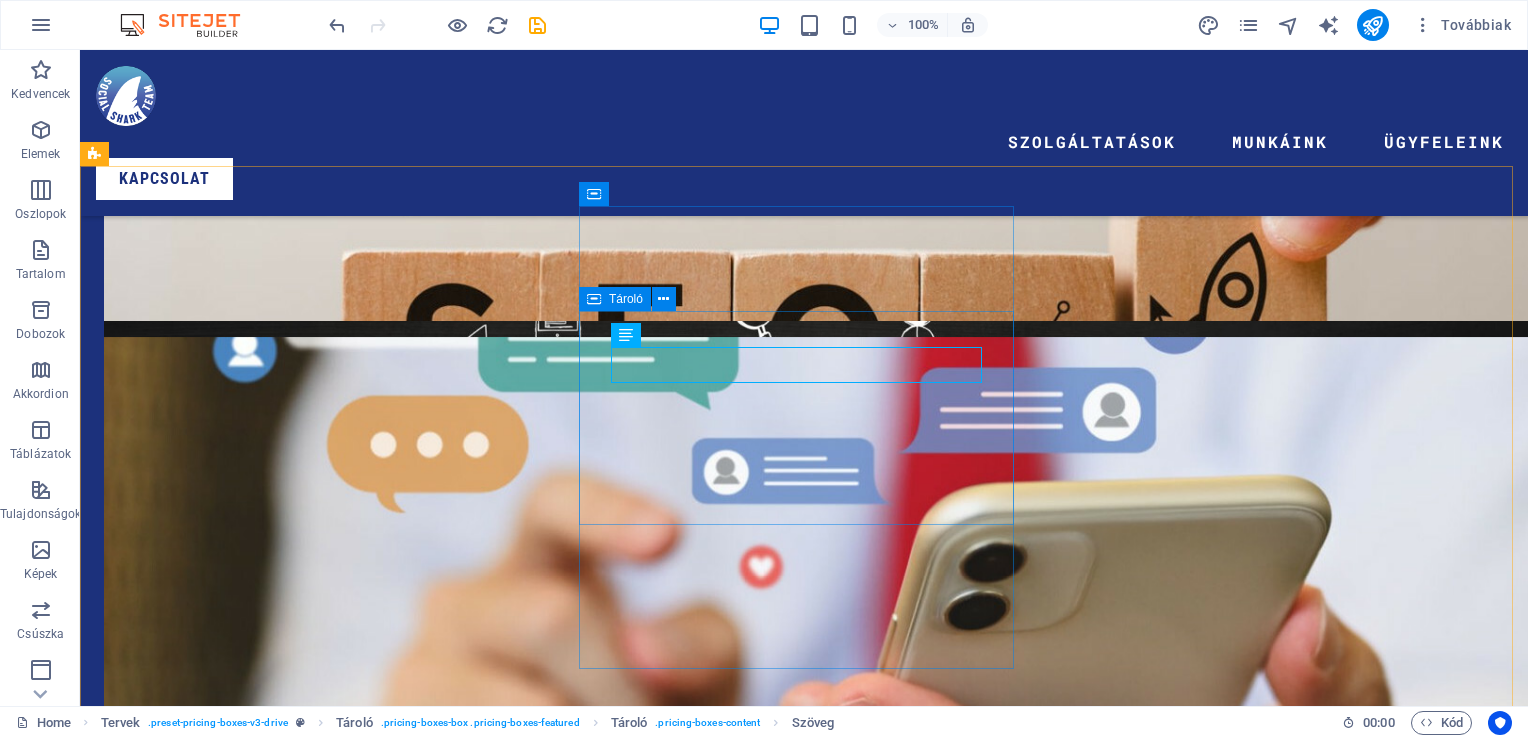 click at bounding box center (594, 299) 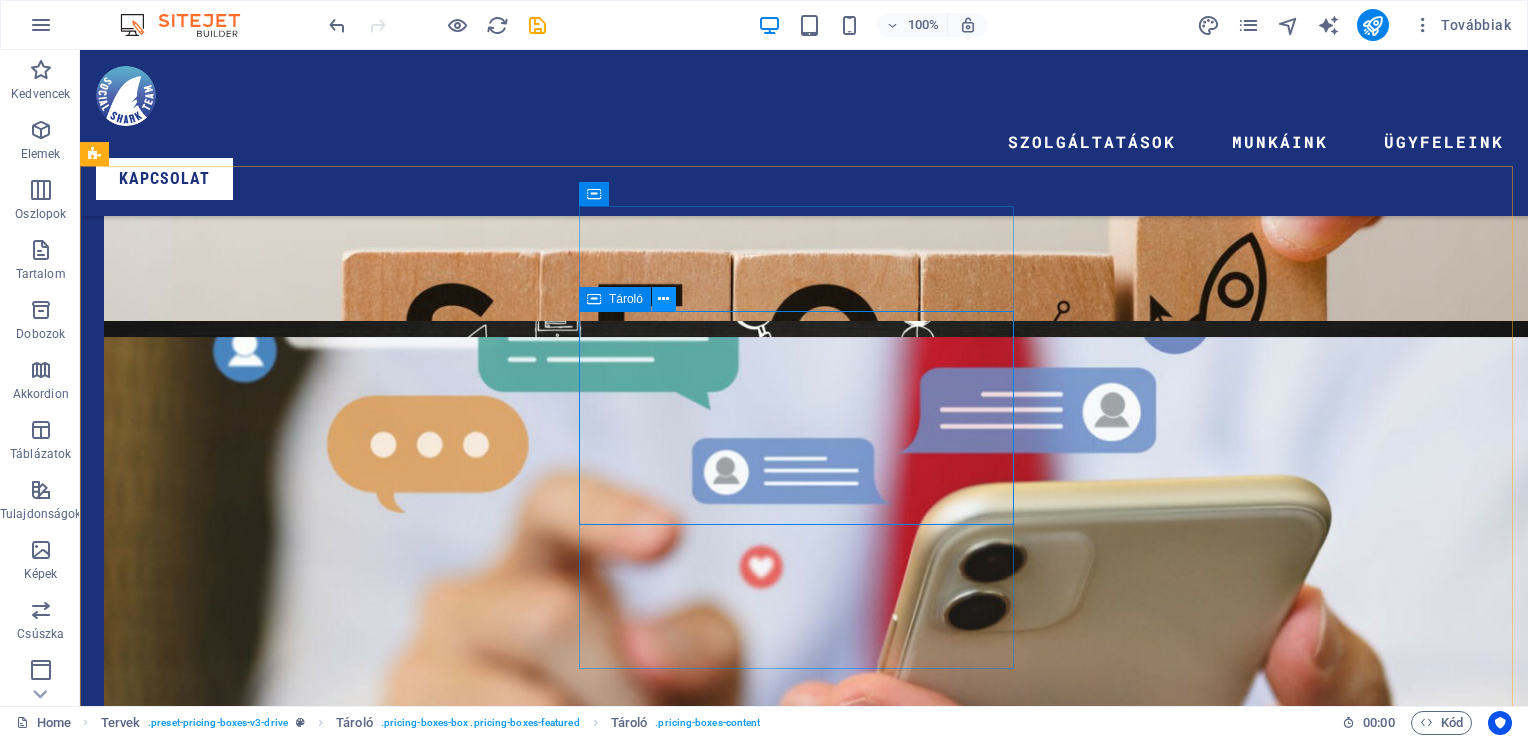 click at bounding box center (663, 299) 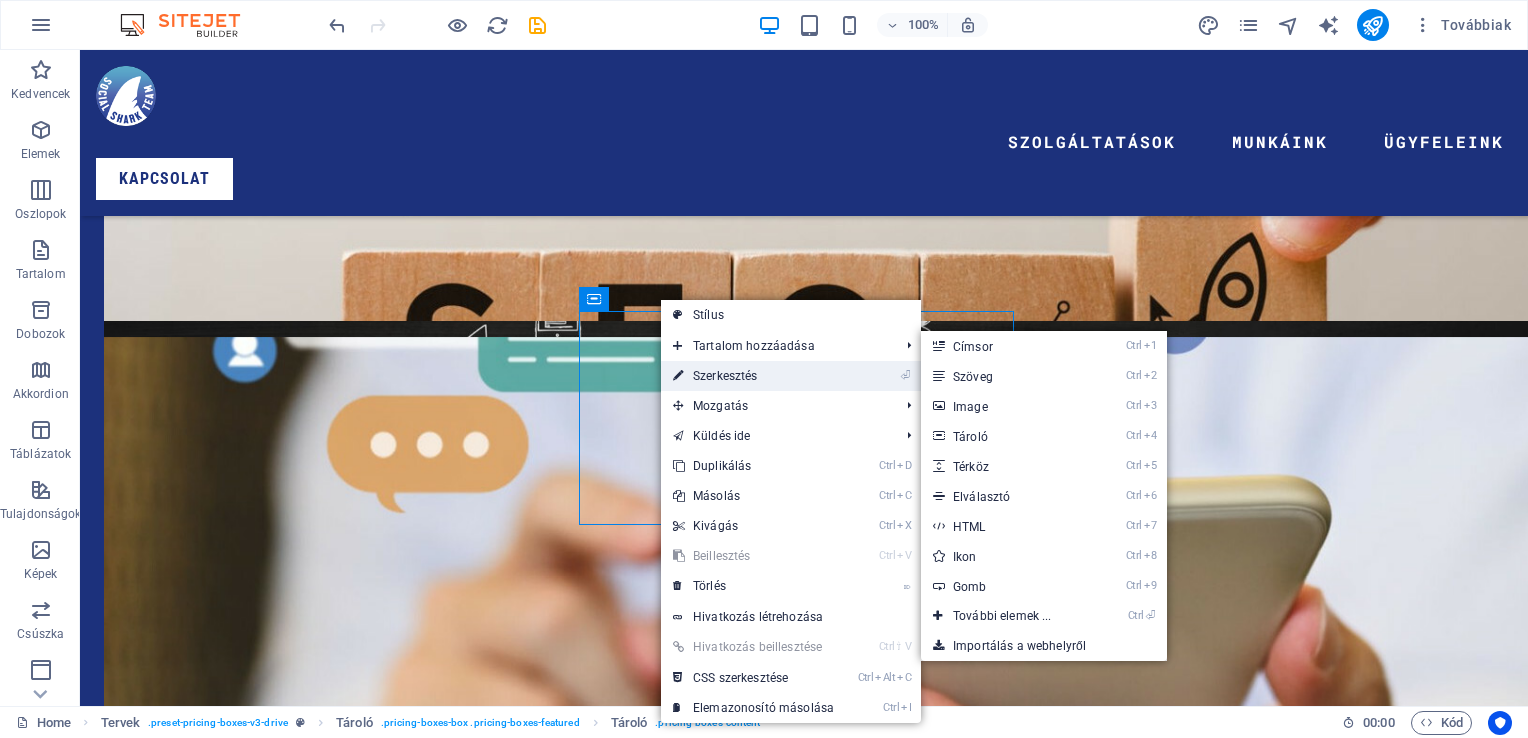 click on "⏎  Szerkesztés" at bounding box center [753, 376] 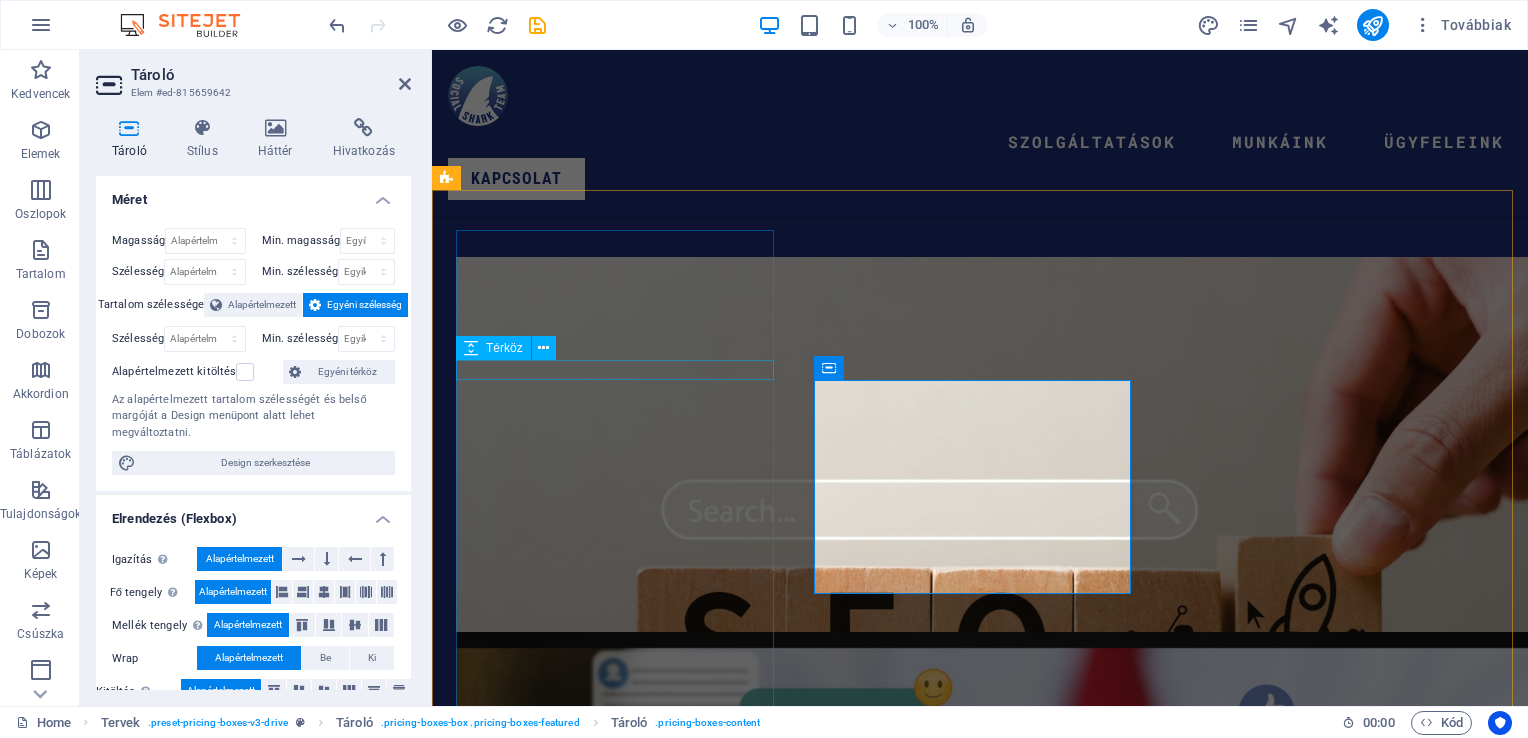 scroll, scrollTop: 4232, scrollLeft: 0, axis: vertical 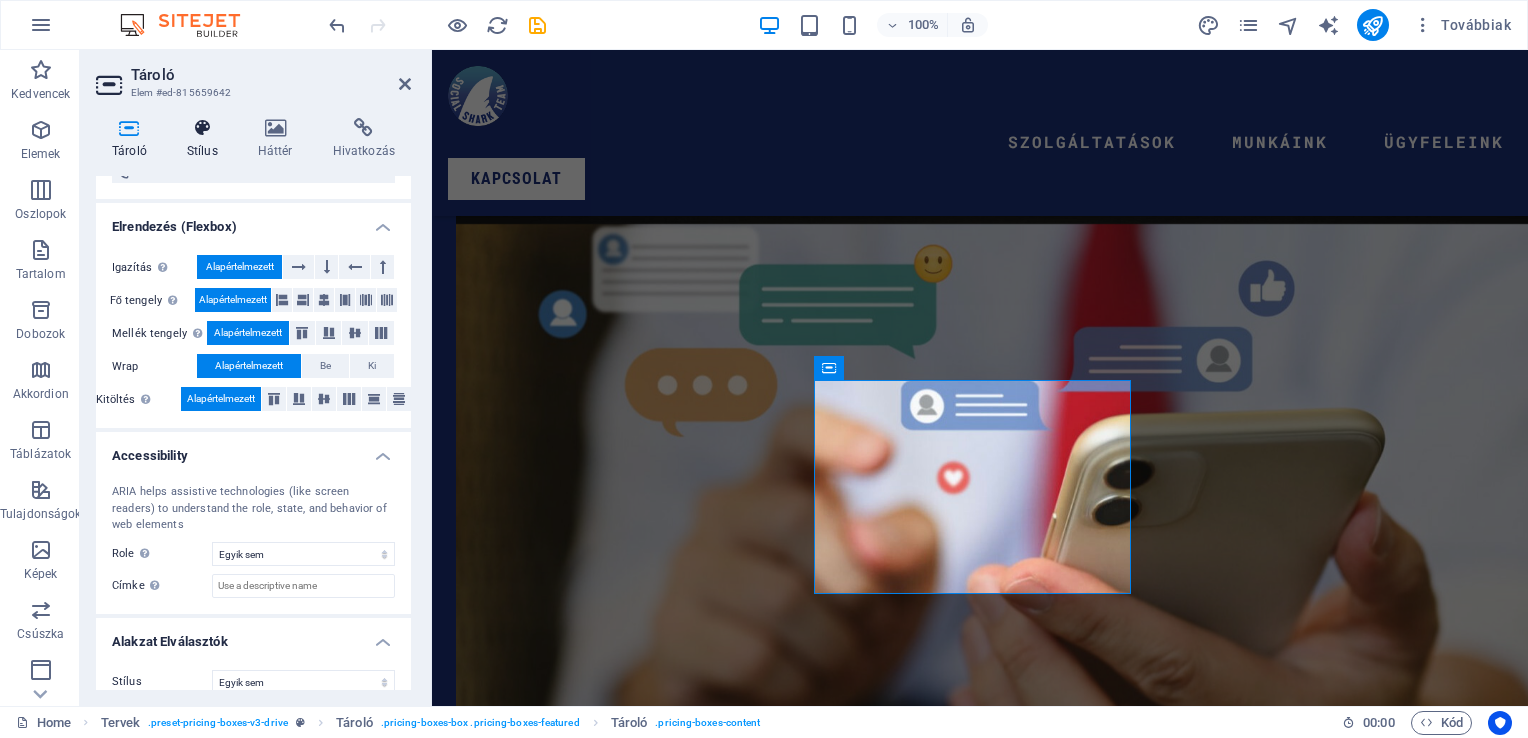 click on "Stílus" at bounding box center (206, 139) 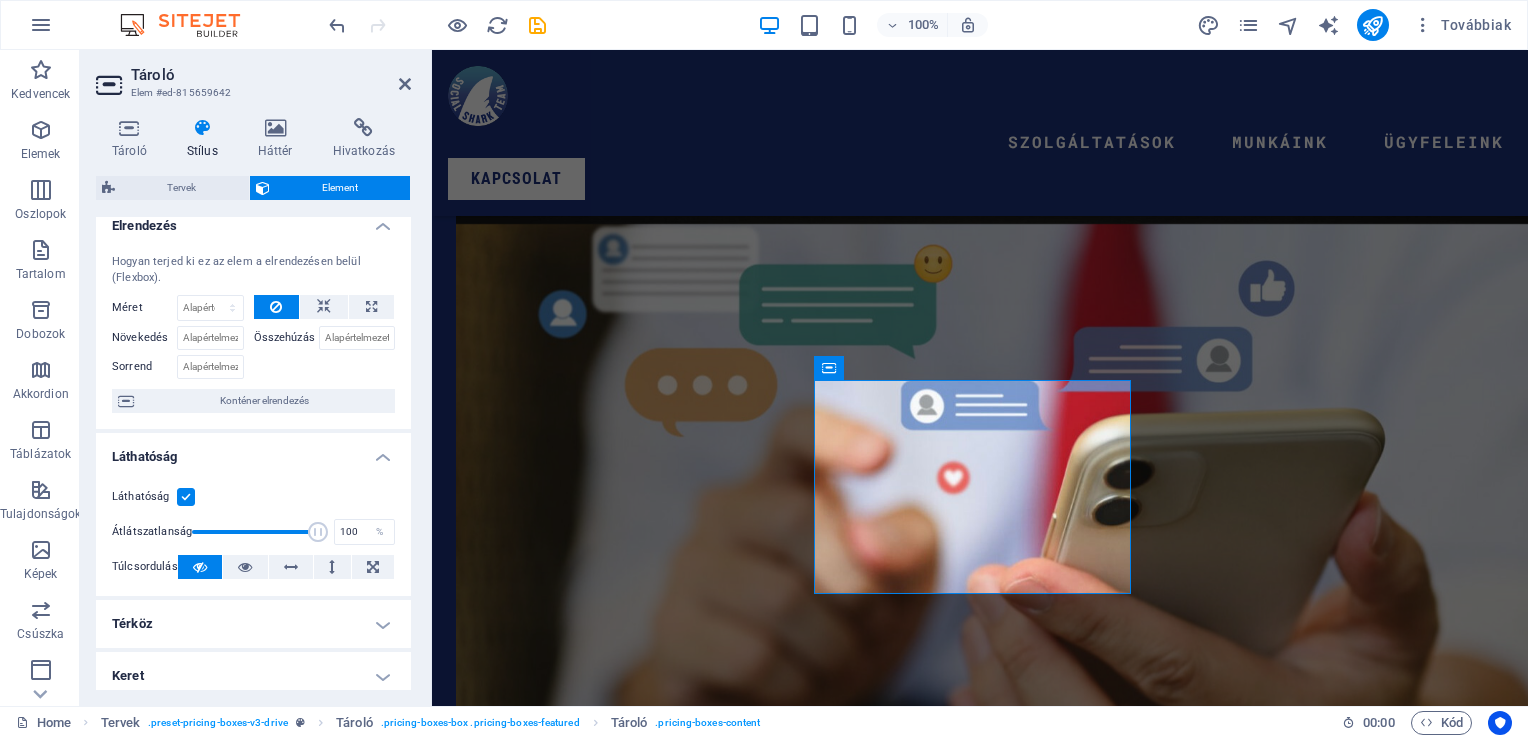 scroll, scrollTop: 0, scrollLeft: 0, axis: both 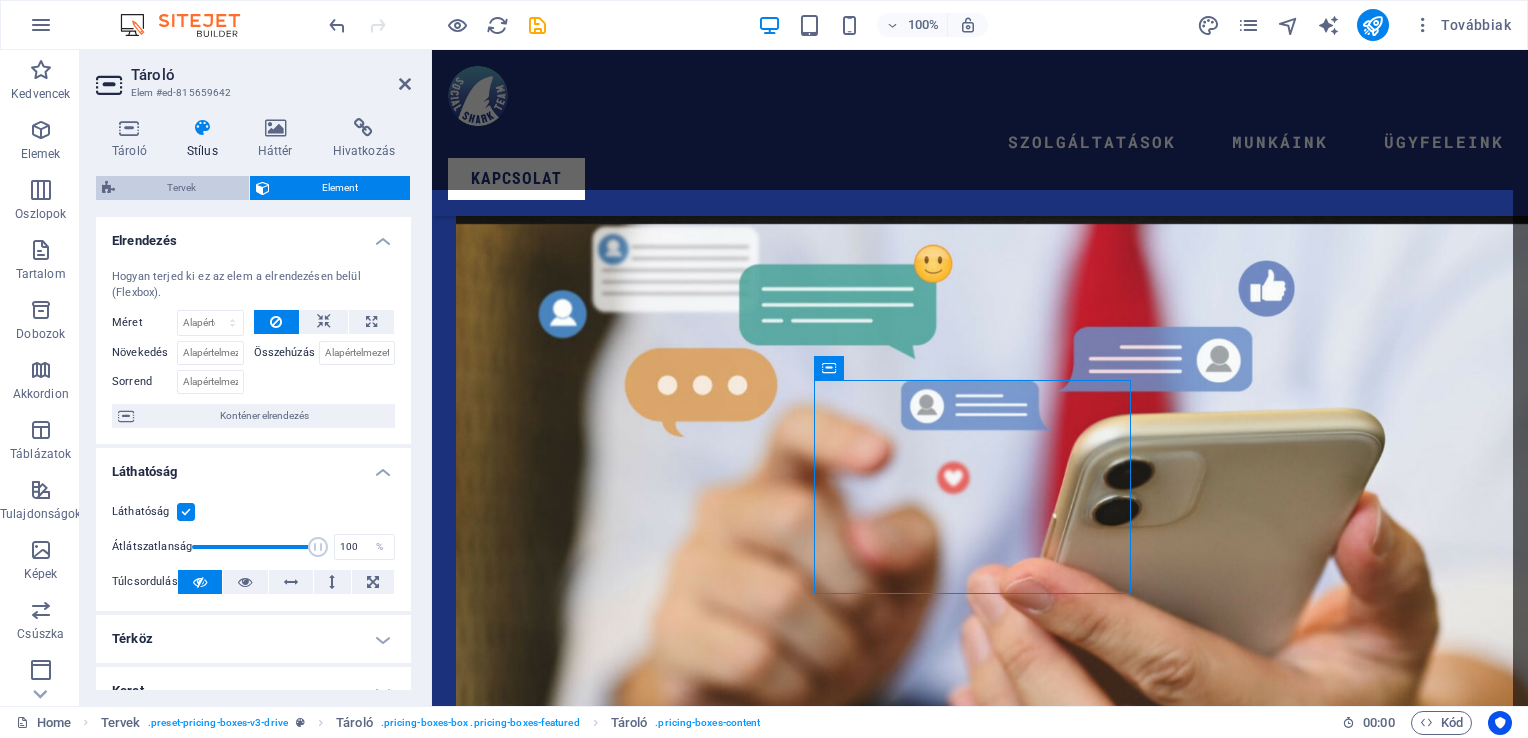 click on "Tervek" at bounding box center (182, 188) 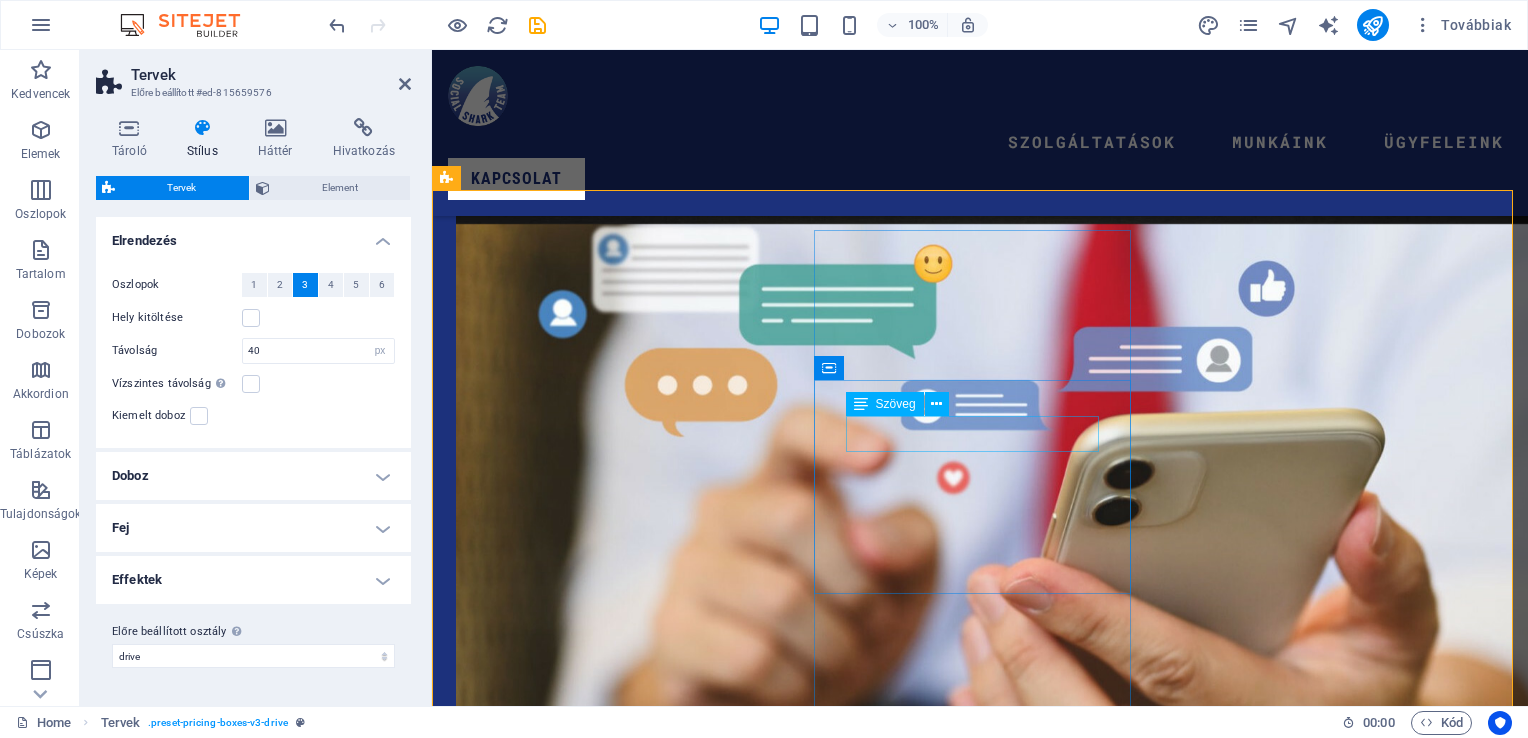 click on "Kezdő csomag" at bounding box center [980, 7018] 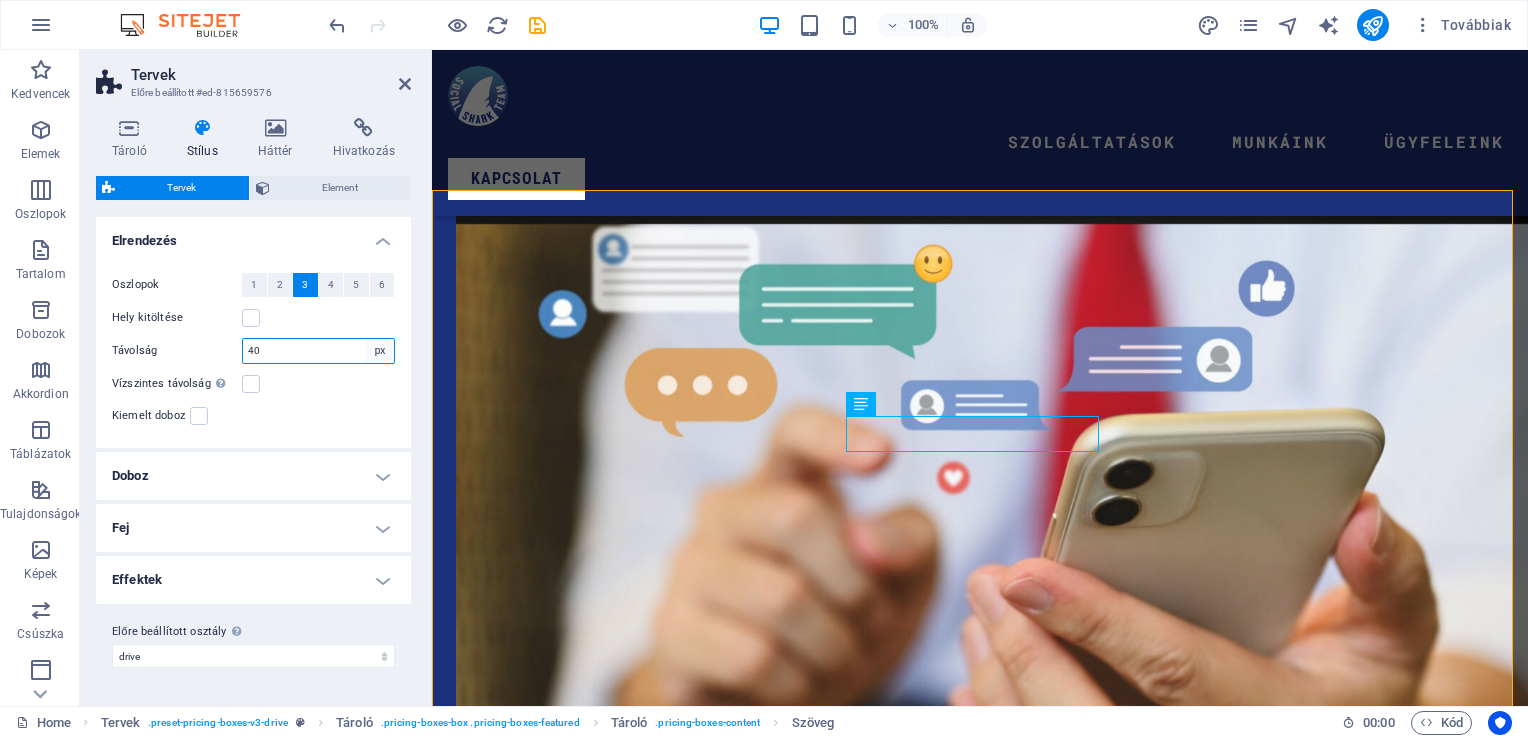 click on "px rem % vw vh" at bounding box center [380, 351] 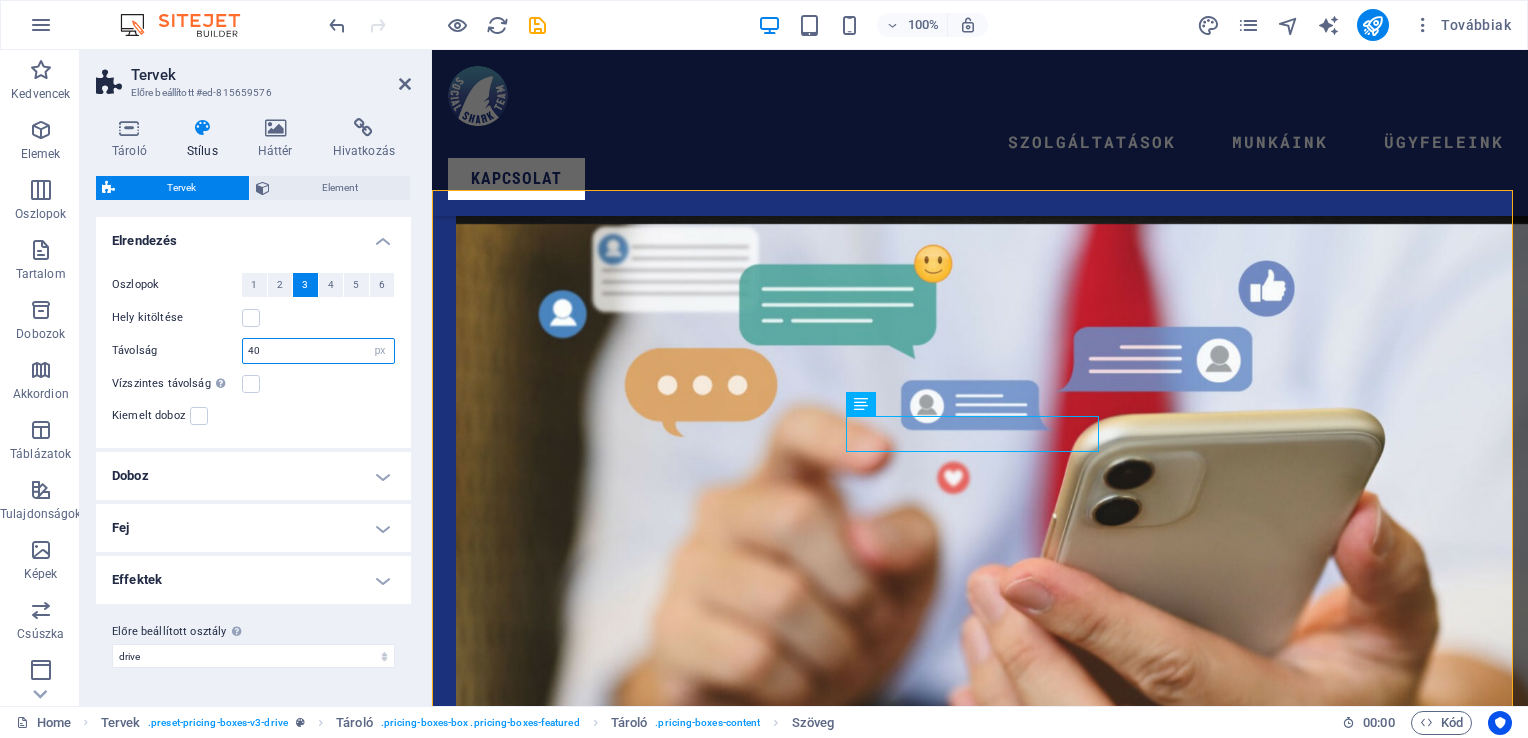 click on "40" at bounding box center (318, 351) 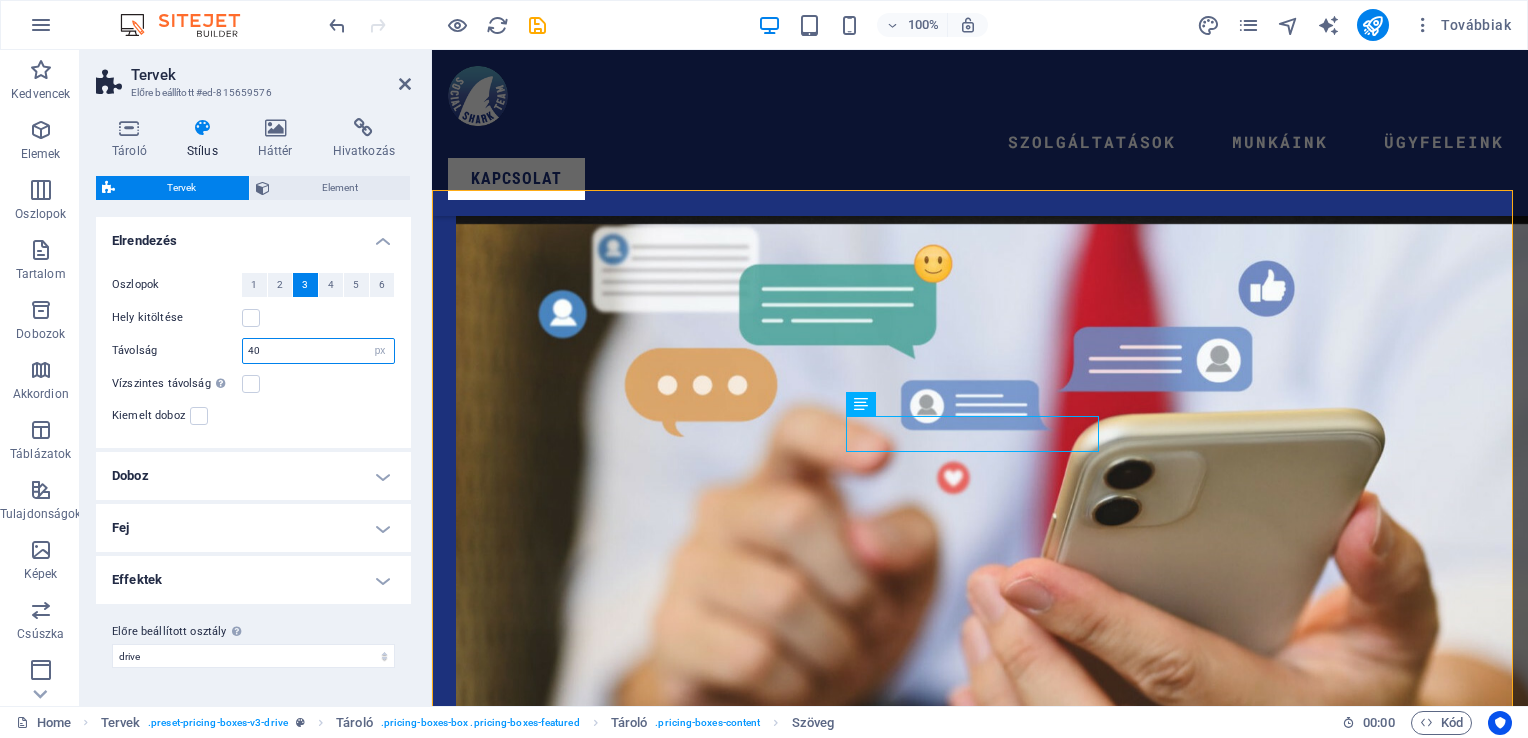 type on "4" 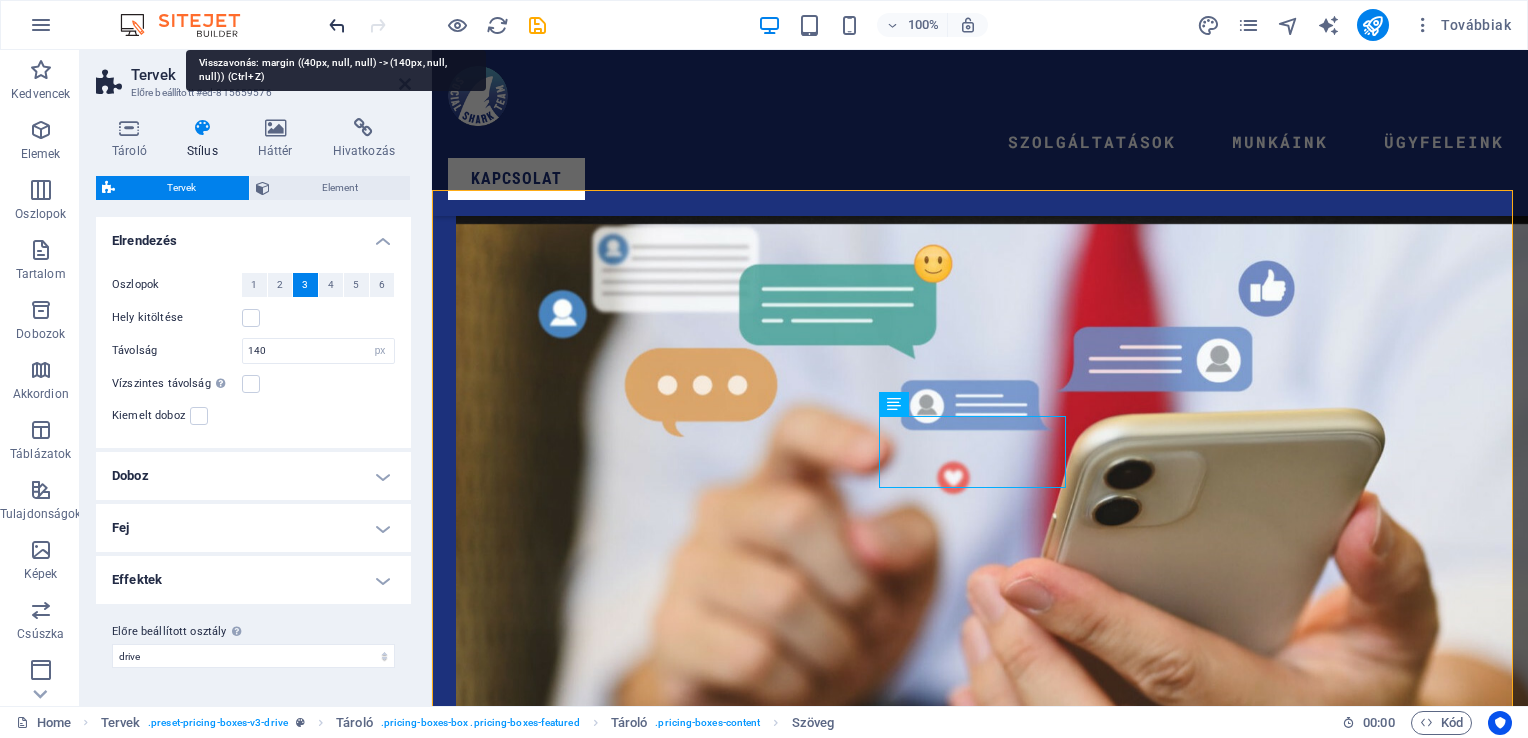 click at bounding box center [337, 25] 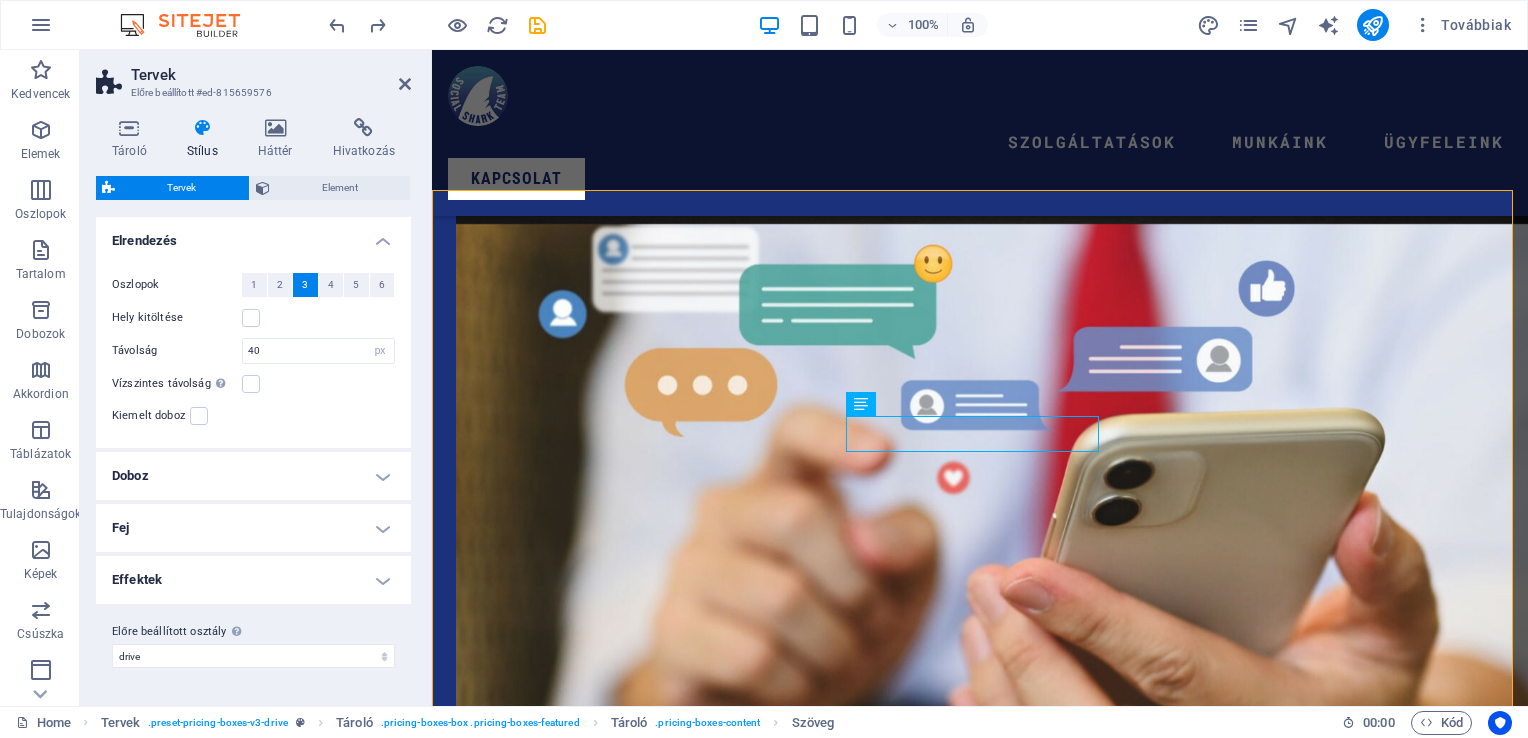 click on "Tervek" at bounding box center [271, 75] 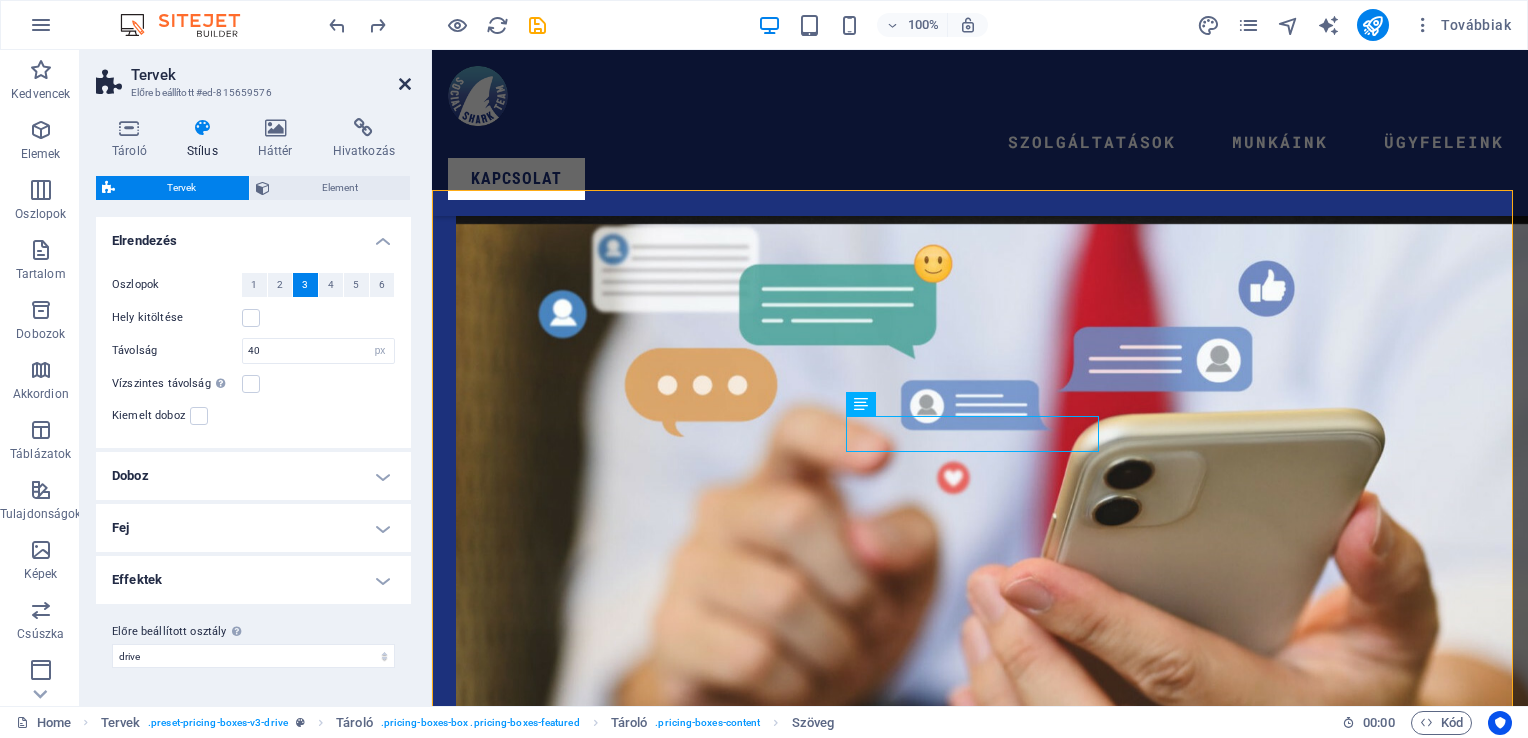 click at bounding box center [405, 84] 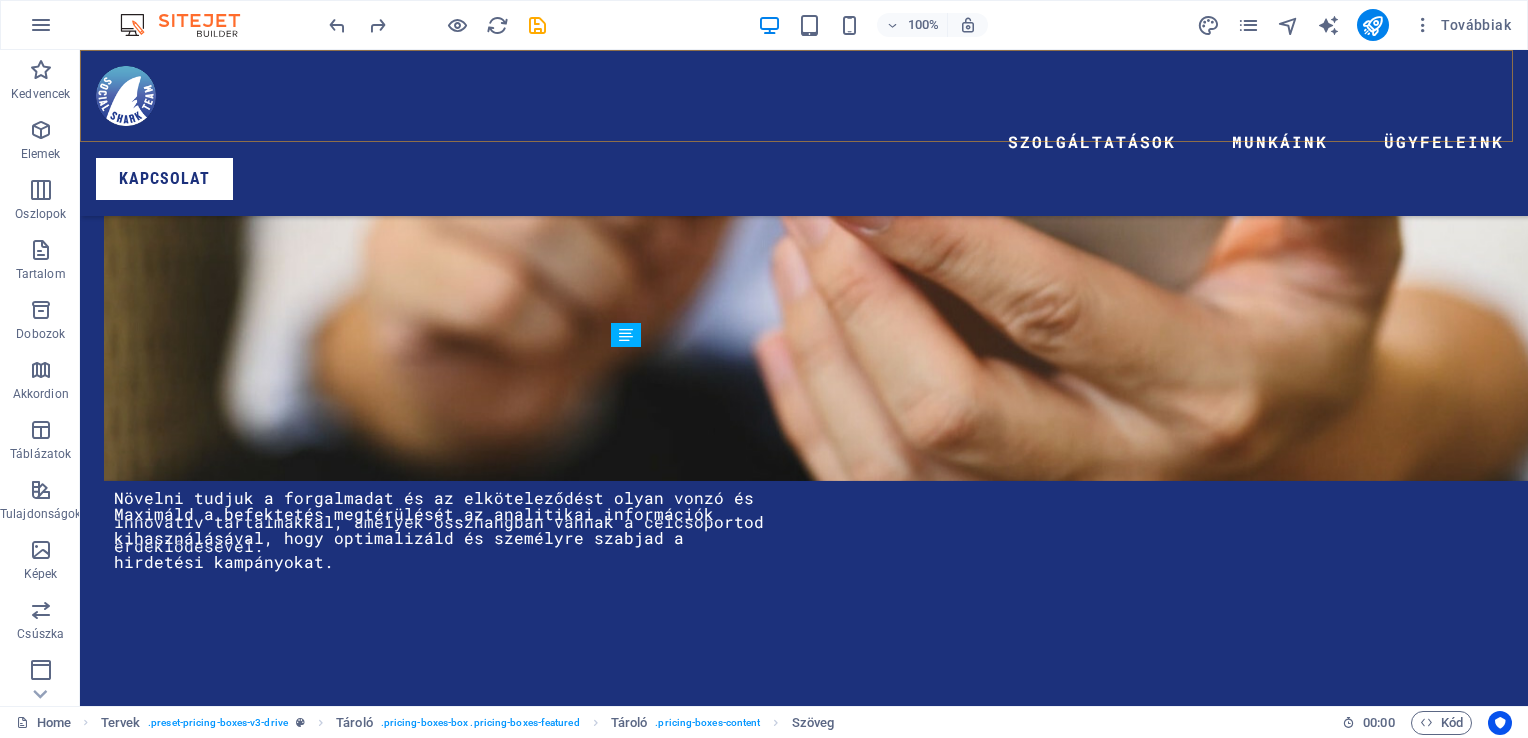 scroll, scrollTop: 3720, scrollLeft: 0, axis: vertical 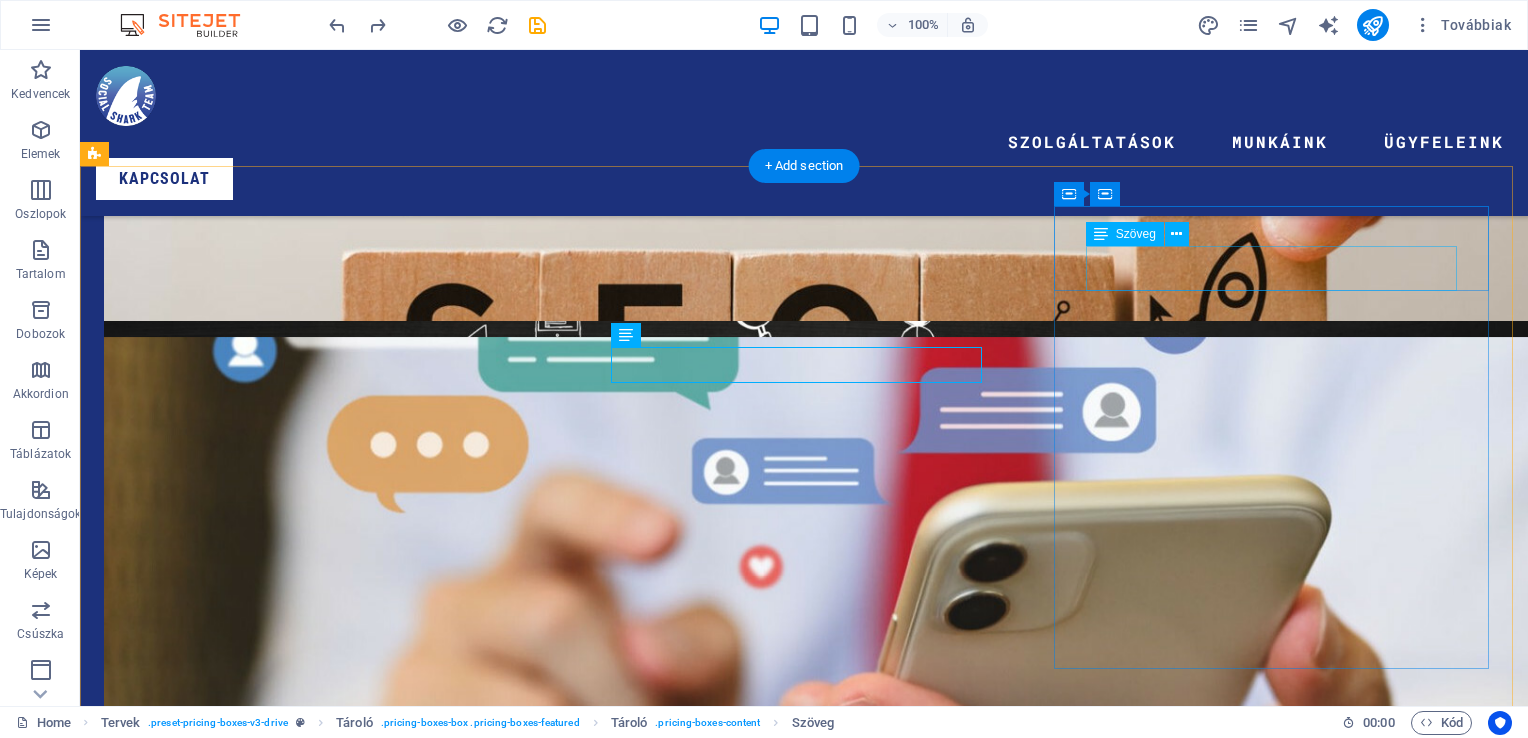 click on "WEBOLDALKÉSZÍTÉS" at bounding box center [804, 11151] 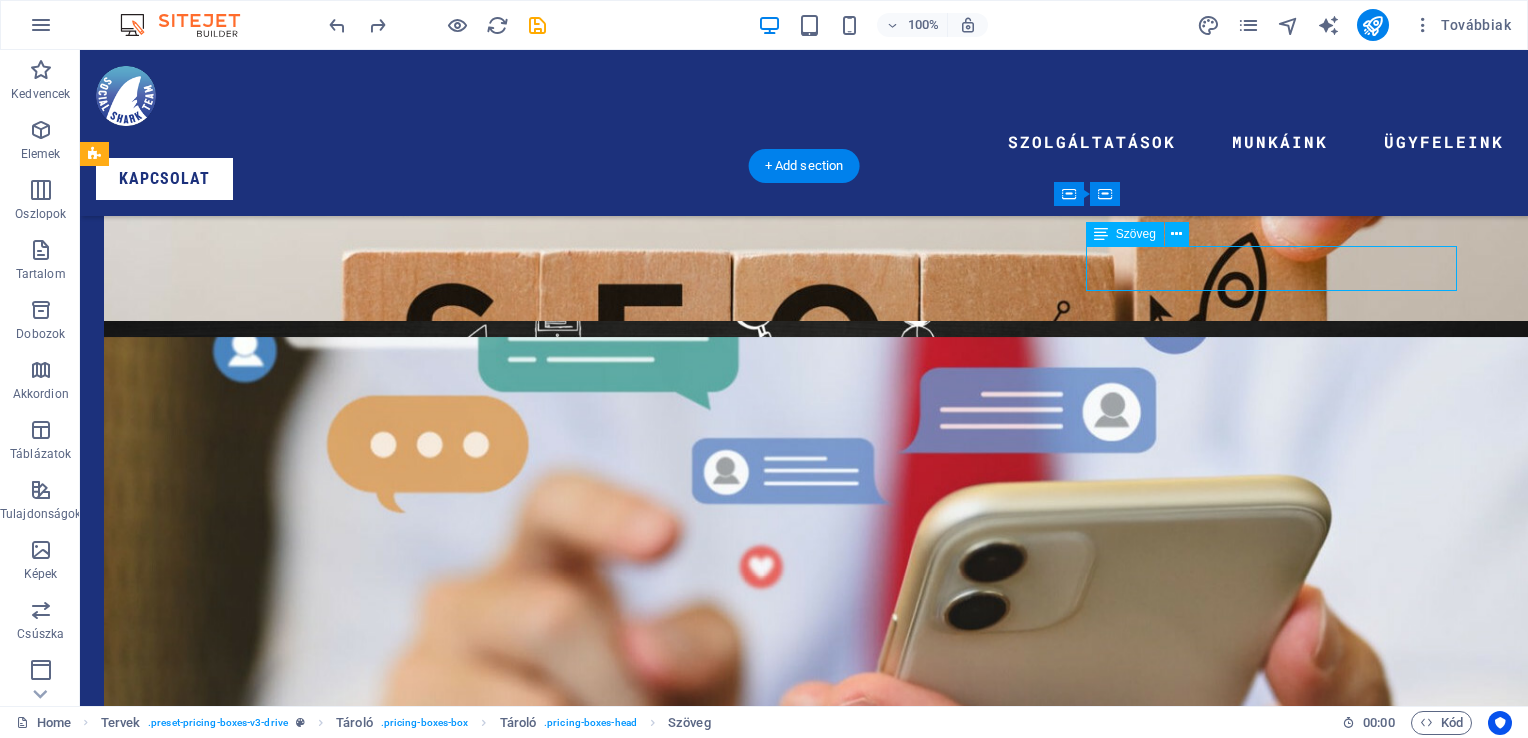 click on "WEBOLDALKÉSZÍTÉS" at bounding box center [804, 11151] 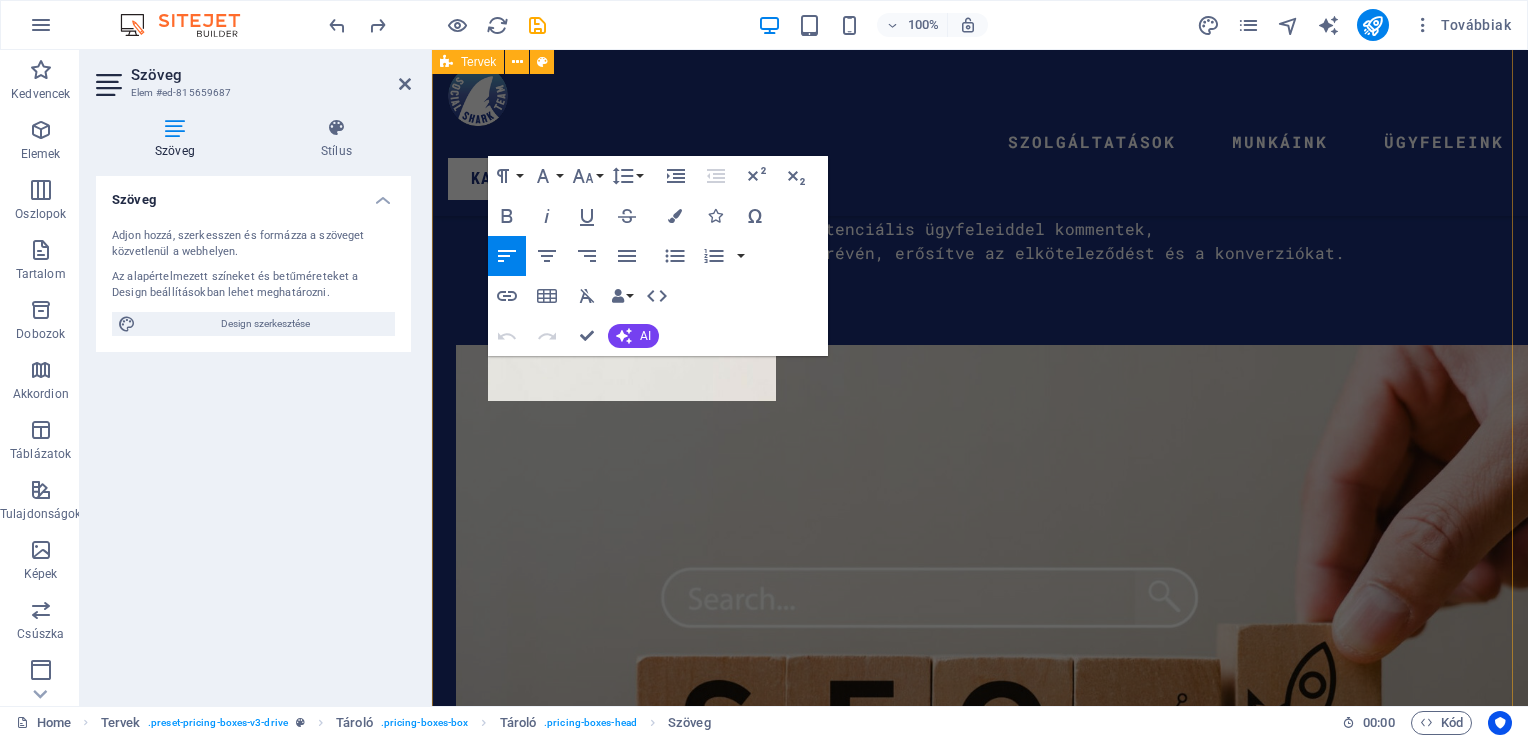 scroll, scrollTop: 4683, scrollLeft: 0, axis: vertical 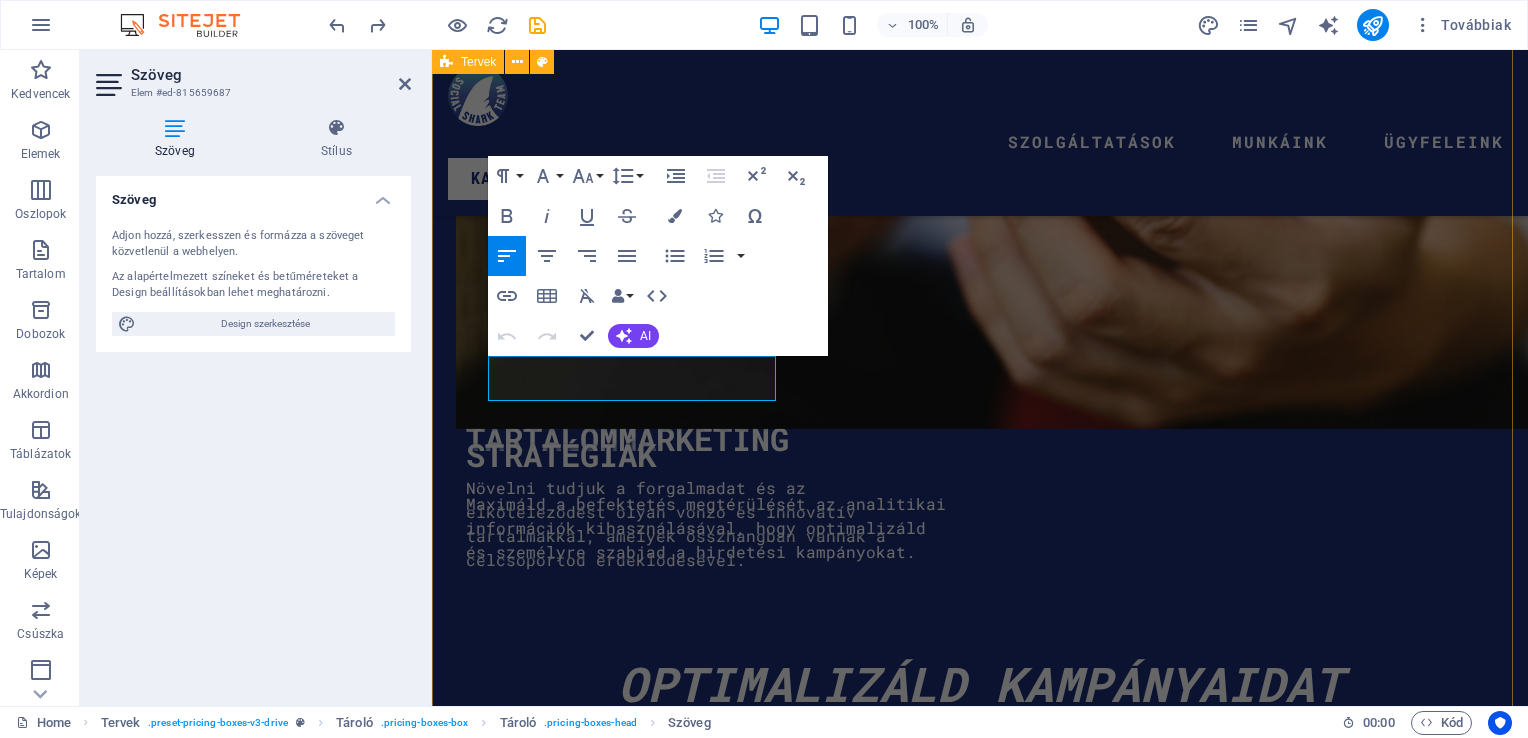 click on "Közösségi Média Kezelés      Kezdő csomag 49000  ft      Standart csomag 89000 ft      Prémium csomag 149000 ft weboldal kezelés       Kezdő csomag      Standart csomag      Prémium csomag WEBOLDALKÉSZÍTÉS $699.99       Lorem ipsum dolor sit amet
Lorem ipsum dolor sit amet
Lorem ipsum dolor sit amet
Lorem ipsum dolor sit amet
Lorem ipsum dolor sit amet
Üzenj NEKÜNK" at bounding box center [980, 8542] 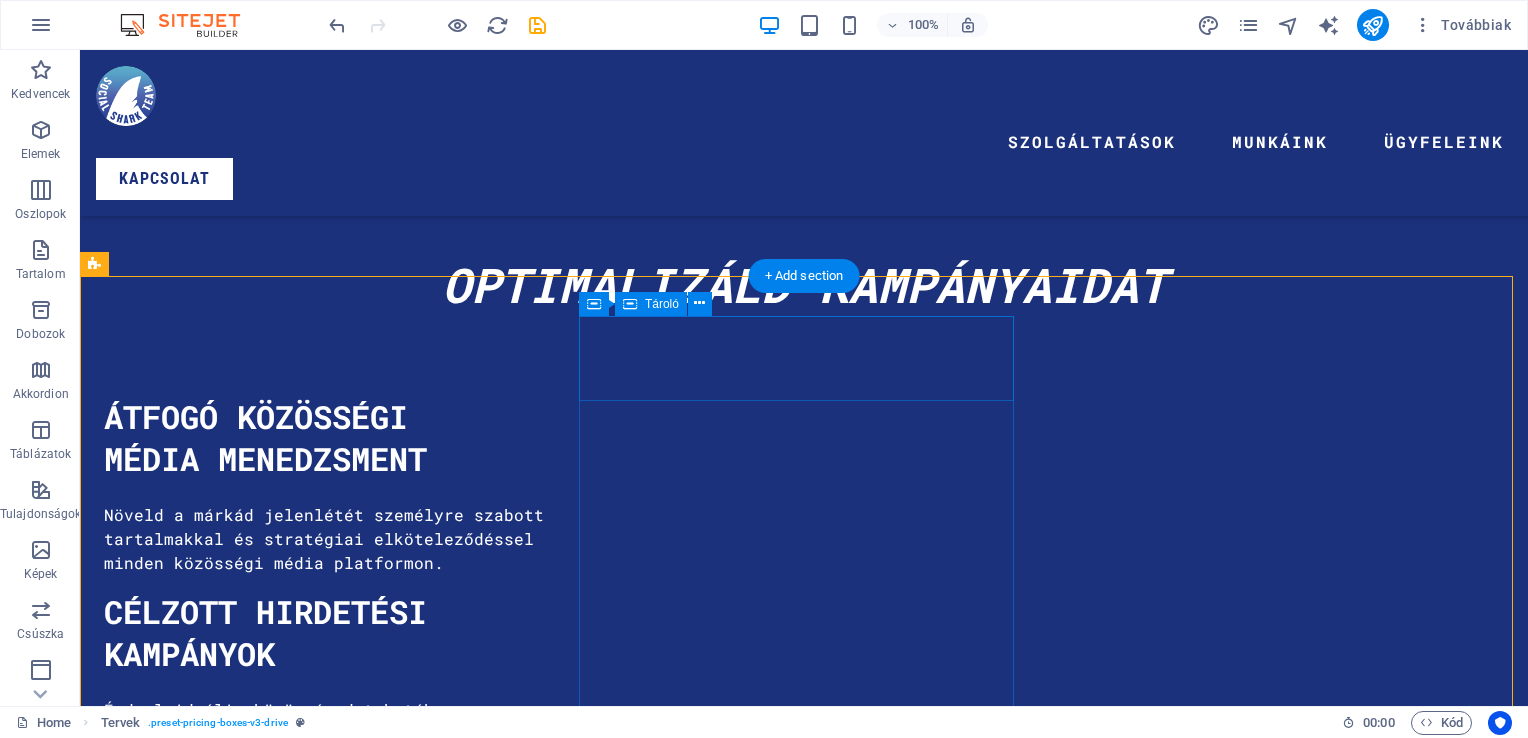 scroll, scrollTop: 3610, scrollLeft: 0, axis: vertical 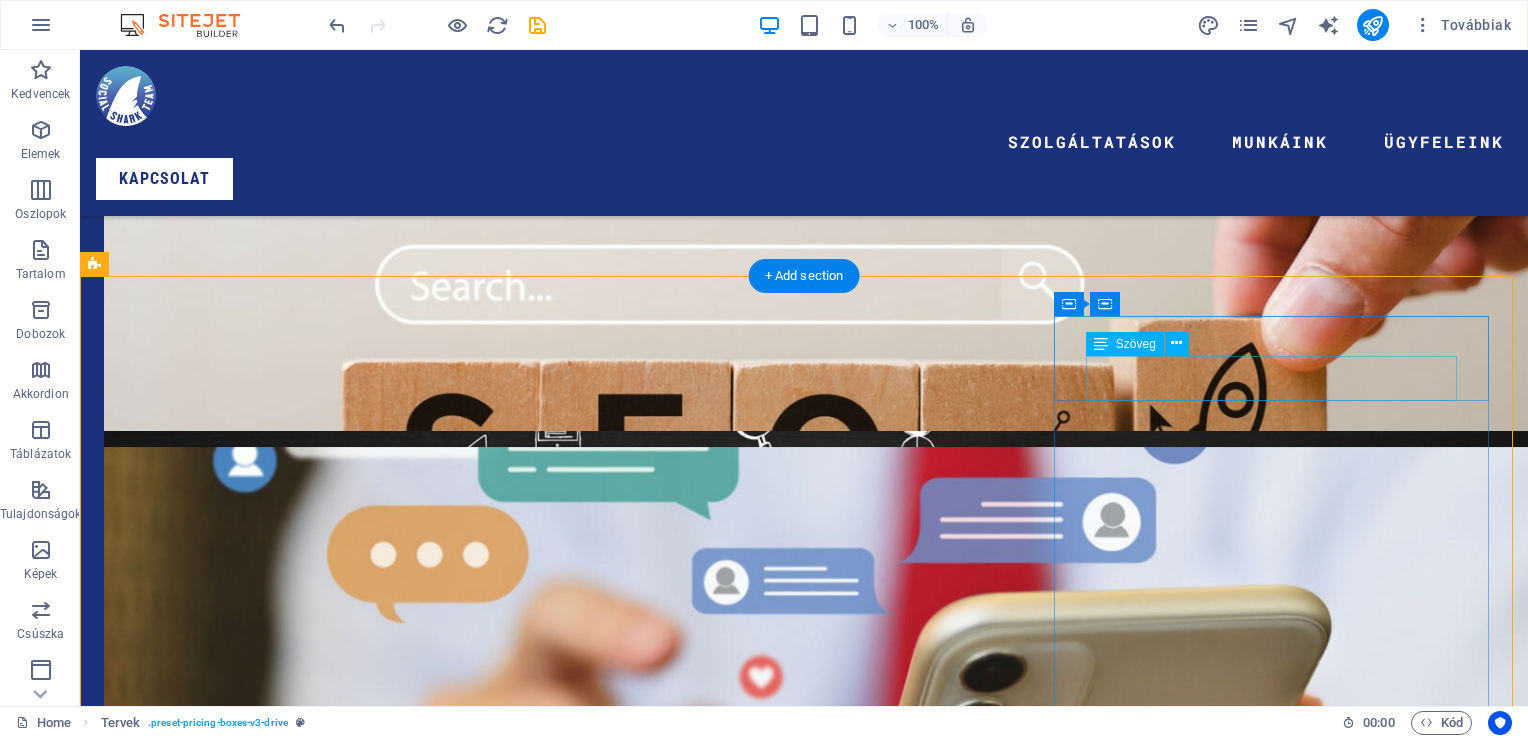 click on "WEBOLDALKÉSZÍTÉS" at bounding box center [804, 11261] 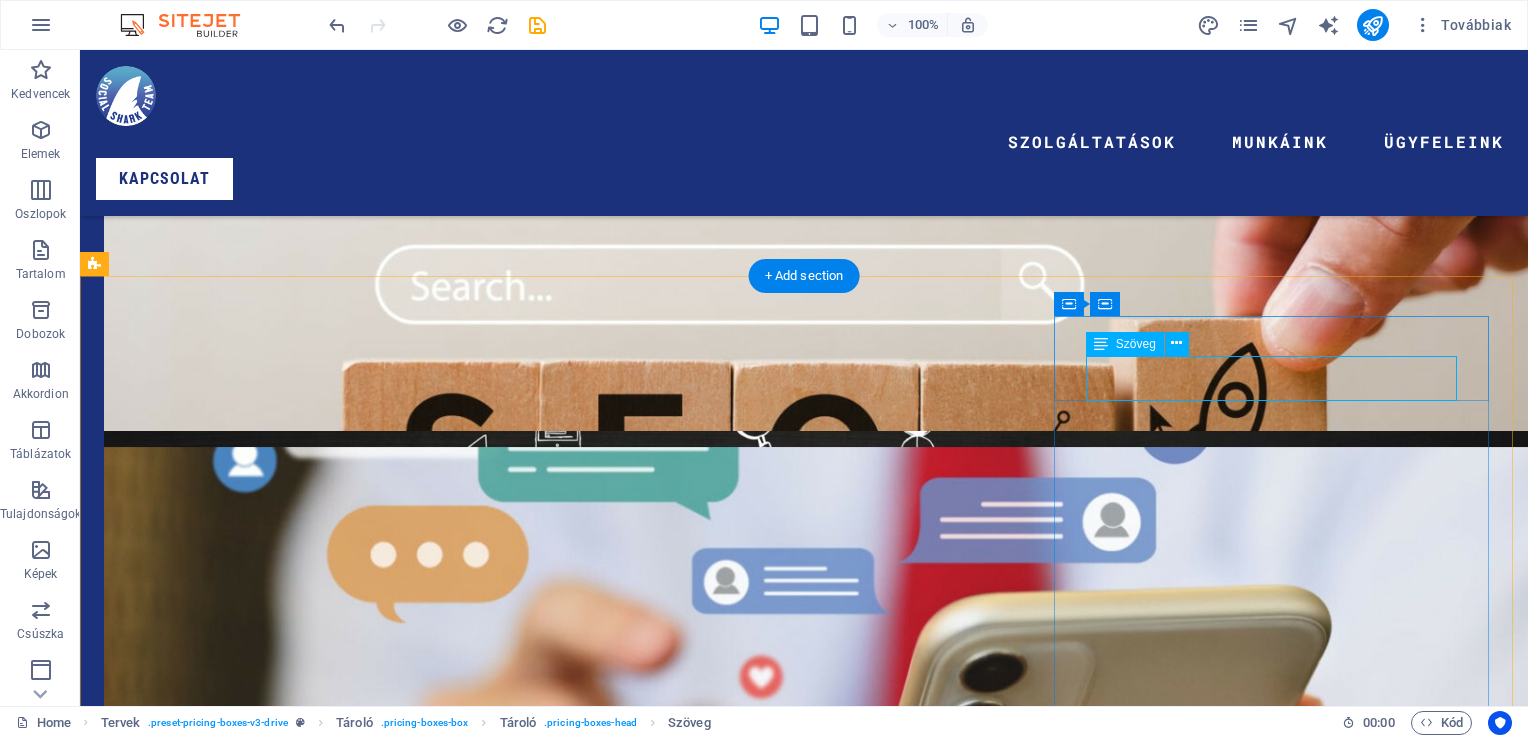 click on "WEBOLDALKÉSZÍTÉS" at bounding box center [804, 11261] 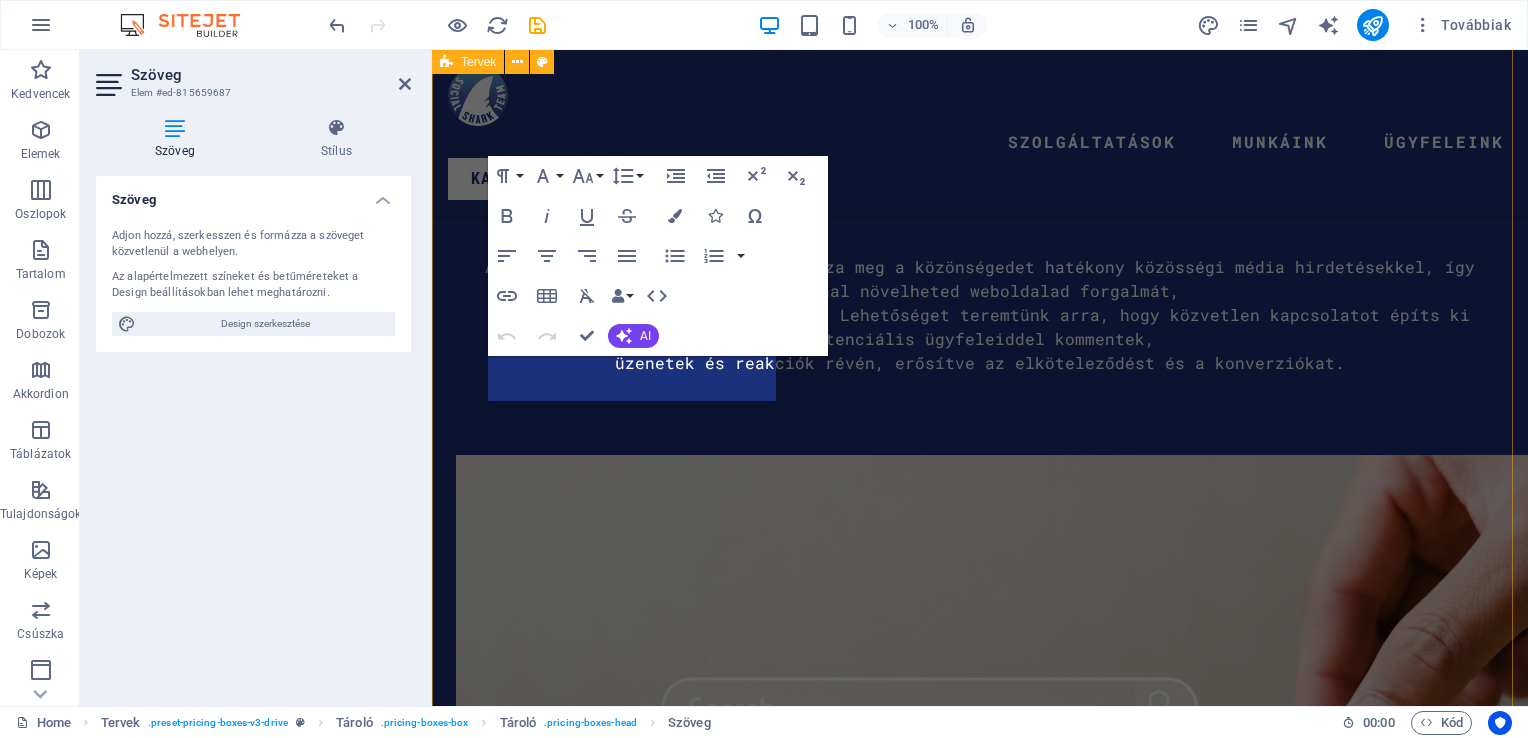 scroll, scrollTop: 4683, scrollLeft: 0, axis: vertical 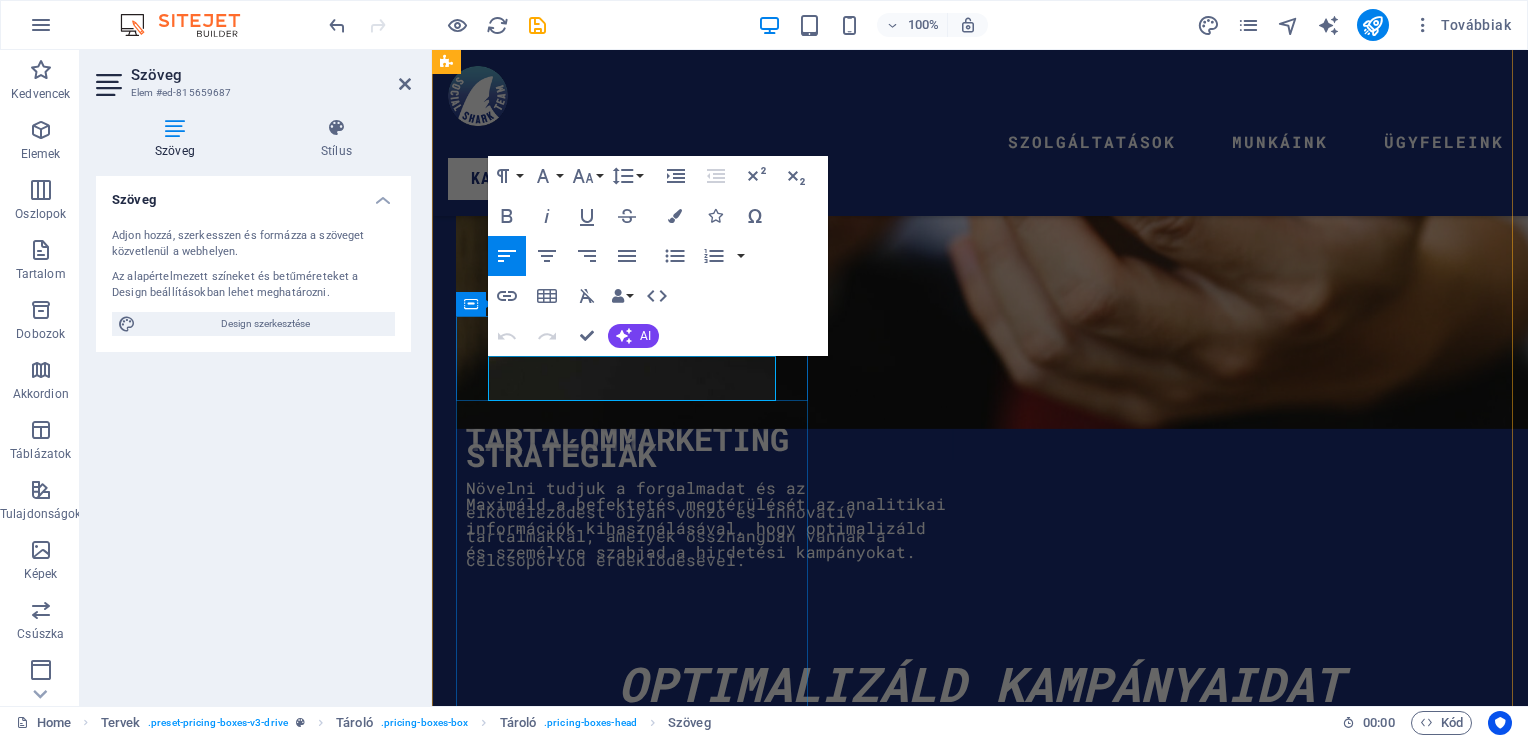 click on "WEBOLDALKÉSZÍTÉS" at bounding box center (980, 9058) 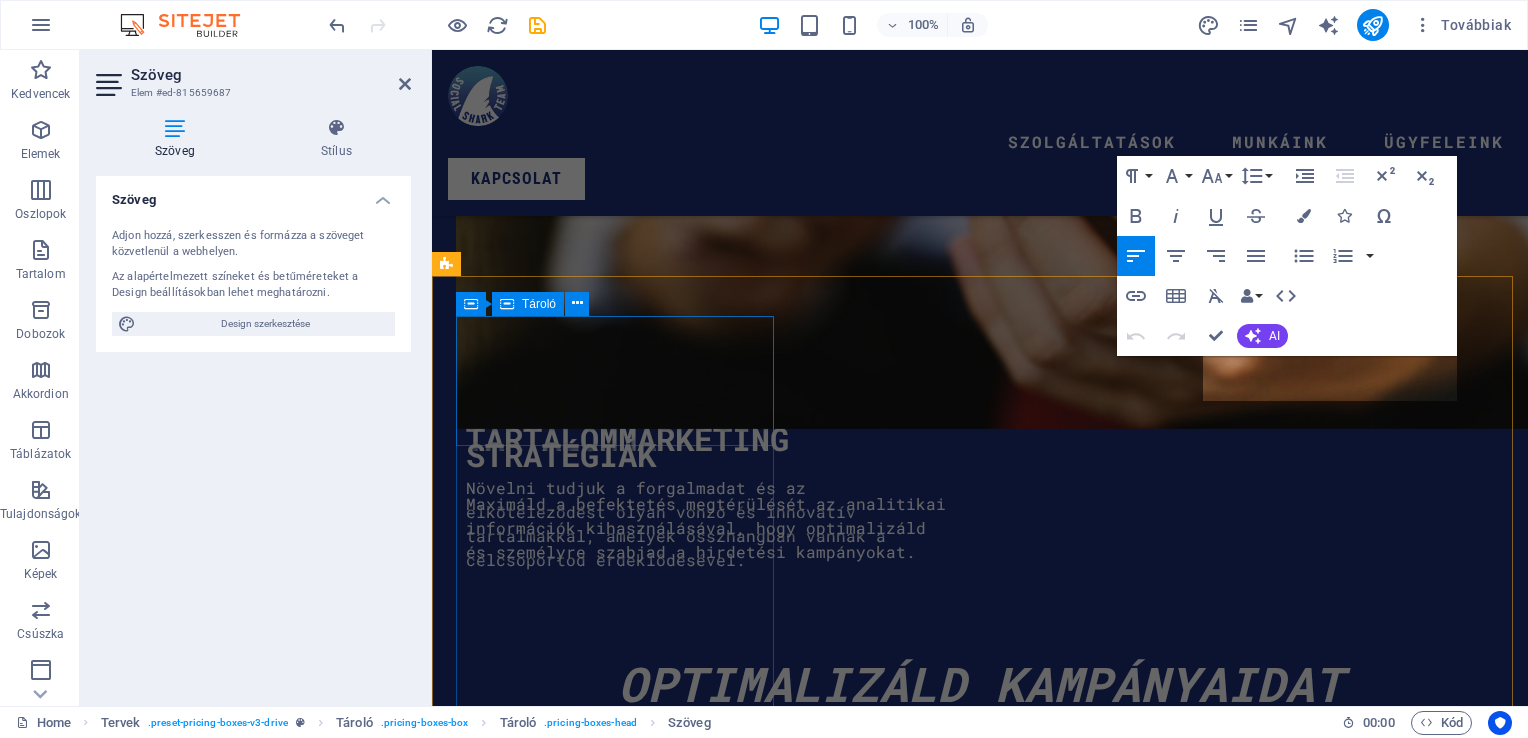 scroll, scrollTop: 4147, scrollLeft: 0, axis: vertical 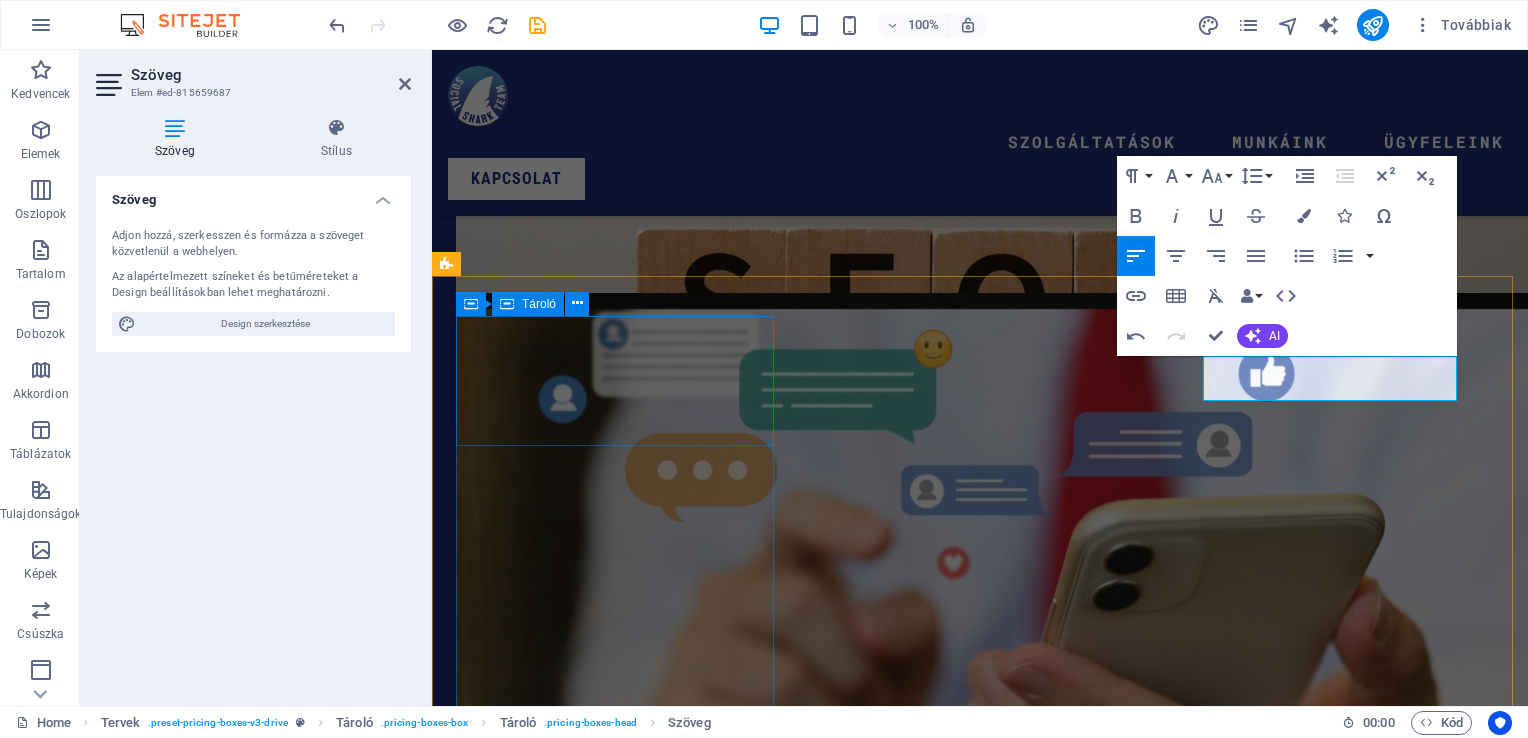 type 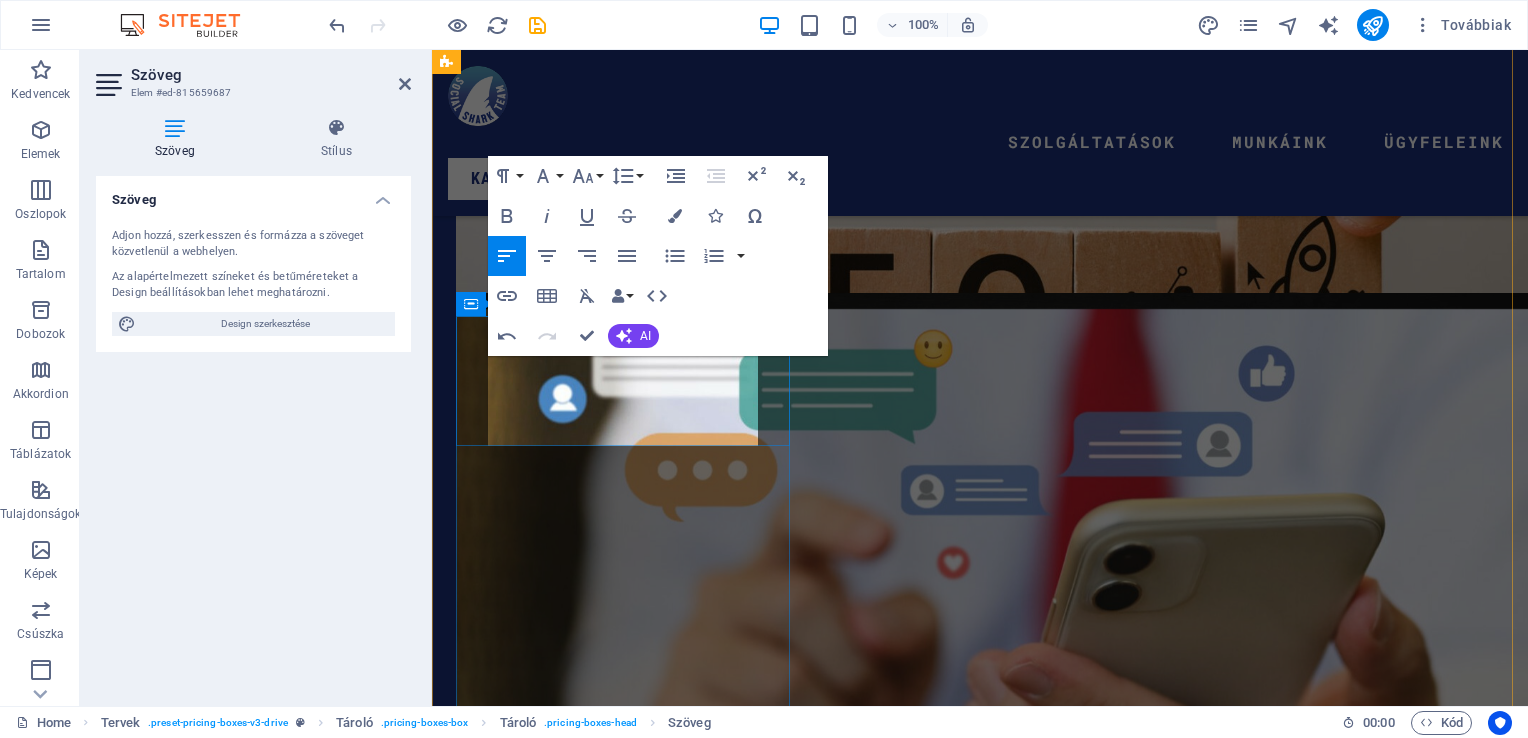 scroll, scrollTop: 4683, scrollLeft: 0, axis: vertical 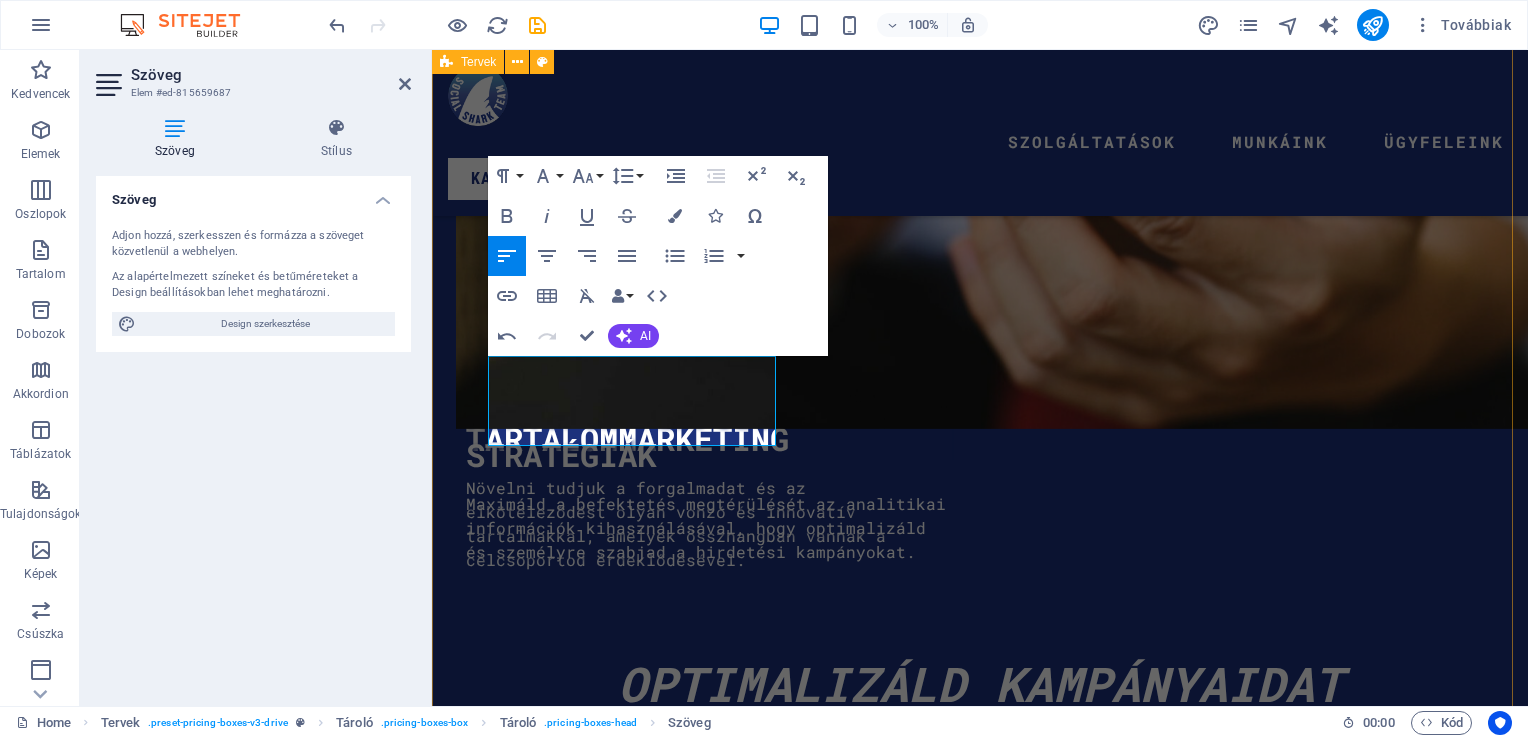 click on "Közösségi Média Kezelés      Kezdő csomag 49000  ft      Standart csomag 89000 ft      Prémium csomag 149000 ft weboldal kezelés       Kezdő csomag      Standart csomag      Prémium csomag További szolgaltatásaink $699.99       Lorem ipsum dolor sit amet
Lorem ipsum dolor sit amet
Lorem ipsum dolor sit amet
Lorem ipsum dolor sit amet
Lorem ipsum dolor sit amet
Üzenj NEKÜNK" at bounding box center [980, 8542] 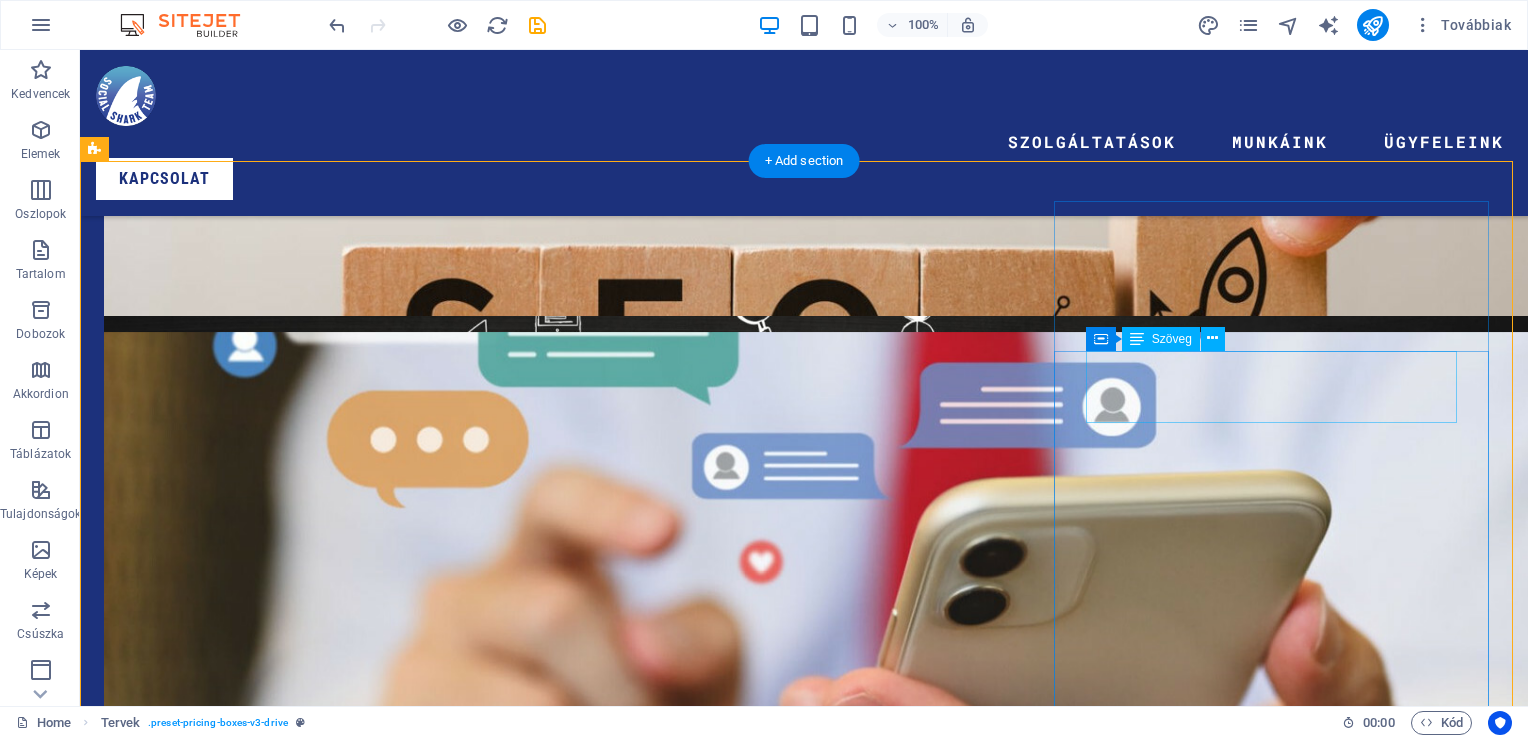 scroll, scrollTop: 3810, scrollLeft: 0, axis: vertical 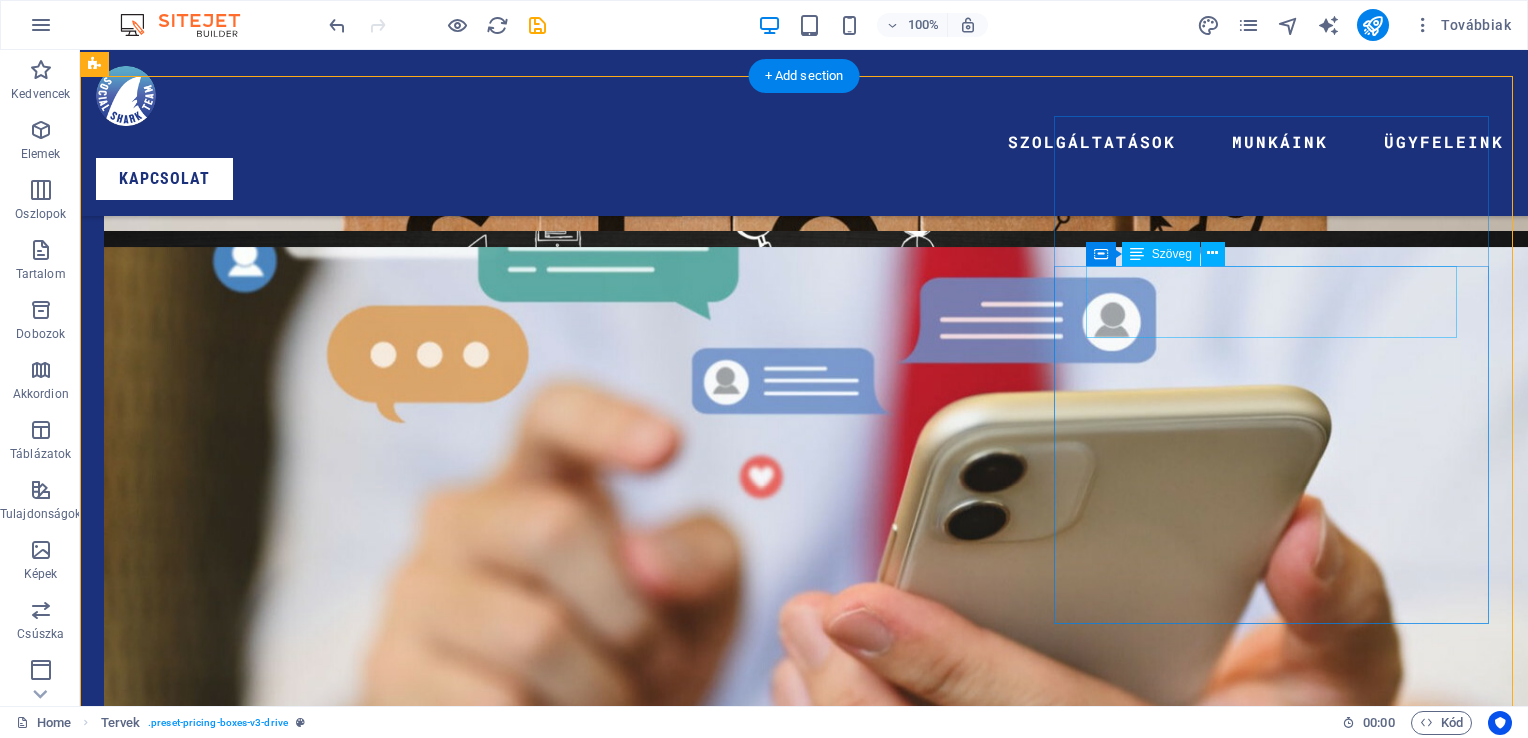 click on "$699.99" at bounding box center (804, 11140) 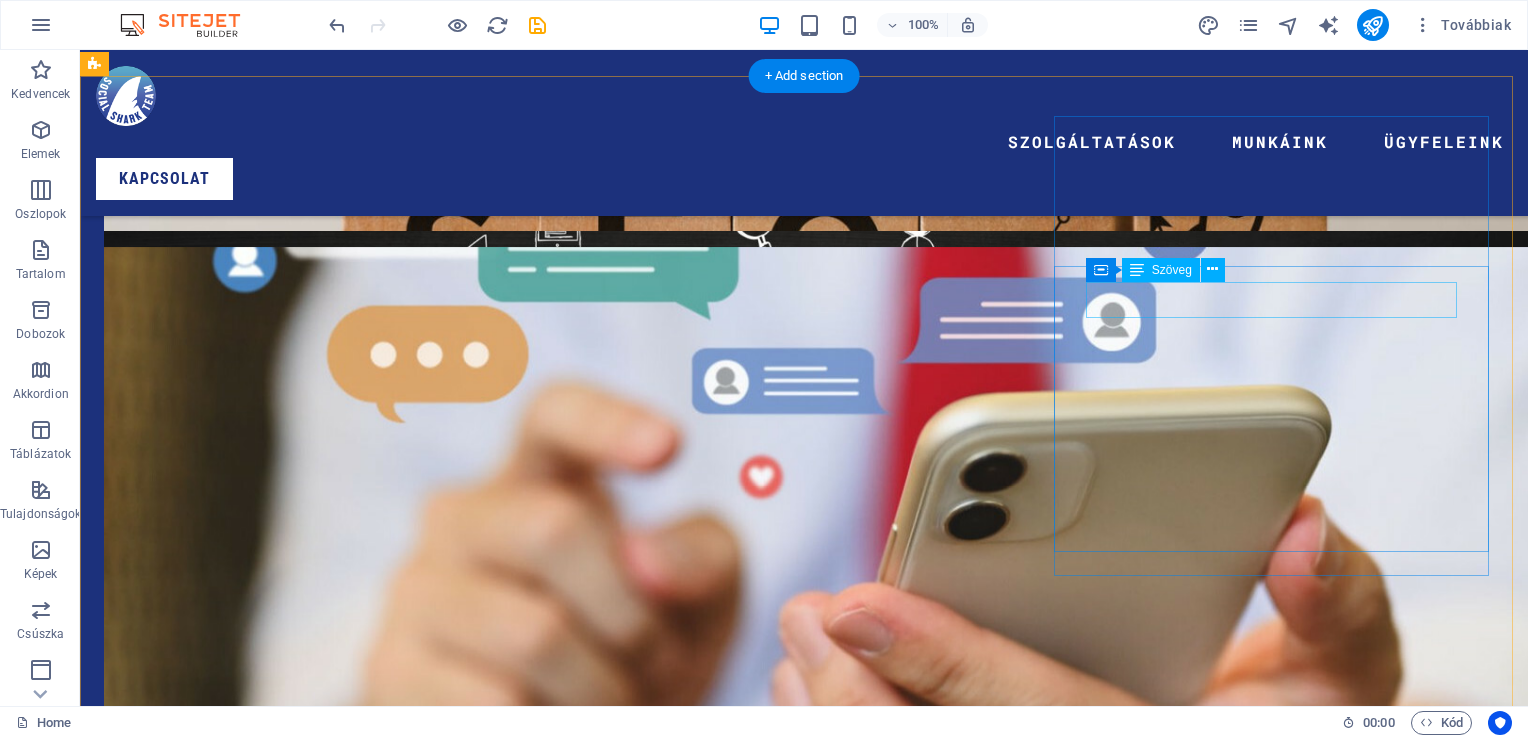 click on "Lorem ipsum dolor sit amet" at bounding box center (804, 11740) 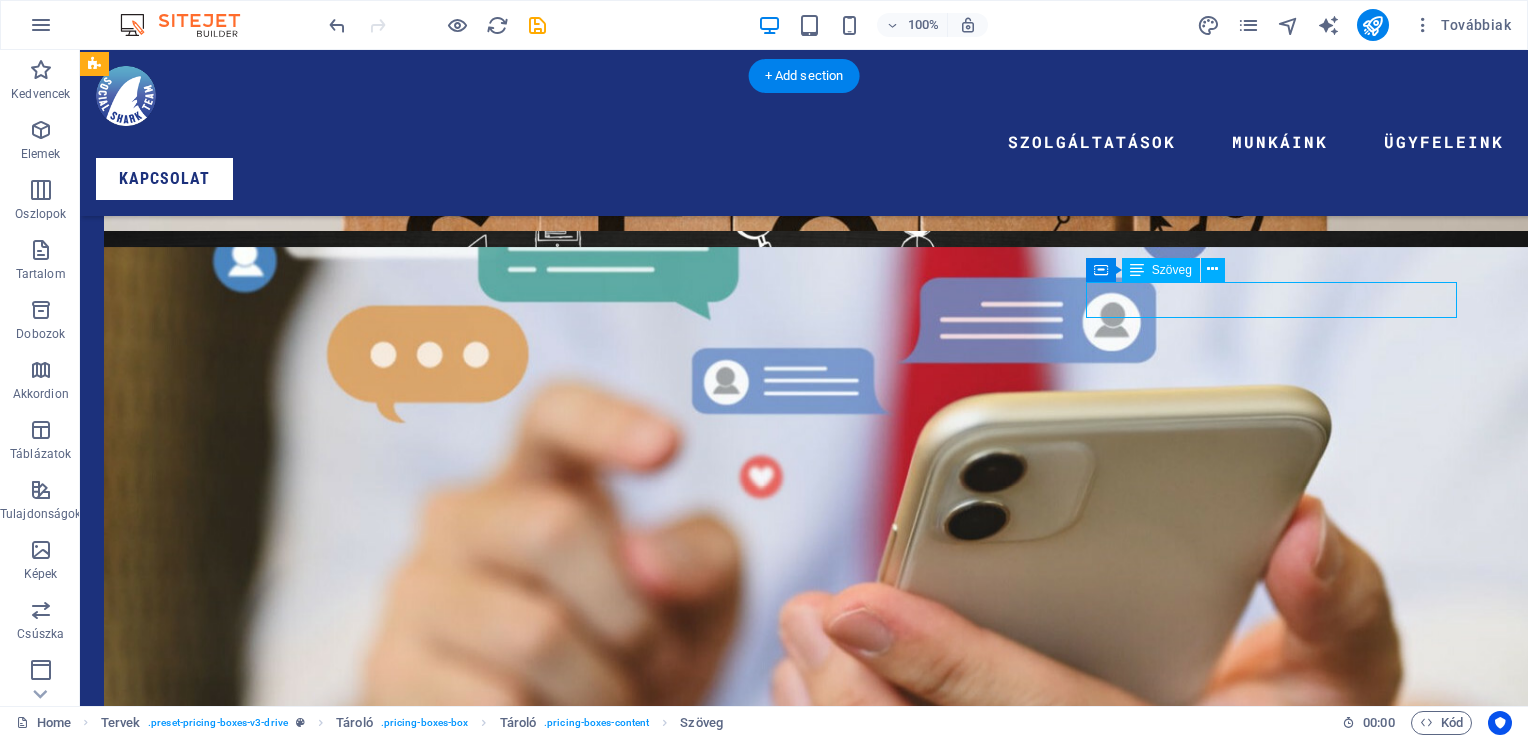 click on "Lorem ipsum dolor sit amet" at bounding box center [804, 11740] 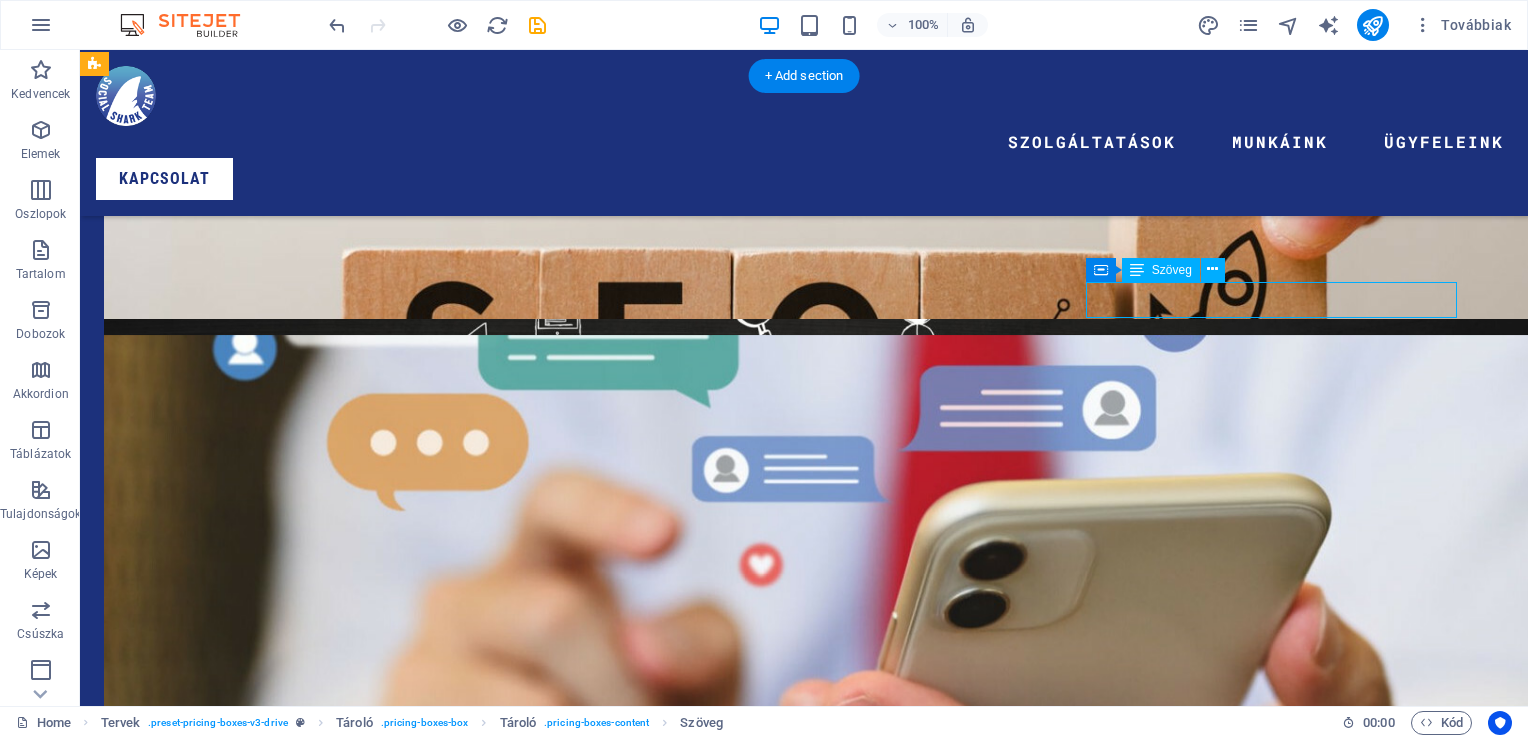 scroll, scrollTop: 4786, scrollLeft: 0, axis: vertical 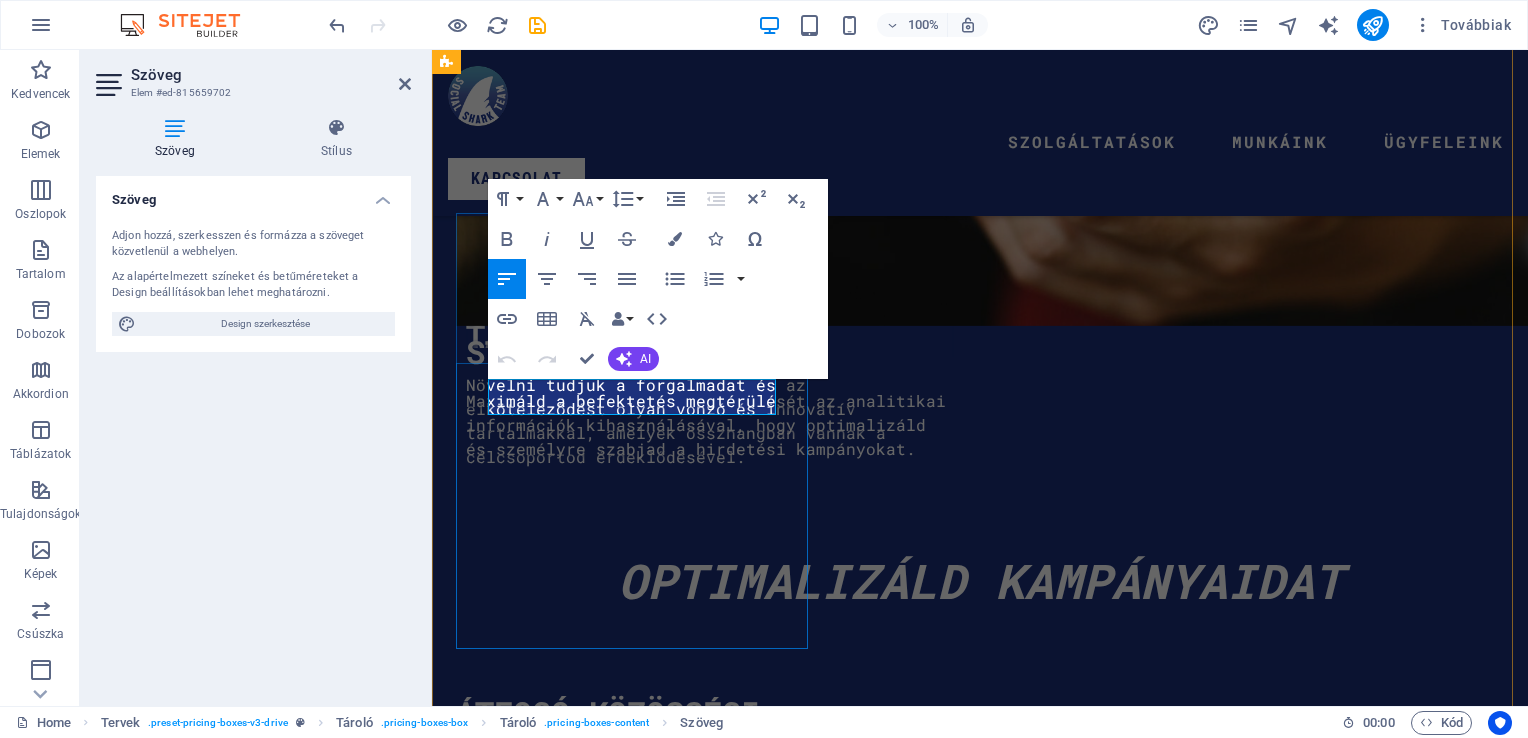 click on "Lorem ipsum dolor sit amet" at bounding box center (634, 9934) 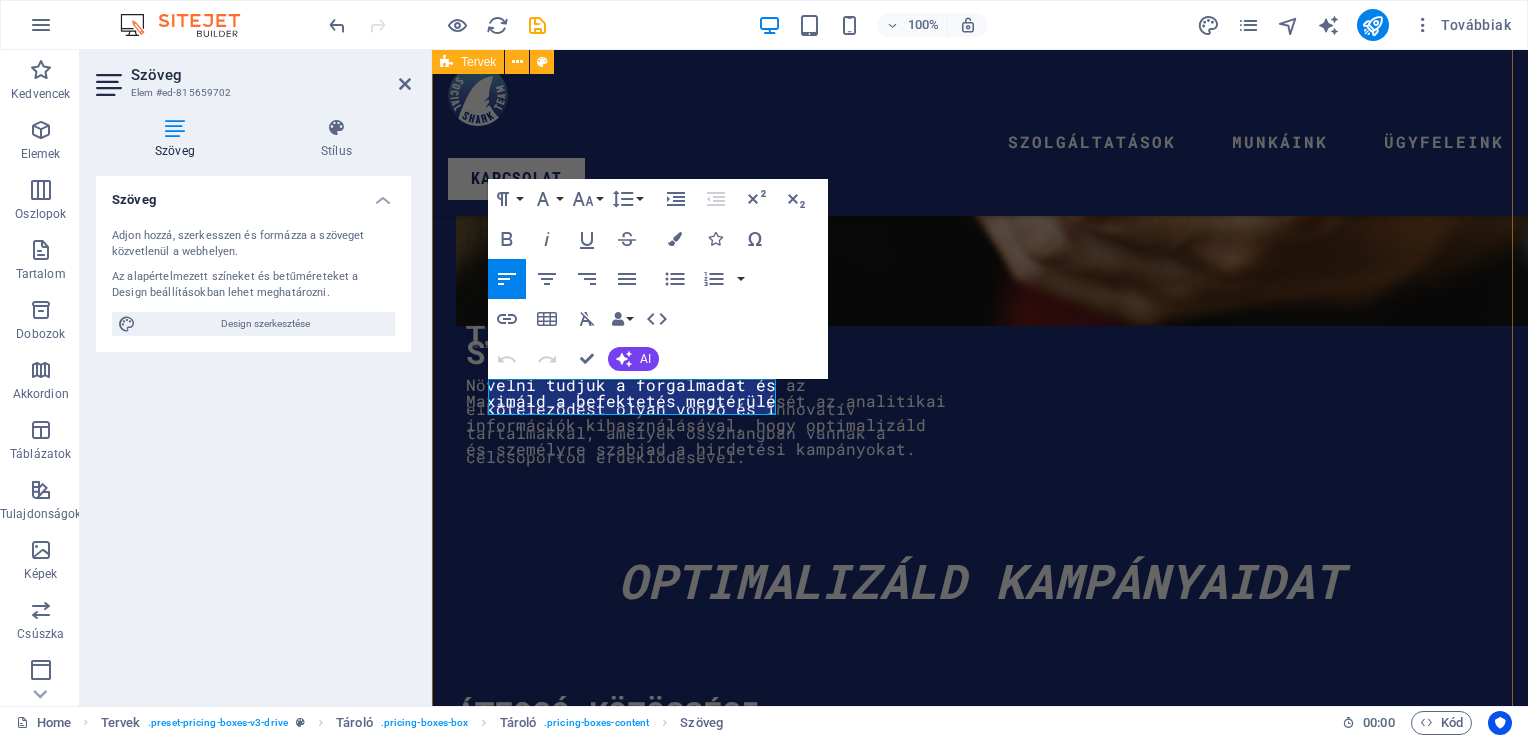drag, startPoint x: 523, startPoint y: 400, endPoint x: 822, endPoint y: 404, distance: 299.02676 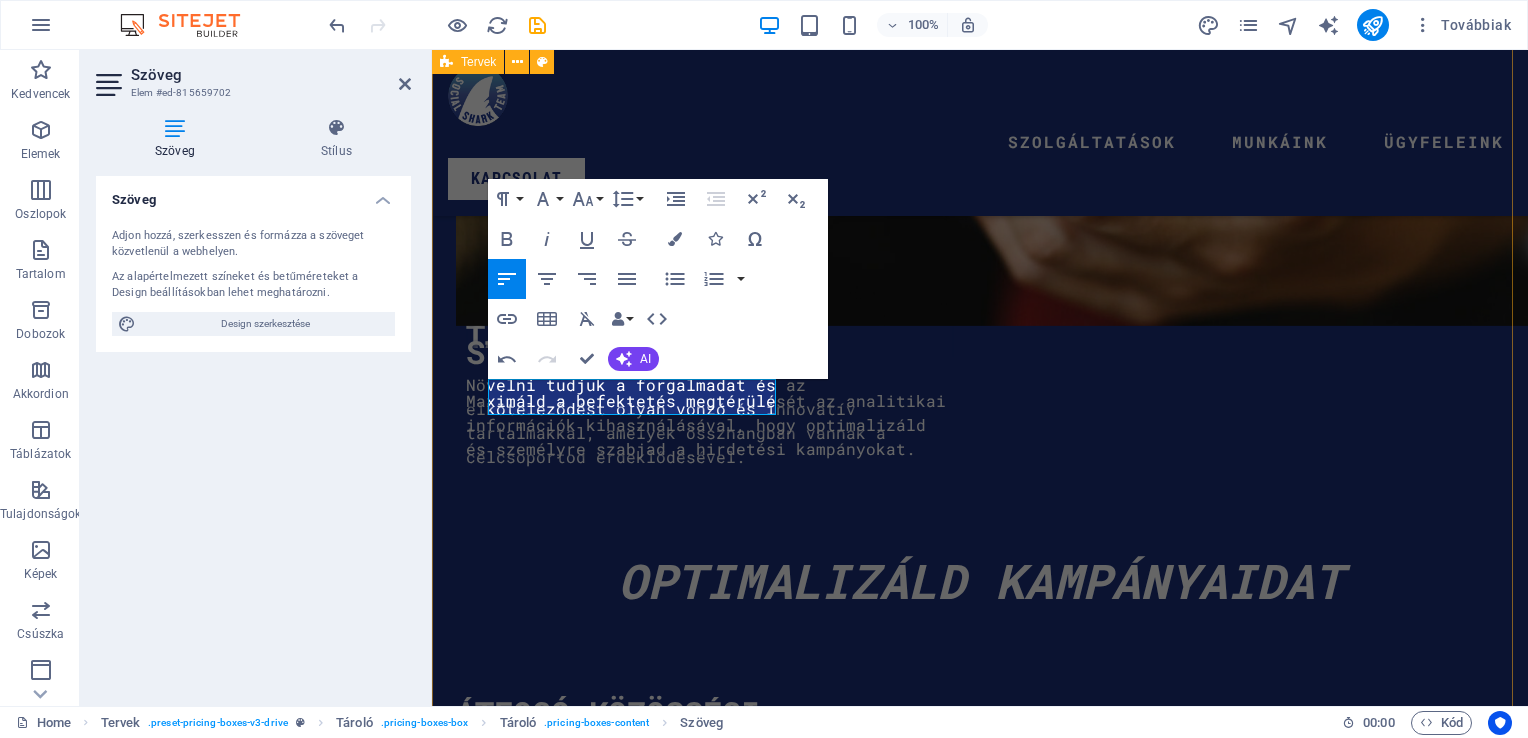 click on "Közösségi Média Kezelés      Kezdő csomag 49000  ft      Standart csomag 89000 ft      Prémium csomag 149000 ft weboldal kezelés       Kezdő csomag      Standart csomag      Prémium csomag További szolgaltatásaink      Szórólap tervezés       Lorem ipsum dolor sit amet
Lorem ipsum dolor sit amet
Lorem ipsum dolor sit amet
Lorem ipsum dolor sit amet
Üzenj NEKÜNK" at bounding box center [980, 8403] 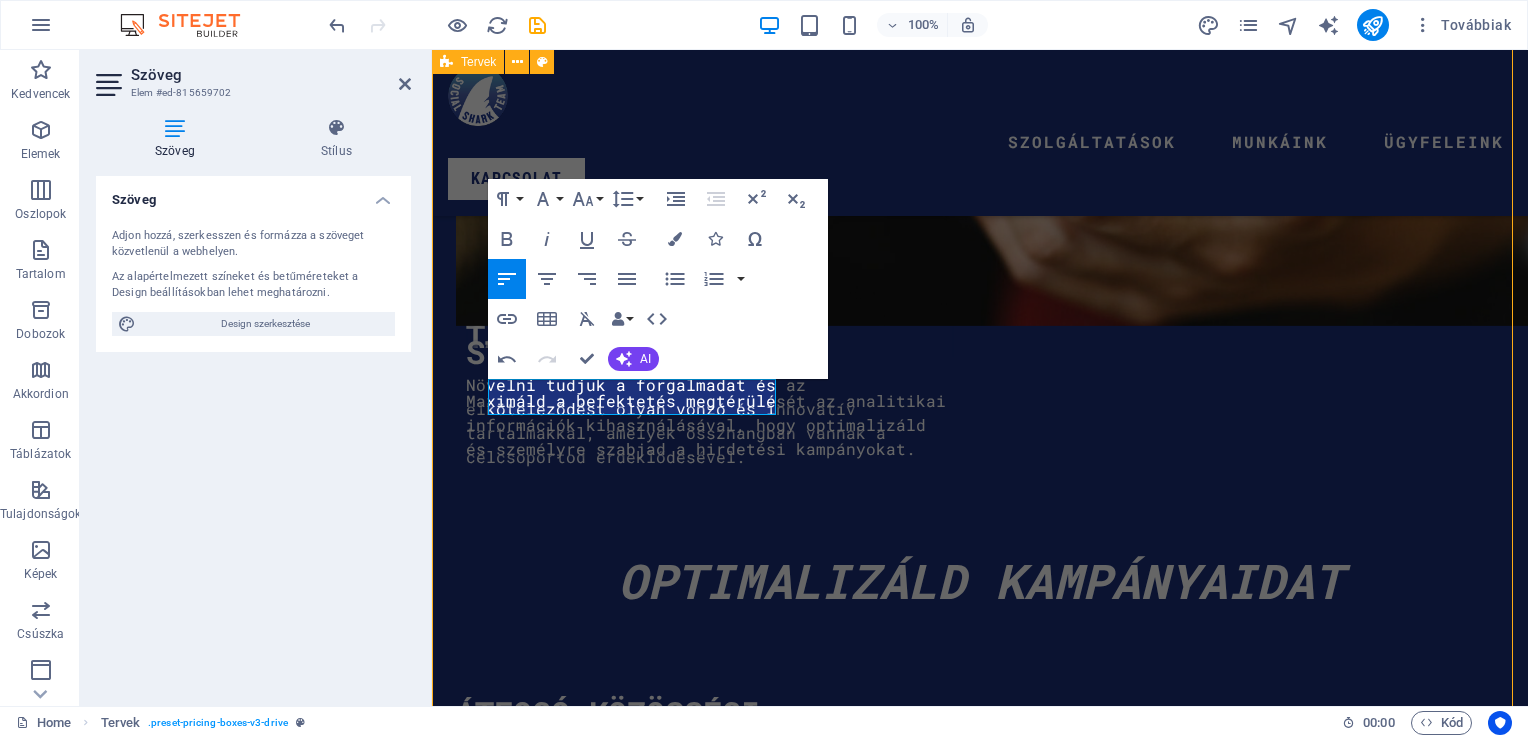 scroll, scrollTop: 3713, scrollLeft: 0, axis: vertical 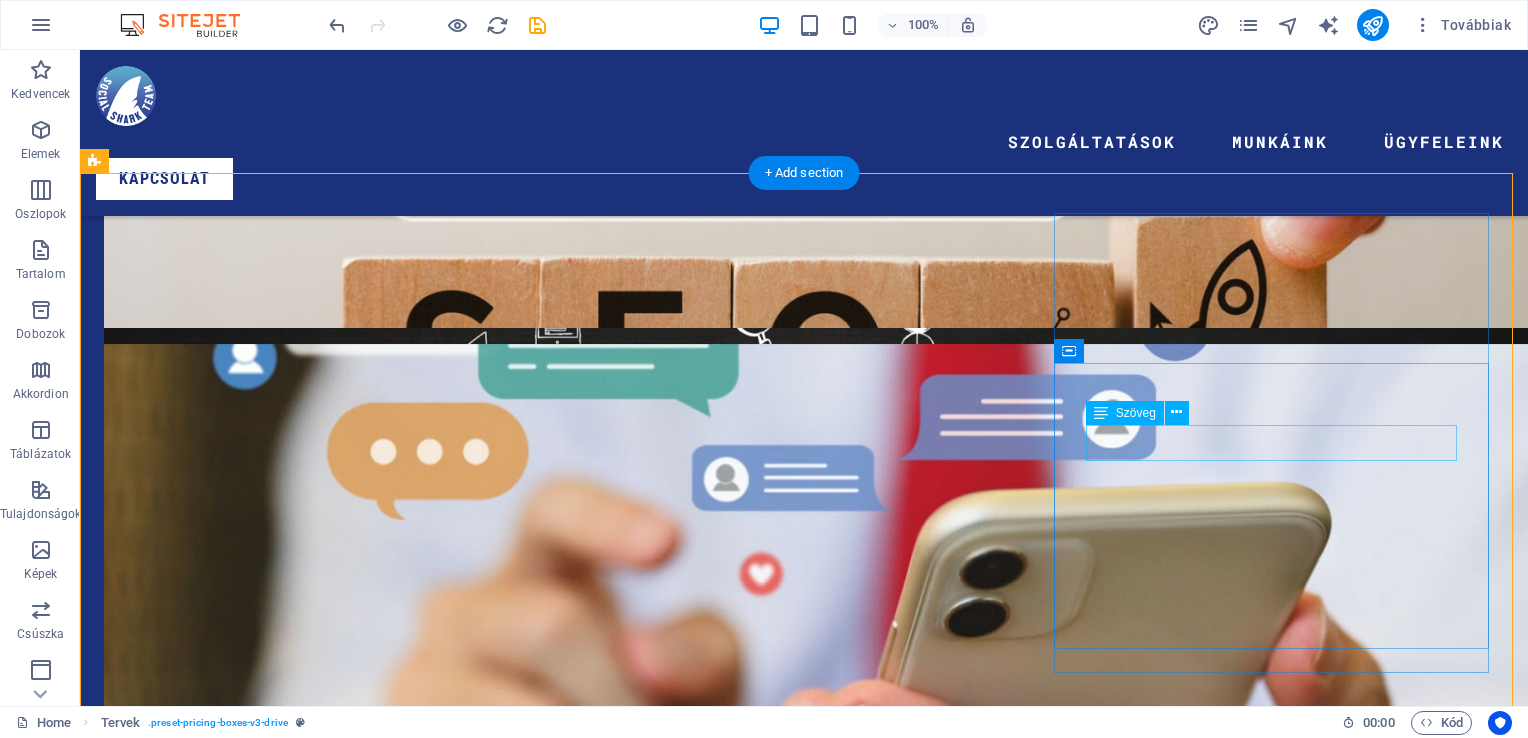 click on "Lorem ipsum dolor sit amet" at bounding box center [804, 13088] 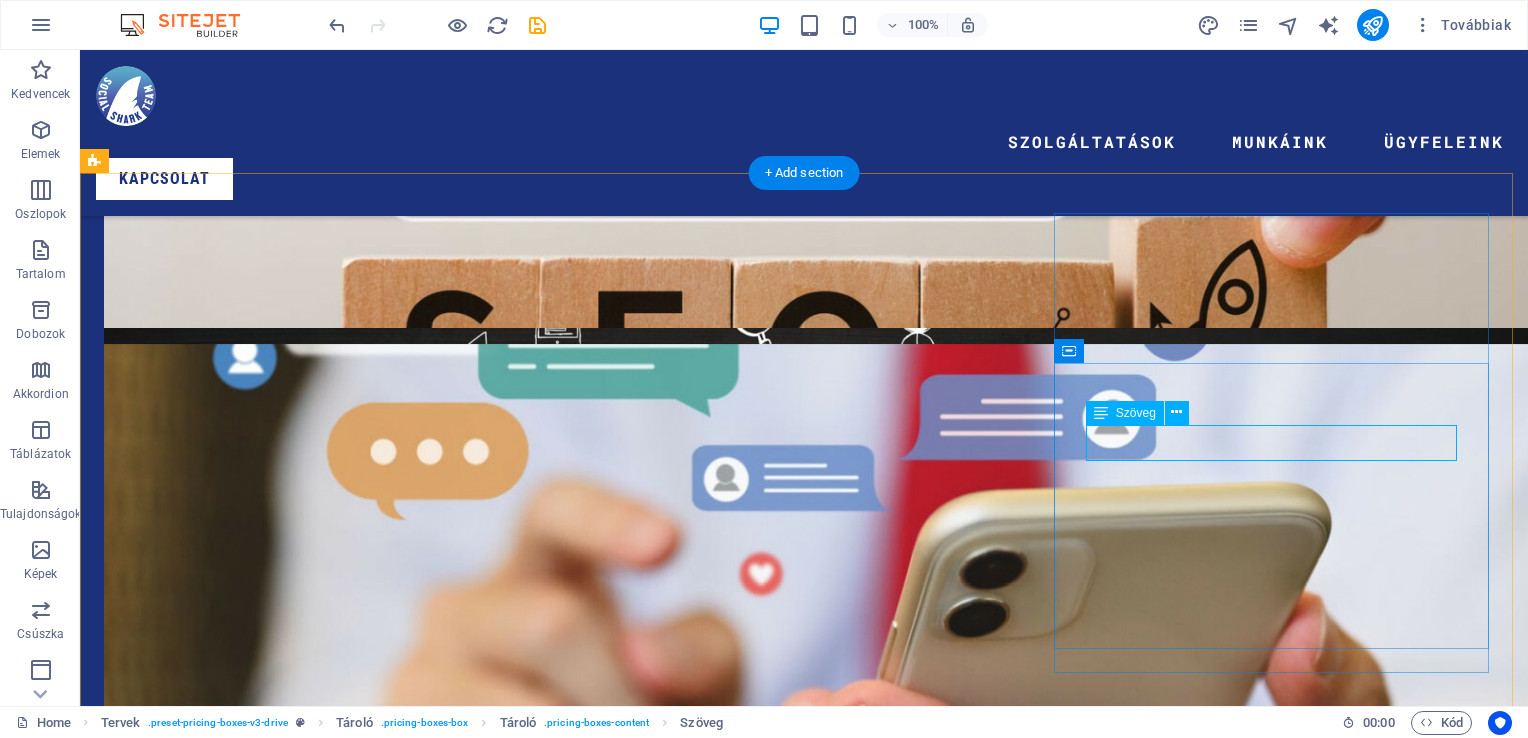 click on "Lorem ipsum dolor sit amet" at bounding box center [804, 13088] 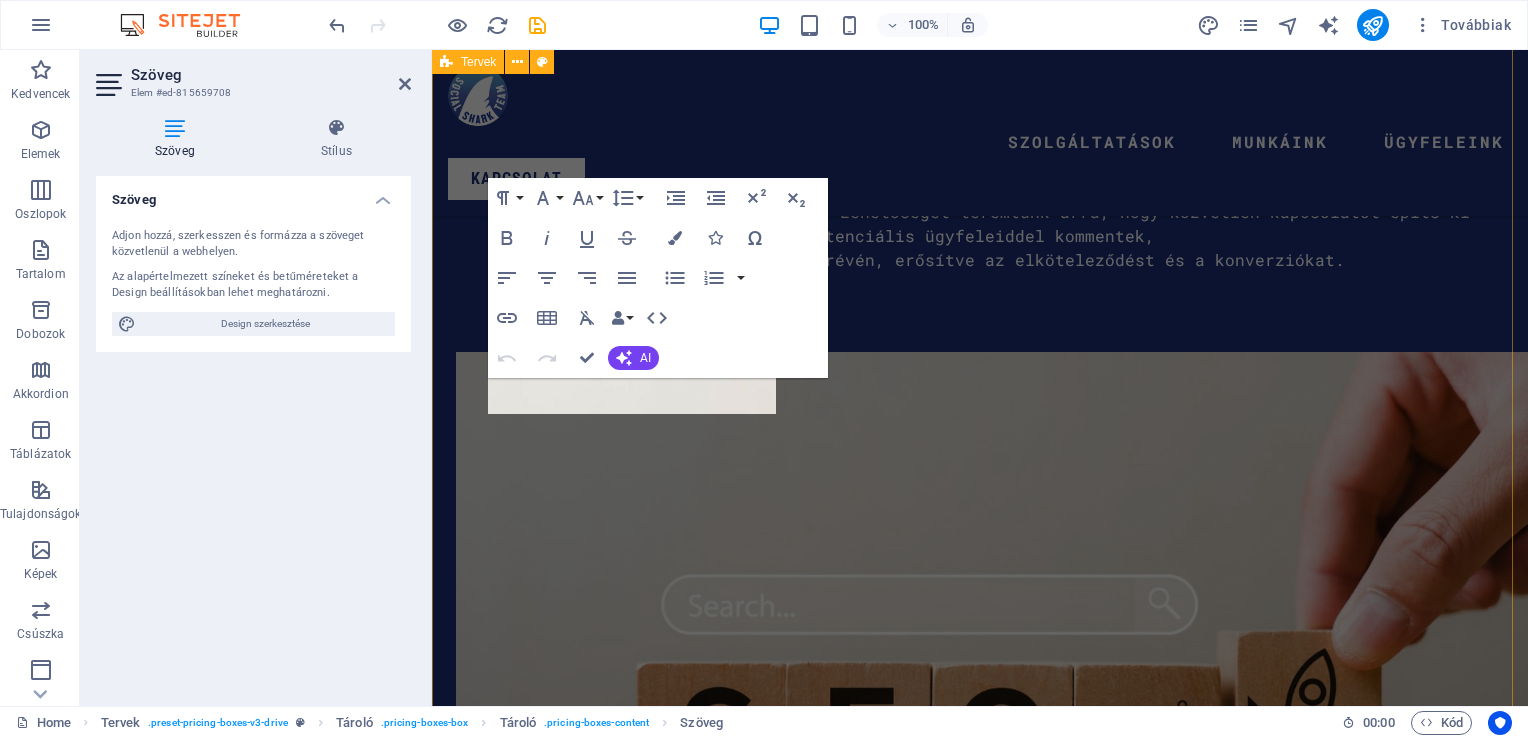 scroll, scrollTop: 4832, scrollLeft: 0, axis: vertical 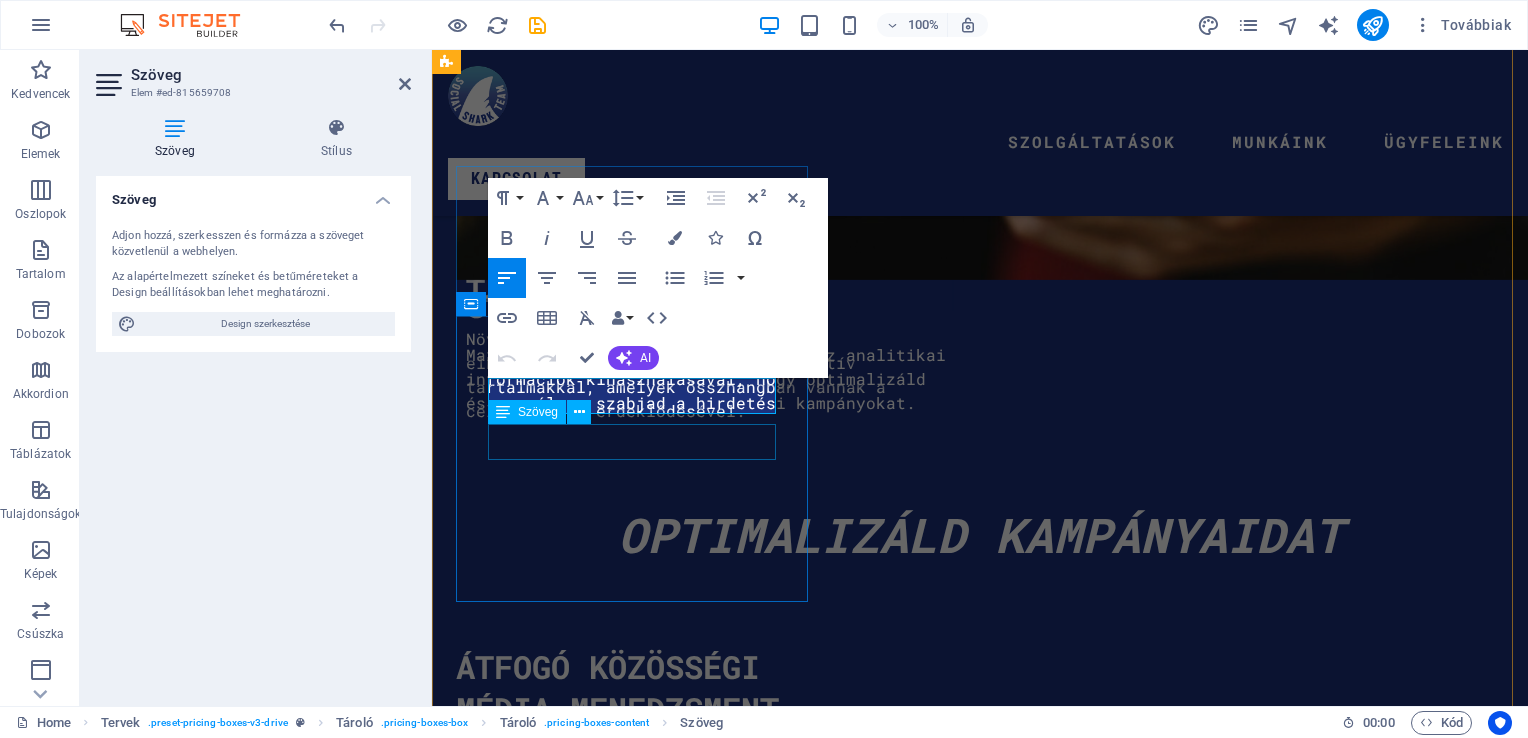 type 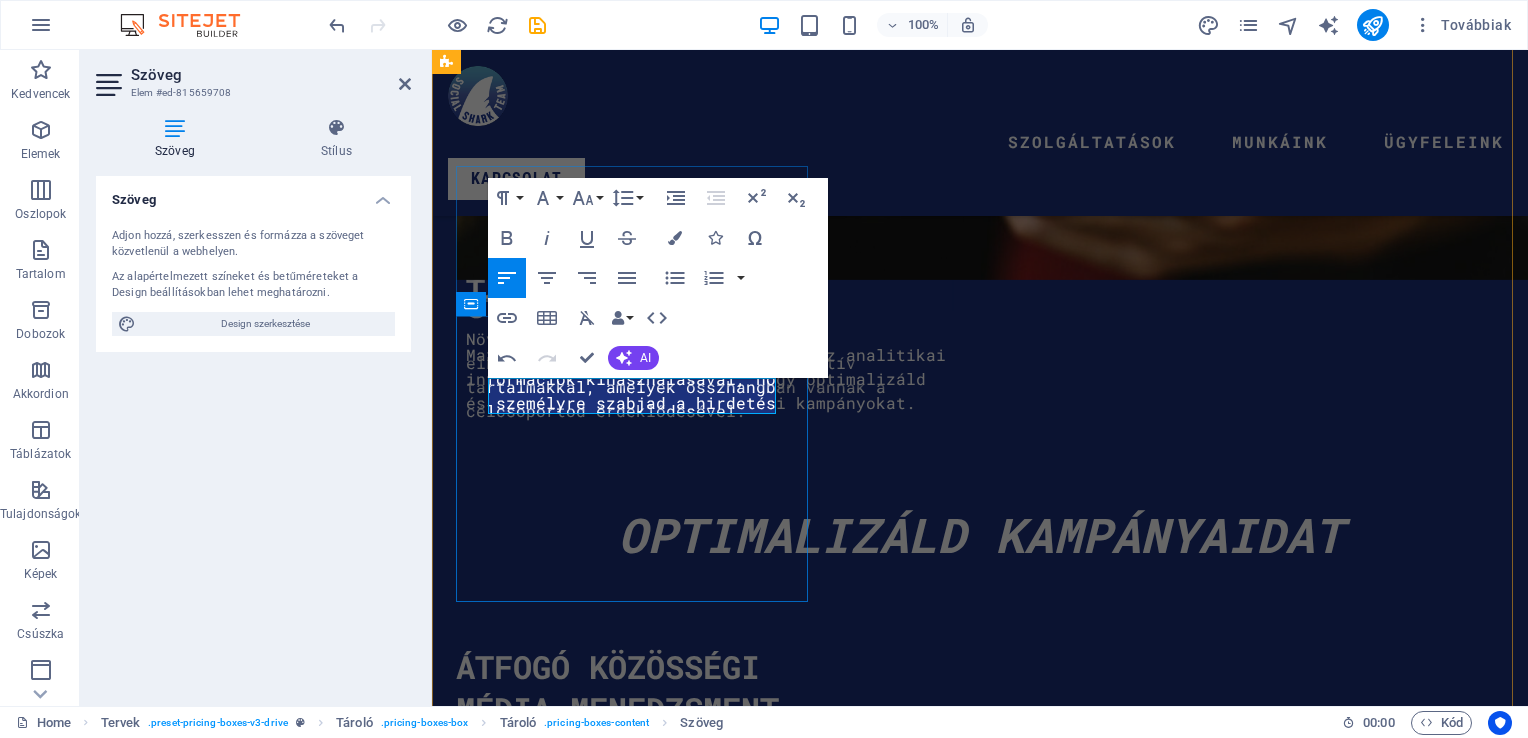 click on "Lorem ipsum dolor sit amet" at bounding box center (634, 10834) 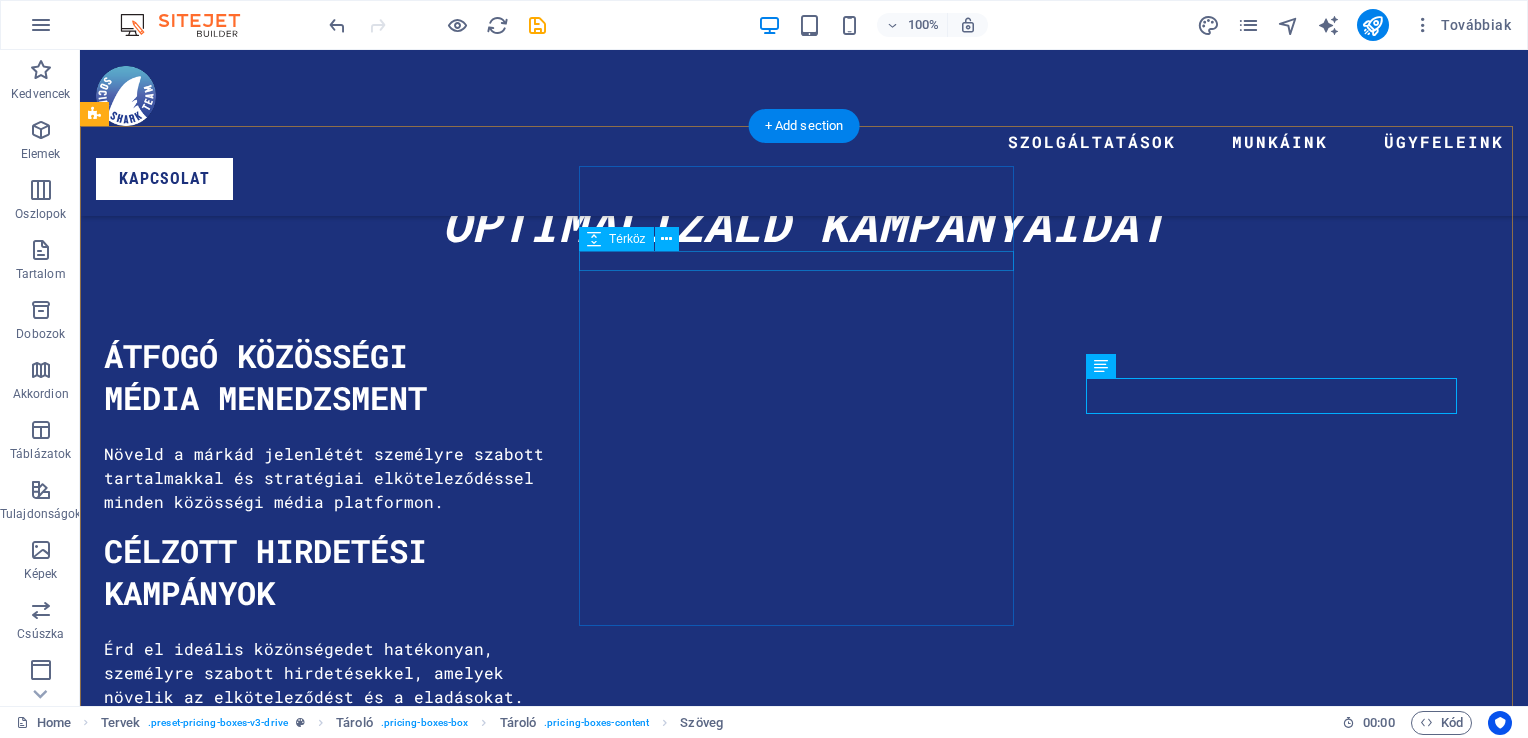 scroll, scrollTop: 3760, scrollLeft: 0, axis: vertical 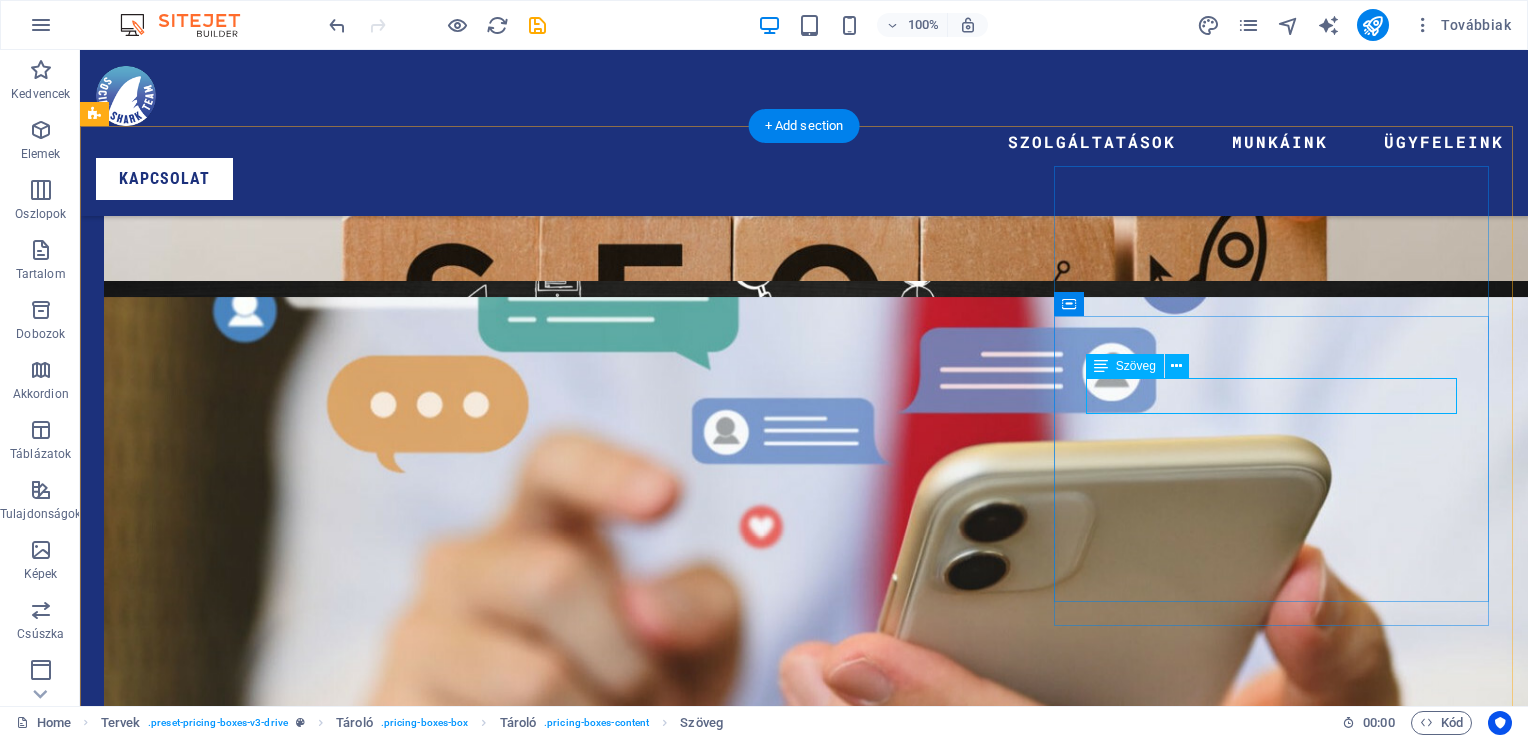 click on "Ló" at bounding box center [804, 13041] 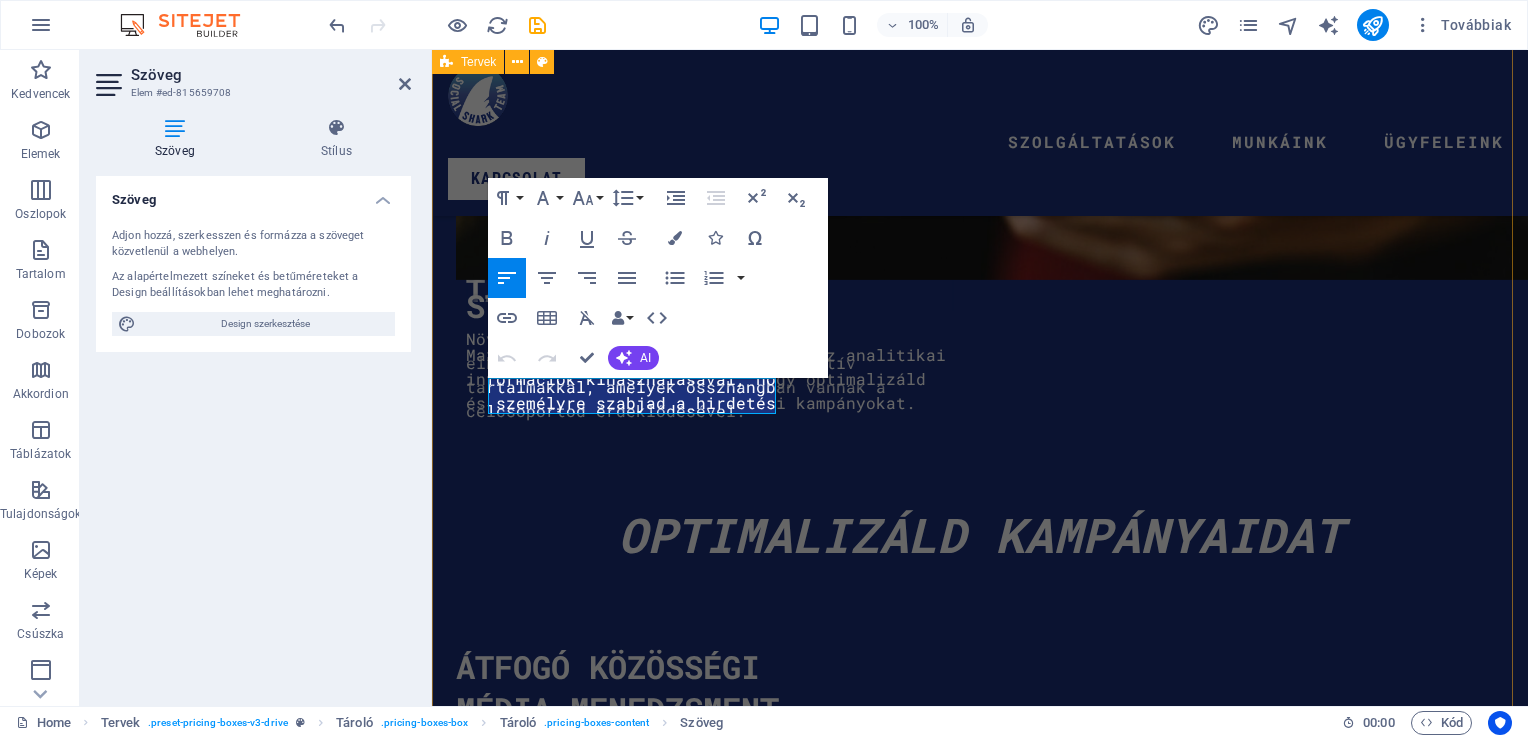 click on "Közösségi Média Kezelés      Kezdő csomag 49000  ft      Standart csomag 89000 ft      Prémium csomag 149000 ft weboldal kezelés       Kezdő csomag      Standart csomag      Prémium csomag További szolgaltatásaink      Szórólap tervezés       Ló       Lorem ipsum dolor sit amet
Lorem ipsum dolor sit amet
Lorem ipsum dolor sit amet
Üzenj NEKÜNK" at bounding box center [980, 8357] 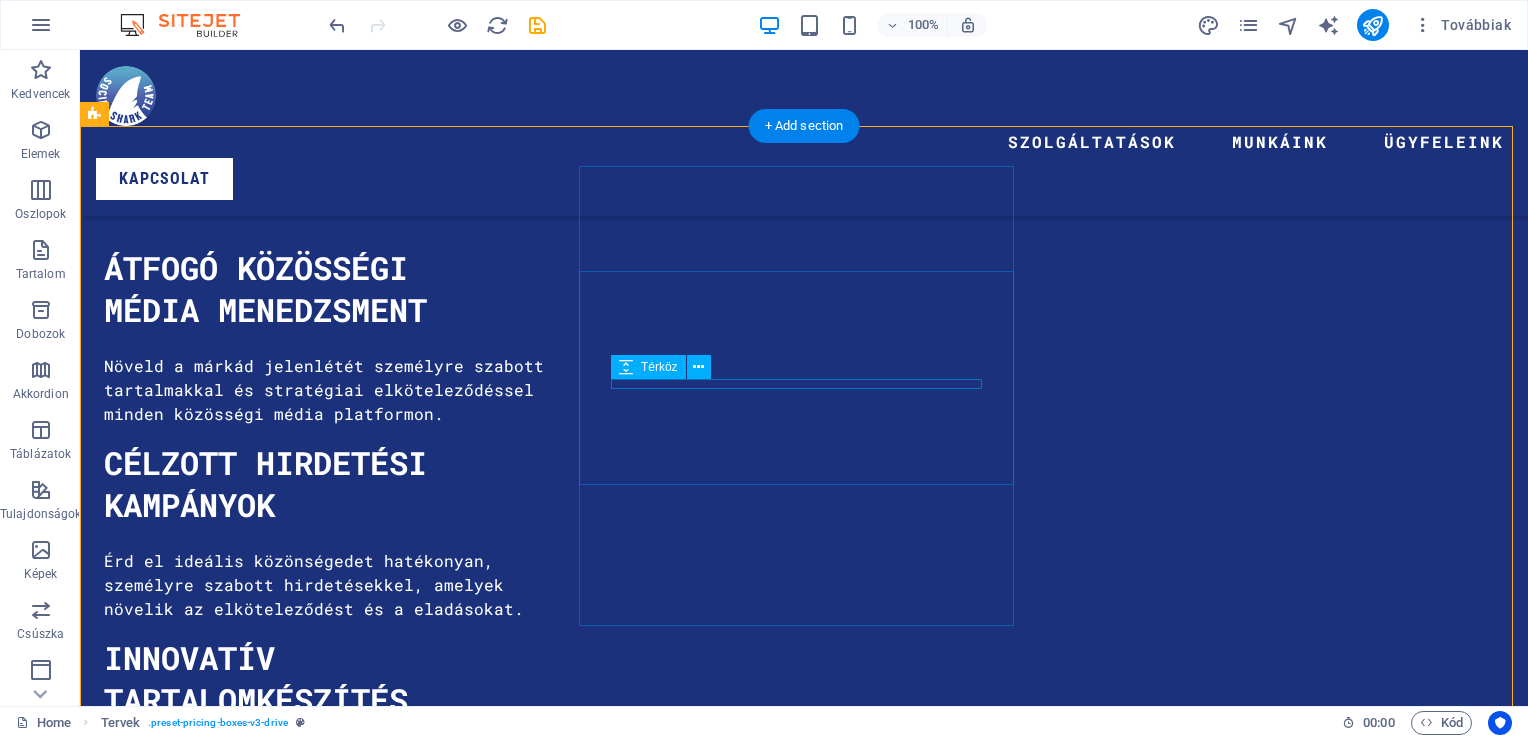 scroll, scrollTop: 3760, scrollLeft: 0, axis: vertical 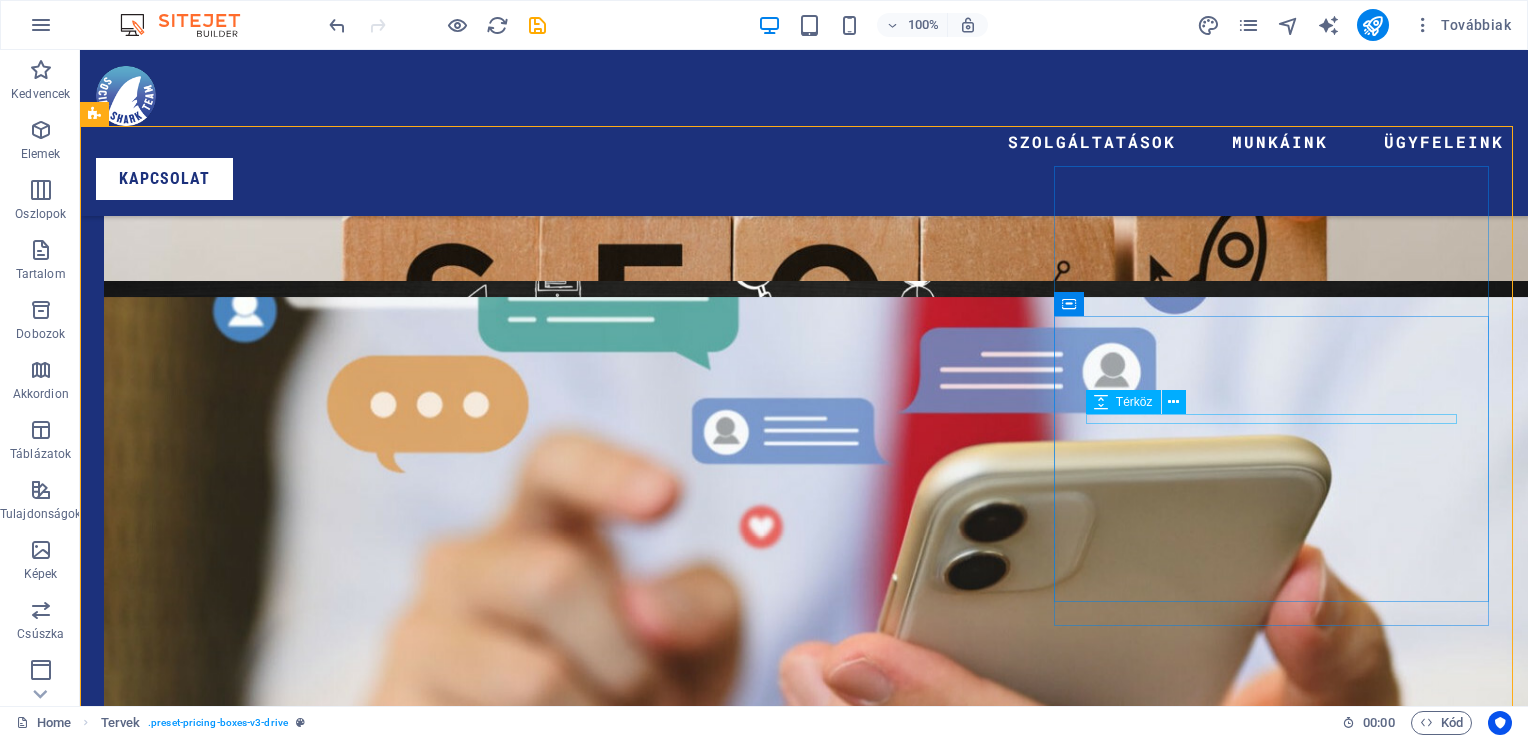 click on "Térköz" at bounding box center [1134, 402] 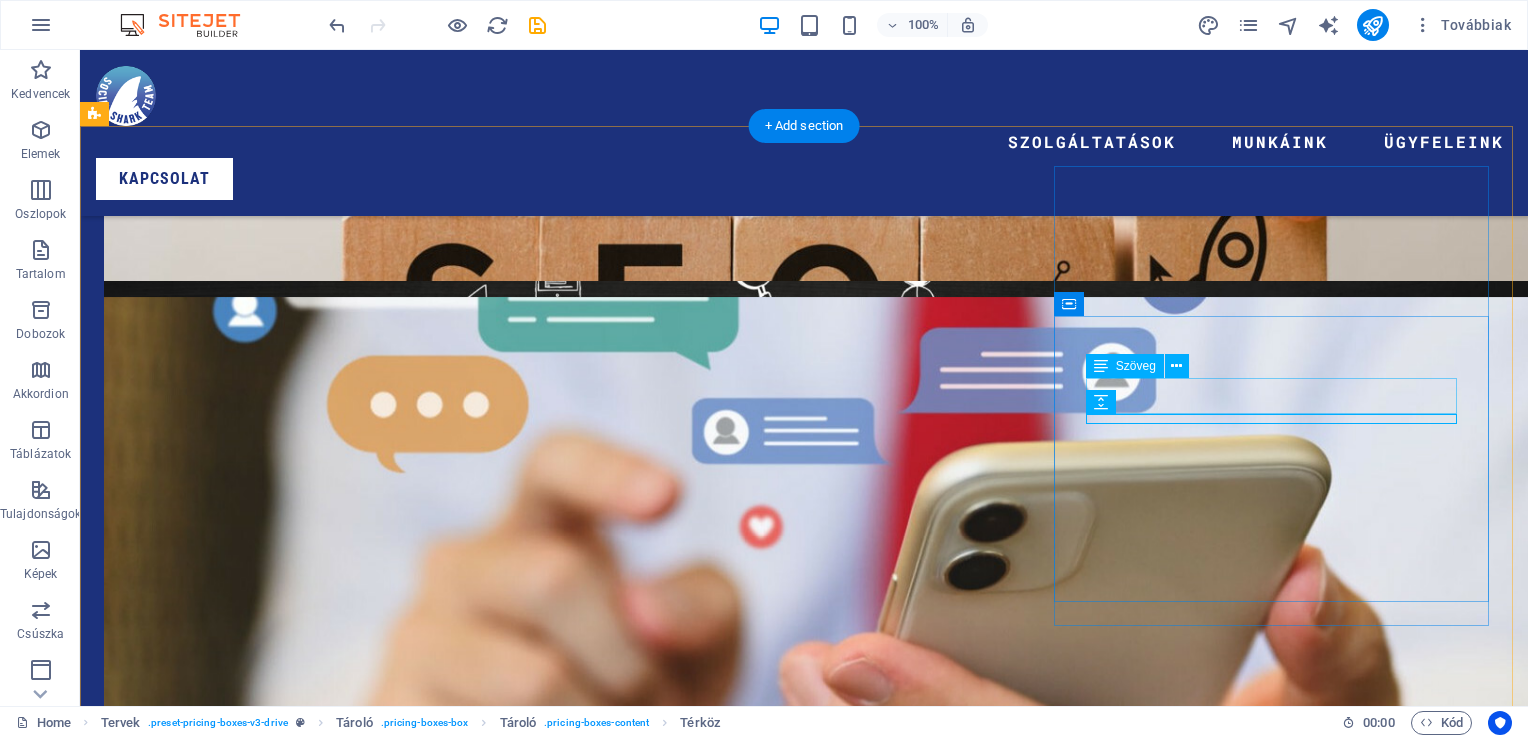 click on "Ló" at bounding box center (804, 13041) 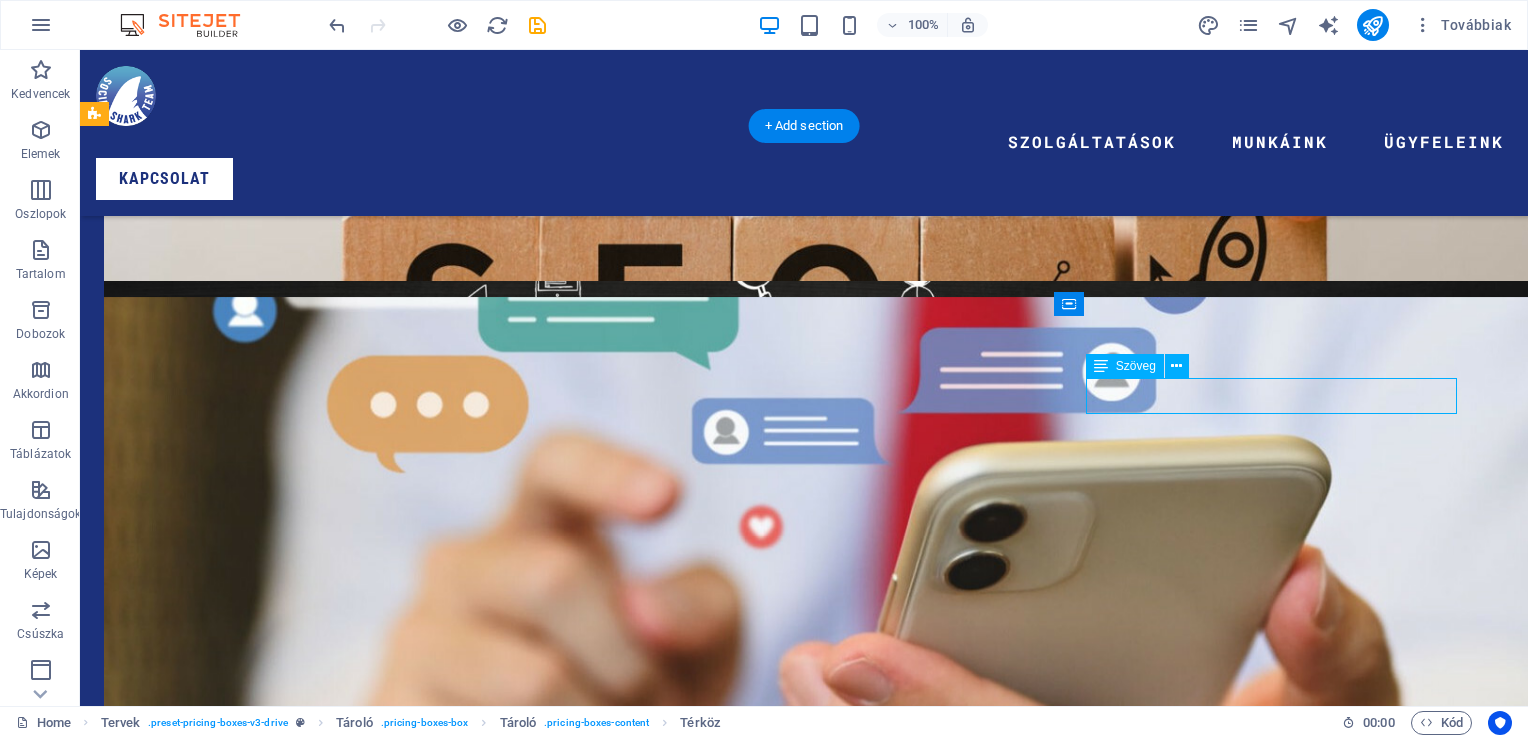 click on "Ló" at bounding box center (804, 13041) 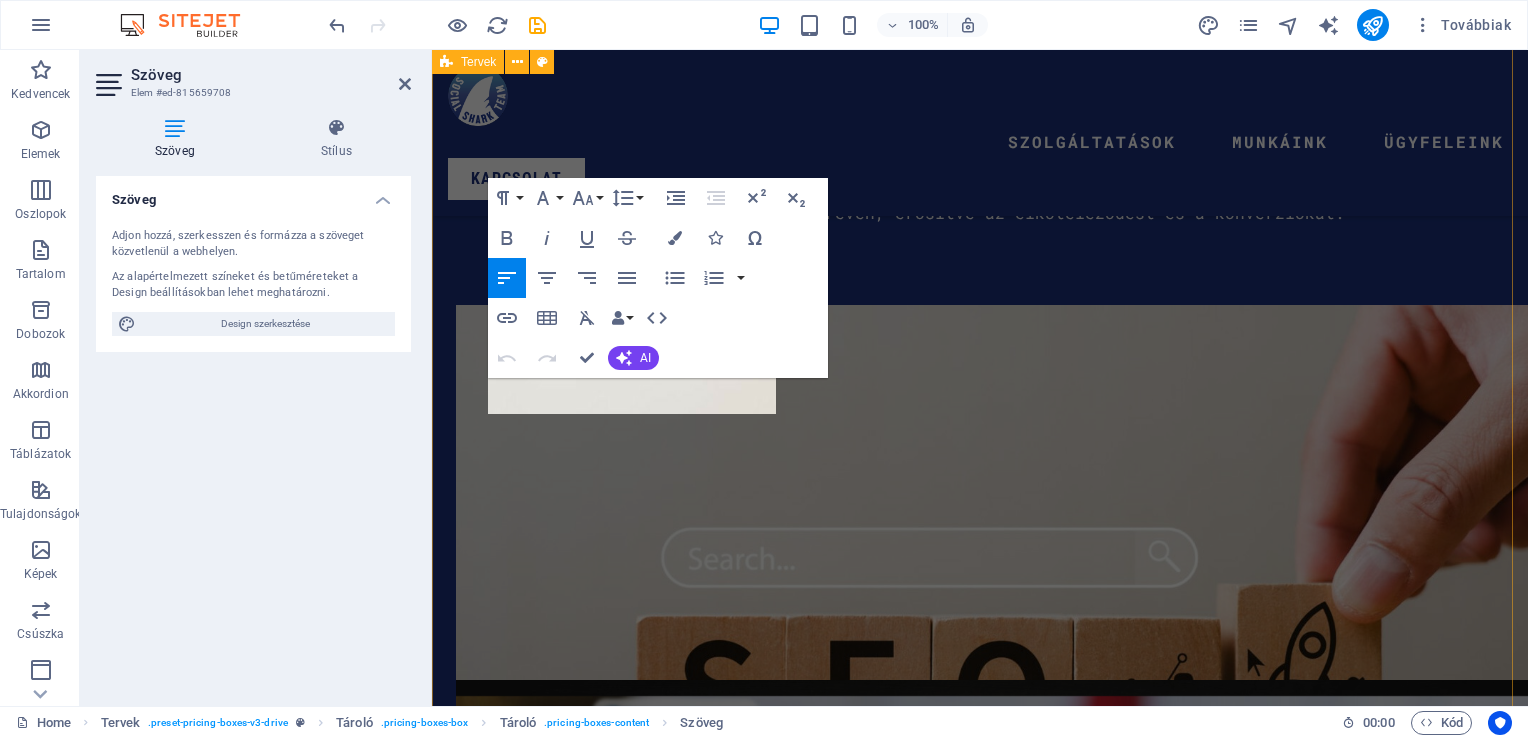 scroll, scrollTop: 4832, scrollLeft: 0, axis: vertical 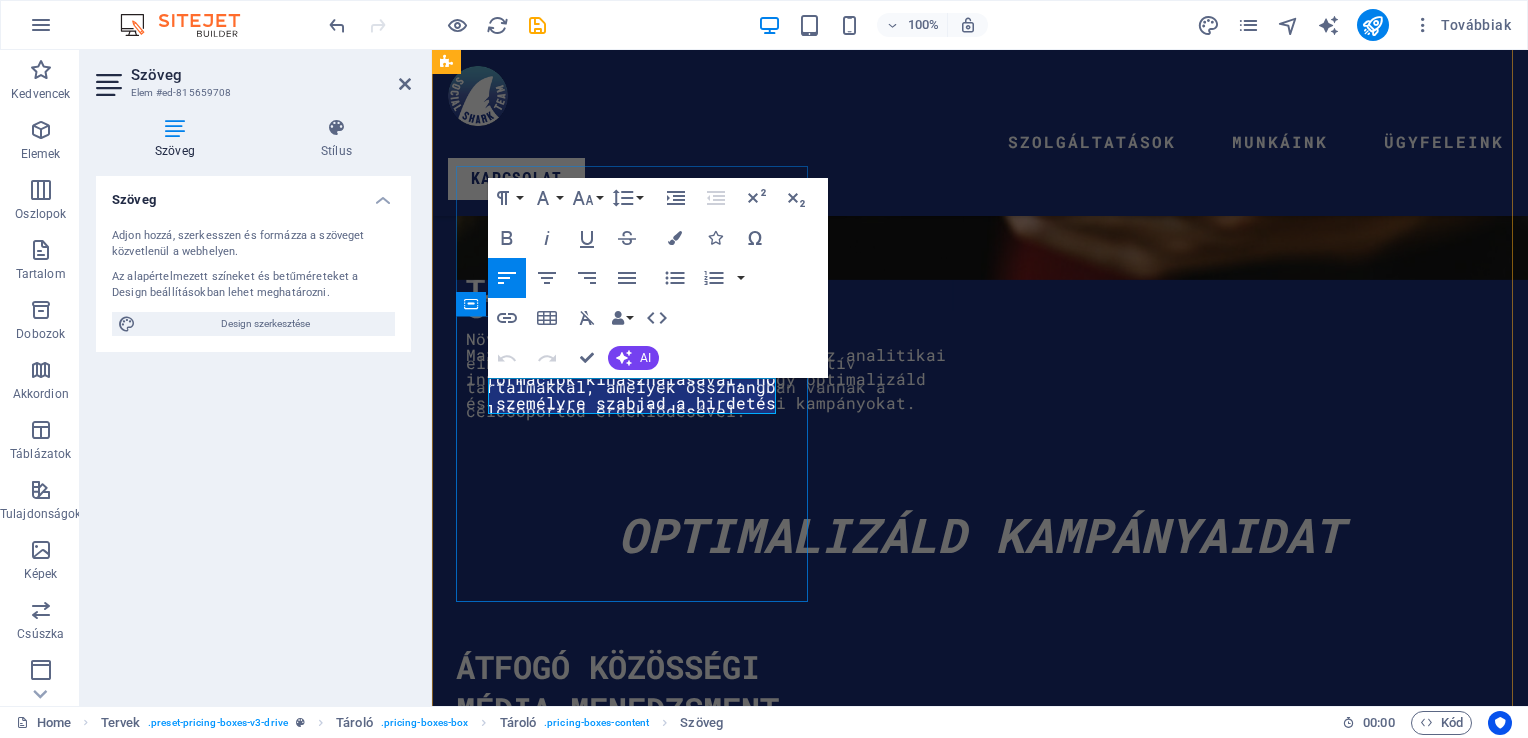 click on "Ló" at bounding box center [980, 10382] 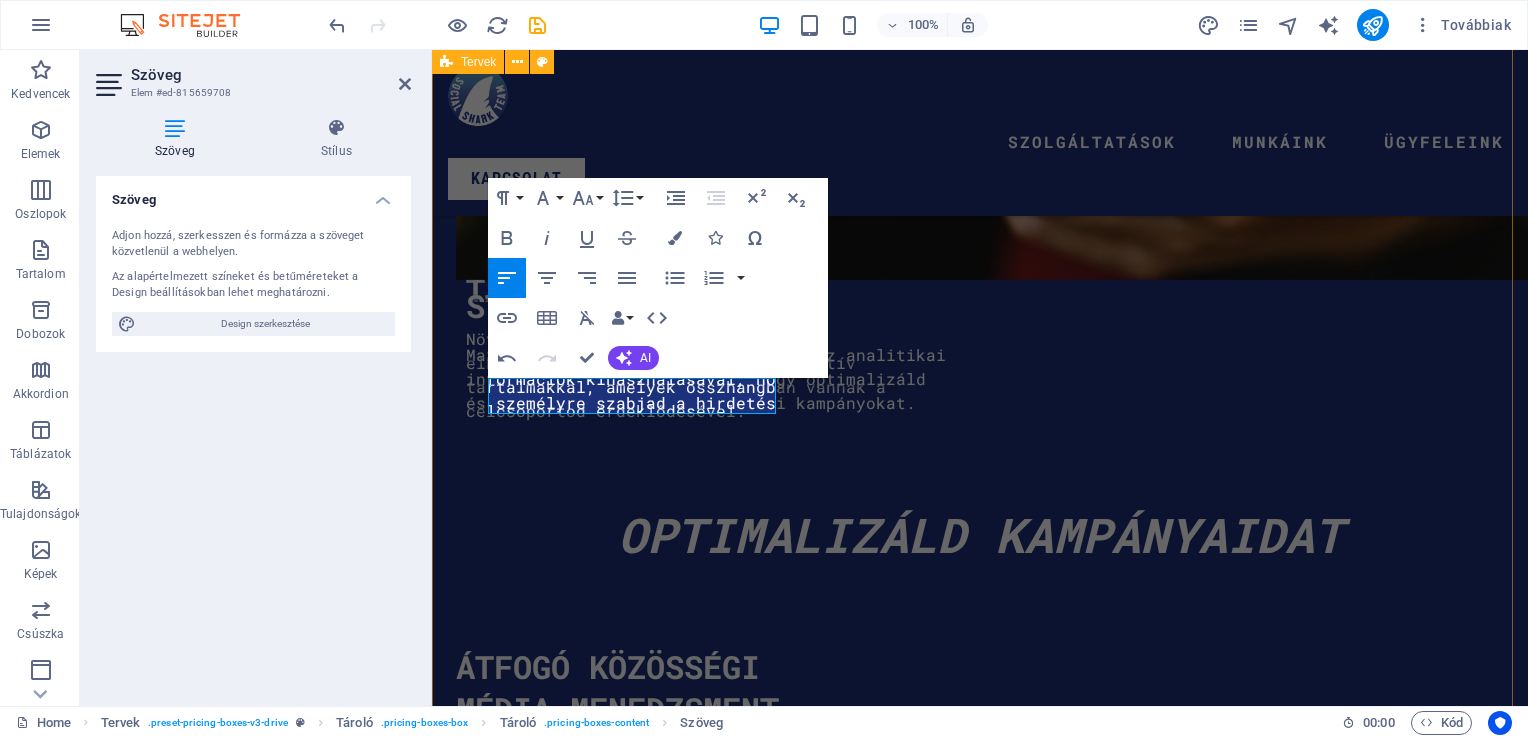 click on "Közösségi Média Kezelés      Kezdő csomag 49000  ft      Standart csomag 89000 ft      Prémium csomag 149000 ft weboldal kezelés       Kezdő csomag      Standart csomag      Prémium csomag További szolgaltatásaink      Szórólap tervezés      Logótervezés       Lorem ipsum dolor sit amet
Lorem ipsum dolor sit amet
Lorem ipsum dolor sit amet
Üzenj NEKÜNK" at bounding box center [980, 8357] 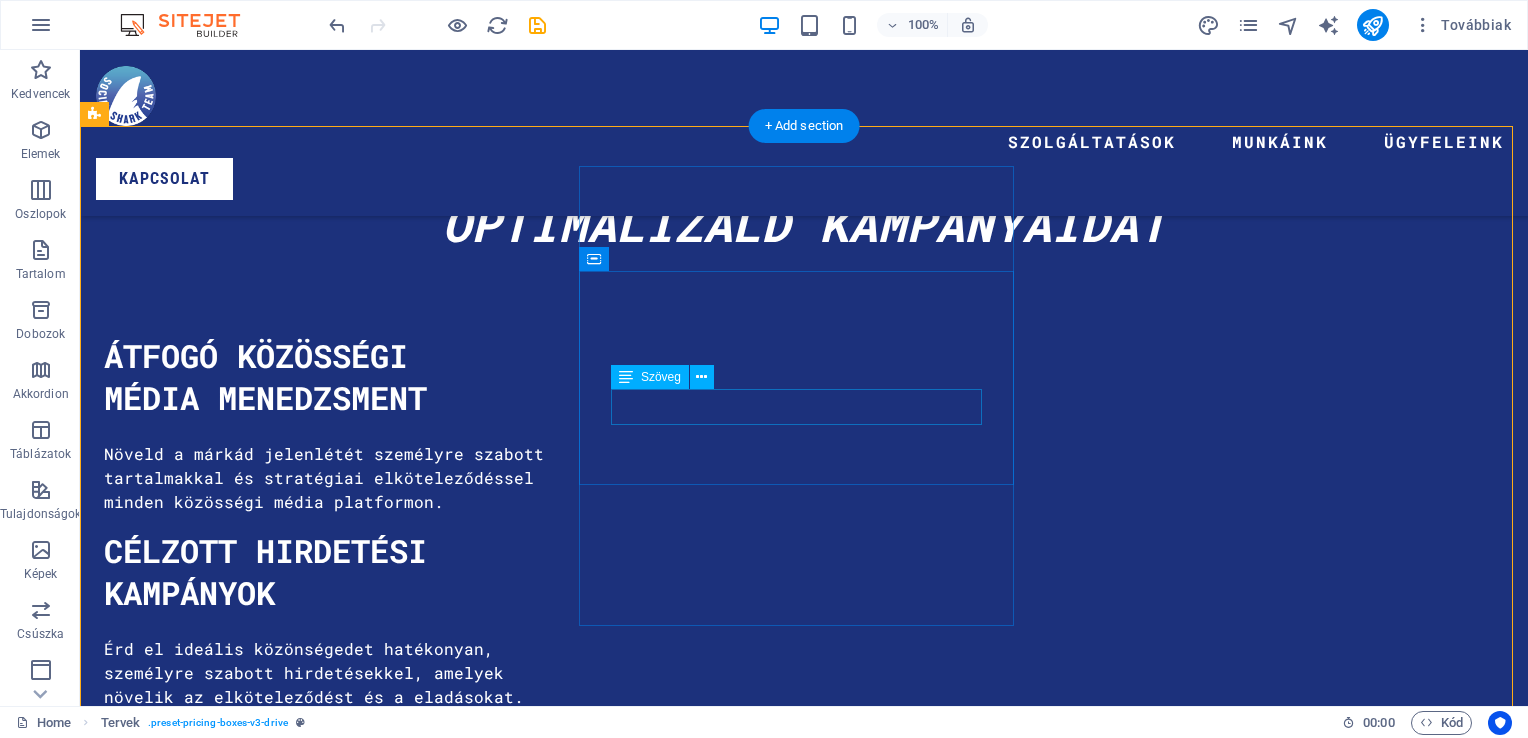 scroll, scrollTop: 3760, scrollLeft: 0, axis: vertical 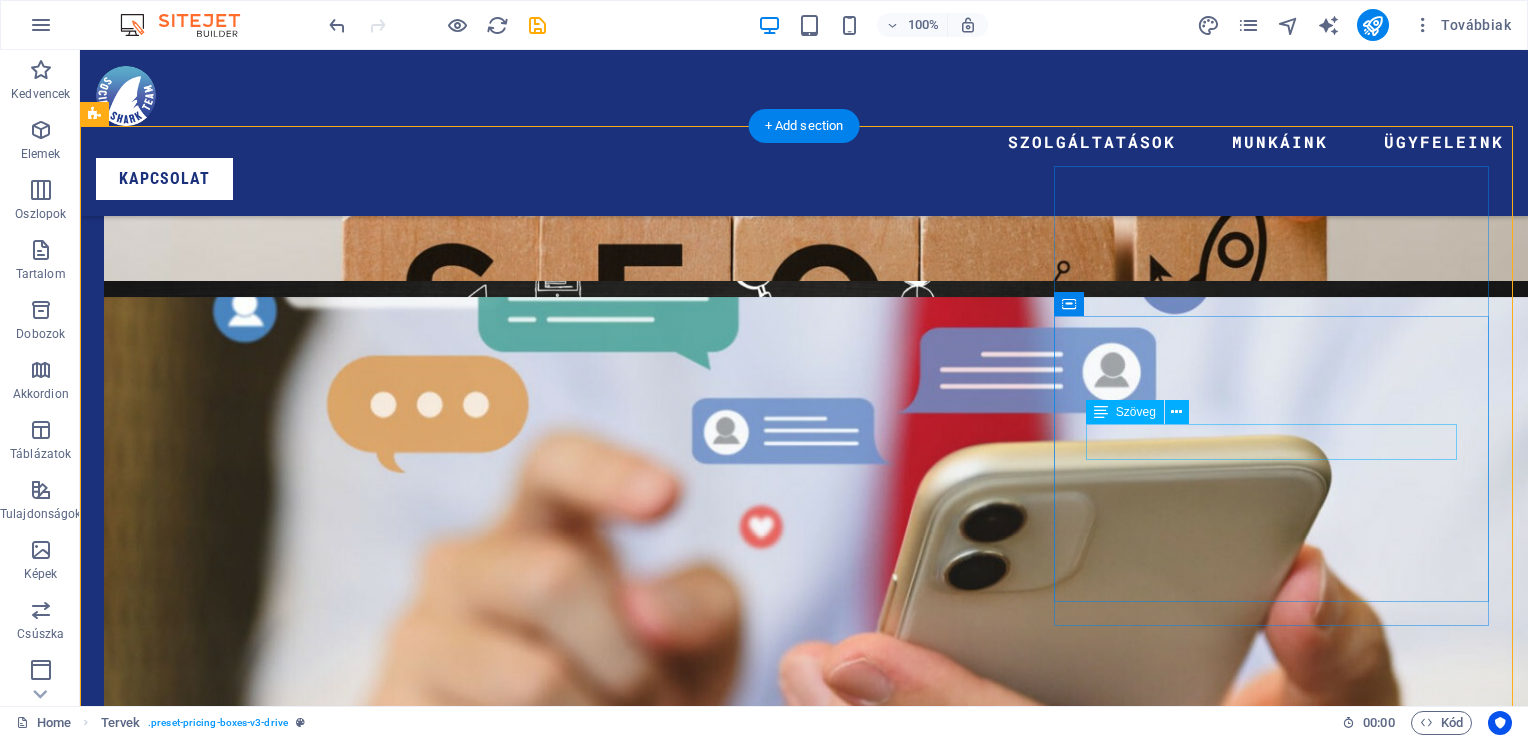 click on "Lorem ipsum dolor sit amet" at bounding box center [804, 14293] 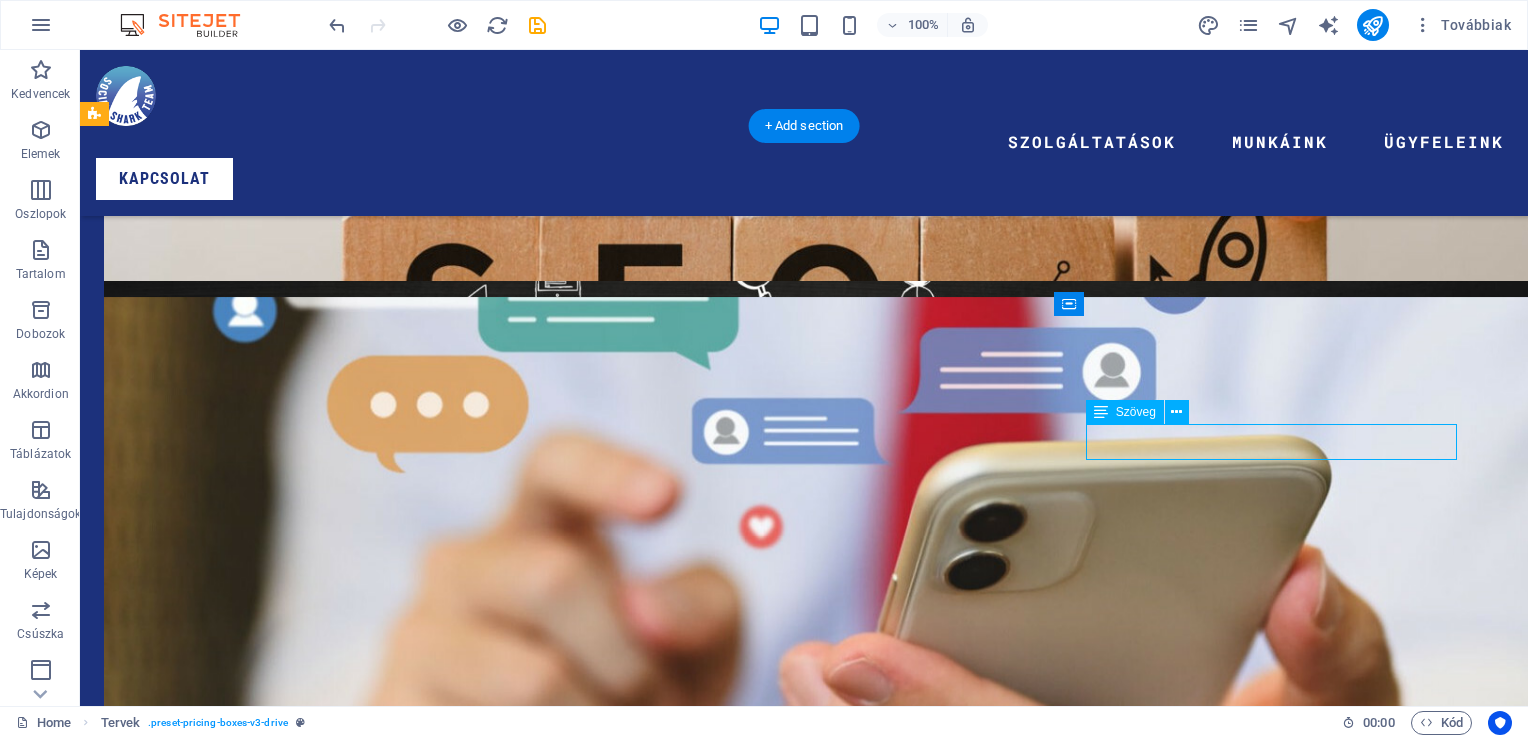 click on "Lorem ipsum dolor sit amet" at bounding box center (804, 14293) 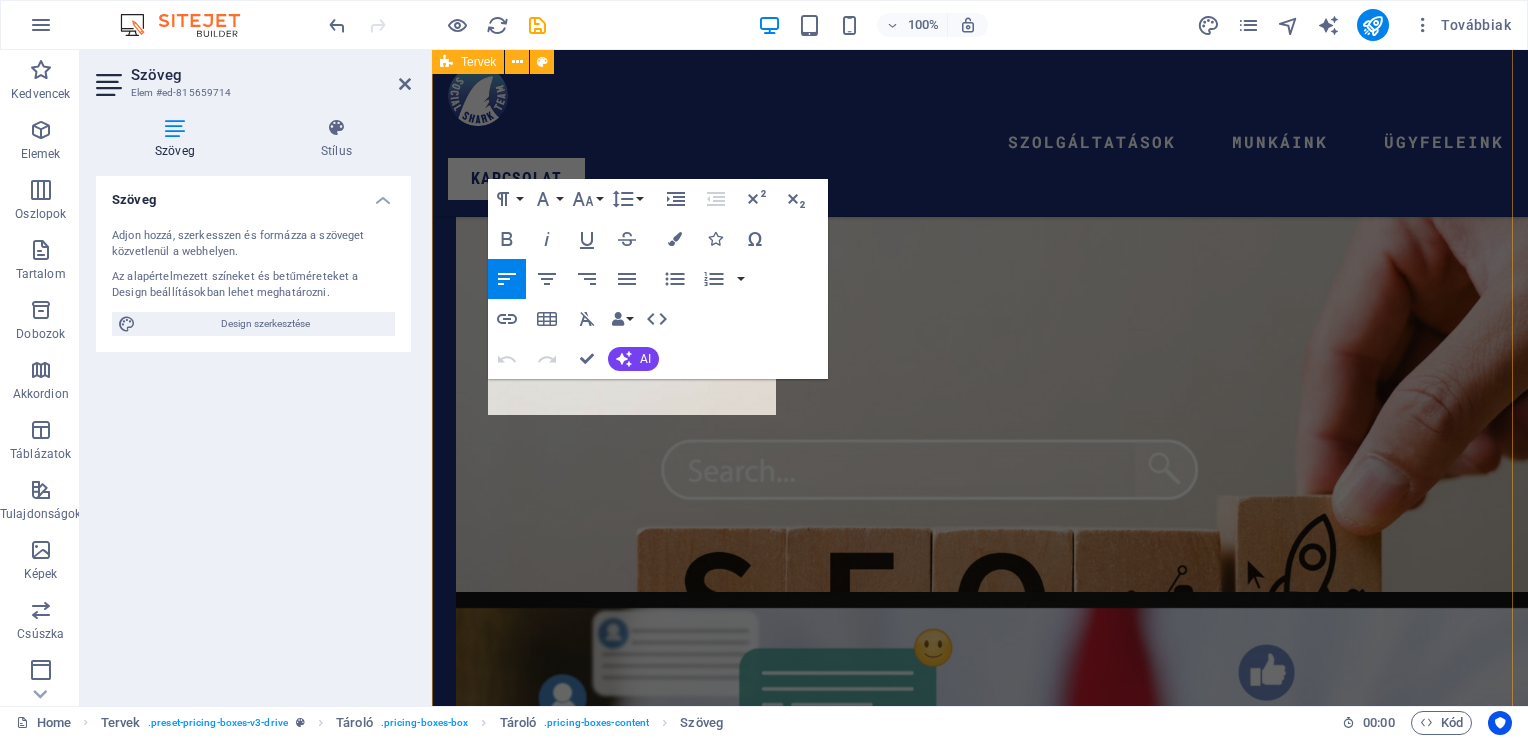 scroll, scrollTop: 4878, scrollLeft: 0, axis: vertical 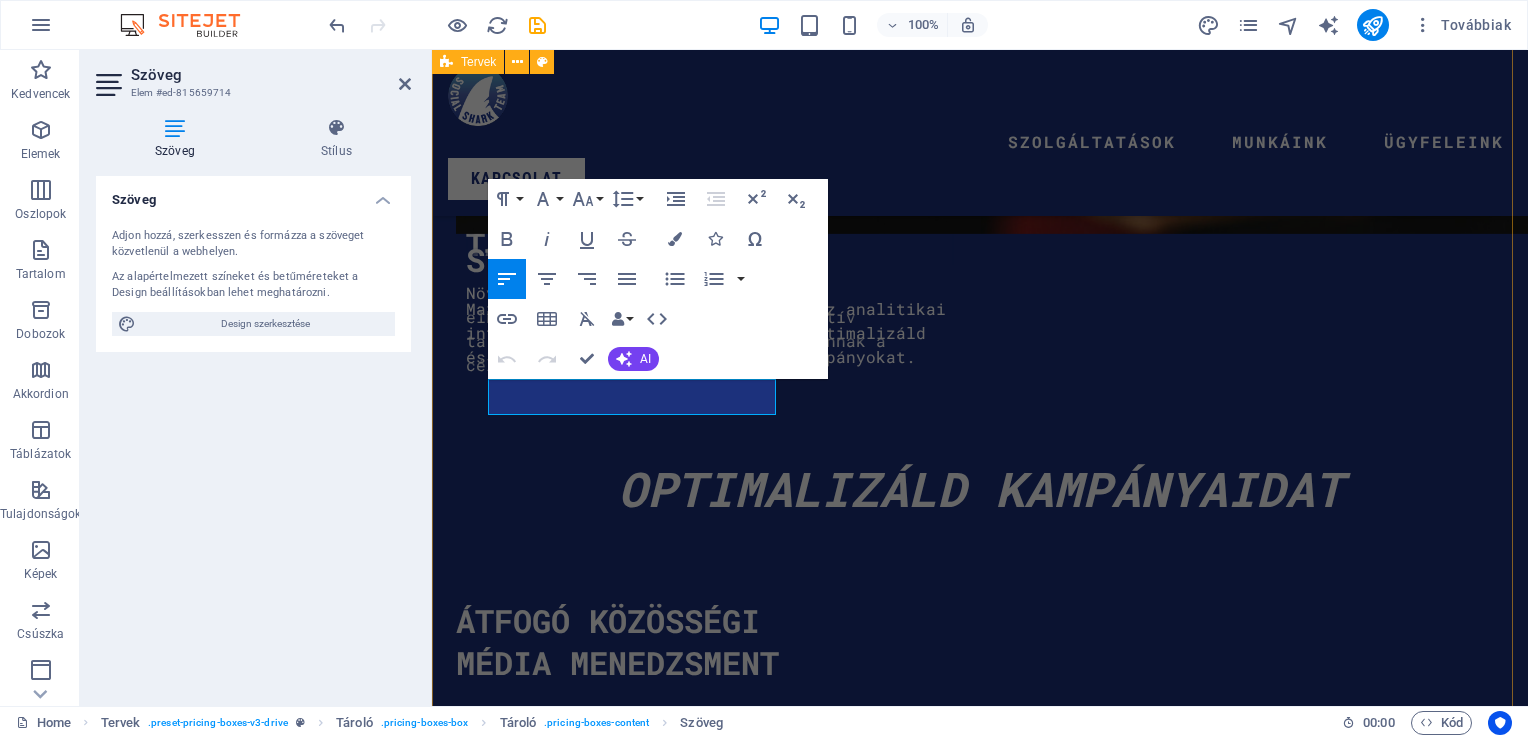 click on "Közösségi Média Kezelés      Kezdő csomag 49000  ft      Standart csomag 89000 ft      Prémium csomag 149000 ft weboldal kezelés       Kezdő csomag      Standart csomag      Prémium csomag További szolgaltatásaink      Szórólap tervezés      Logótervezés       Lorem ipsum dolor sit amet
Lorem ipsum dolor sit amet
Lorem ipsum dolor sit amet
Üzenj NEKÜNK" at bounding box center [980, 8311] 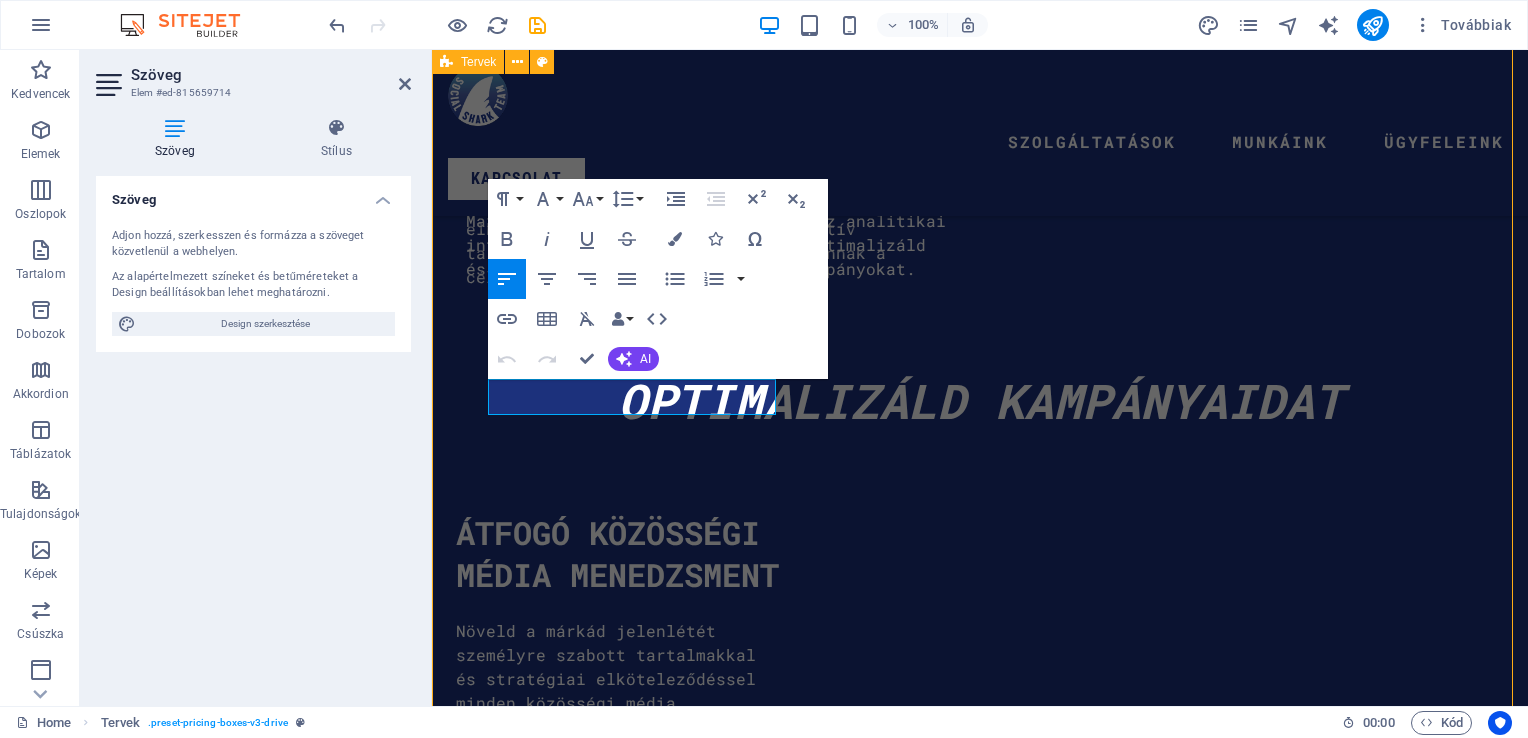 scroll, scrollTop: 3805, scrollLeft: 0, axis: vertical 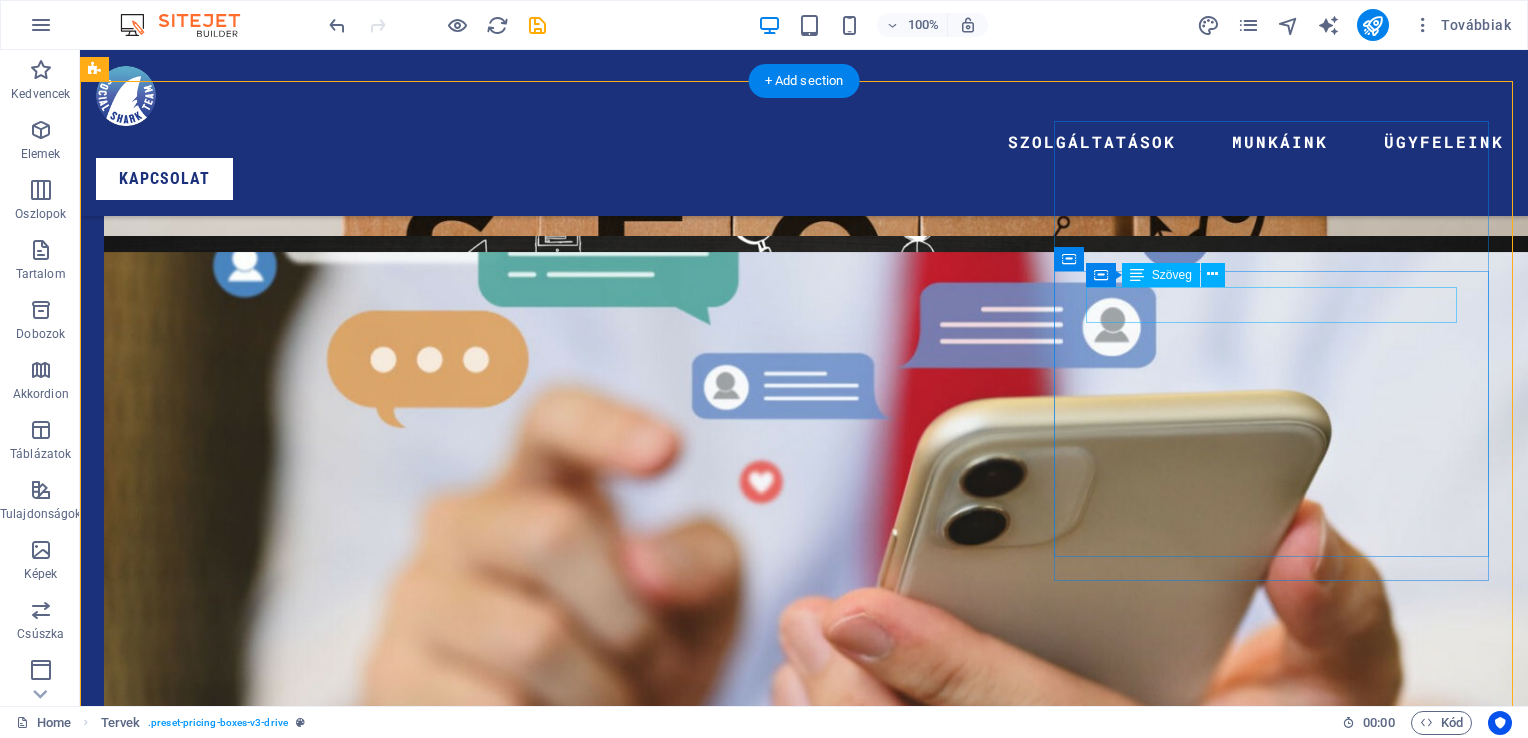 click on "Szórólap tervezés" at bounding box center [804, 11745] 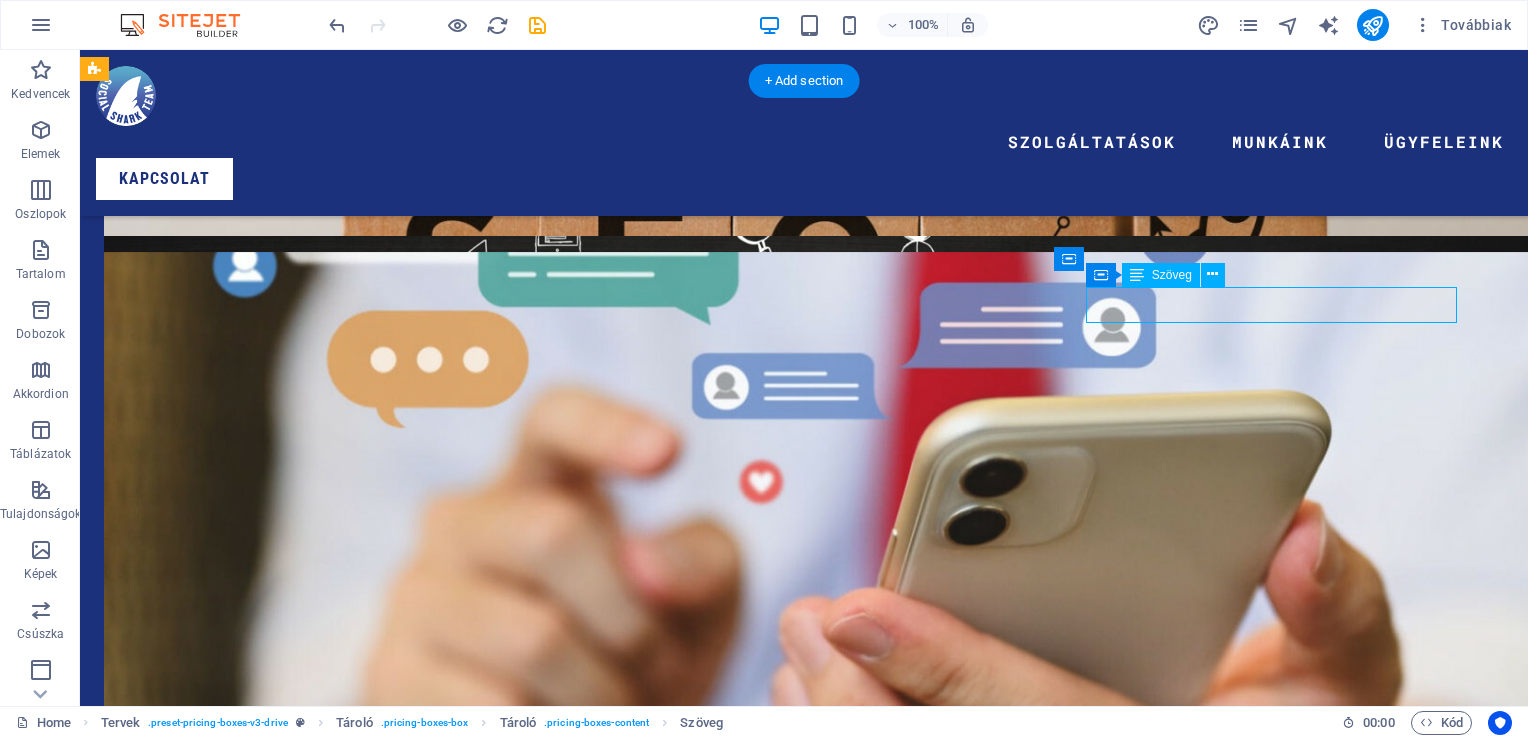 click on "Szórólap tervezés" at bounding box center (804, 11745) 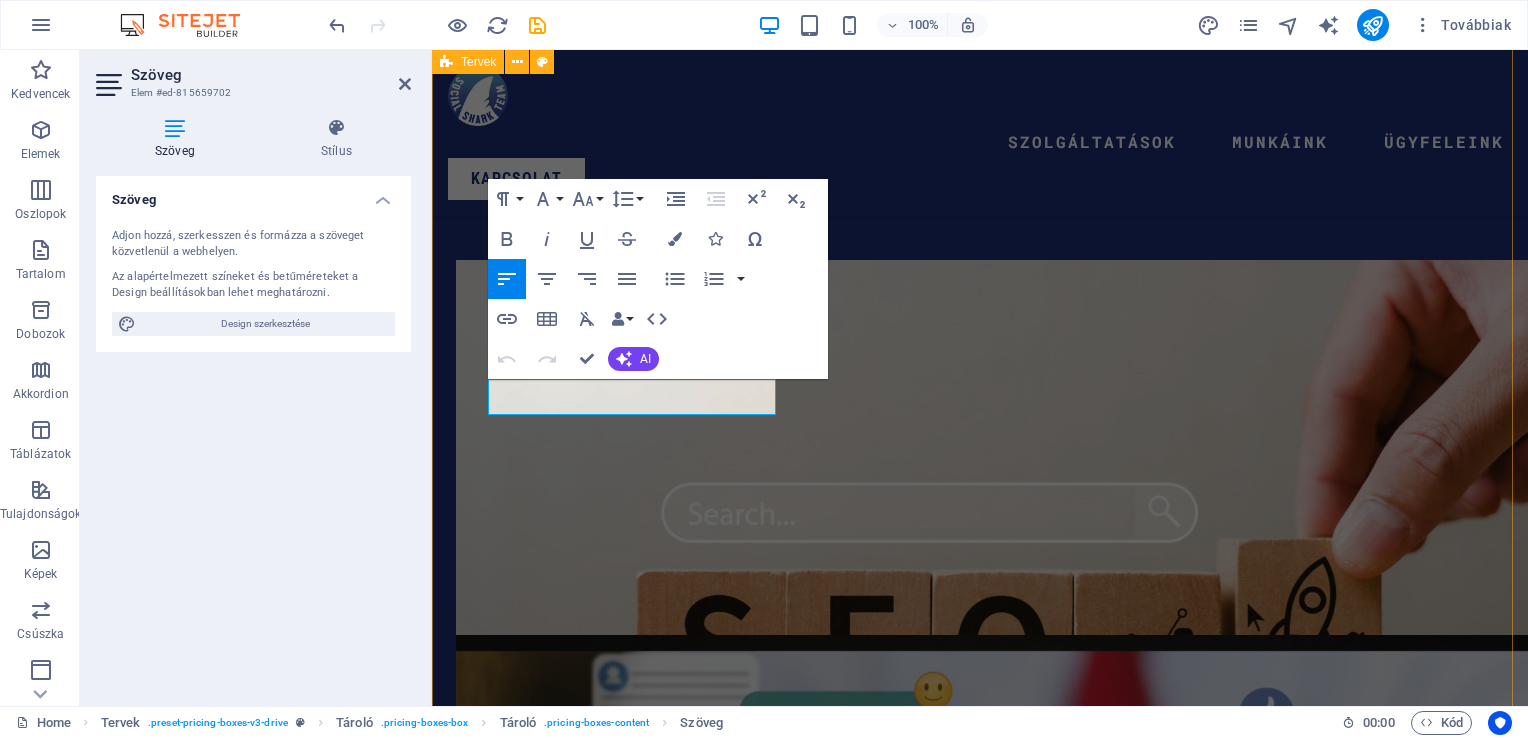 scroll, scrollTop: 4786, scrollLeft: 0, axis: vertical 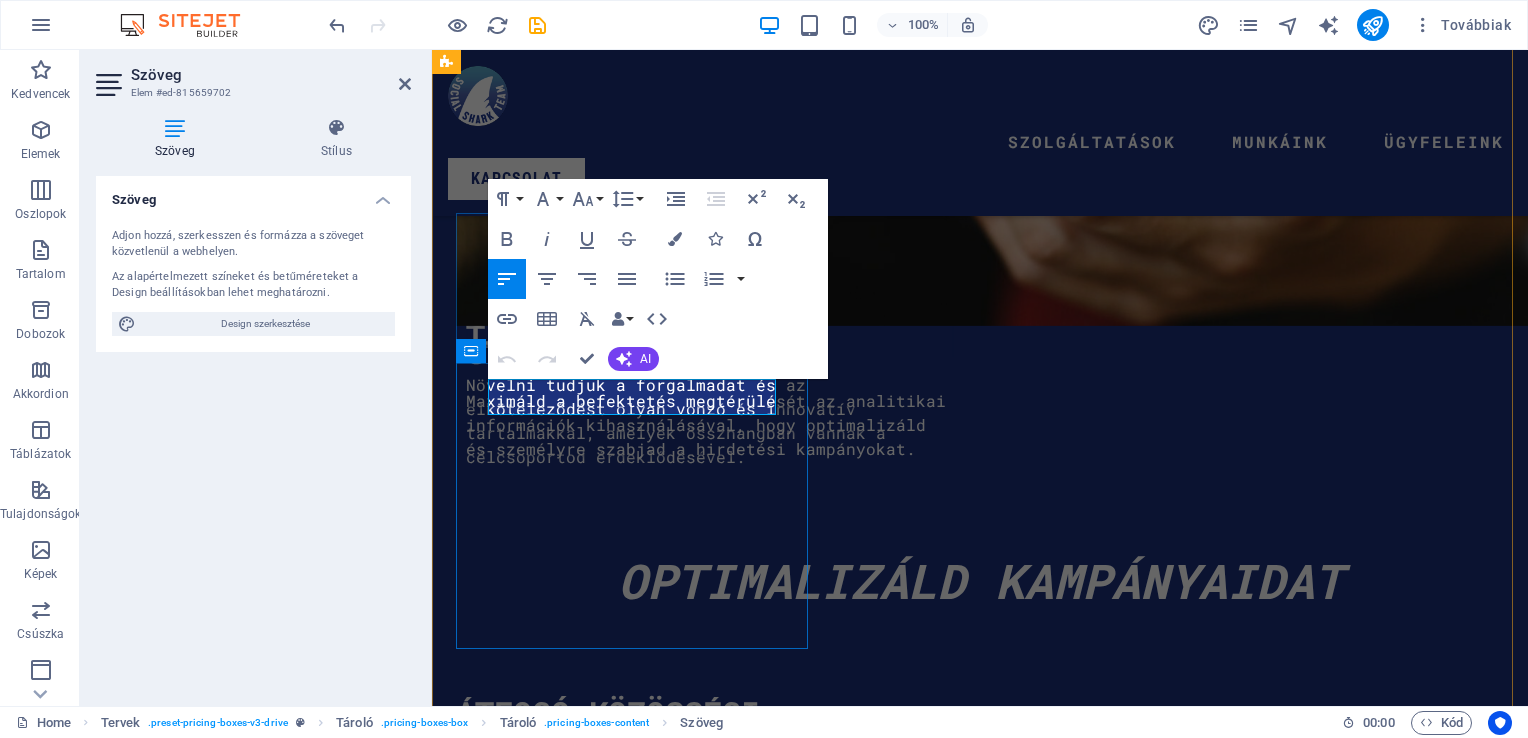 click on "Szórólap tervezés" at bounding box center (609, 9932) 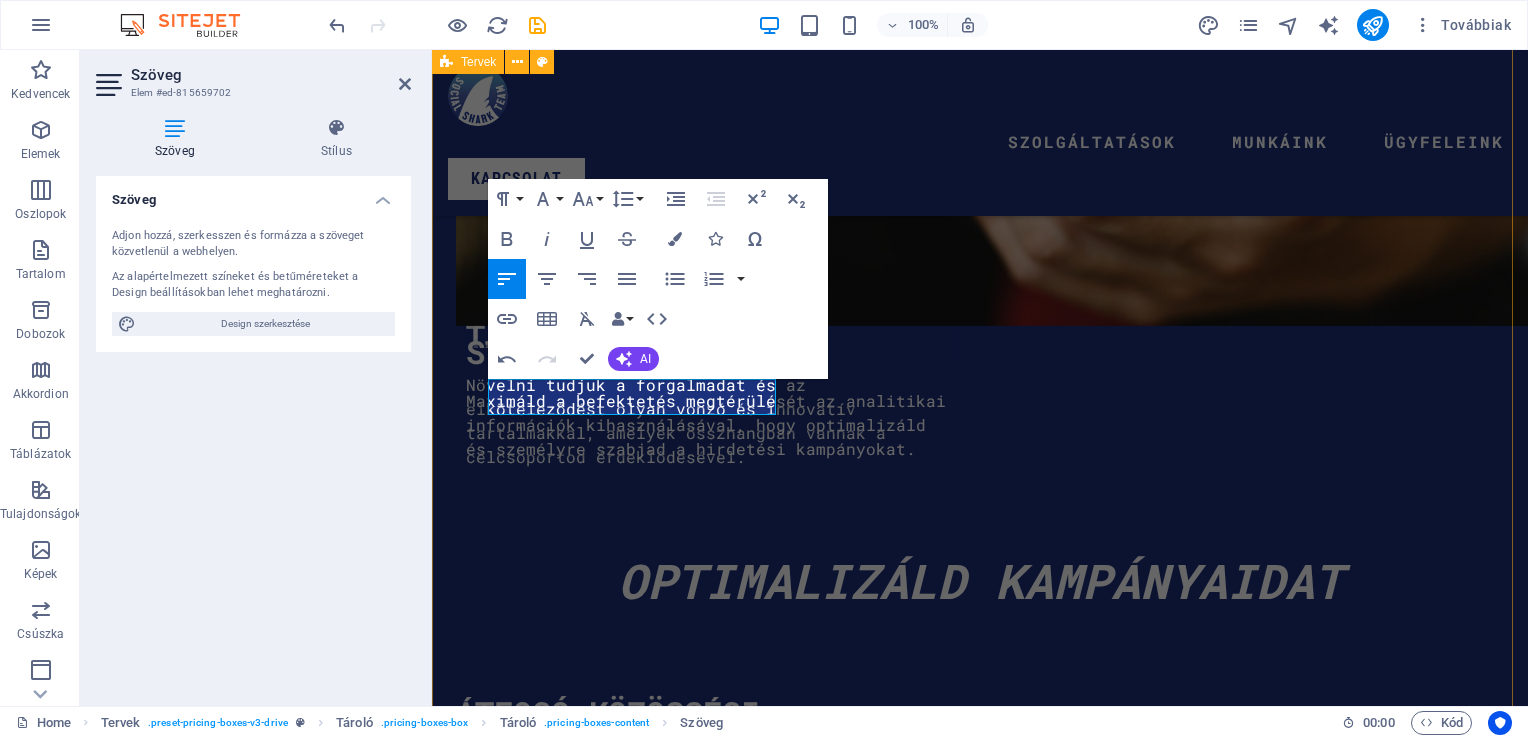 click on "Közösségi Média Kezelés      Kezdő csomag 49000  ft      Standart csomag 89000 ft      Prémium csomag 149000 ft weboldal kezelés       Kezdő csomag      Standart csomag      Prémium csomag További szolgaltatásaink      Szórólap tervezés      Logótervezés       Lorem ipsum dolor sit amet
Lorem ipsum dolor sit amet
Lorem ipsum dolor sit amet
Üzenj NEKÜNK" at bounding box center (980, 8403) 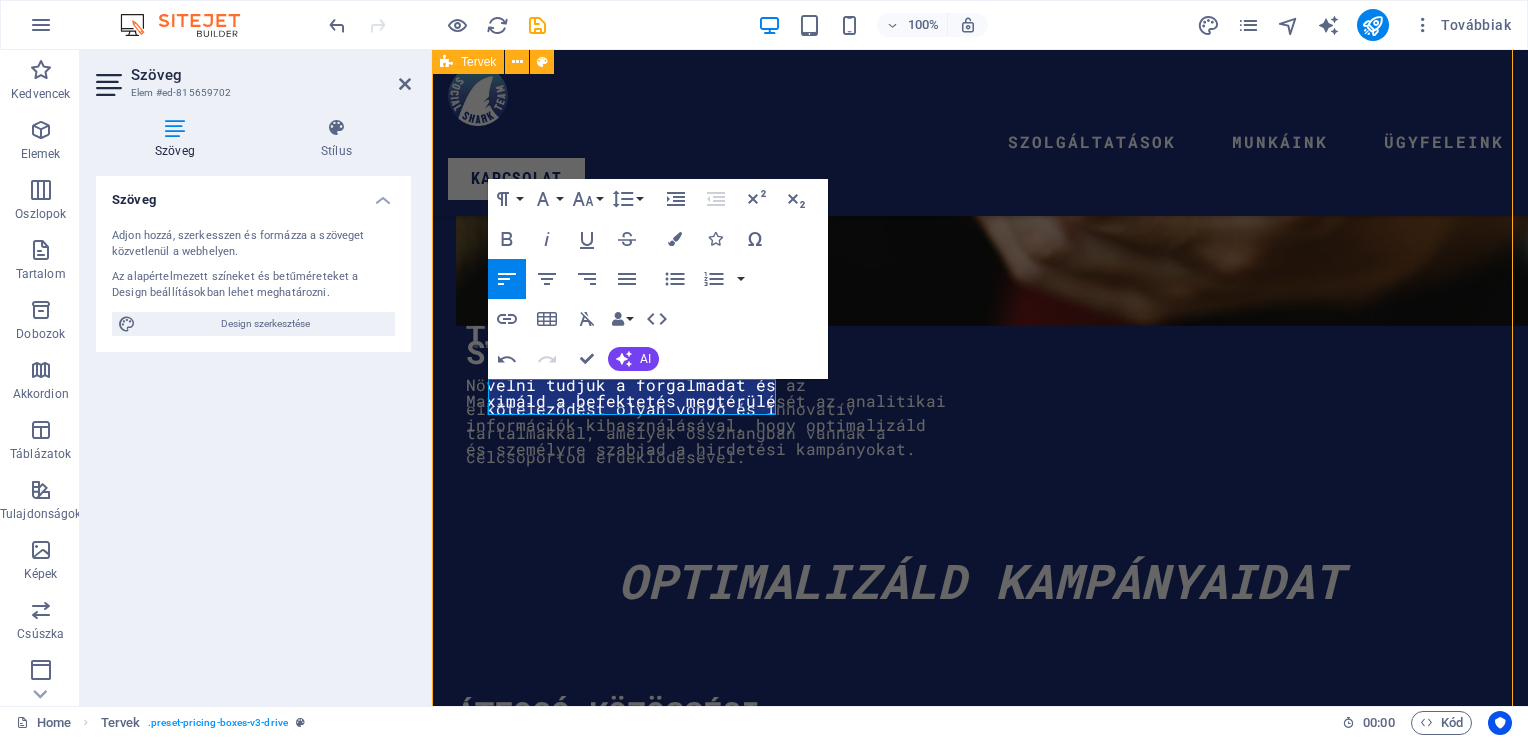 scroll, scrollTop: 3713, scrollLeft: 0, axis: vertical 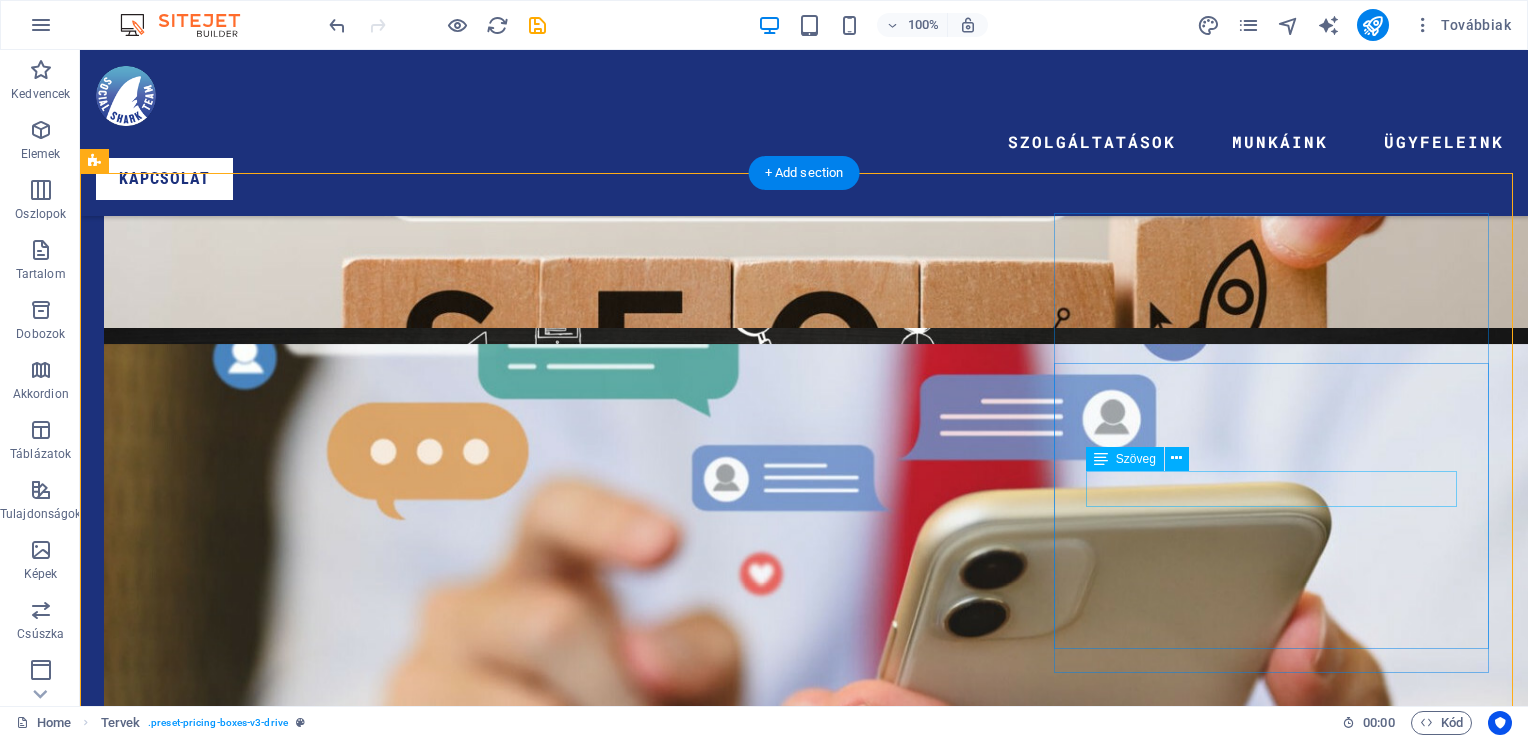 click on "Lorem ipsum dolor sit amet" at bounding box center (804, 14340) 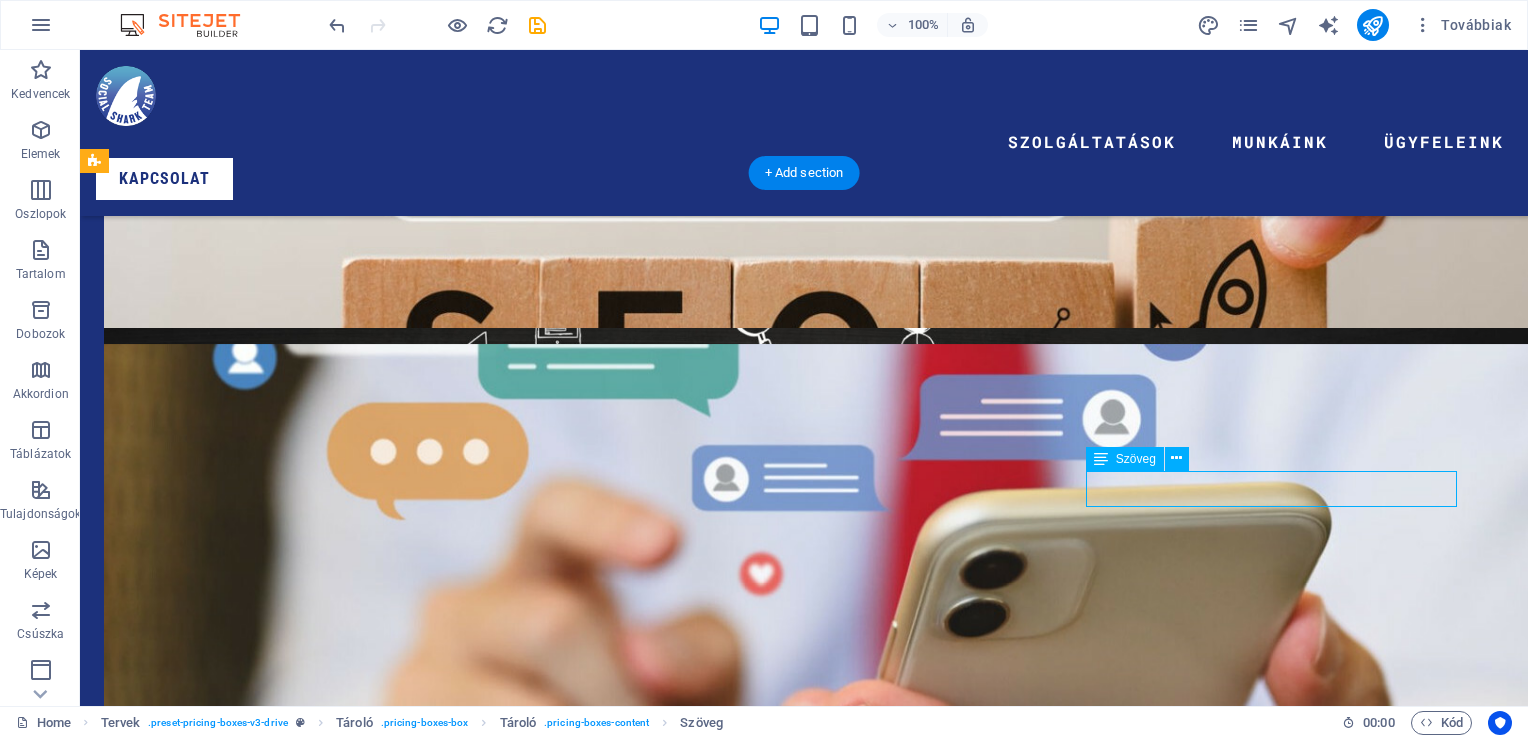 click on "Lorem ipsum dolor sit amet" at bounding box center (804, 14340) 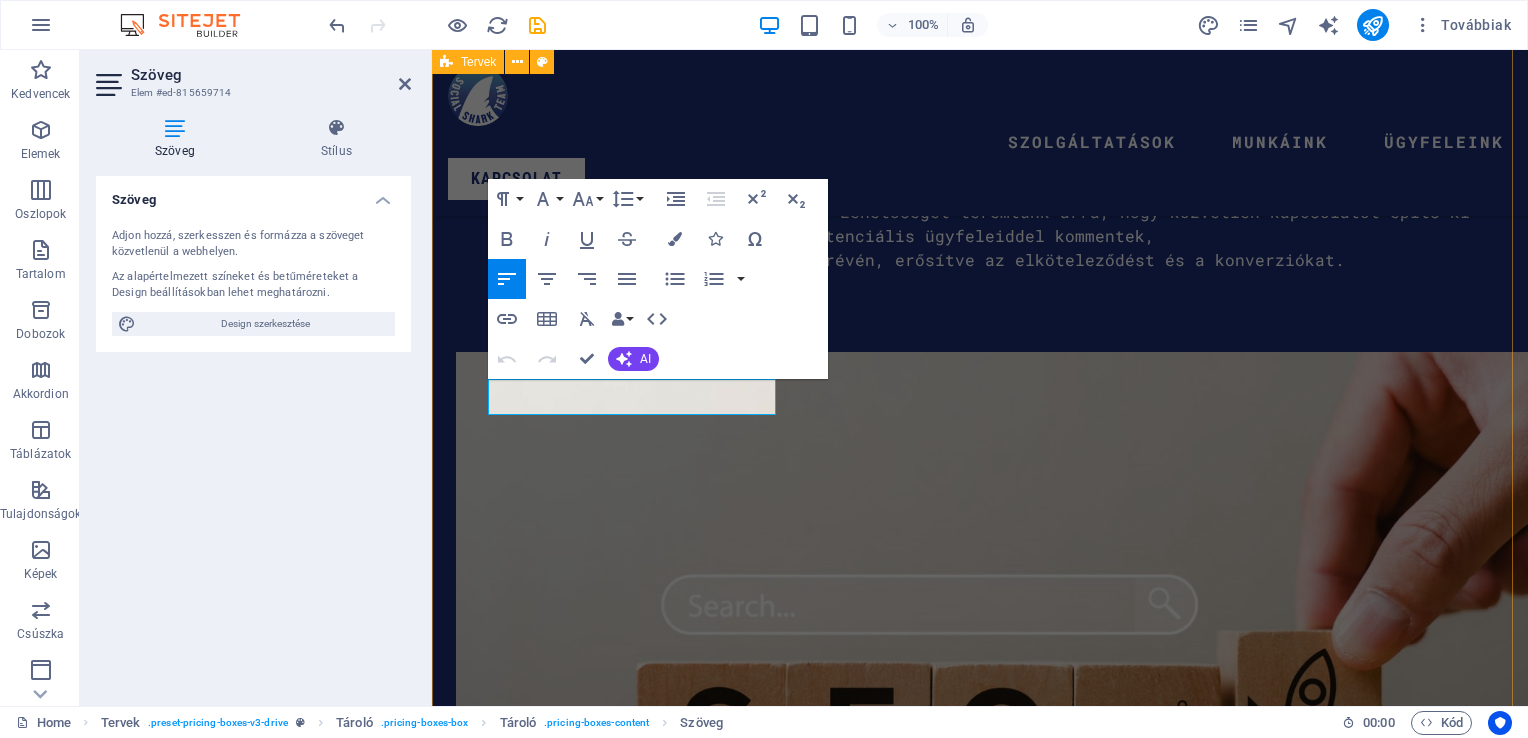 scroll, scrollTop: 4878, scrollLeft: 0, axis: vertical 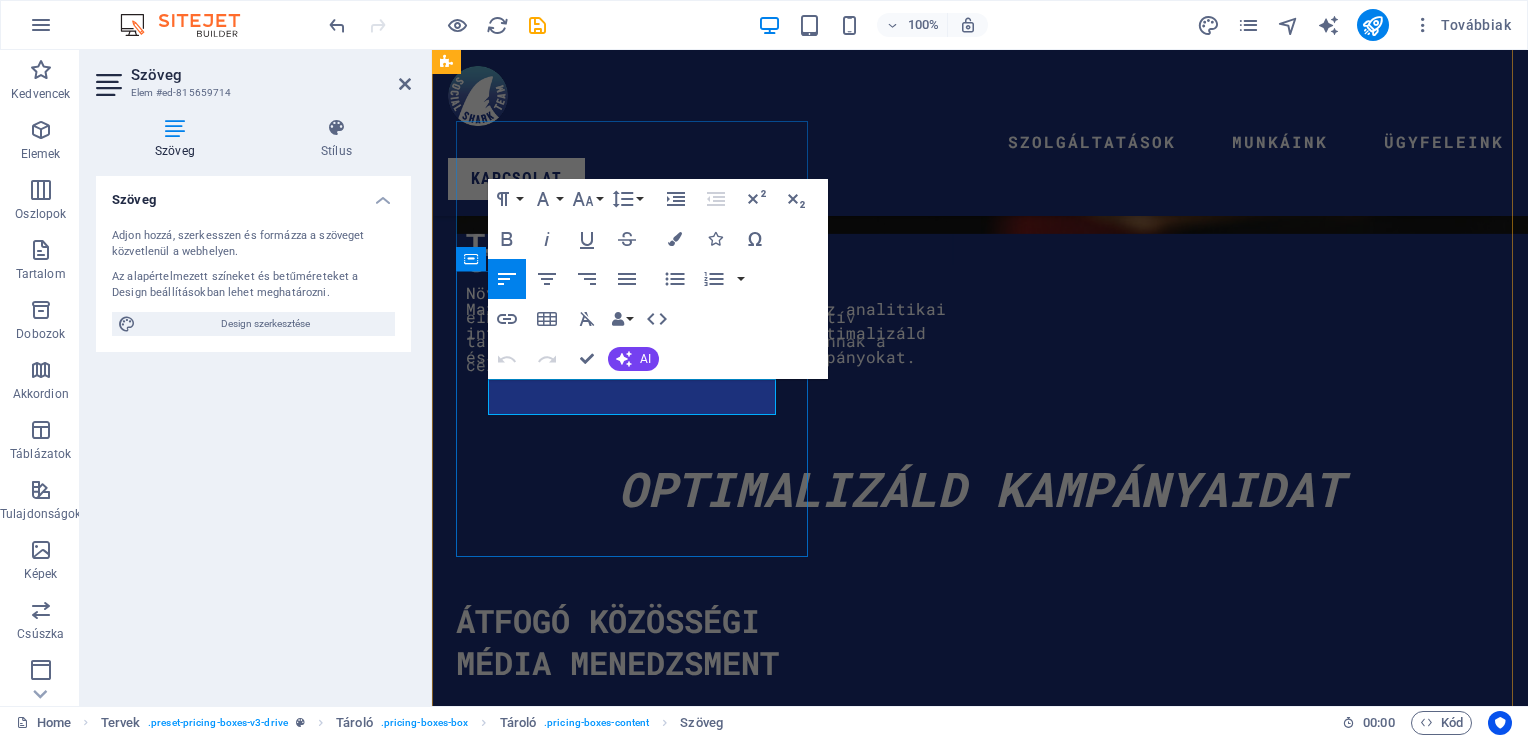 click on "Lorem ipsum dolor sit amet" at bounding box center (634, 11733) 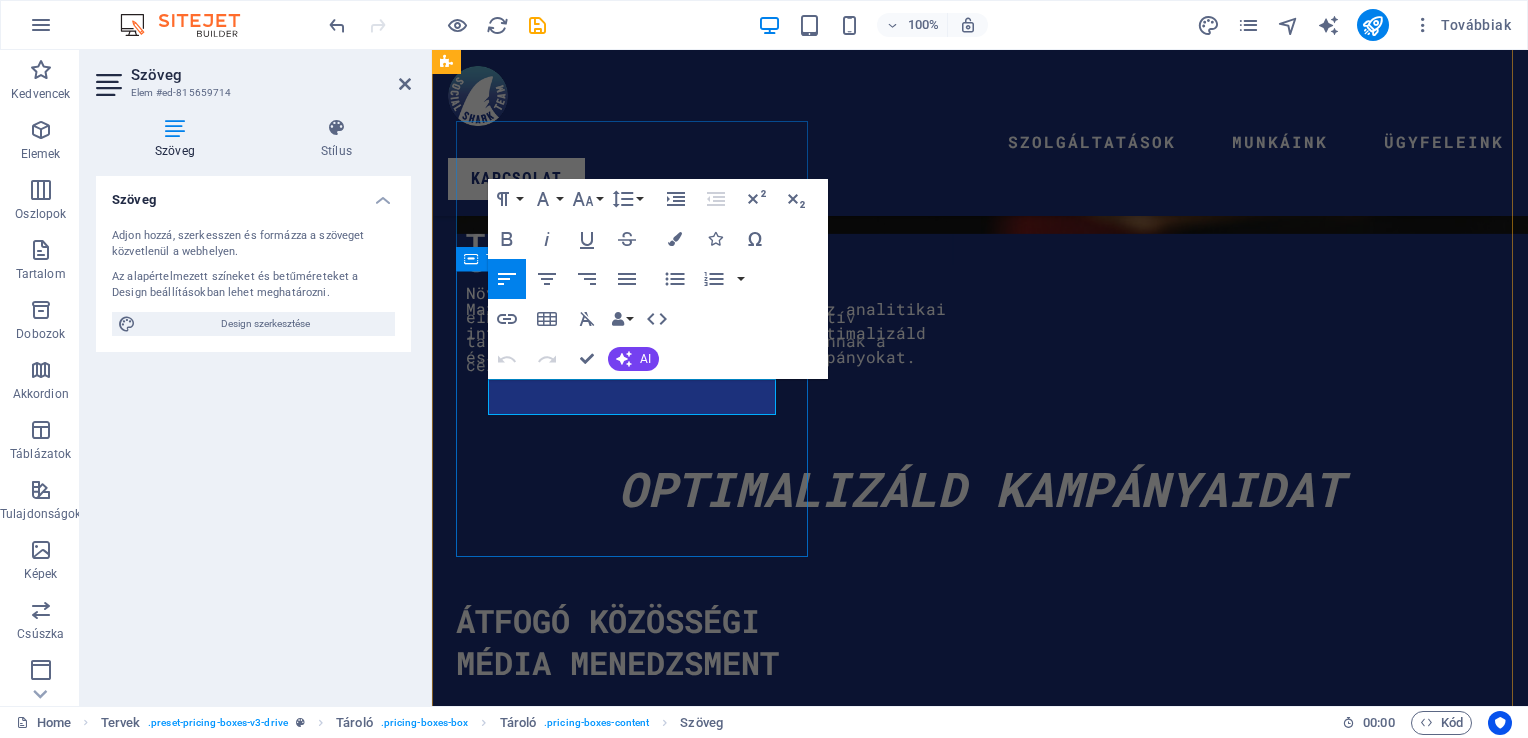 type 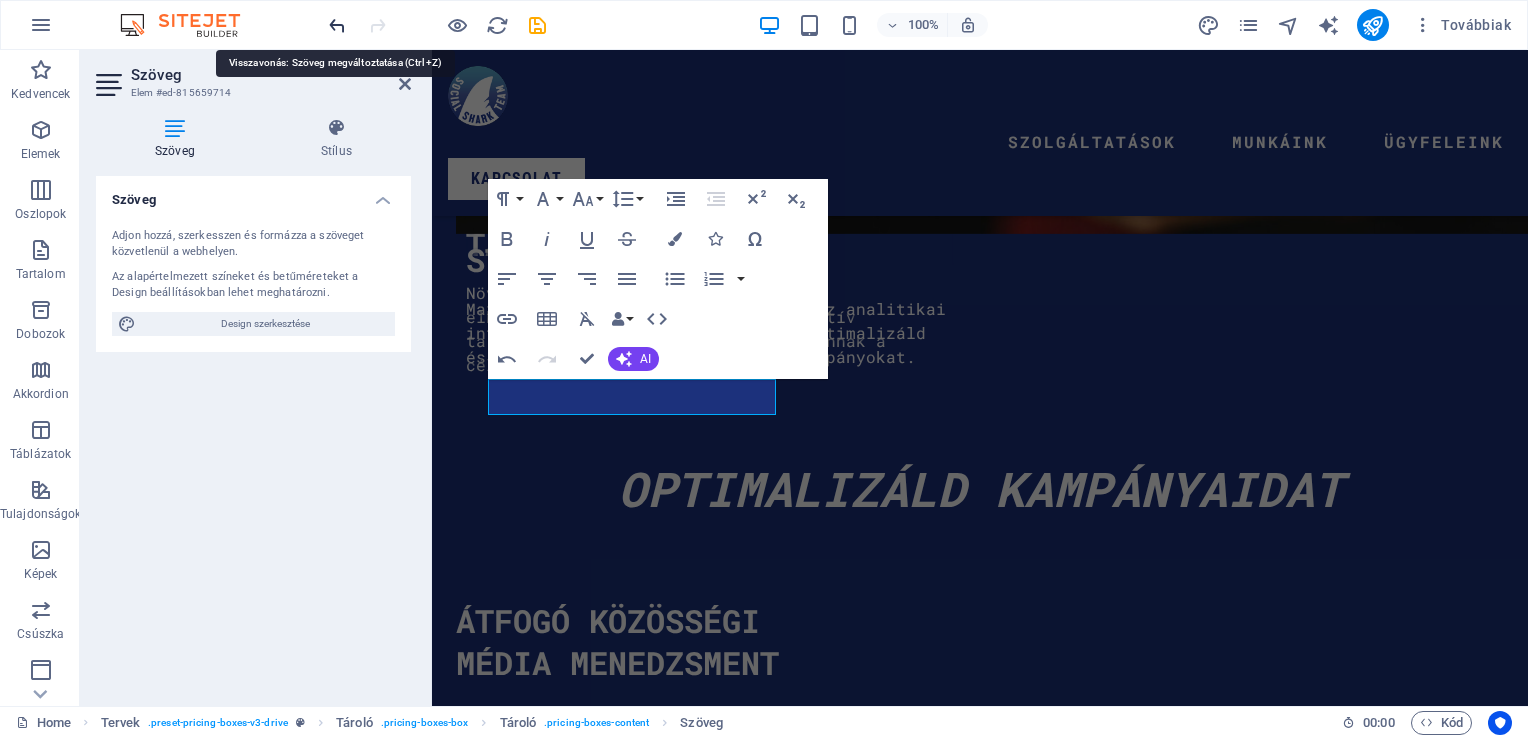 click at bounding box center [337, 25] 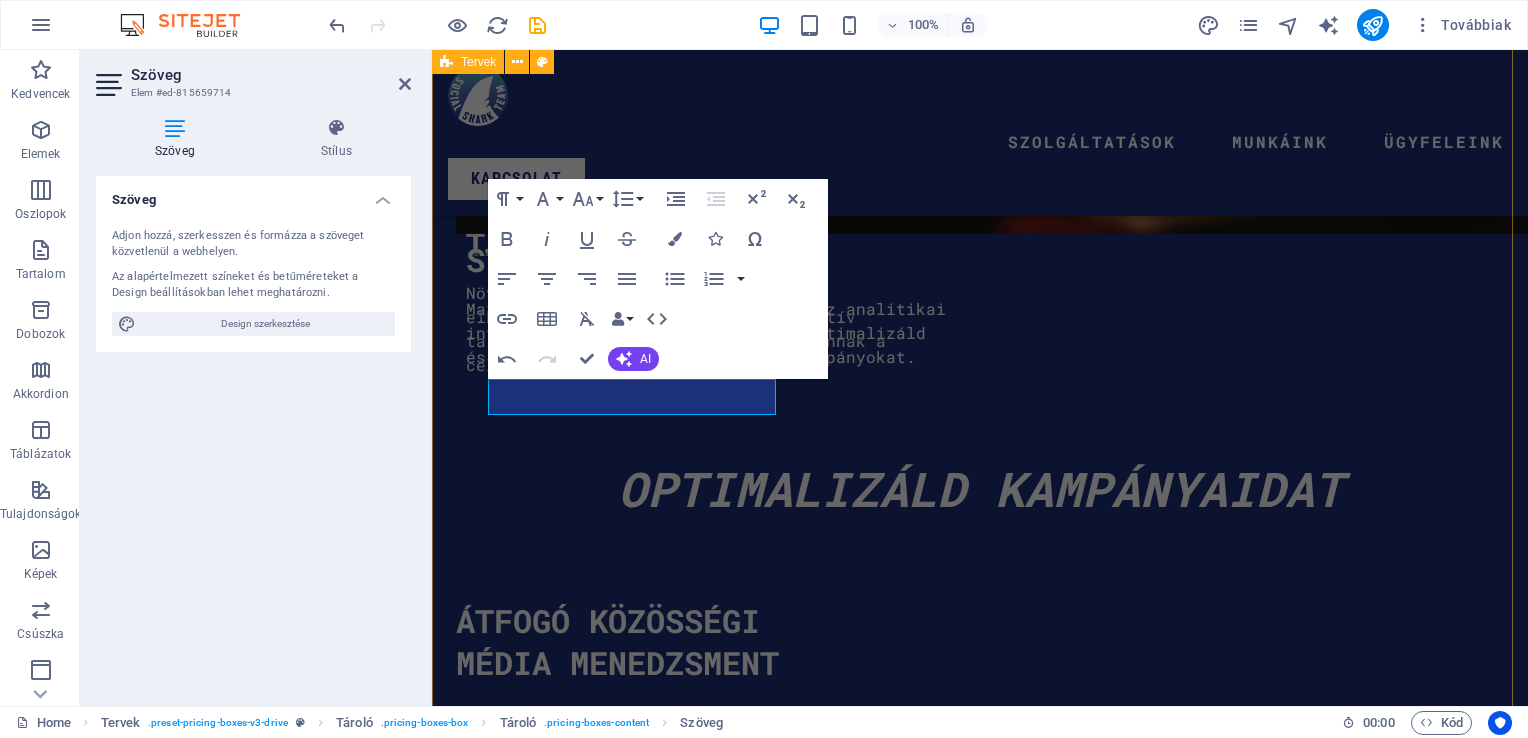 click on "Szolgáltatások Munkáink Ügyfeleink KAPCSOLAT Digitális Marketing Partner Készen állsz arra, hogy vállalkozásod kitűnjön a digitális zajból? Kampányaid nem érik el hatékonyan a célközönségedet? Szeretnél dinamikusan jelen lenni az online térben? A megfelelő eszközökkel, célzott hirdetésekkel és értékes tartalommal növeljük vállalkozásod láthatóságát. A Social Shark Team megmutatja, hogyan működik a modern digitális marketing. Stratégiánkkal a látogatóból vásárlót, az érdeklődőből pedig elkötelezett ügyfelet varázsolunk. ,,A Social Shark Team kampányai új szintre emelik online forgalmunkat azzal, hogy hirdetéseink végre elérik a megfelelő célközönséget.'' - HappyTextil.hu Lépj velünk kapcsolatba még ma,  és indítsd el vállalkozásod sikeres növekedését a Social Shark Team segítségével! Székhely Vörösmarty utca [STREET_NUMBER], [CITY], [POSTAL_CODE] Munkaidő Hétköznap [TIME] - [TIME] Elérhetősgeink info@socialsharkteam.com +[PHONE]" at bounding box center (980, 8738) 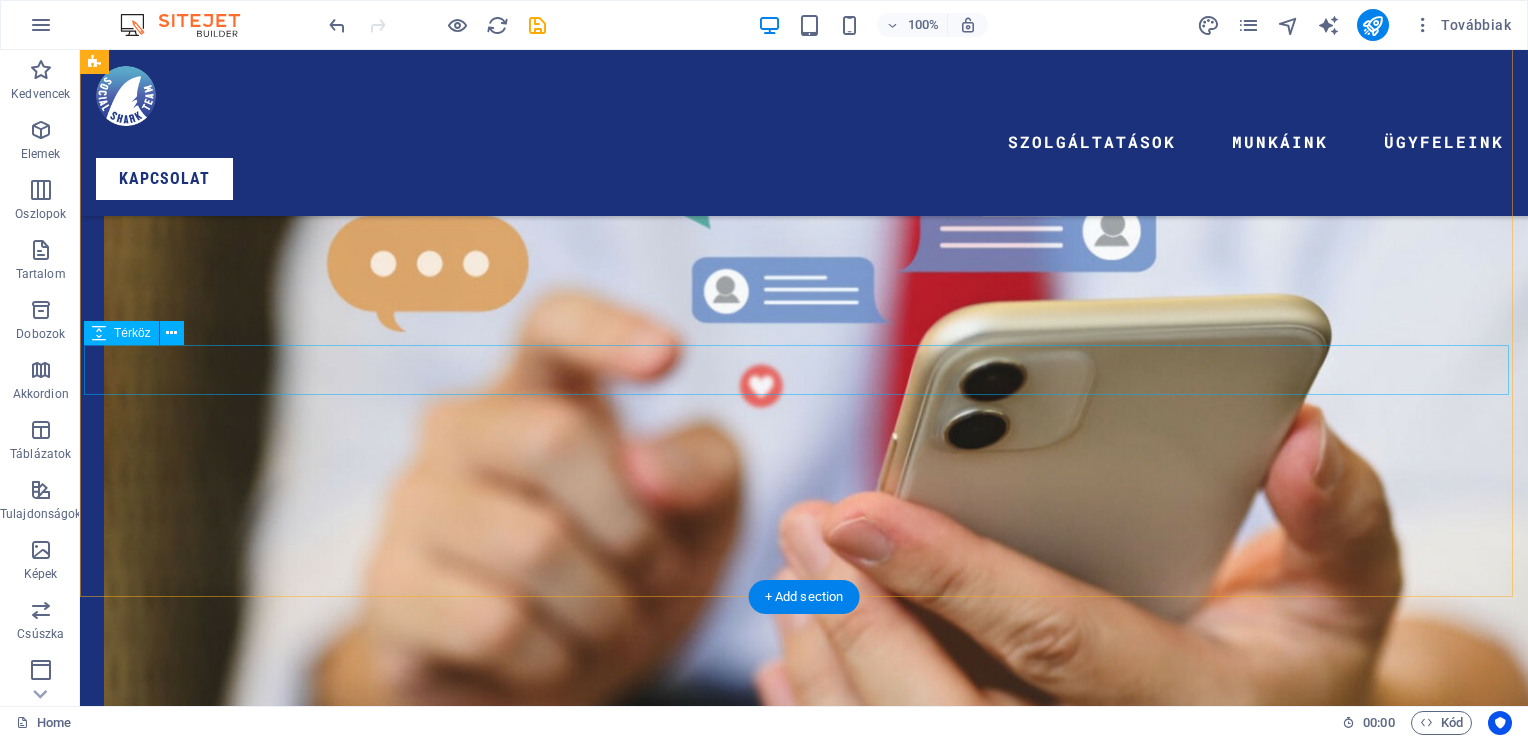 scroll, scrollTop: 3824, scrollLeft: 0, axis: vertical 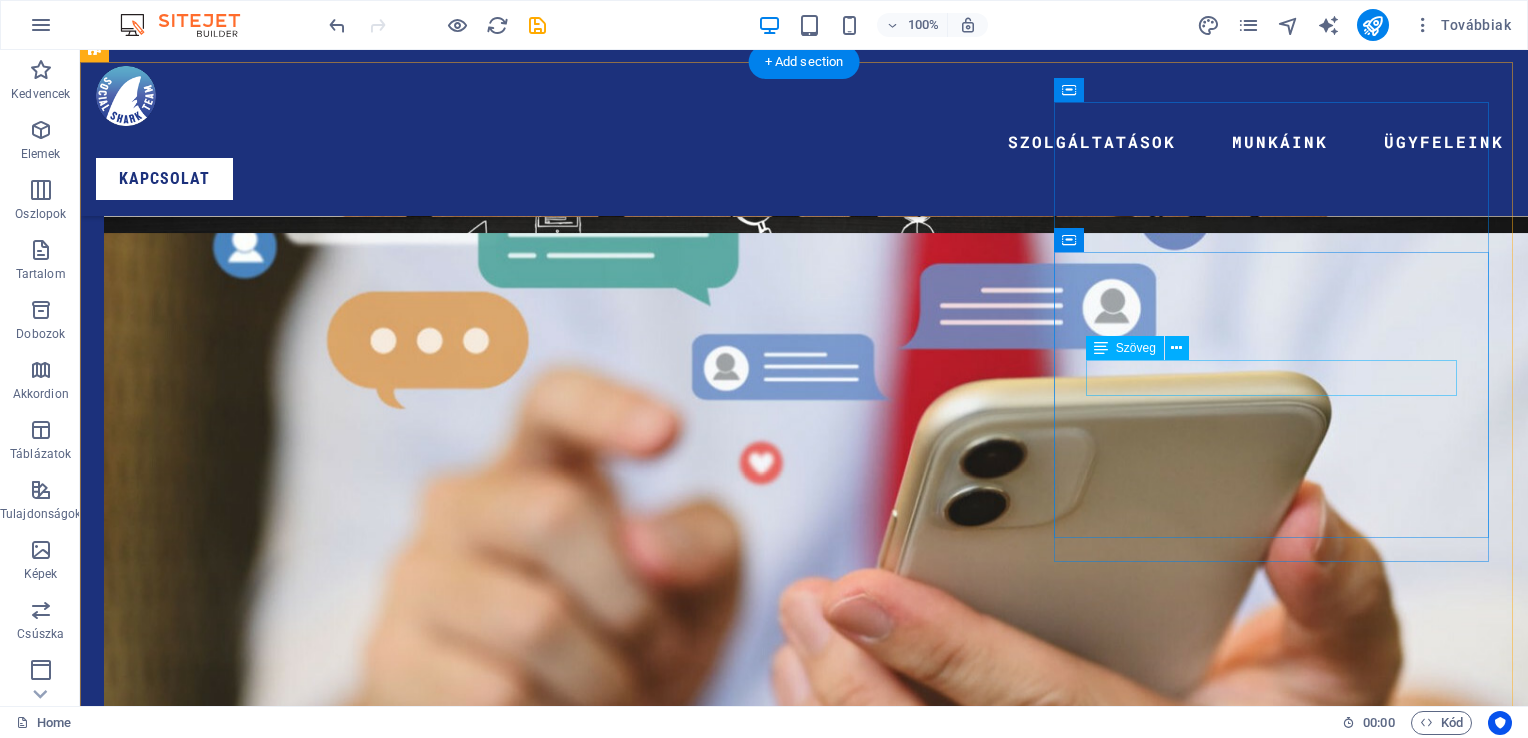 click at bounding box center (804, 14229) 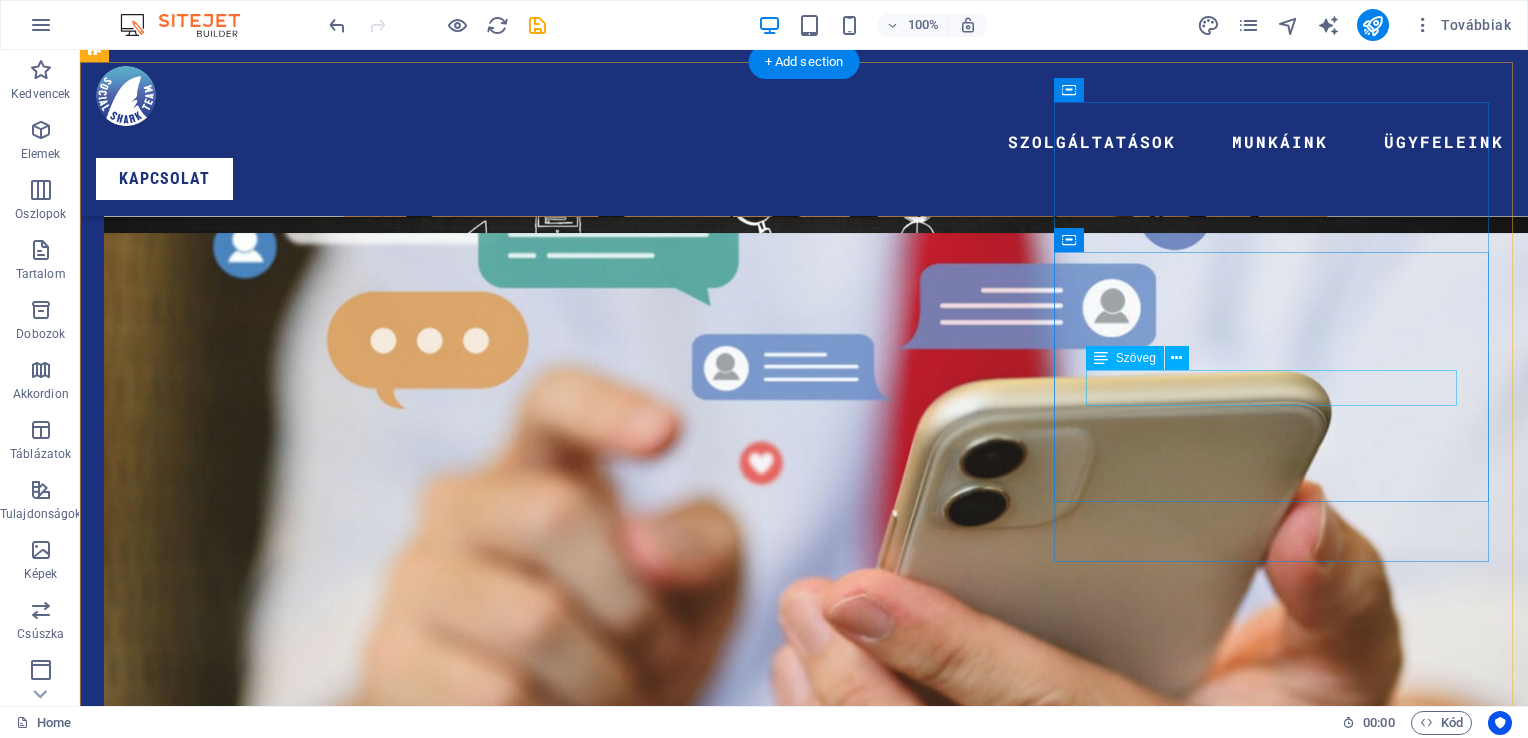 click on "Lorem ipsum dolor sit amet" at bounding box center [804, 14239] 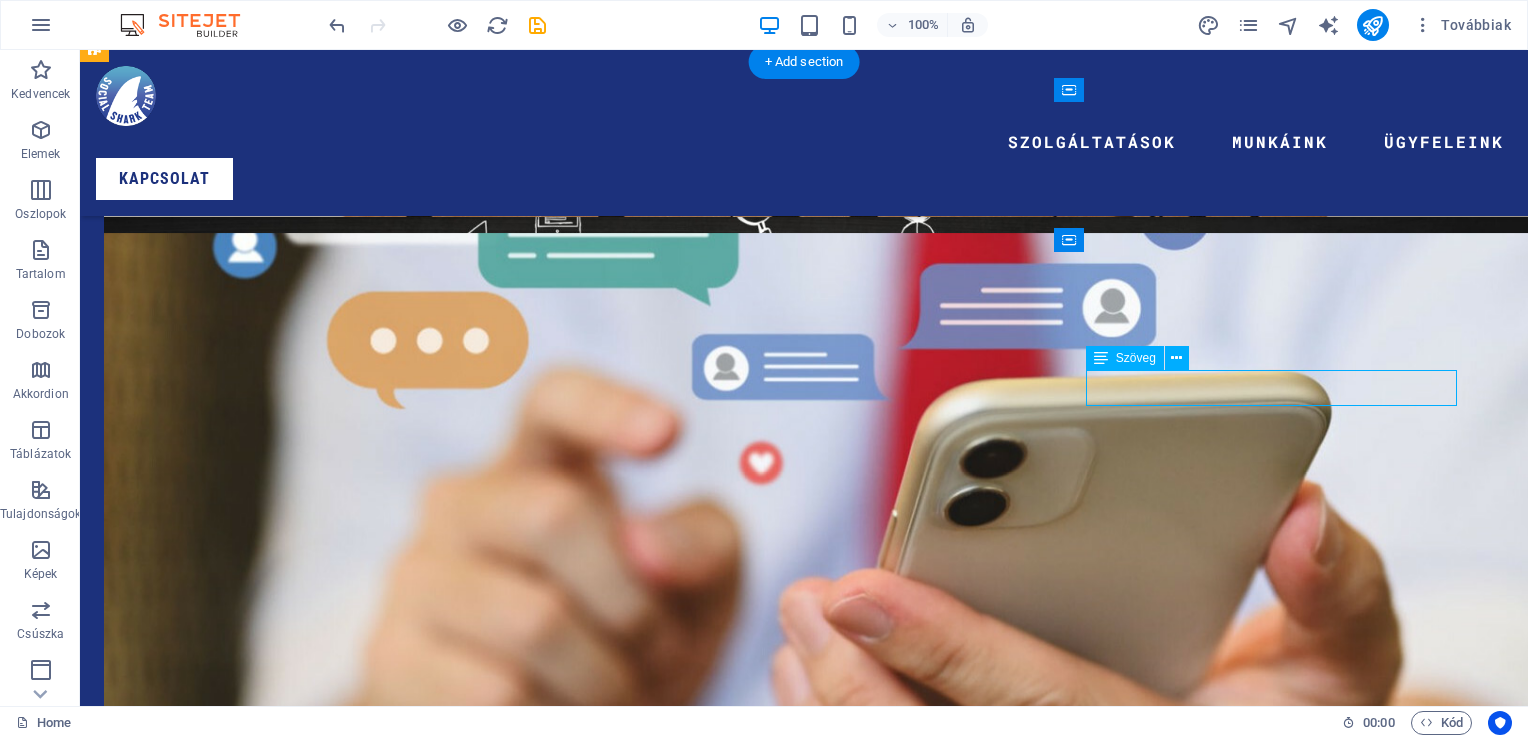 click on "Lorem ipsum dolor sit amet" at bounding box center (804, 14239) 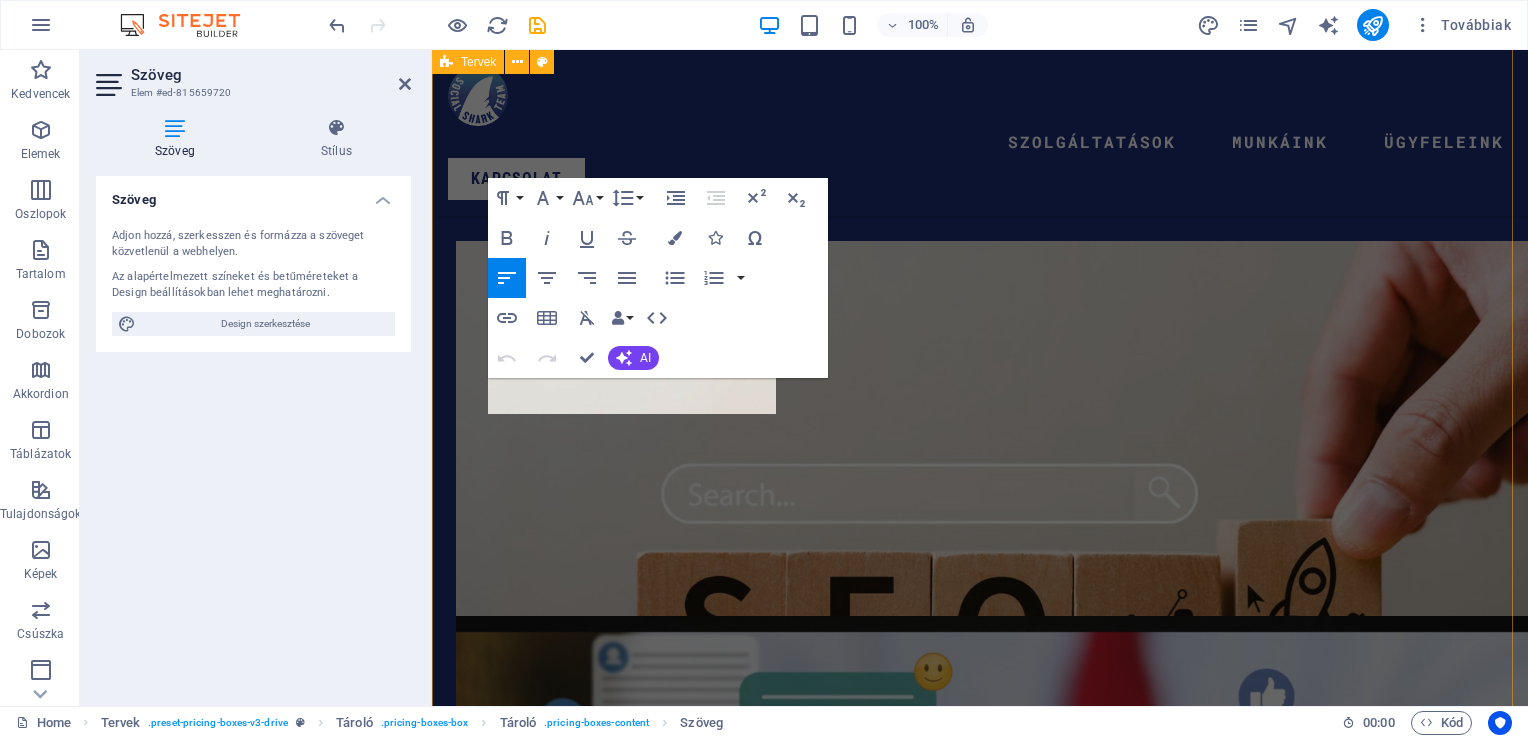 scroll, scrollTop: 4888, scrollLeft: 0, axis: vertical 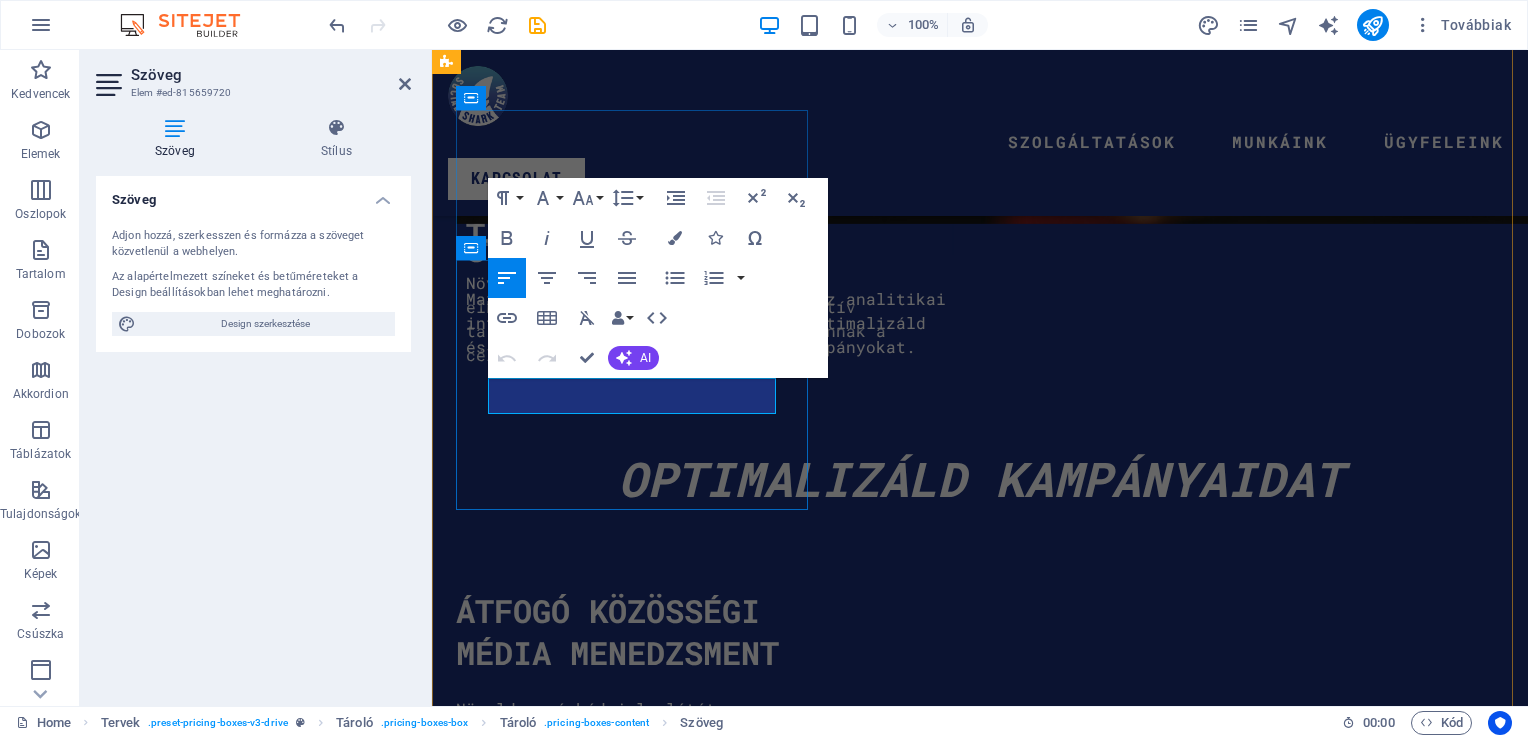 click on "Lorem ipsum dolor sit amet" at bounding box center [634, 11733] 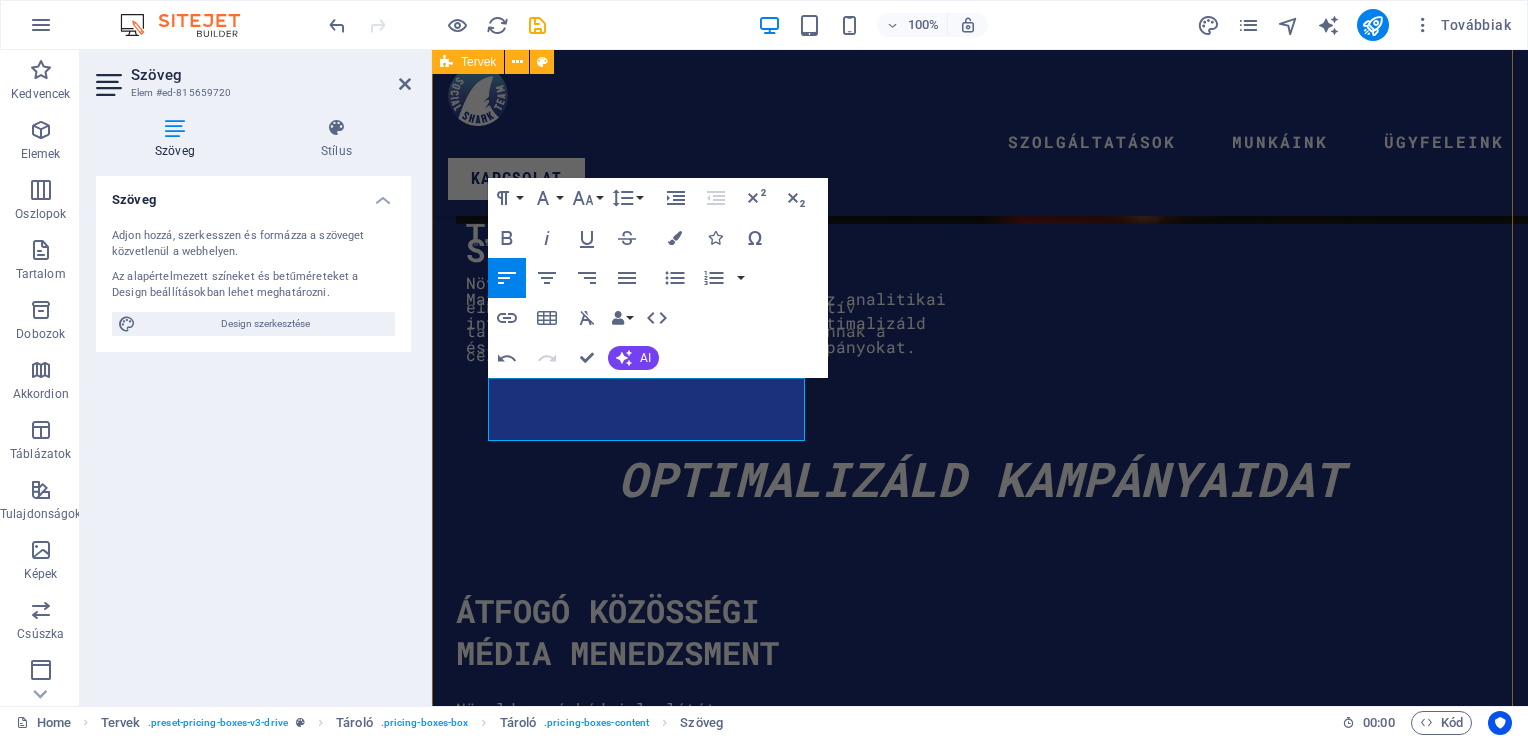 click on "Közösségi Média Kezelés      Kezdő csomag [PRICE]  ft      Standart csomag [PRICE] ft      Prémium csomag [PRICE] ft weboldal kezelés       Kezdő csomag      Standart csomag      Prémium csomag További szolgaltatásaink      Szórólap tervezés       Ló       Lorem ipsum dolor sit amet
Lorem ipsum dolor sit amet
Lorem ipsum dolor sit amet
Üzenj NEKÜNK" at bounding box center (980, 7834) 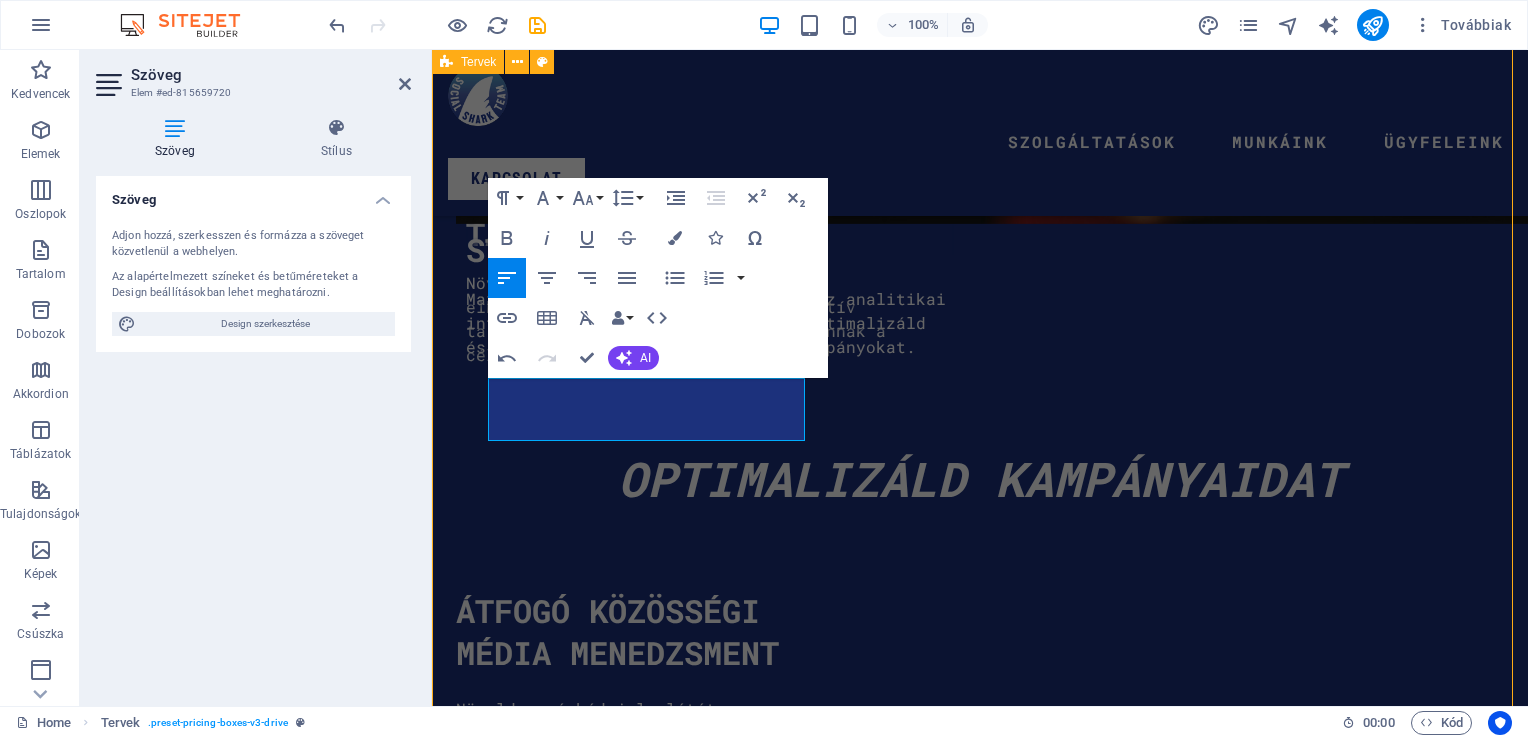 scroll, scrollTop: 3816, scrollLeft: 0, axis: vertical 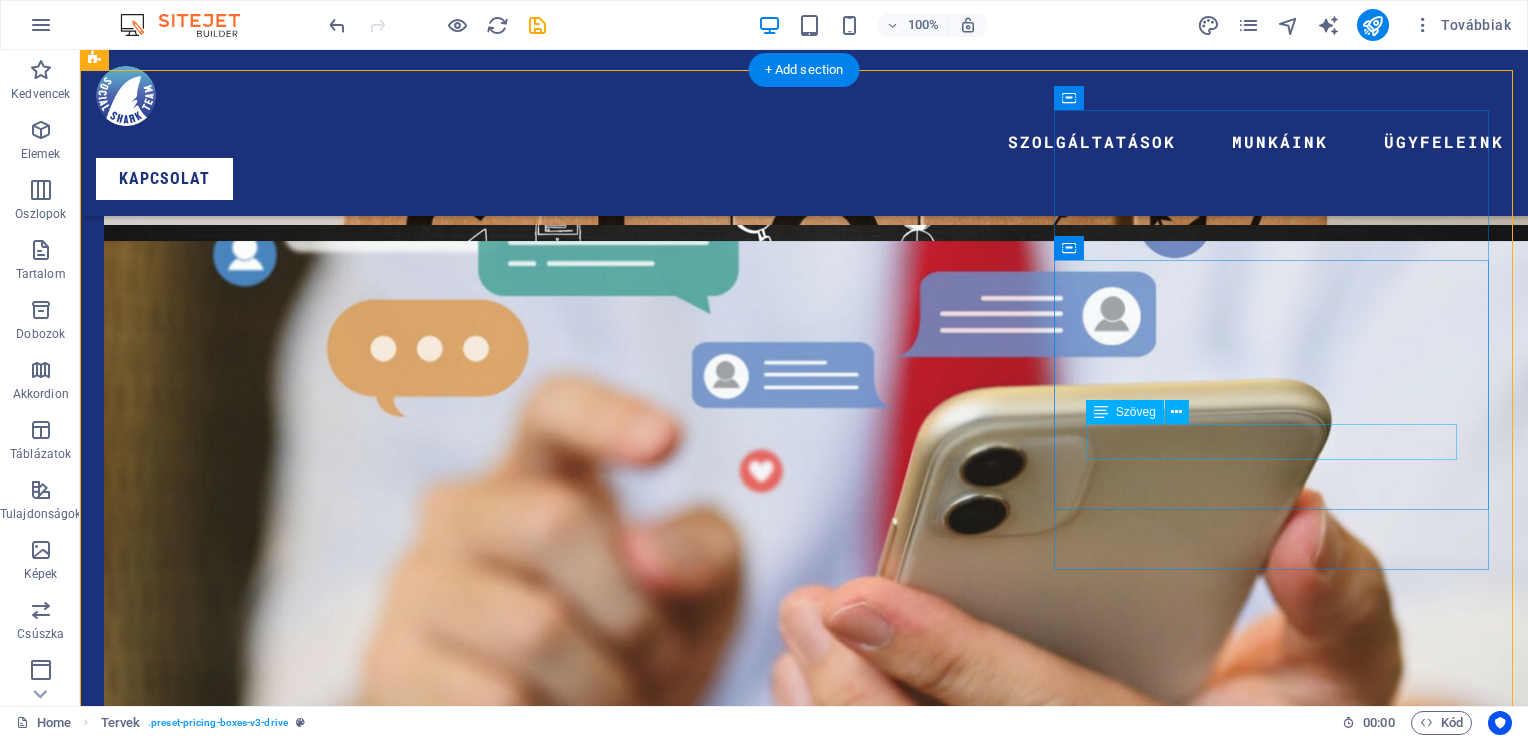 click at bounding box center [804, 16125] 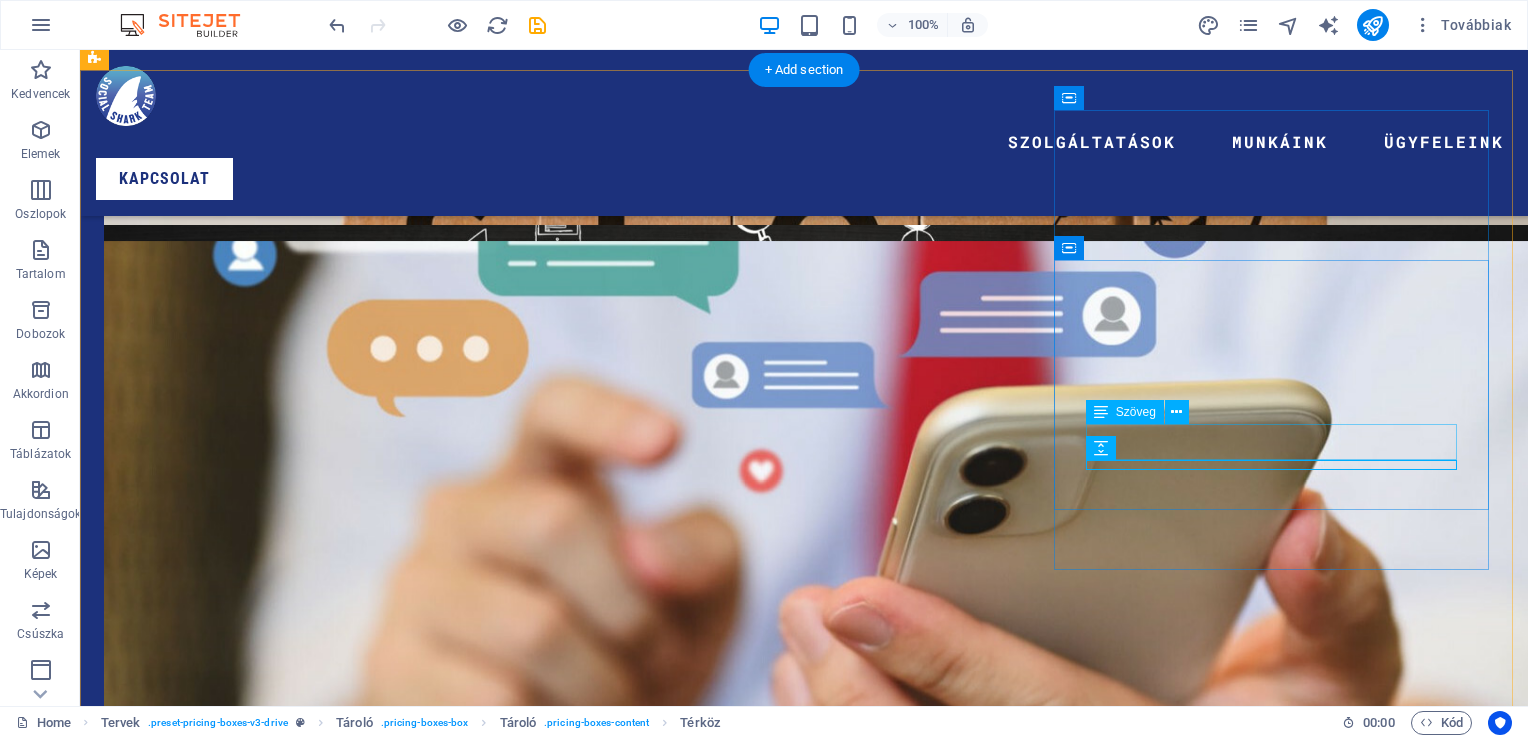 click on "Lorem ipsum dolor sit amet" at bounding box center (804, 15498) 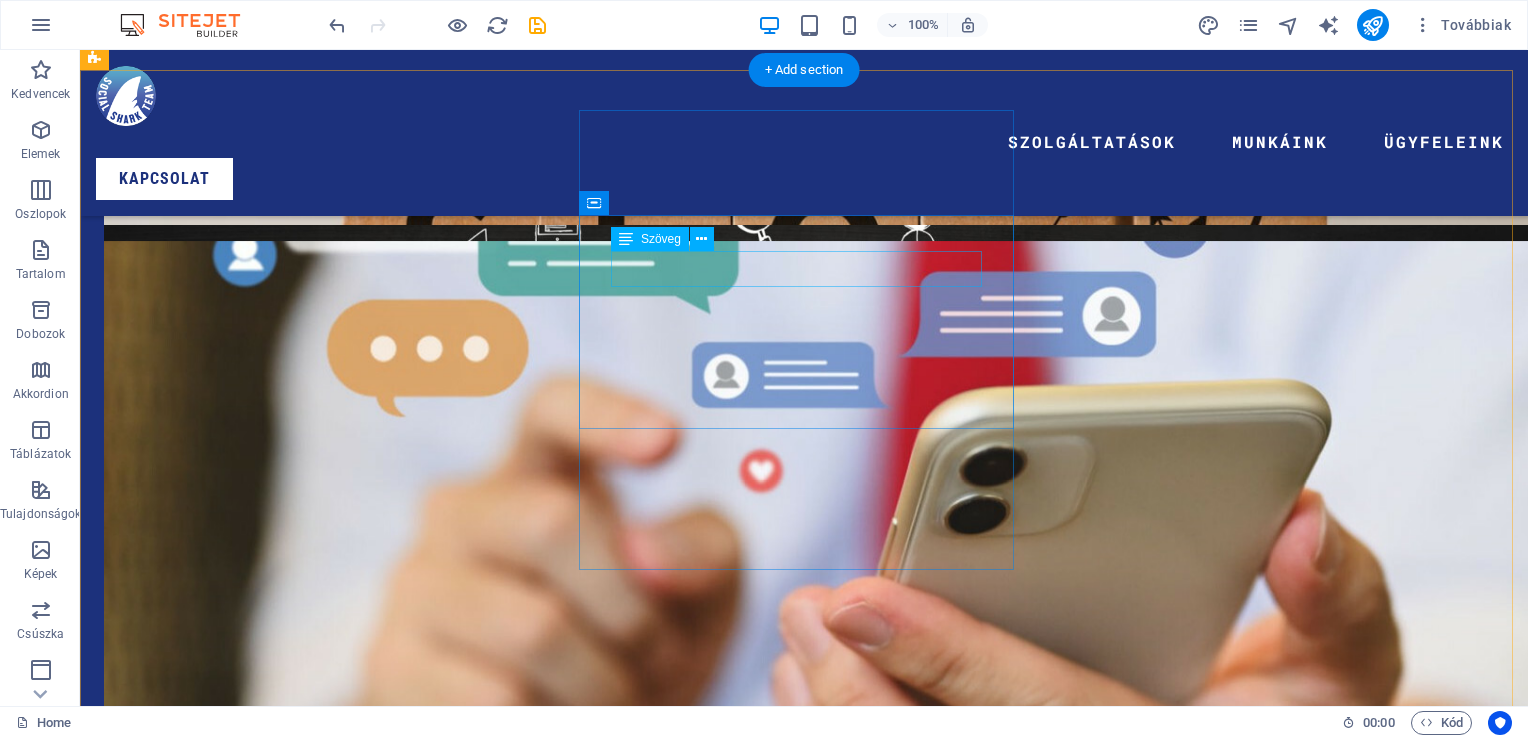 click on "Kezdő csomag" at bounding box center [804, 7799] 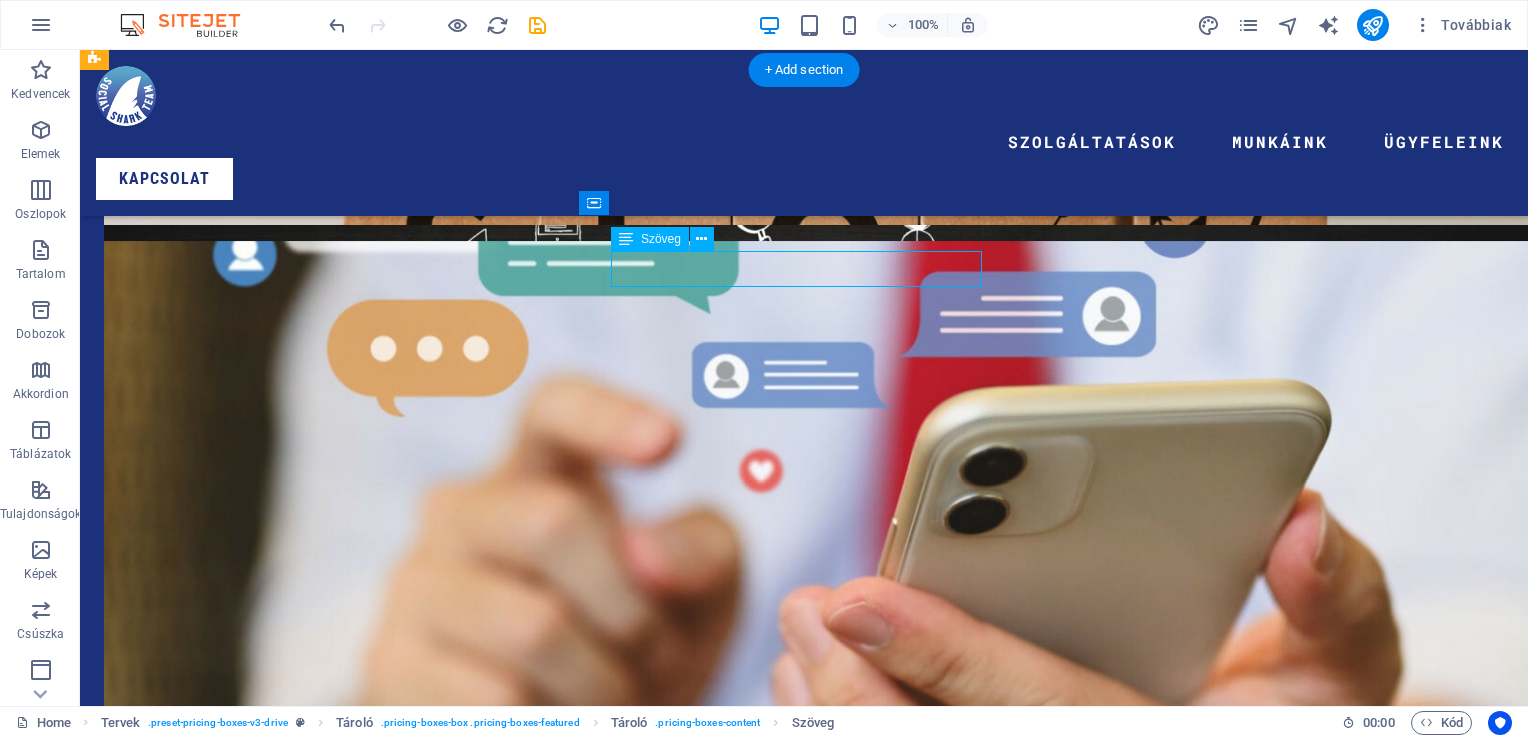 click on "Kezdő csomag" at bounding box center [804, 7799] 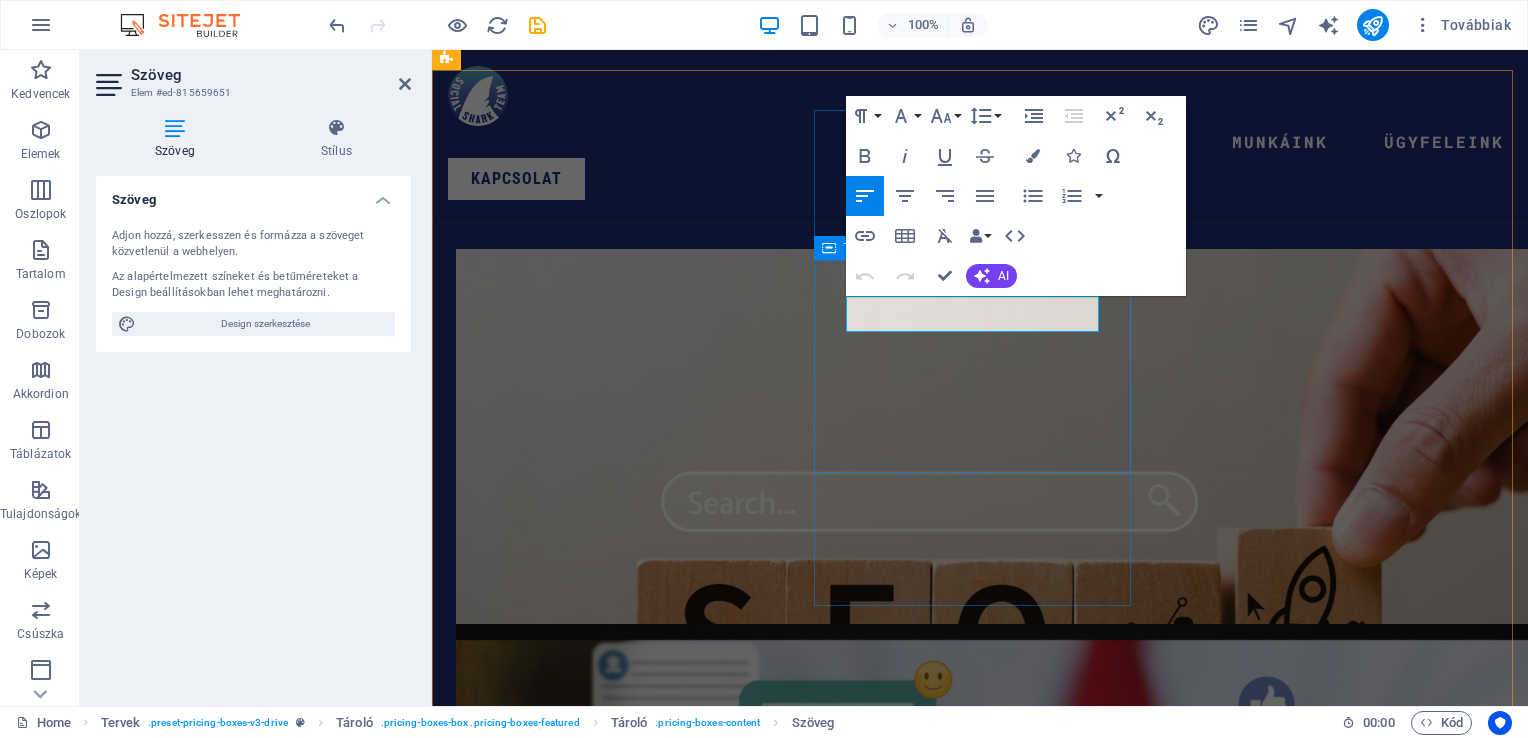 scroll, scrollTop: 4352, scrollLeft: 0, axis: vertical 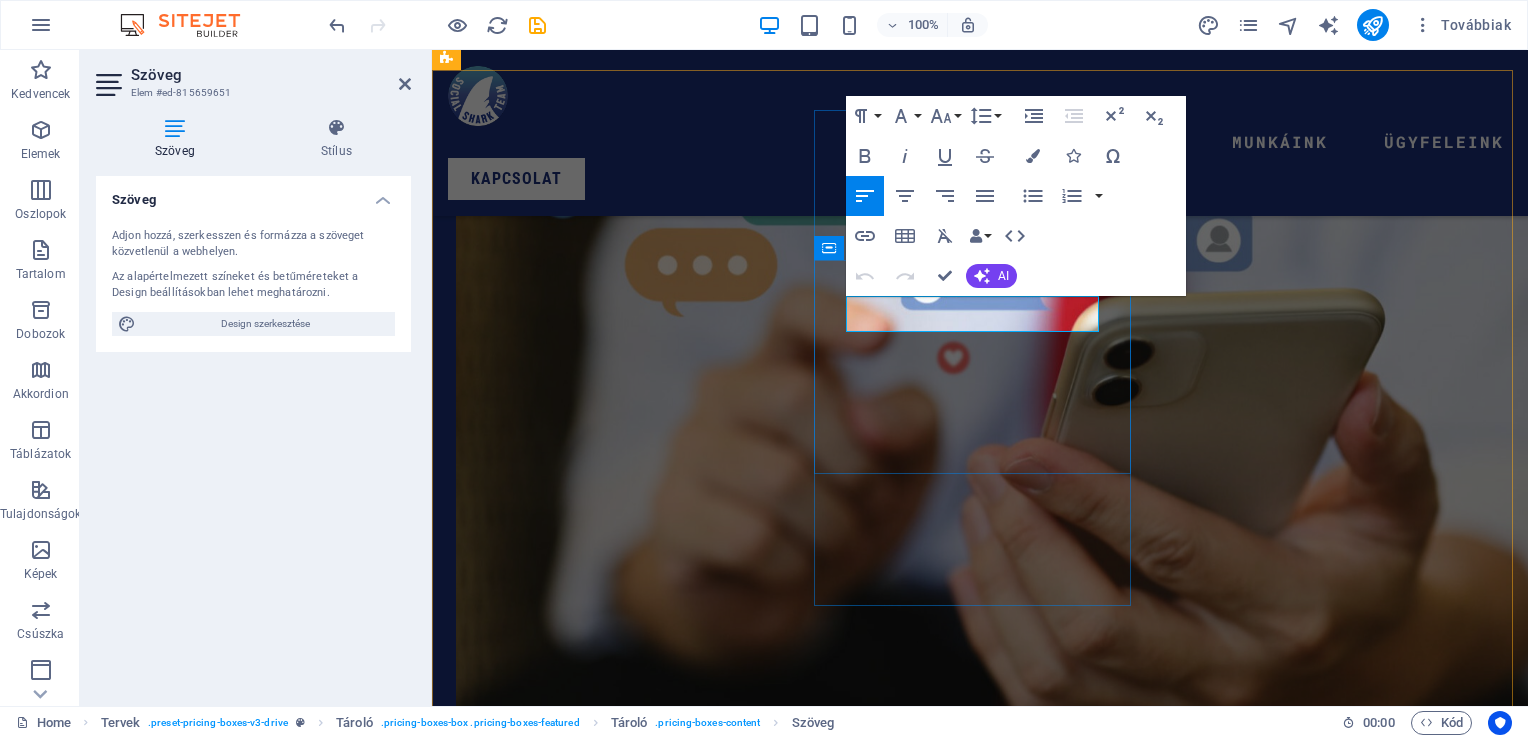 click on "Kezdő csomag" at bounding box center [980, 6898] 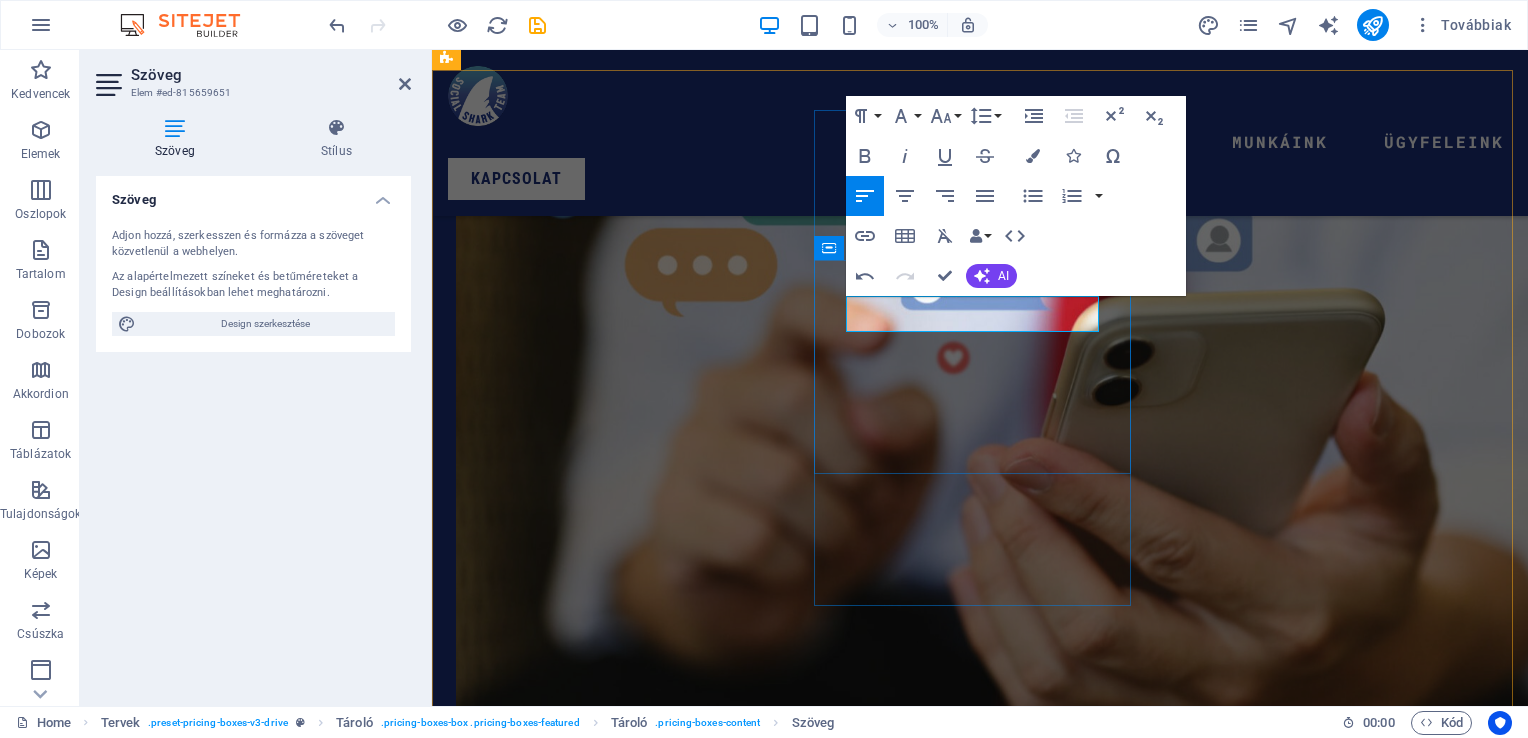 click on "Kezdő csomag" at bounding box center (980, 6898) 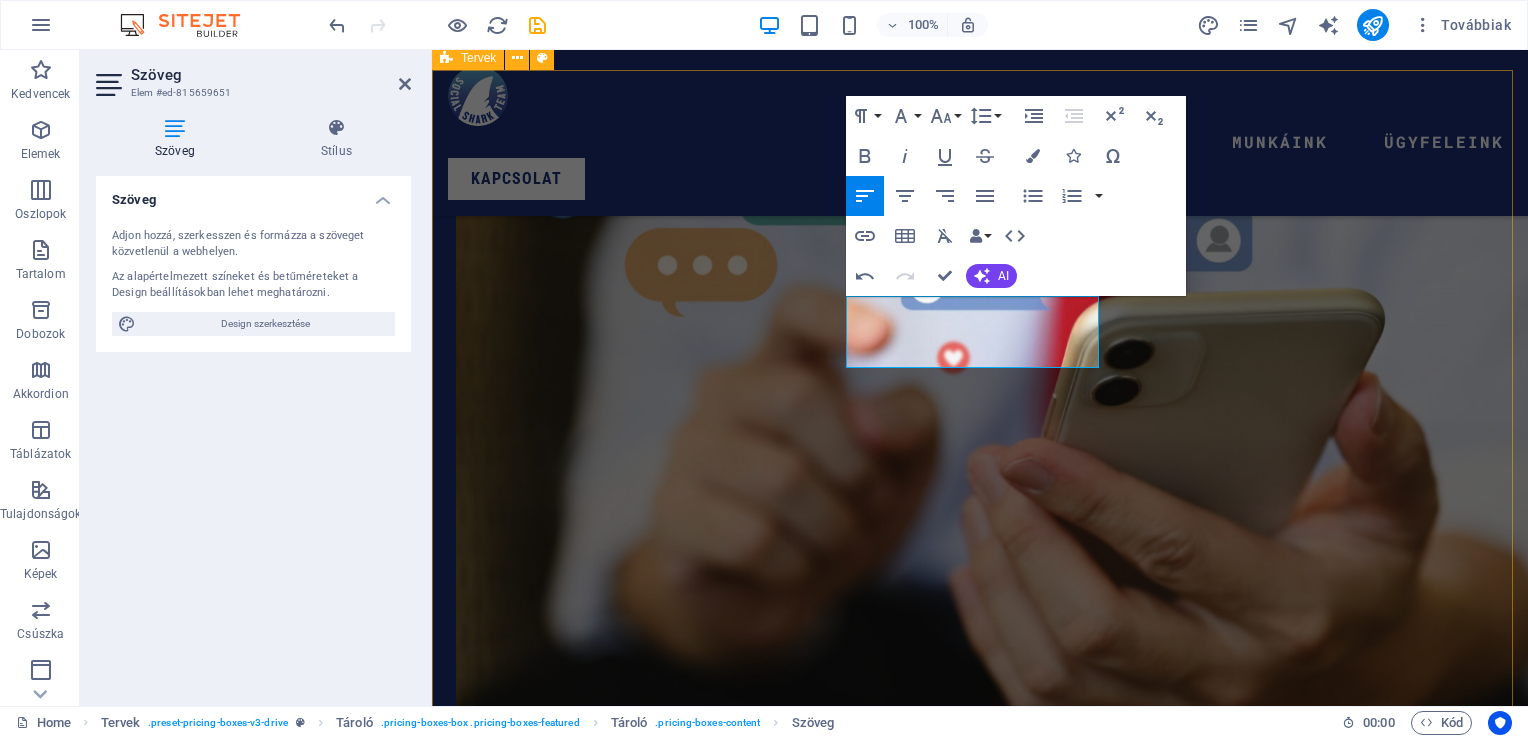 click on "Közösségi Média Kezelés      Kezdő csomag 49000  ft      Standart csomag 89000 ft      Prémium csomag 149000 ft weboldal kezelés        Kezdő csomag 100000 ft      Standart csomag      Prémium csomag További szolgaltatásaink      Szórólap tervezés      Logótervezés      Névjegykártyatervezés Üzenj NEKÜNK" at bounding box center [980, 7902] 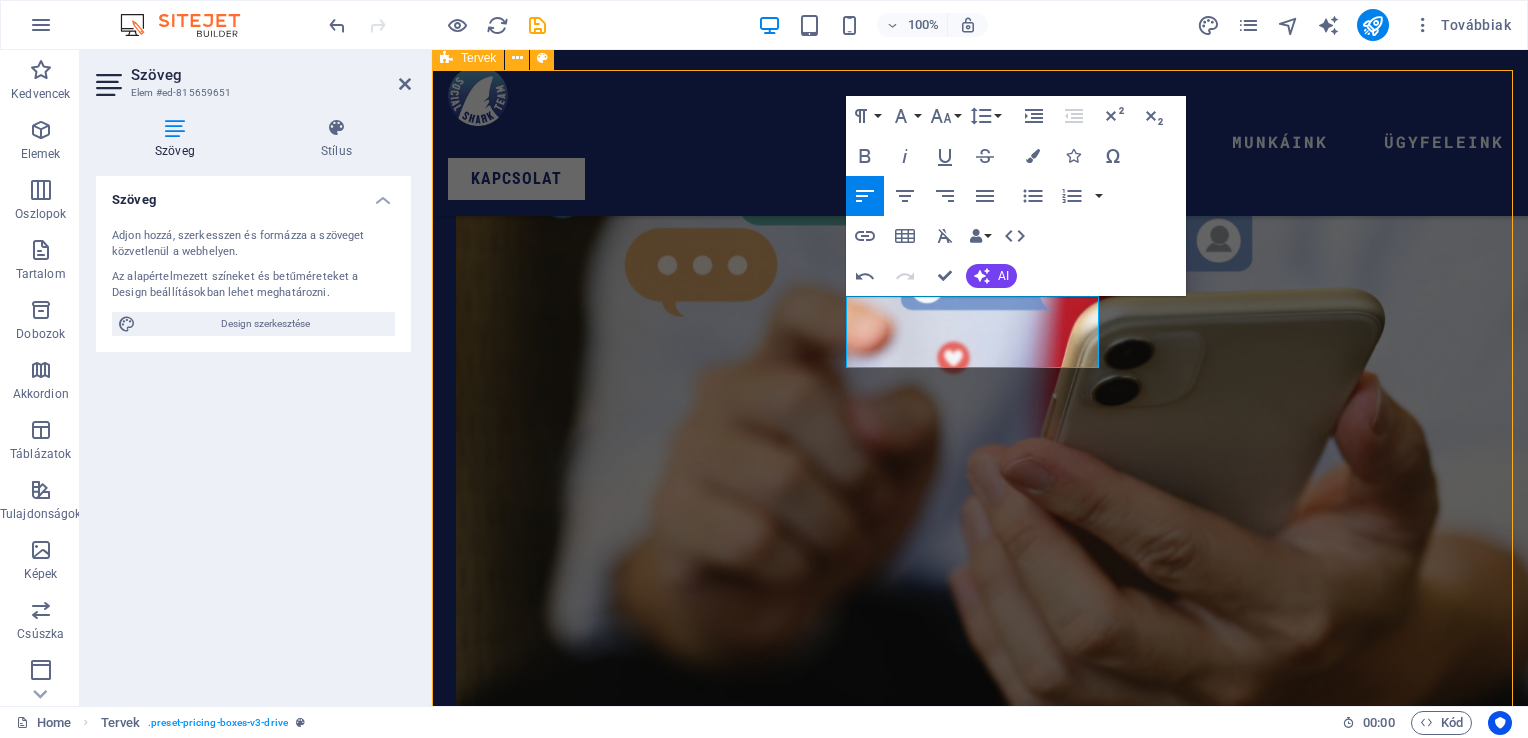 scroll, scrollTop: 3770, scrollLeft: 0, axis: vertical 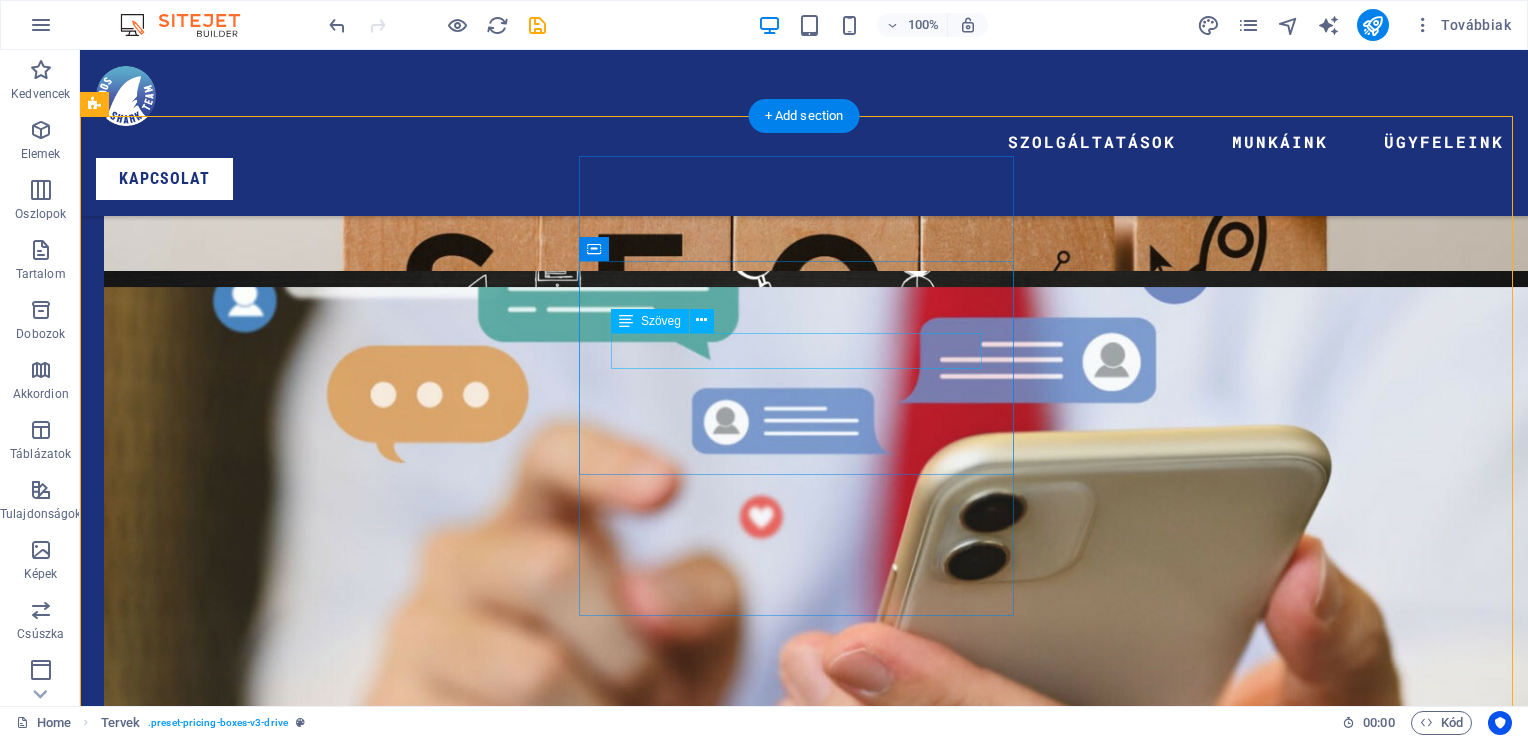 click on "Standart csomag" at bounding box center [804, 9086] 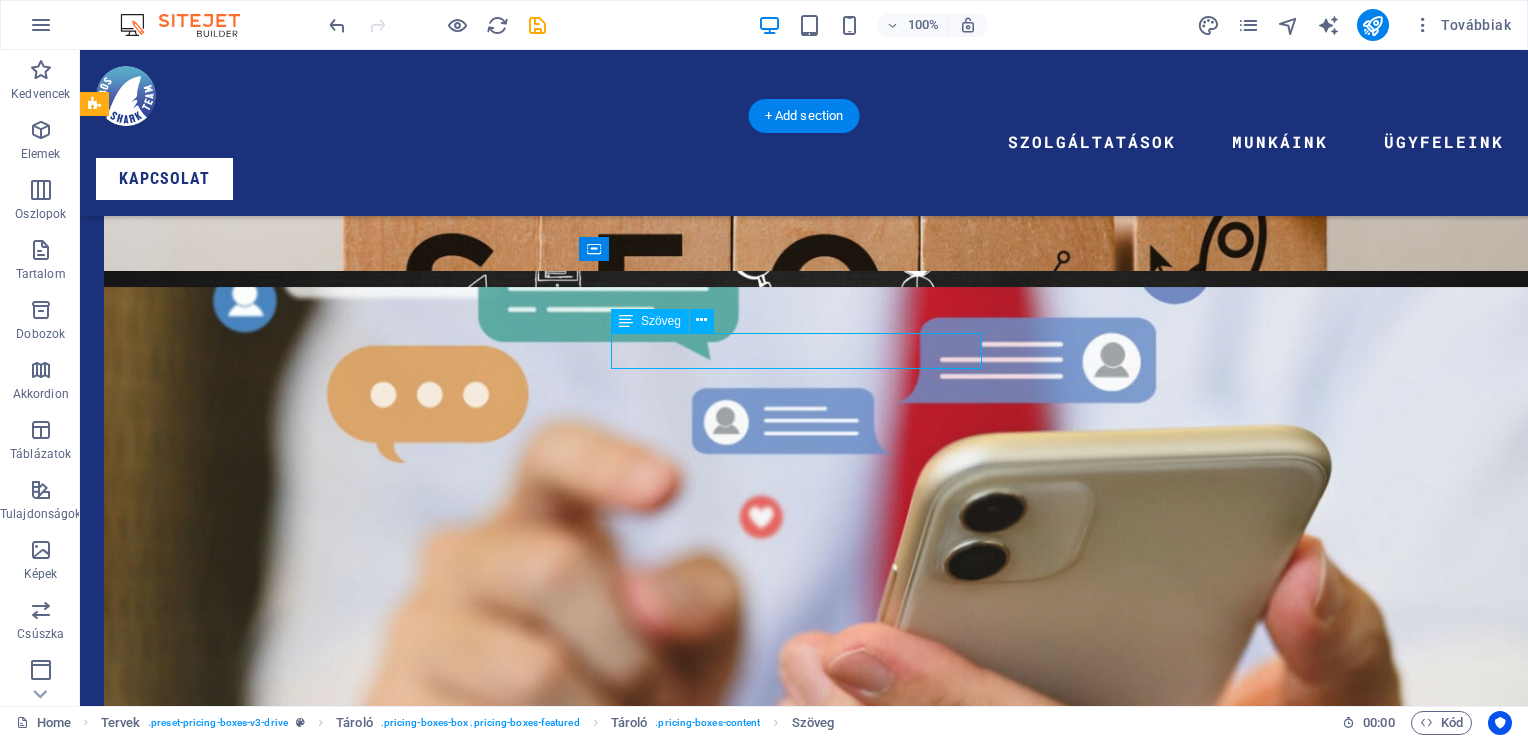 click on "Standart csomag" at bounding box center [804, 9086] 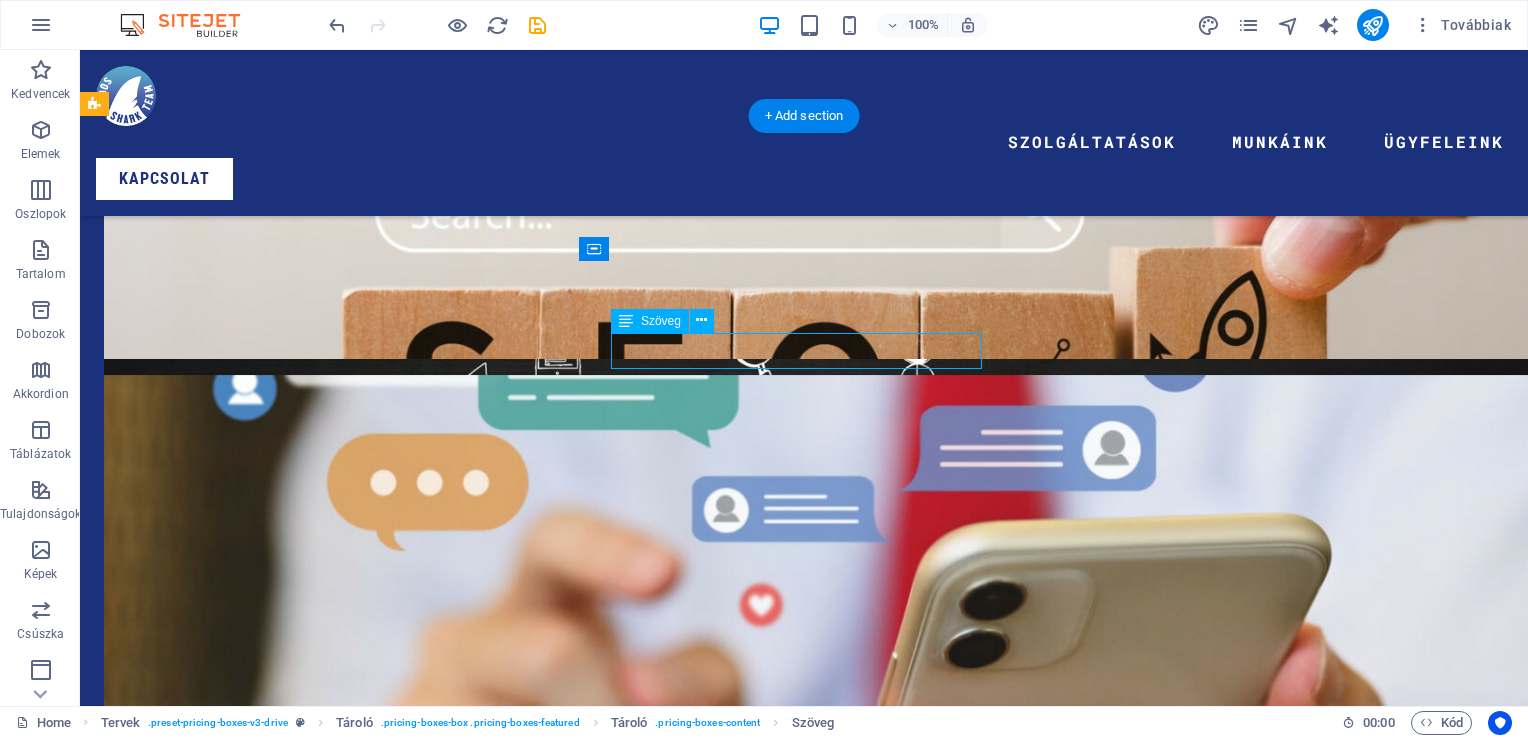 scroll, scrollTop: 4307, scrollLeft: 0, axis: vertical 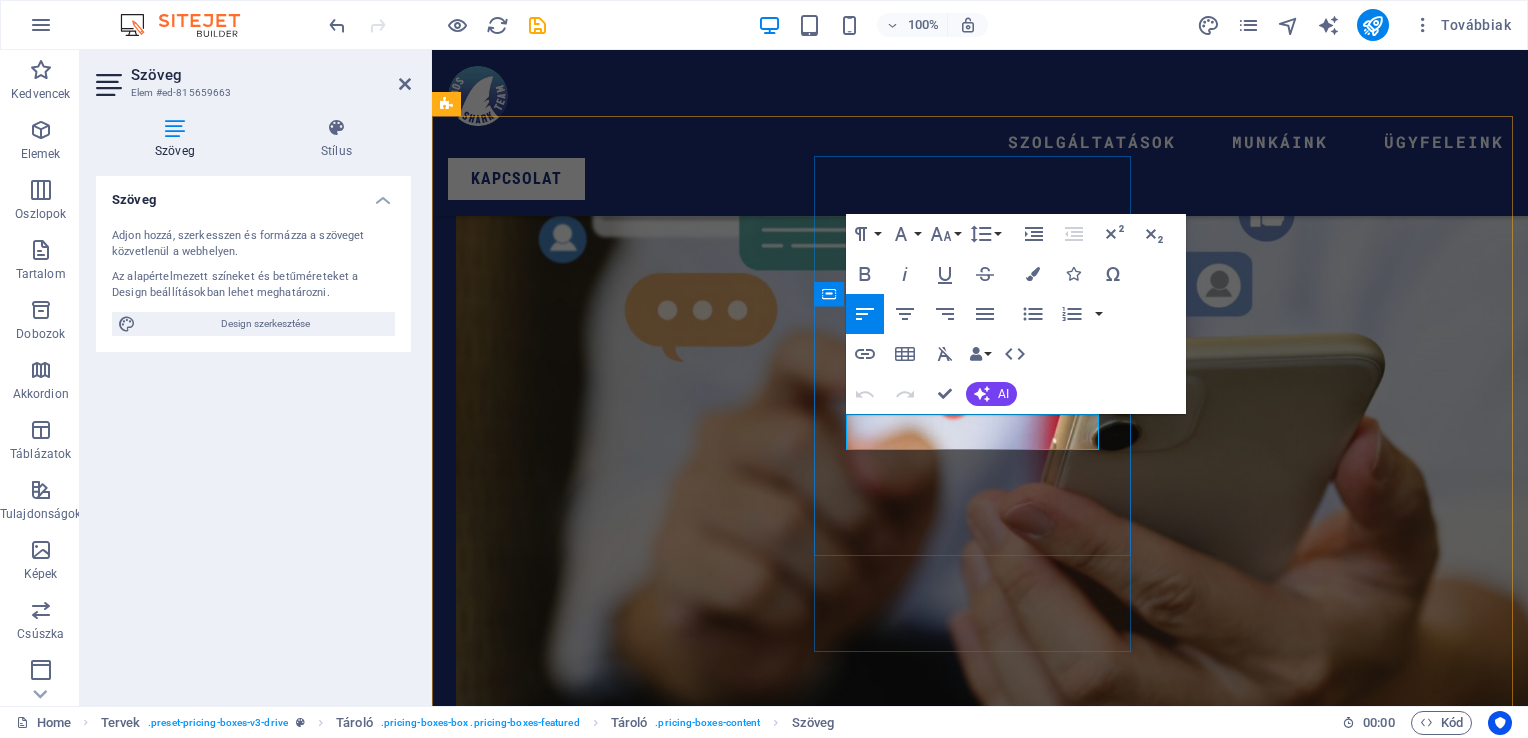 click on "Standart csomag" at bounding box center (595, 8329) 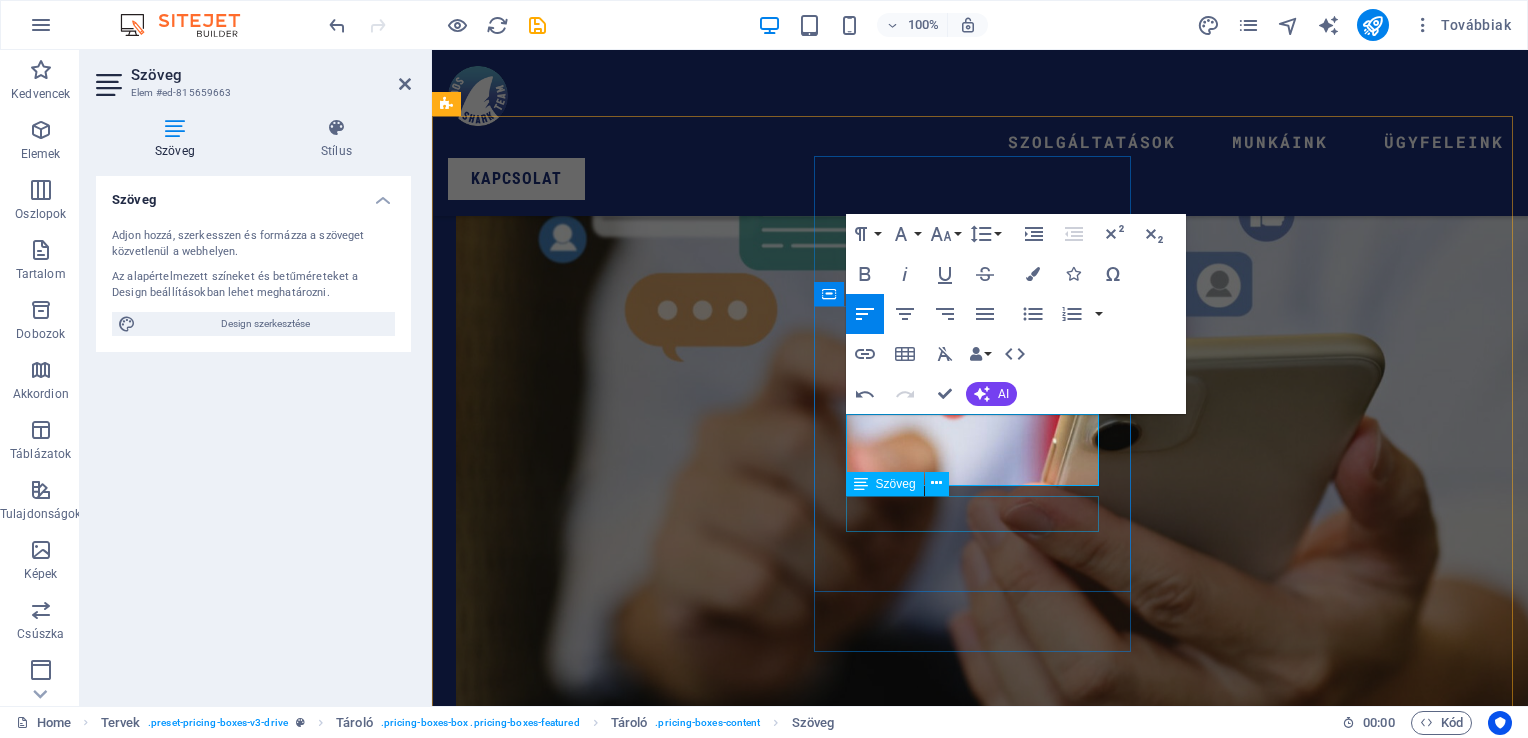 click on "Prémium csomag" at bounding box center (980, 8825) 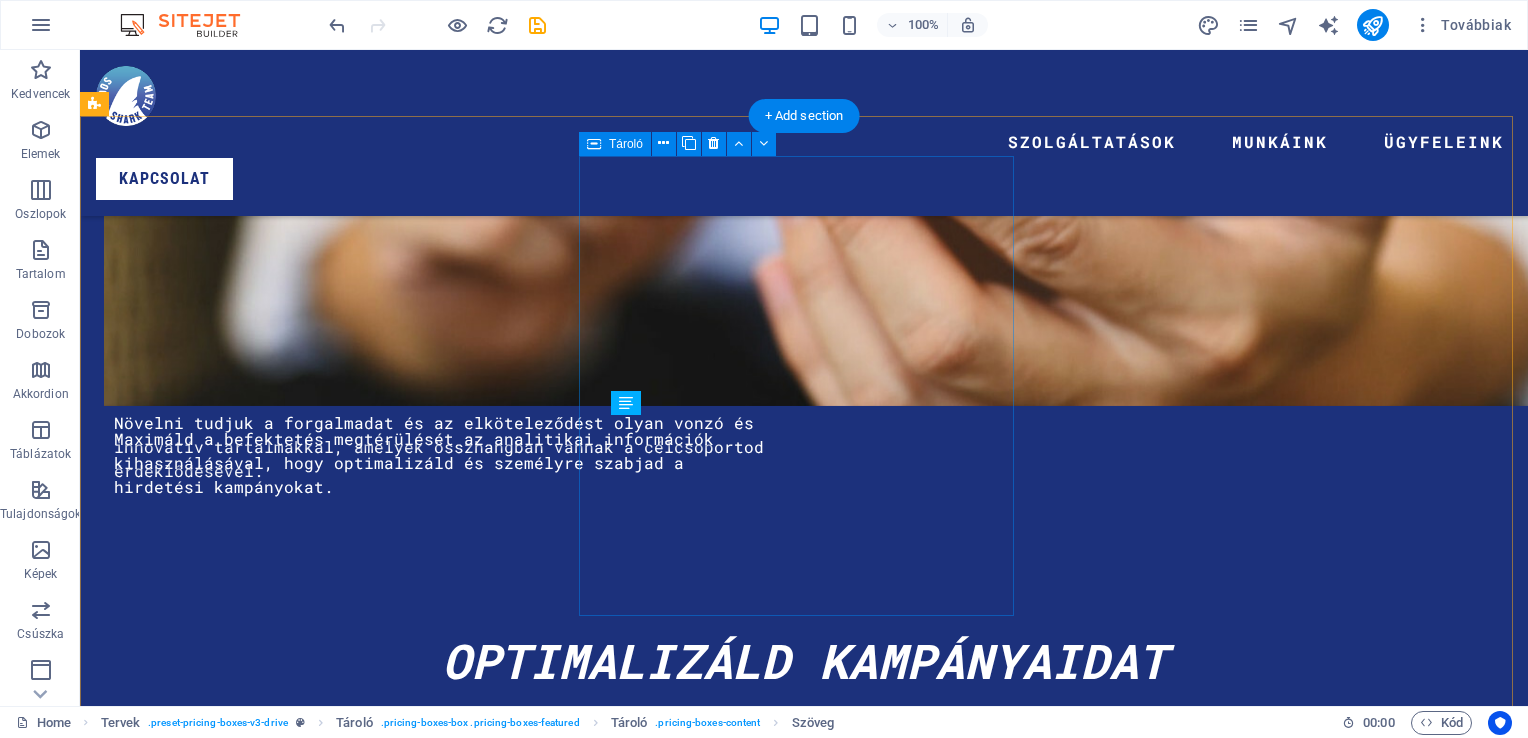scroll, scrollTop: 3770, scrollLeft: 0, axis: vertical 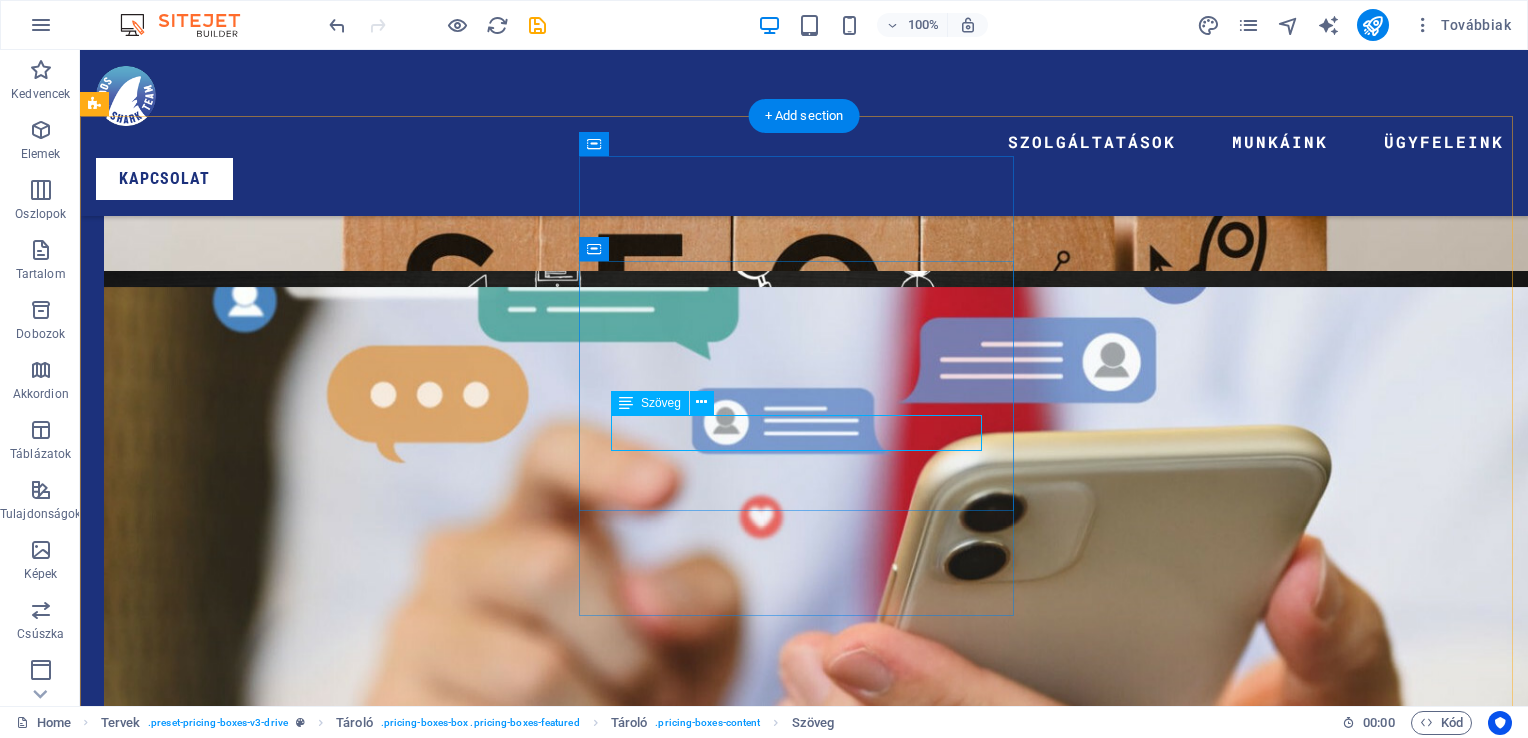 click on "Prémium csomag" at bounding box center (804, 10338) 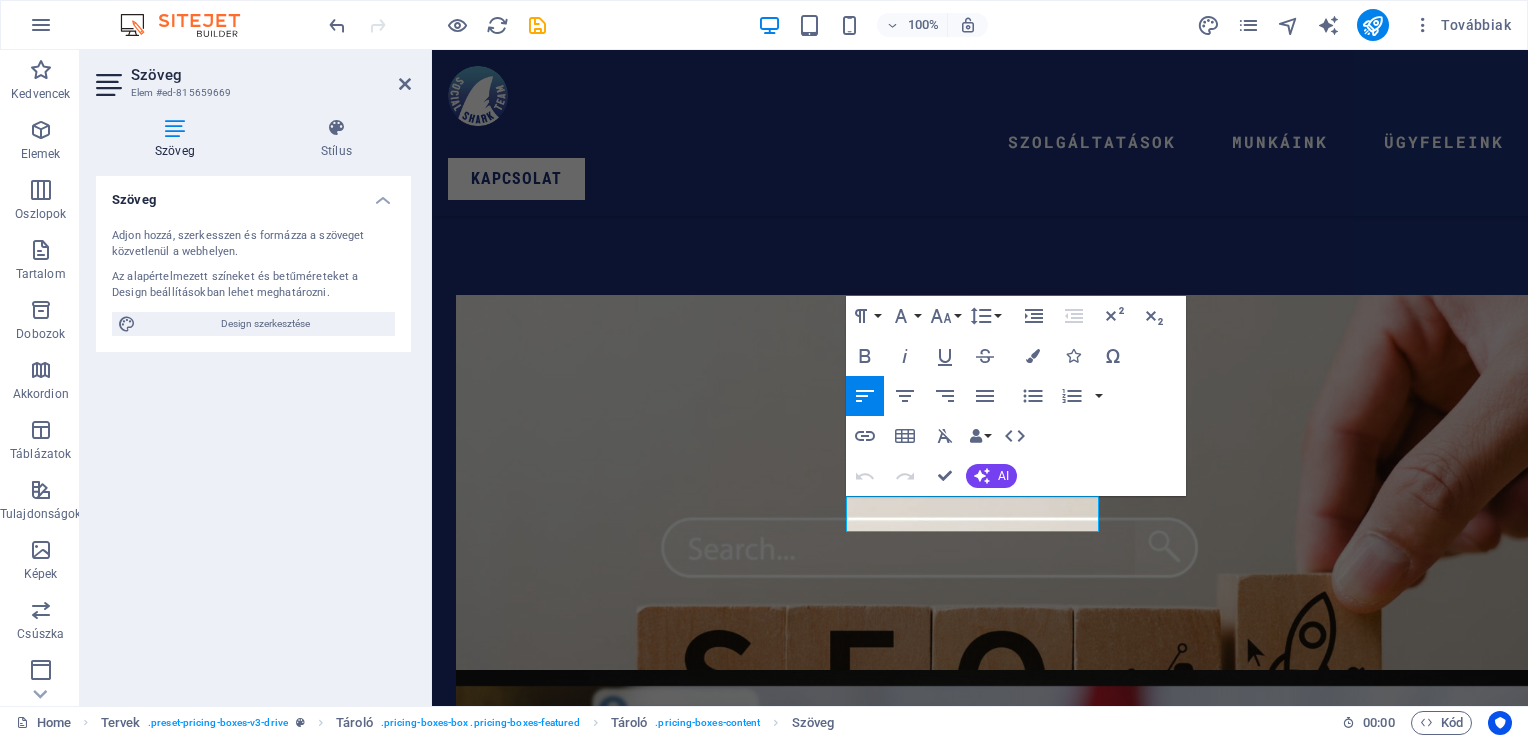 scroll, scrollTop: 4307, scrollLeft: 0, axis: vertical 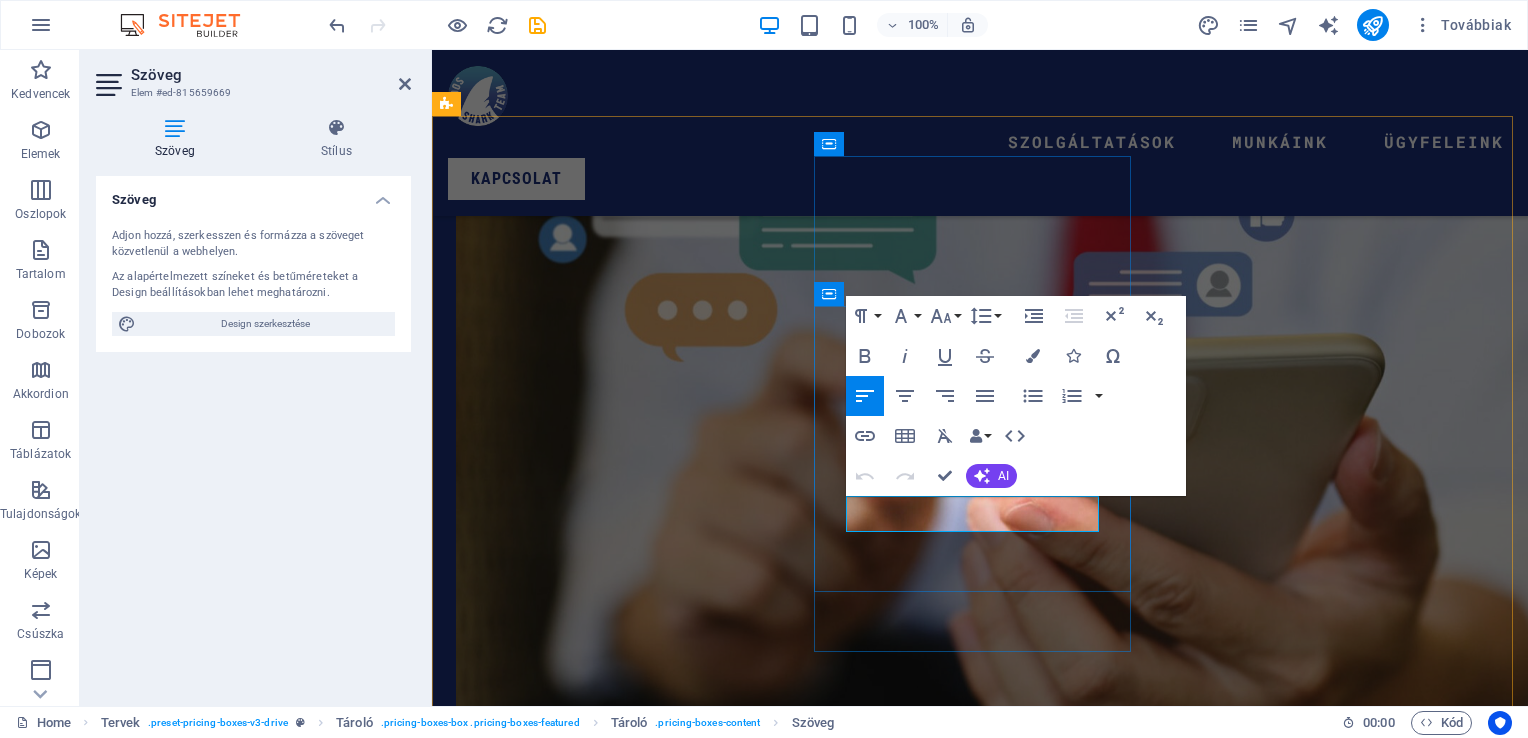 click on "Prémium csomag" at bounding box center (980, 8825) 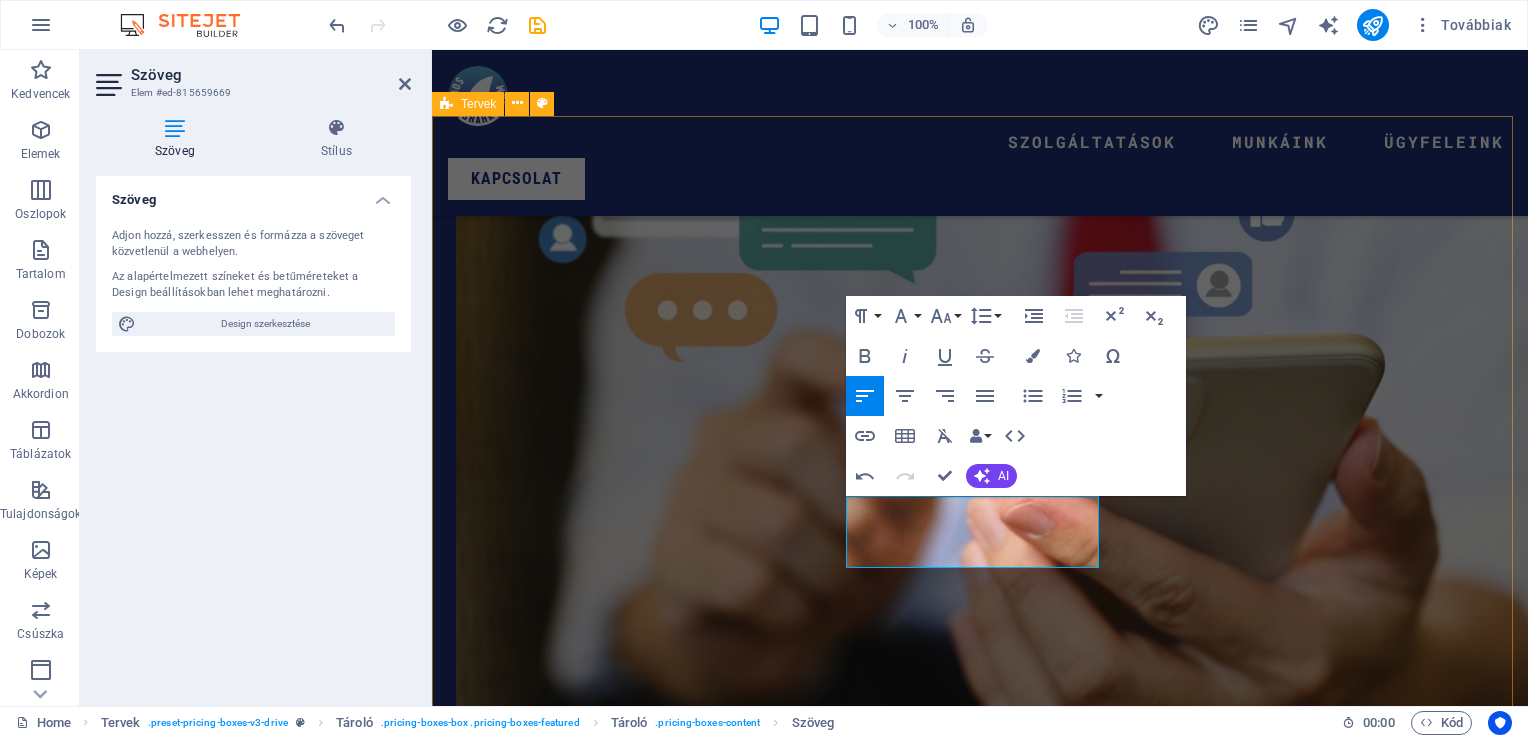 click on "Közösségi Média Kezelés      Kezdő csomag 49000  ft      Standart csomag 89000 ft      Prémium csomag 149000 ft weboldal kezelés        Kezdő csomag 100000 ft      Standart csomag 179000 ft      Prémium csomag 299000 ft További szolgaltatásaink      Szórólap tervezés      Logótervezés      Névjegykártyatervezés Üzenj NEKÜNK" at bounding box center [980, 7947] 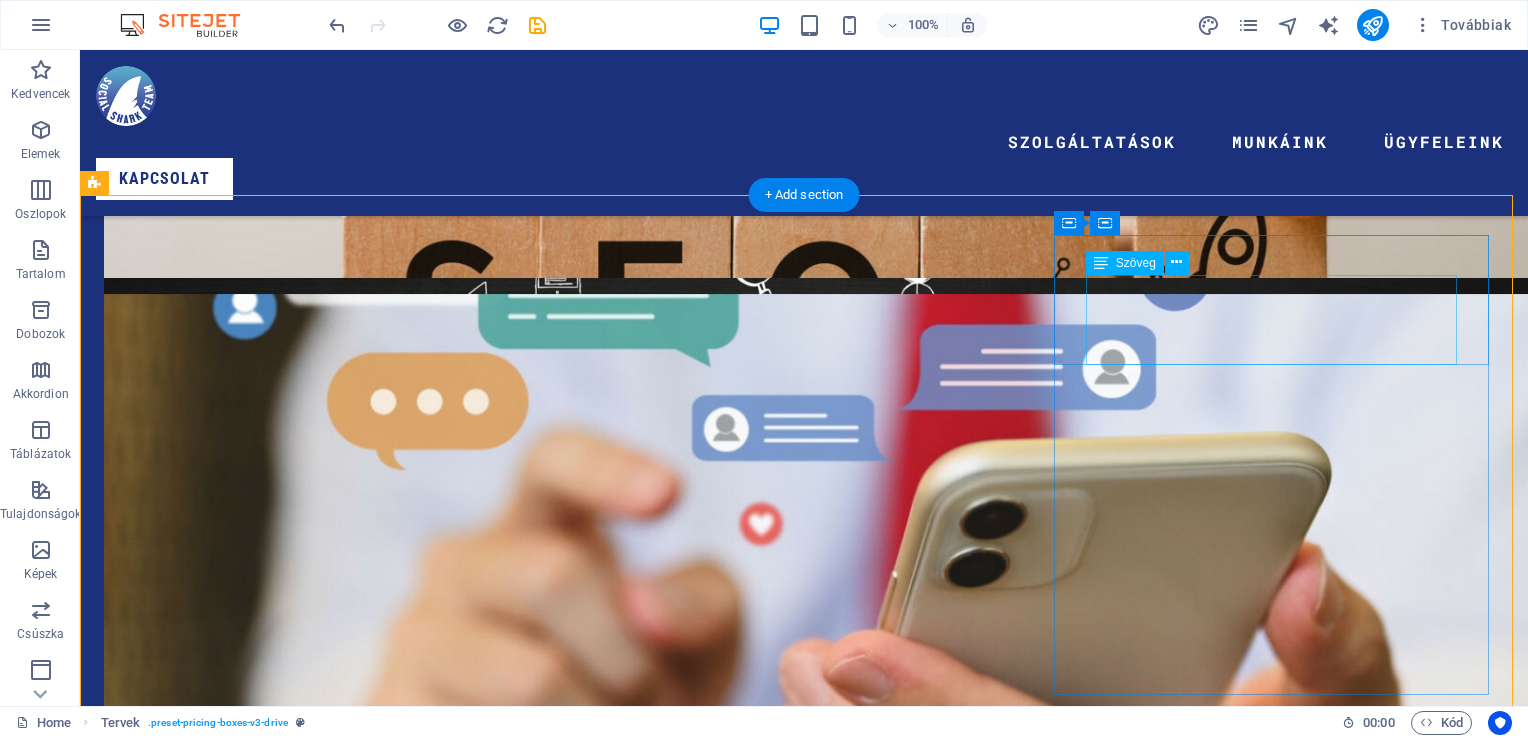 scroll, scrollTop: 3789, scrollLeft: 0, axis: vertical 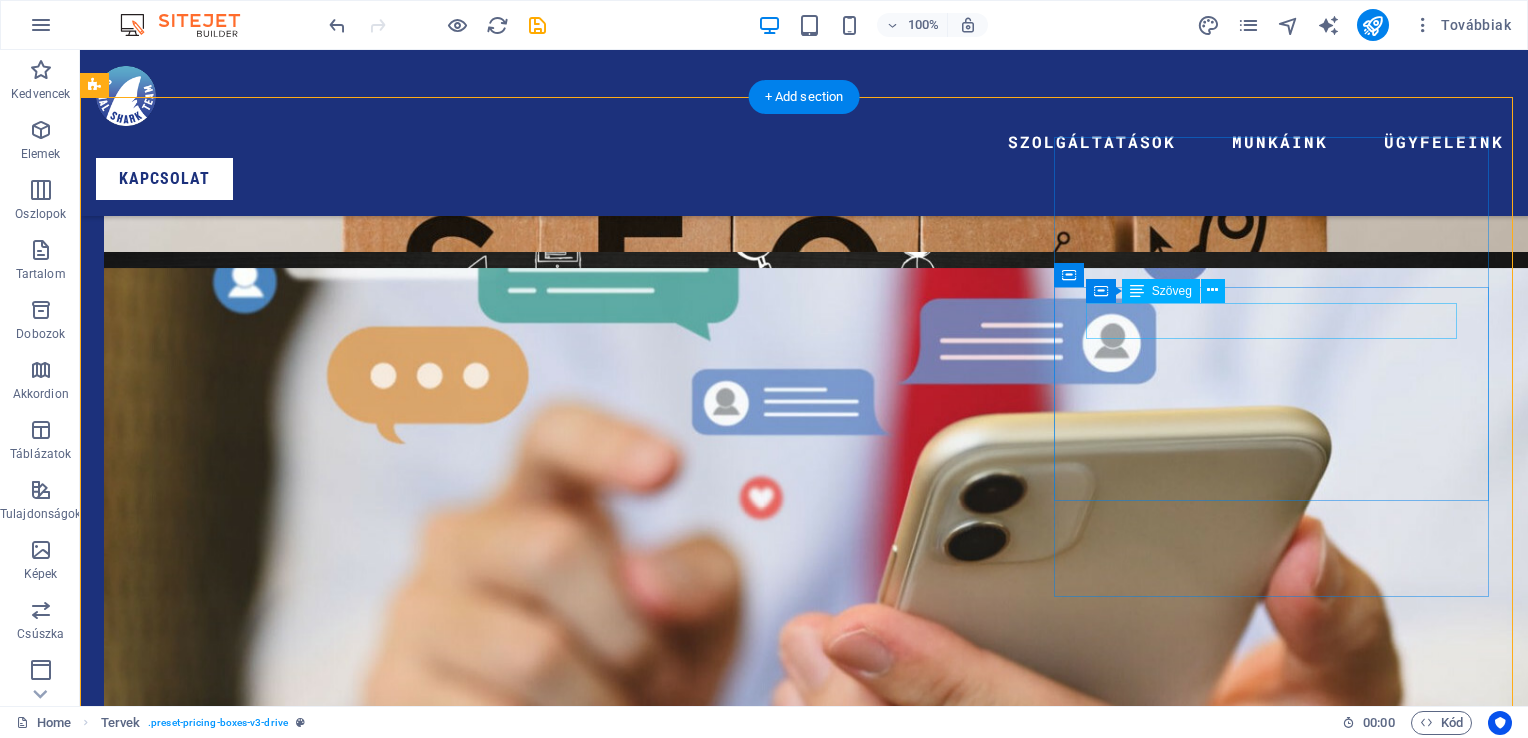 click on "Szórólap tervezés" at bounding box center (804, 11761) 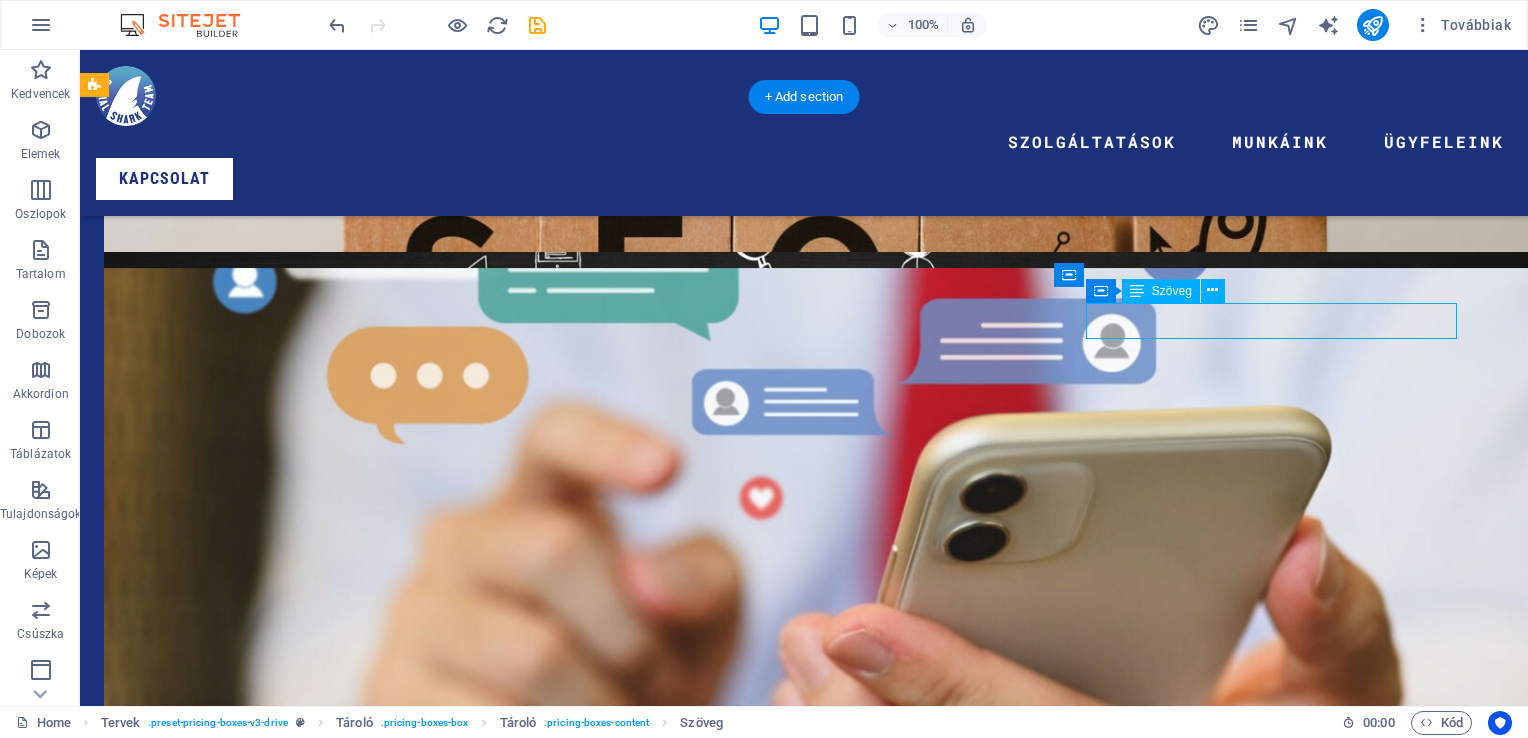 click on "Szórólap tervezés" at bounding box center (804, 11761) 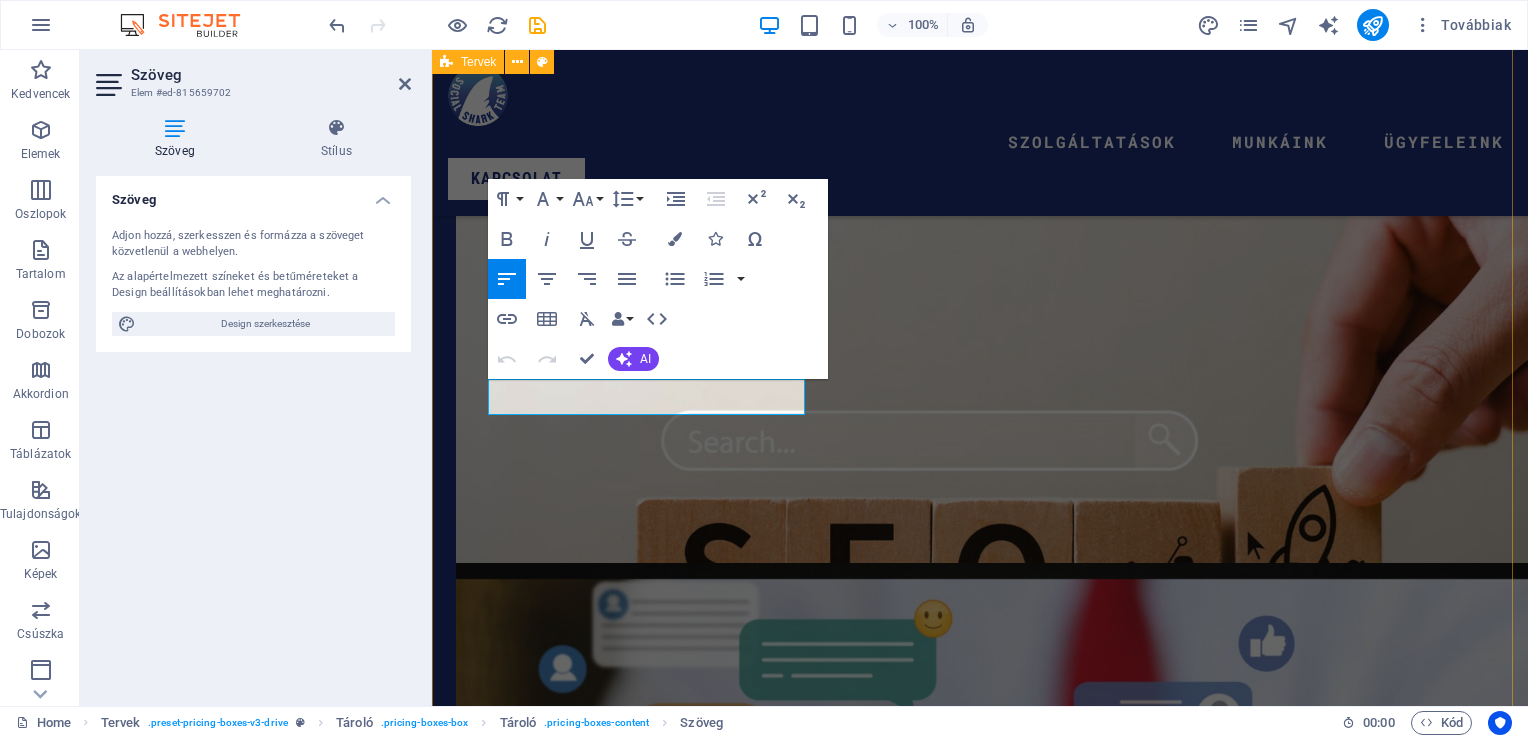 scroll, scrollTop: 4786, scrollLeft: 0, axis: vertical 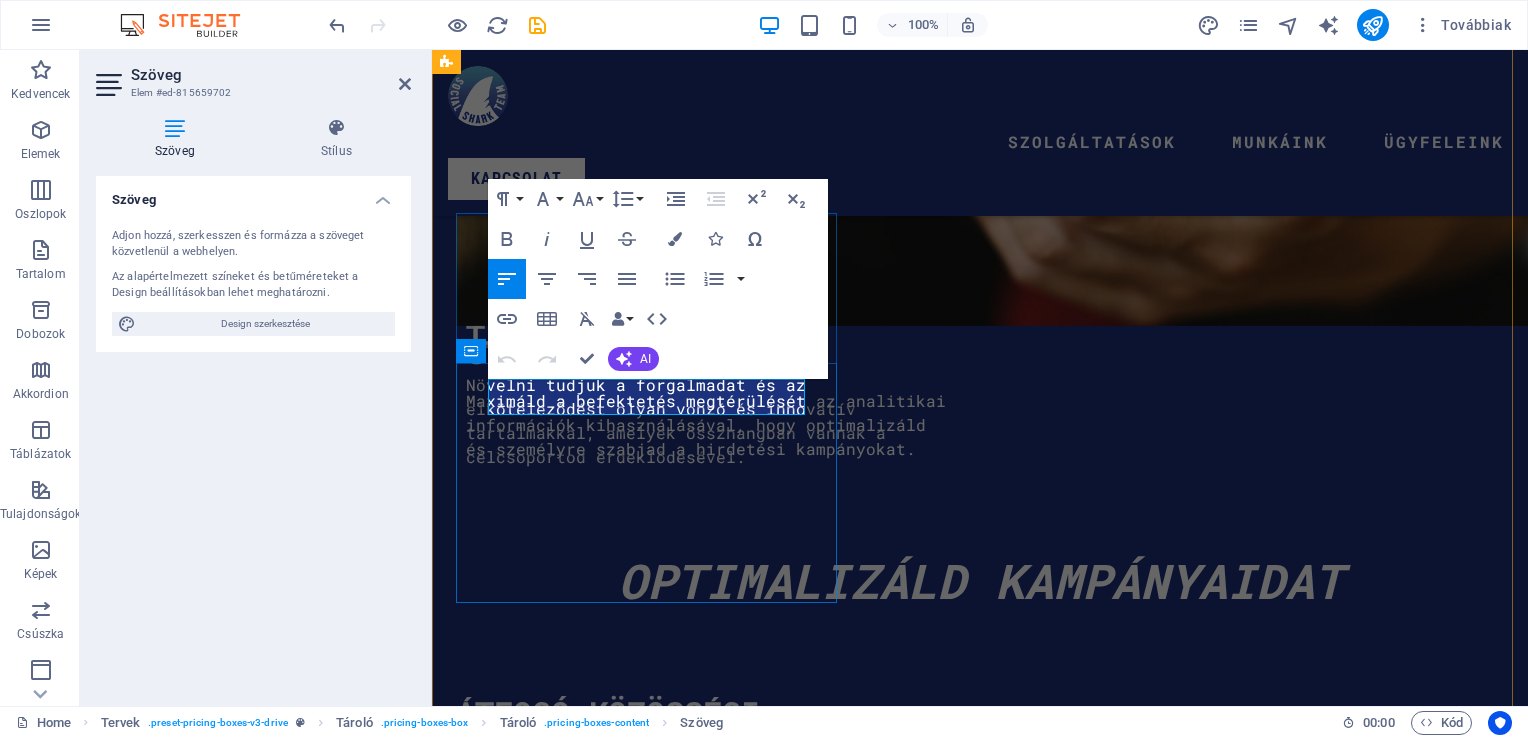 click on "Szórólap tervezés" at bounding box center [980, 9482] 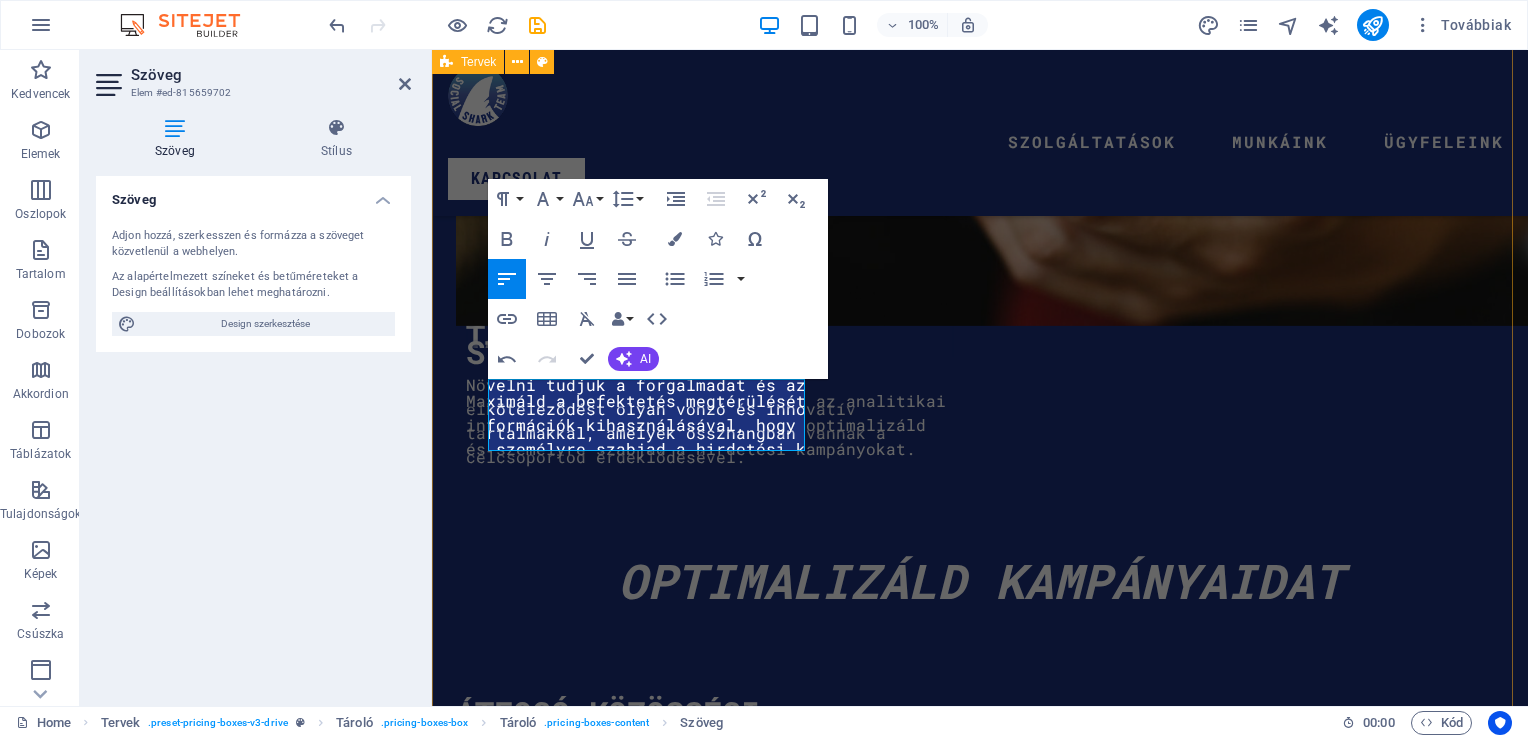 click on "Közösségi Média Kezelés      Kezdő csomag [PRICE]  ft      Standart csomag [PRICE] ft      Prémium csomag [PRICE] ft weboldal kezelés        Kezdő csomag [PRICE] ft      Standart csomag [PRICE] ft      Prémium csomag [PRICE] ft További szolgaltatásaink      Szórólap tervezés [PRICE]-[PRICE] ft      Logótervezés      Névjegykártyatervezés Üzenj NEKÜNK" at bounding box center [980, 7468] 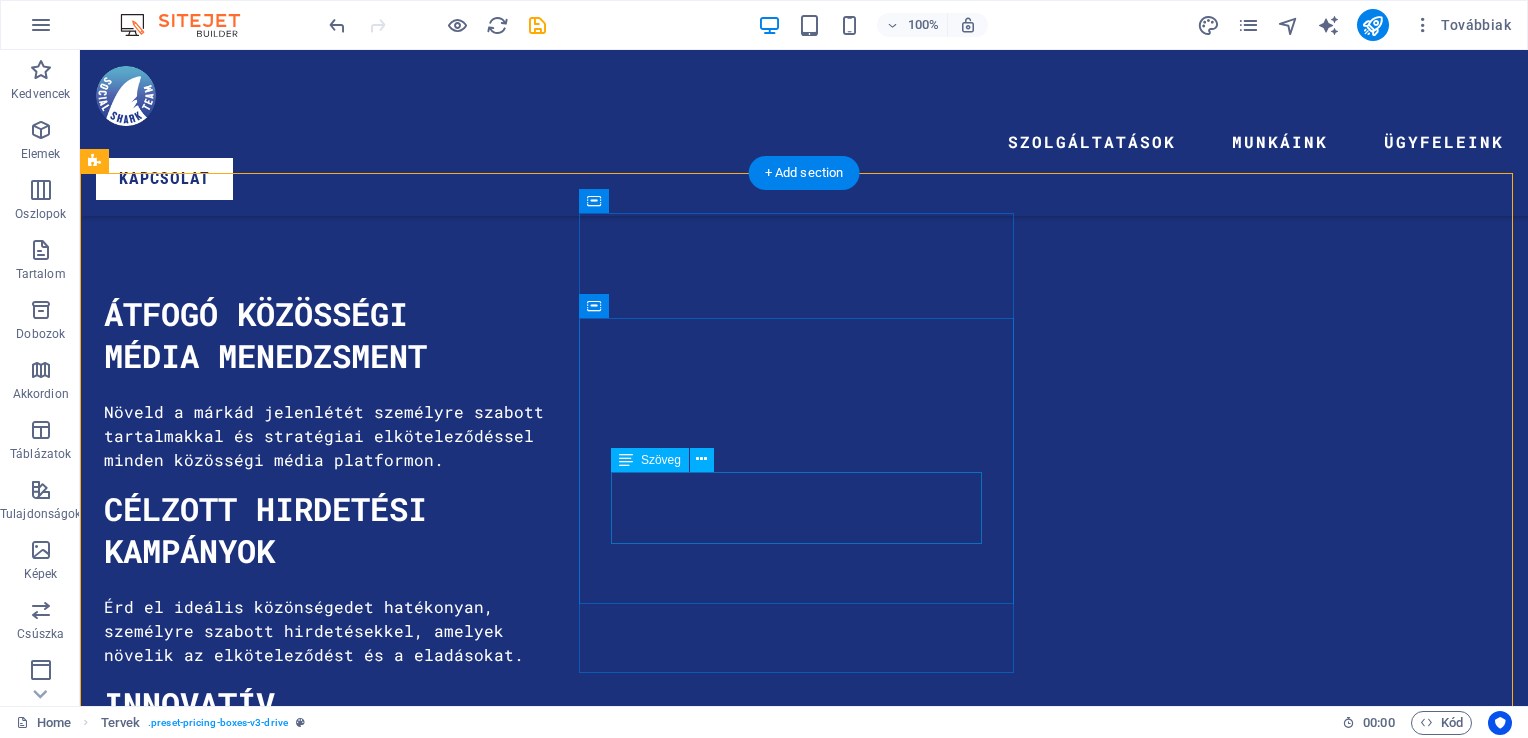 scroll, scrollTop: 3713, scrollLeft: 0, axis: vertical 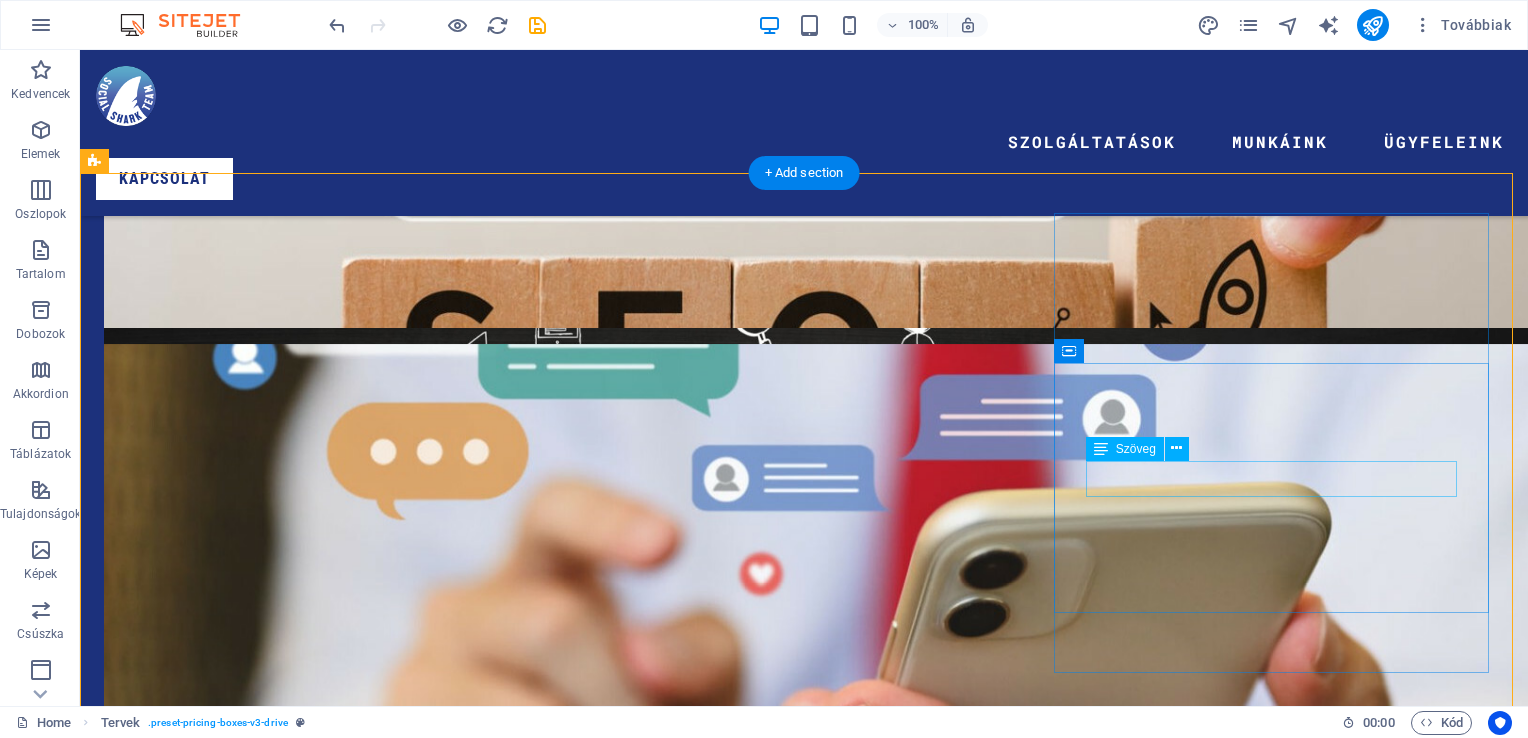 click on "Logótervezés" at bounding box center (804, 13088) 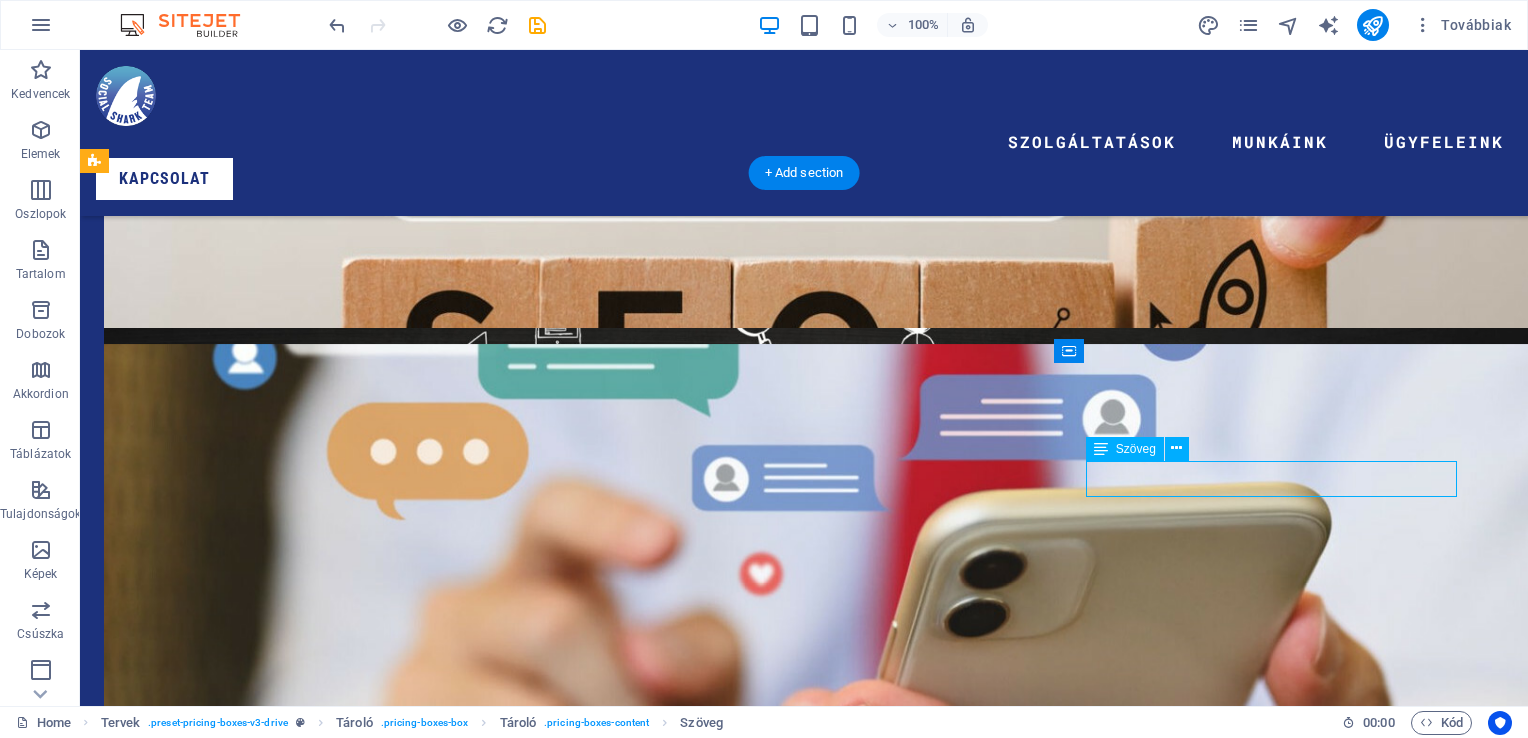 click on "Logótervezés" at bounding box center (804, 13088) 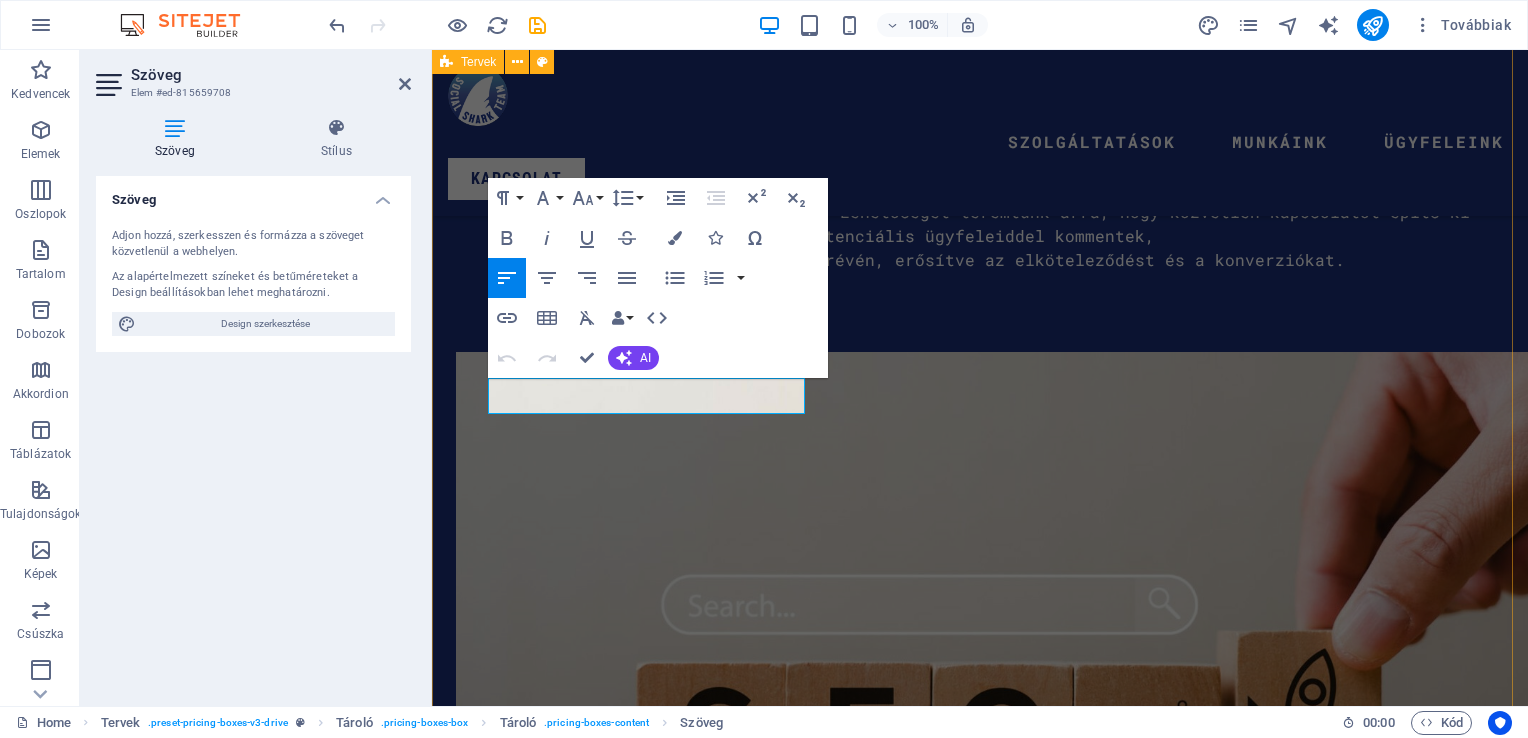 scroll, scrollTop: 4868, scrollLeft: 0, axis: vertical 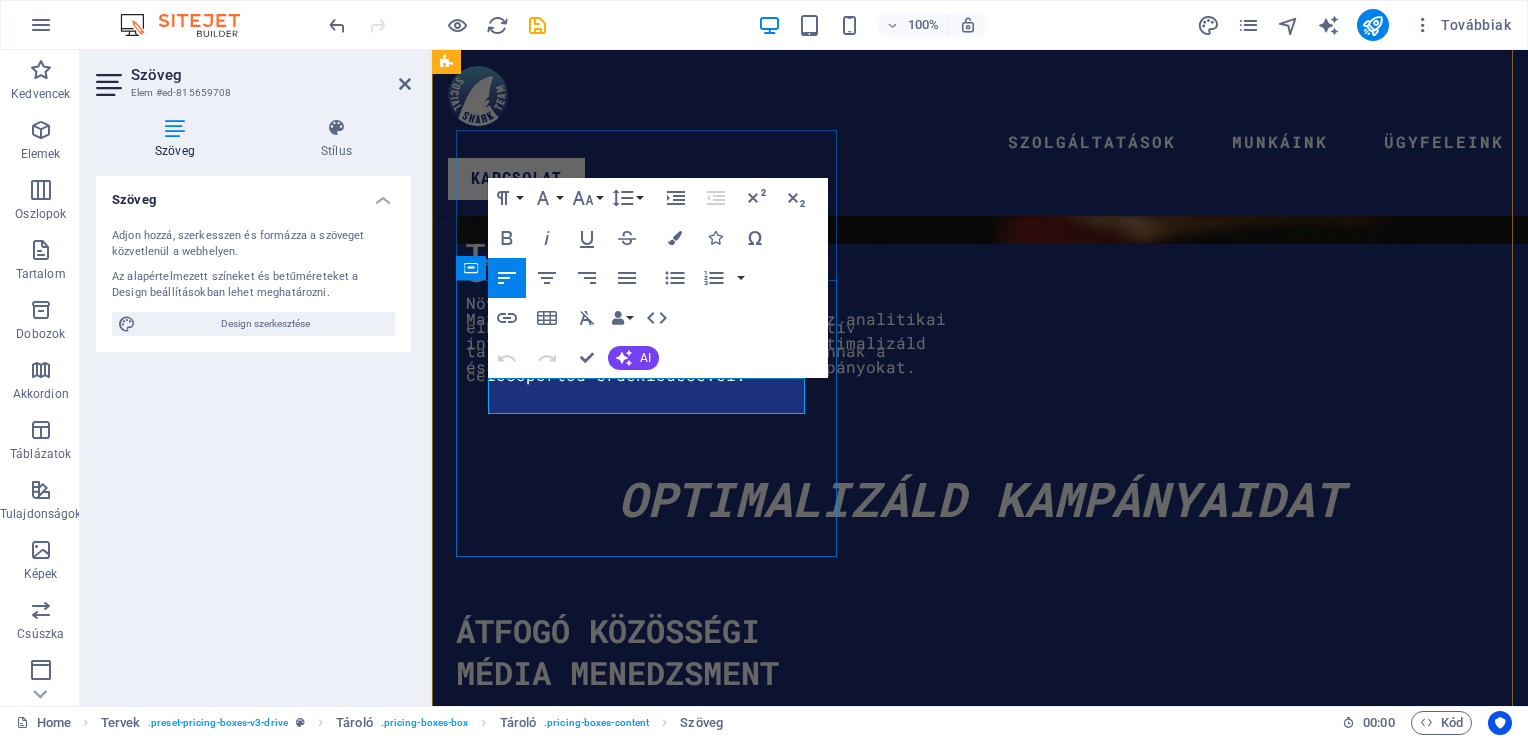click on "Logótervezés" at bounding box center (980, 10346) 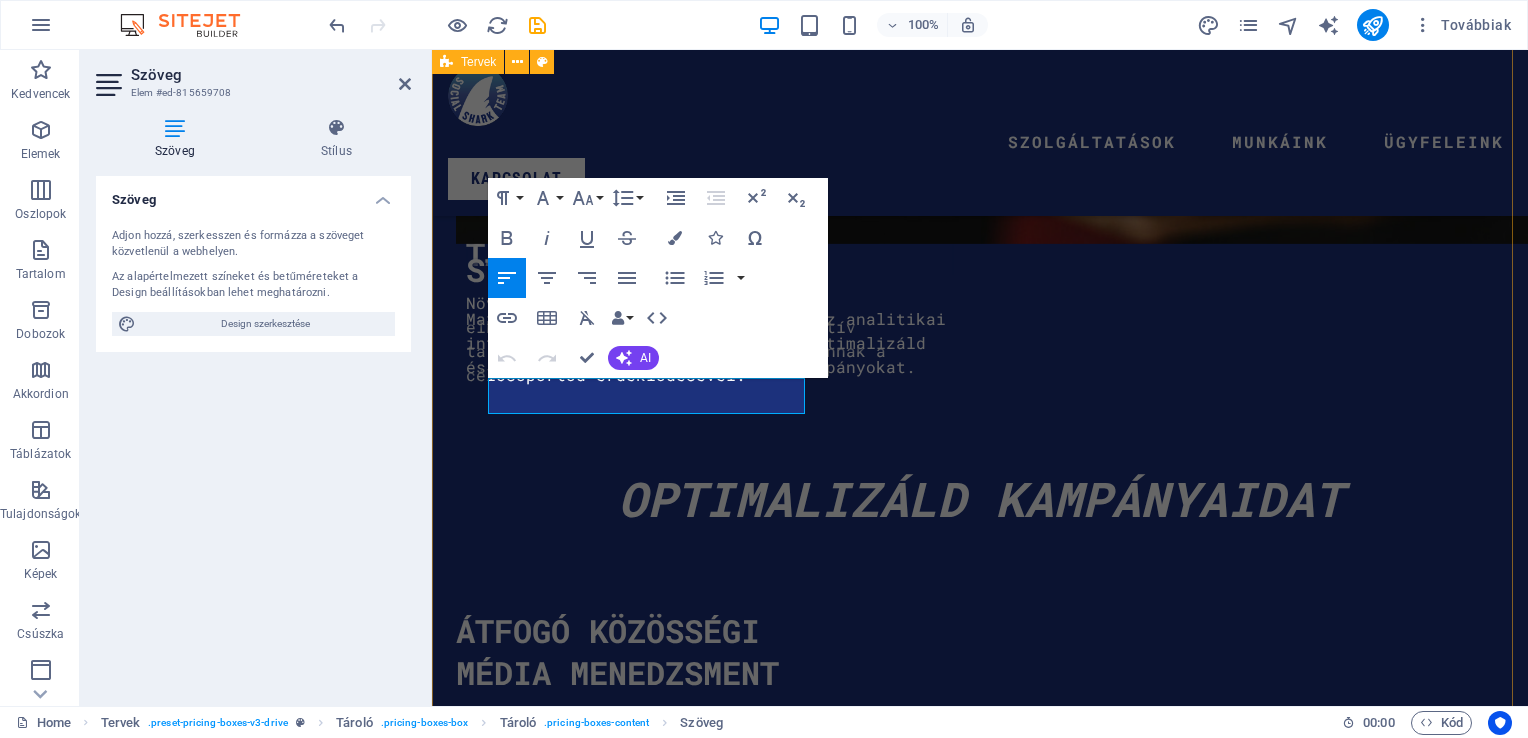 type 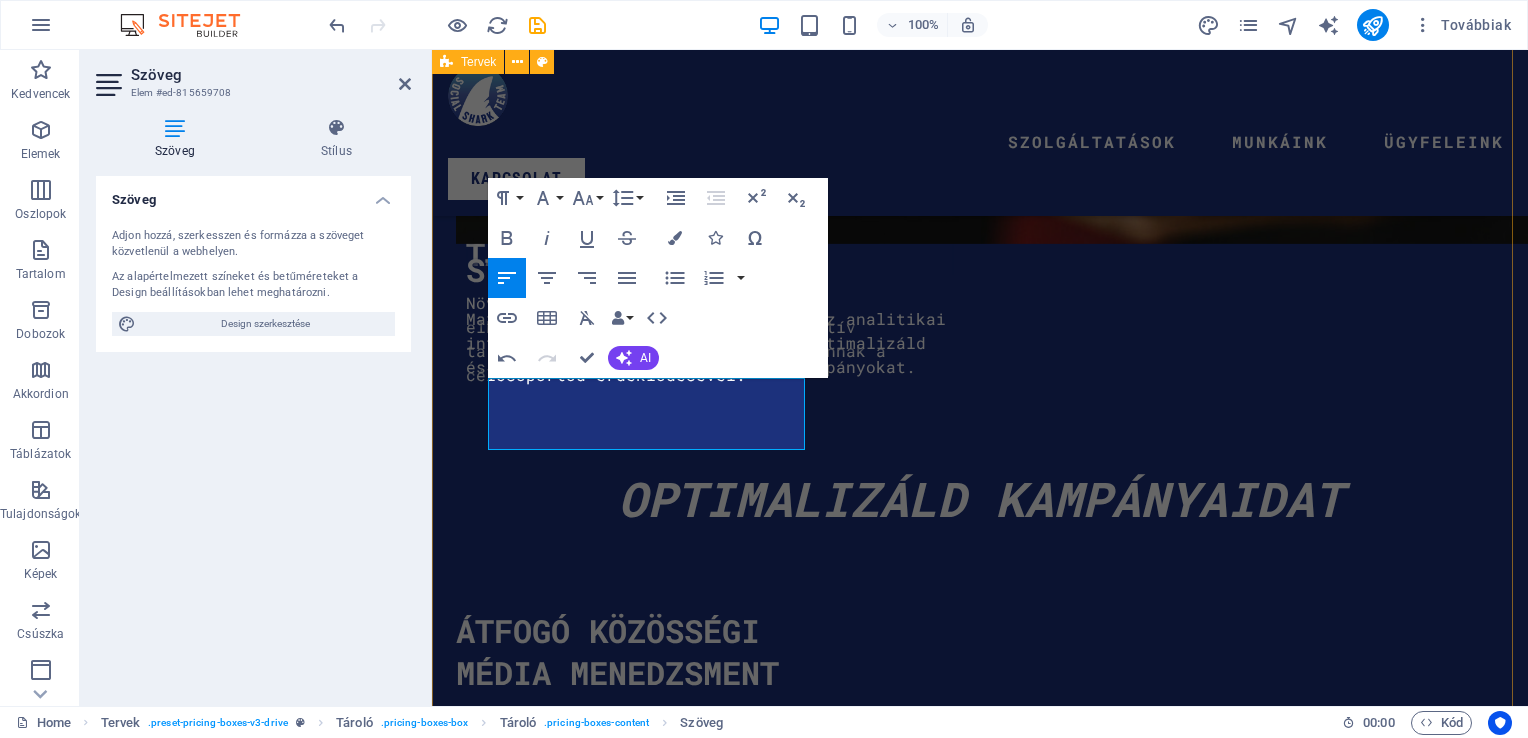 click on "Közösségi Média Kezelés      Kezdő csomag 49000  ft      Standart csomag 89000 ft      Prémium csomag 149000 ft weboldal kezelés        Kezdő csomag 100000 ft      Standart csomag 179000 ft      Prémium csomag 299000 ft További szolgaltatásaink      Szórólap tervezés 12000-90000 ft      Logótervezés 25000-50000 ft      Névjegykártyatervezés Üzenj NEKÜNK" at bounding box center (980, 7386) 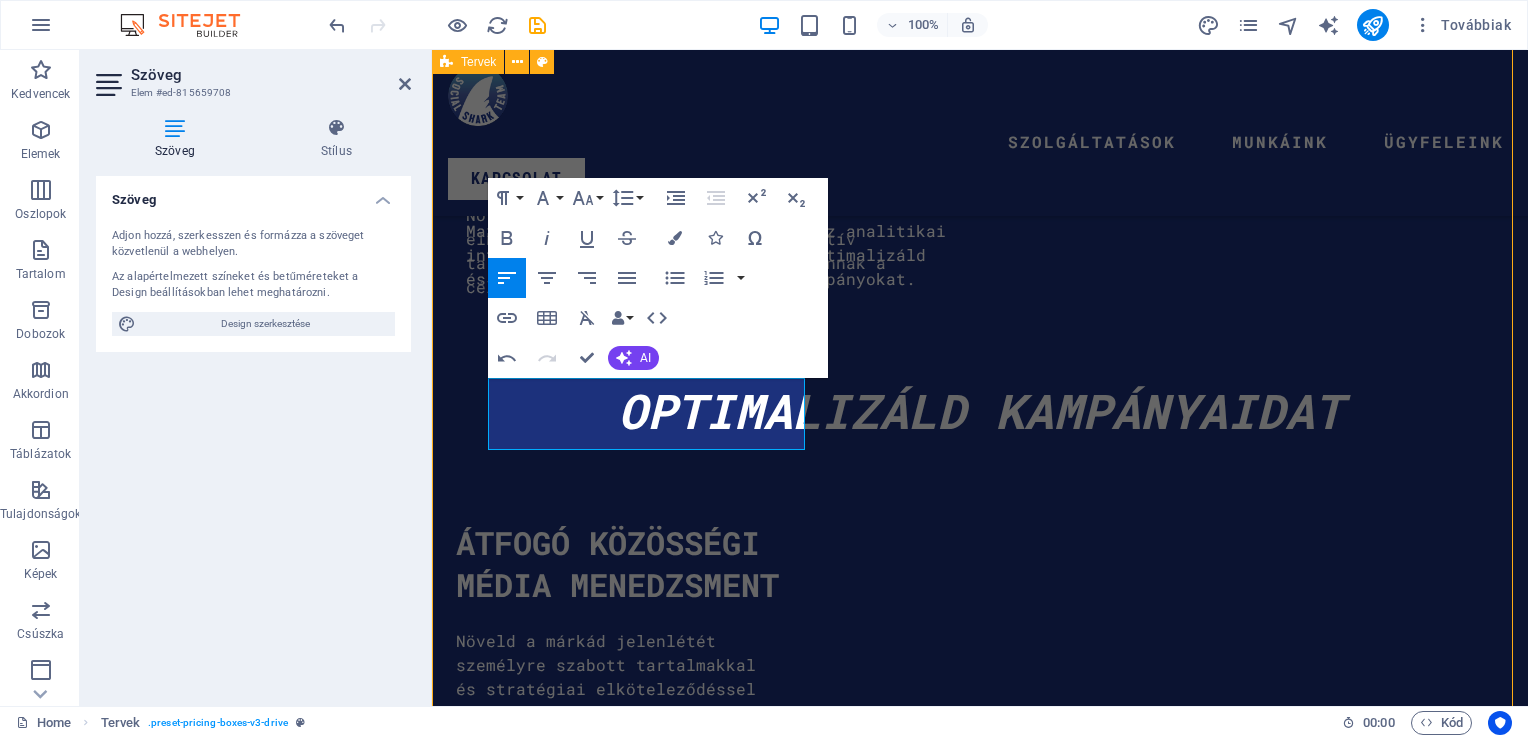 scroll, scrollTop: 3796, scrollLeft: 0, axis: vertical 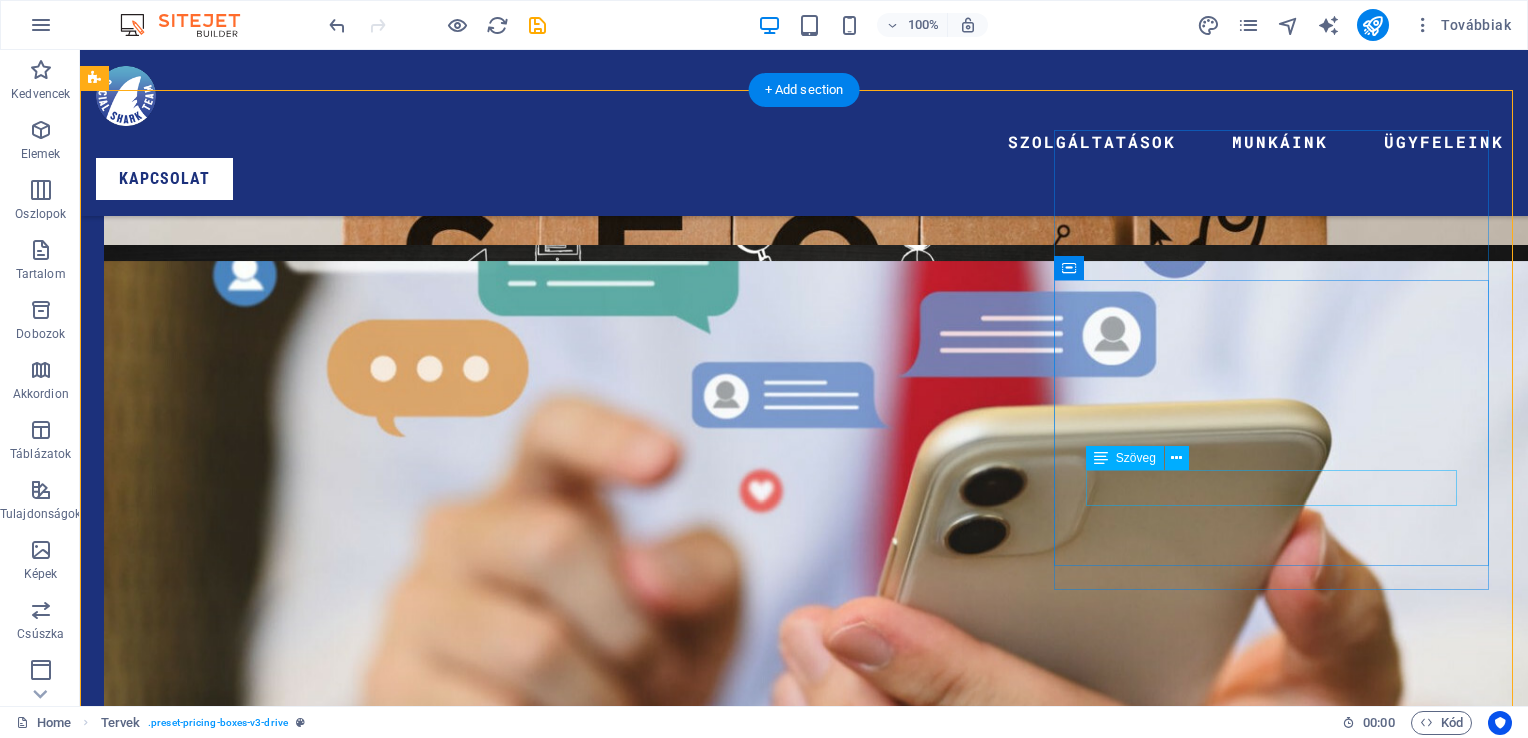 click on "Névjegykártyatervezés" at bounding box center [804, 14267] 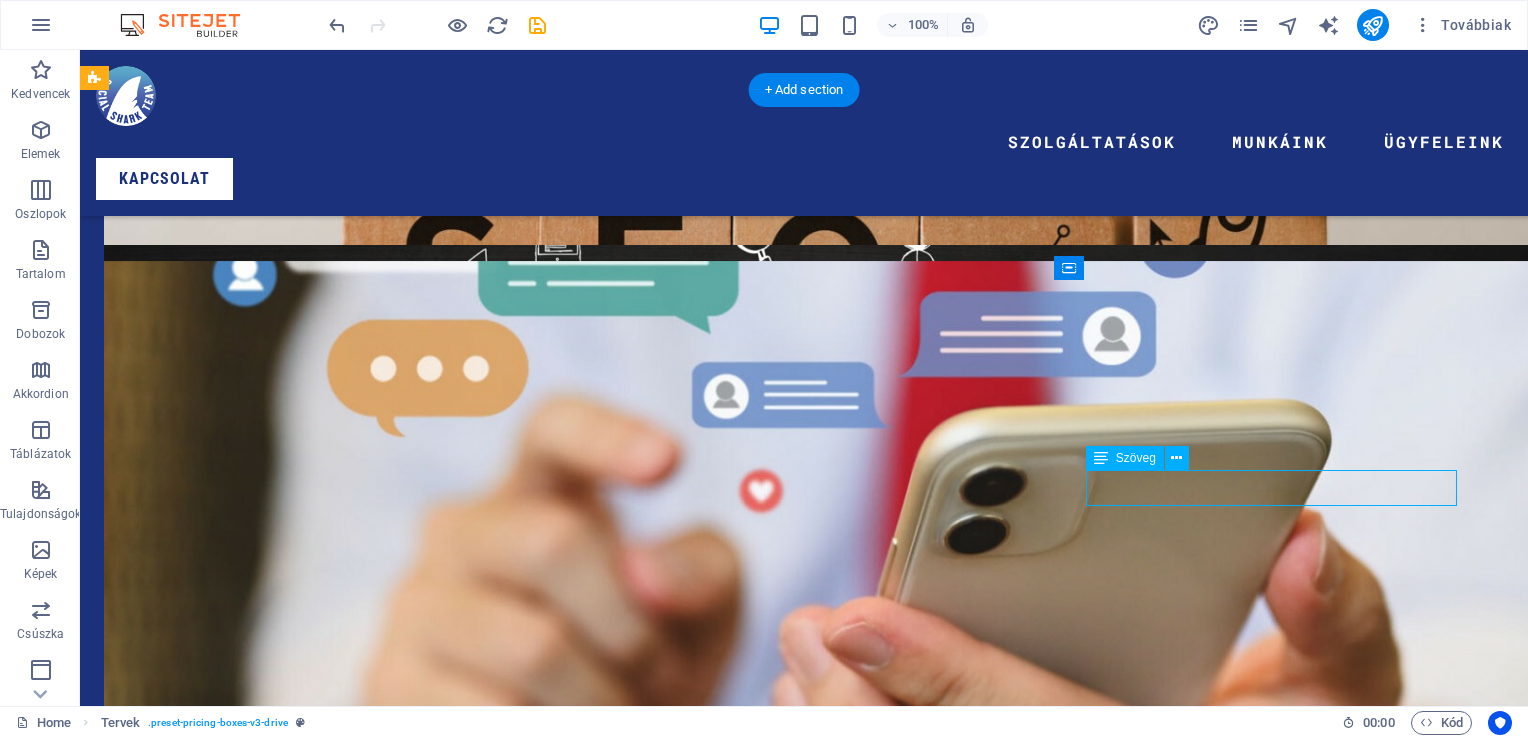 click on "Névjegykártyatervezés" at bounding box center (804, 14267) 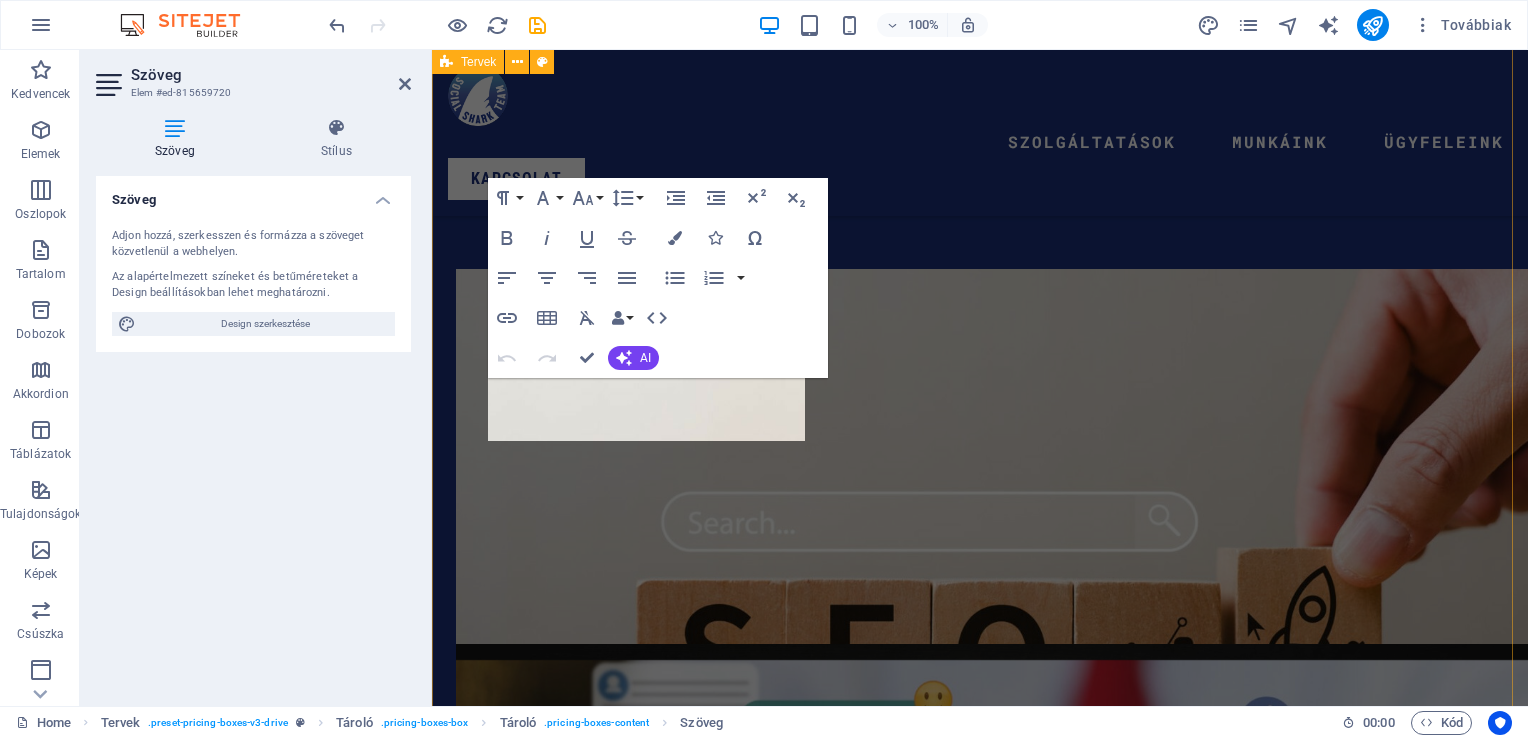 scroll, scrollTop: 4960, scrollLeft: 0, axis: vertical 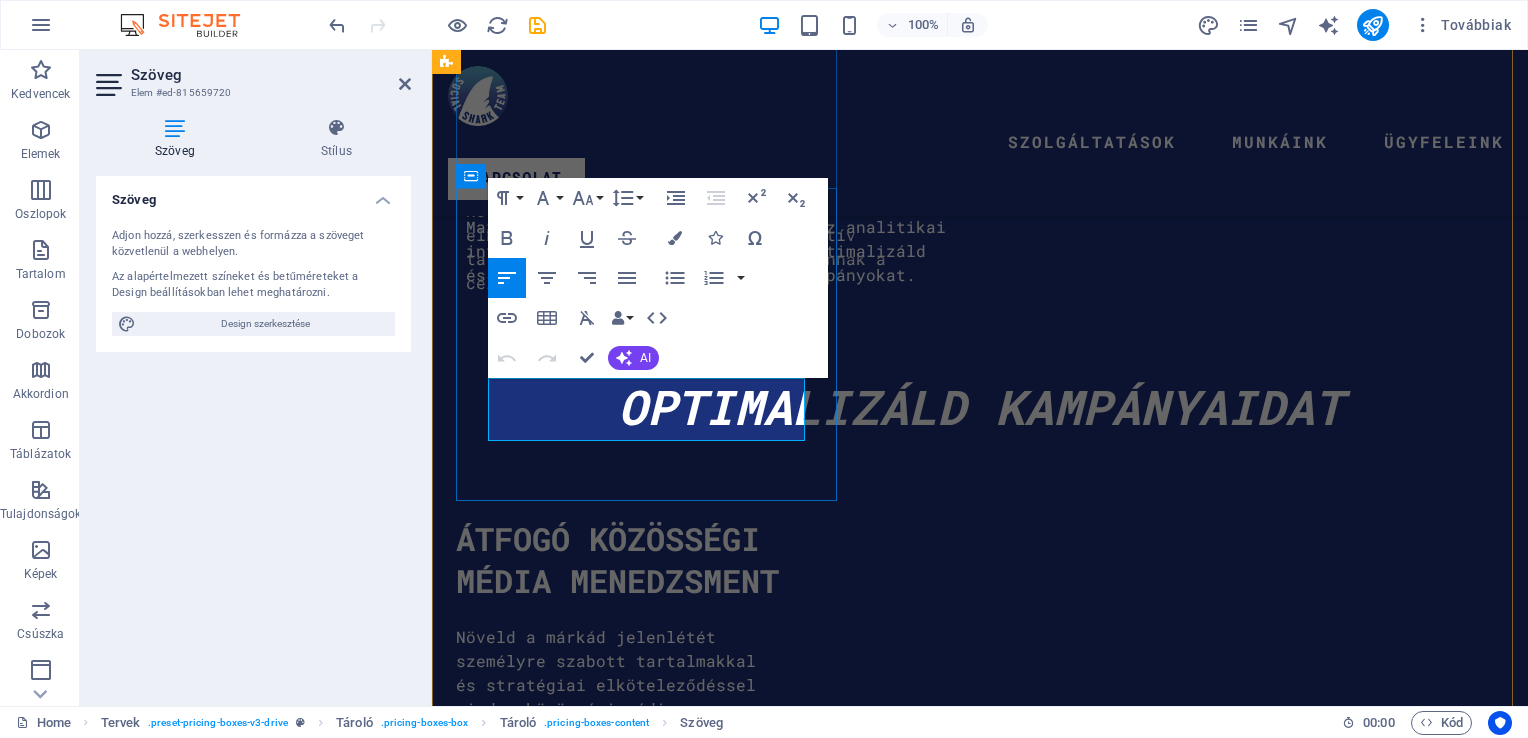click on "Névjegykártyatervezés" at bounding box center [637, 11659] 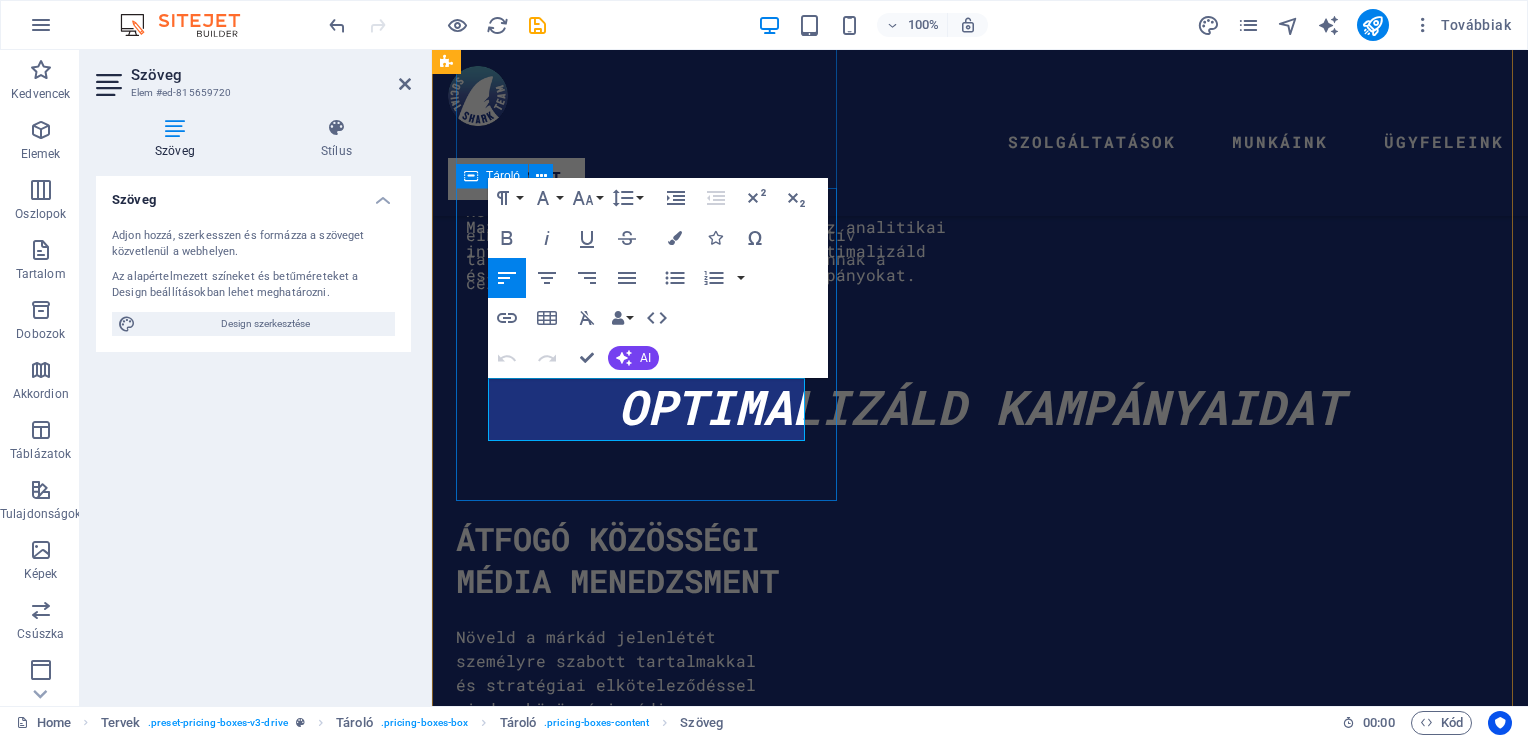 type 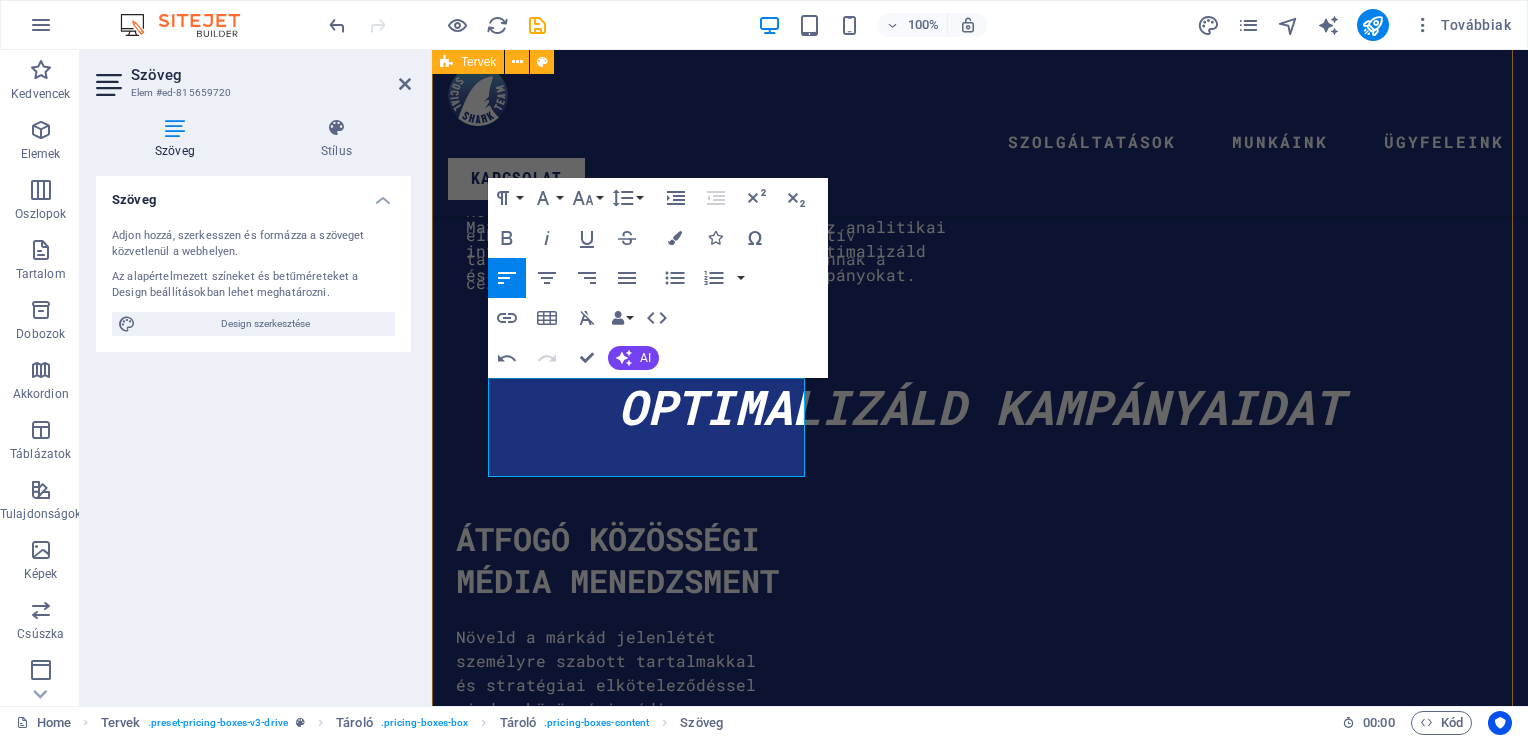 click on "Közösségi Média Kezelés      Kezdő csomag [PRICE]  ft      Standart csomag [PRICE] ft      Prémium csomag [PRICE] ft weboldal kezelés        Kezdő csomag [PRICE] ft      Standart csomag [PRICE] ft      Prémium csomag [PRICE] ft További szolgaltatásaink      Szórólap tervezés [PRICE]-[PRICE] ft      Logótervezés [PRICE]-[PRICE] ft      Névjegykártyatervezés [PRICE]-[PRICE] ft Üzenj NEKÜNK" at bounding box center [980, 7294] 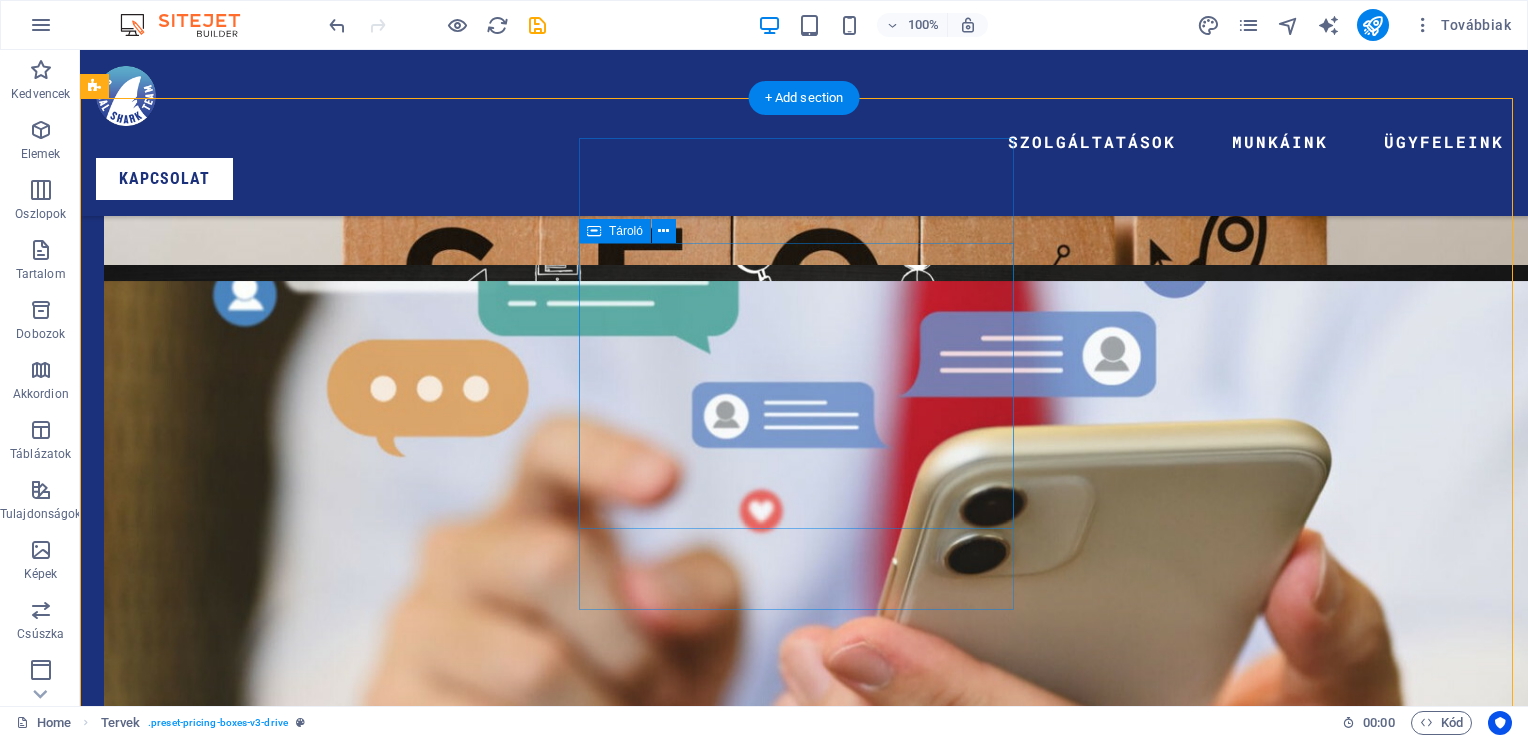 scroll, scrollTop: 3788, scrollLeft: 0, axis: vertical 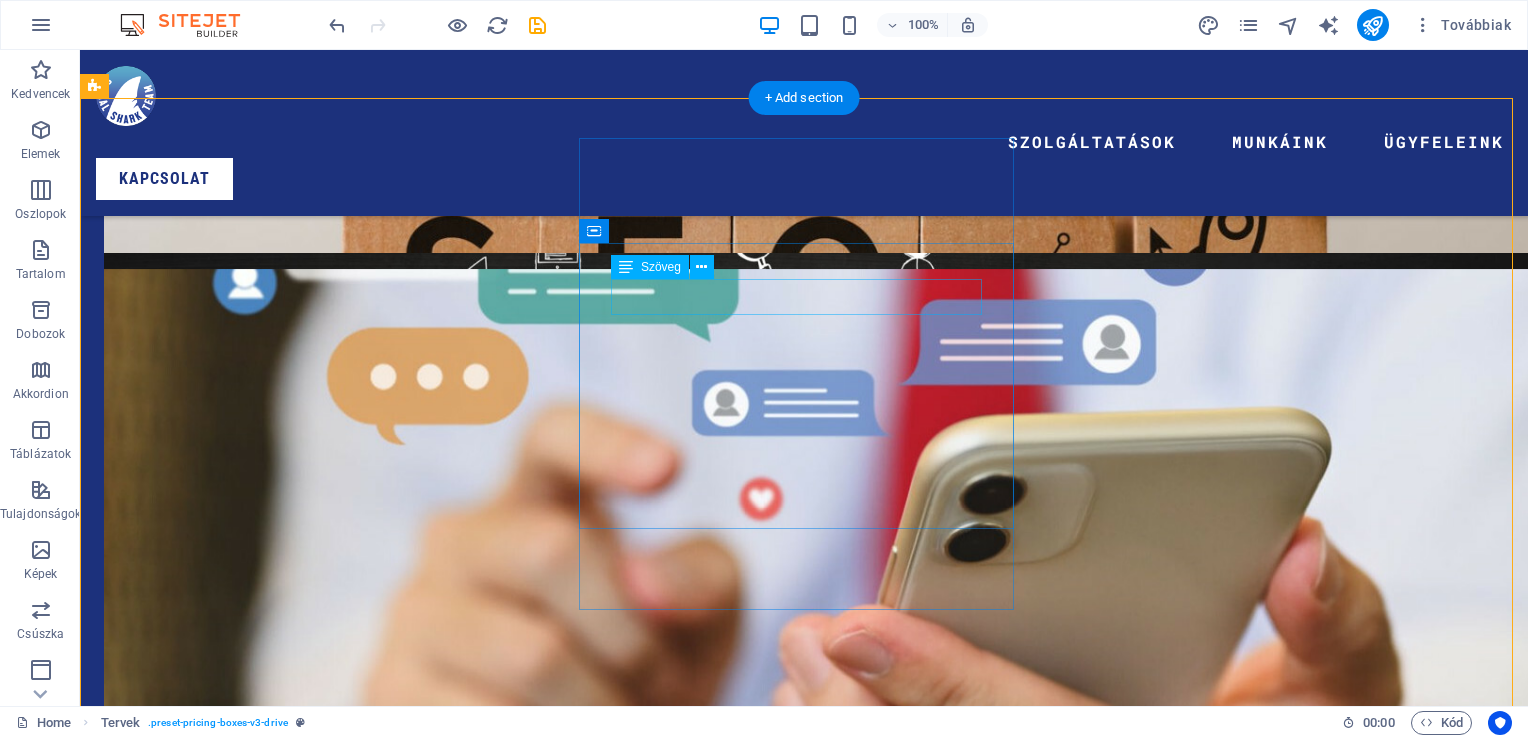 click on "Kezdő csomag 100000 ft" at bounding box center (804, 7827) 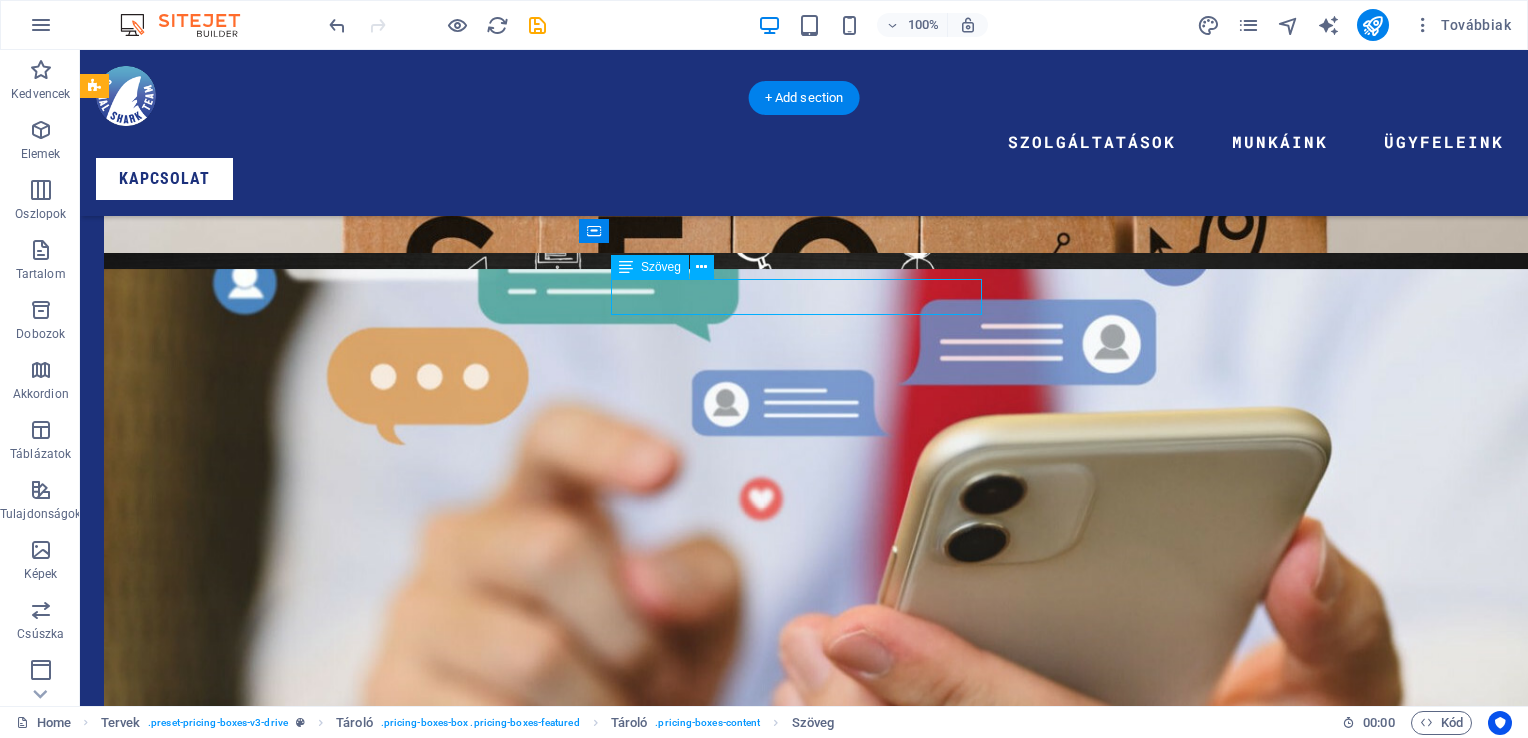 click on "Kezdő csomag 100000 ft" at bounding box center (804, 7827) 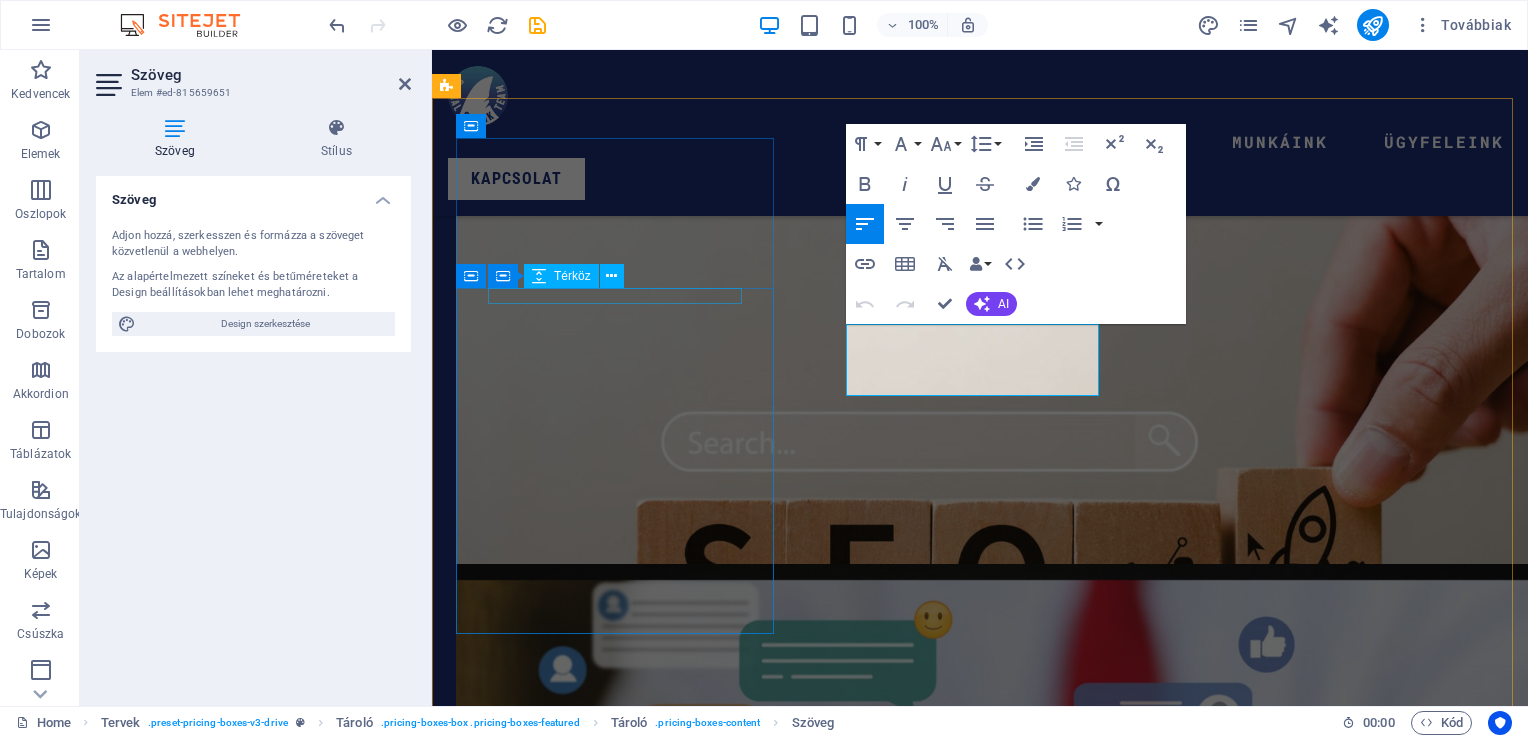 scroll, scrollTop: 4324, scrollLeft: 0, axis: vertical 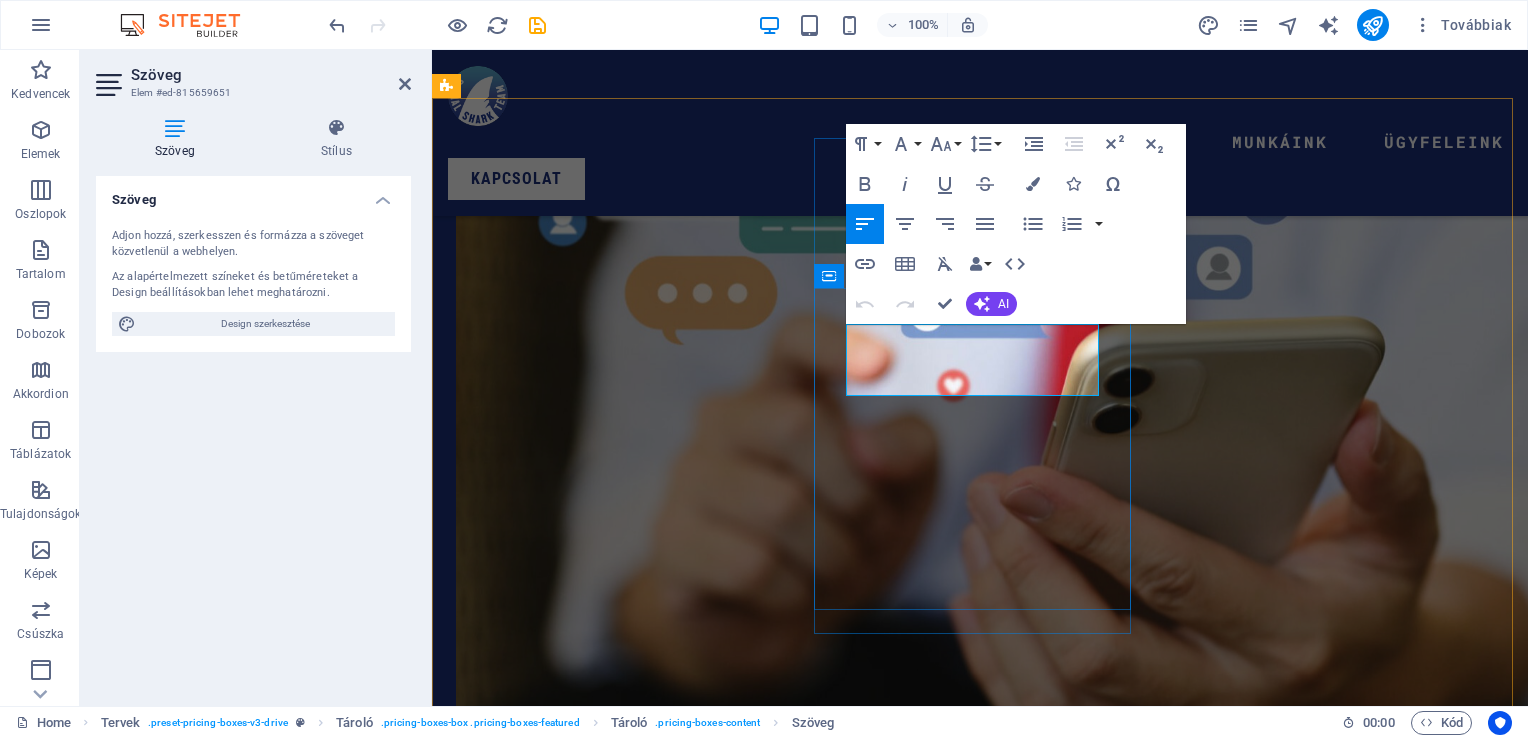 click 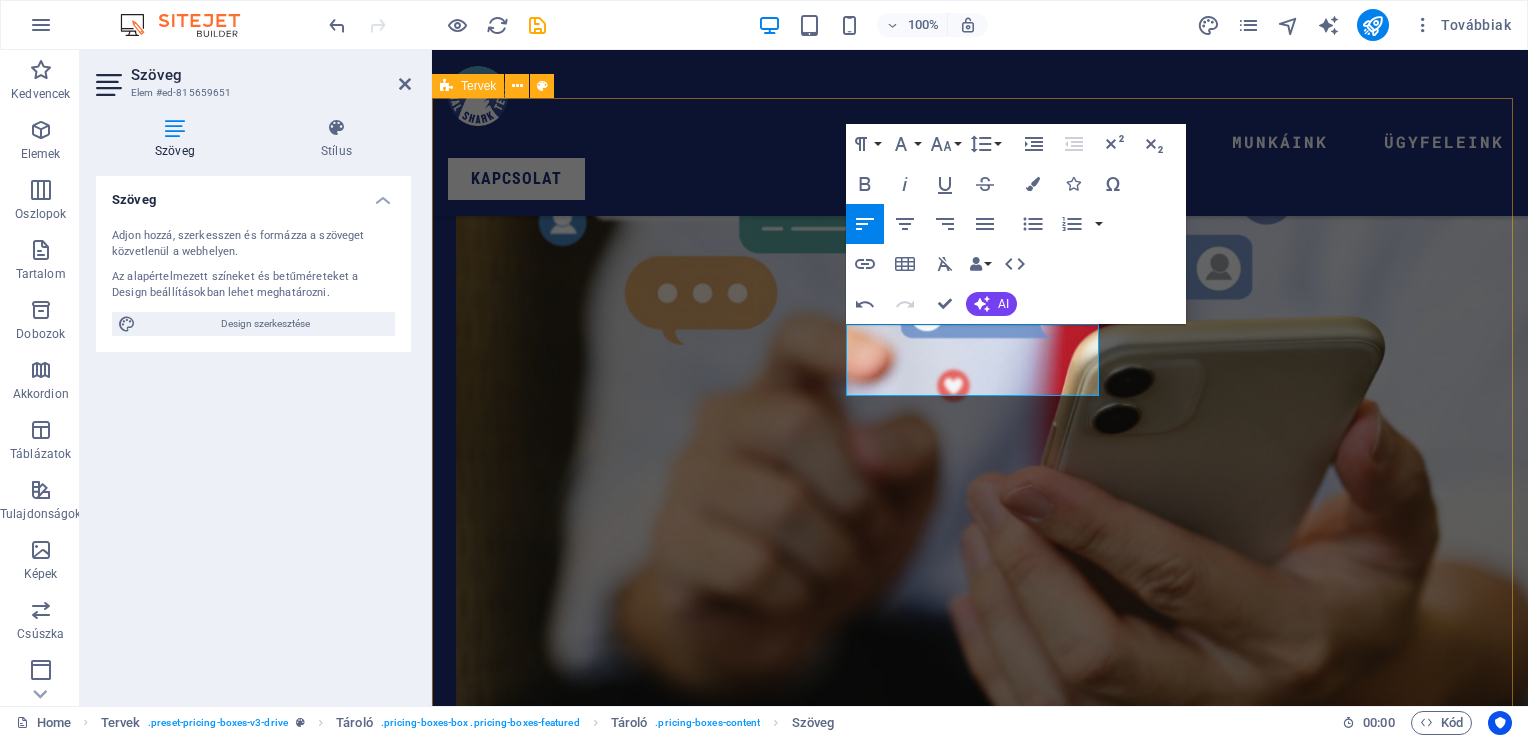 click on "Közösségi Média Kezelés      Kezdő csomag [PRICE]  ft      Standart csomag [PRICE] ft      Prémium csomag [PRICE] ft weboldal kezelés   Kezdő csomag [PRICE] ft      Standart csomag [PRICE] ft      Prémium csomag [PRICE] ft További szolgaltatásaink      Szórólap tervezés [PRICE]-[PRICE] ft      Logótervezés [PRICE]-[PRICE] ft      Névjegykártyatervezés [PRICE]-[PRICE] ft Üzenj NEKÜNK" at bounding box center (980, 7912) 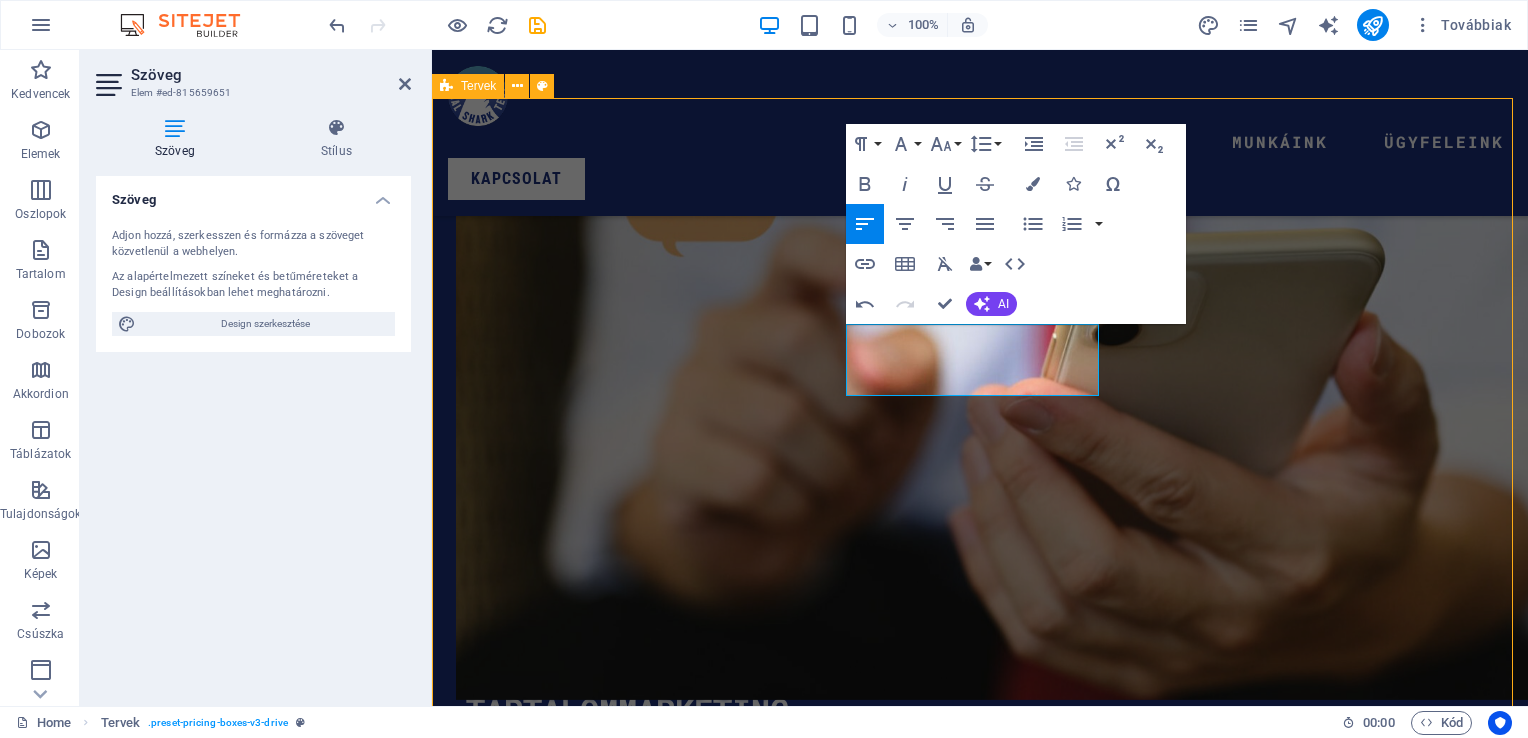 scroll, scrollTop: 3742, scrollLeft: 0, axis: vertical 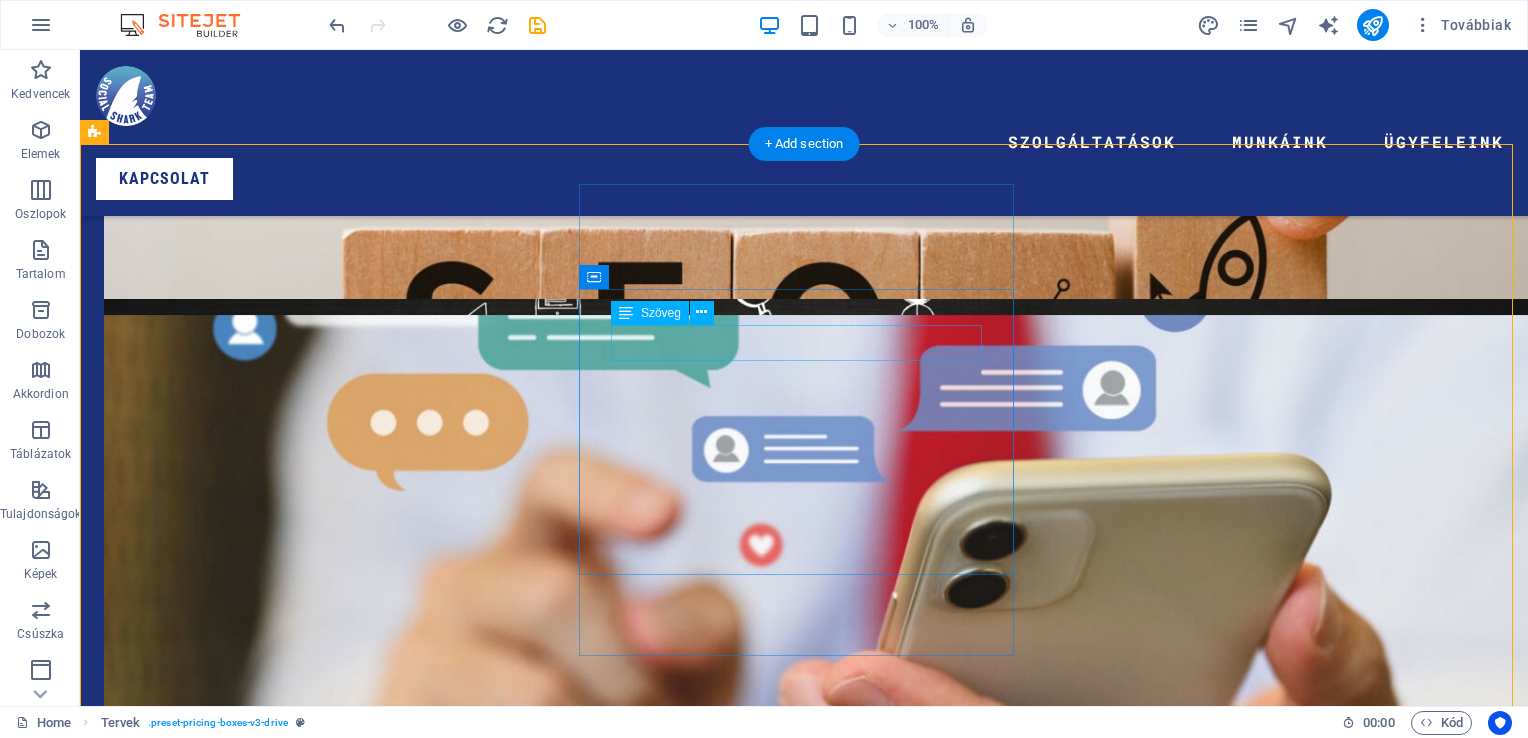 click on "Kezdő csomag 100000 ft" at bounding box center [804, 7855] 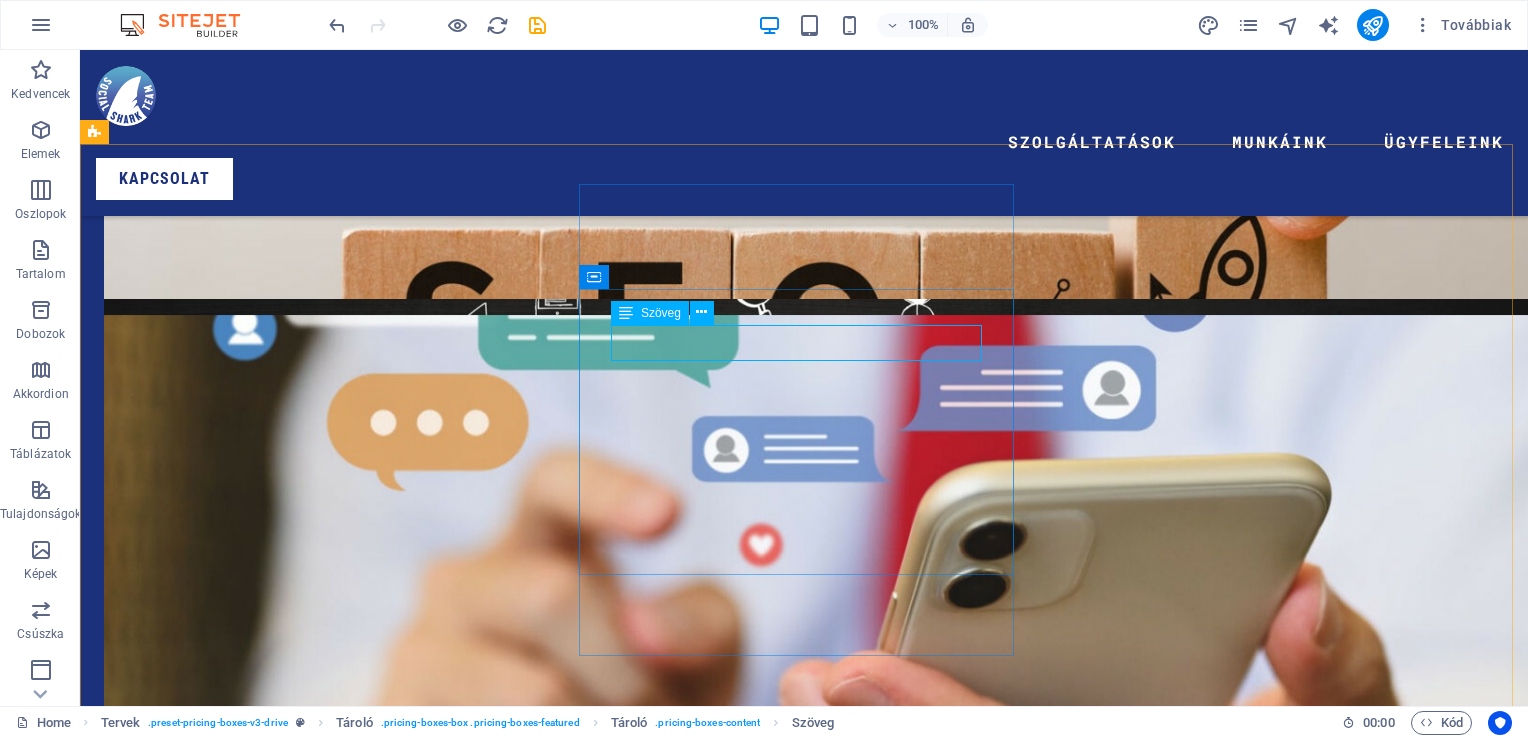 click at bounding box center [626, 313] 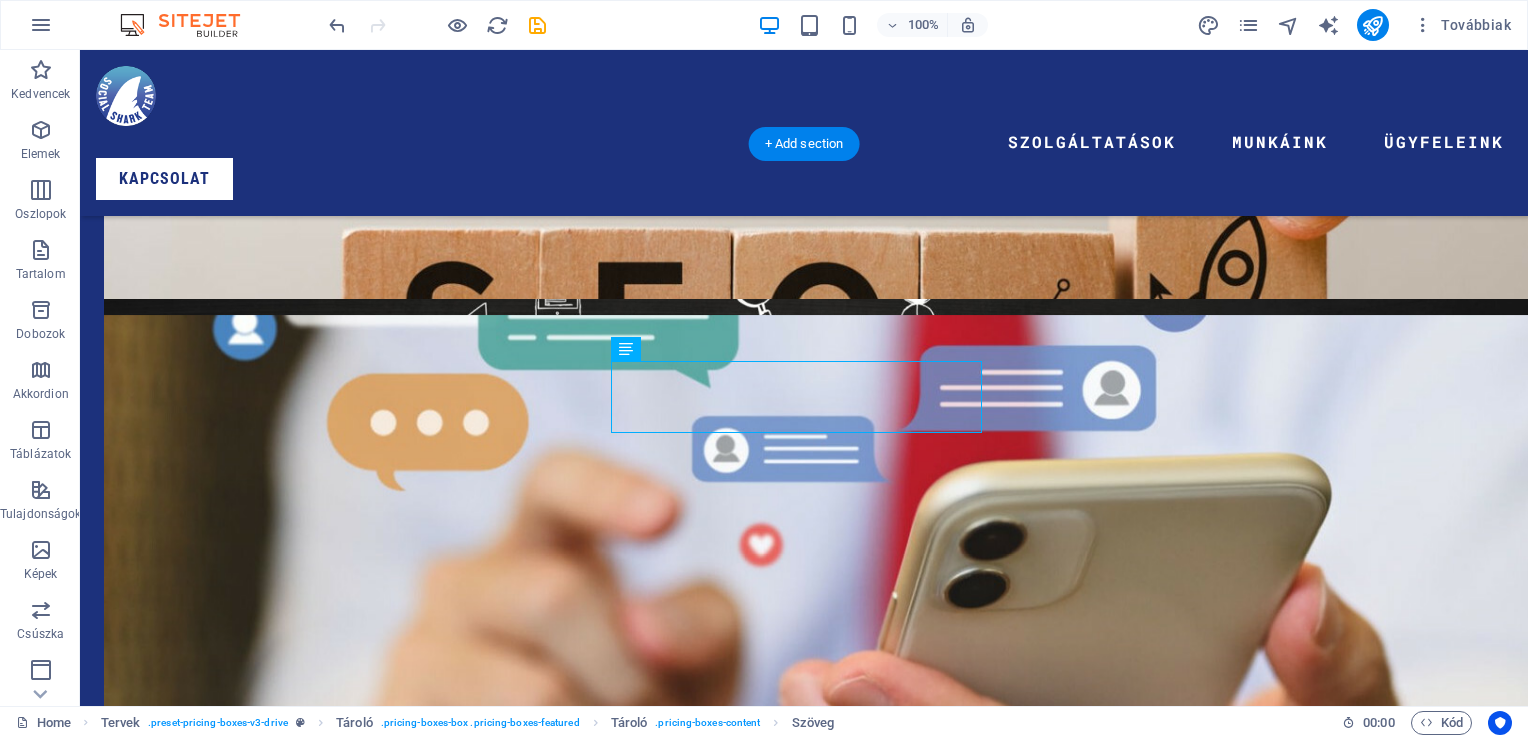 drag, startPoint x: 719, startPoint y: 400, endPoint x: 677, endPoint y: 418, distance: 45.694637 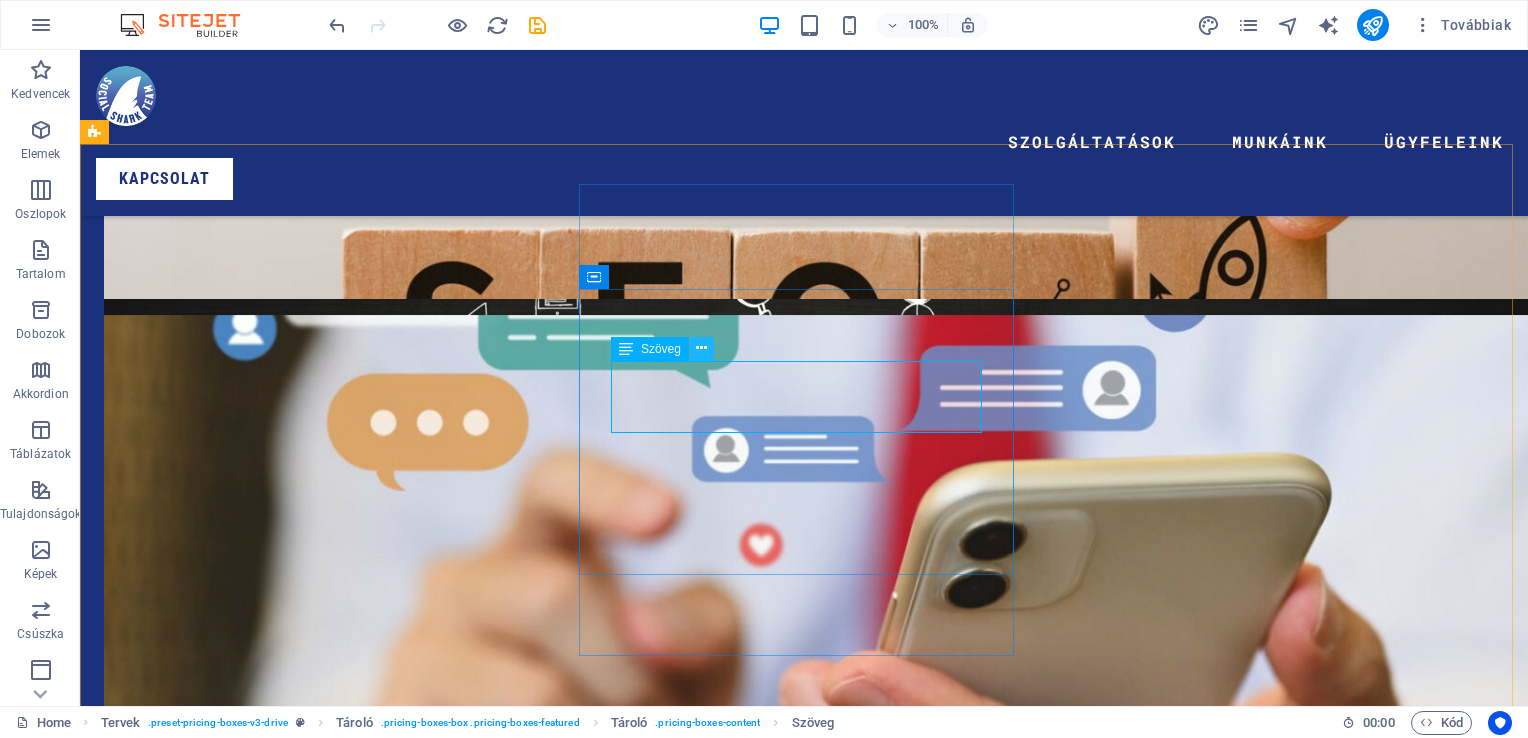 click at bounding box center [701, 348] 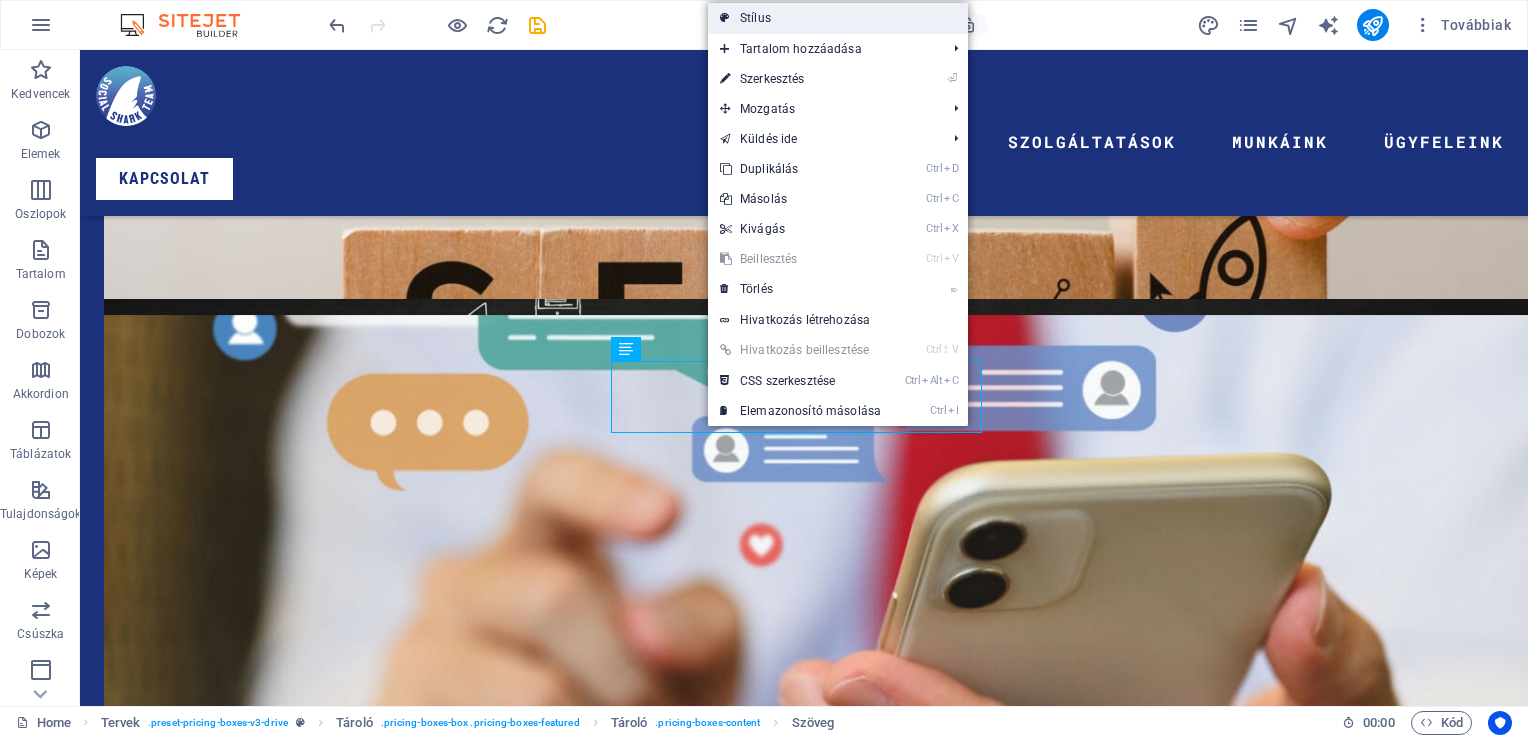 click on "Stílus" at bounding box center [838, 18] 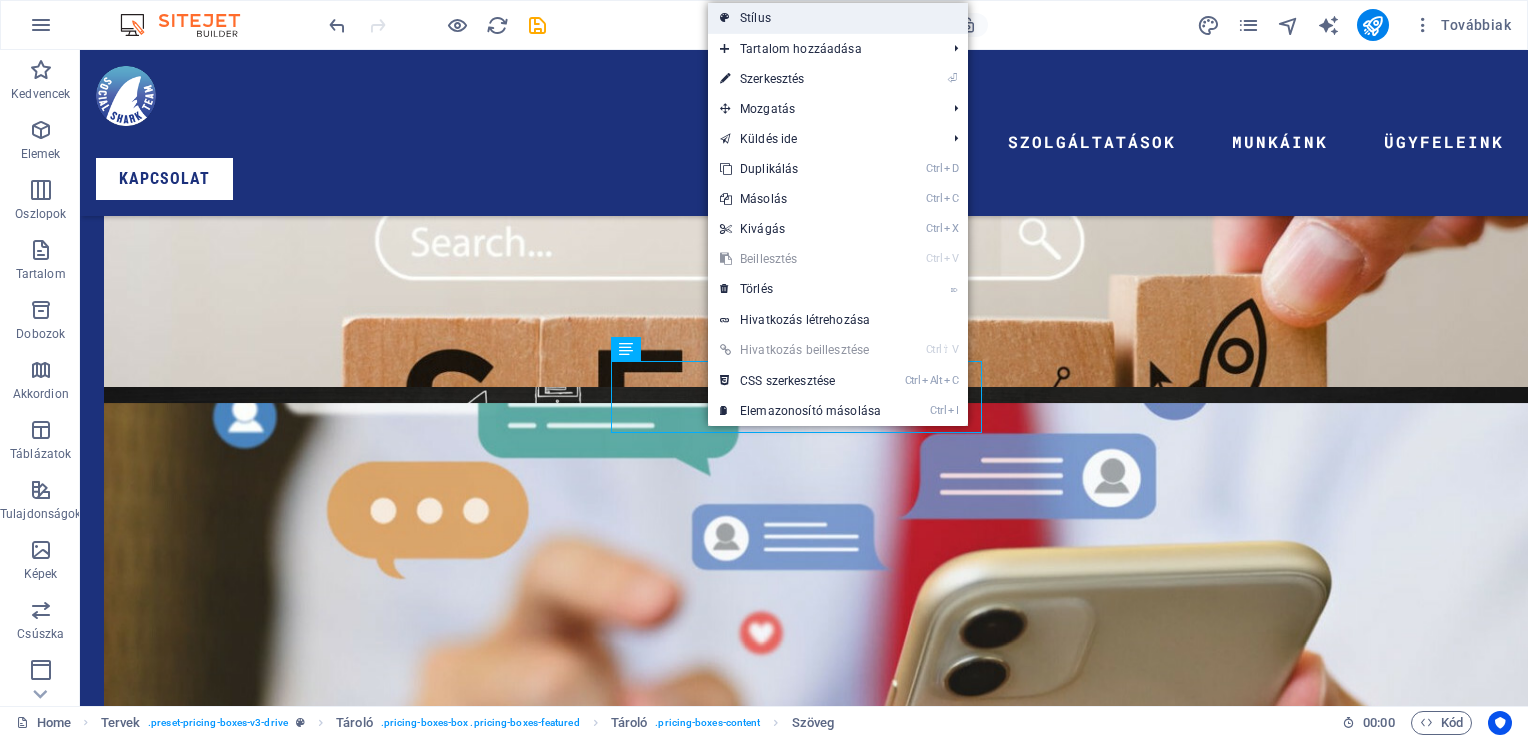 scroll, scrollTop: 4279, scrollLeft: 0, axis: vertical 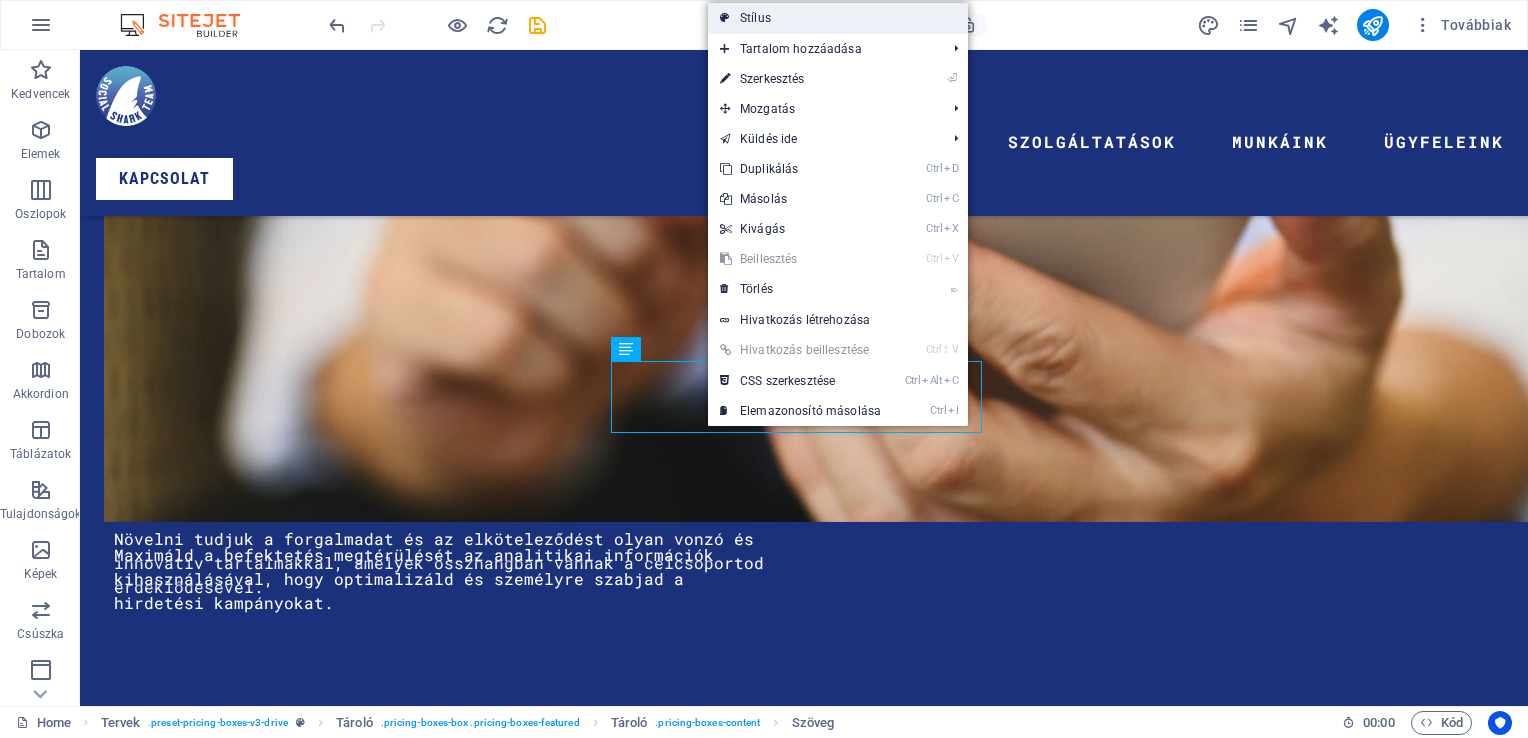 select on "px" 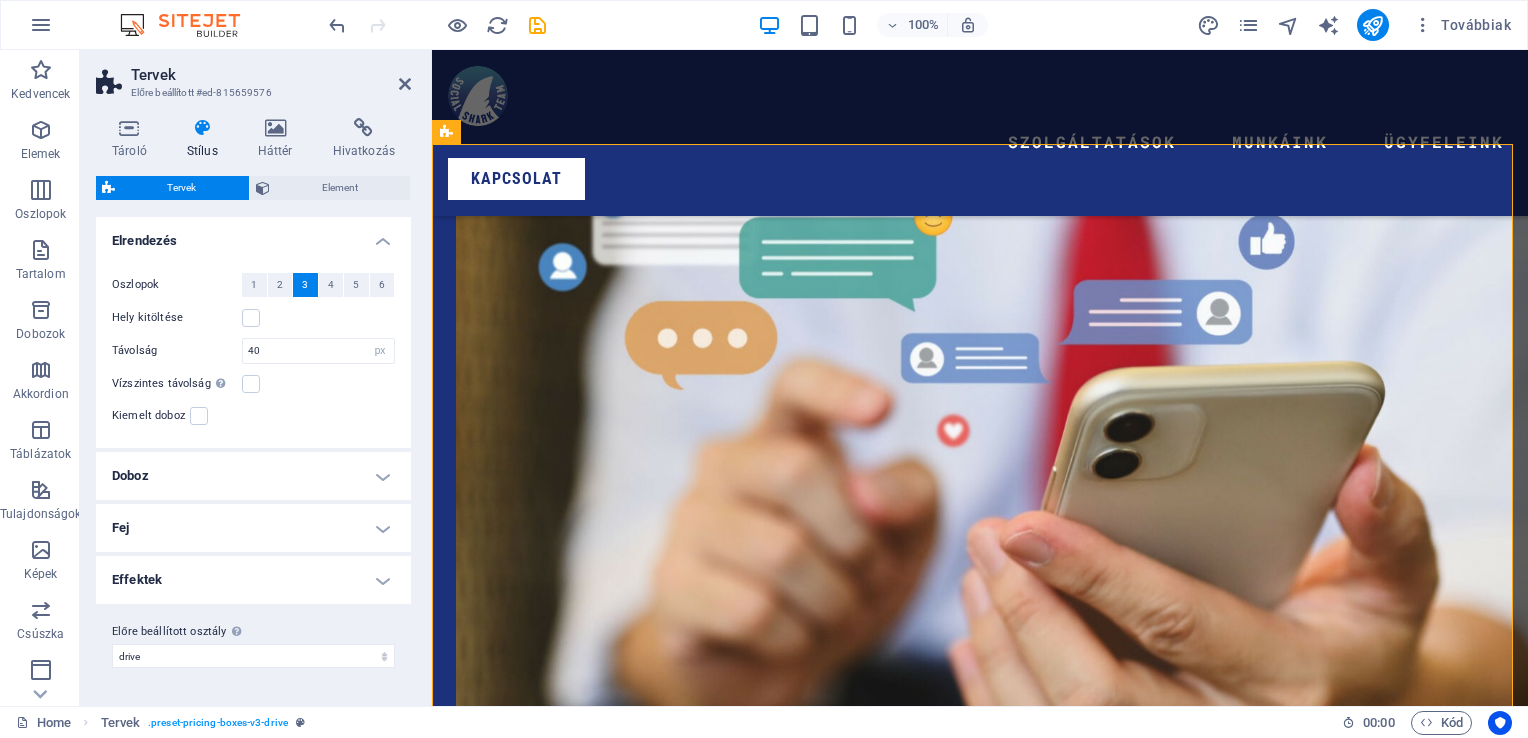 click on "Doboz" at bounding box center [253, 476] 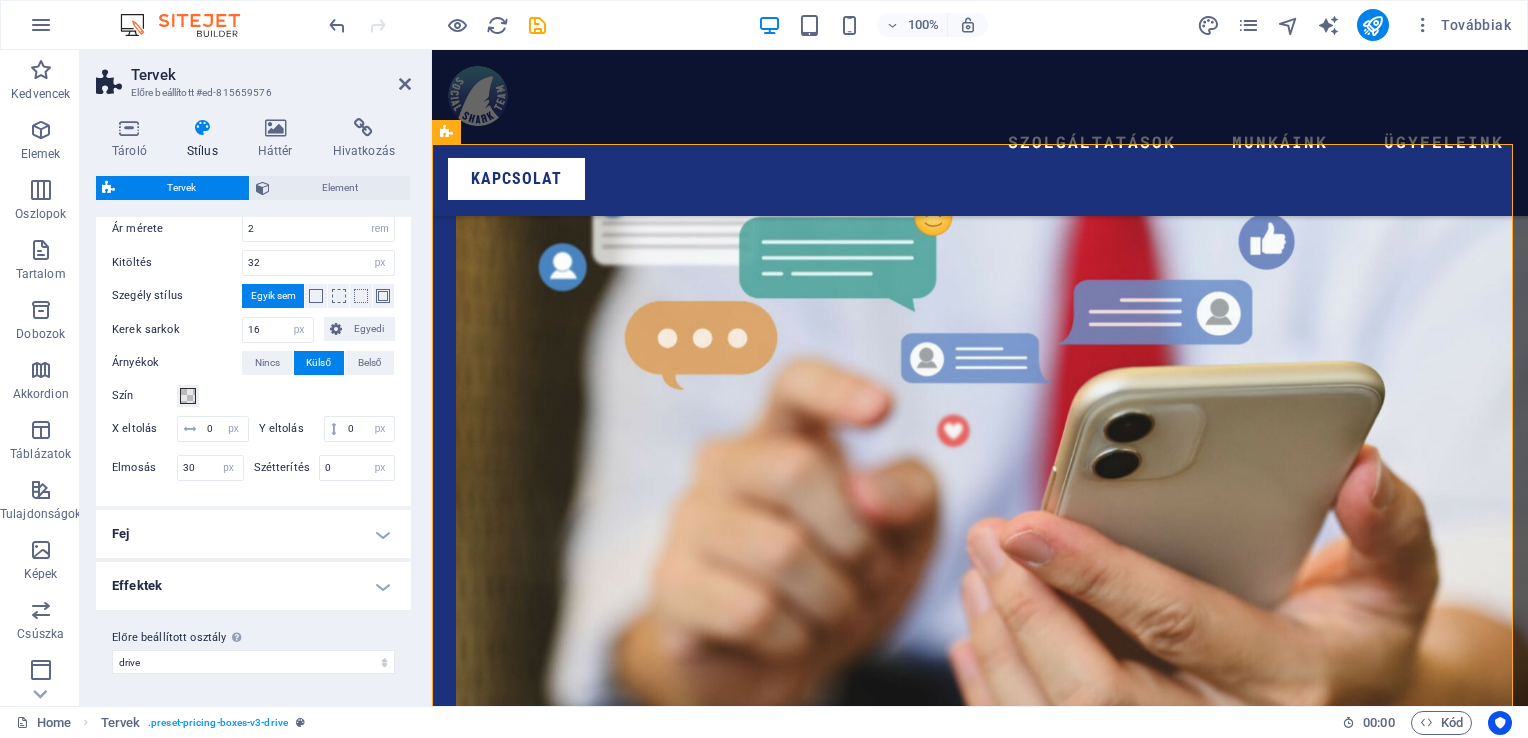 scroll, scrollTop: 346, scrollLeft: 0, axis: vertical 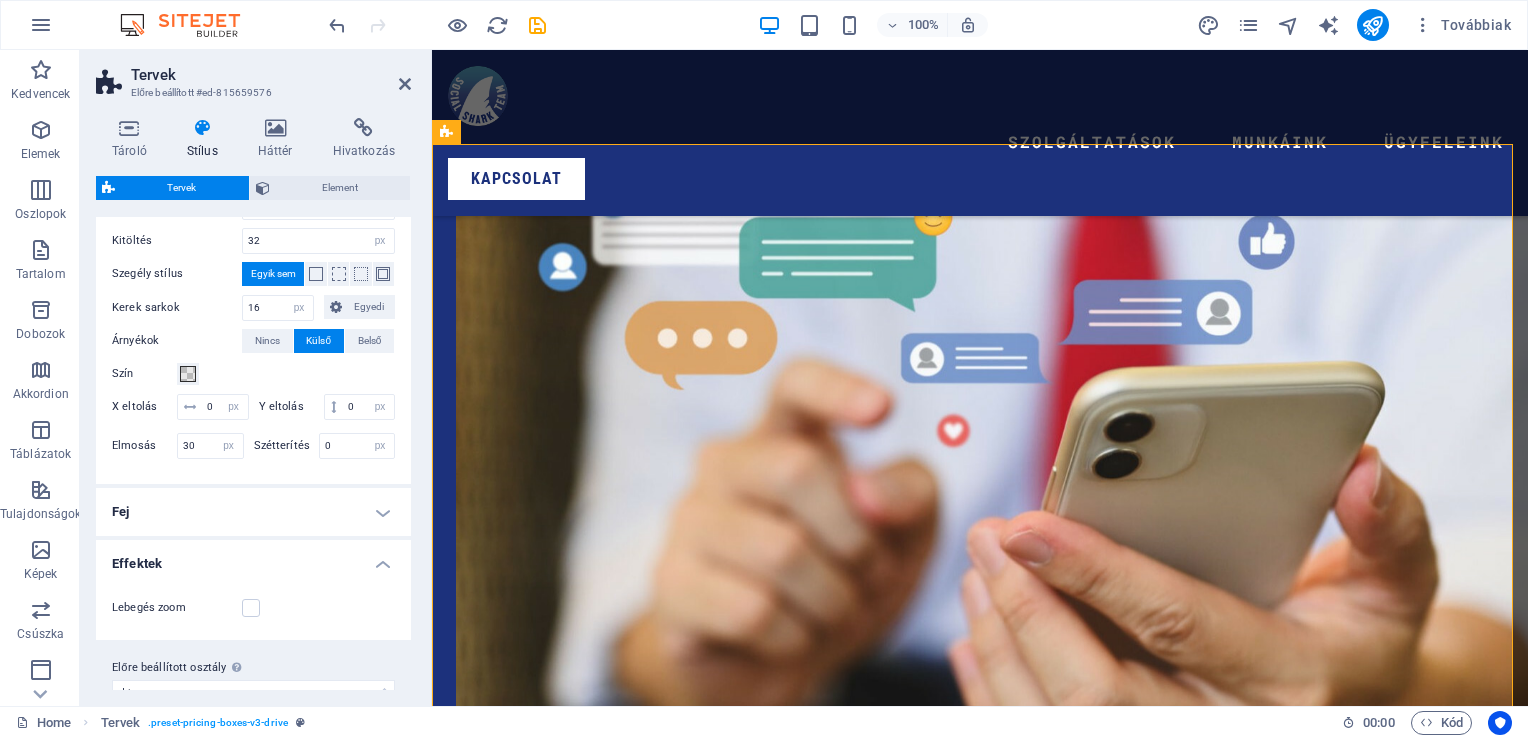 click on "Effektek" at bounding box center (253, 558) 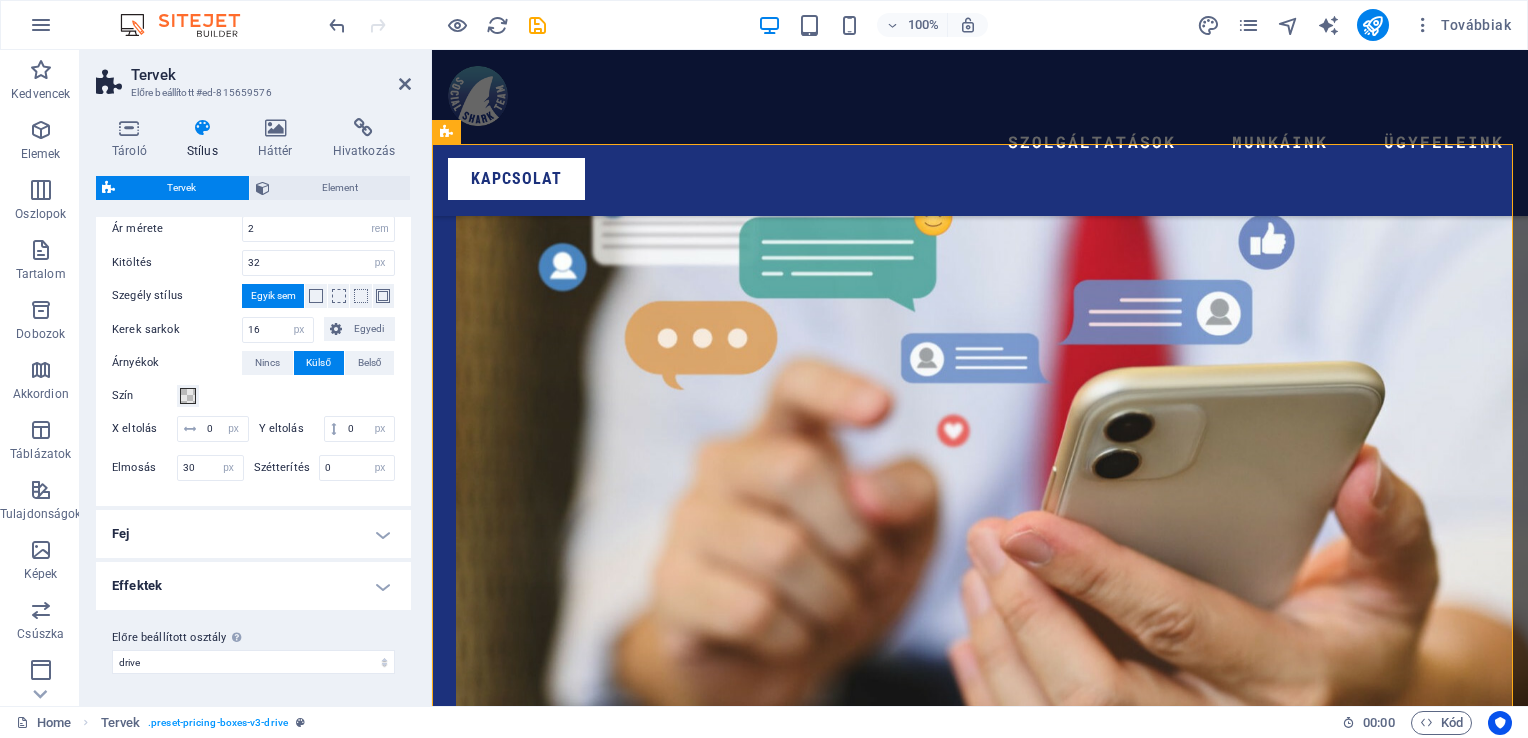 click on "Fej" at bounding box center (253, 534) 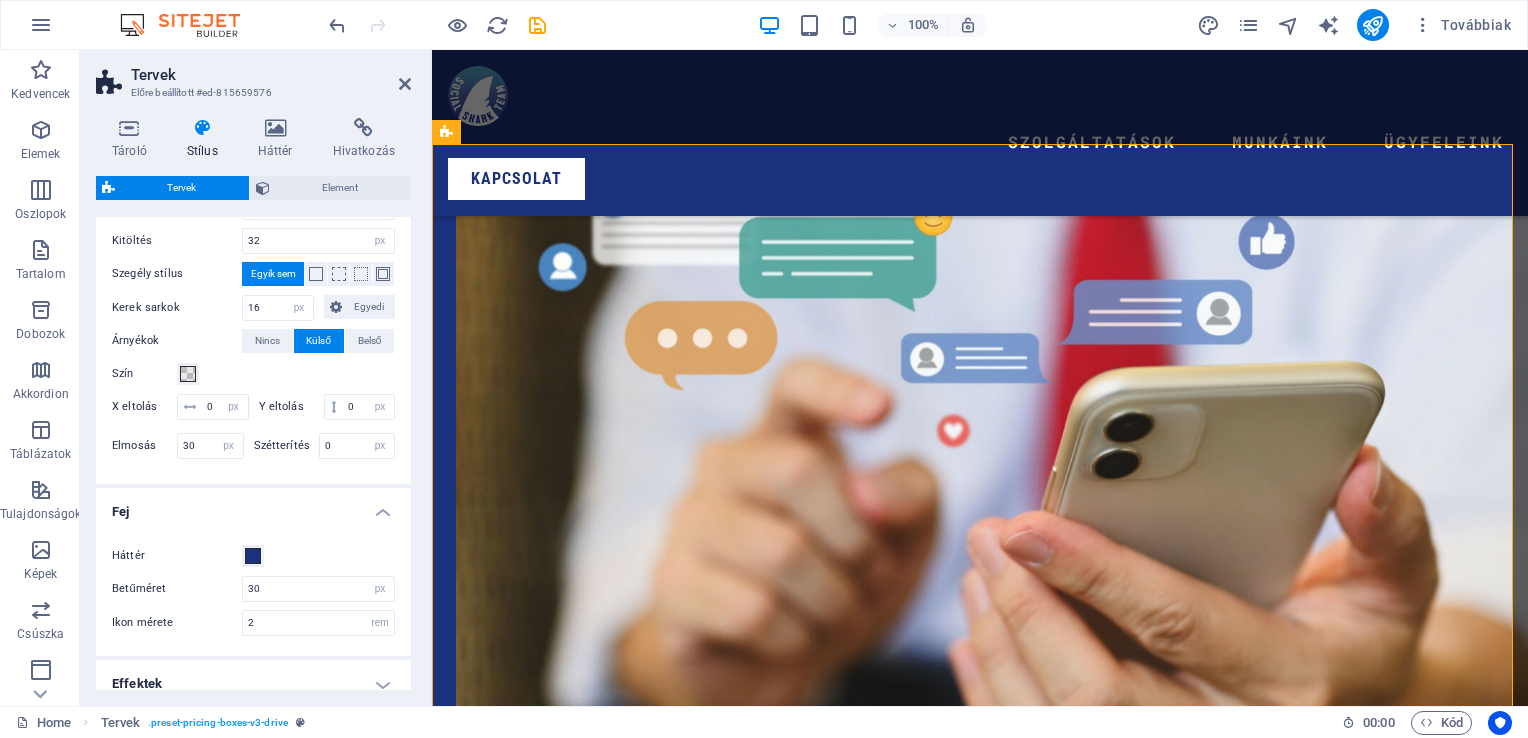 click on "Fej" at bounding box center (253, 506) 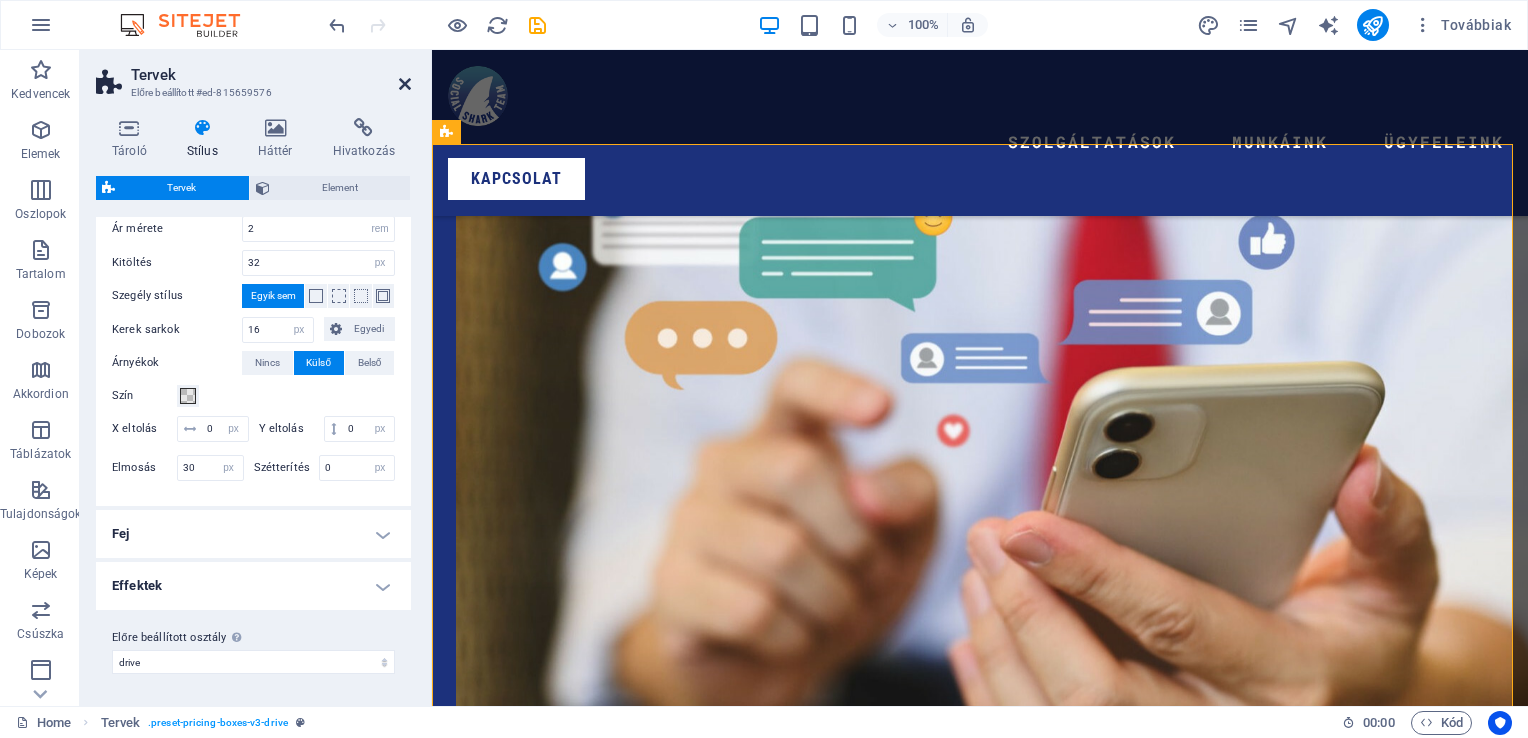 click at bounding box center [405, 84] 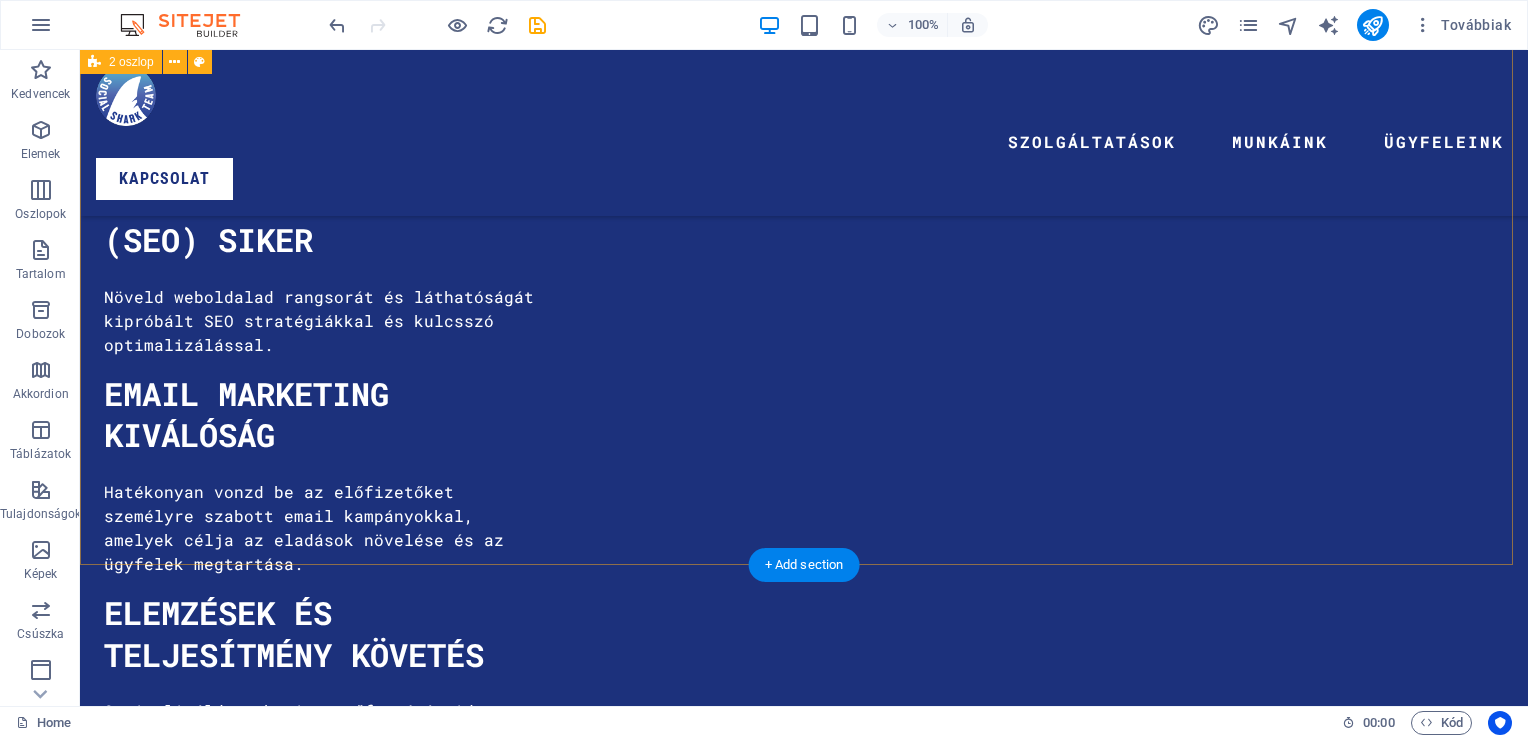 scroll, scrollTop: 5693, scrollLeft: 0, axis: vertical 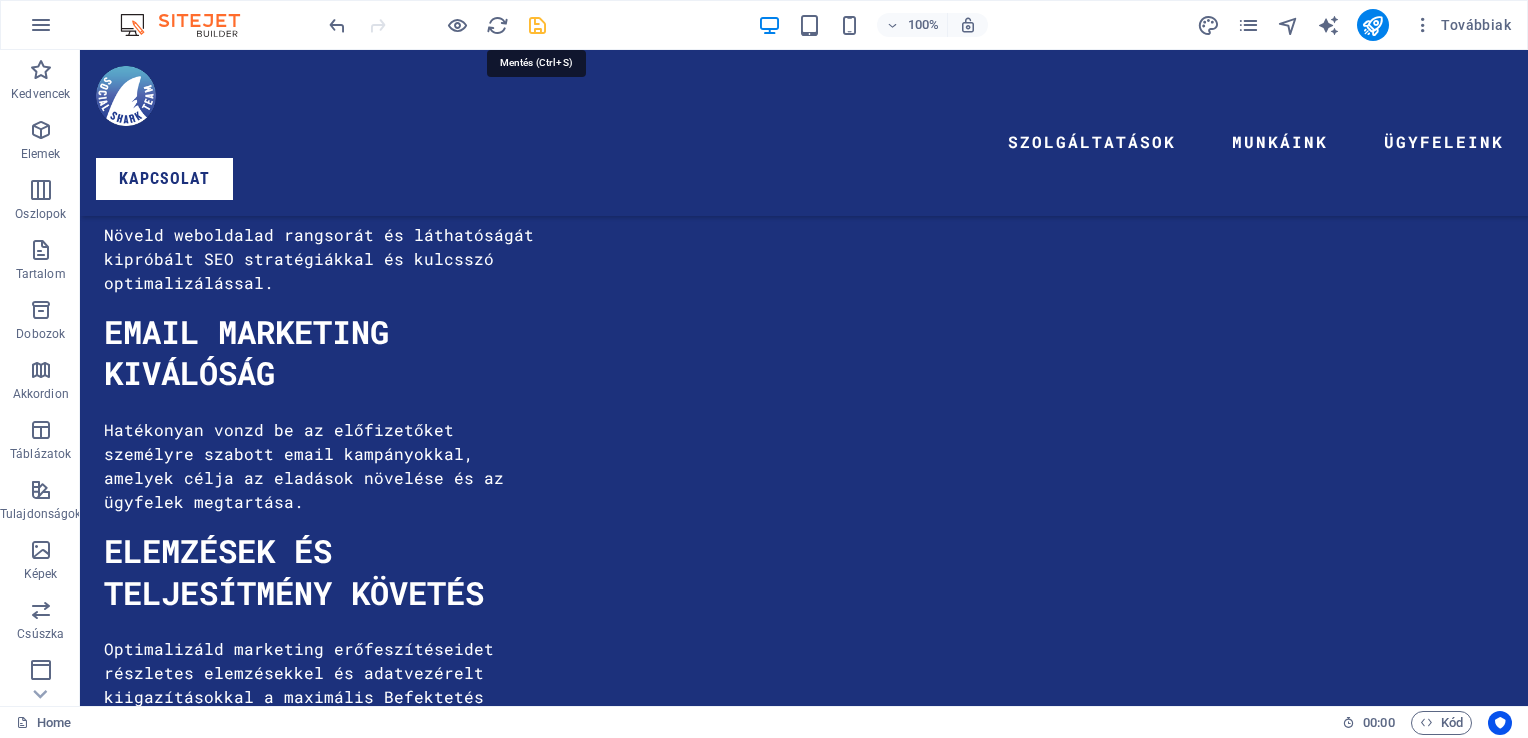 click at bounding box center [537, 25] 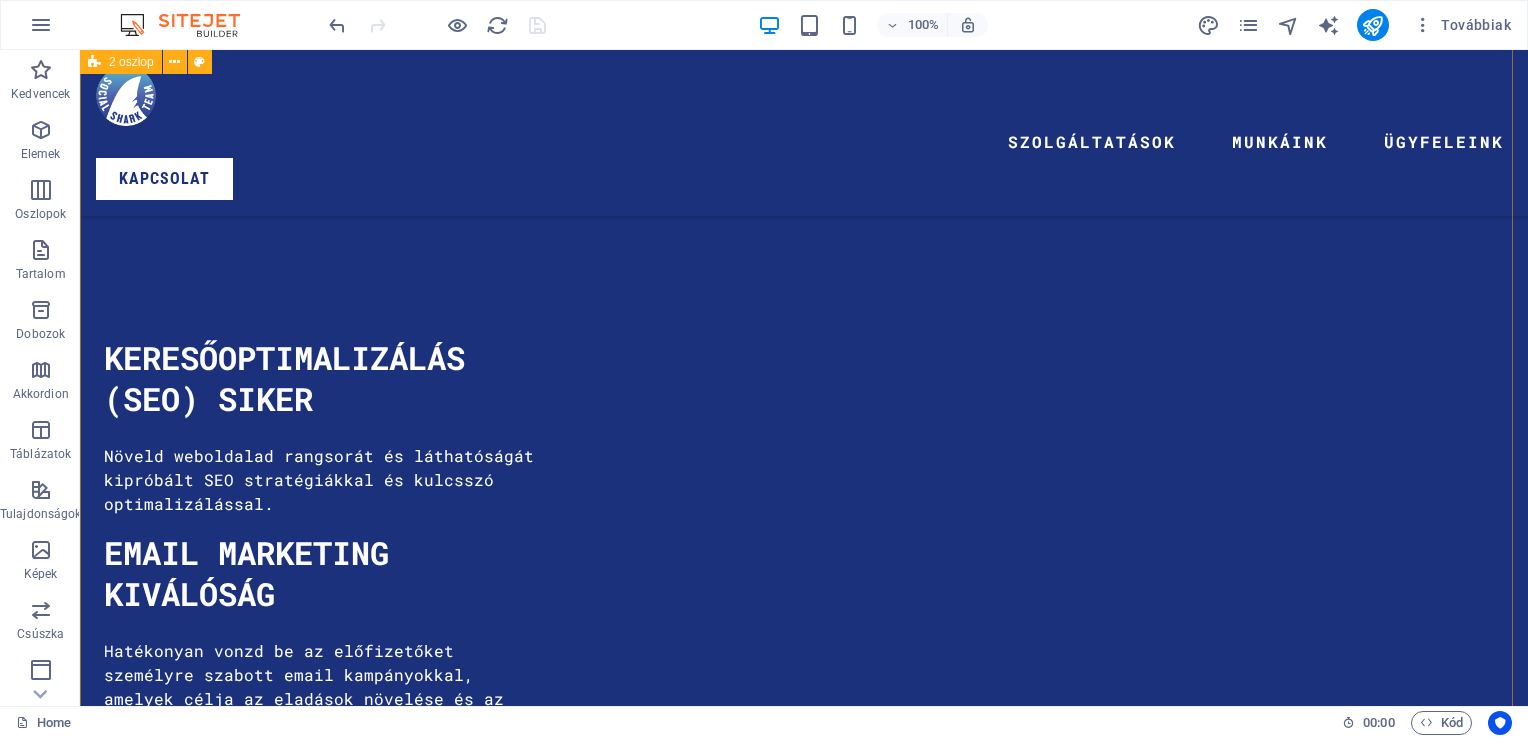 scroll, scrollTop: 5493, scrollLeft: 0, axis: vertical 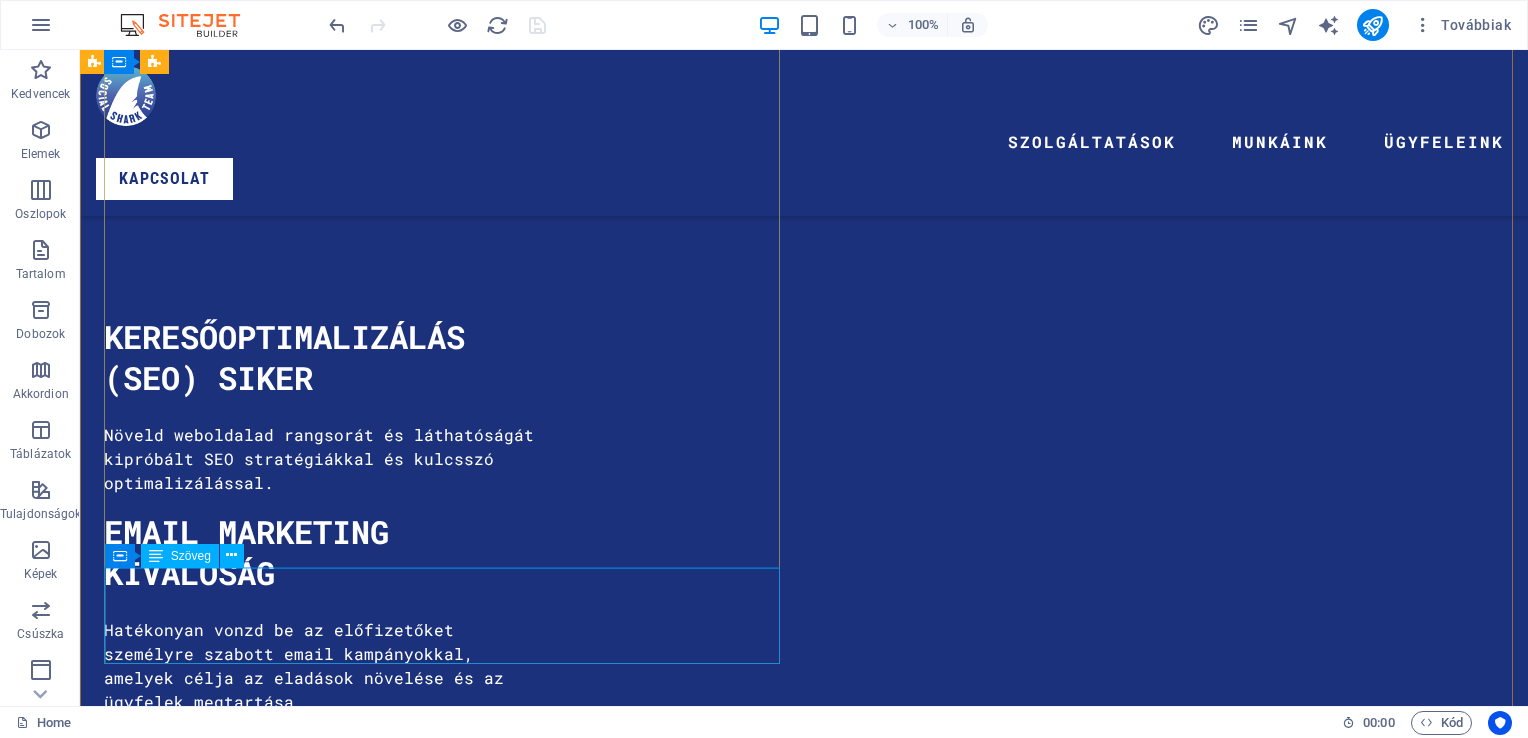 click on "Növeld márkád láthatóságát figyelemfelkeltő plakáthirdetésekkel, óriásplakátokon vagy megállítótáblákon. Ezek a nagy hatású vizuális eszközök biztosítják, hogy üzeneted elérje a célközönséget a legforgalmasabb helyeken" at bounding box center [446, 14944] 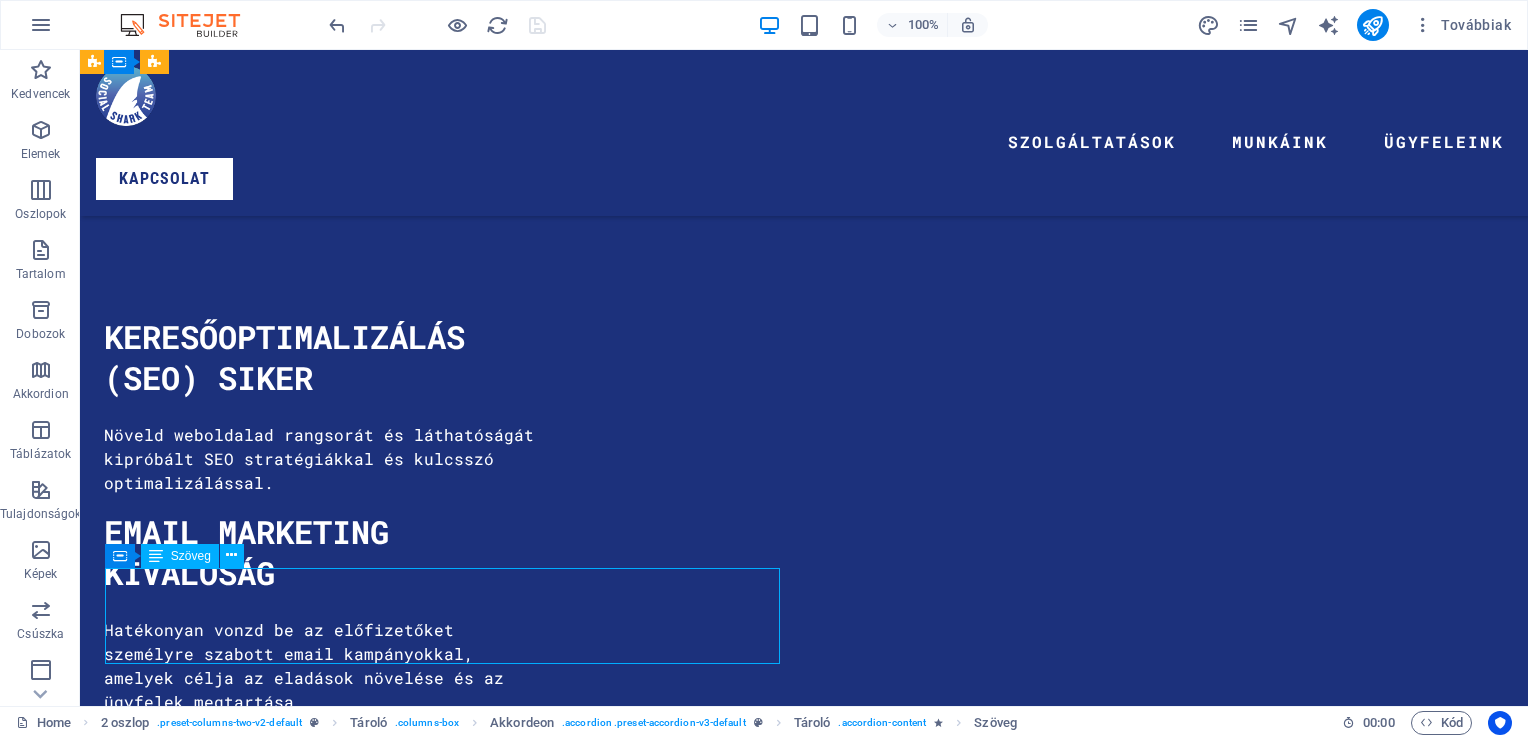 click on "Növeld márkád láthatóságát figyelemfelkeltő plakáthirdetésekkel, óriásplakátokon vagy megállítótáblákon. Ezek a nagy hatású vizuális eszközök biztosítják, hogy üzeneted elérje a célközönséget a legforgalmasabb helyeken" at bounding box center [446, 14944] 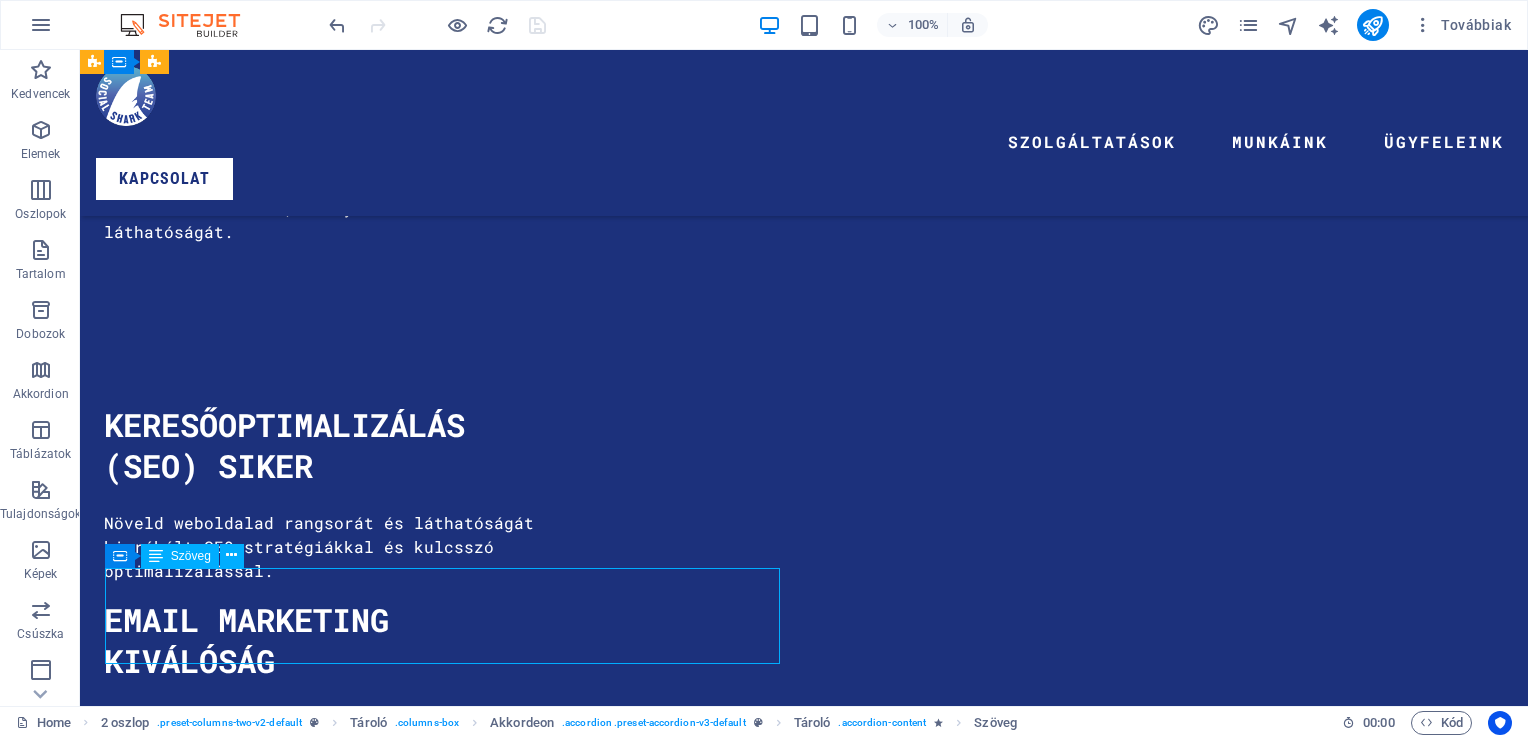 scroll, scrollTop: 7032, scrollLeft: 0, axis: vertical 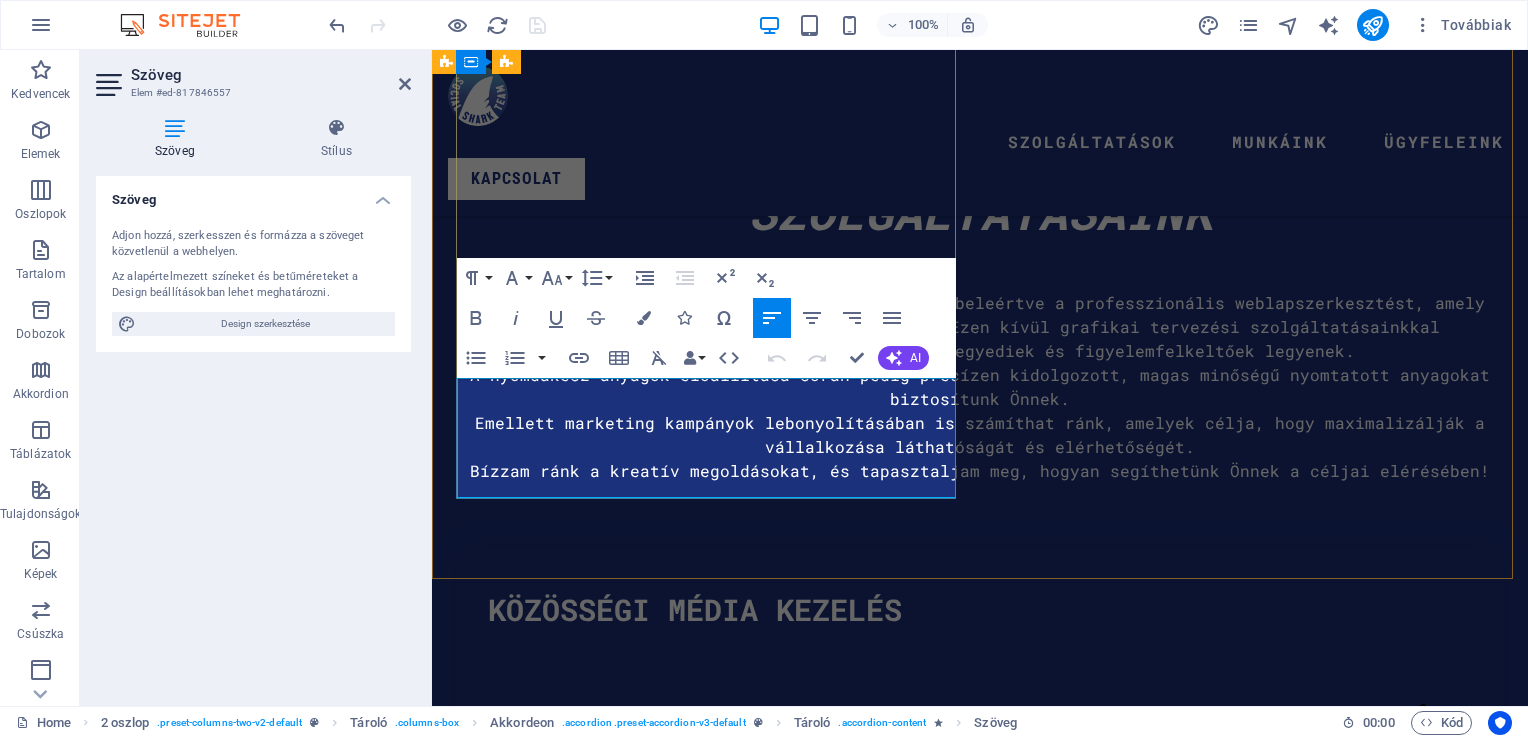 click on "Növeld márkád láthatóságát figyelemfelkeltő plakáthirdetésekkel, óriásplakátokon vagy megállítótáblákon. Ezek a nagy hatású vizuális eszközök biztosítják, hogy üzeneted elérje a célközönséget a legforgalmasabb helyeken" at bounding box center (710, 11624) 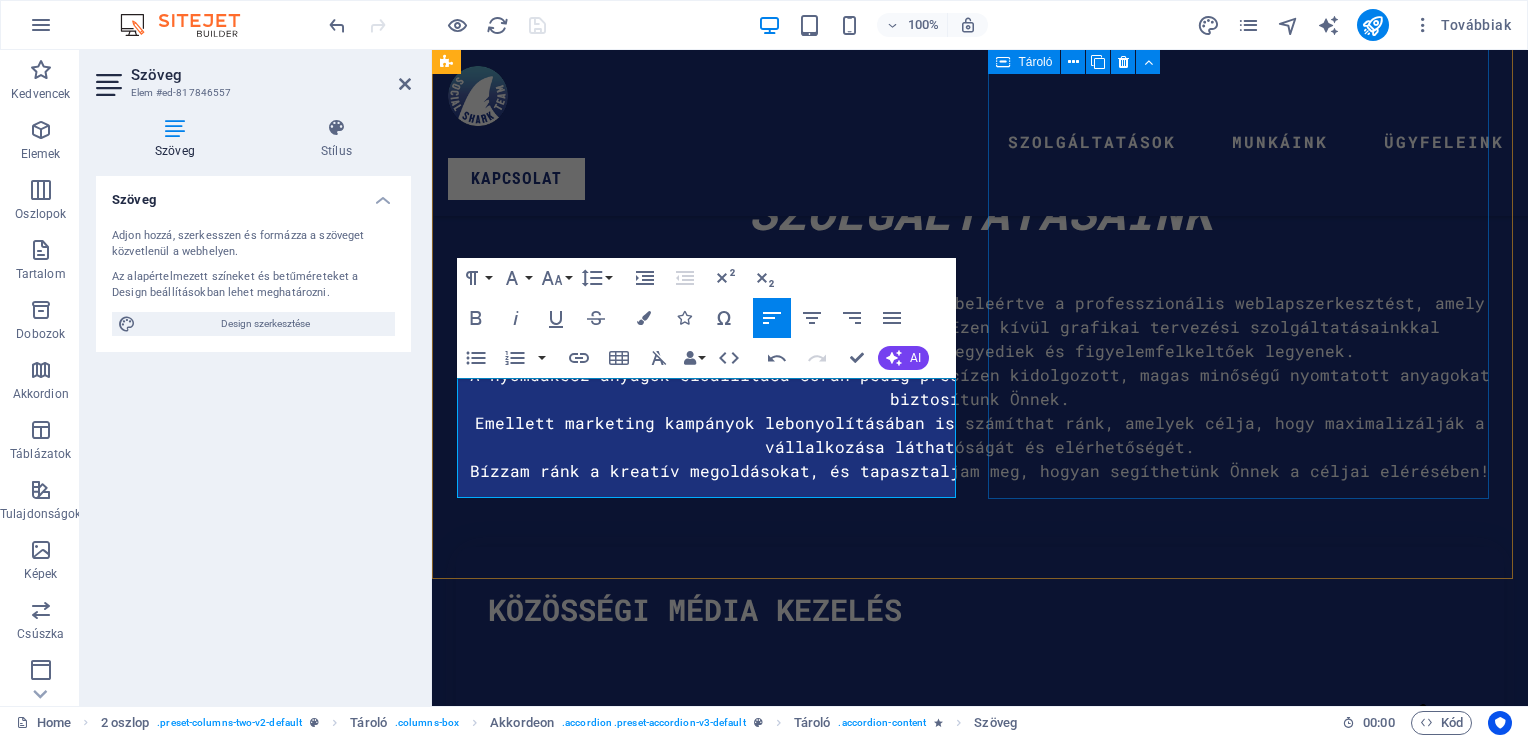 click at bounding box center [710, 12225] 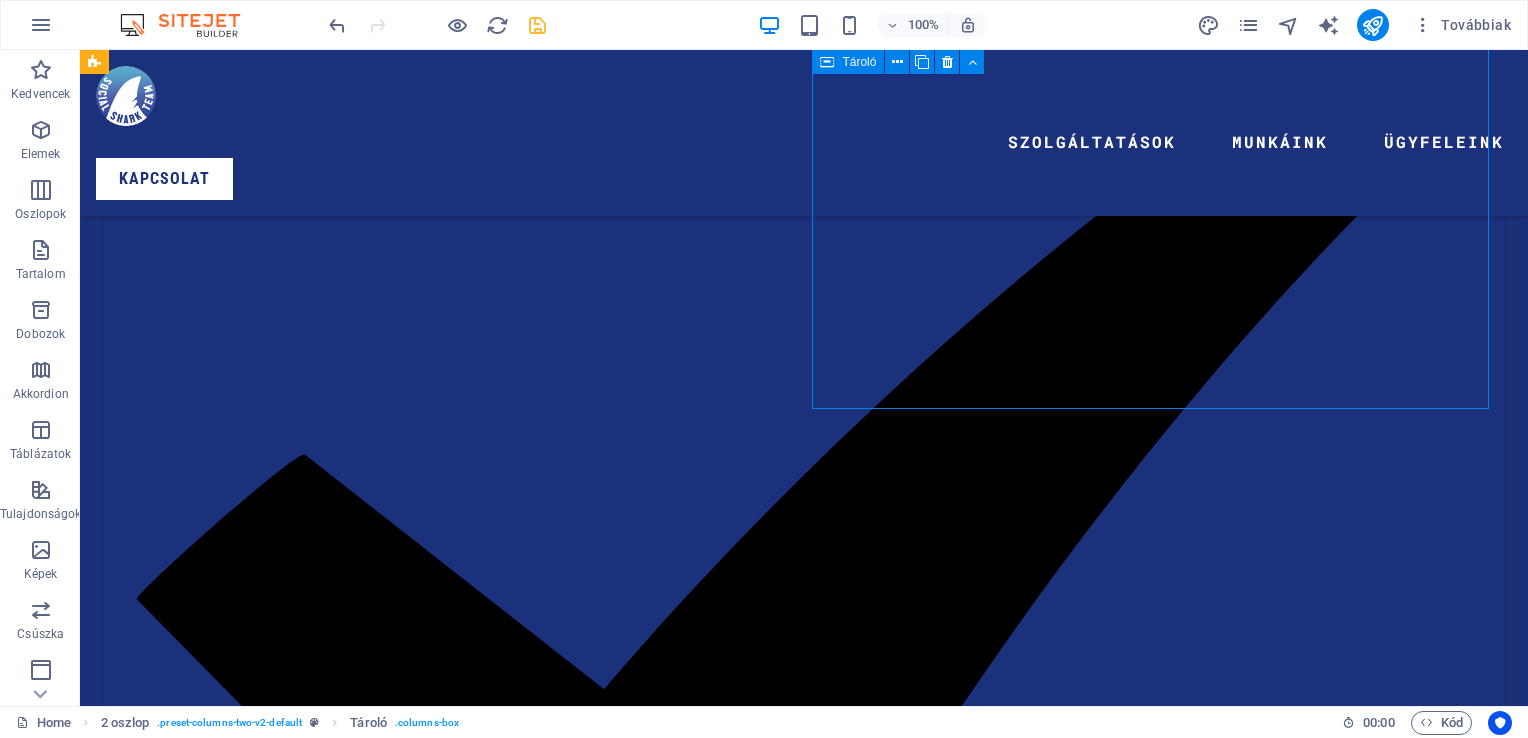 scroll, scrollTop: 5748, scrollLeft: 0, axis: vertical 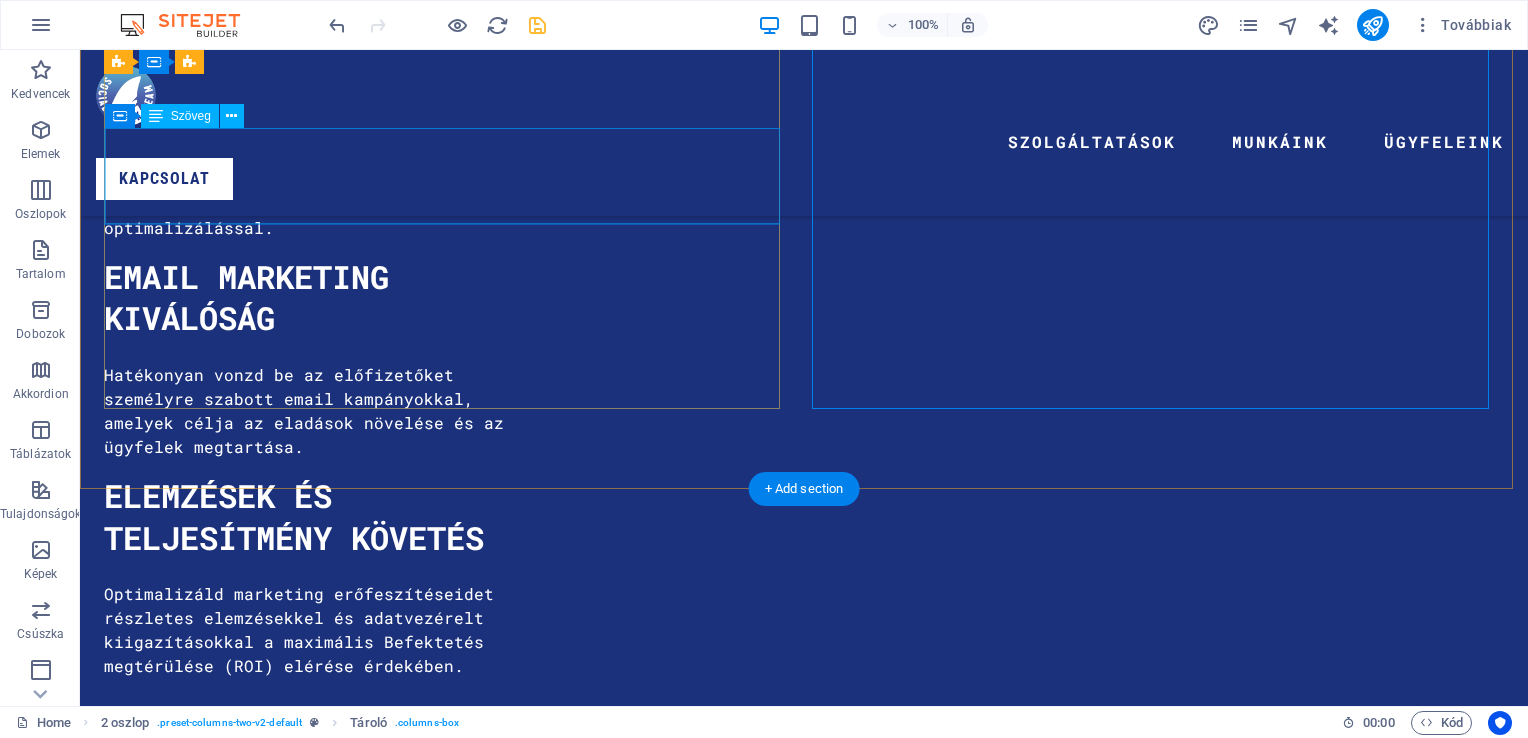 click on "Ragadd meg a közönséged figyelmét hatásos videós tartalmakkal és célzott YouTube marketinggel. Termékbemutatóktól az ügyfélvéleményekig olyan videókat készítünk, amelyek növelik a hitelességet és fokozzák az elköteleződést" at bounding box center (446, 14512) 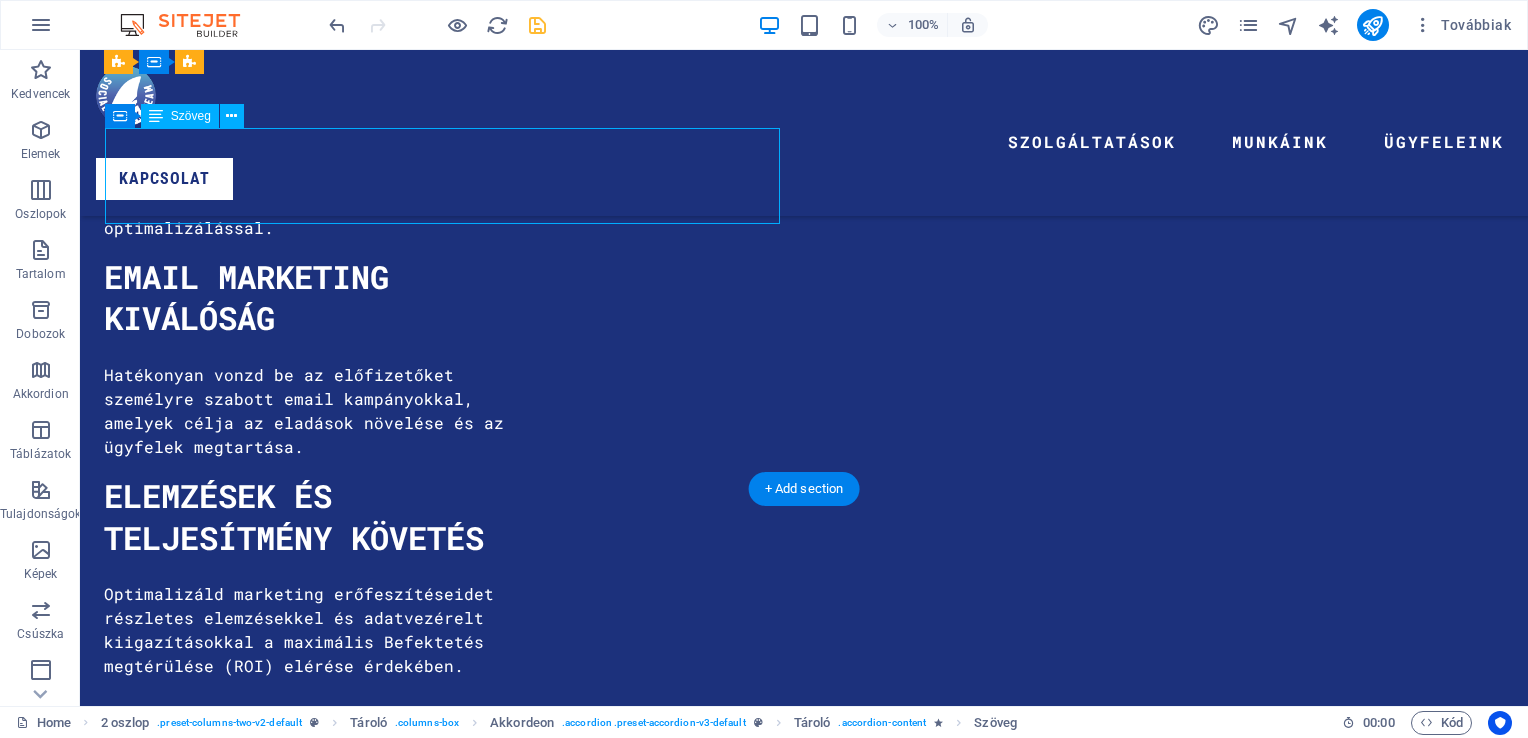 click on "Ragadd meg a közönséged figyelmét hatásos videós tartalmakkal és célzott YouTube marketinggel. Termékbemutatóktól az ügyfélvéleményekig olyan videókat készítünk, amelyek növelik a hitelességet és fokozzák az elköteleződést" at bounding box center (446, 14512) 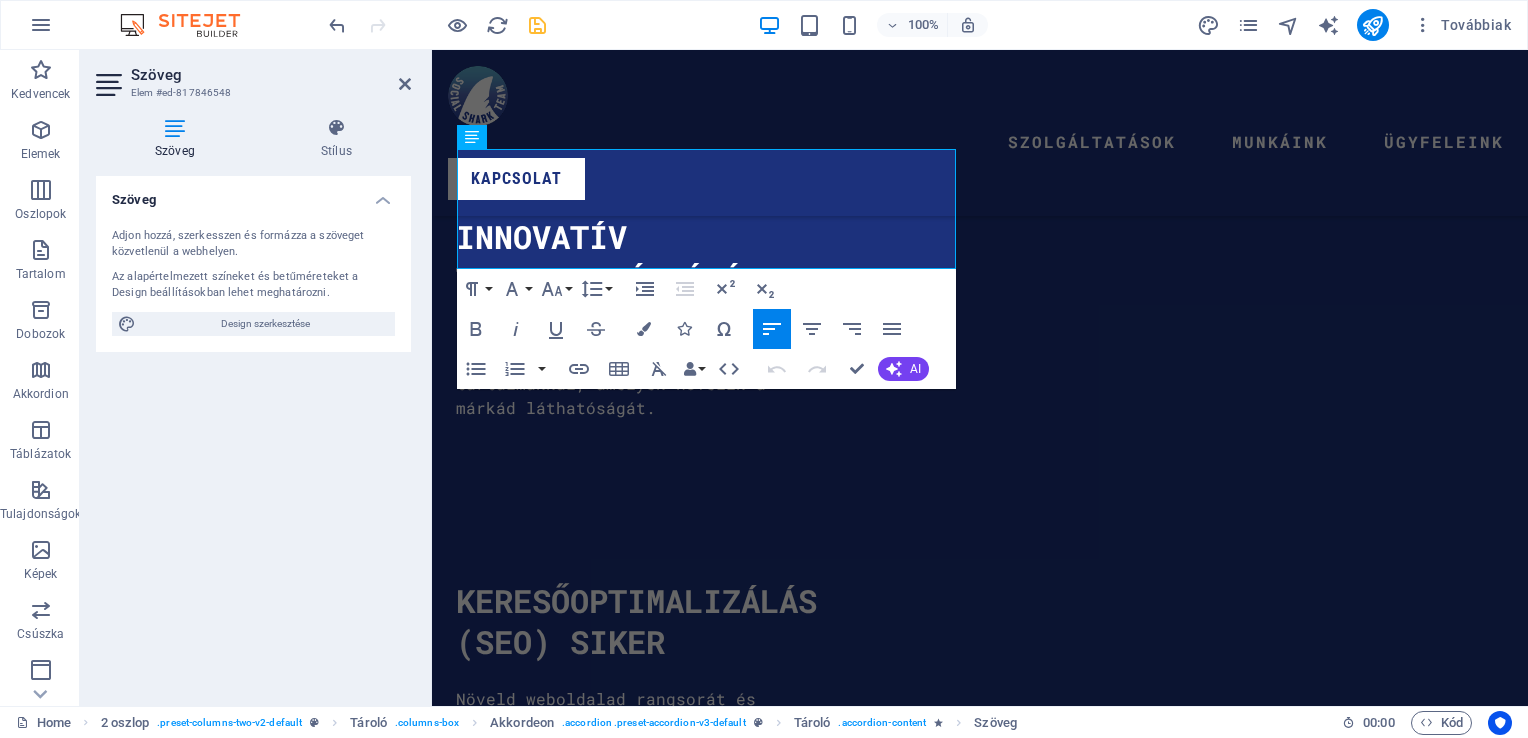 scroll, scrollTop: 7032, scrollLeft: 0, axis: vertical 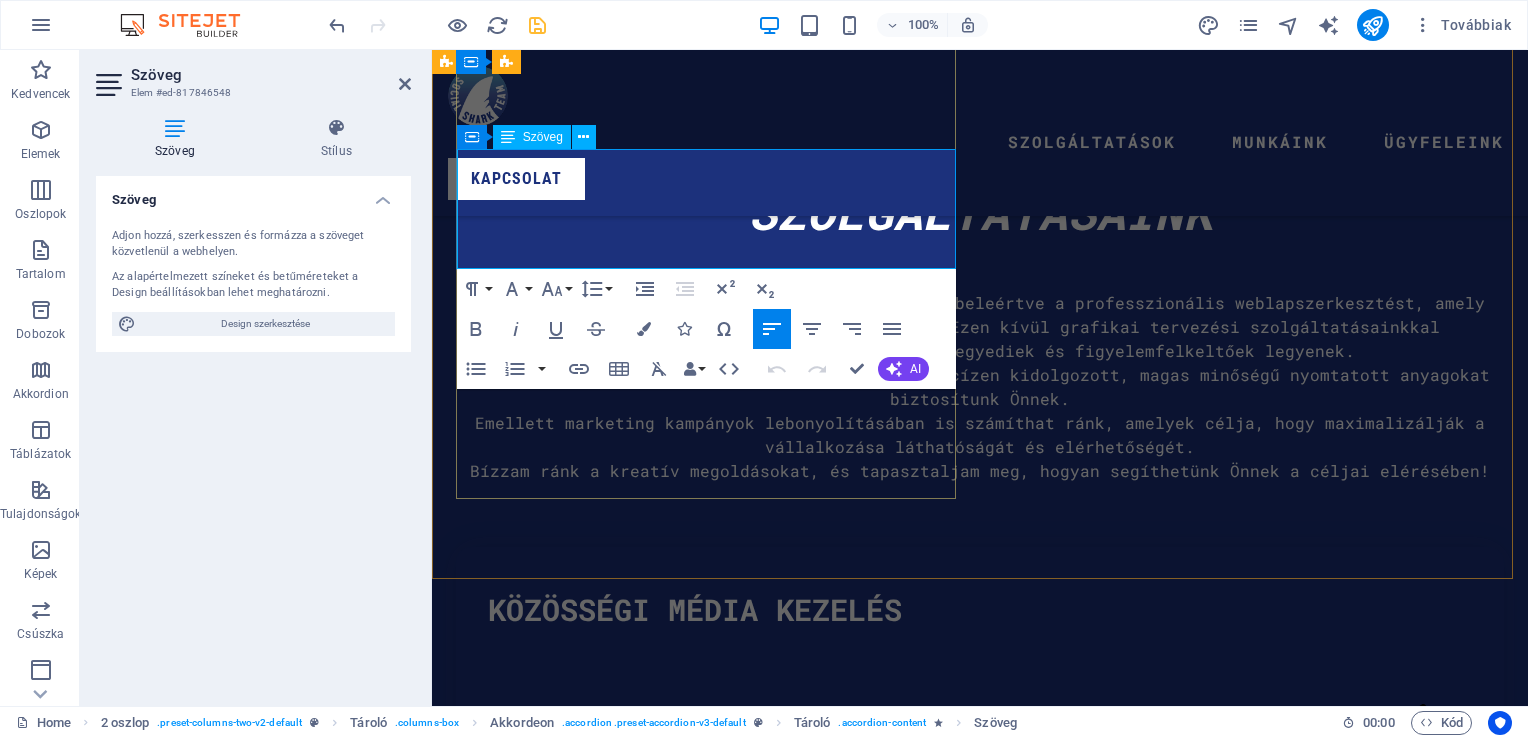 click on "Ragadd meg a közönséged figyelmét hatásos videós tartalmakkal és célzott YouTube marketinggel. Termékbemutatóktól az ügyfélvéleményekig olyan videókat készítünk, amelyek növelik a hitelességet és fokozzák az elköteleződést" at bounding box center [710, 11402] 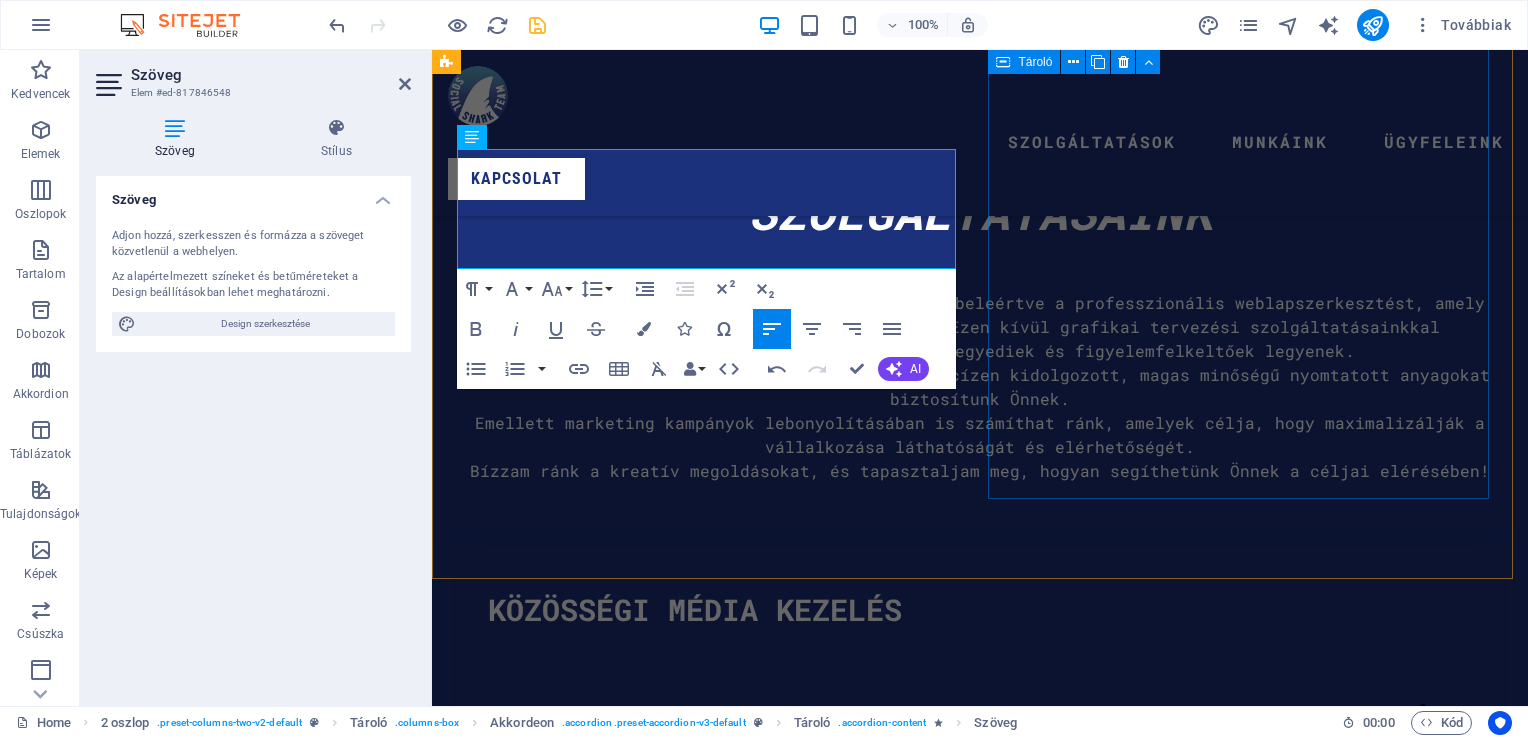 click at bounding box center (710, 12225) 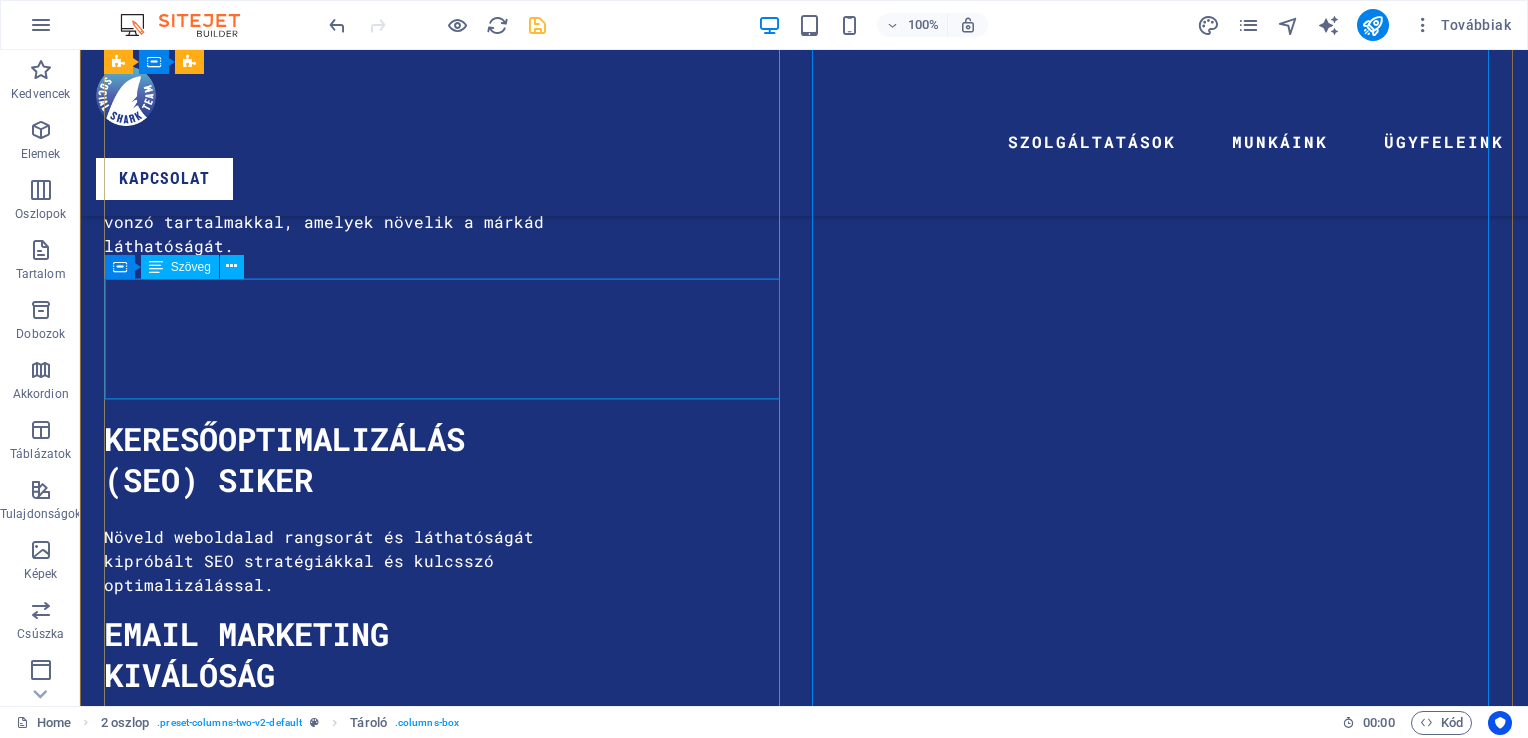 scroll, scrollTop: 5348, scrollLeft: 0, axis: vertical 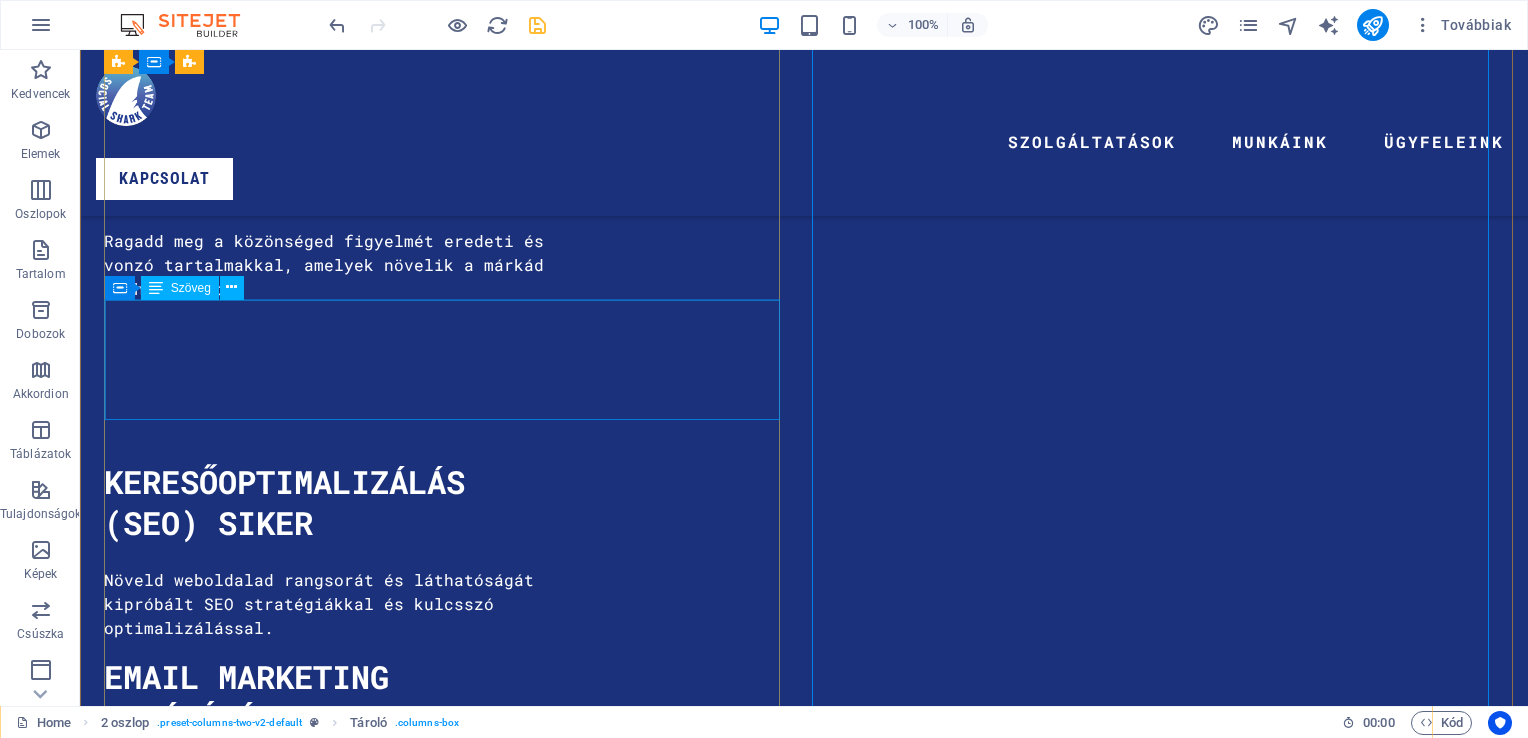click on "Média marketinggel és folyamatos aktivitással növeljük márkád jelenlétét az online platformokon. Legyen szó Facebookról, Instagramról, LinkedInről, TikTokról, X-ről (korábban Twitter), vagy influenszer együttműködésekről – segítünk elérni közönségedet ott, ahol a leginkább számít" at bounding box center [446, 14695] 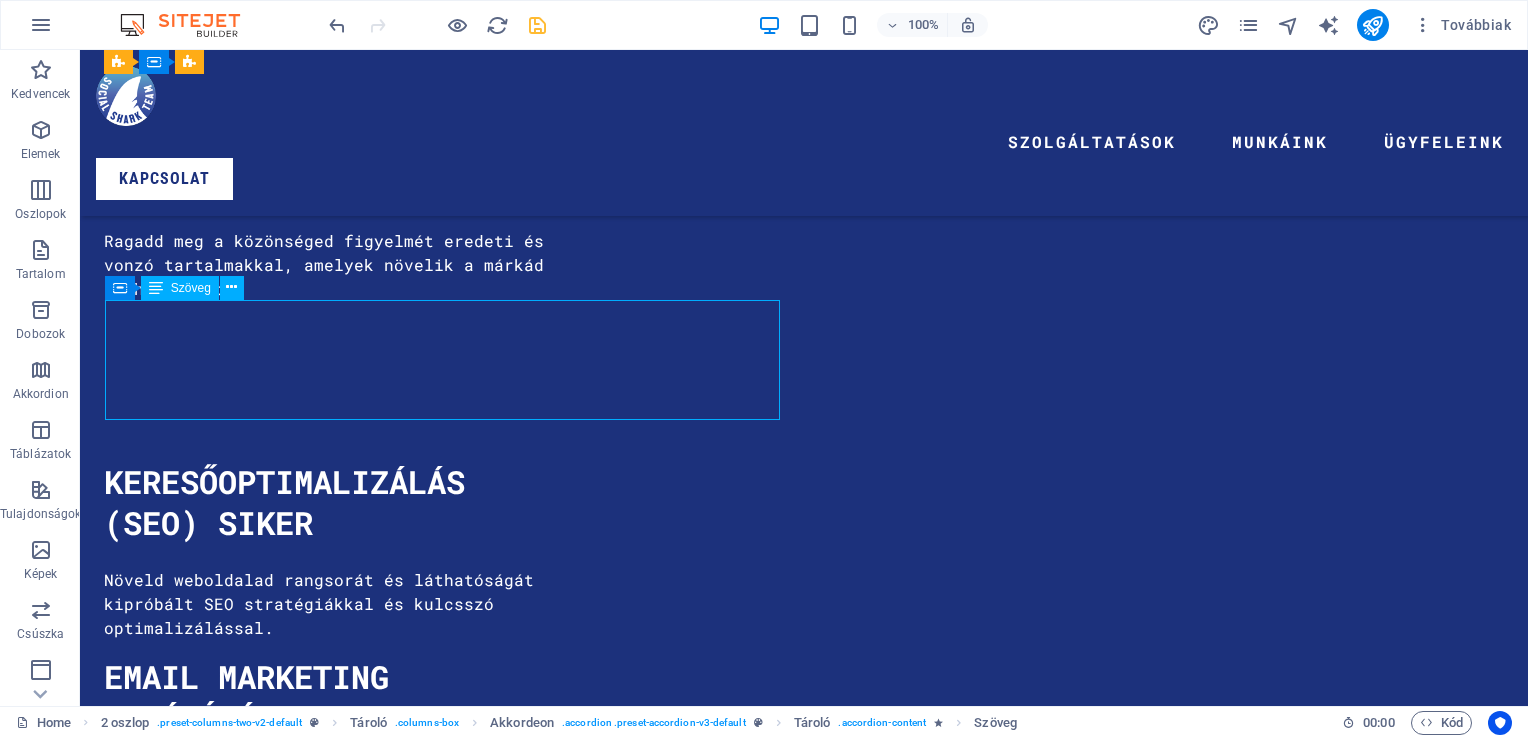click on "Média marketinggel és folyamatos aktivitással növeljük márkád jelenlétét az online platformokon. Legyen szó Facebookról, Instagramról, LinkedInről, TikTokról, X-ről (korábban Twitter), vagy influenszer együttműködésekről – segítünk elérni közönségedet ott, ahol a leginkább számít" at bounding box center [446, 14695] 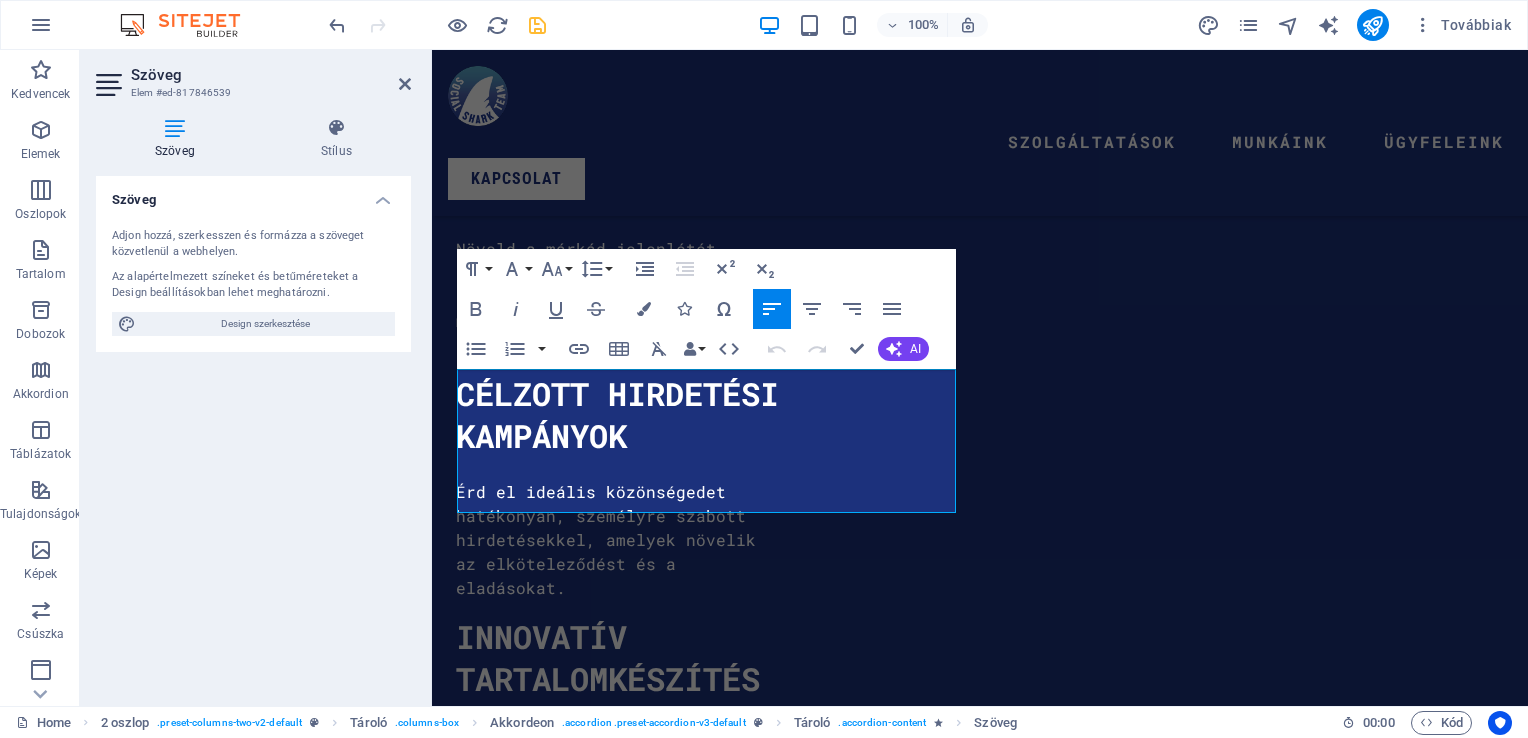 scroll, scrollTop: 6540, scrollLeft: 0, axis: vertical 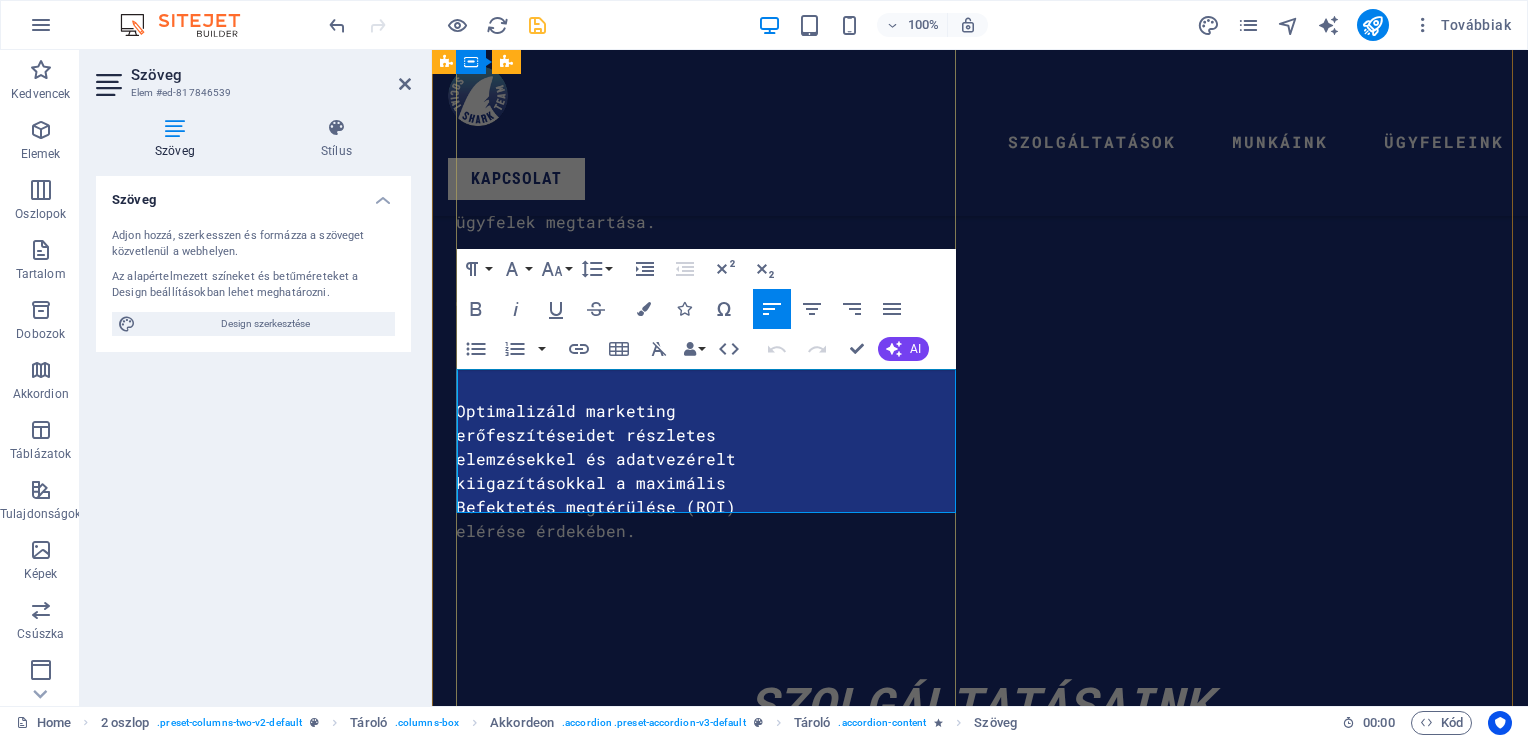 click on "Média marketinggel és folyamatos aktivitással növeljük márkád jelenlétét az online platformokon. Legyen szó Facebookról, Instagramról, LinkedInről, TikTokról, X-ről (korábban Twitter), vagy influenszer együttműködésekről – segítünk elérni közönségedet ott, ahol a leginkább számít" at bounding box center (710, 11632) 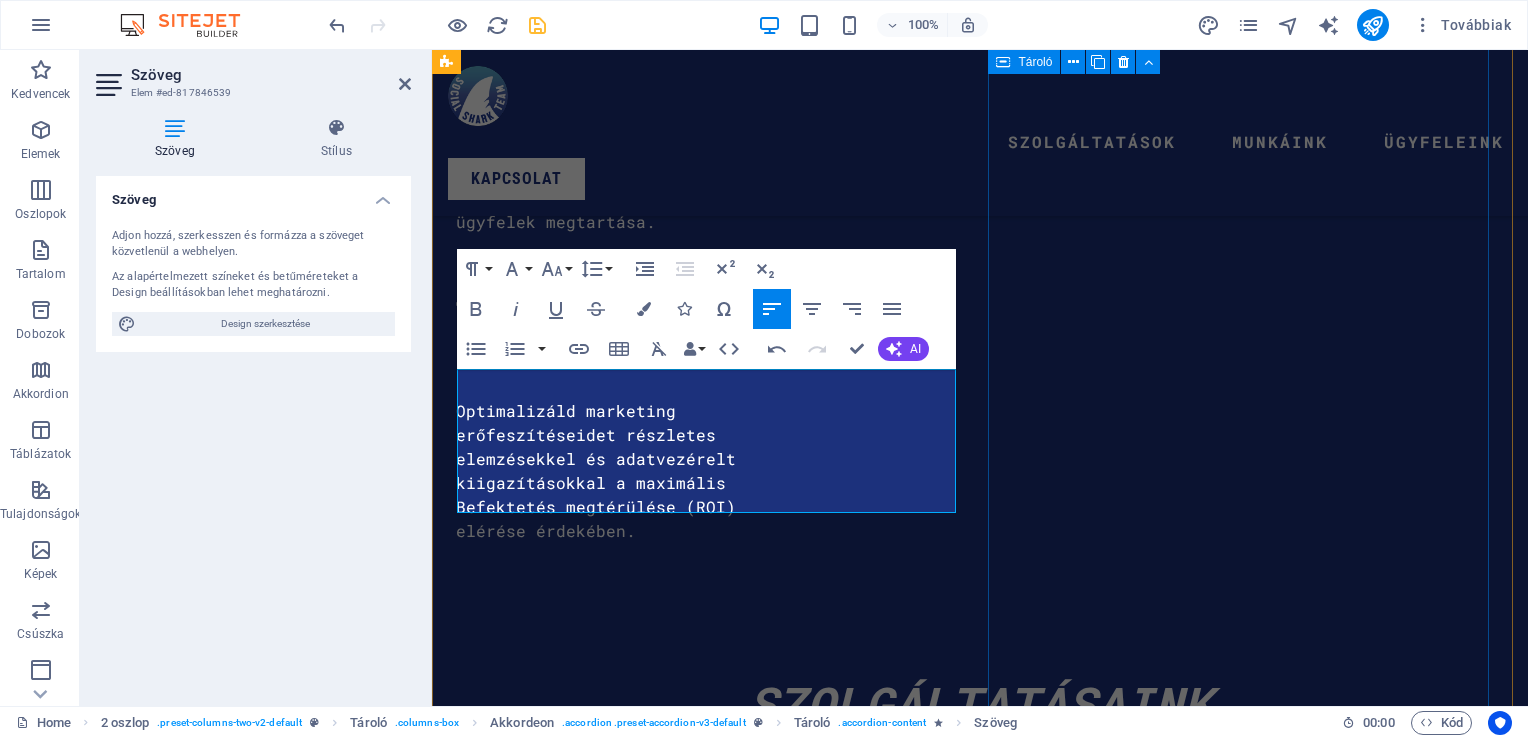 click at bounding box center (710, 12717) 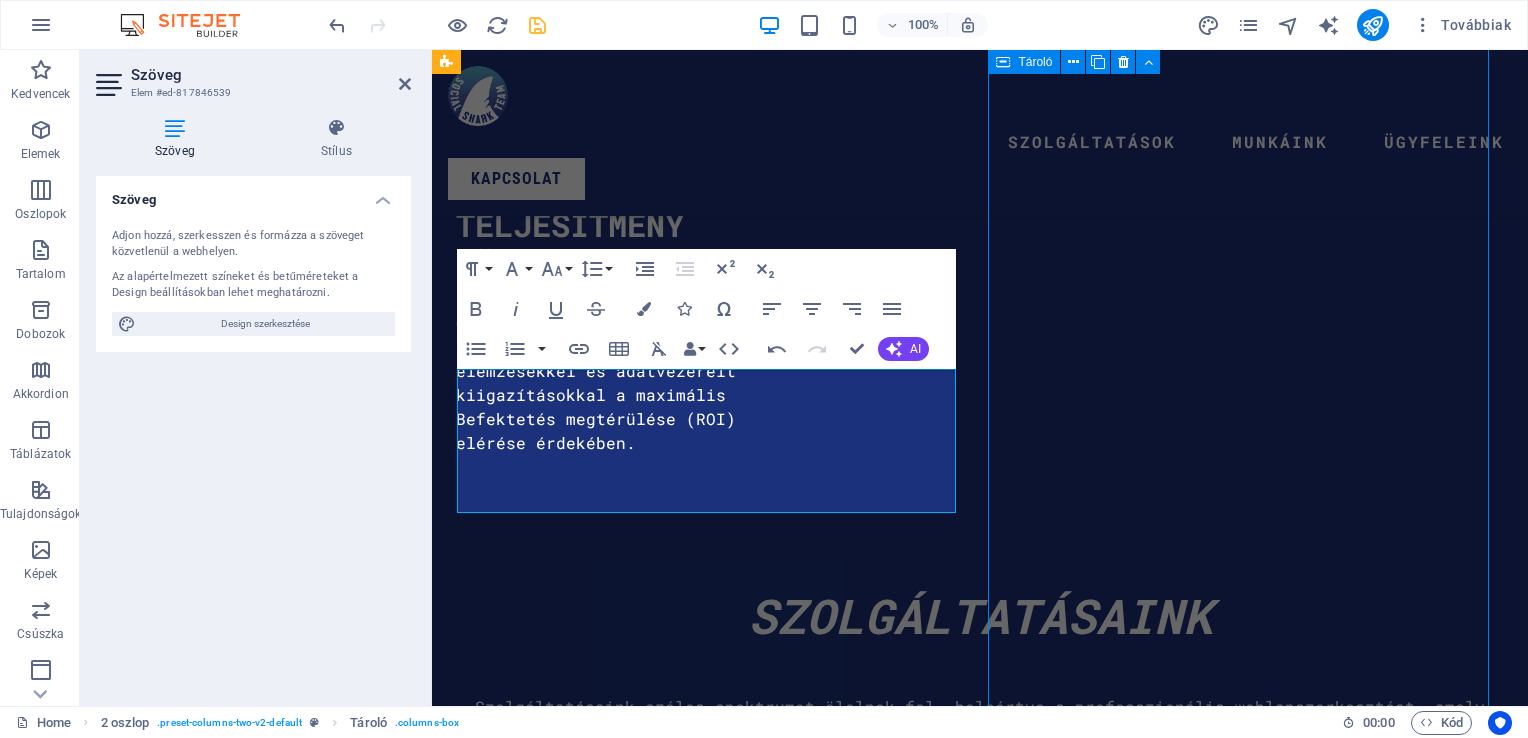 scroll, scrollTop: 5348, scrollLeft: 0, axis: vertical 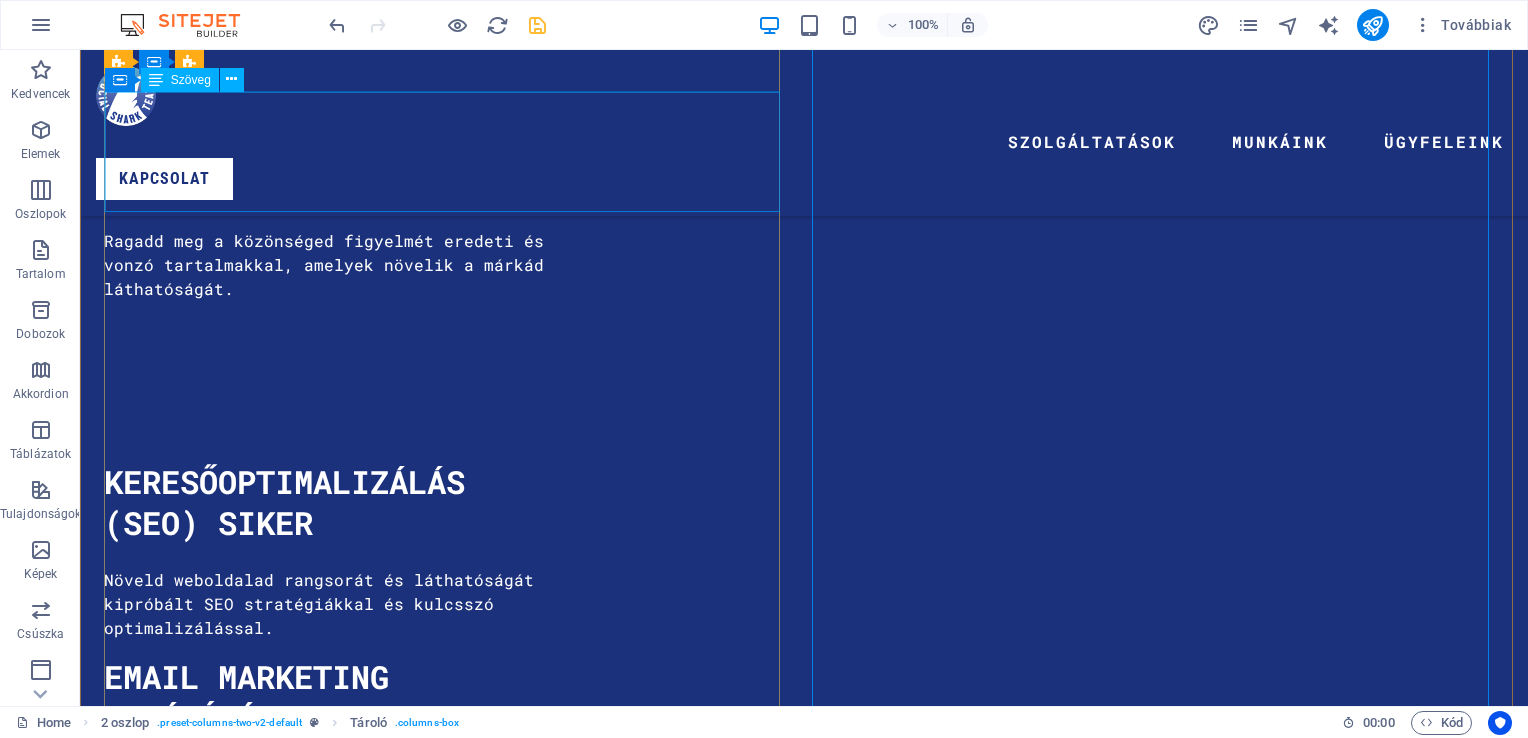 click on "Stratégiai tartalom- és e-mail marketing kampányokat készítünk, amelyek bevonják, informálják és meggyőzik a célközönséget. Blogcikkektől és infografikáktól kezdve az e-könyvekig és egyéb értékes tartalmakig olyan anyagokat hozunk létre, amelyek bizalmat építenek és eredményeket hoznak" at bounding box center [446, 14465] 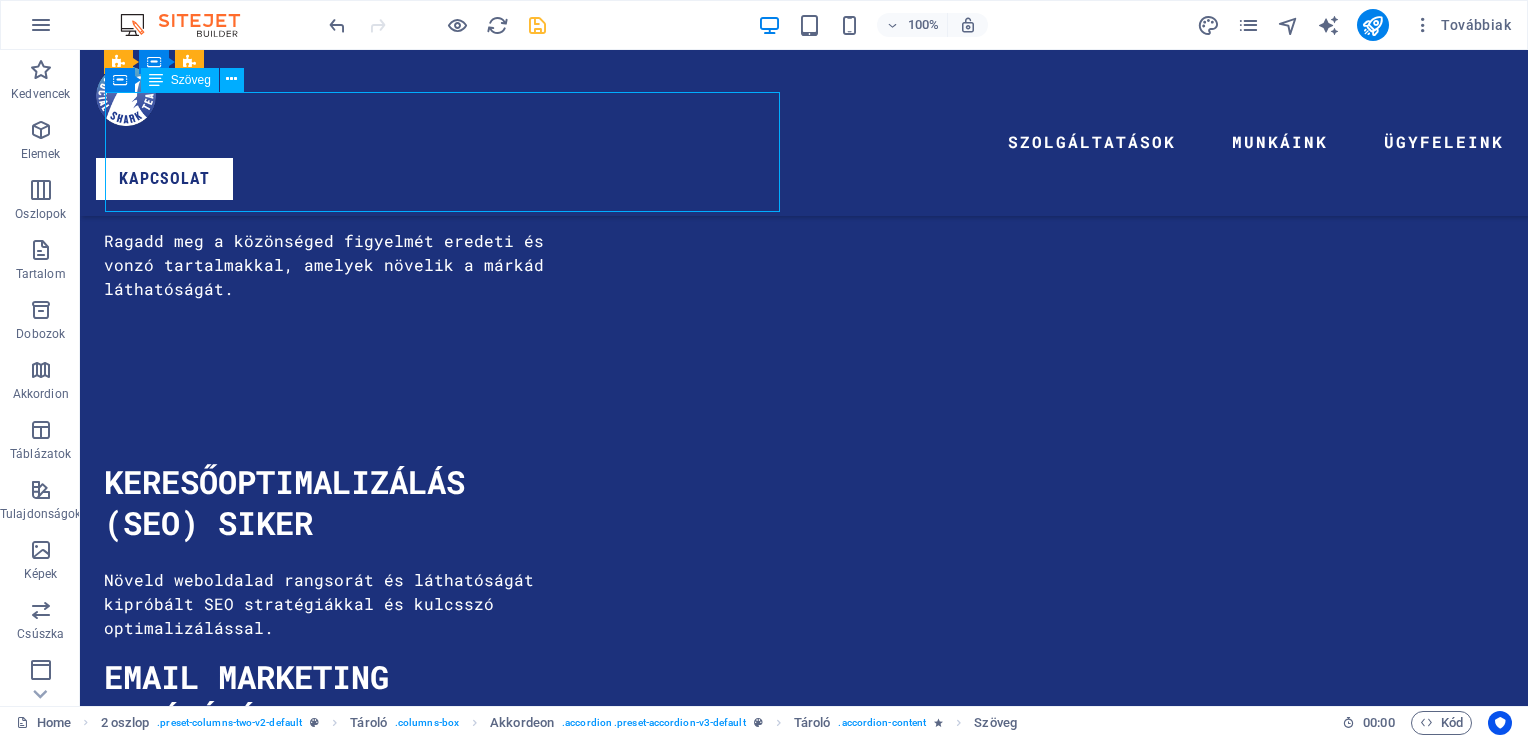 click on "Stratégiai tartalom- és e-mail marketing kampányokat készítünk, amelyek bevonják, informálják és meggyőzik a célközönséget. Blogcikkektől és infografikáktól kezdve az e-könyvekig és egyéb értékes tartalmakig olyan anyagokat hozunk létre, amelyek bizalmat építenek és eredményeket hoznak" at bounding box center (446, 14465) 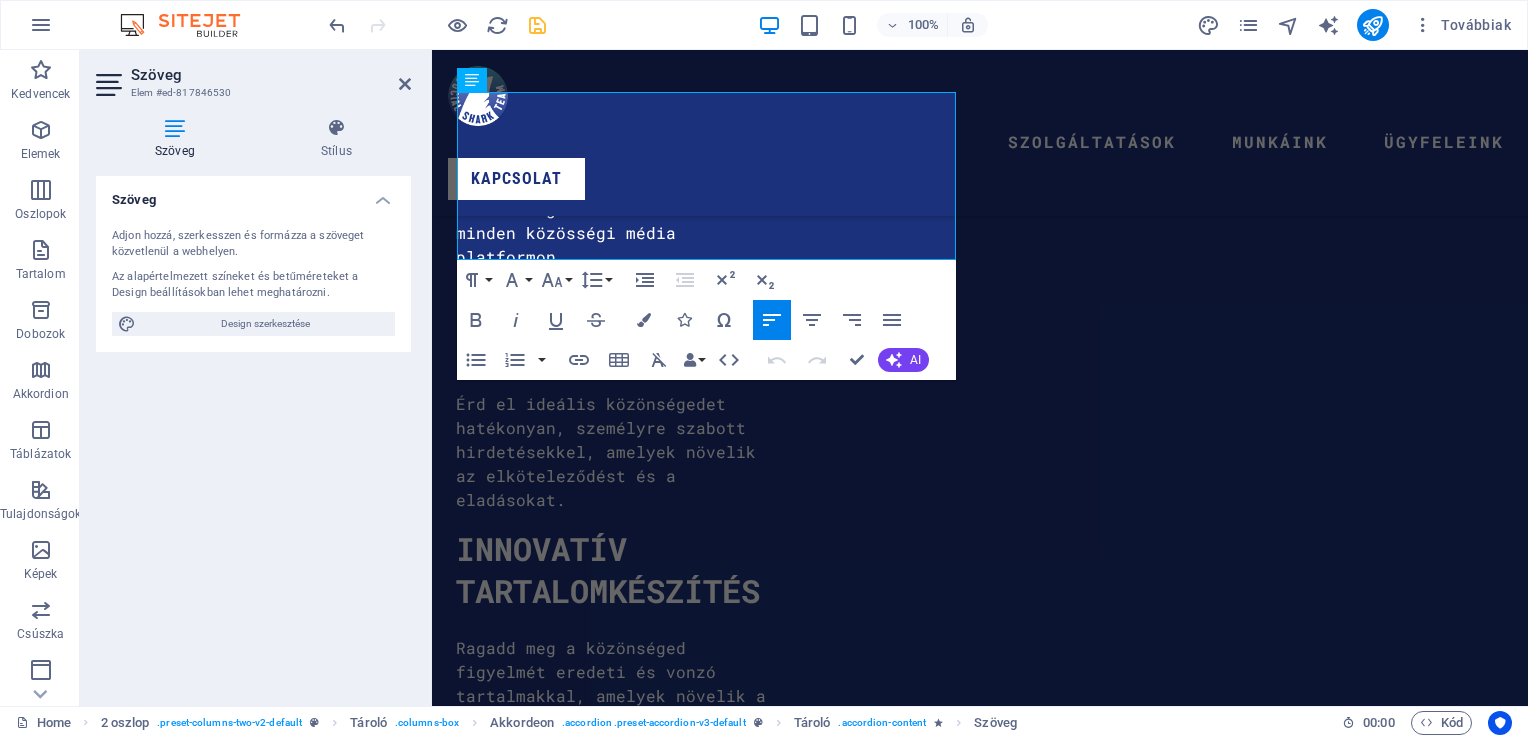 scroll, scrollTop: 6540, scrollLeft: 0, axis: vertical 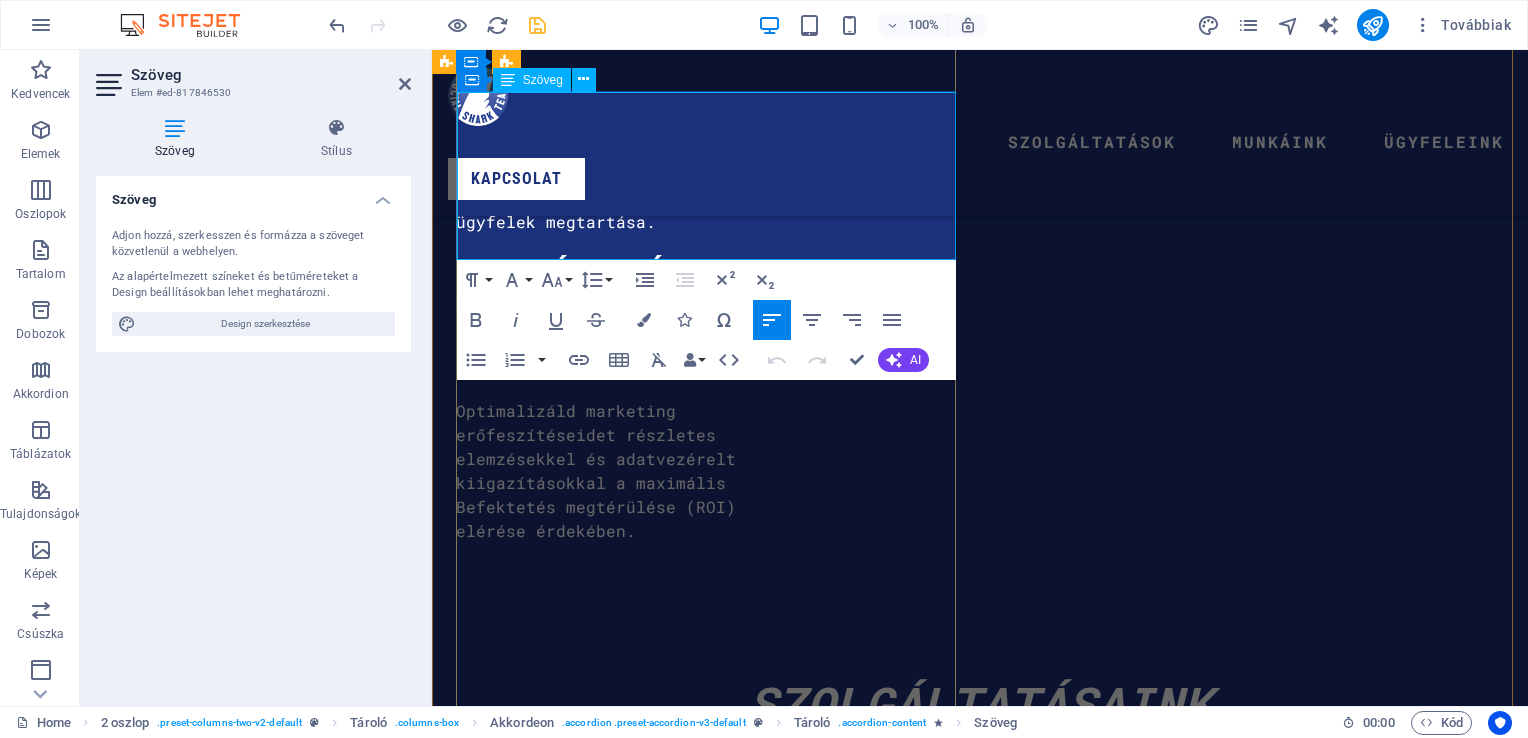 click on "Stratégiai tartalom- és e-mail marketing kampányokat készítünk, amelyek bevonják, informálják és meggyőzik a célközönséget. Blogcikkektől és infografikáktól kezdve az e-könyvekig és egyéb értékes tartalmakig olyan anyagokat hozunk létre, amelyek bizalmat építenek és eredményeket hoznak" at bounding box center [710, 11366] 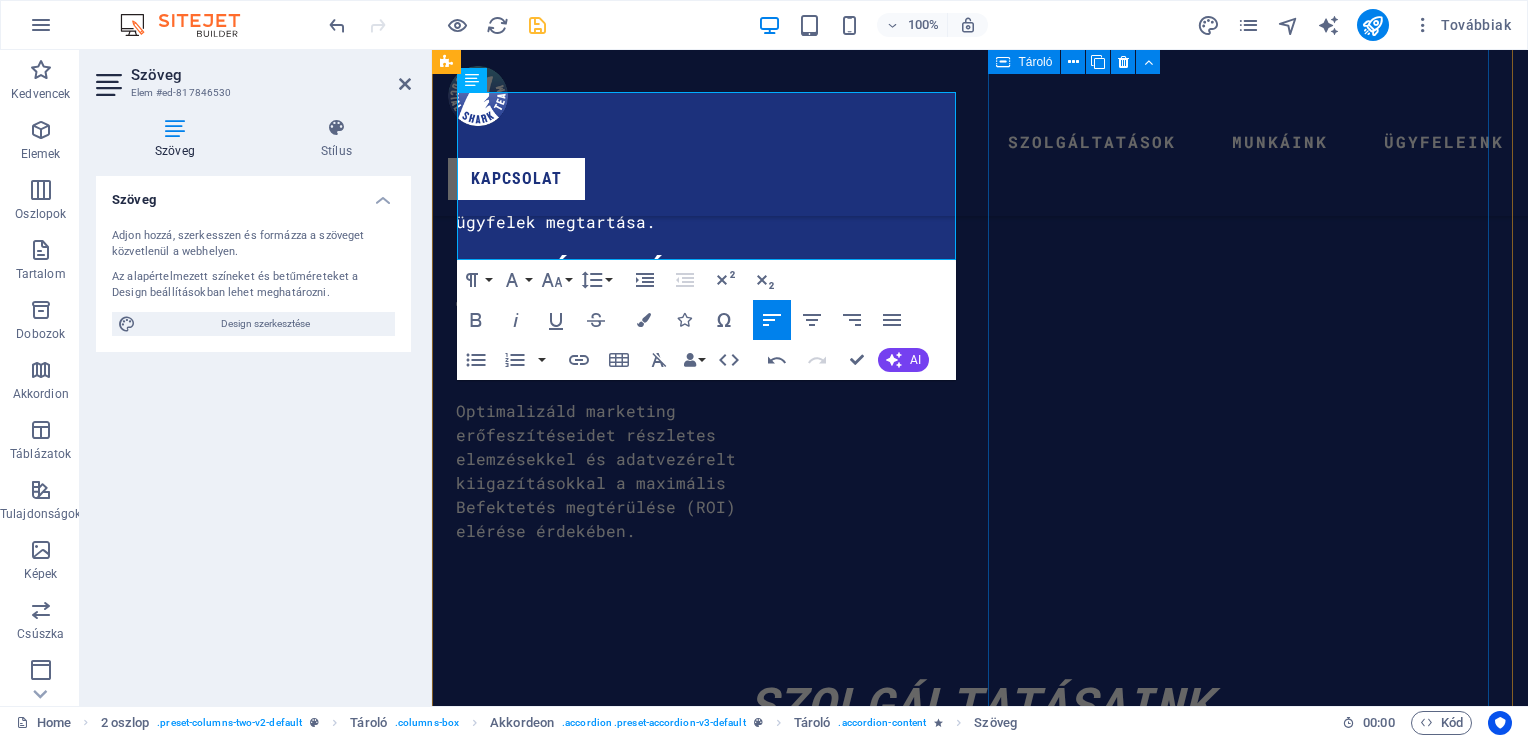 click at bounding box center (710, 12717) 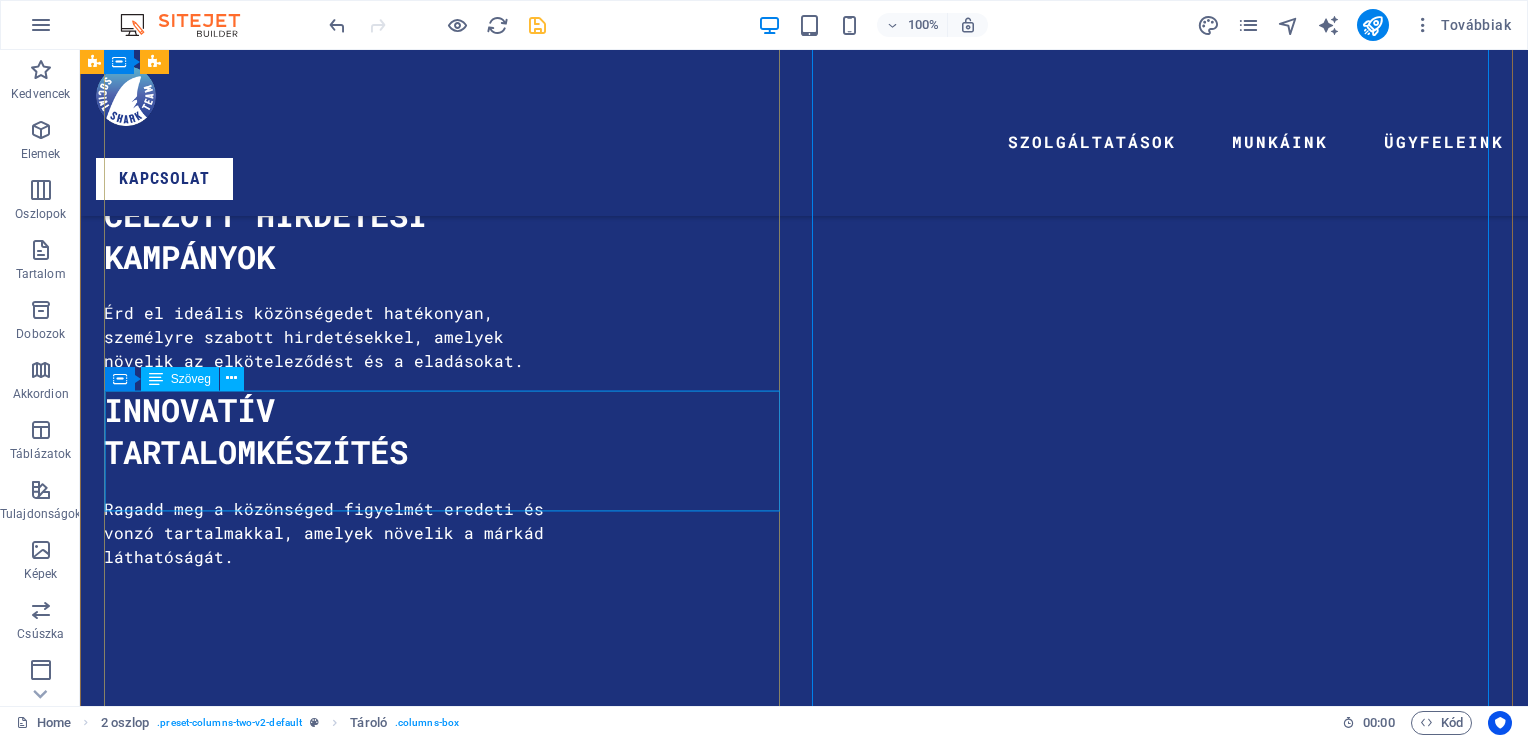scroll, scrollTop: 5048, scrollLeft: 0, axis: vertical 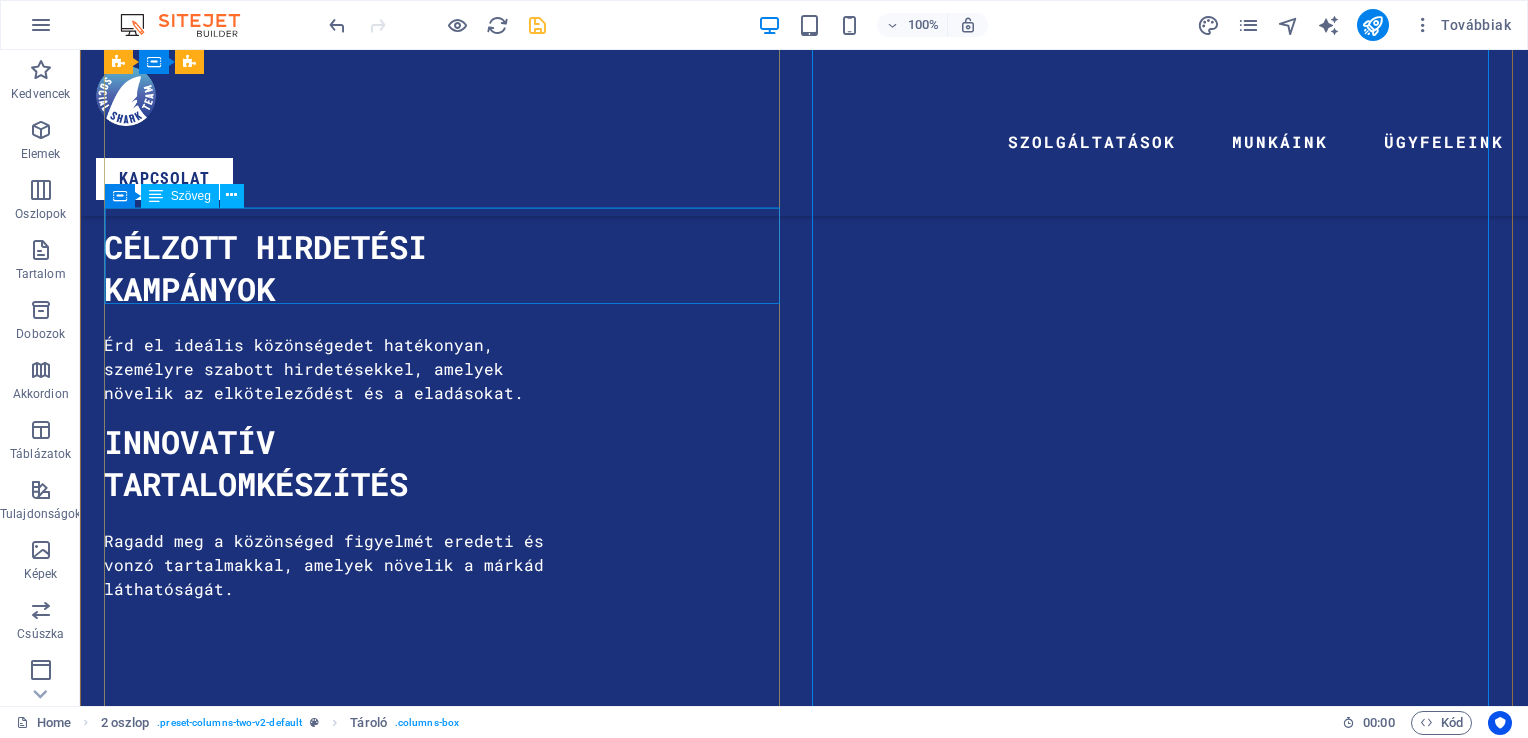 click on "Technikai támogatást nyújtunk annak érdekében, hogy digitális jelenléted zökkenőmentes és naprakész legyen. A mobilbarát kialakítástól kezdve a teljesítményoptimalizálásig gondoskodunk róla, hogy platformjaid kiváló felhasználói élményt nyújtsanak" at bounding box center [446, 14568] 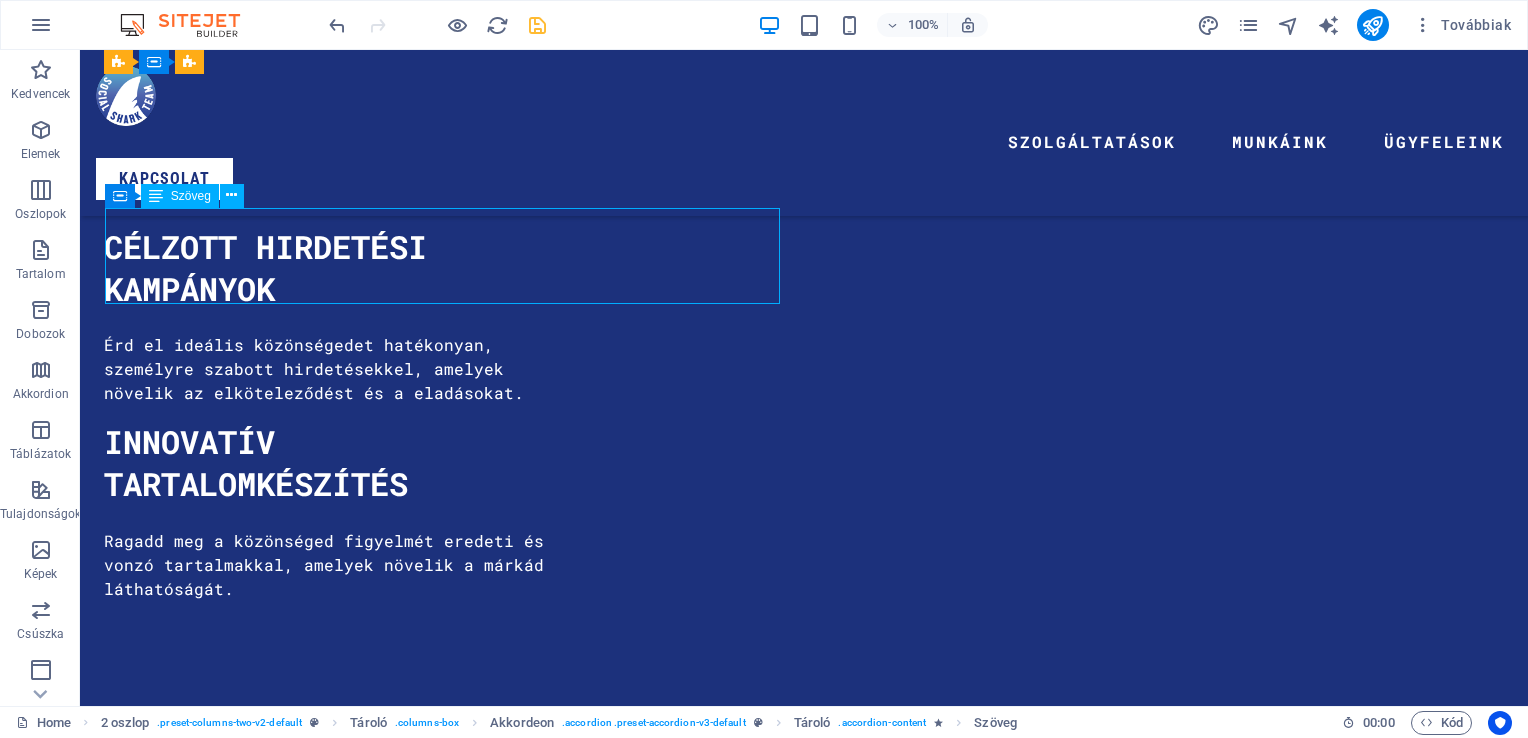 click on "Technikai támogatást nyújtunk annak érdekében, hogy digitális jelenléted zökkenőmentes és naprakész legyen. A mobilbarát kialakítástól kezdve a teljesítményoptimalizálásig gondoskodunk róla, hogy platformjaid kiváló felhasználói élményt nyújtsanak" at bounding box center (446, 14568) 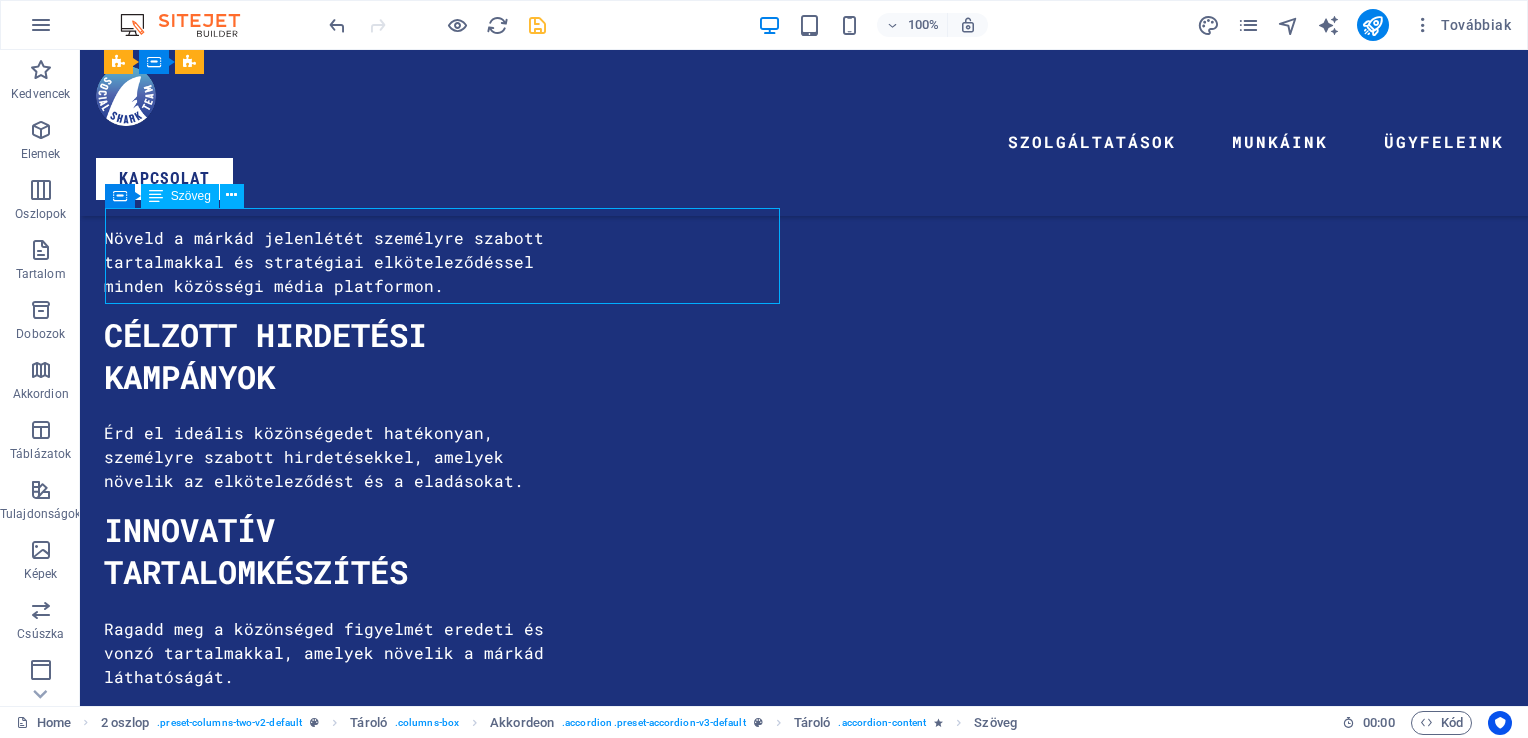 scroll, scrollTop: 6192, scrollLeft: 0, axis: vertical 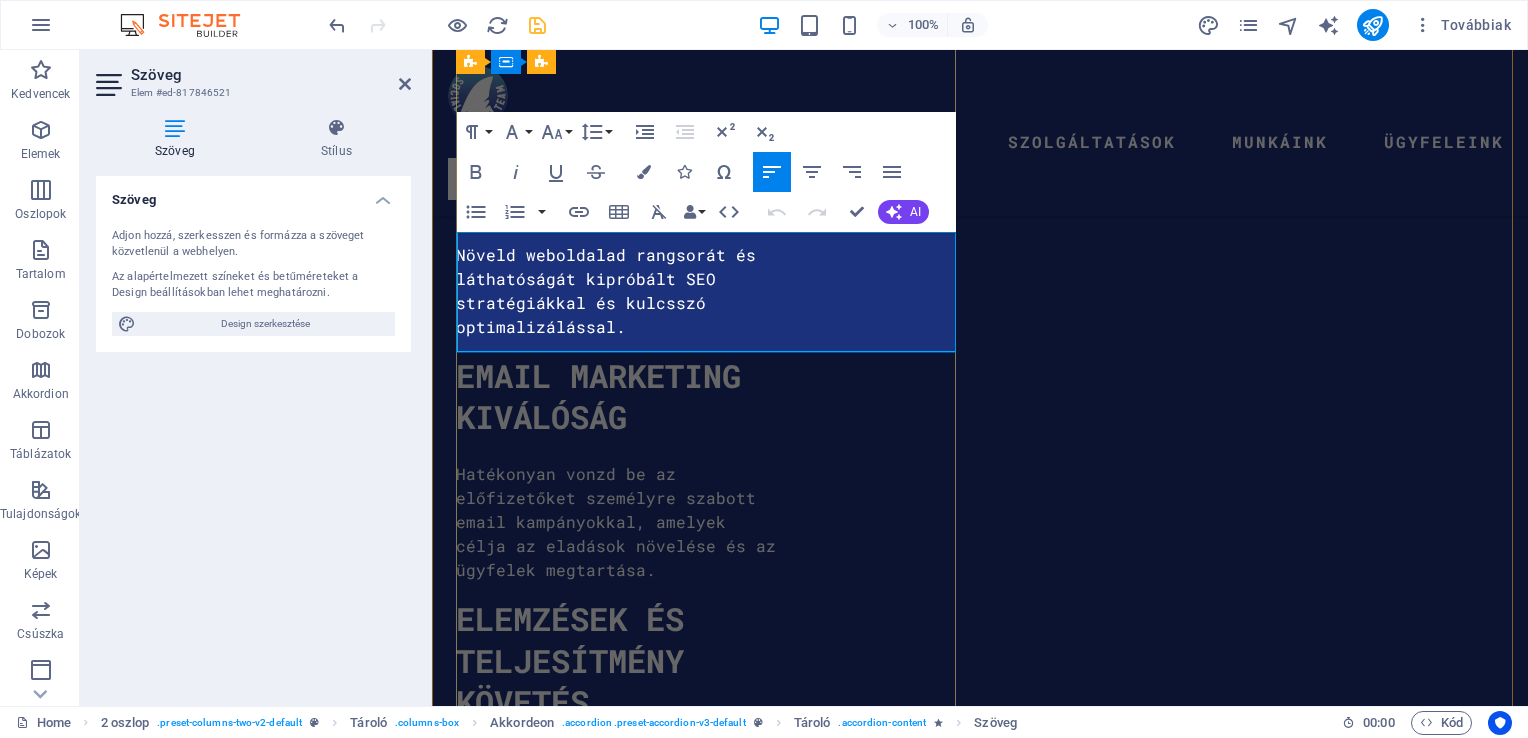 click on "Technikai támogatást nyújtunk annak érdekében, hogy digitális jelenléted zökkenőmentes és naprakész legyen. A mobilbarát kialakítástól kezdve a teljesítményoptimalizálásig gondoskodunk róla, hogy platformjaid kiváló felhasználói élményt nyújtsanak" at bounding box center [710, 11469] 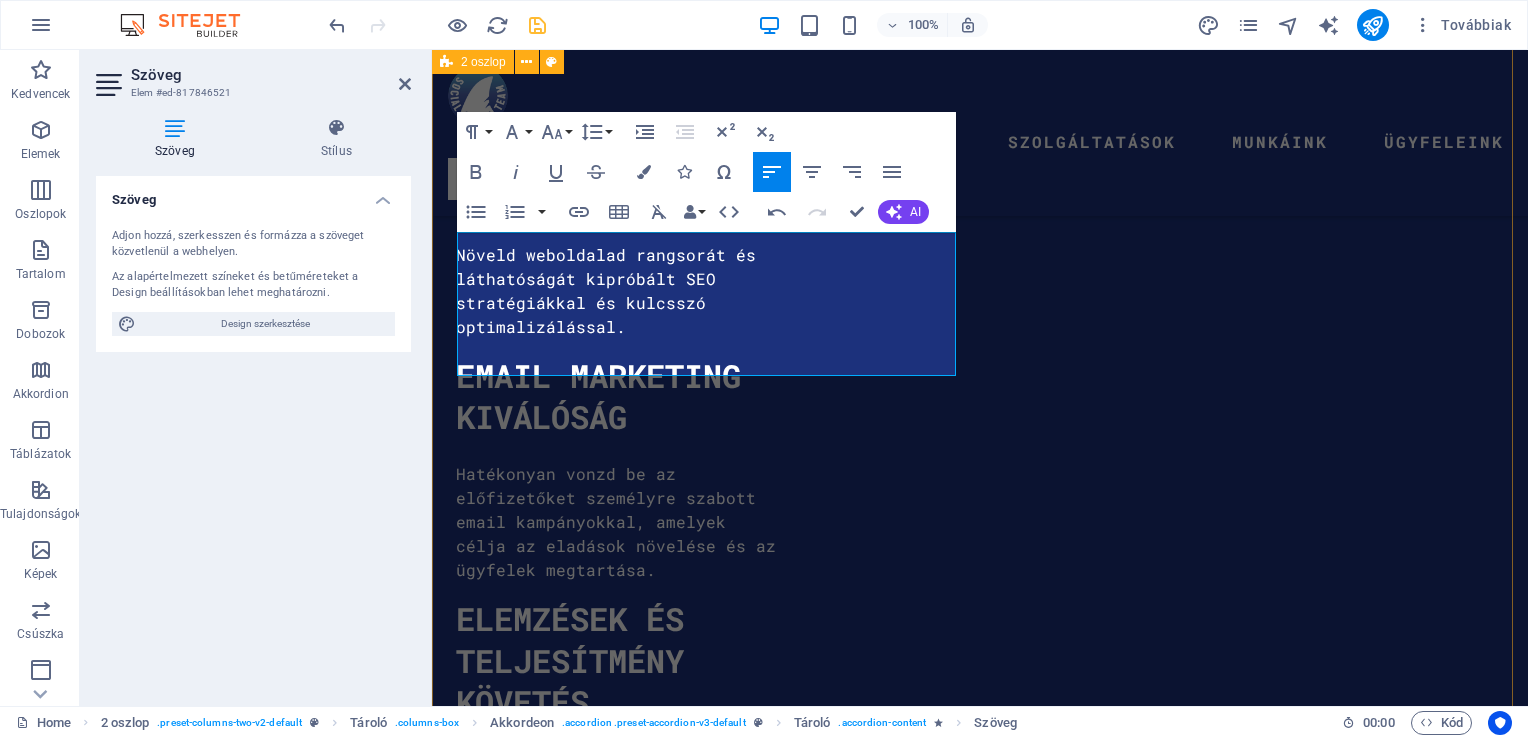 click on "Számos hatékony digitális megoldás segíthet növelni céged ismertségét. A Social Shark Team támogatást nyújt a leghatékonyabb eszközök felkutatásában és alkalmazásában, hogy márkád a lehető legnagyobb hatást érje el. Kulcsszókutatás és releváns tartalmak létrehozása A hatékony kulcsszókutatás megalapozza a sikeres digitális kampányokat. Releváns, értékteremtő tartalommal gondoskodunk róla, hogy márkád a megfelelő időben érje el a célközönségét Technikai segítség pl. mobilbarát kialakítás Technikai támogatást nyújtunk annak érdekében, hogy digitális jelenléted zökkenőmentes és naprakész legyen. A mobilbarát kialakítástól kezdve a teljesítményoptimalizálásig gondoskodunk róla, hogy platformjaid kiváló felhasználói élményt nyújtsanak. Tartalom & E-mail marketing Közösségi média marketing és az aktivitás növelése platformokon Videós tartalmak és YouTube marketing, videók készítése:" at bounding box center [980, 12260] 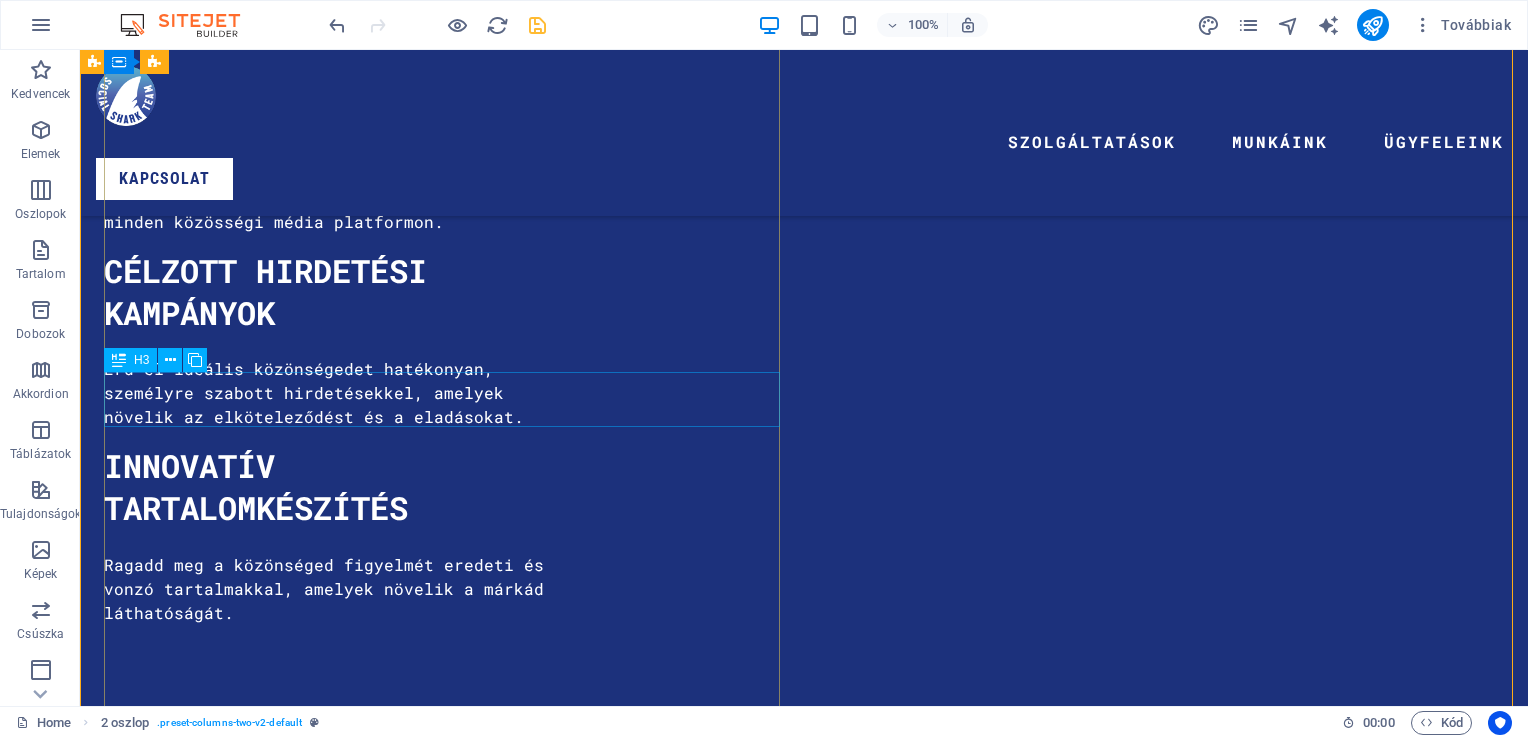scroll, scrollTop: 4624, scrollLeft: 0, axis: vertical 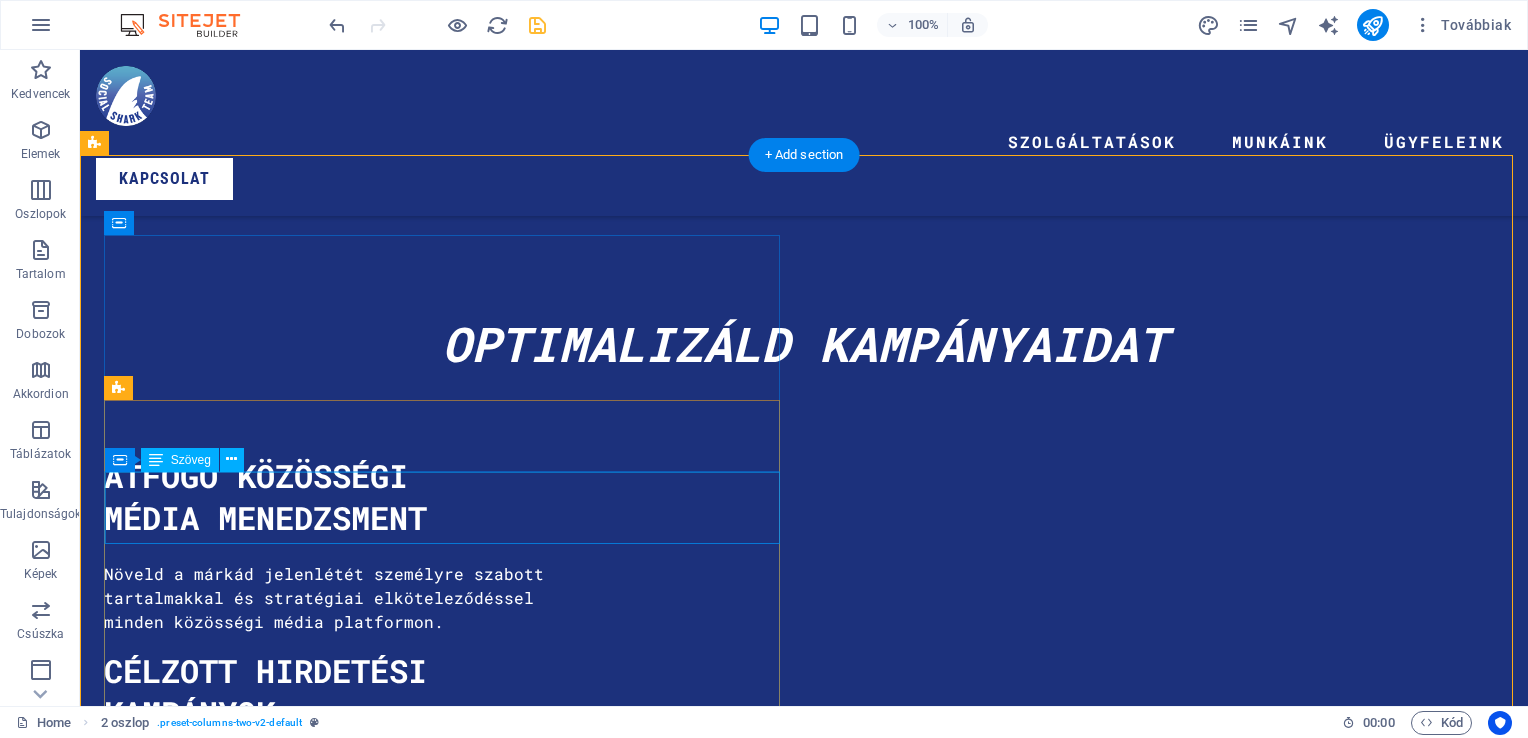 click on "A hatékony kulcsszókutatás megalapozza a sikeres digitális kampányokat. Releváns, értékteremtő tartalommal gondoskodunk róla, hogy márkád a megfelelő időben érje el a célközönségét" at bounding box center [446, 14819] 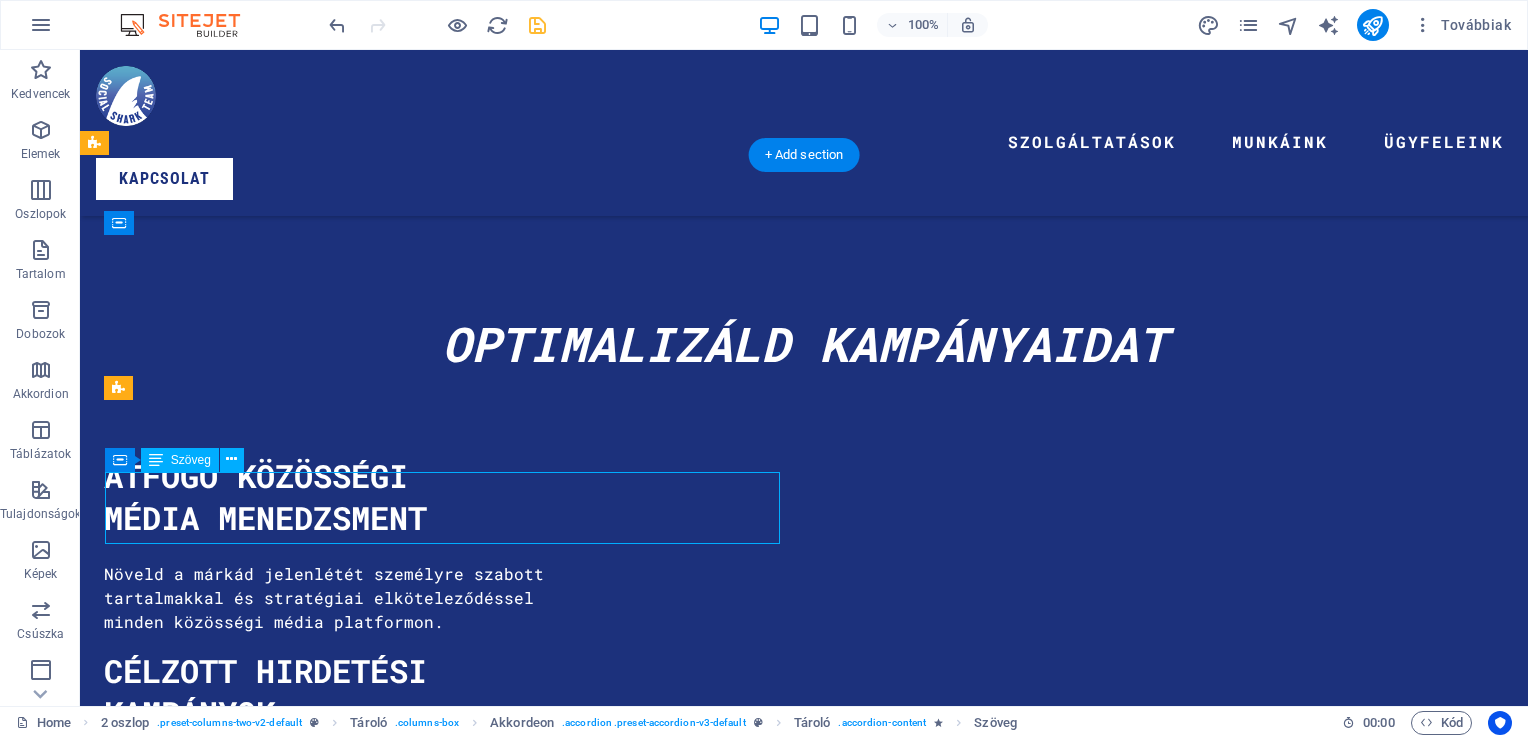 click on "A hatékony kulcsszókutatás megalapozza a sikeres digitális kampányokat. Releváns, értékteremtő tartalommal gondoskodunk róla, hogy márkád a megfelelő időben érje el a célközönségét" at bounding box center (446, 14819) 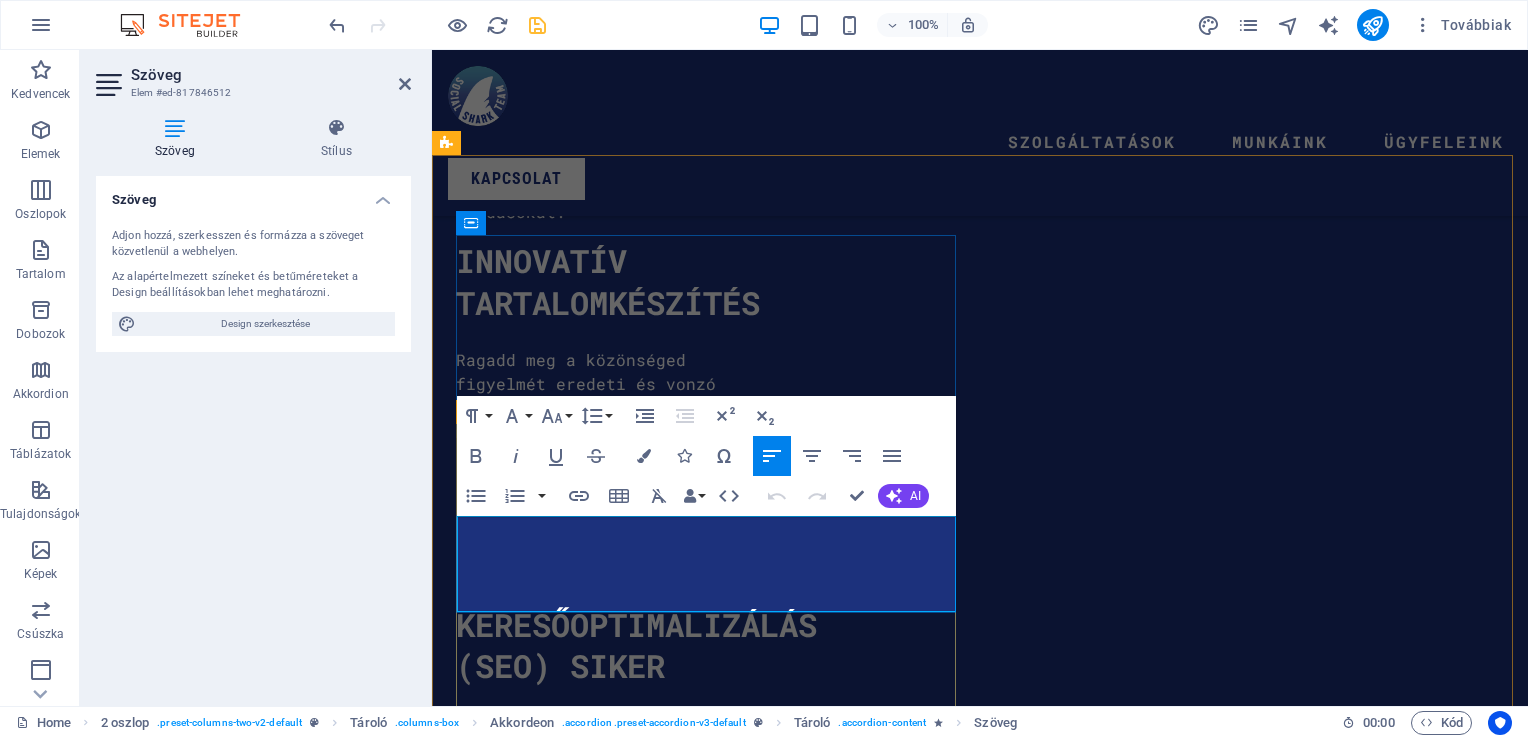 click on "A hatékony kulcsszókutatás megalapozza a sikeres digitális kampányokat. Releváns, értékteremtő tartalommal gondoskodunk róla, hogy márkád a megfelelő időben érje el a célközönségét" at bounding box center [710, 11729] 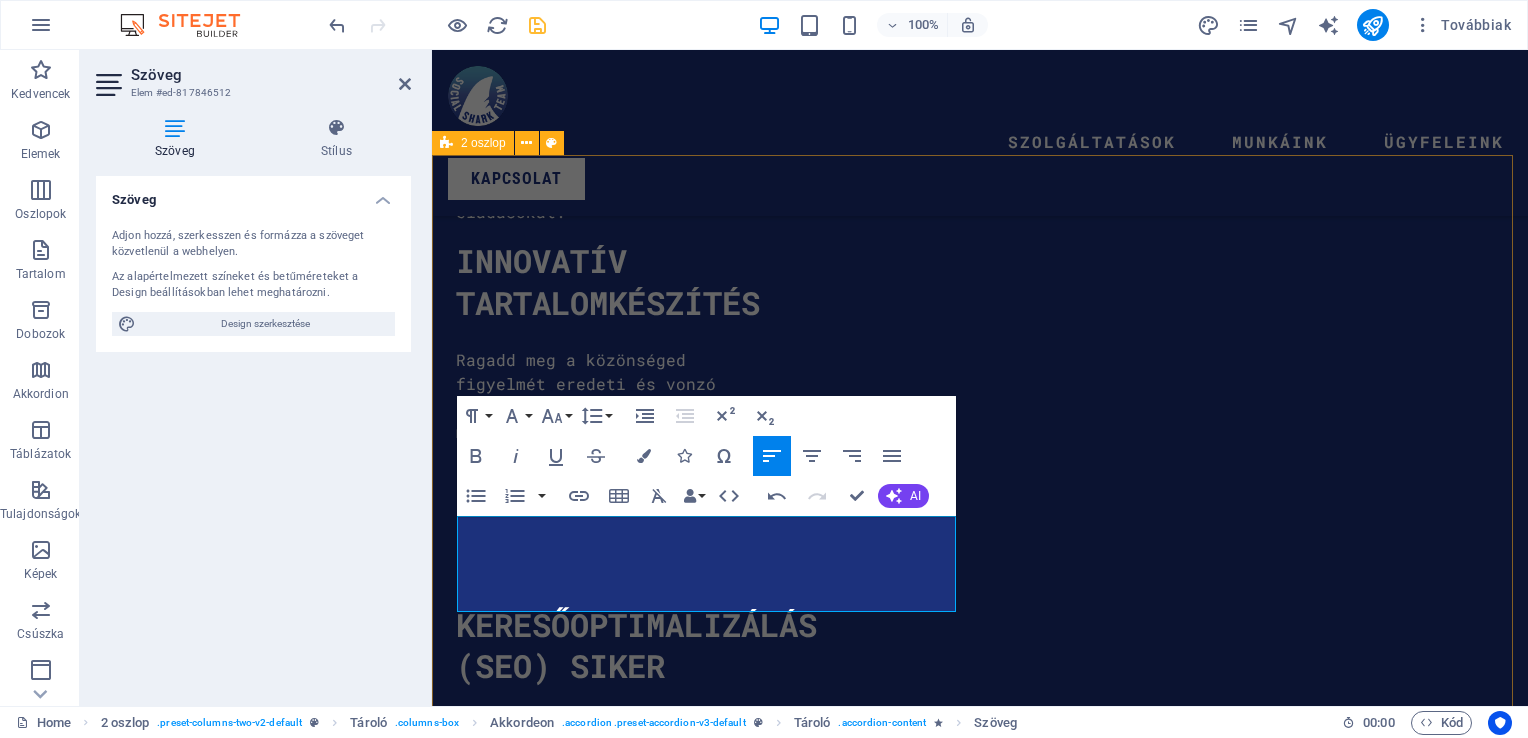 click on "Számos hatékony digitális megoldás segíthet növelni céged ismertségét. A Social Shark Team támogatást nyújt a leghatékonyabb eszközök felkutatásában és alkalmazásában, hogy márkád a lehető legnagyobb hatást érje el. Kulcsszókutatás és releváns tartalmak létrehozása A hatékony kulcsszókutatás megalapozza a sikeres digitális kampányokat. Releváns, értékteremtő tartalommal gondoskodunk róla, hogy márkád a megfelelő időben érje el a célközönségét. Technikai segítség pl. mobilbarát kialakítás Technikai támogatást nyújtunk annak érdekében, hogy digitális jelenléted zökkenőmentes és naprakész legyen. A mobilbarát kialakítástól kezdve a teljesítményoptimalizálásig gondoskodunk róla, hogy platformjaid kiváló felhasználói élményt nyújtsanak. Tartalom & E-mail marketing Közösségi média marketing és az aktivitás növelése platformokon Videós tartalmak és YouTube marketing, videók készítése:" at bounding box center [980, 12728] 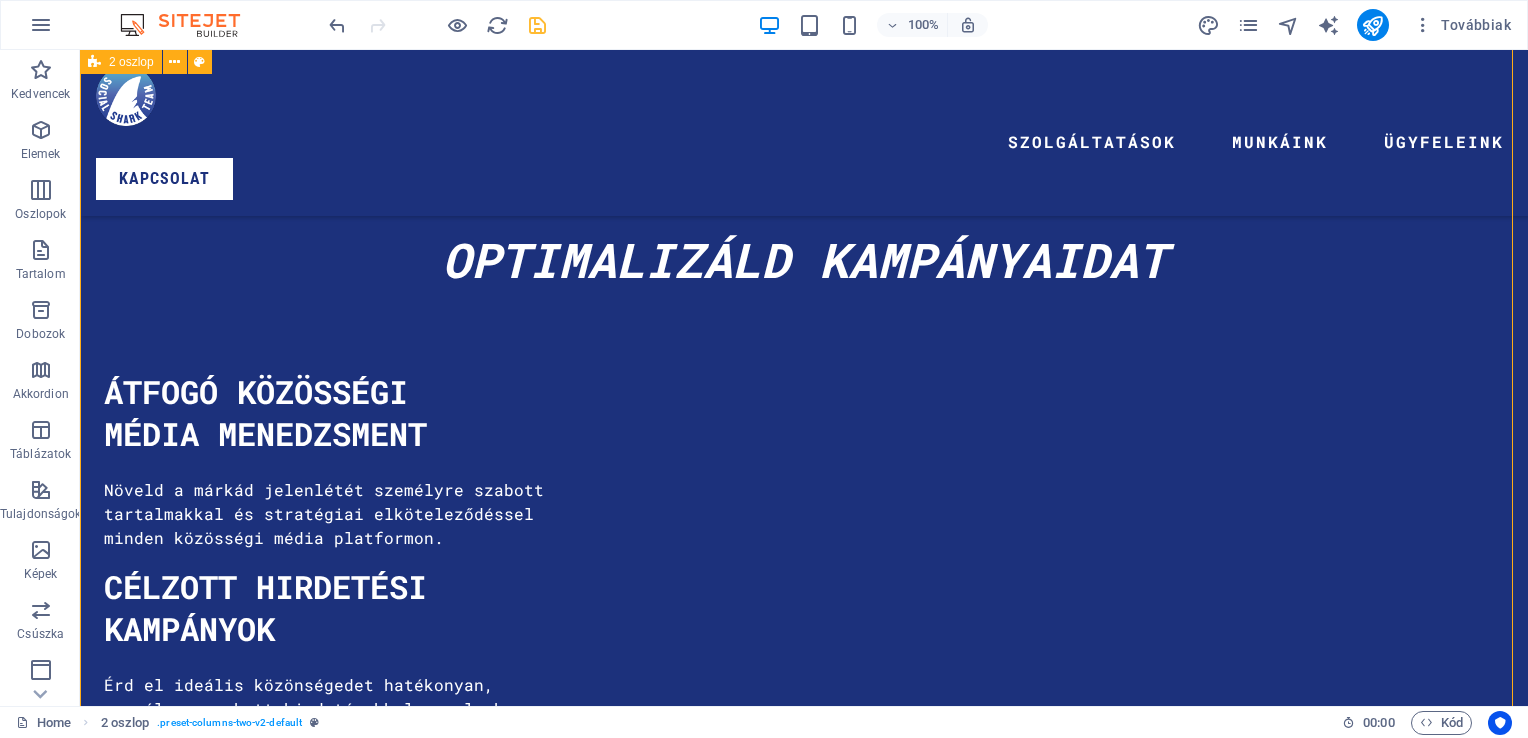 scroll, scrollTop: 4680, scrollLeft: 0, axis: vertical 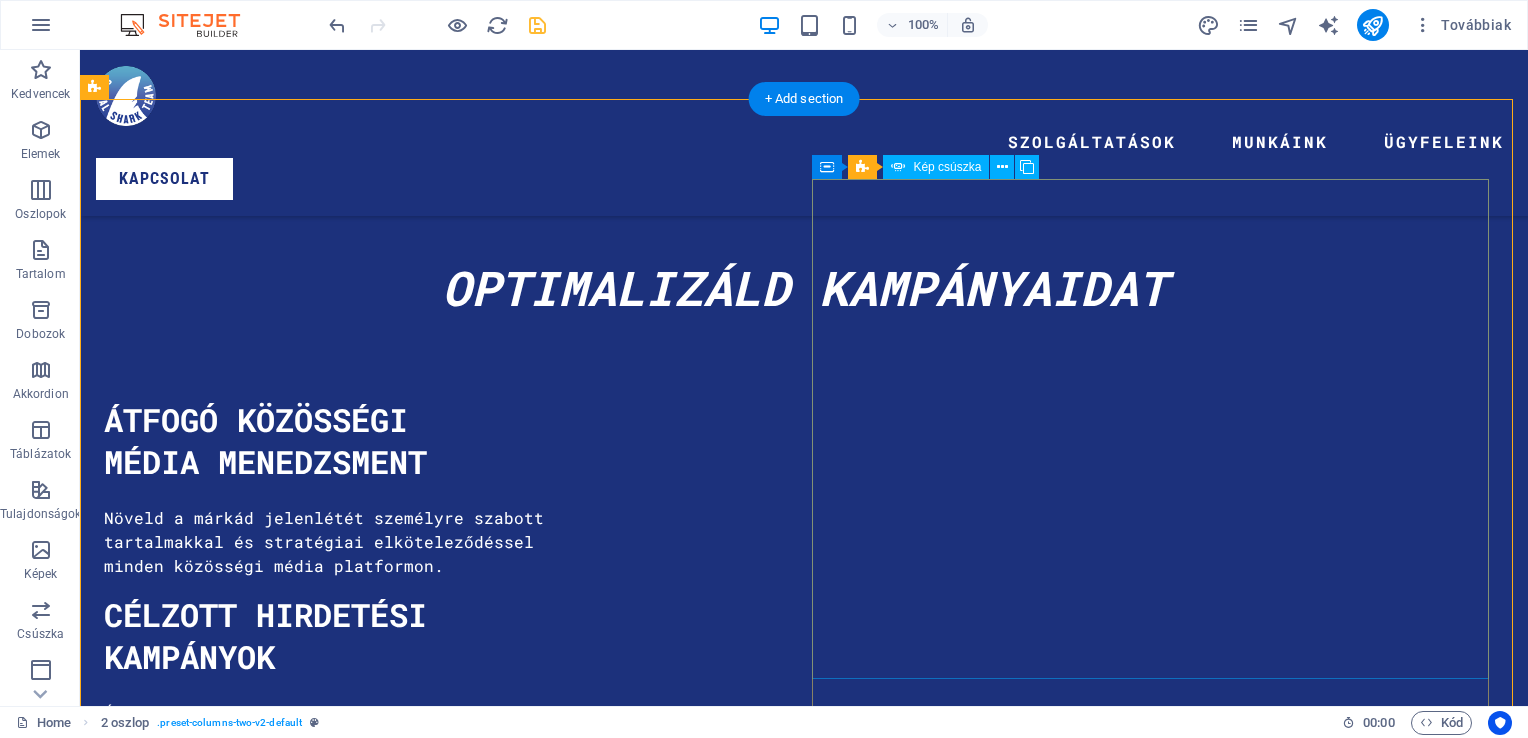 click at bounding box center (446, 23675) 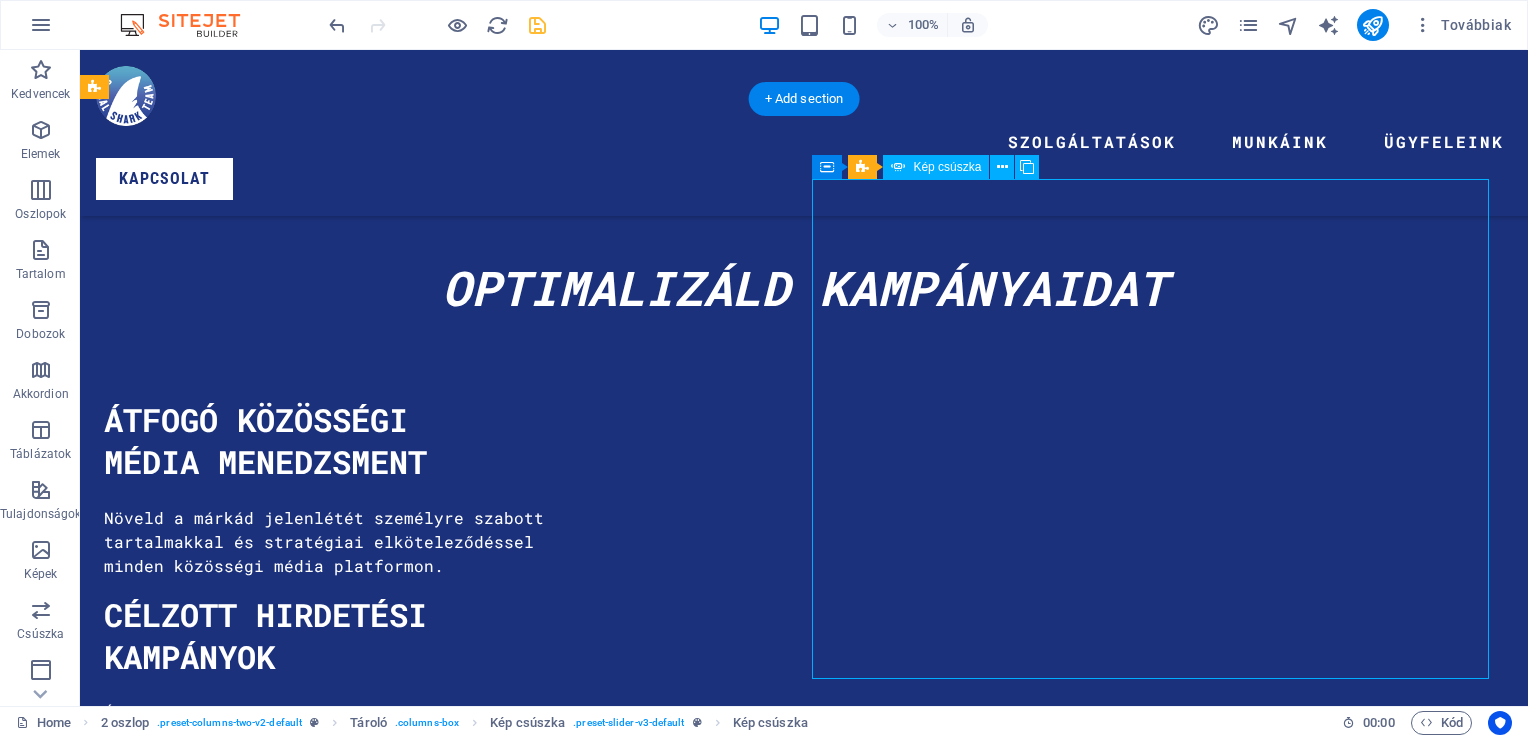 click at bounding box center [446, 23675] 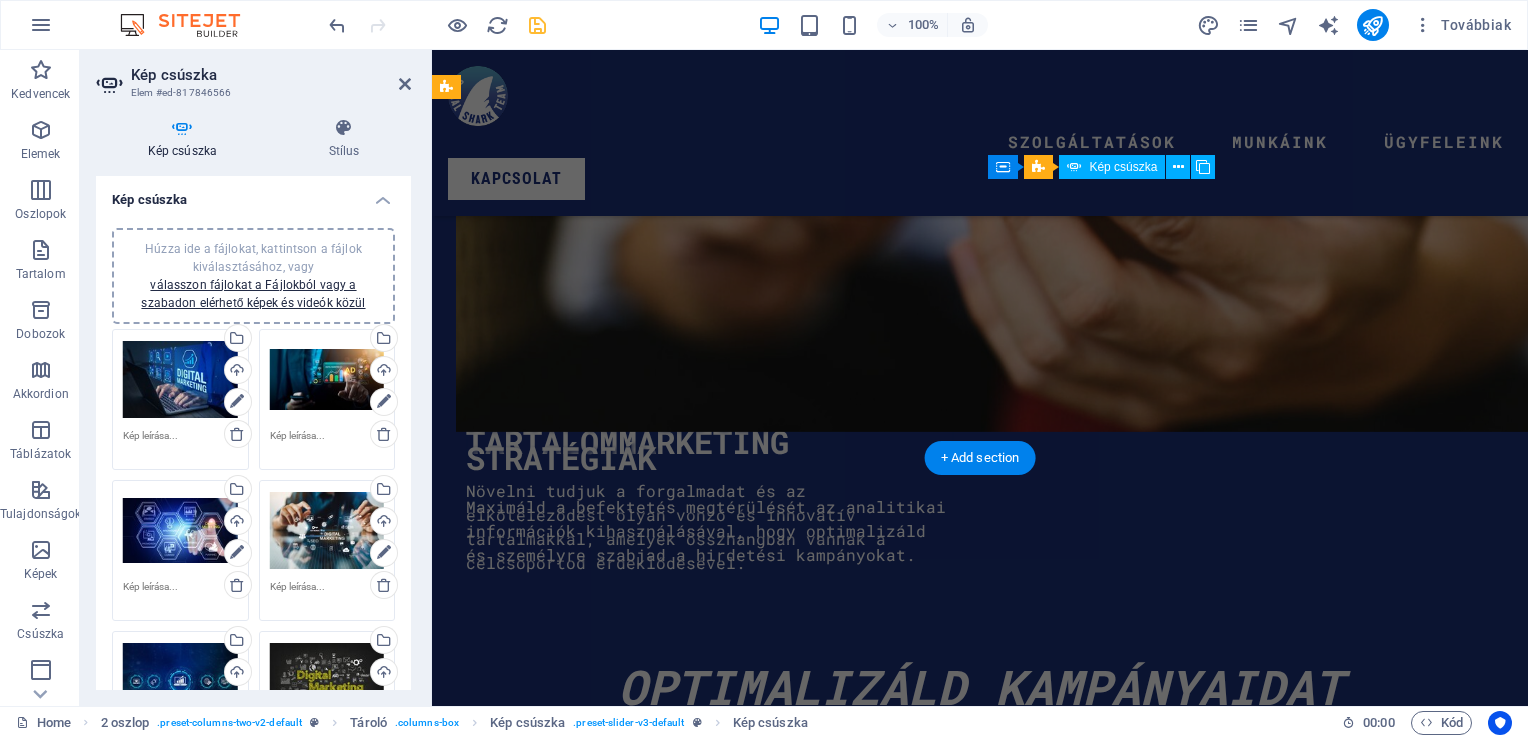scroll, scrollTop: 5780, scrollLeft: 0, axis: vertical 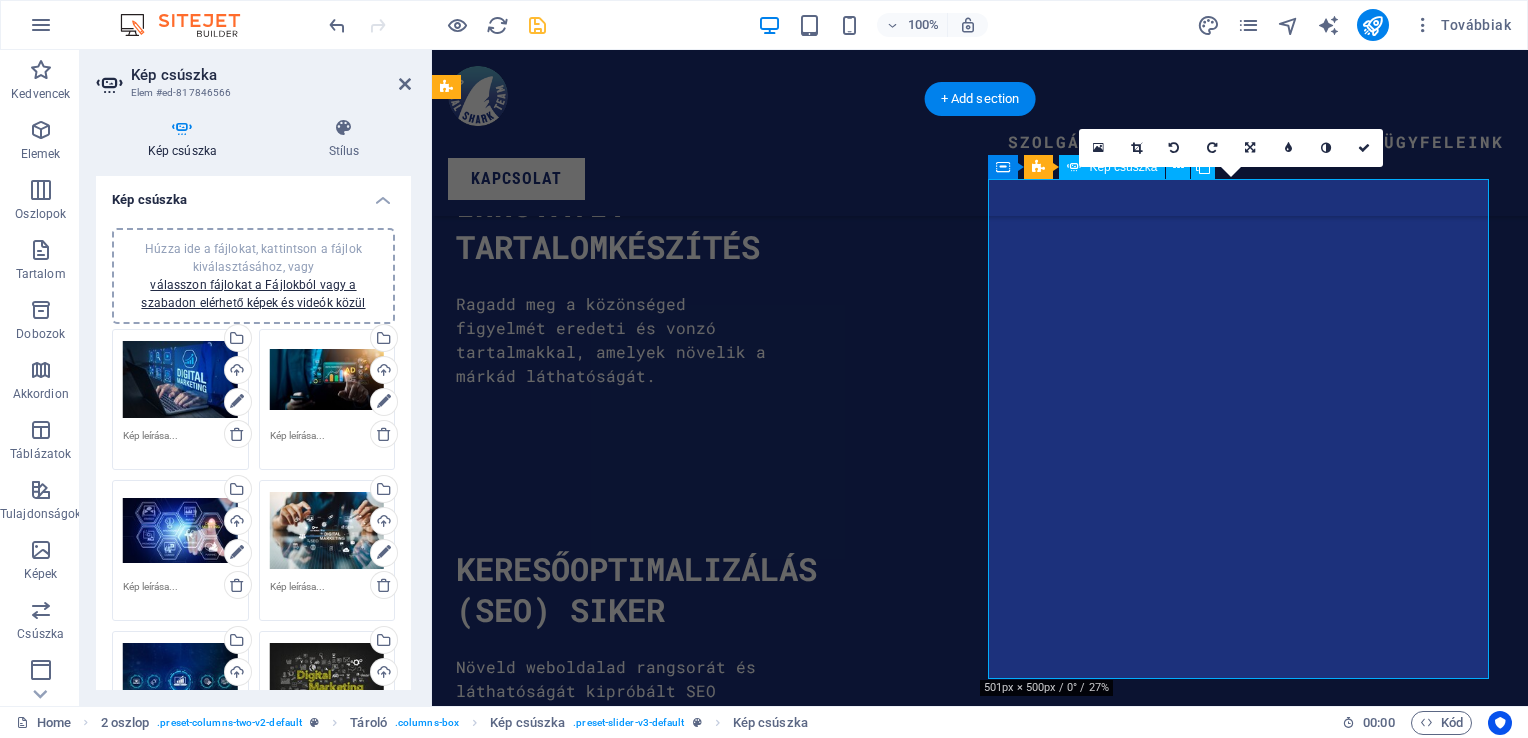 click at bounding box center [710, 20806] 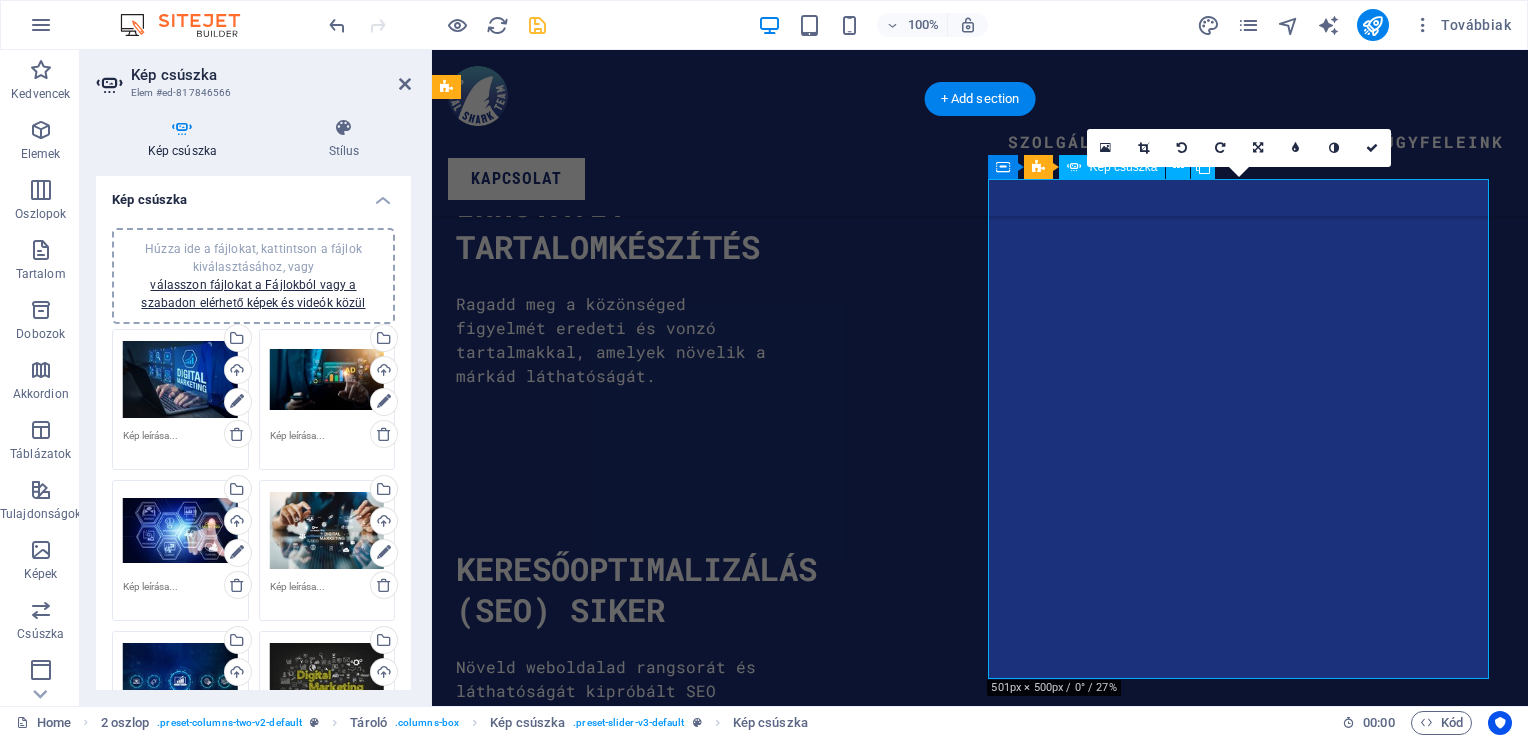click at bounding box center (710, 20806) 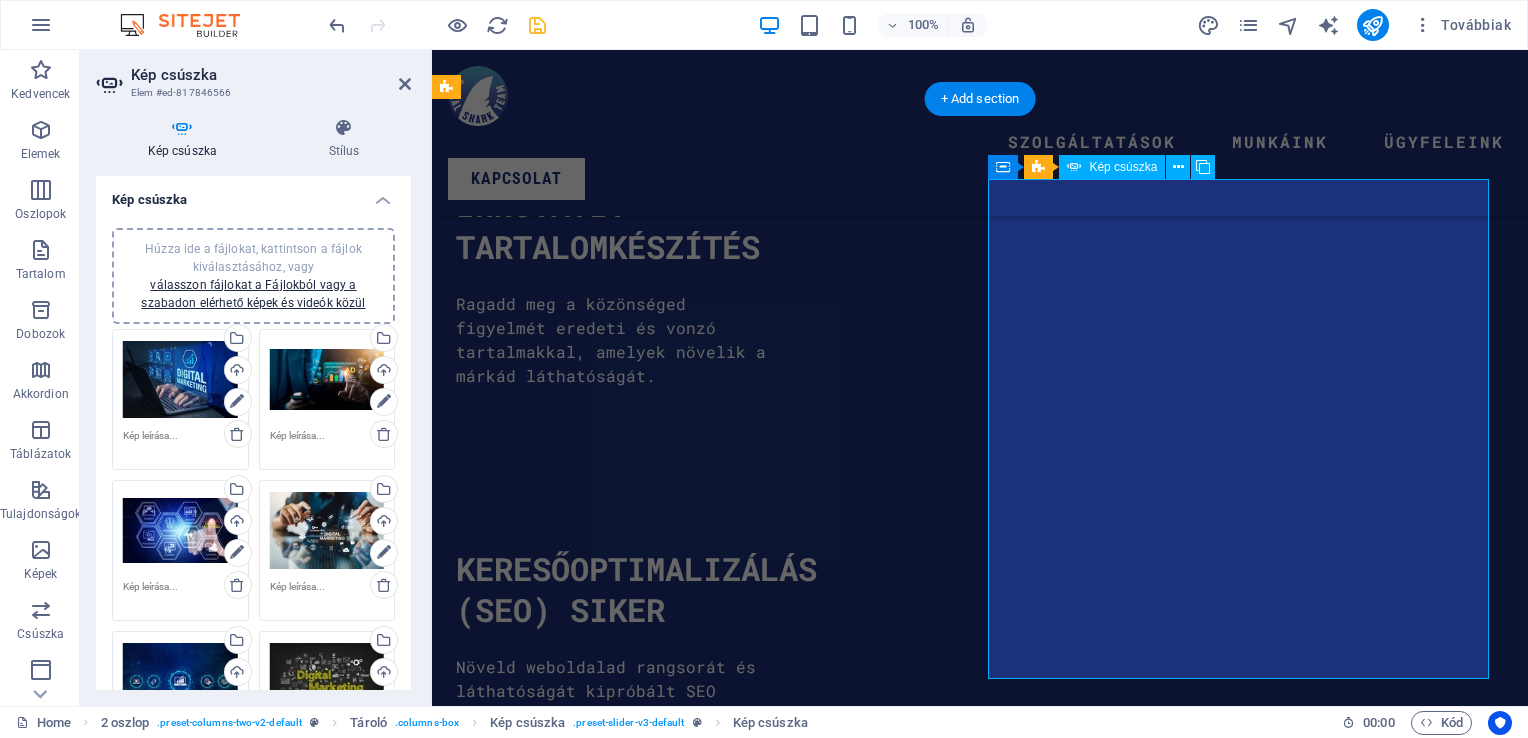 click at bounding box center [710, 20806] 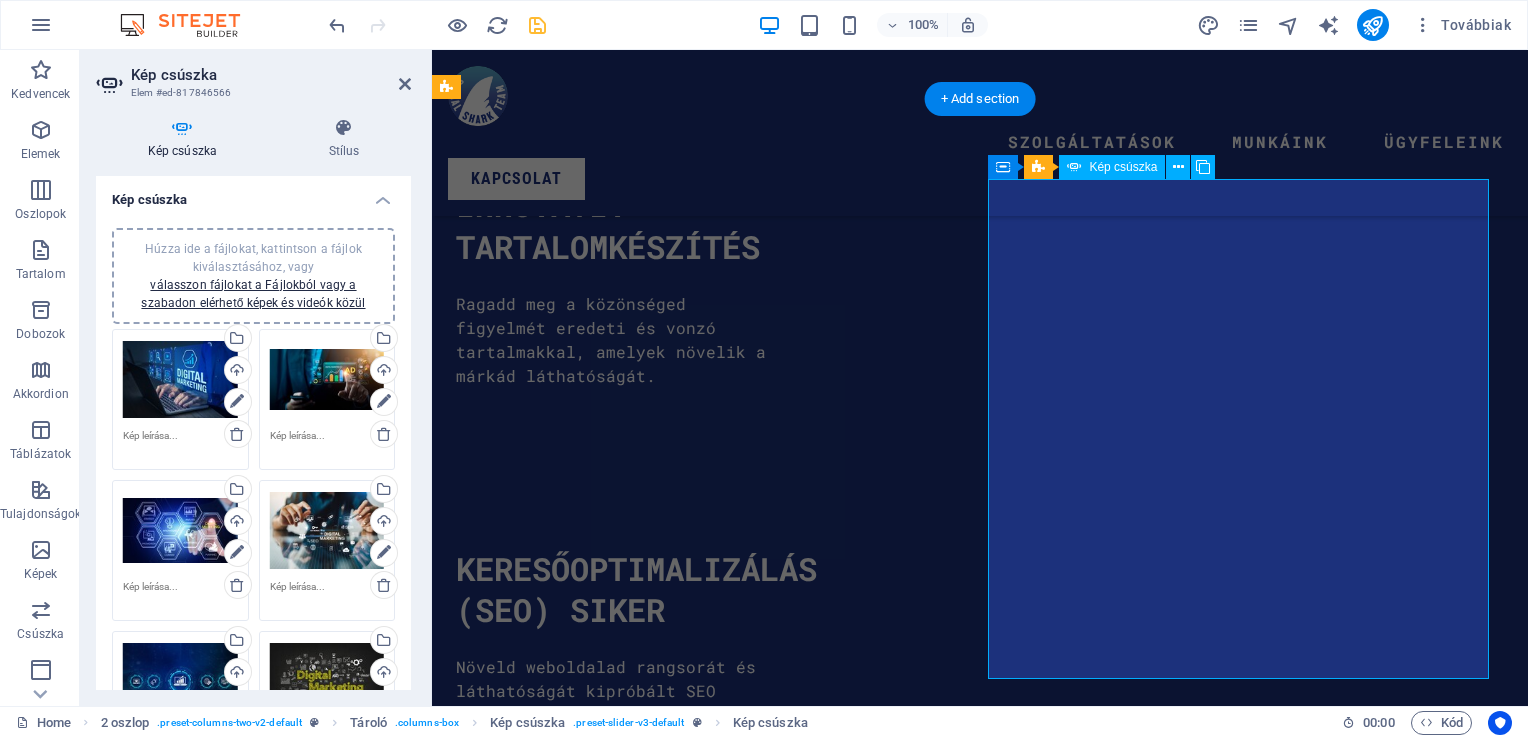 click at bounding box center (710, 20806) 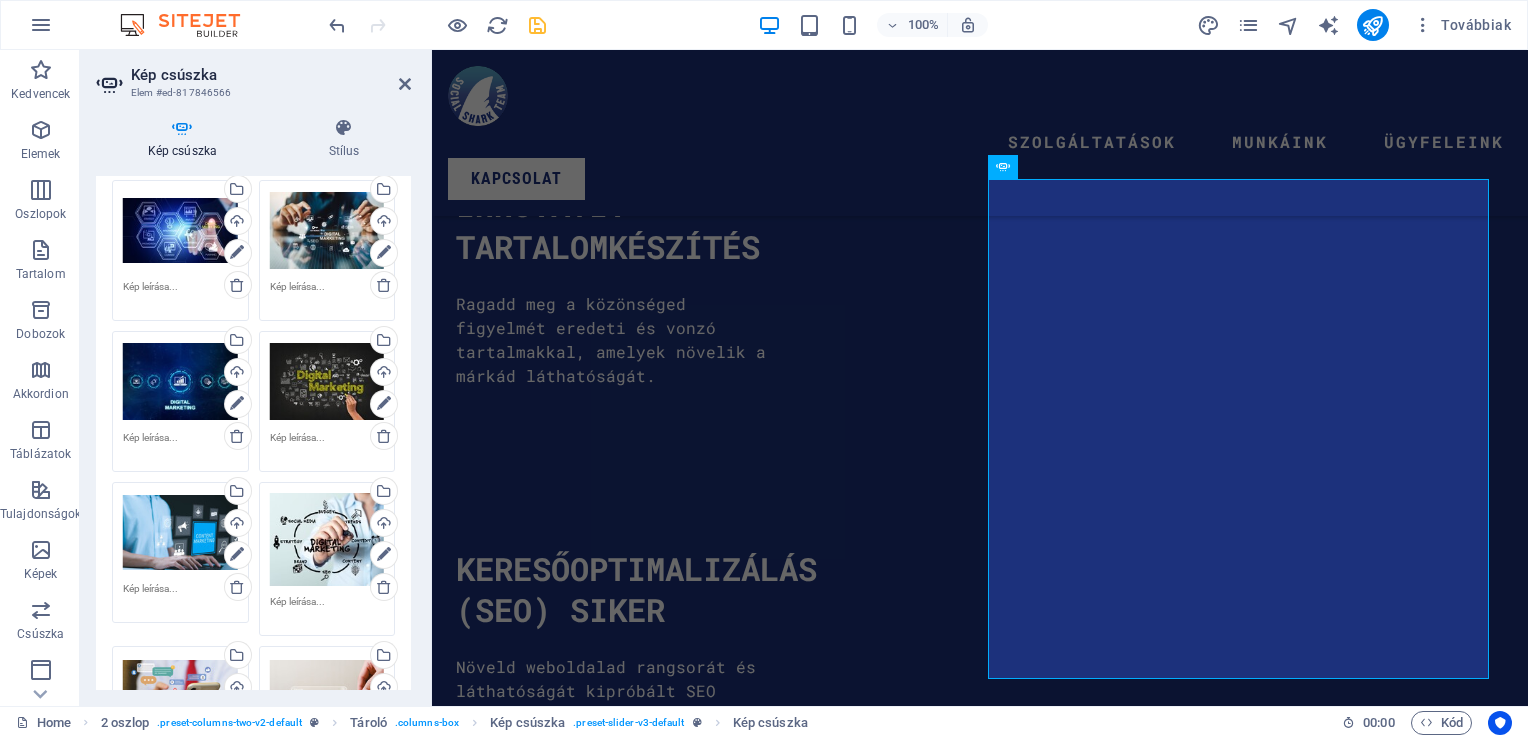 scroll, scrollTop: 100, scrollLeft: 0, axis: vertical 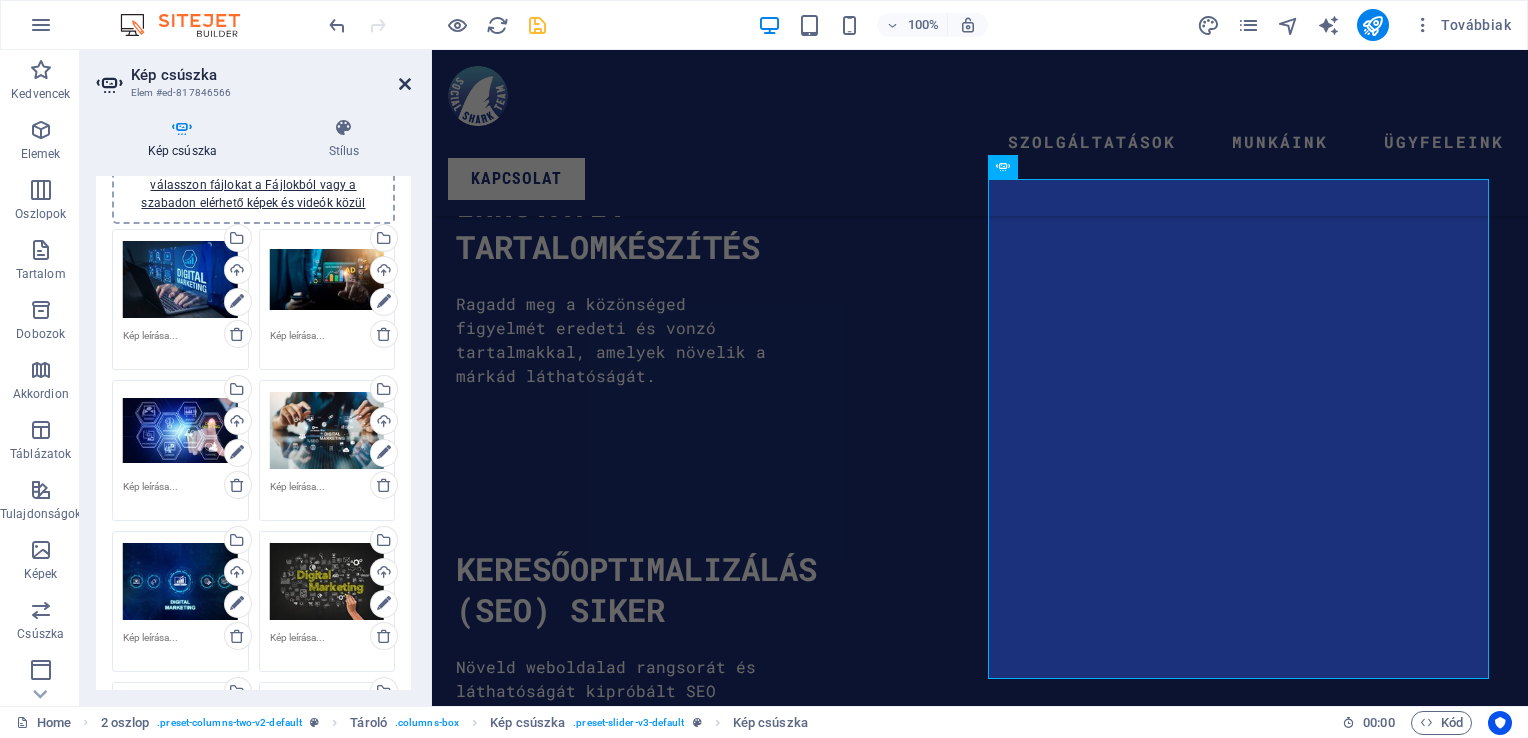 click at bounding box center (405, 84) 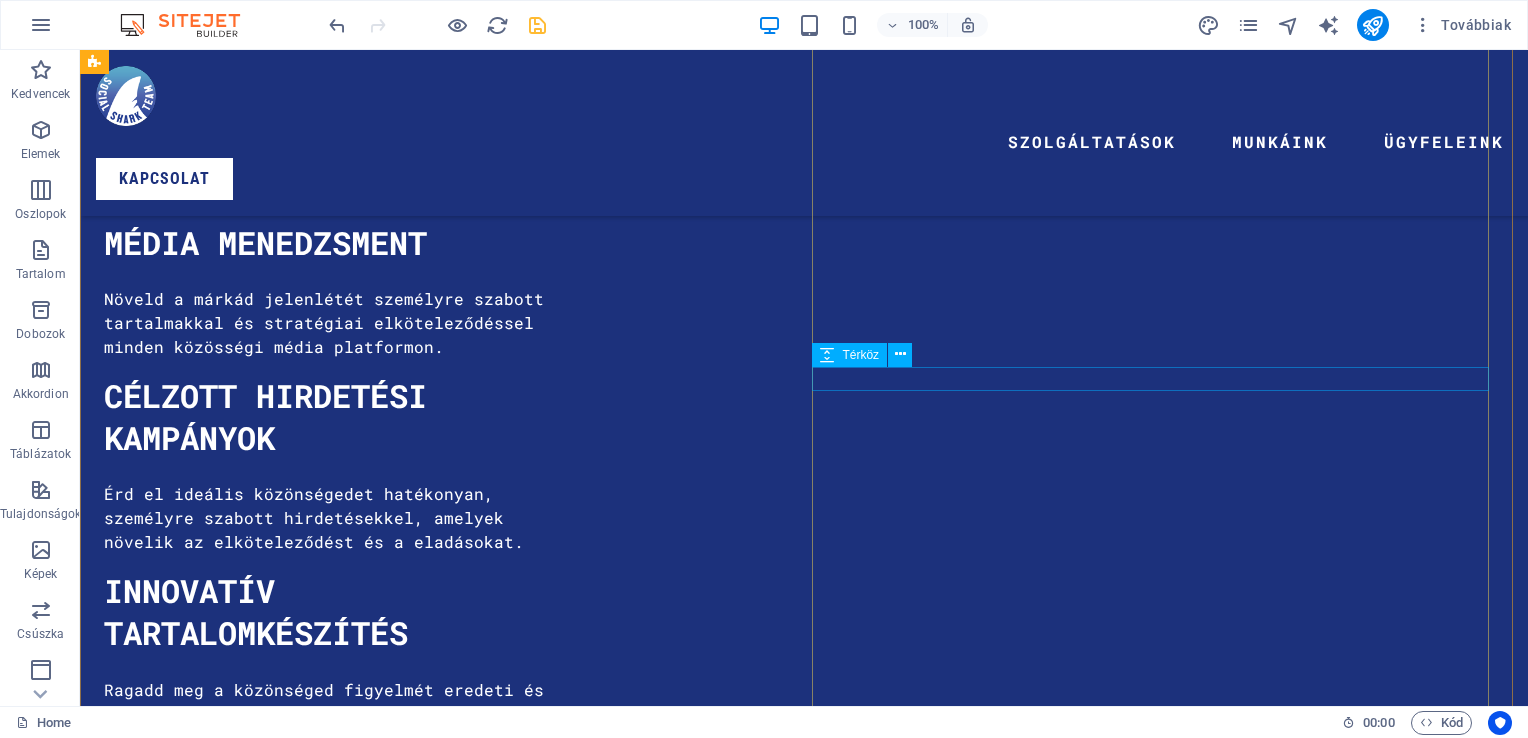 scroll, scrollTop: 5080, scrollLeft: 0, axis: vertical 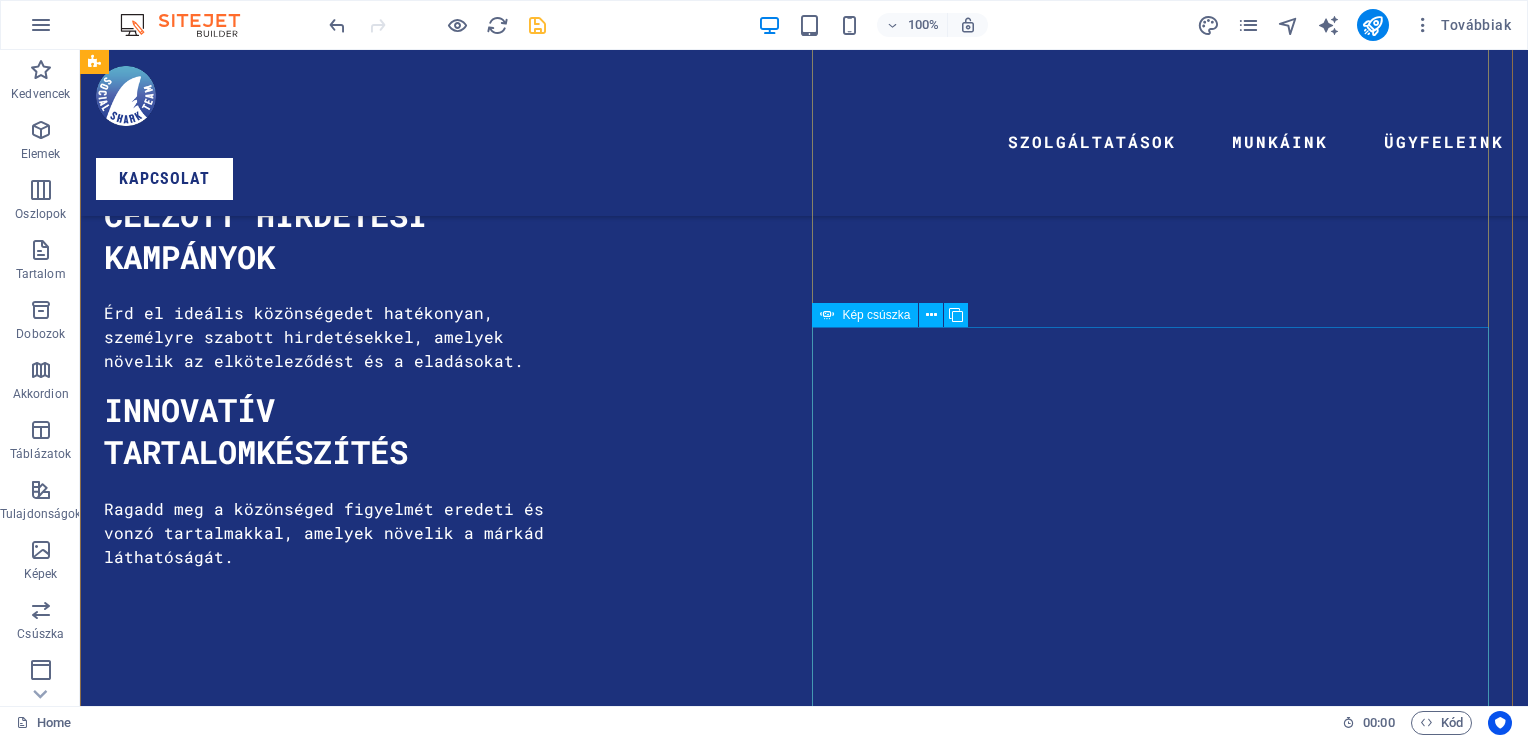 click at bounding box center [-2769, 19685] 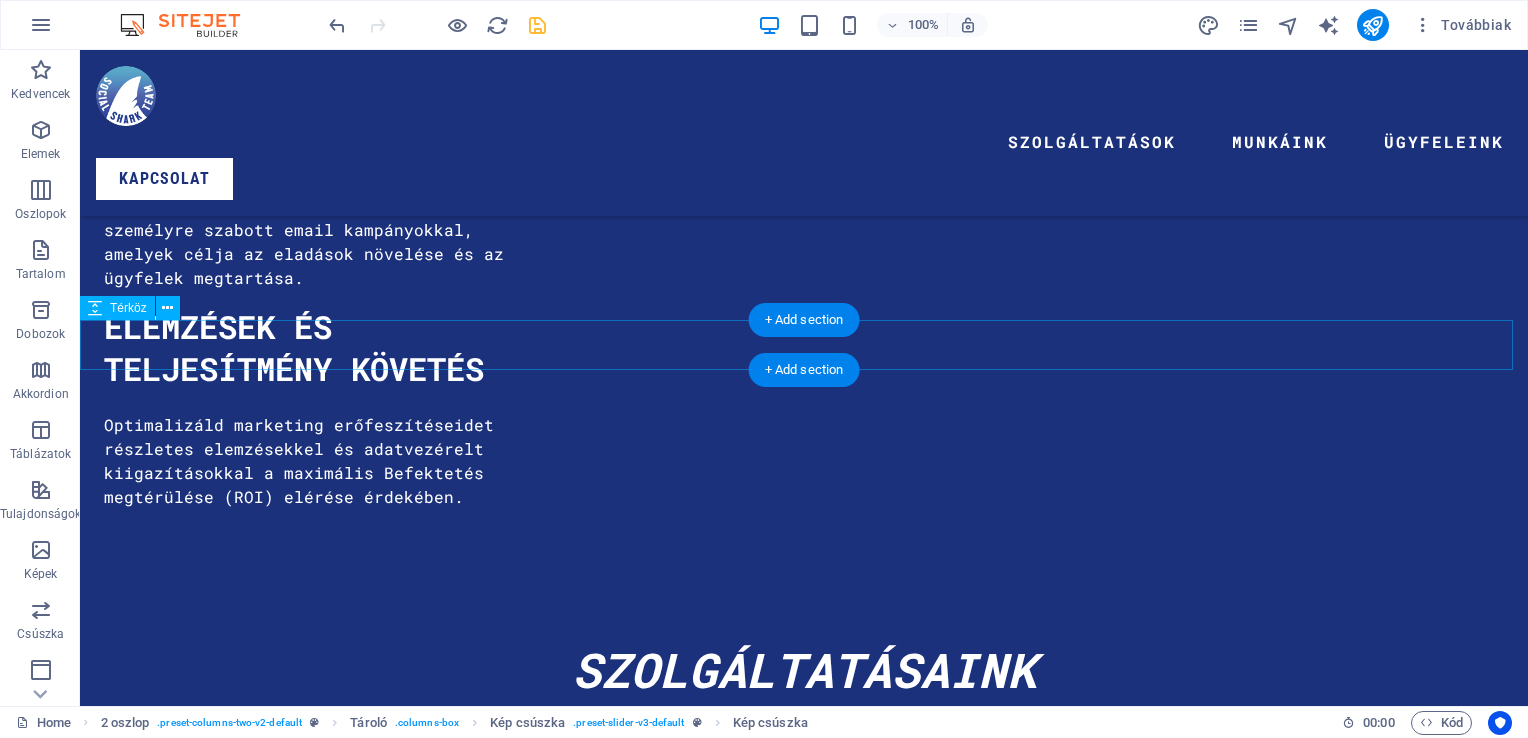 scroll, scrollTop: 6080, scrollLeft: 0, axis: vertical 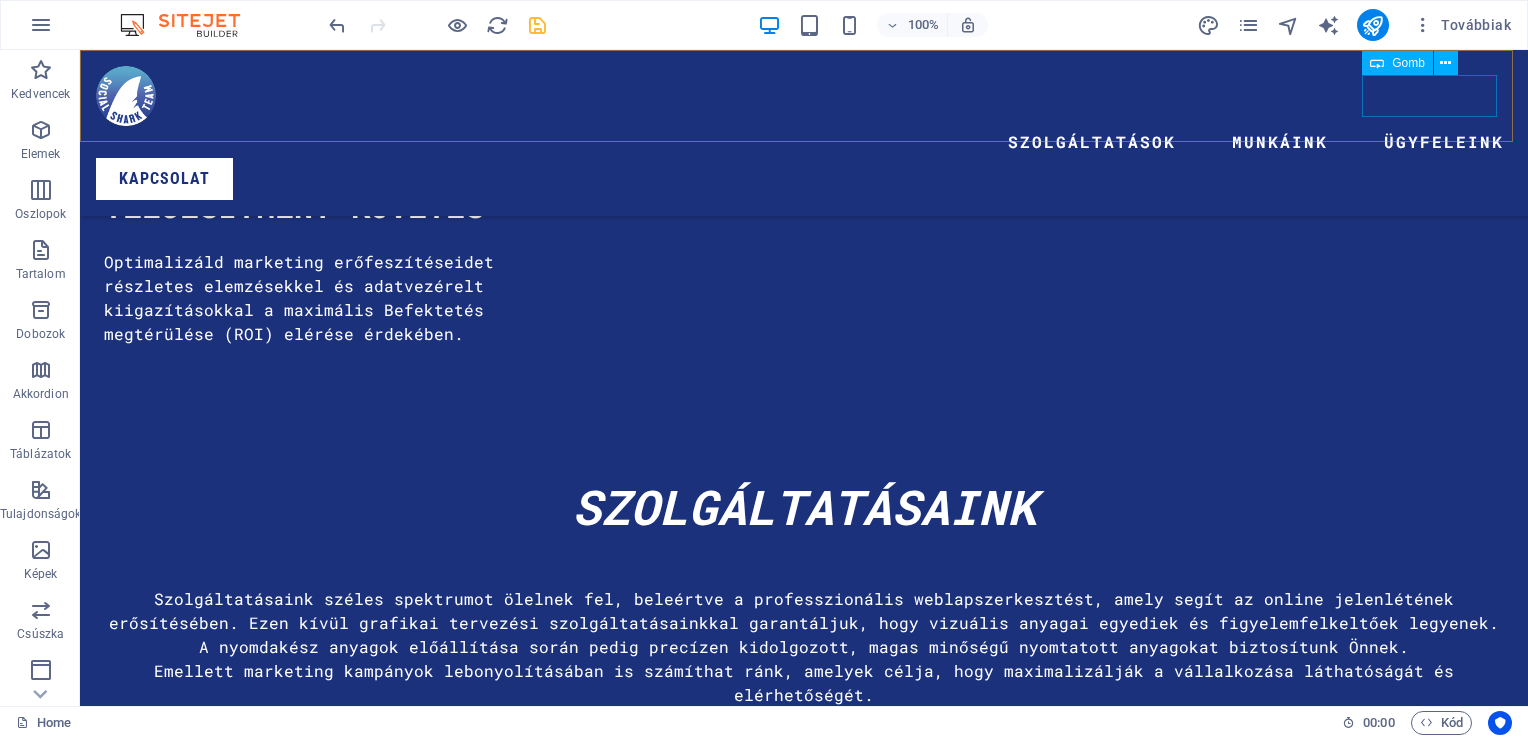 click on "KAPCSOLAT" at bounding box center (804, 179) 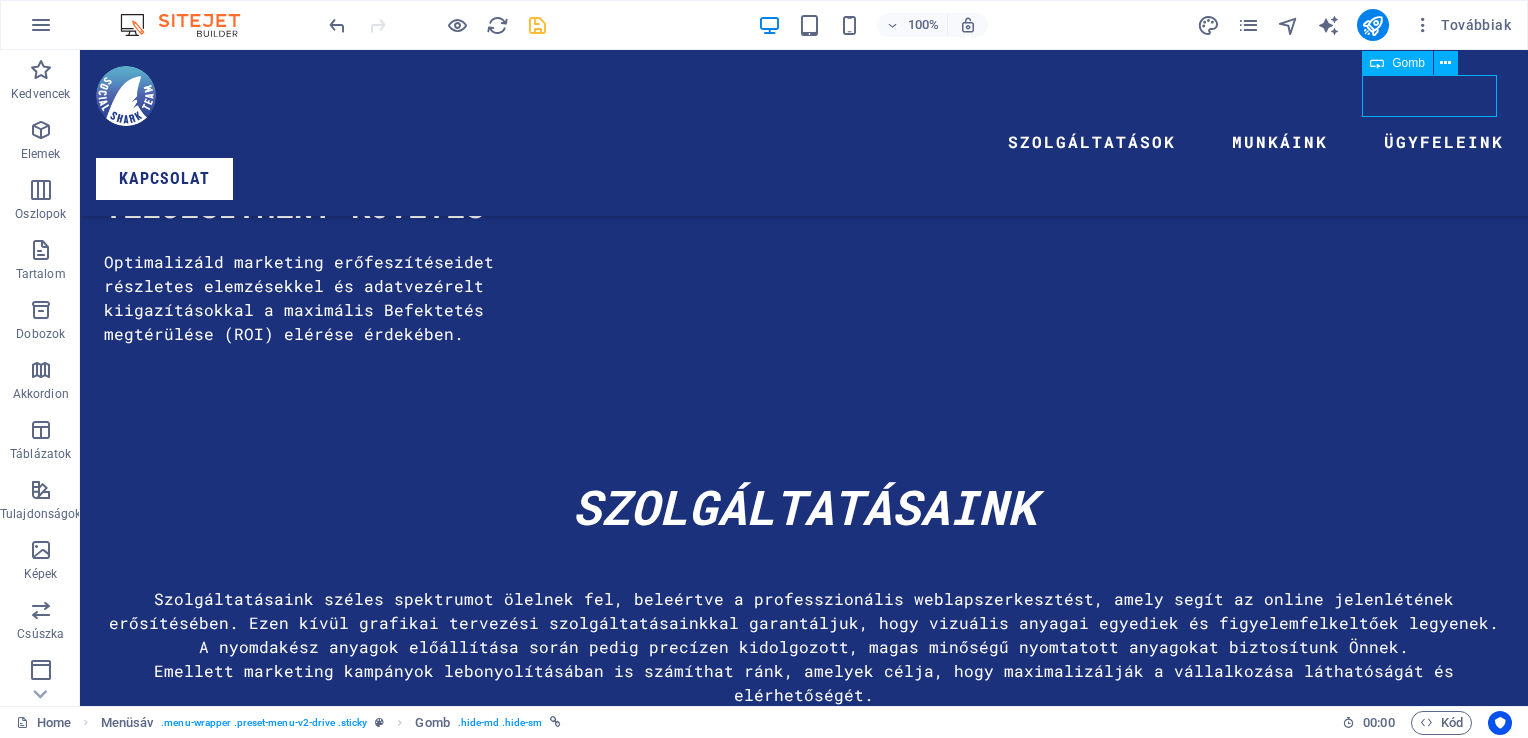 click on "KAPCSOLAT" at bounding box center (804, 179) 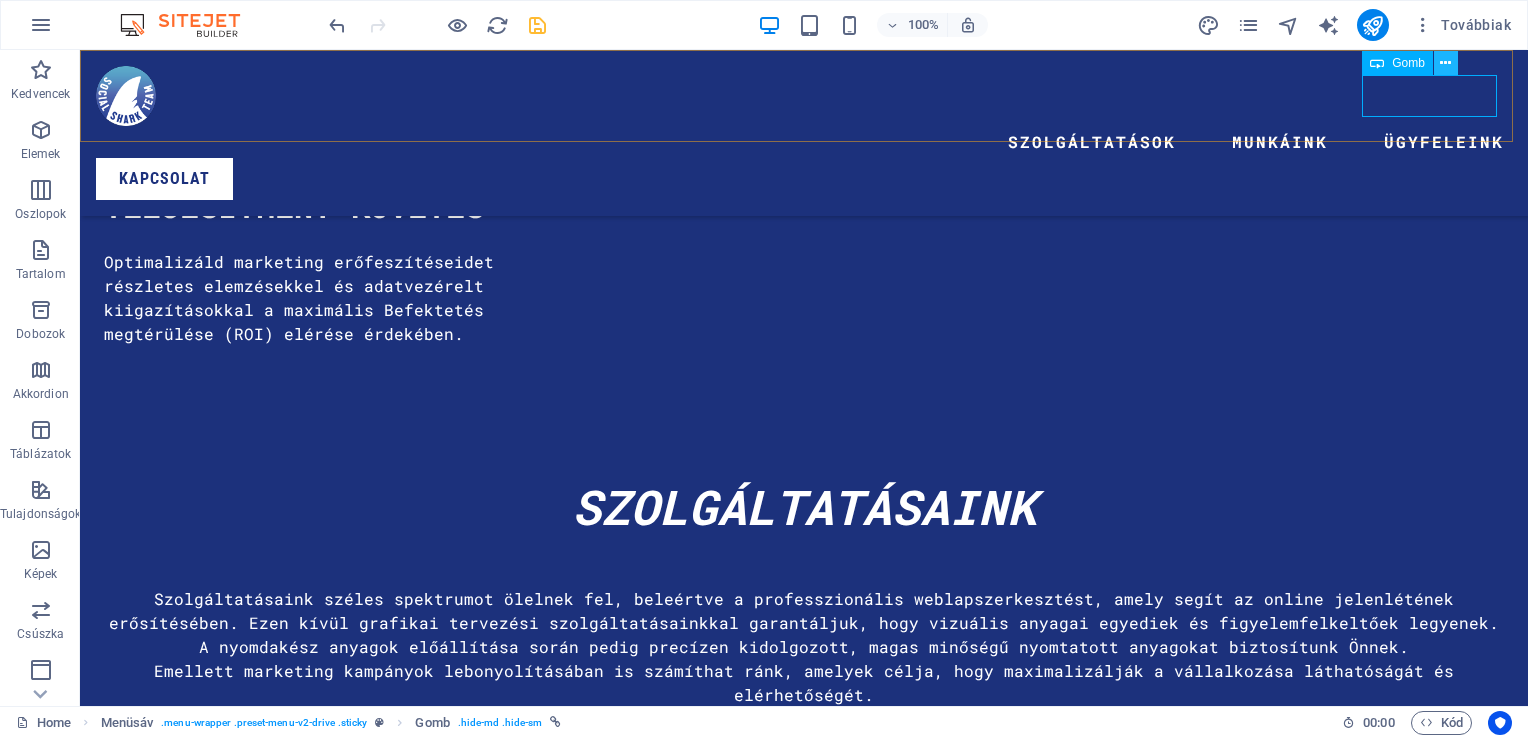 click at bounding box center (1445, 63) 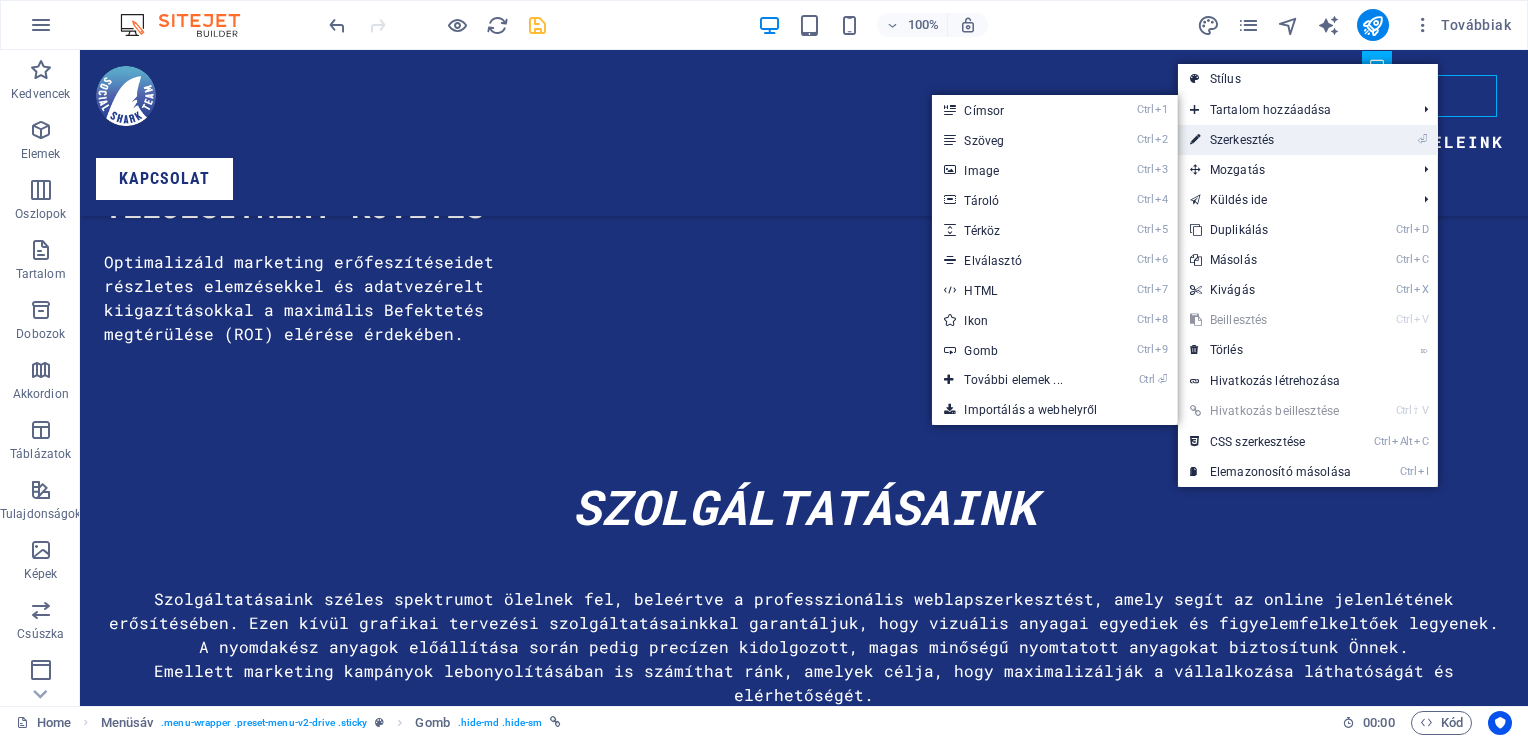 click on "⏎  Szerkesztés" at bounding box center (1270, 140) 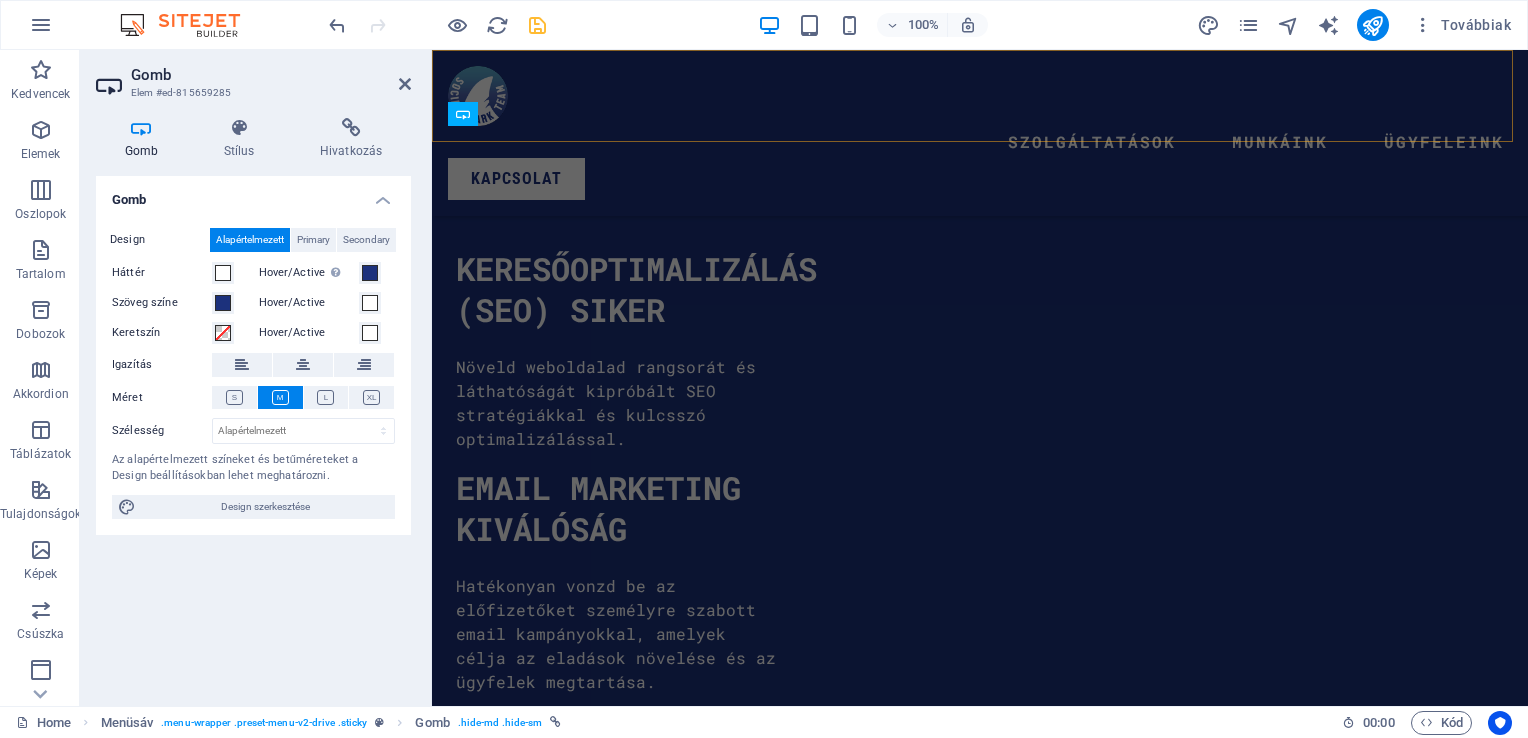 scroll, scrollTop: 7454, scrollLeft: 0, axis: vertical 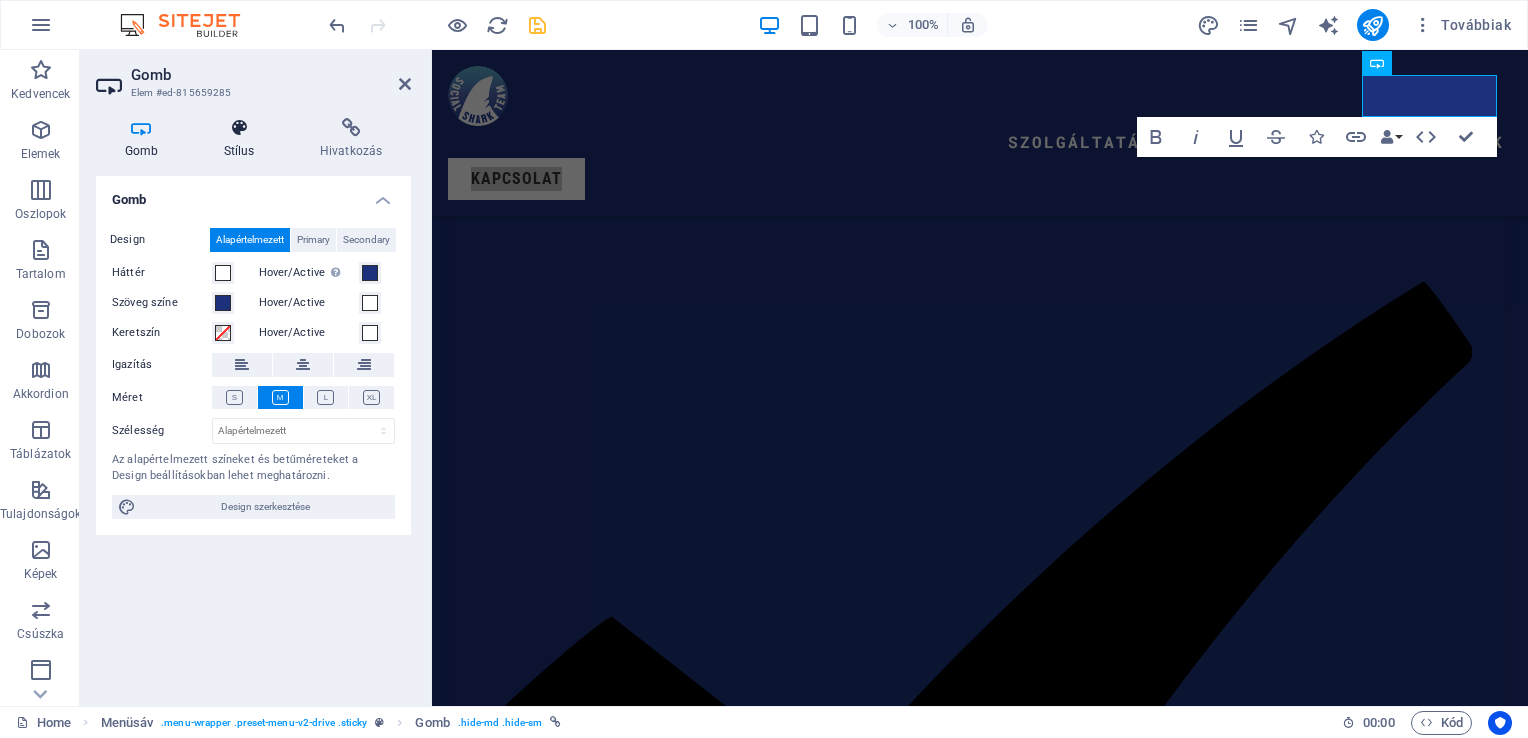 click at bounding box center (239, 128) 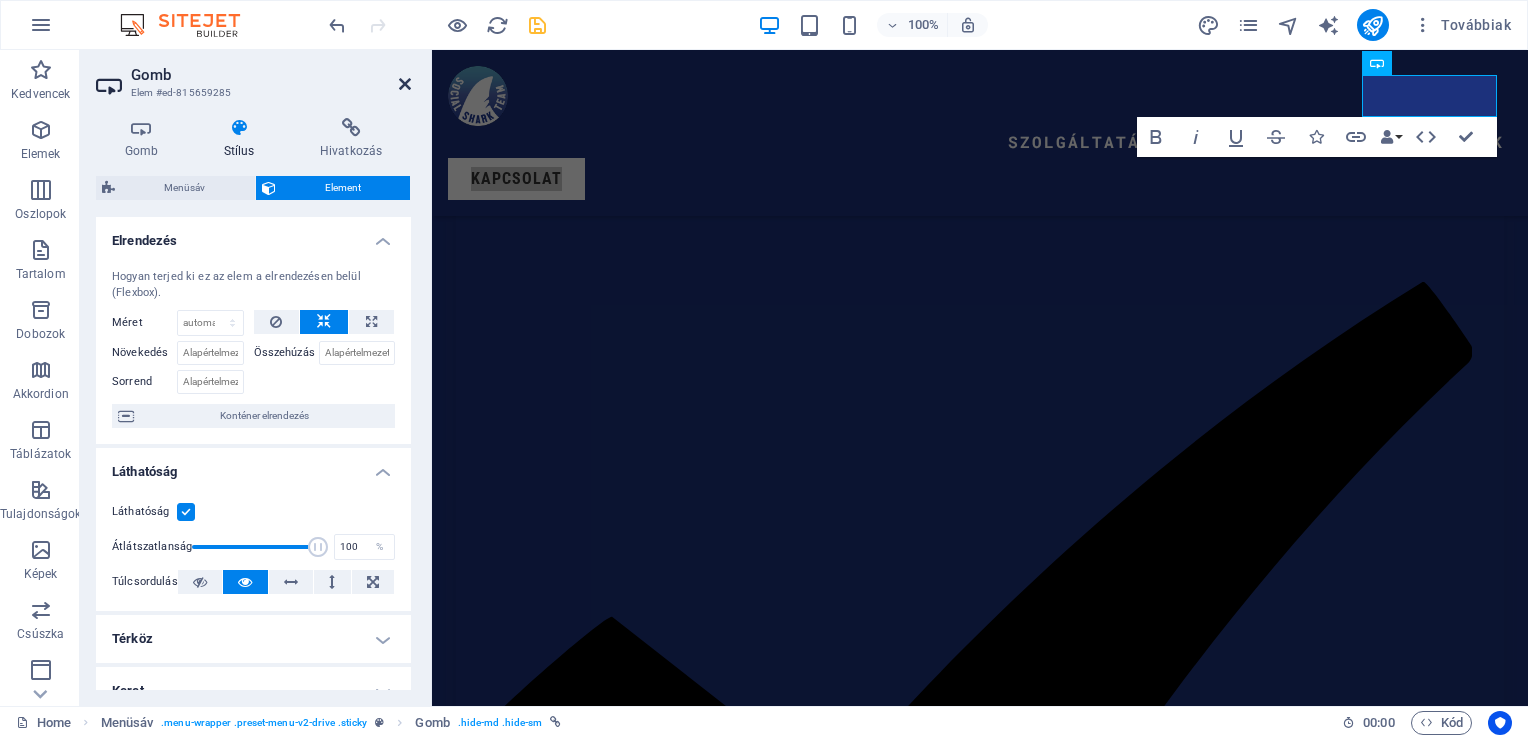 click at bounding box center [405, 84] 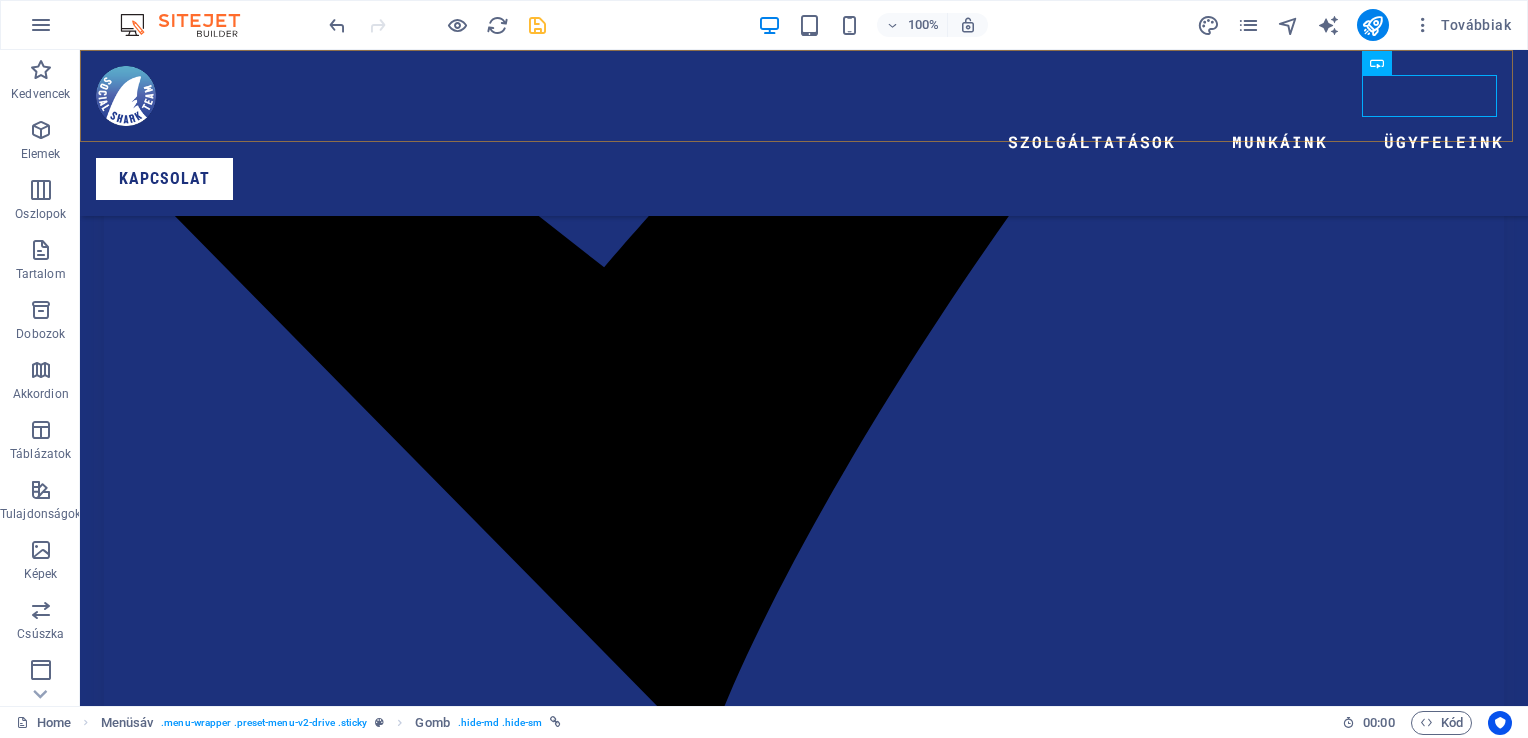 scroll, scrollTop: 6080, scrollLeft: 0, axis: vertical 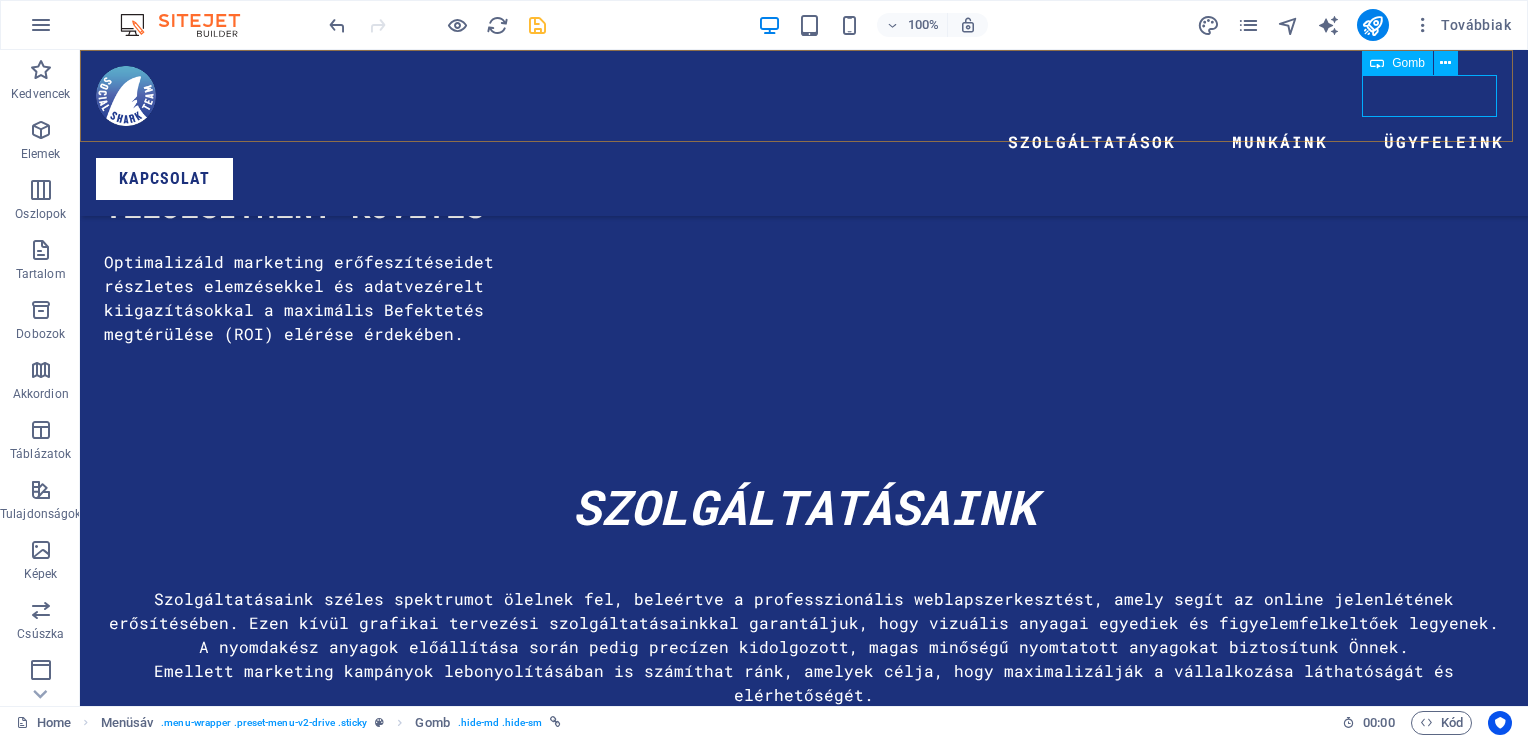 click at bounding box center [1377, 63] 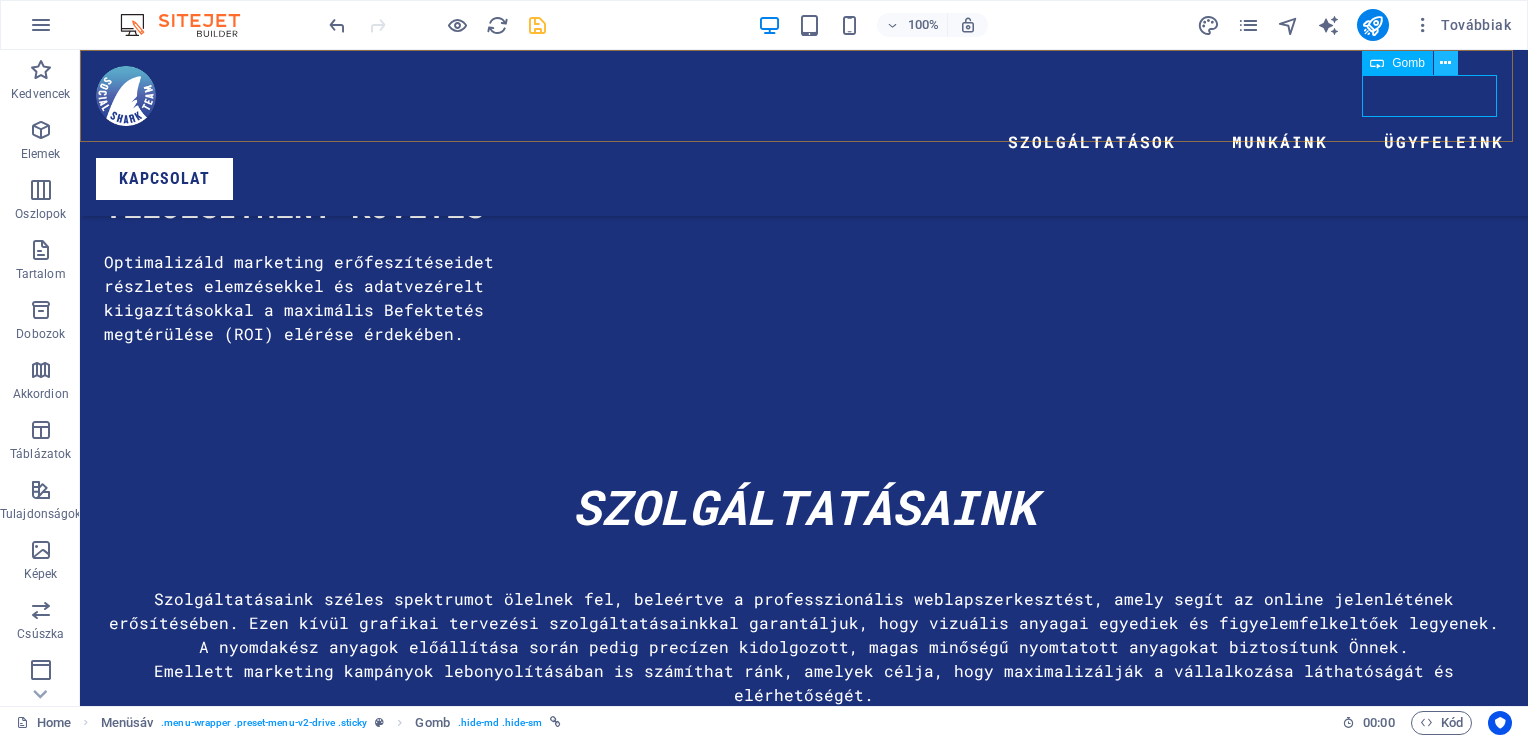 click at bounding box center (1445, 63) 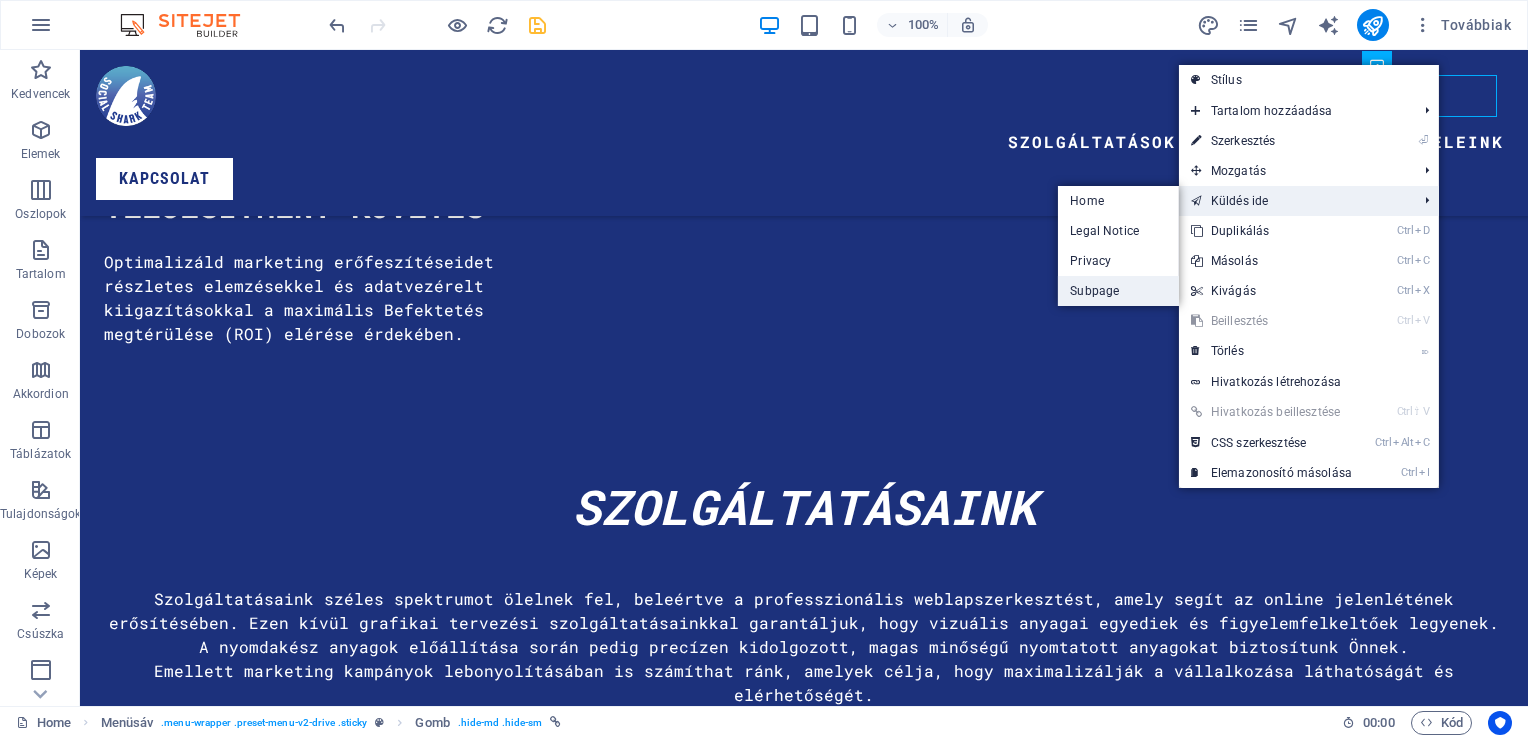 click on "Subpage" at bounding box center (1118, 291) 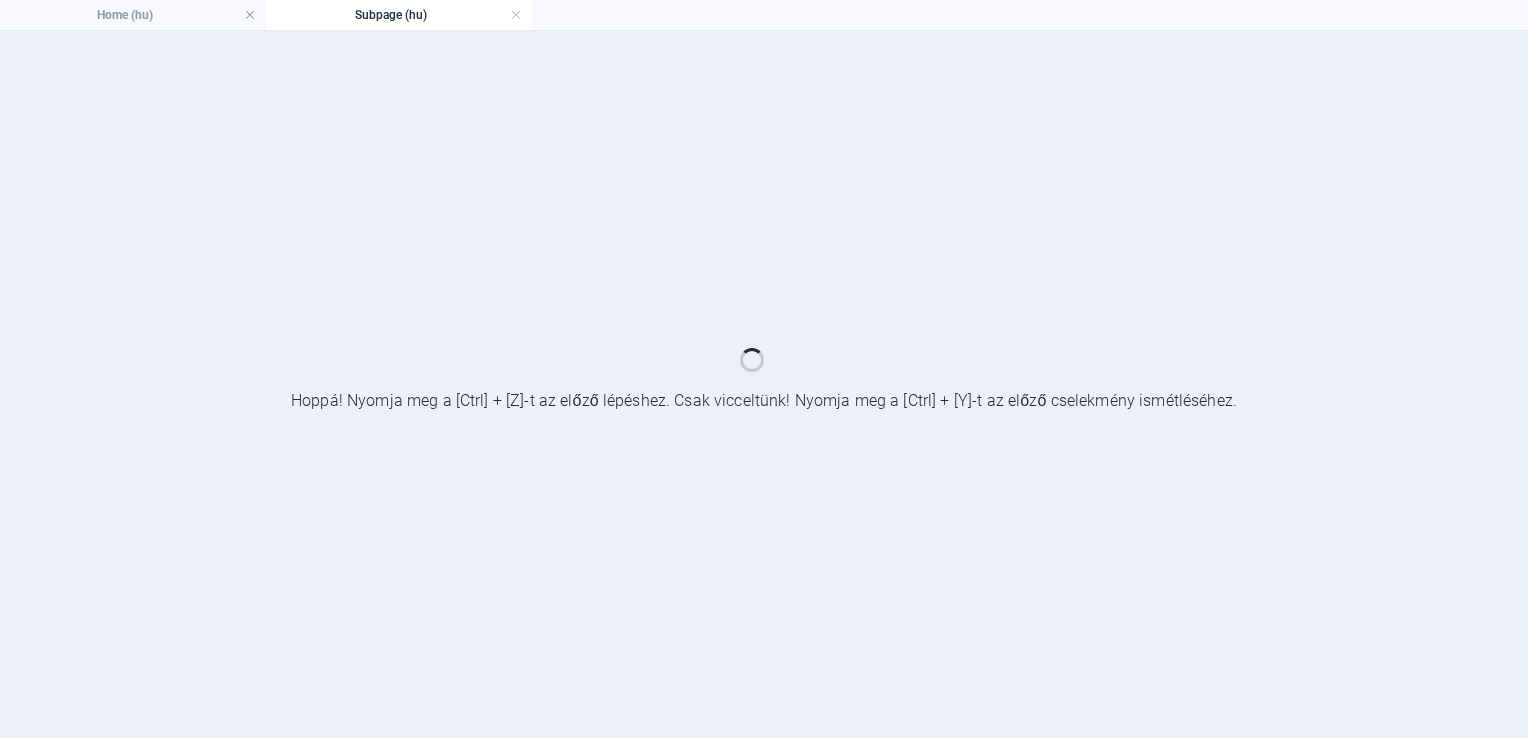 scroll, scrollTop: 0, scrollLeft: 0, axis: both 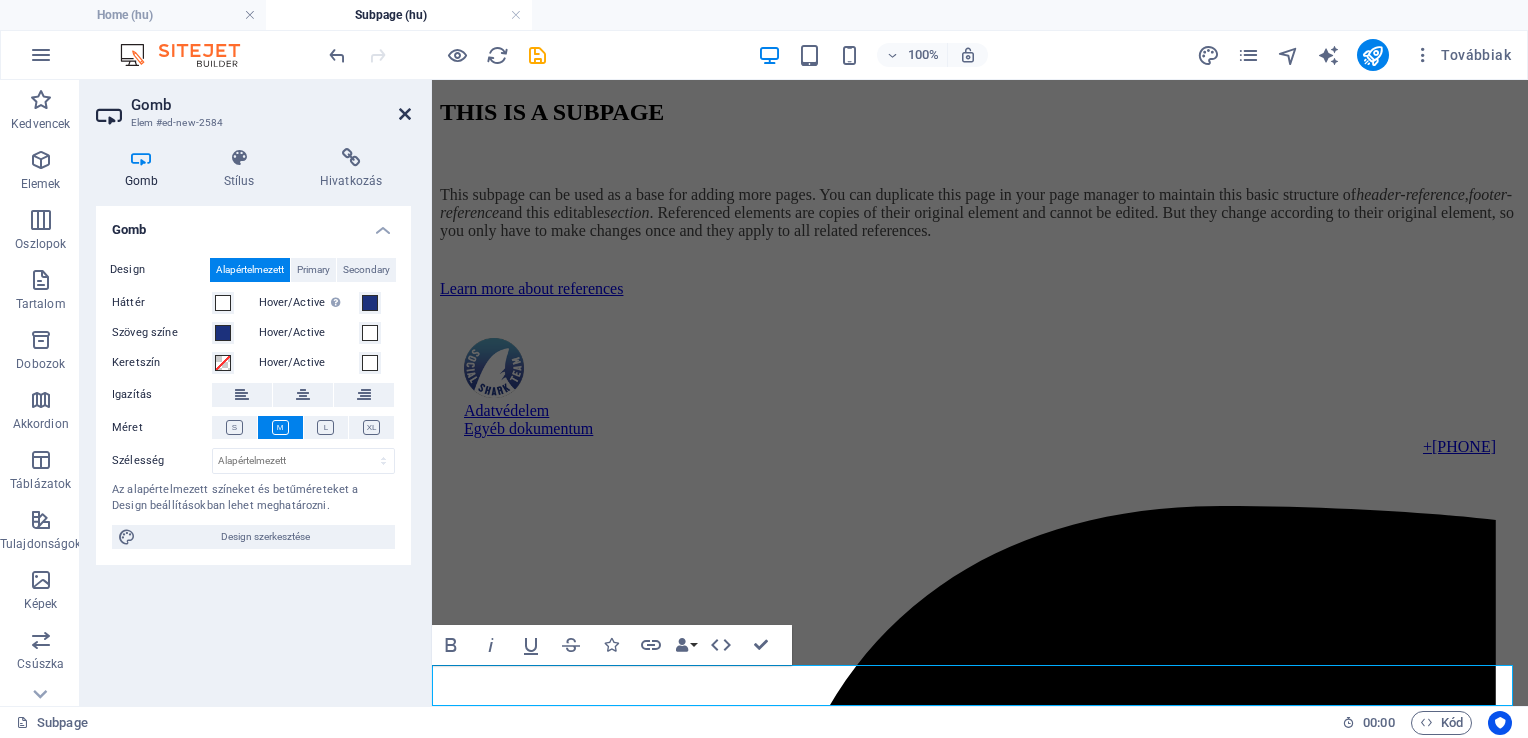 click at bounding box center (405, 114) 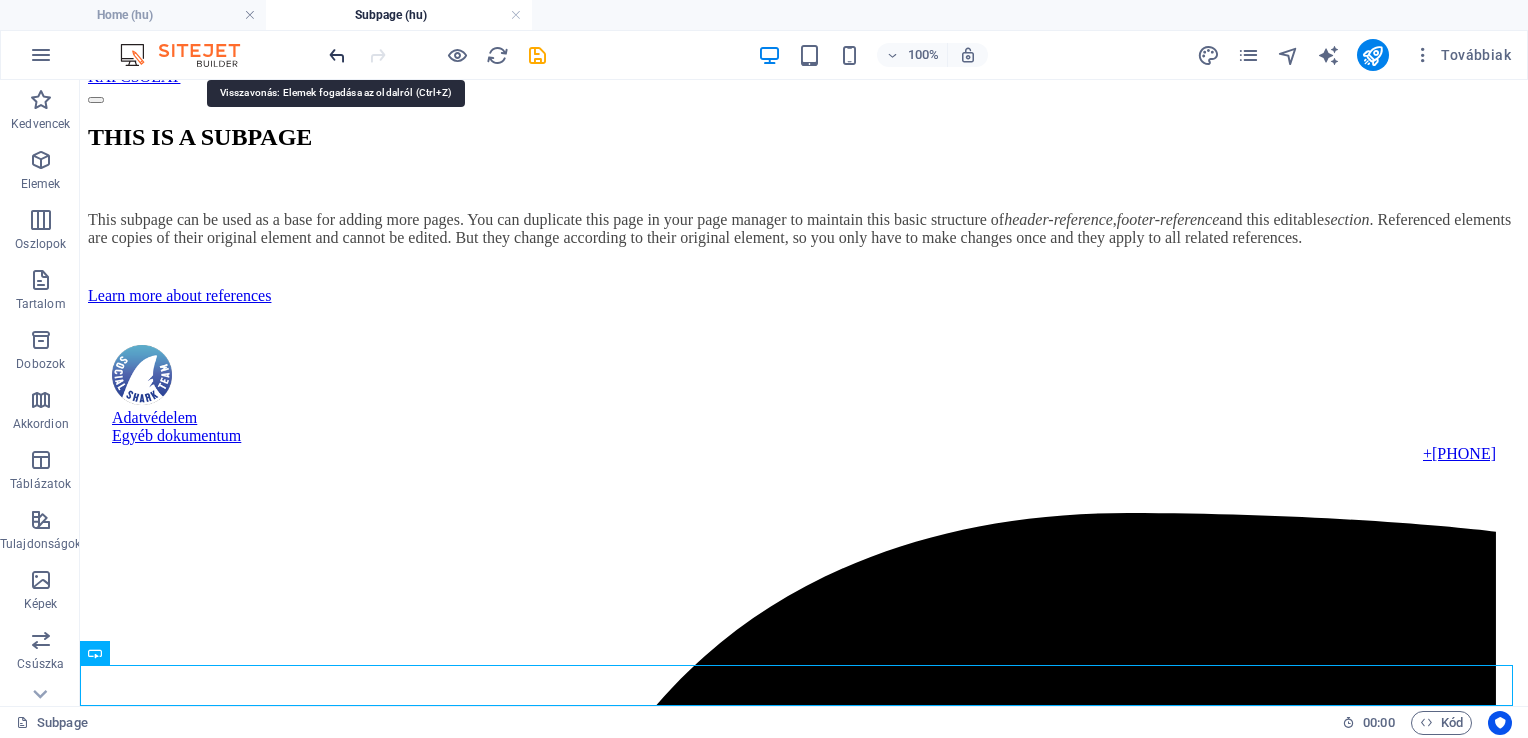 click at bounding box center [337, 55] 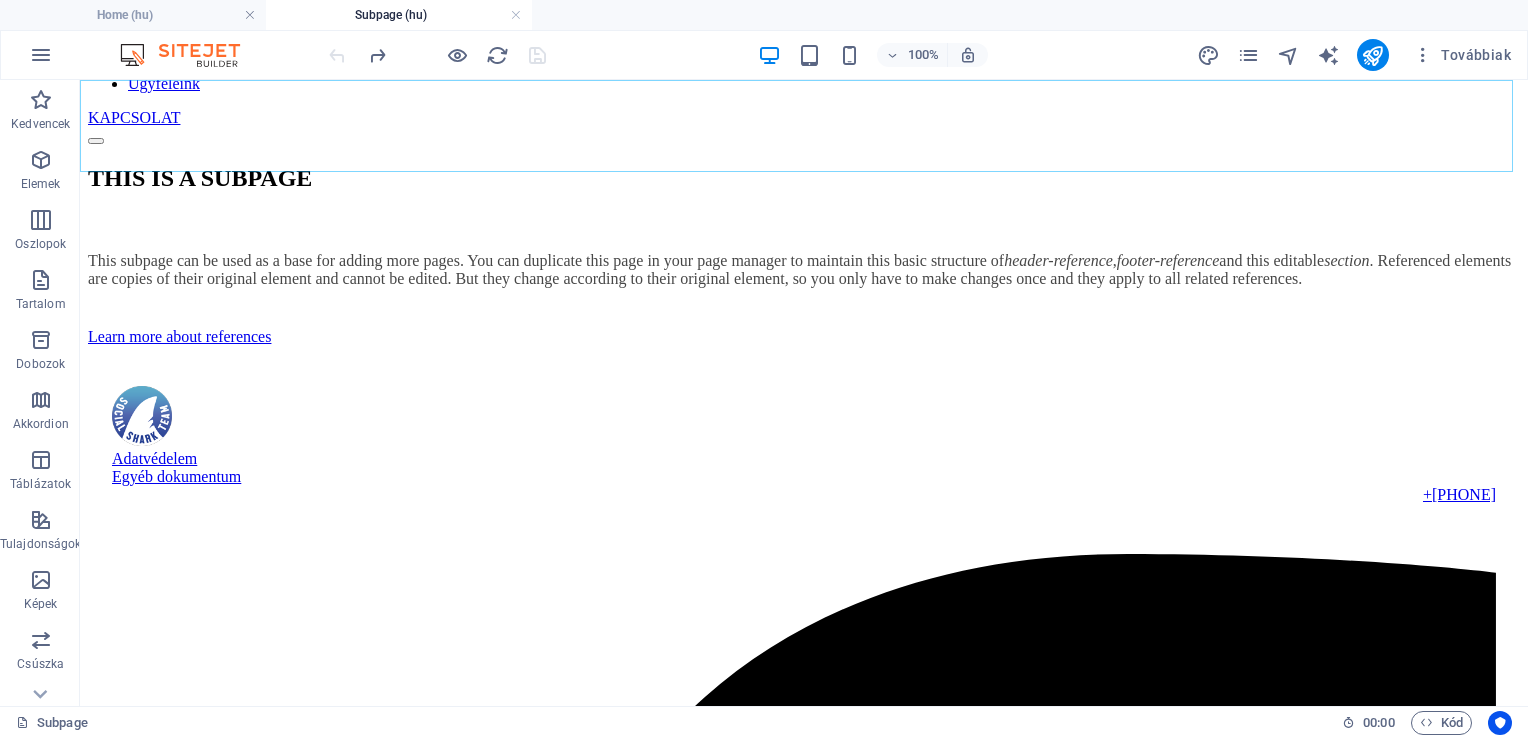 click on "KAPCSOLAT" at bounding box center [804, 118] 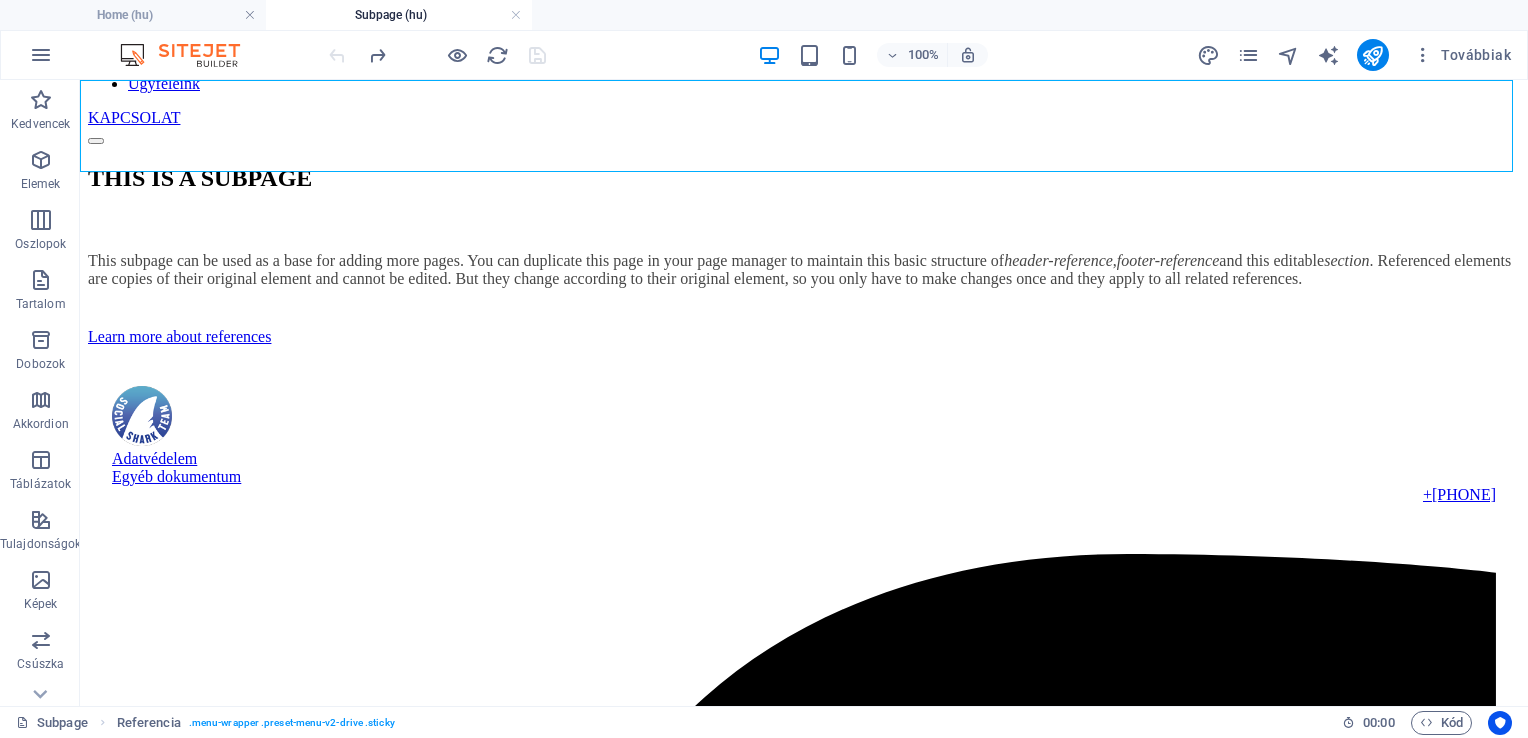 click on "KAPCSOLAT" at bounding box center [804, 118] 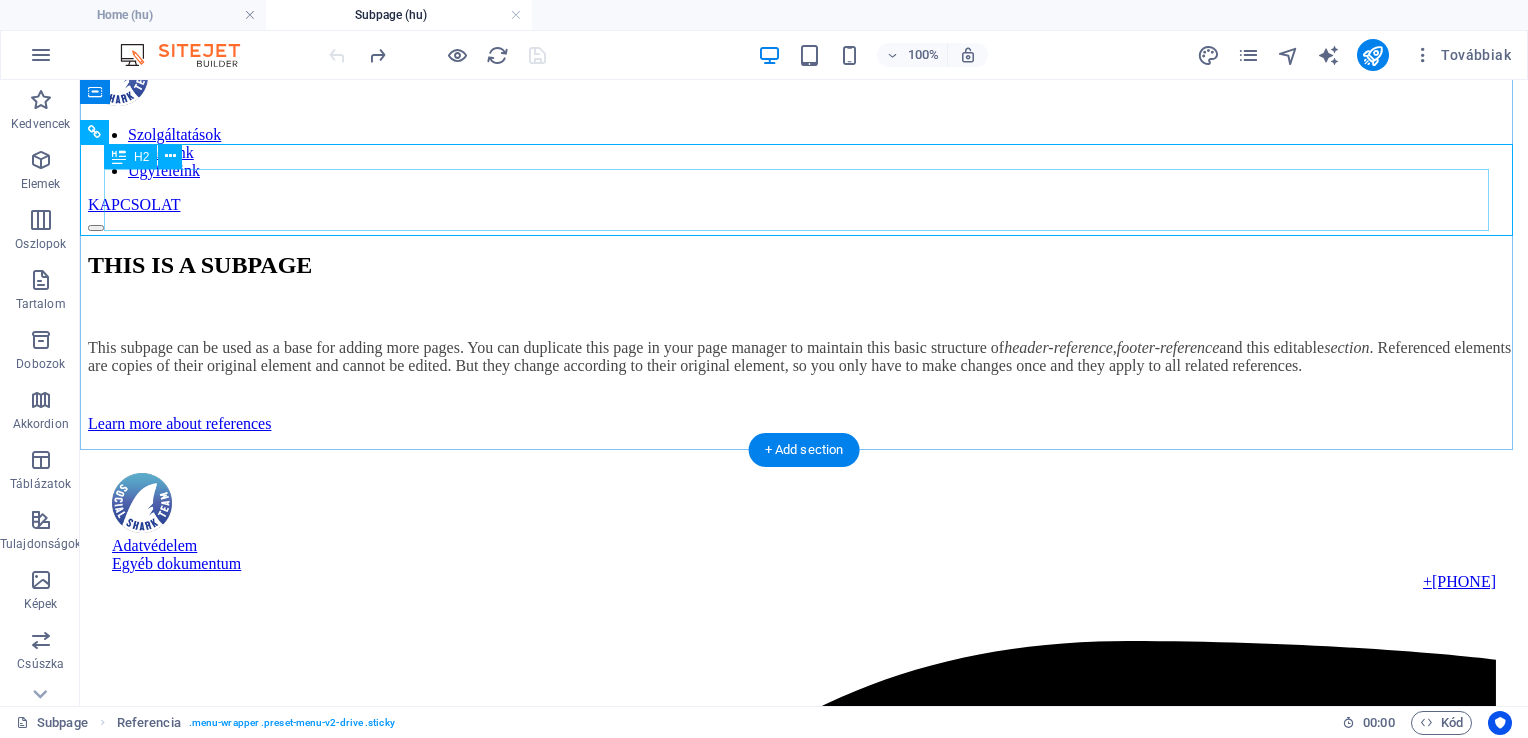 scroll, scrollTop: 0, scrollLeft: 0, axis: both 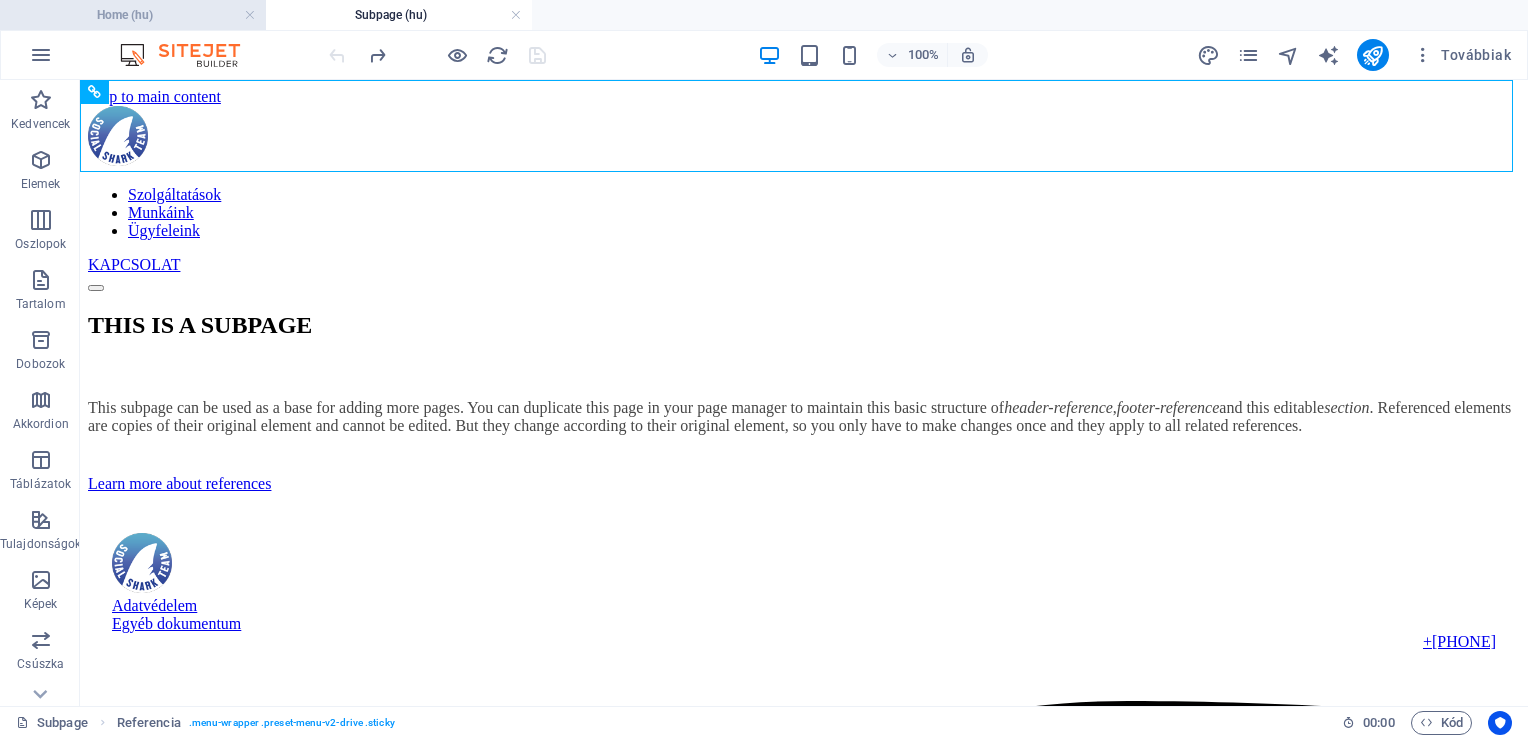 click on "Home (hu)" at bounding box center [133, 15] 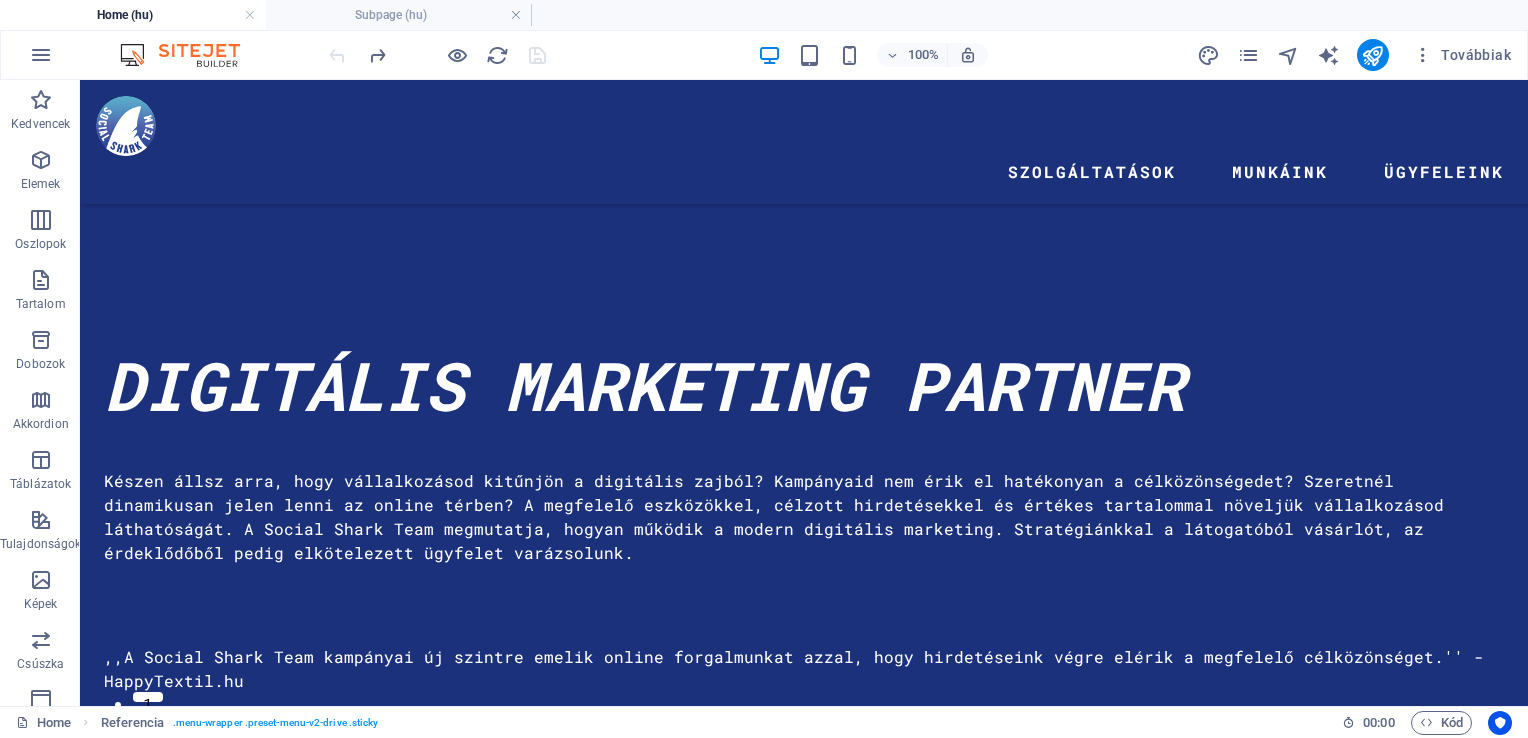 scroll, scrollTop: 6080, scrollLeft: 0, axis: vertical 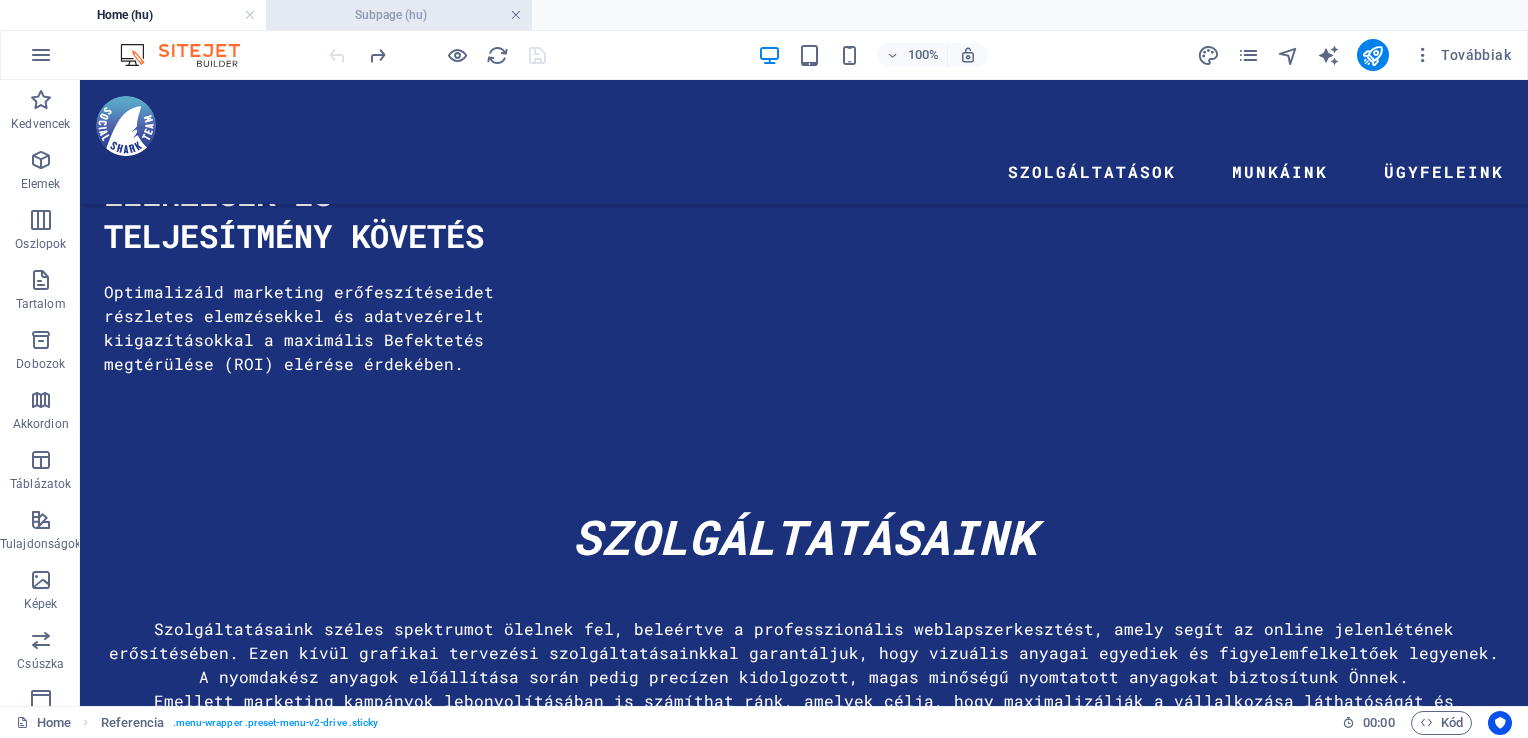 click at bounding box center (516, 15) 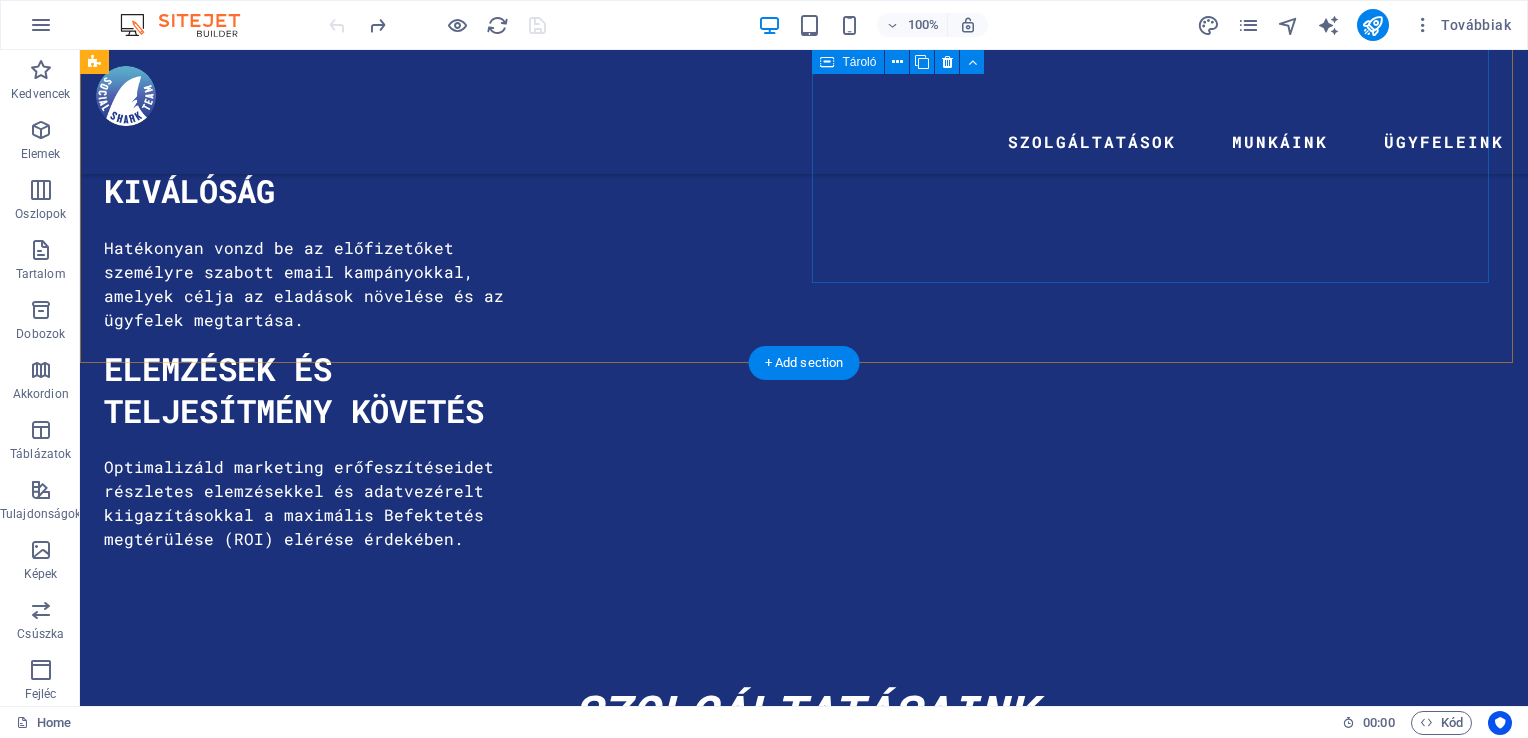 scroll, scrollTop: 5780, scrollLeft: 0, axis: vertical 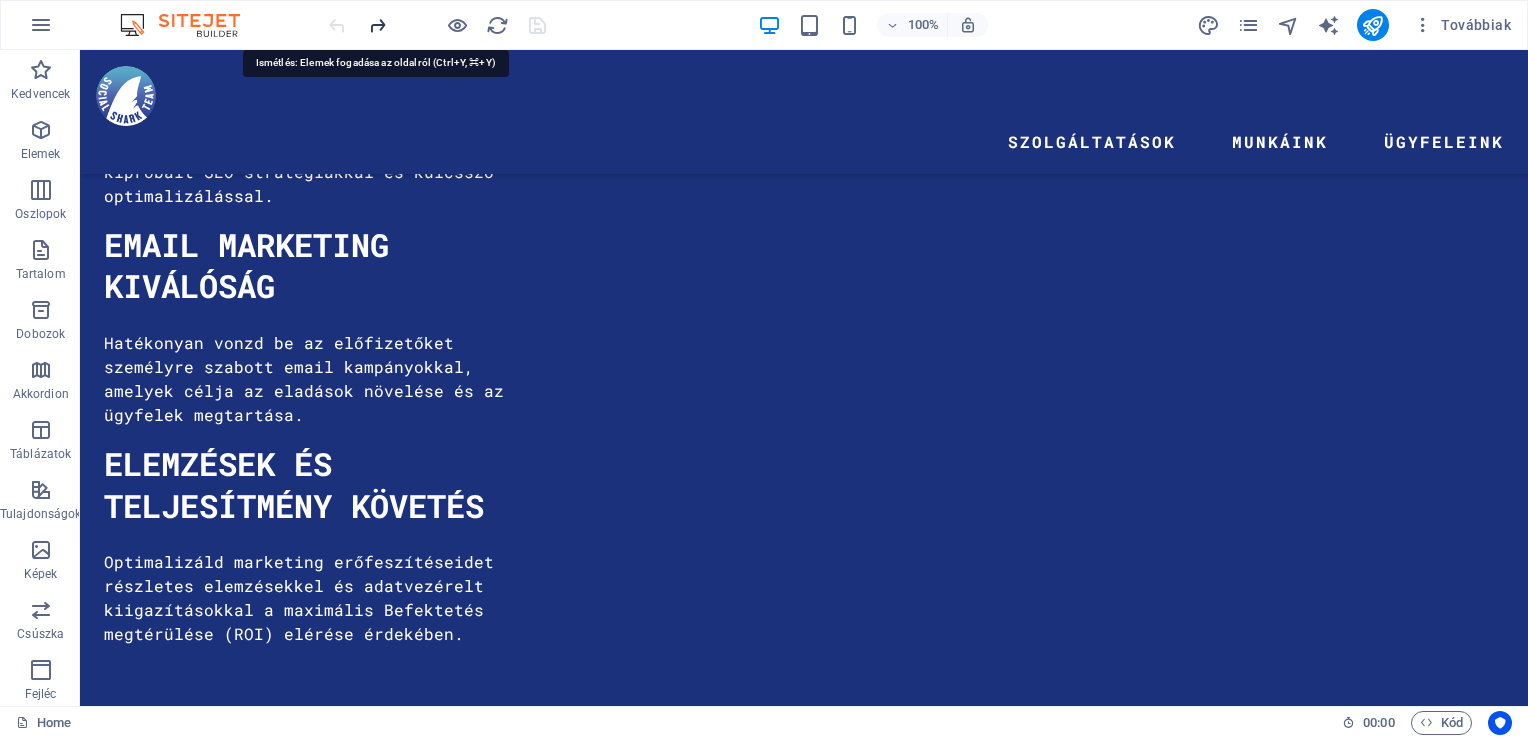 click at bounding box center (377, 25) 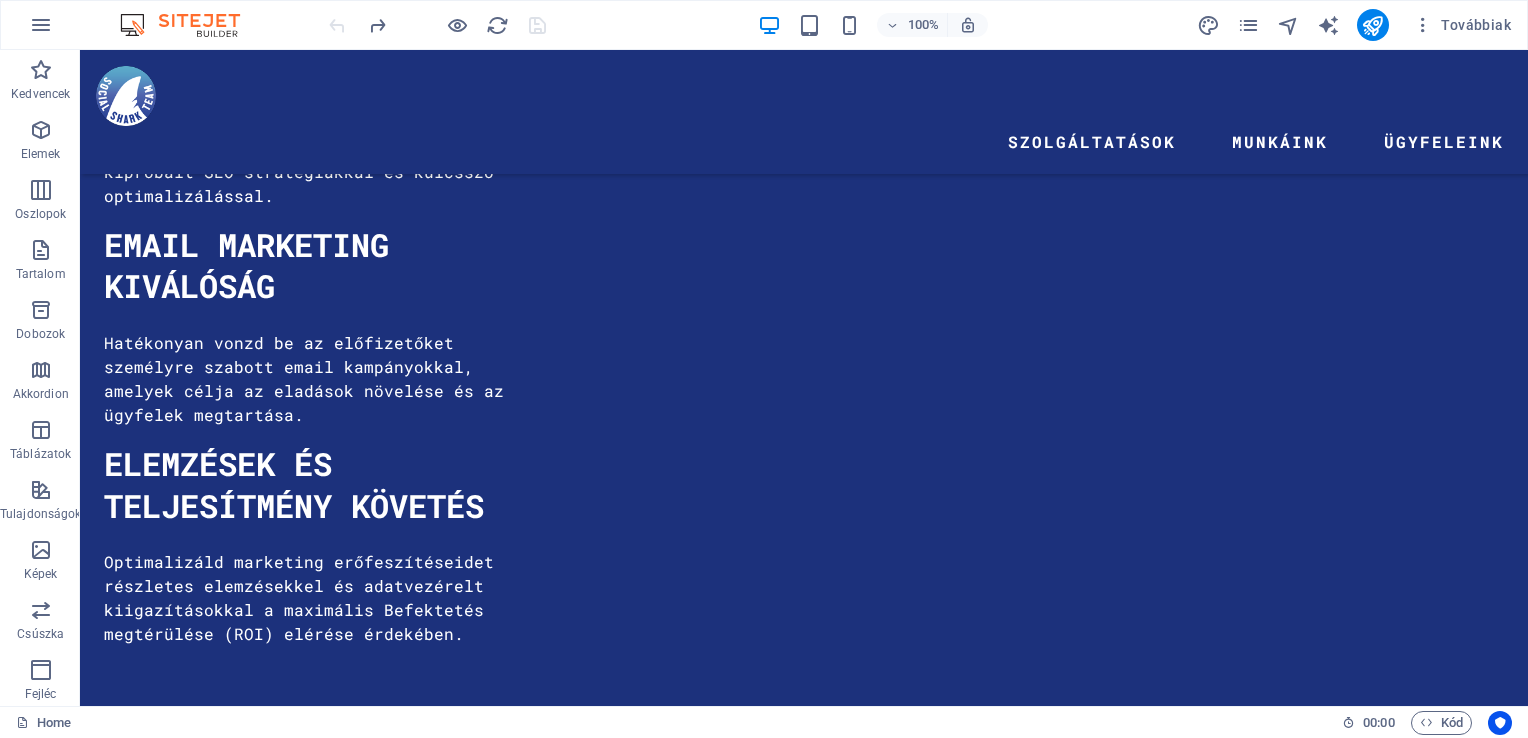 click on "100% Továbbiak" at bounding box center [764, 25] 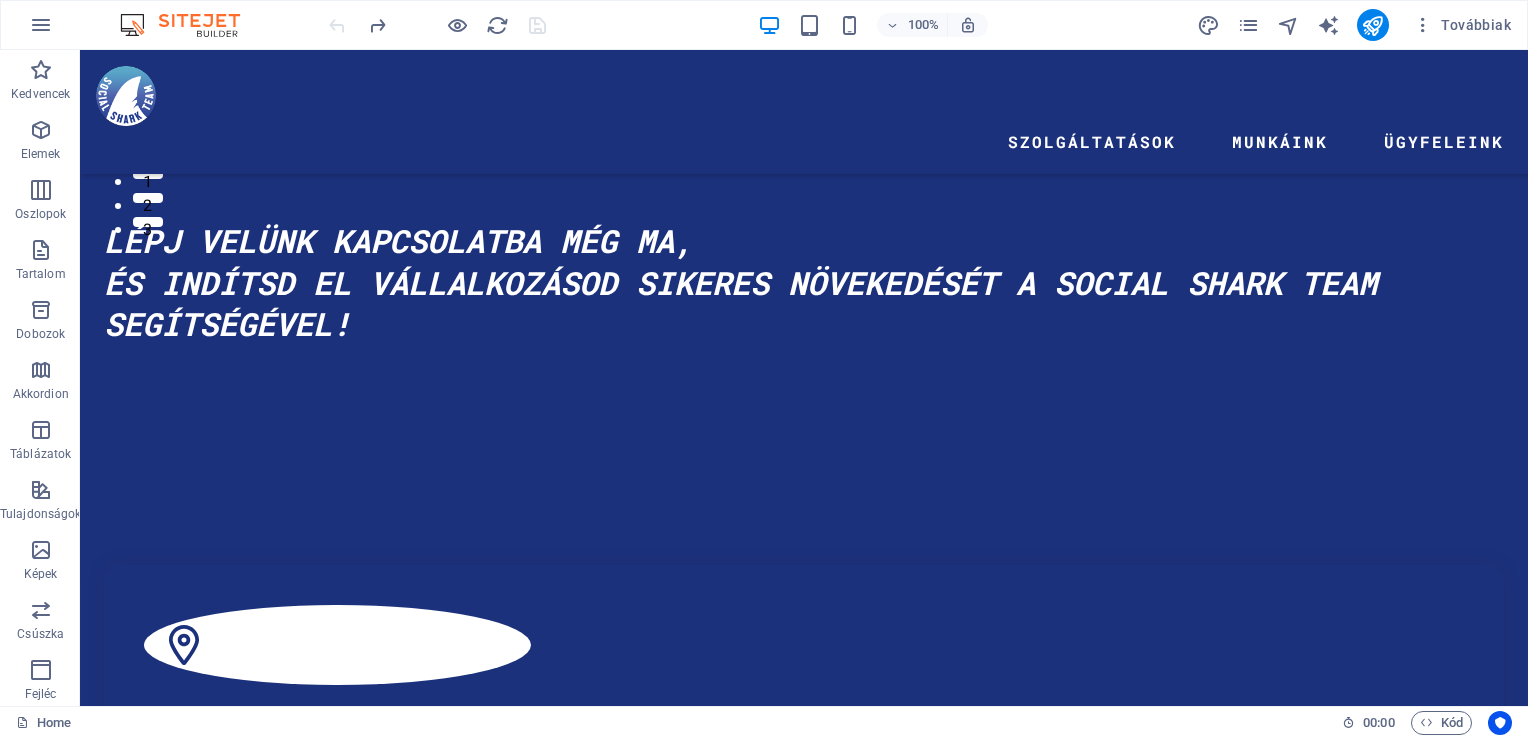 scroll, scrollTop: 0, scrollLeft: 0, axis: both 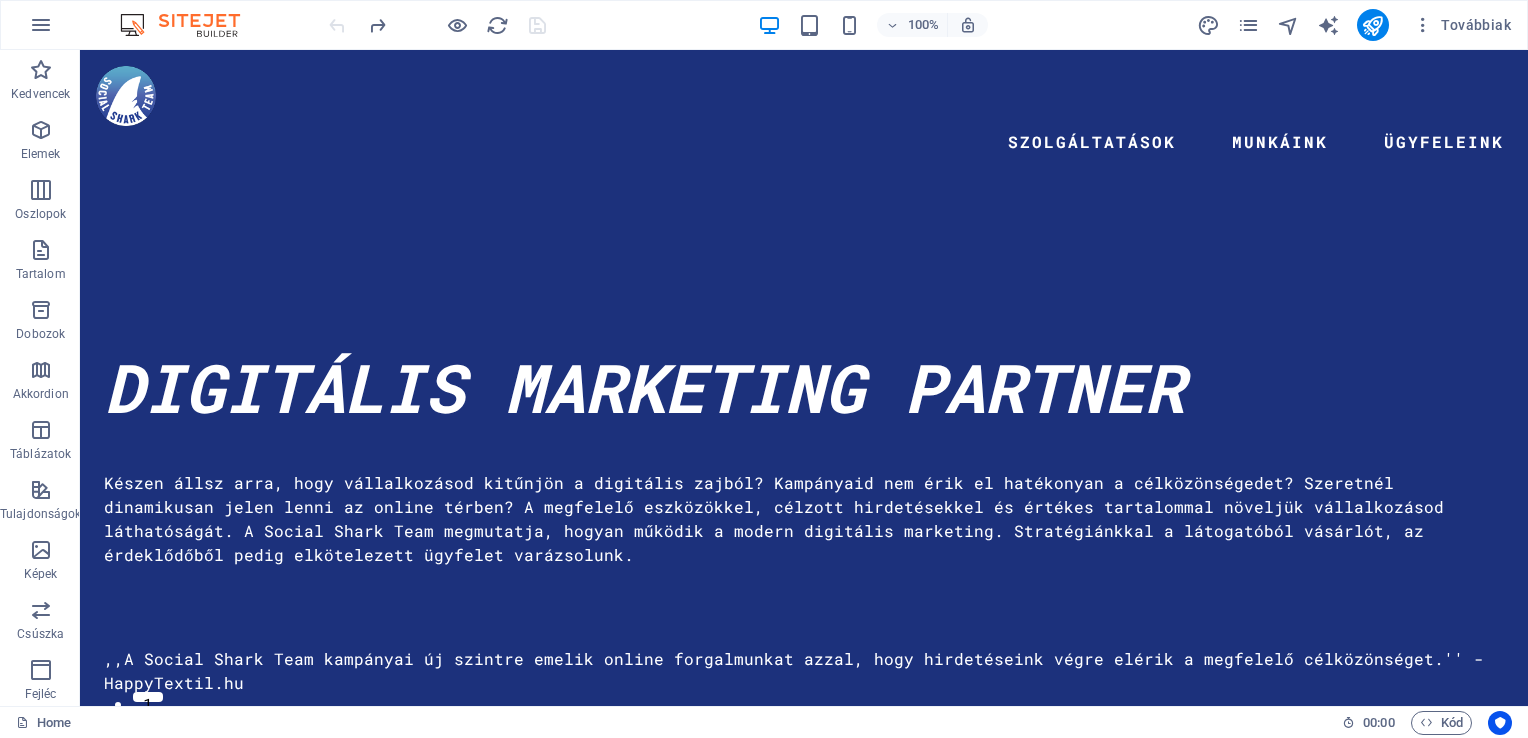 drag, startPoint x: 1523, startPoint y: 485, endPoint x: 1607, endPoint y: 72, distance: 421.4558 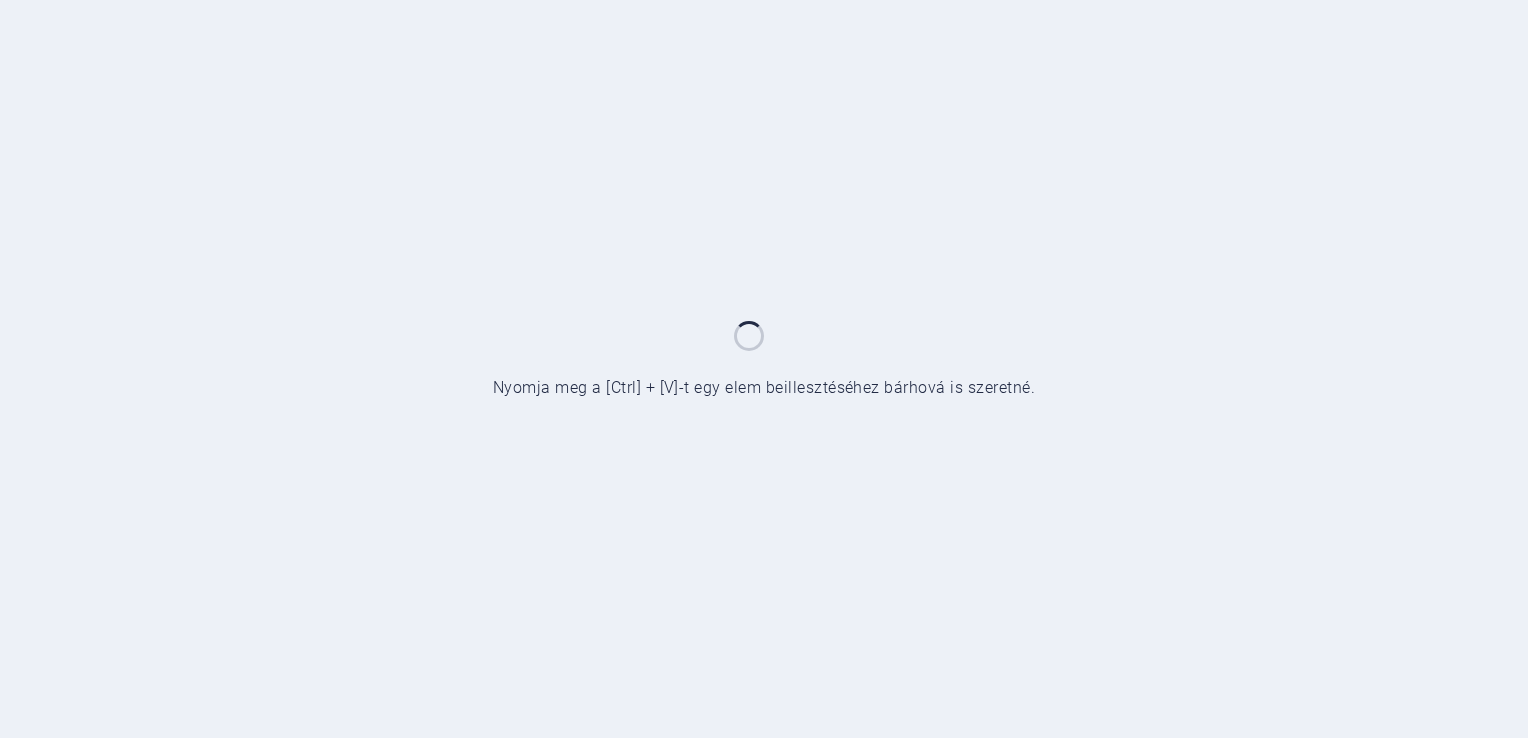 scroll, scrollTop: 0, scrollLeft: 0, axis: both 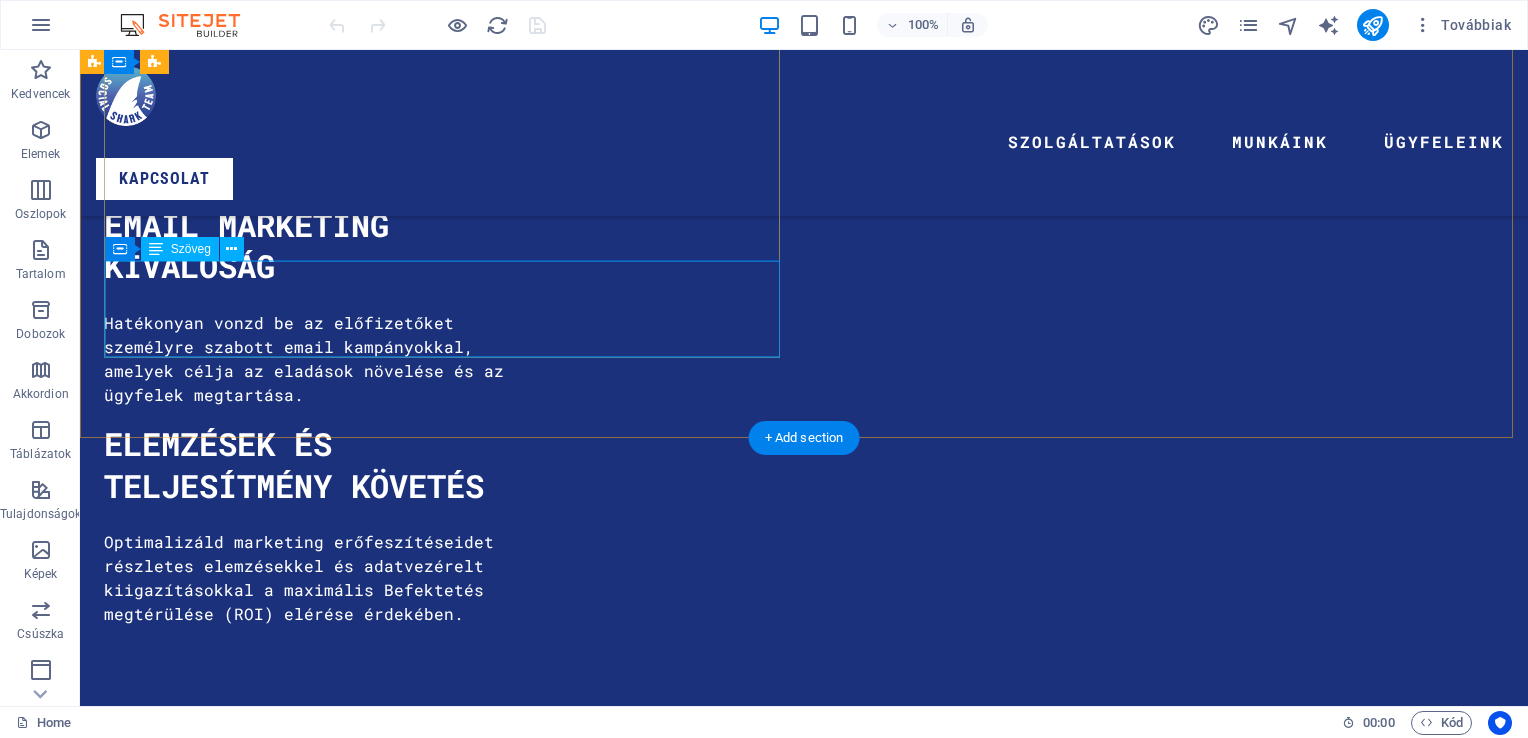 click on "Növeld márkád láthatóságát figyelemfelkeltő plakáthirdetésekkel, óriásplakátokon vagy megállítótáblákon. Ezek a nagy hatású vizuális eszközök biztosítják, hogy üzeneted elérje a célközönséget a legforgalmasabb helyeken" at bounding box center (446, 14637) 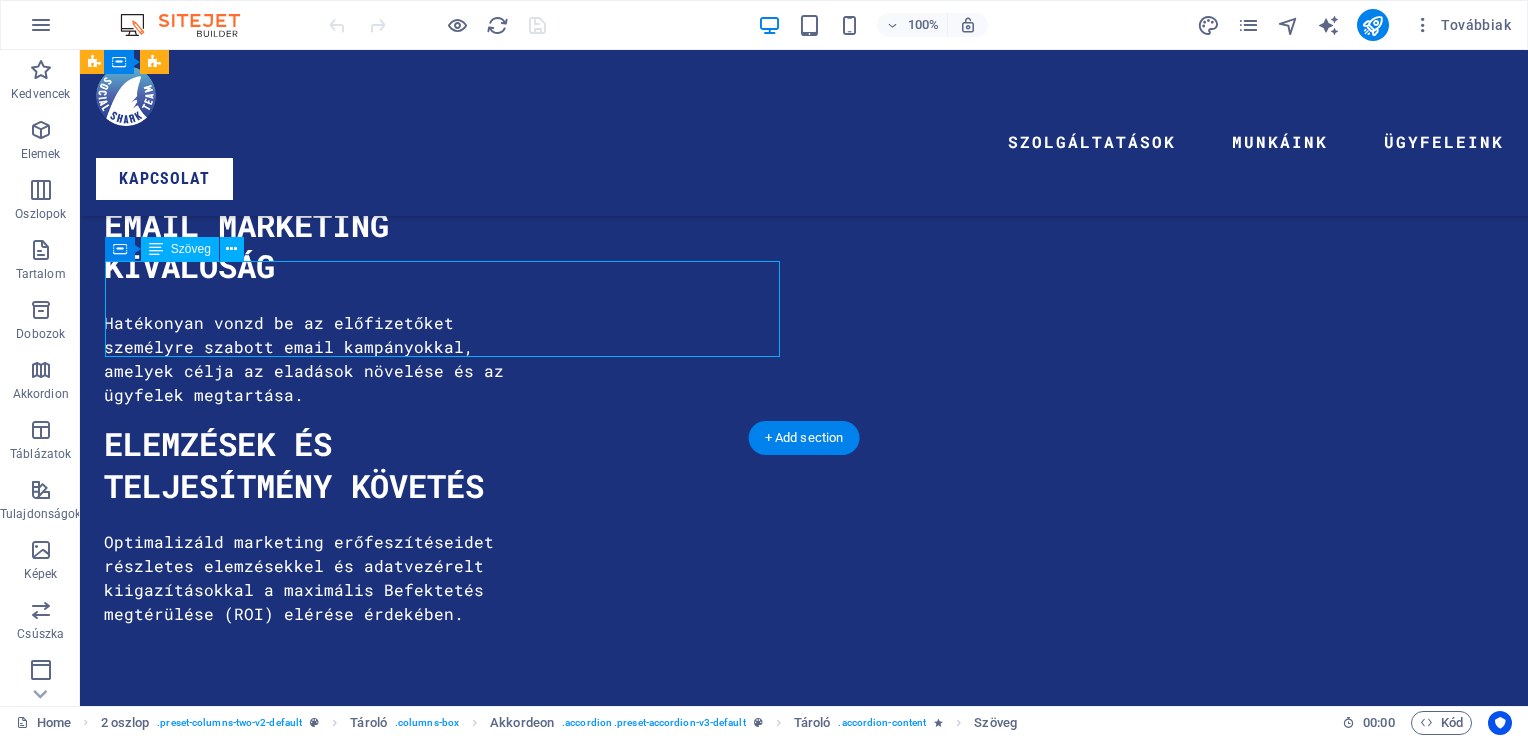 click on "Növeld márkád láthatóságát figyelemfelkeltő plakáthirdetésekkel, óriásplakátokon vagy megállítótáblákon. Ezek a nagy hatású vizuális eszközök biztosítják, hogy üzeneted elérje a célközönséget a legforgalmasabb helyeken" at bounding box center (446, 14637) 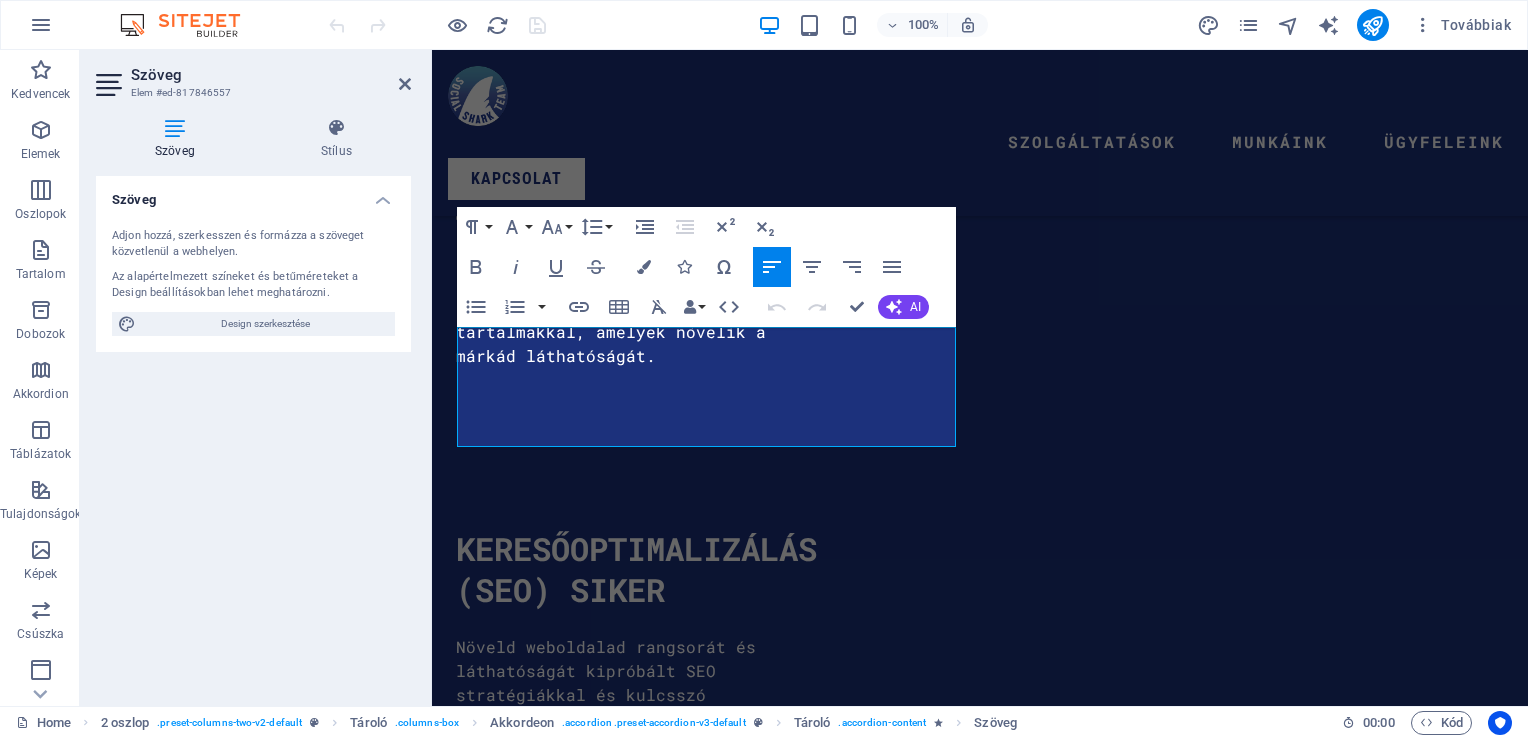 scroll, scrollTop: 7084, scrollLeft: 0, axis: vertical 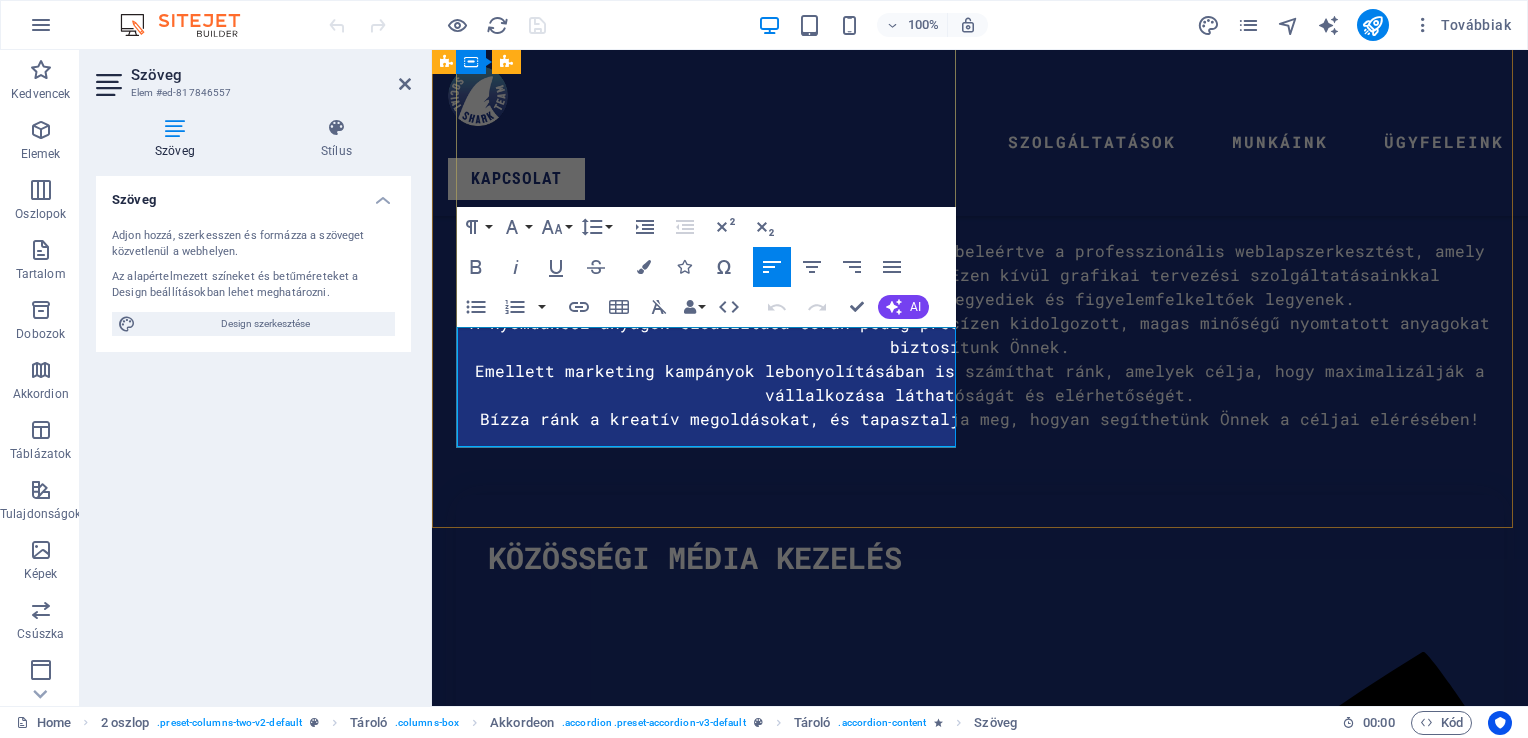 click on "Növeld márkád láthatóságát figyelemfelkeltő plakáthirdetésekkel, óriásplakátokon vagy megállítótáblákon. Ezek a nagy hatású vizuális eszközök biztosítják, hogy üzeneted elérje a célközönséget a legforgalmasabb helyeken" at bounding box center (710, 11572) 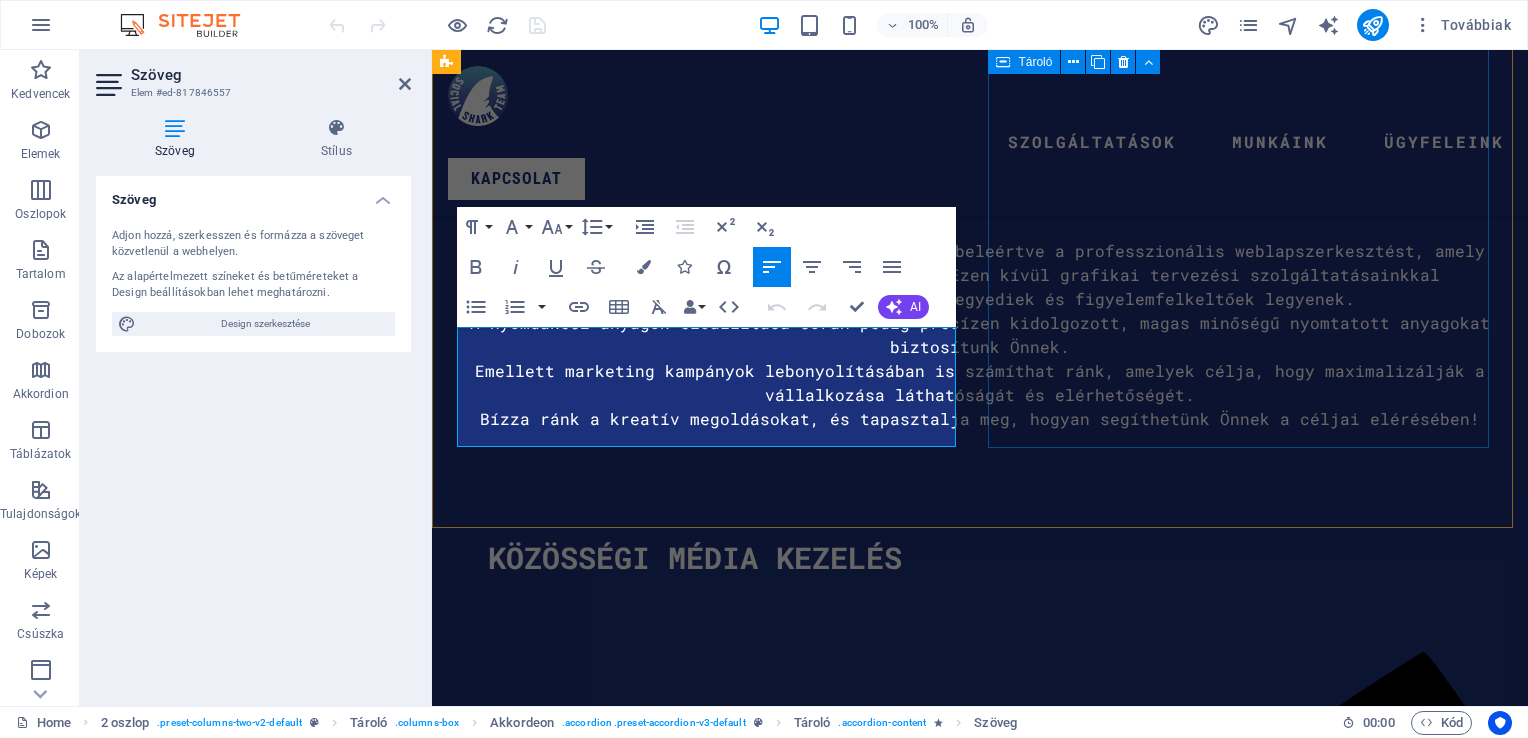 click at bounding box center (710, 12173) 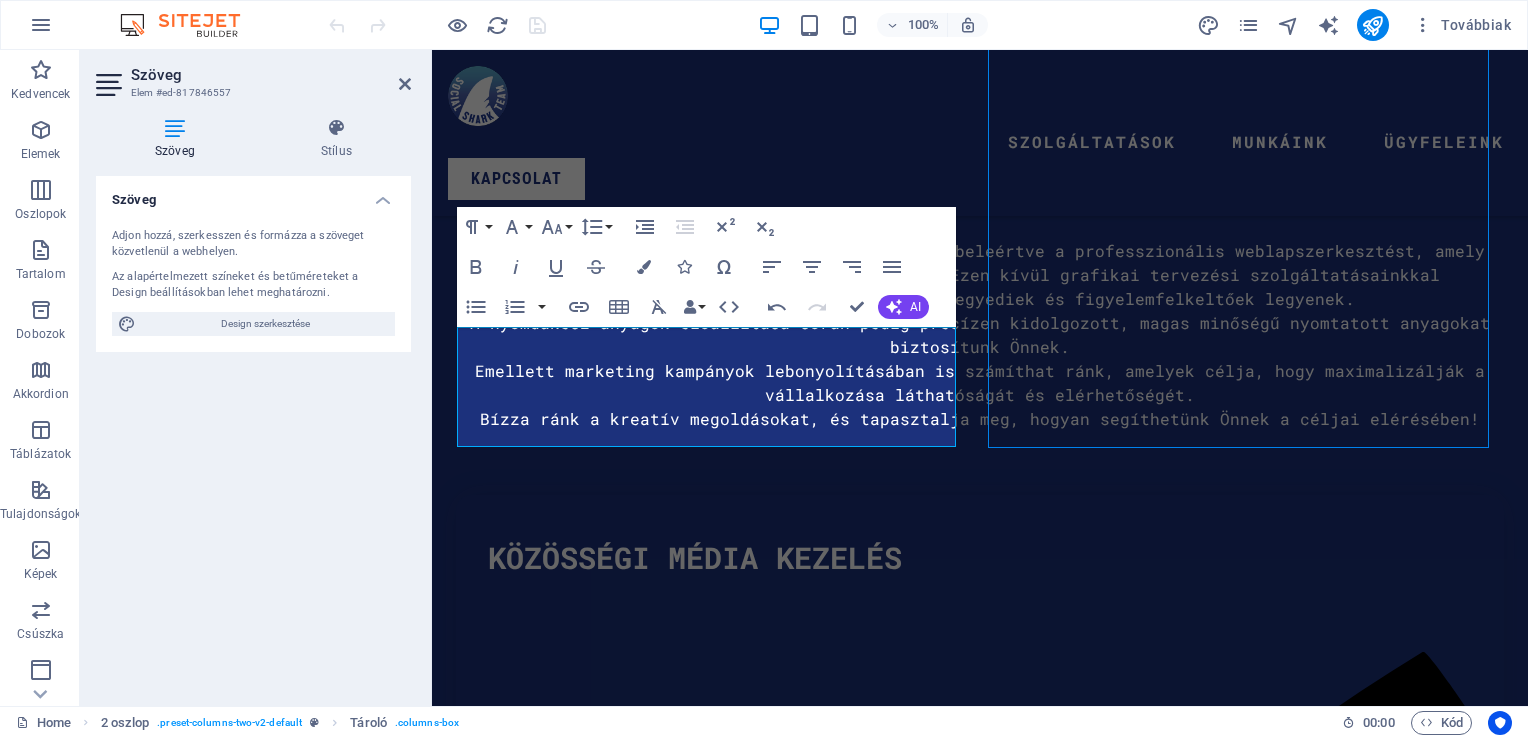 scroll, scrollTop: 5779, scrollLeft: 0, axis: vertical 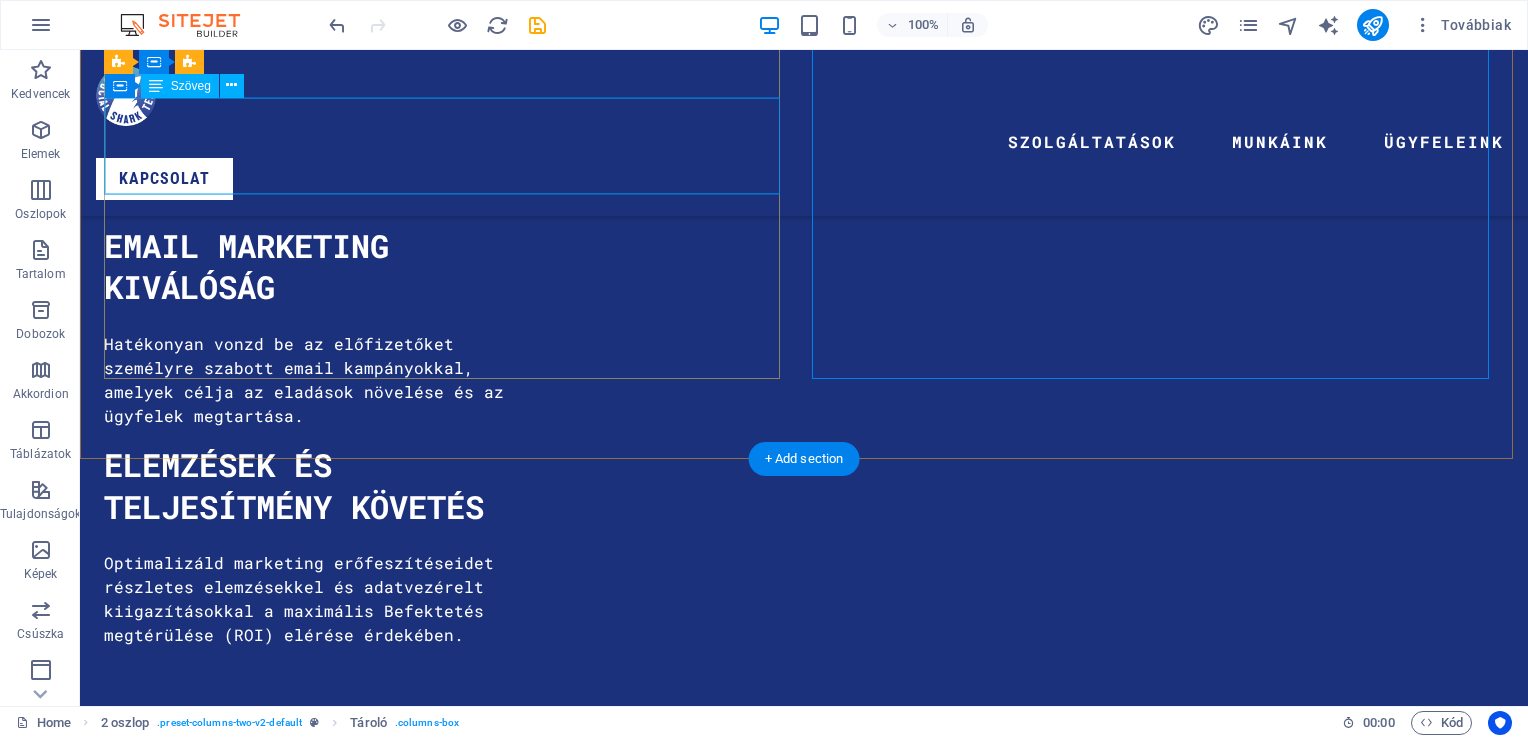 click on "Ragadd meg a közönséged figyelmét hatásos videós tartalmakkal és célzott YouTube marketinggel. Termékbemutatóktól az ügyfélvéleményekig olyan videókat készítünk, amelyek növelik a hitelességet és fokozzák az elköteleződést" at bounding box center (446, 14481) 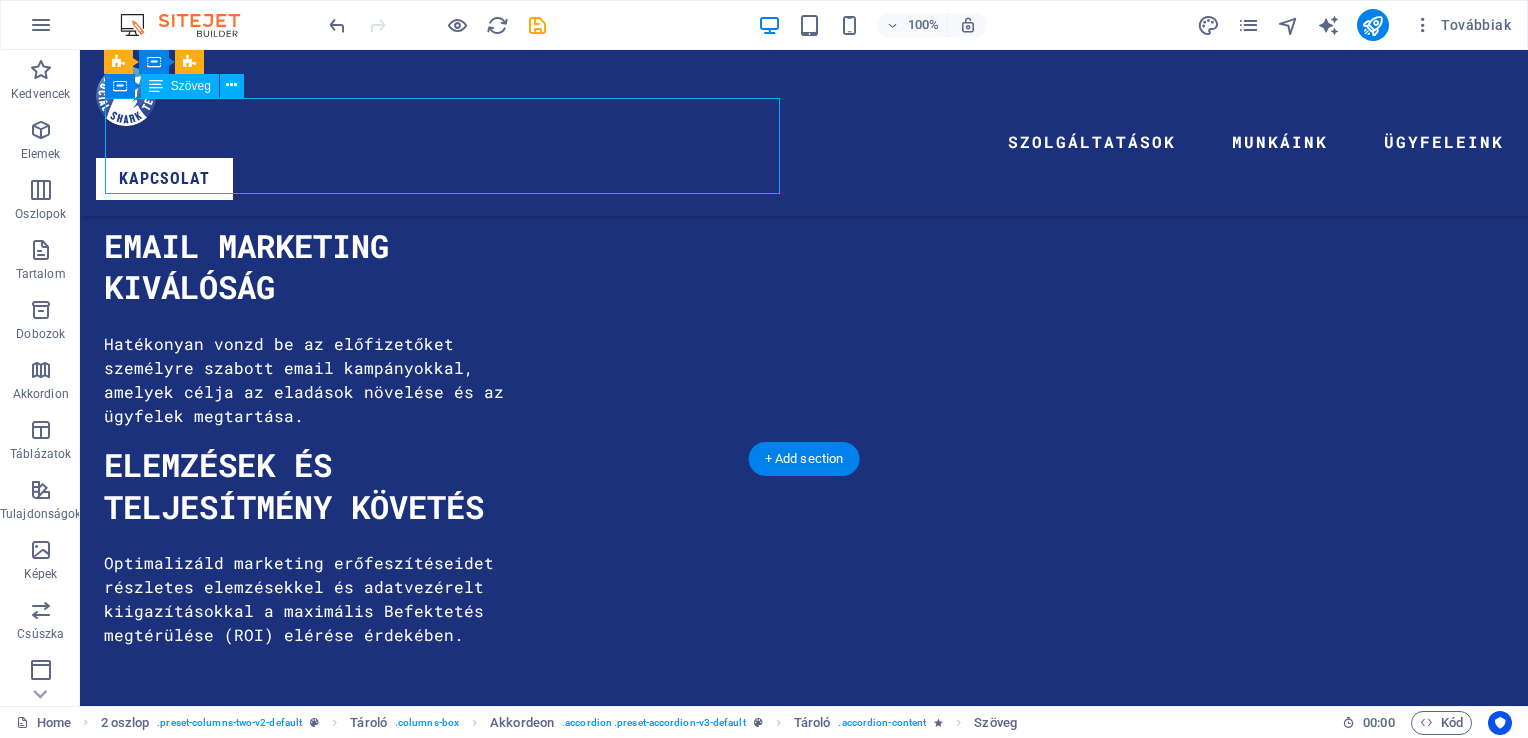 click on "Ragadd meg a közönséged figyelmét hatásos videós tartalmakkal és célzott YouTube marketinggel. Termékbemutatóktól az ügyfélvéleményekig olyan videókat készítünk, amelyek növelik a hitelességet és fokozzák az elköteleződést" at bounding box center (446, 14481) 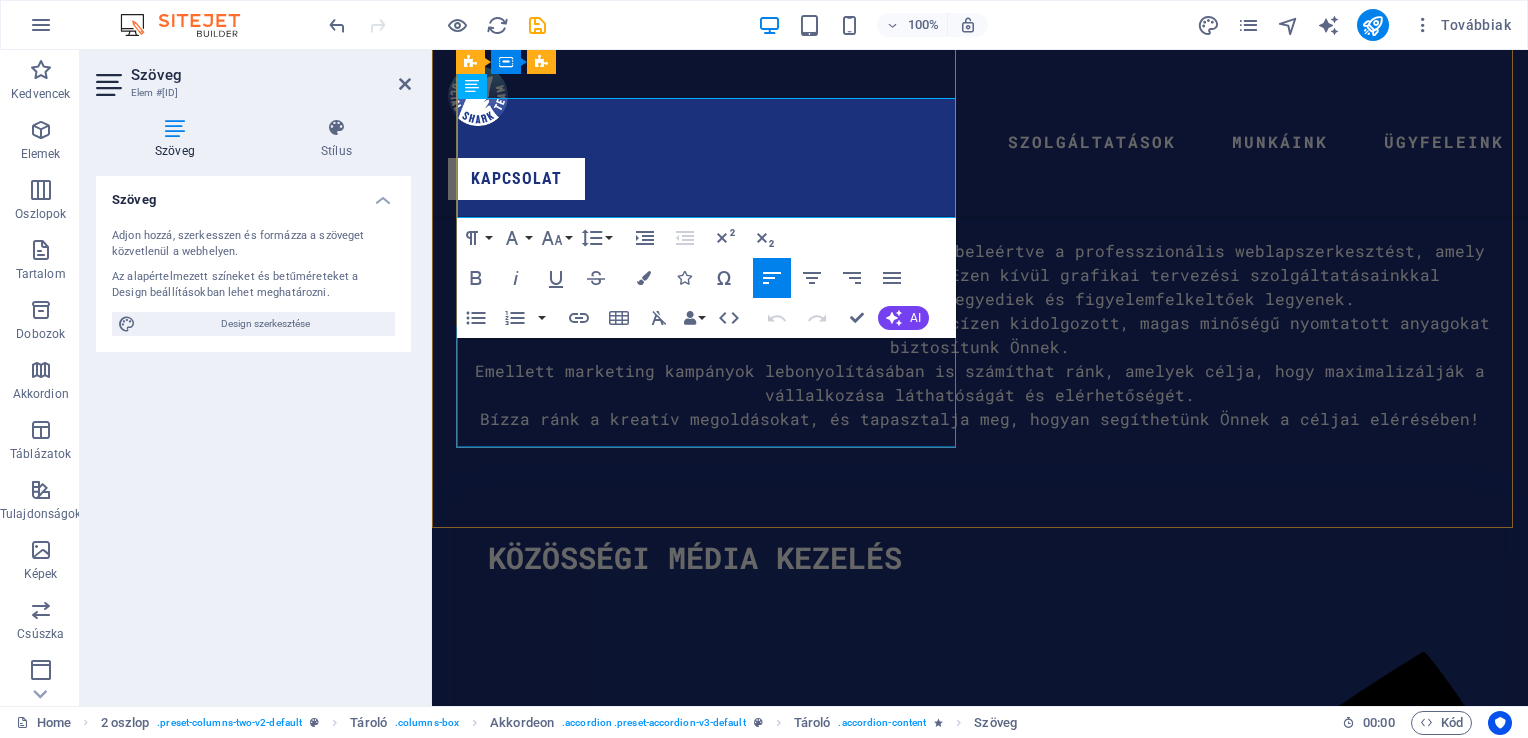 click on "Növeld márkád láthatóságát figyelemfelkeltő plakáthirdetésekkel, óriásplakátokon vagy megállítótáblákon. Ezek a nagy hatású vizuális eszközök biztosítják, hogy üzeneted elérje a célközönséget a legforgalmasabb helyeken." at bounding box center (710, 11572) 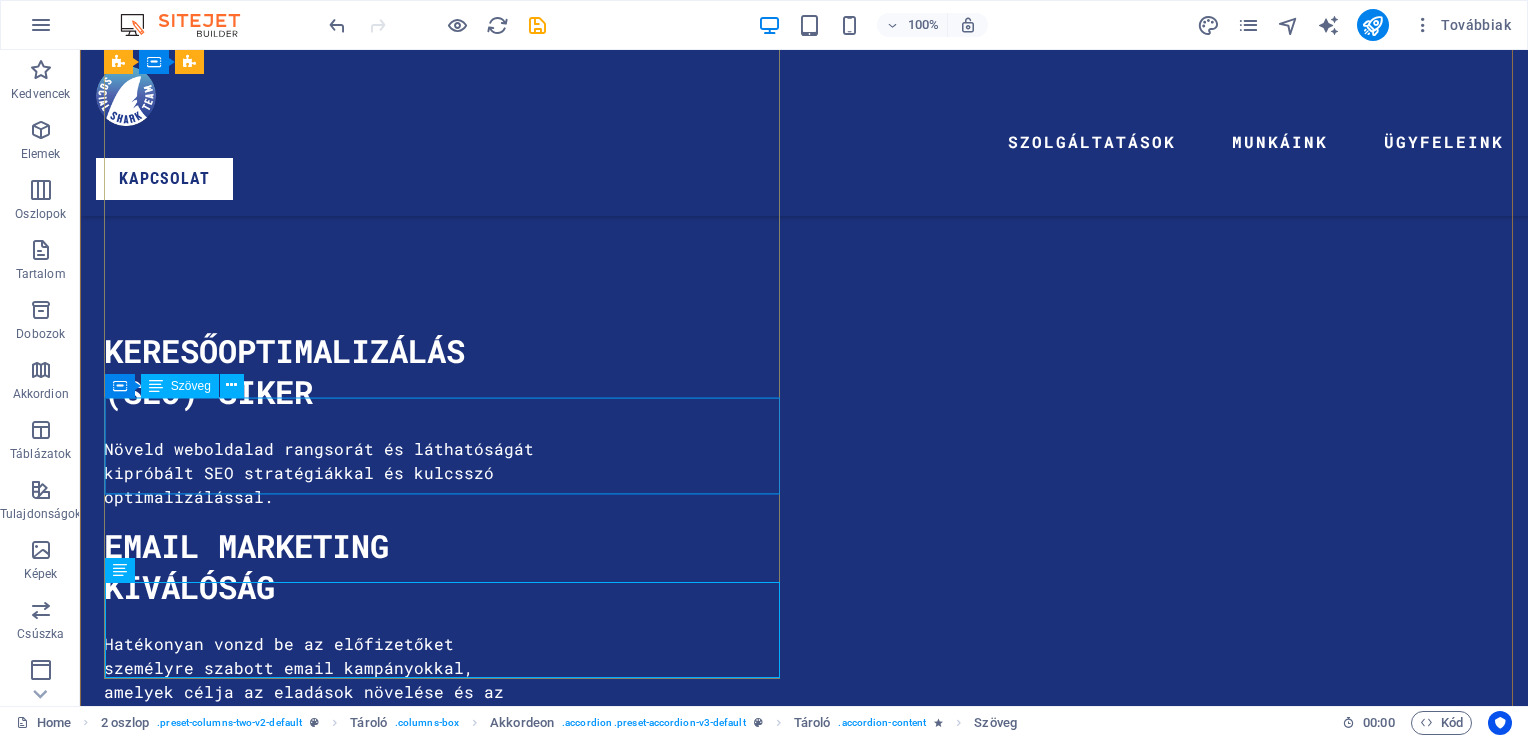 click on "Ragadd meg a közönséged figyelmét hatásos videós tartalmakkal és célzott YouTube marketinggel. Termékbemutatóktól az ügyfélvéleményekig olyan videókat készítünk, amelyek növelik a hitelességet és fokozzák az elköteleződést" at bounding box center (446, 14781) 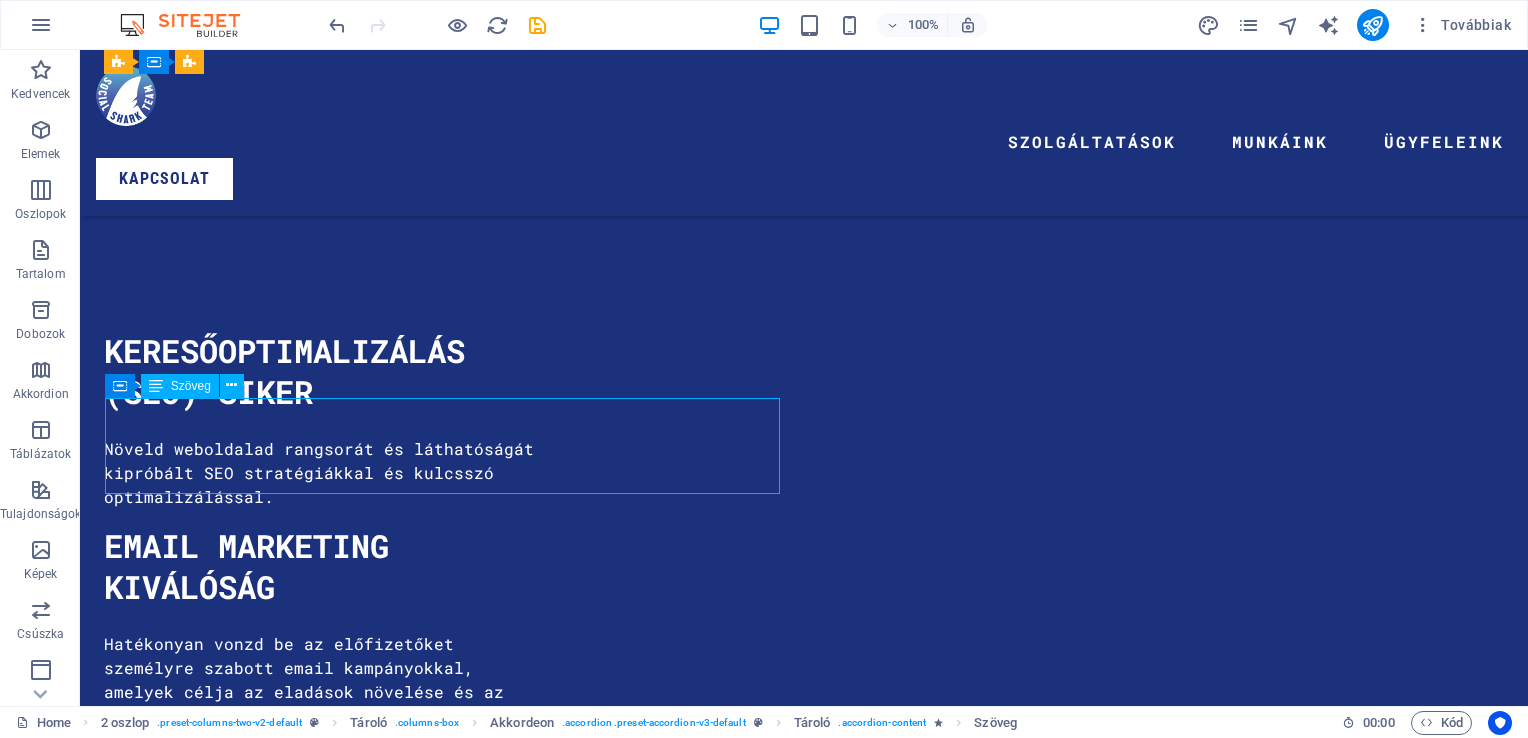 click on "Ragadd meg a közönséged figyelmét hatásos videós tartalmakkal és célzott YouTube marketinggel. Termékbemutatóktól az ügyfélvéleményekig olyan videókat készítünk, amelyek növelik a hitelességet és fokozzák az elköteleződést" at bounding box center (446, 14781) 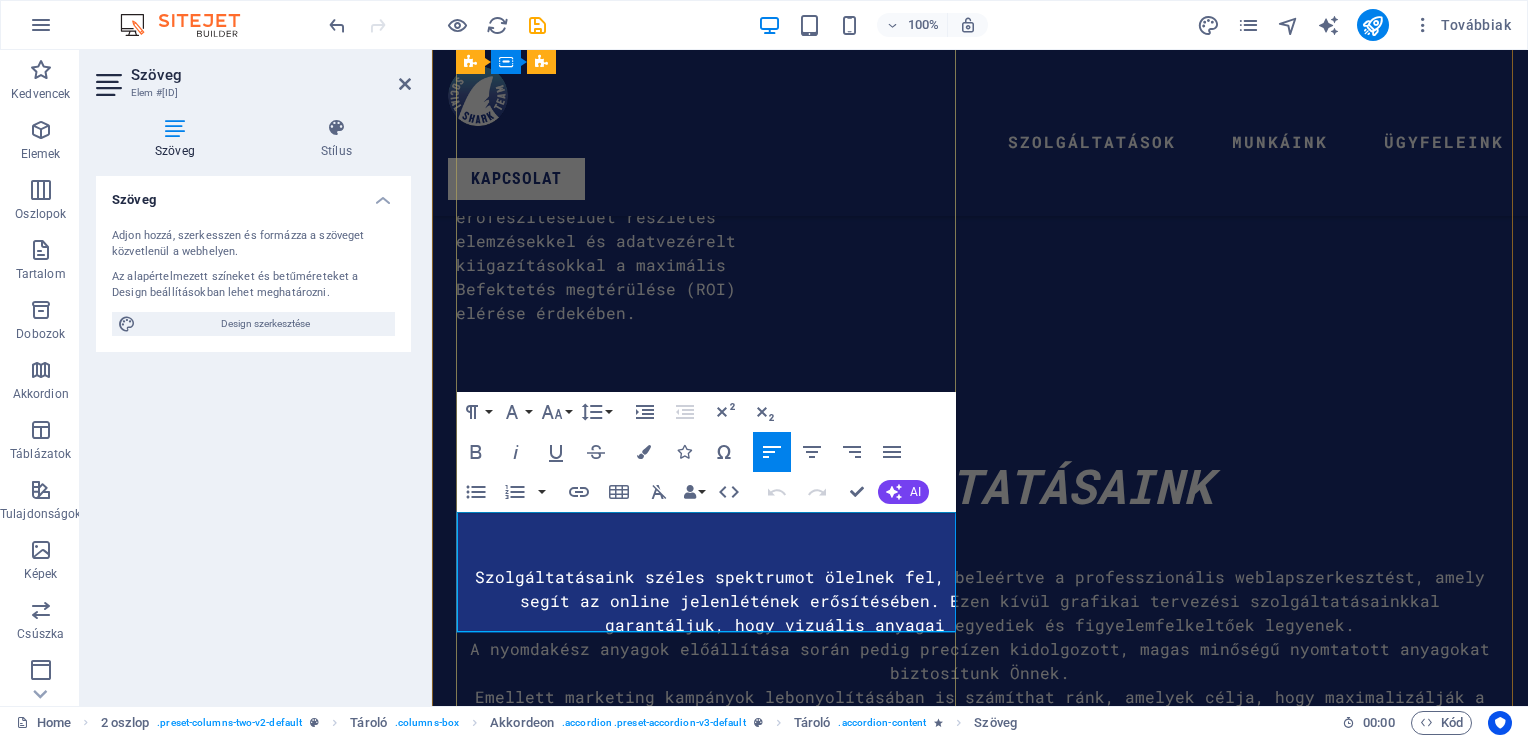 click on "Ragadd meg a közönséged figyelmét hatásos videós tartalmakkal és célzott YouTube marketinggel. Termékbemutatóktól az ügyfélvéleményekig olyan videókat készítünk, amelyek növelik a hitelességet és fokozzák az elköteleződést" at bounding box center [710, 11676] 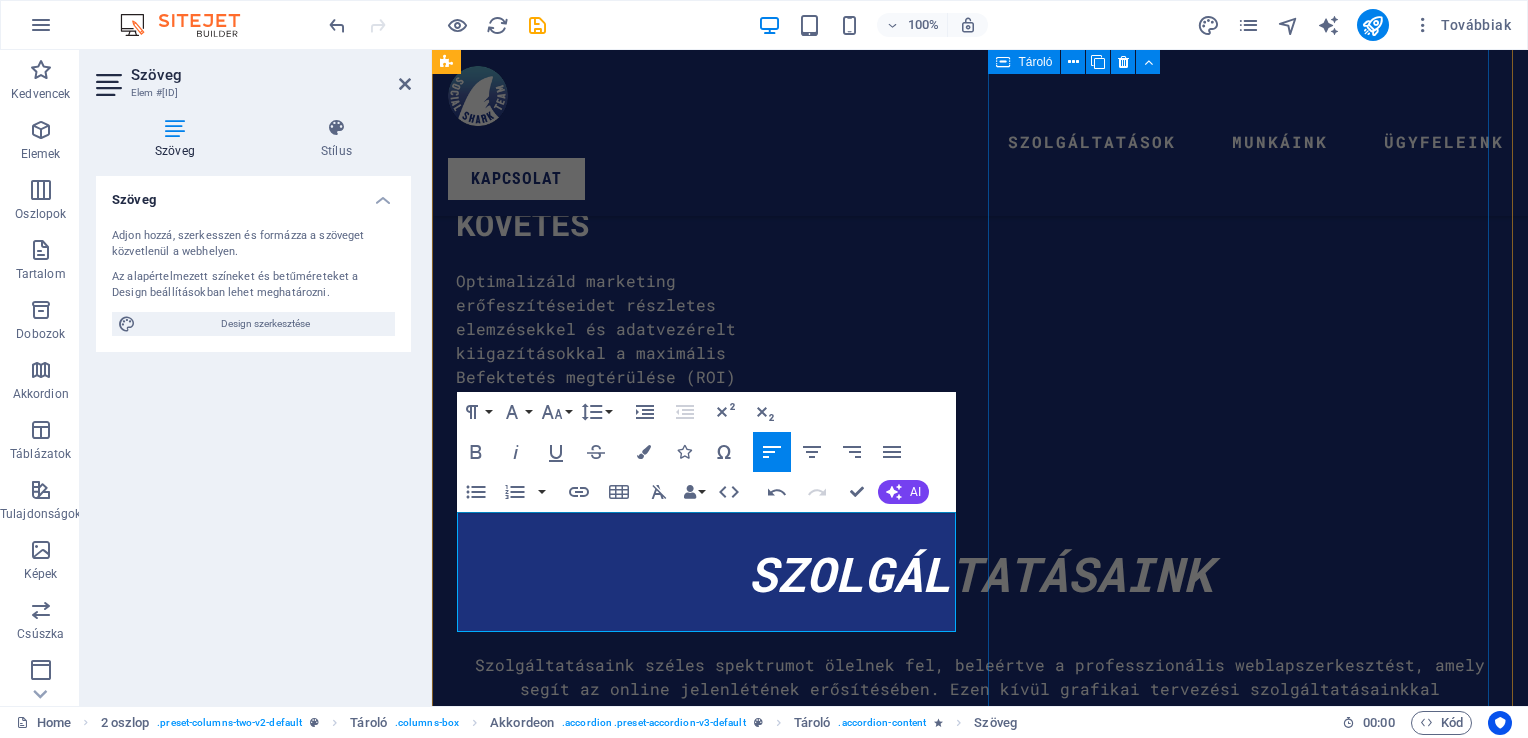 click at bounding box center [710, 12587] 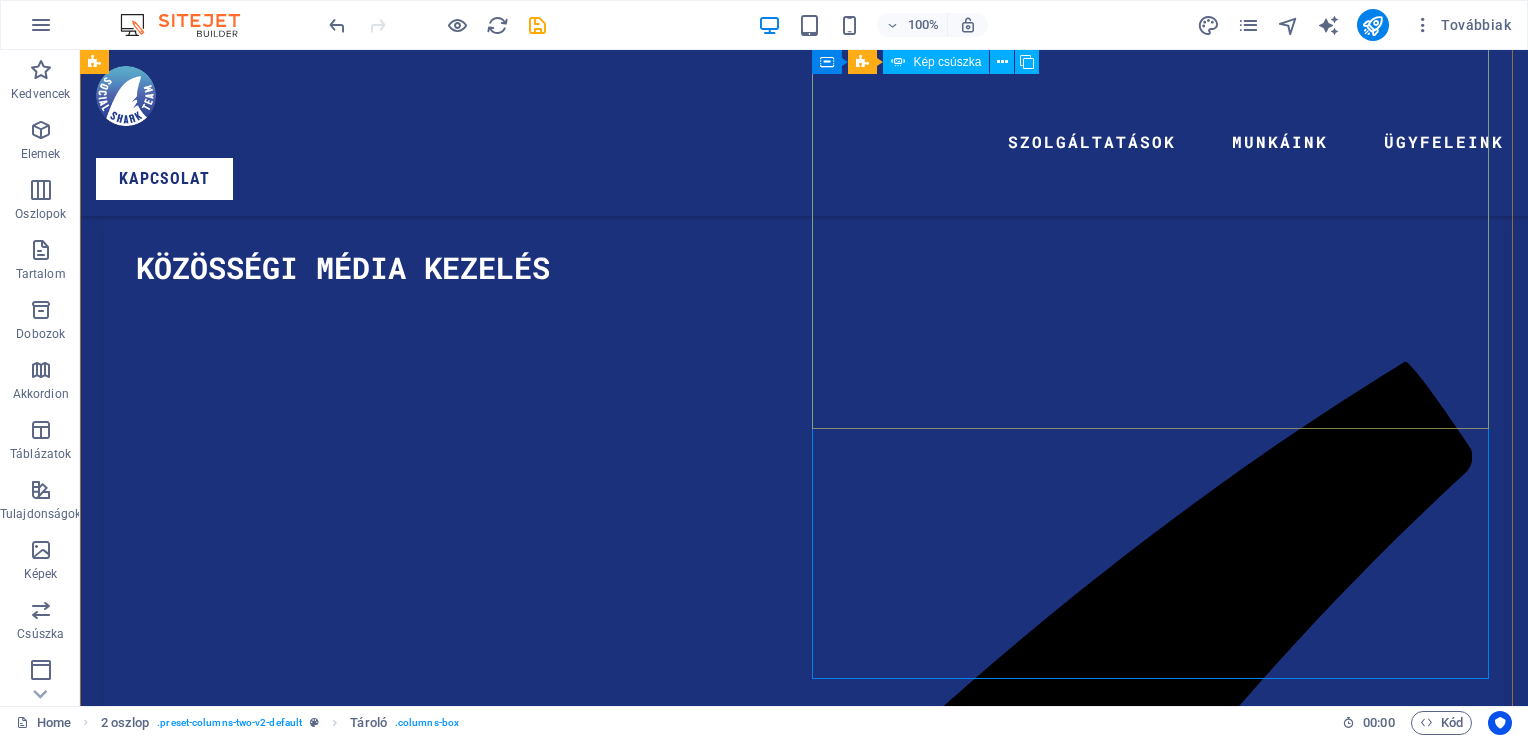 scroll, scrollTop: 5479, scrollLeft: 0, axis: vertical 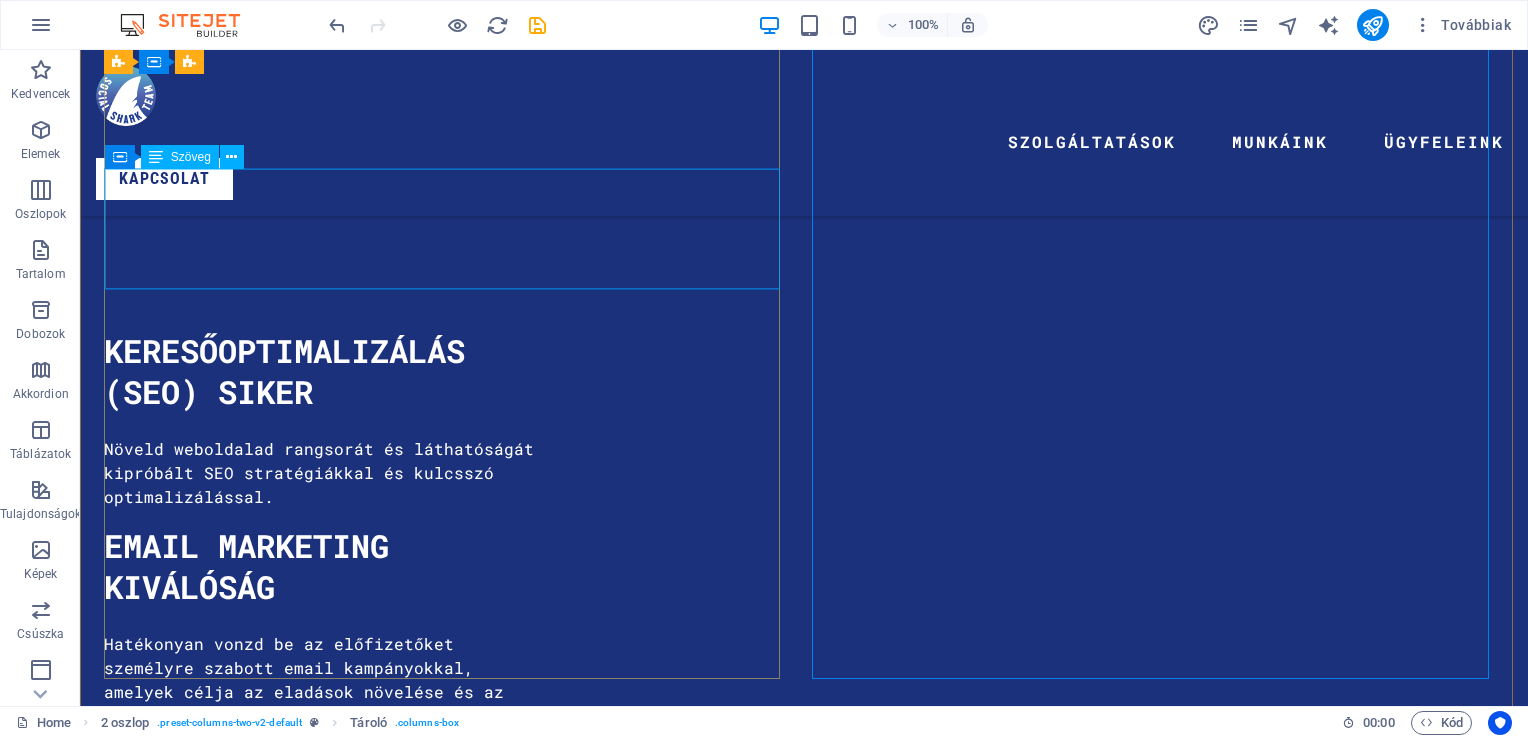 click on "Média marketinggel és folyamatos aktivitással növeljük márkád jelenlétét az online platformokon. Legyen szó Facebookról, Instagramról, LinkedInről, TikTokról, X-ről (korábban Twitter), vagy influenszer együttműködésekről – segítünk elérni közönségedet ott, ahol a leginkább számít" at bounding box center (446, 14564) 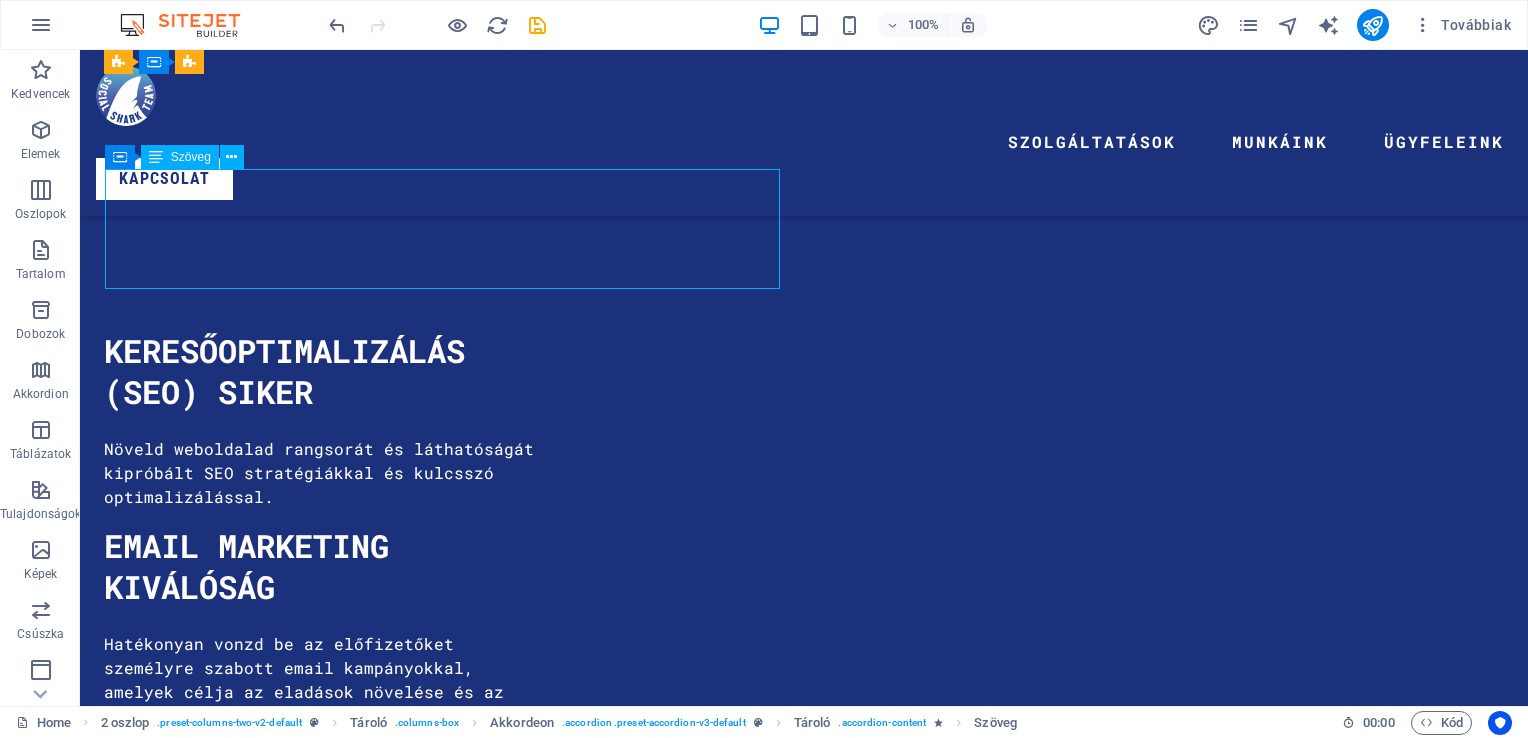 click on "Média marketinggel és folyamatos aktivitással növeljük márkád jelenlétét az online platformokon. Legyen szó Facebookról, Instagramról, LinkedInről, TikTokról, X-ről (korábban Twitter), vagy influenszer együttműködésekről – segítünk elérni közönségedet ott, ahol a leginkább számít" at bounding box center (446, 14564) 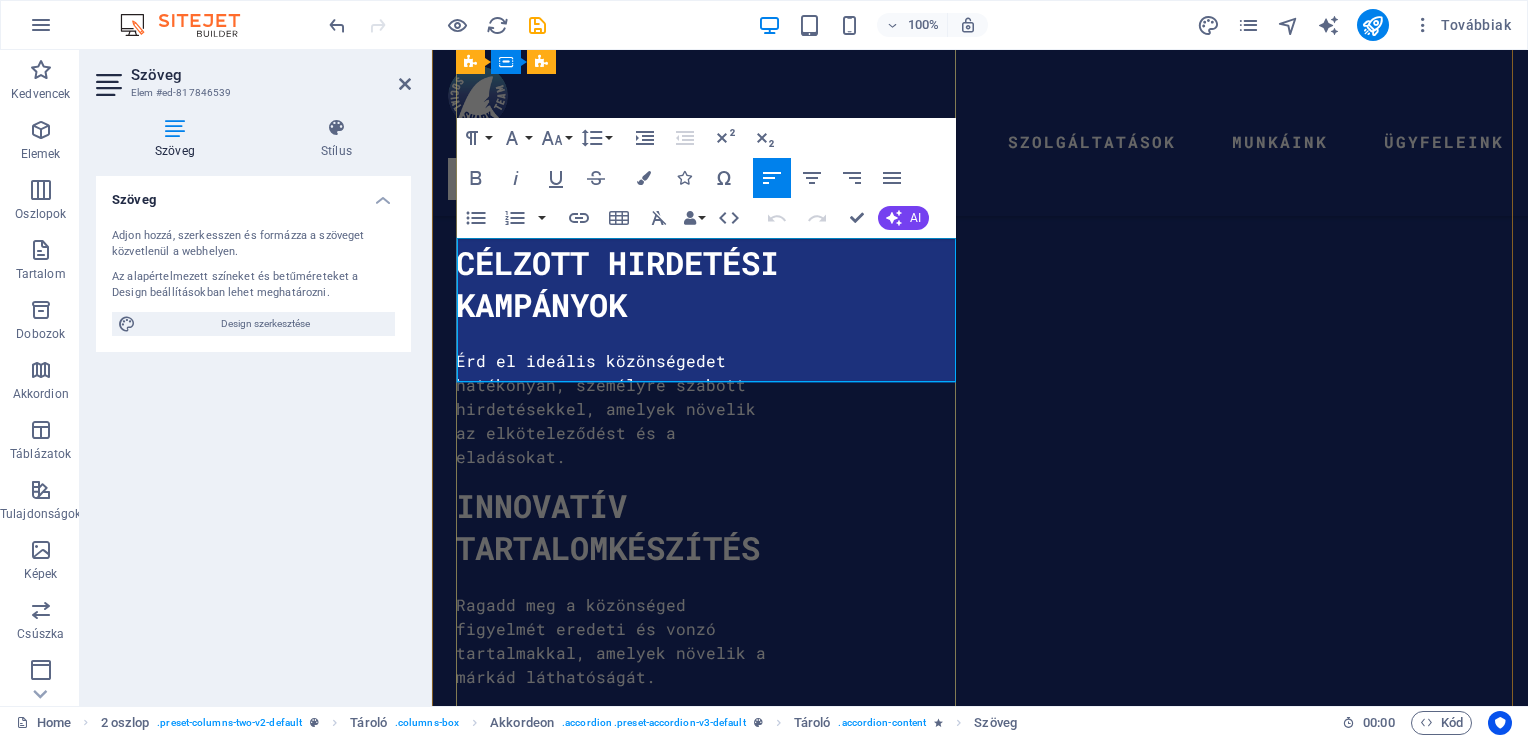 scroll, scrollTop: 6670, scrollLeft: 0, axis: vertical 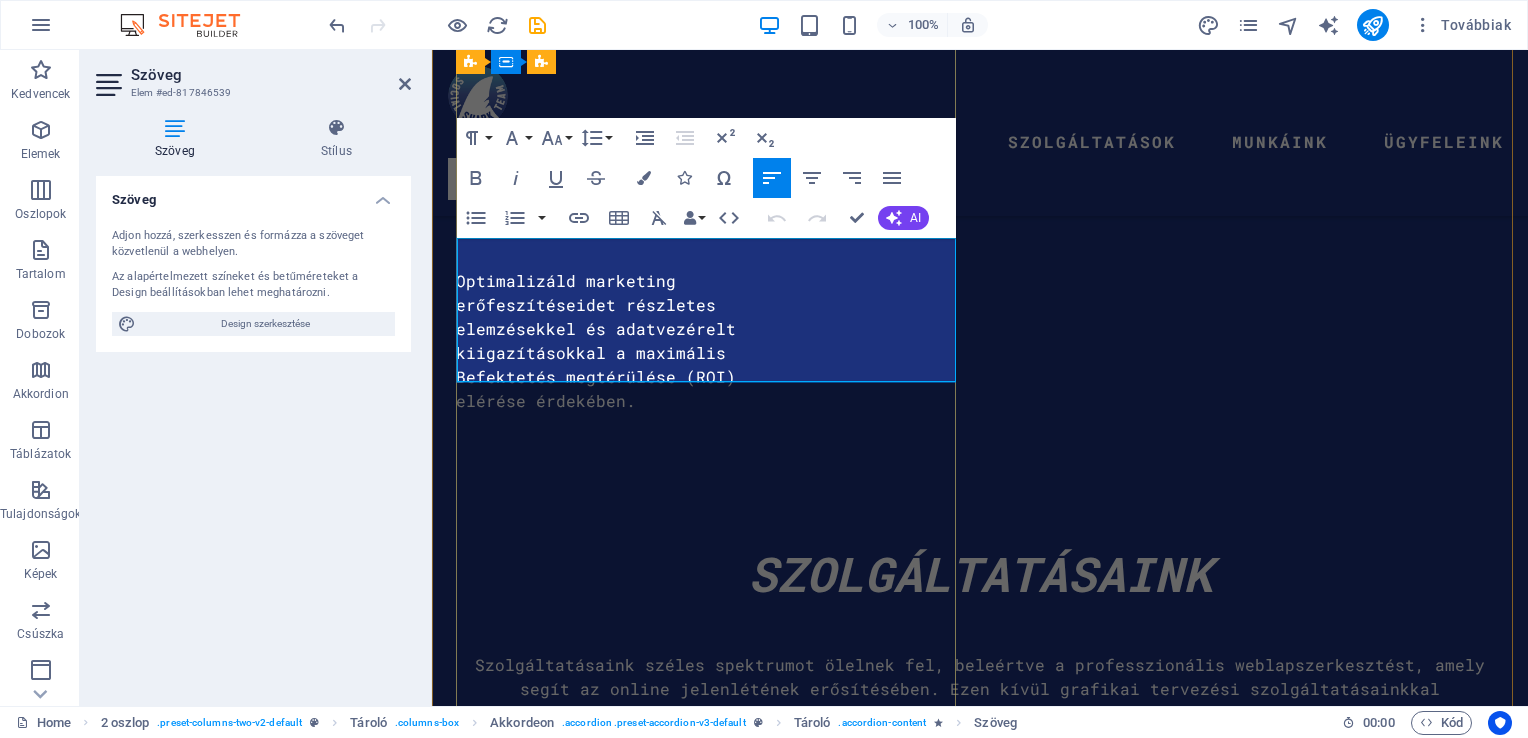 click on "Média marketinggel és folyamatos aktivitással növeljük márkád jelenlétét az online platformokon. Legyen szó Facebookról, Instagramról, LinkedInről, TikTokról, X-ről (korábban Twitter), vagy influenszer együttműködésekről – segítünk elérni közönségedet ott, ahol a leginkább számít" at bounding box center [710, 11502] 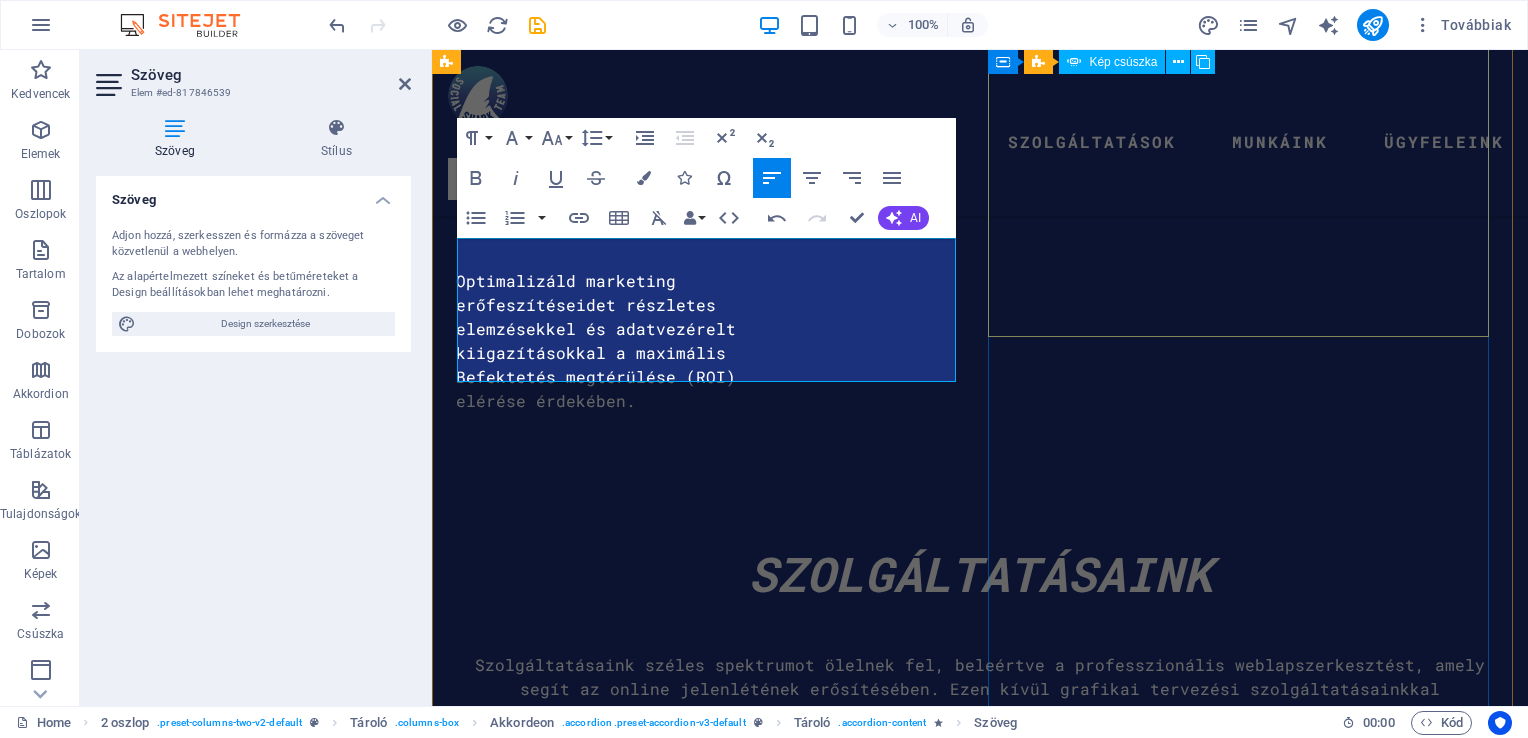 click at bounding box center (-535, 15076) 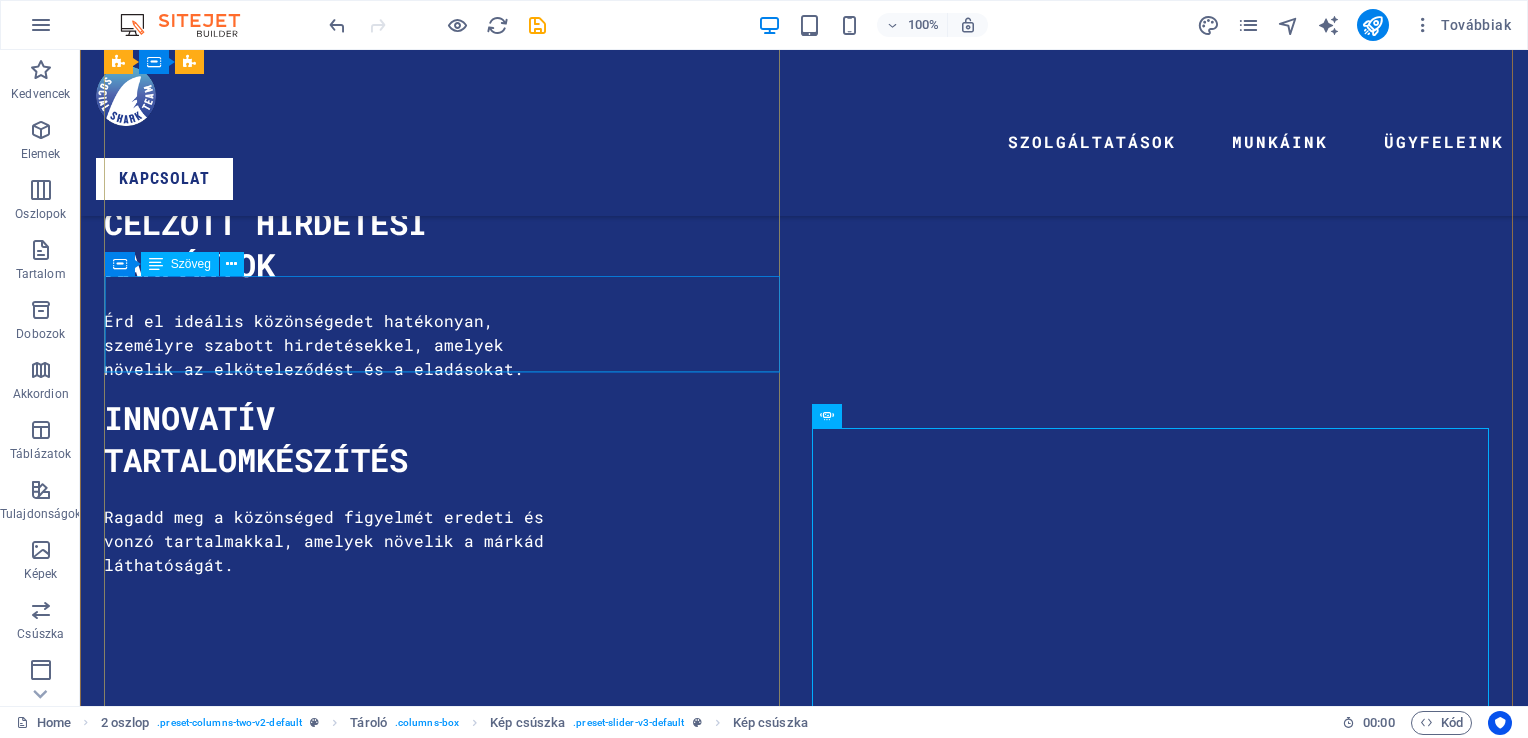 scroll, scrollTop: 4979, scrollLeft: 0, axis: vertical 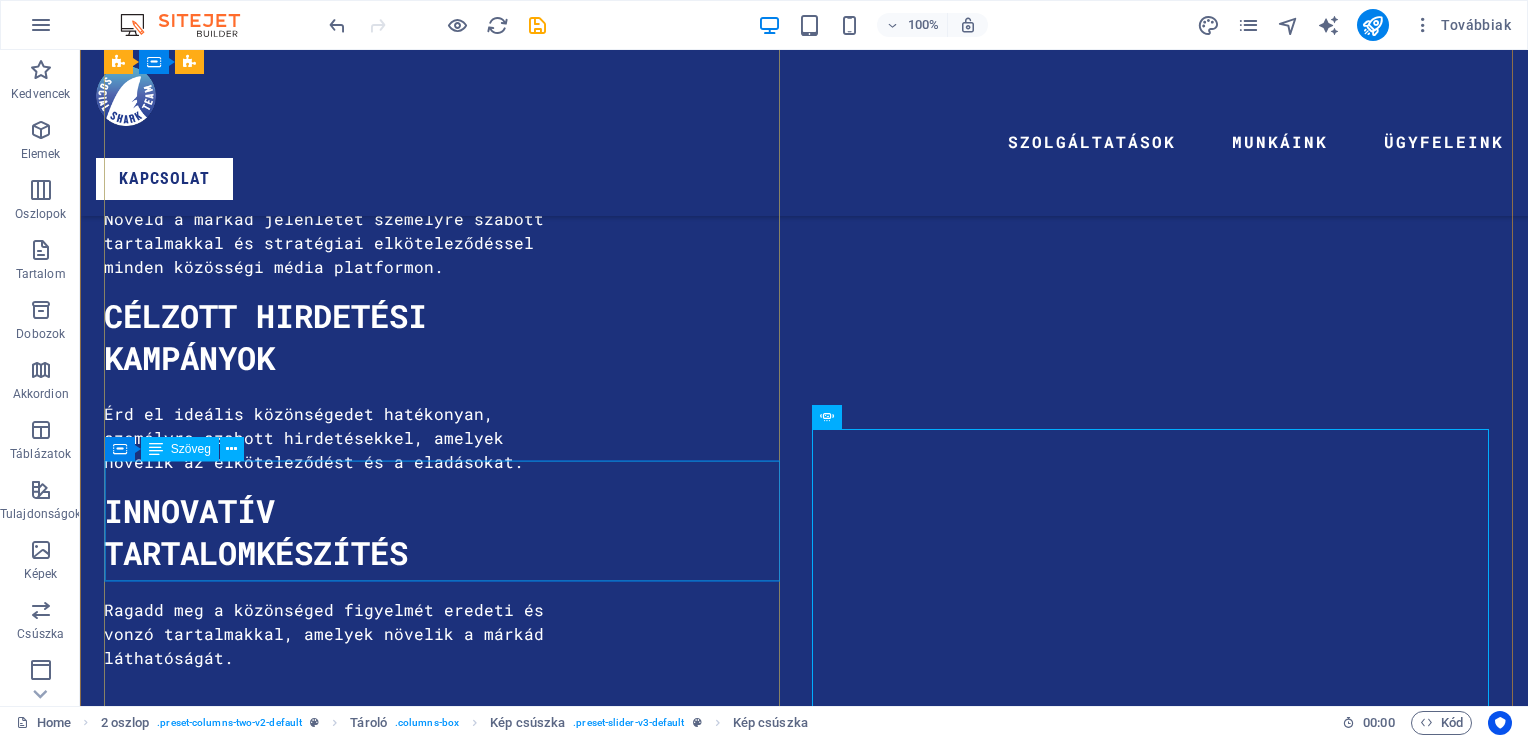 click on "Stratégiai tartalom- és e-mail marketing kampányokat készítünk, amelyek bevonják, informálják és meggyőzik a célközönséget. Blogcikkektől és infografikáktól kezdve az e-könyvekig és egyéb értékes tartalmakig olyan anyagokat hozunk létre, amelyek bizalmat építenek és eredményeket hoznak" at bounding box center (446, 14834) 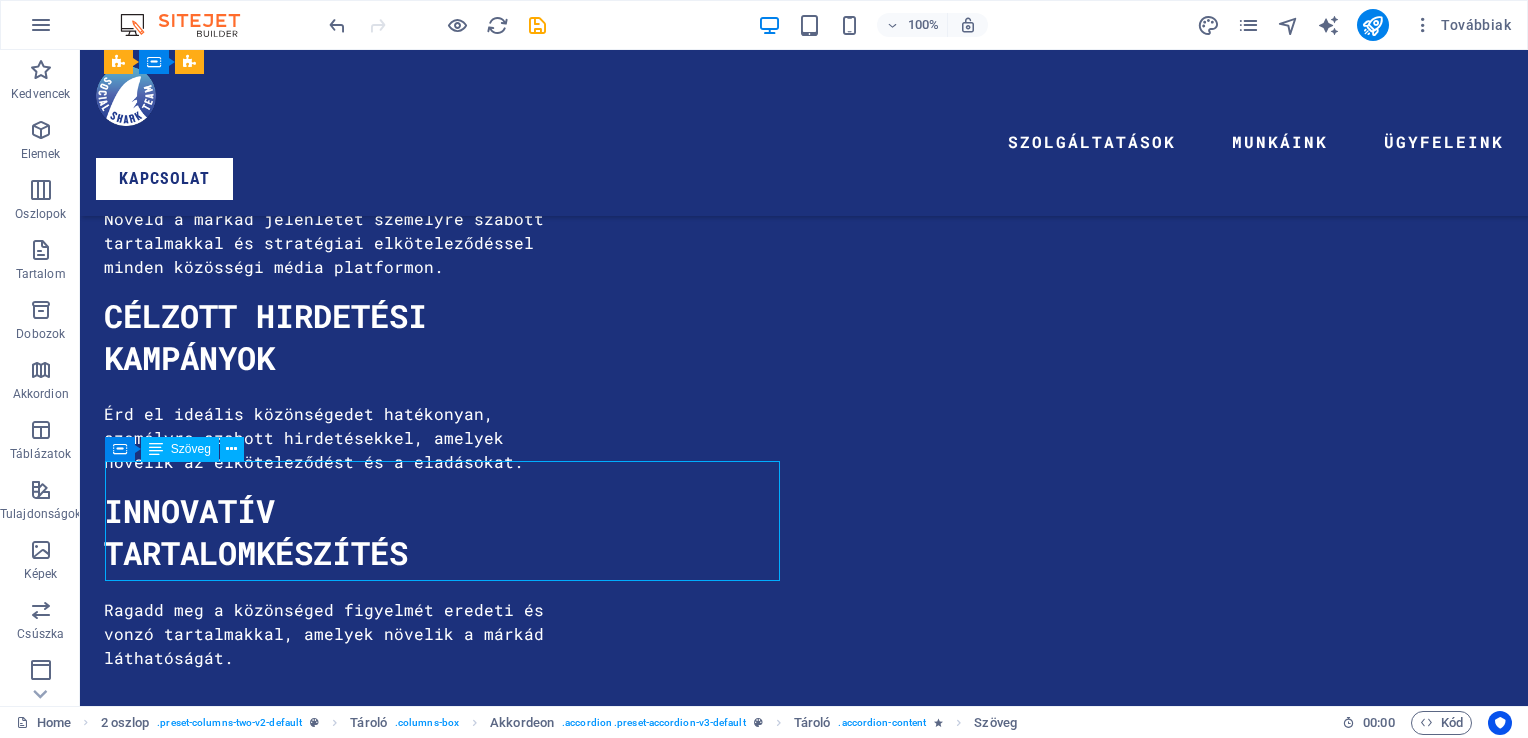 click on "Stratégiai tartalom- és e-mail marketing kampányokat készítünk, amelyek bevonják, informálják és meggyőzik a célközönséget. Blogcikkektől és infografikáktól kezdve az e-könyvekig és egyéb értékes tartalmakig olyan anyagokat hozunk létre, amelyek bizalmat építenek és eredményeket hoznak" at bounding box center (446, 14834) 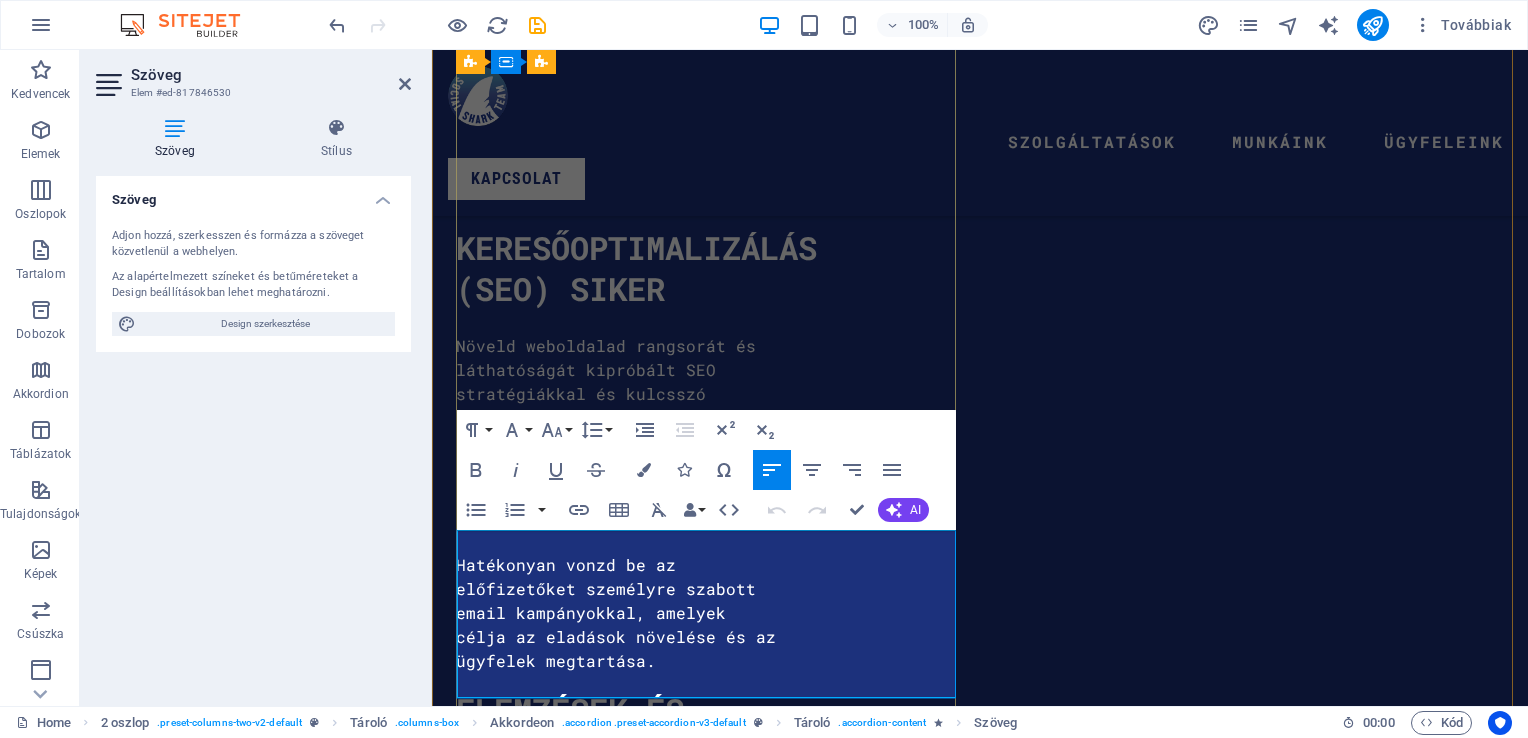 click on "Stratégiai tartalom- és e-mail marketing kampányokat készítünk, amelyek bevonják, informálják és meggyőzik a célközönséget. Blogcikkektől és infografikáktól kezdve az e-könyvekig és egyéb értékes tartalmakig olyan anyagokat hozunk létre, amelyek bizalmat építenek és eredményeket hoznak" at bounding box center (710, 11805) 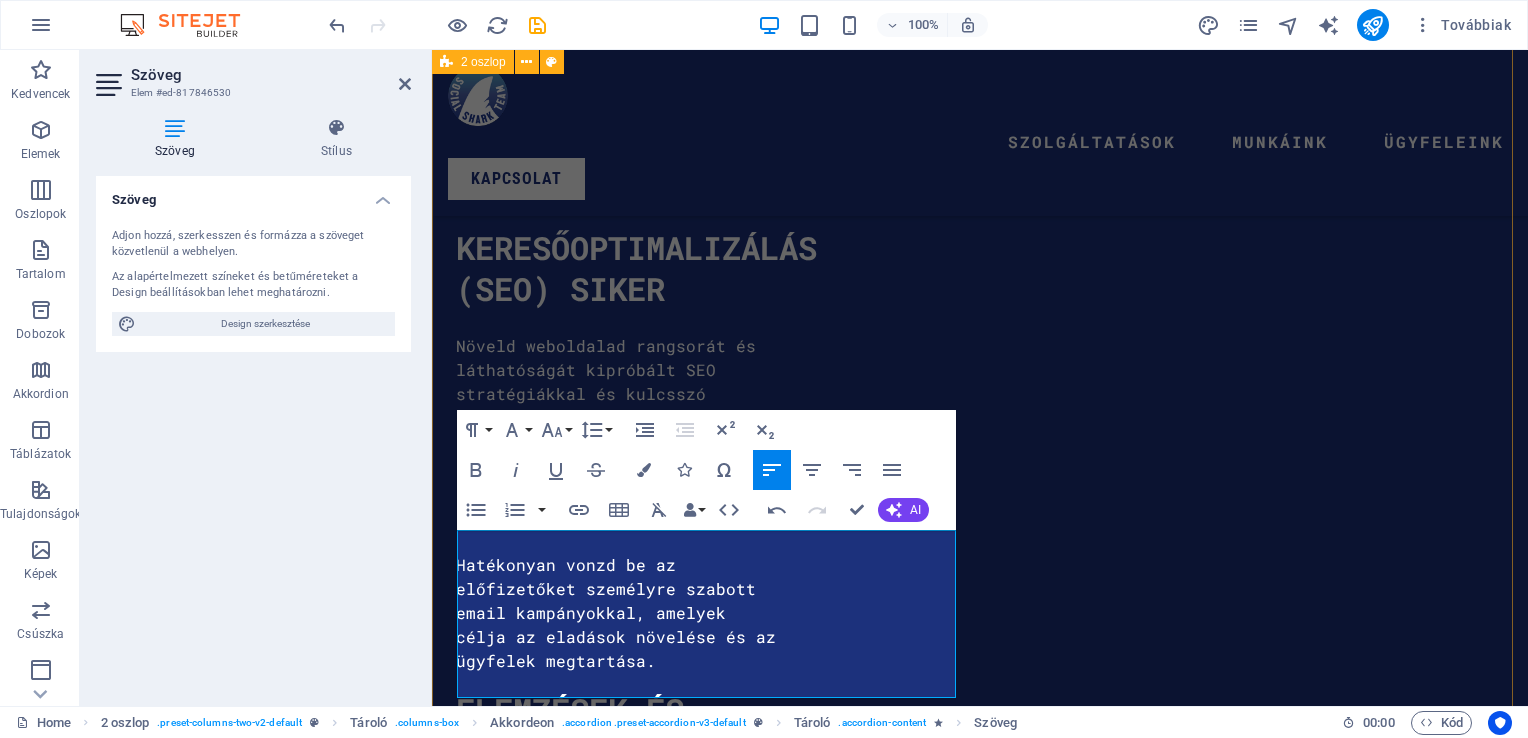 click on "Számos hatékony digitális megoldás segíthet növelni céged ismertségét. A Social Shark Team támogatást nyújt a leghatékonyabb eszközök felkutatásában és alkalmazásában, hogy márkád a lehető legnagyobb hatást érje el. Kulcsszókutatás és releváns tartalmak létrehozása A hatékony kulcsszókutatás megalapozza a sikeres digitális kampányokat. Releváns, értékteremtő tartalommal gondoskodunk róla, hogy márkád a megfelelő időben érje el a célközönségét Technikai segítség pl. mobilbarát kialakítás Technikai támogatást nyújtunk annak érdekében, hogy digitális jelenléted zökkenőmentes és naprakész legyen. A mobilbarát kialakítástól kezdve a teljesítményoptimalizálásig gondoskodunk róla, hogy platformjaid kiváló felhasználói élményt nyújtsanak Tartalom & E-mail marketing Közösségi média marketing és az aktivitás növelése platformokon Videós tartalmak és YouTube marketing, videók készítése:" at bounding box center (980, 12351) 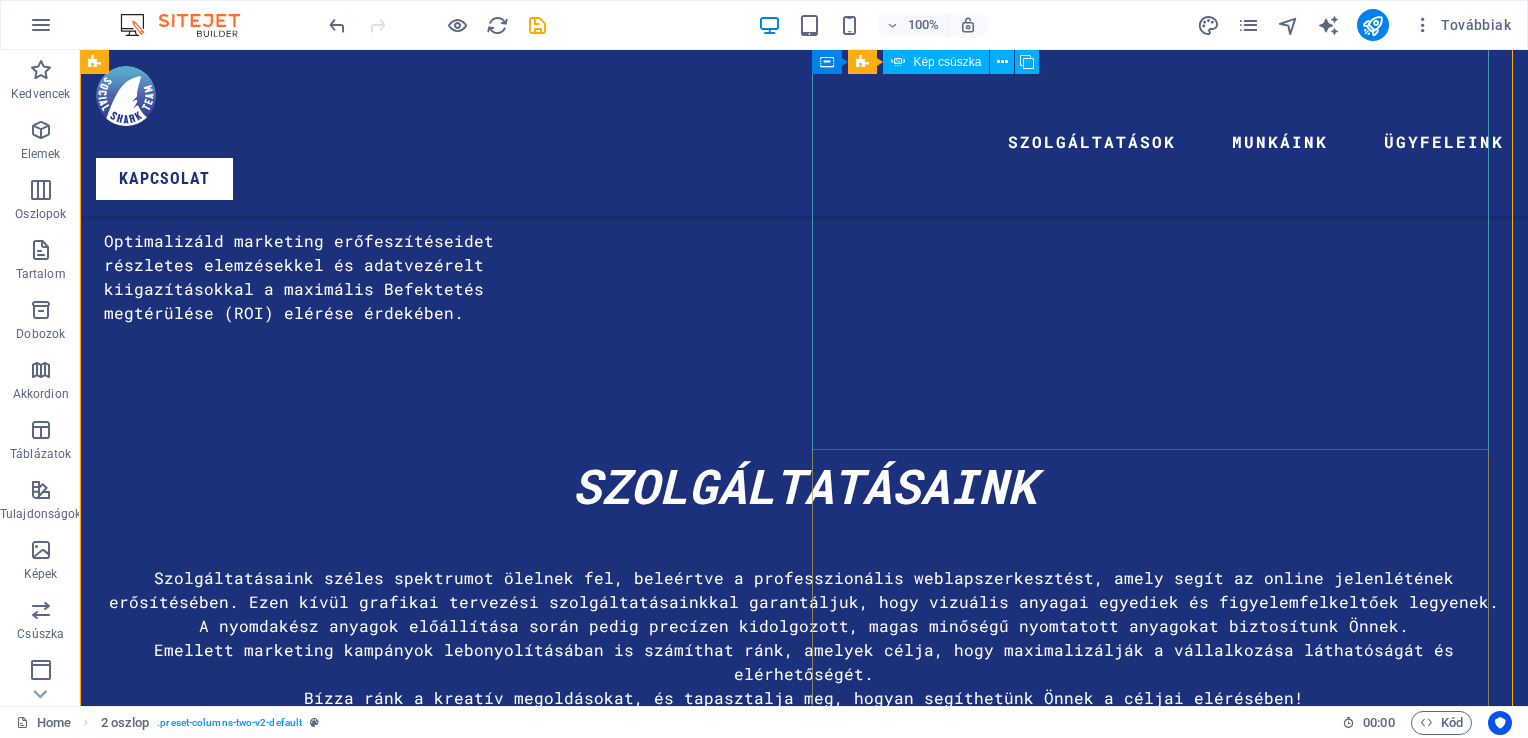 scroll, scrollTop: 4910, scrollLeft: 0, axis: vertical 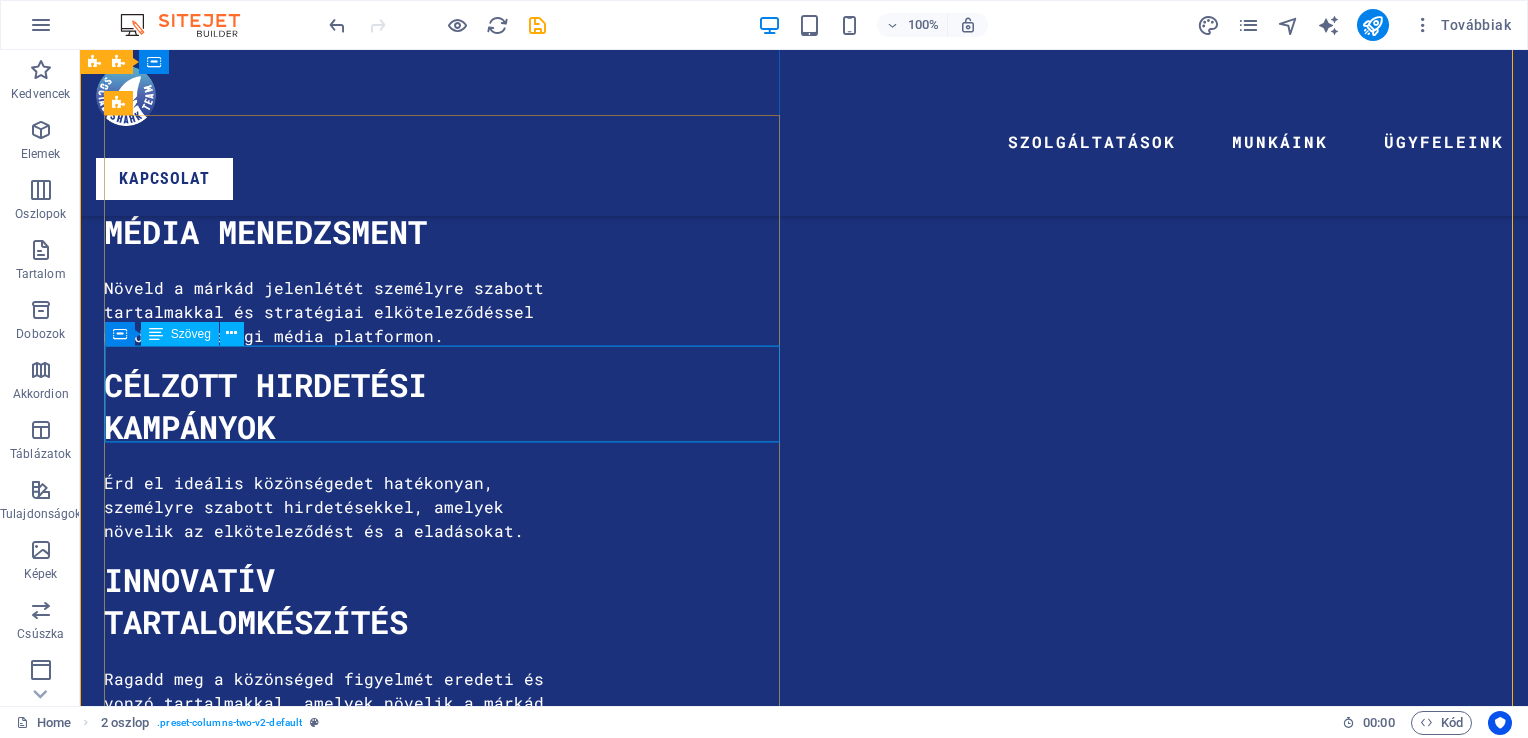 click on "Technikai támogatást nyújtunk annak érdekében, hogy digitális jelenléted zökkenőmentes és naprakész legyen. A mobilbarát kialakítástól kezdve a teljesítményoptimalizálásig gondoskodunk róla, hogy platformjaid kiváló felhasználói élményt nyújtsanak" at bounding box center (446, 14706) 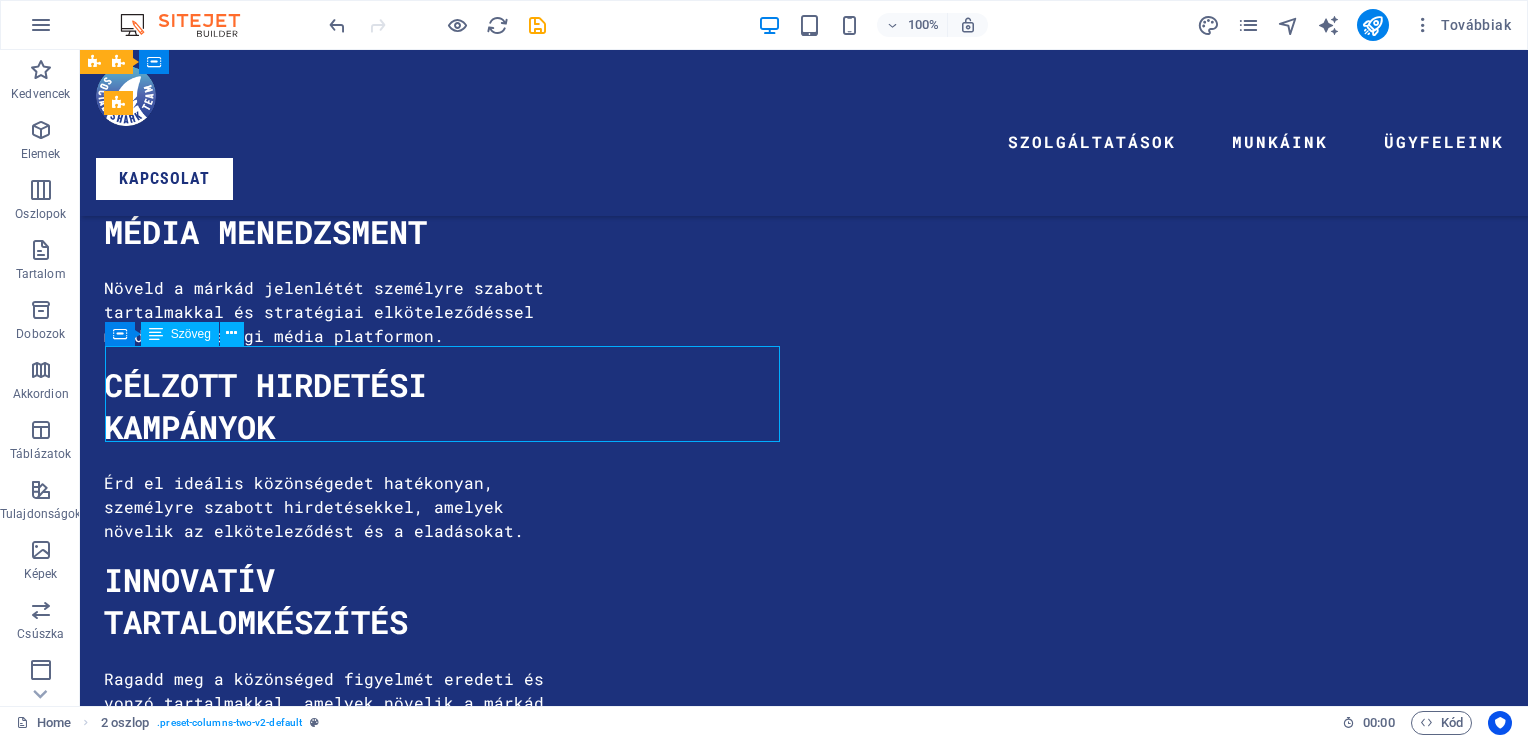 click on "Technikai támogatást nyújtunk annak érdekében, hogy digitális jelenléted zökkenőmentes és naprakész legyen. A mobilbarát kialakítástól kezdve a teljesítményoptimalizálásig gondoskodunk róla, hogy platformjaid kiváló felhasználói élményt nyújtsanak" at bounding box center [446, 14706] 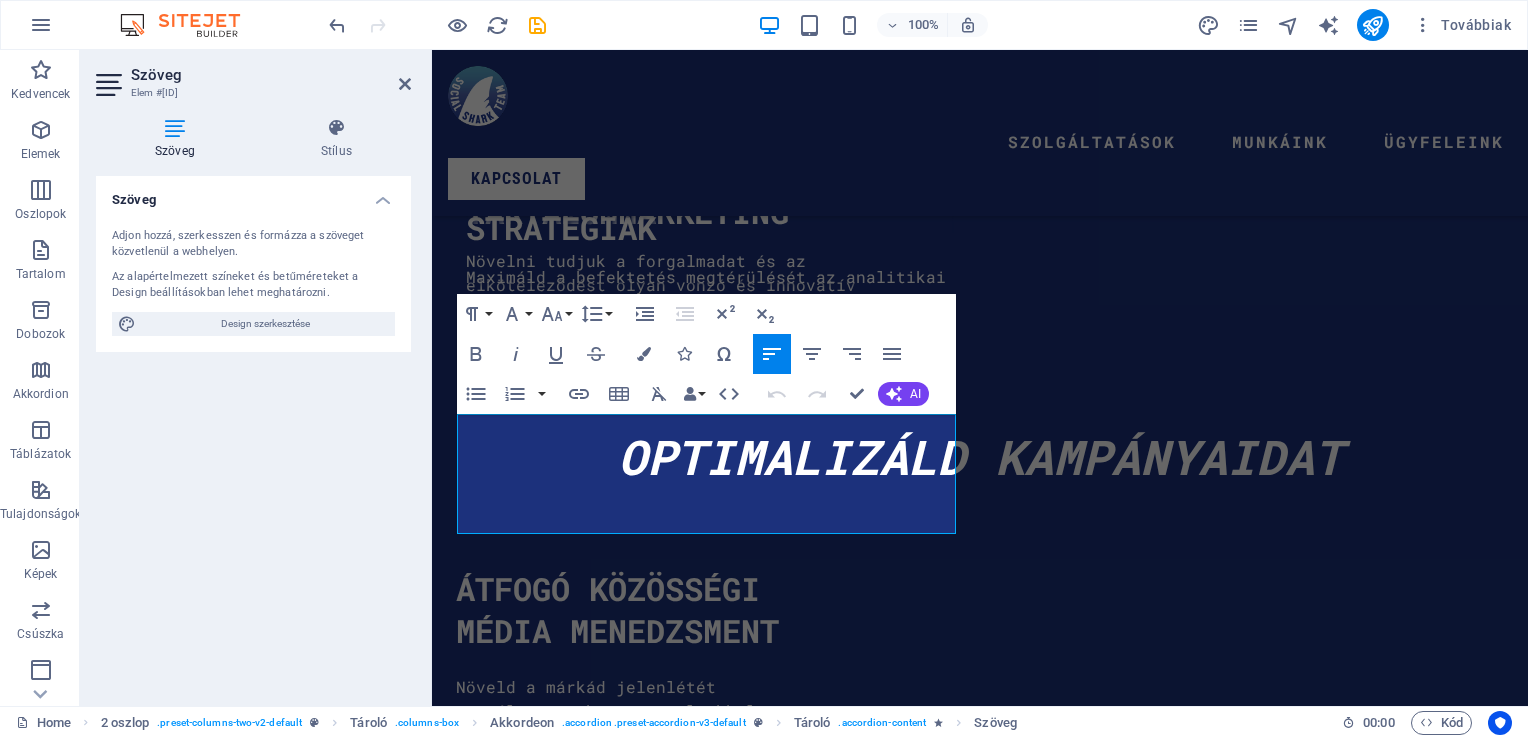scroll, scrollTop: 6009, scrollLeft: 0, axis: vertical 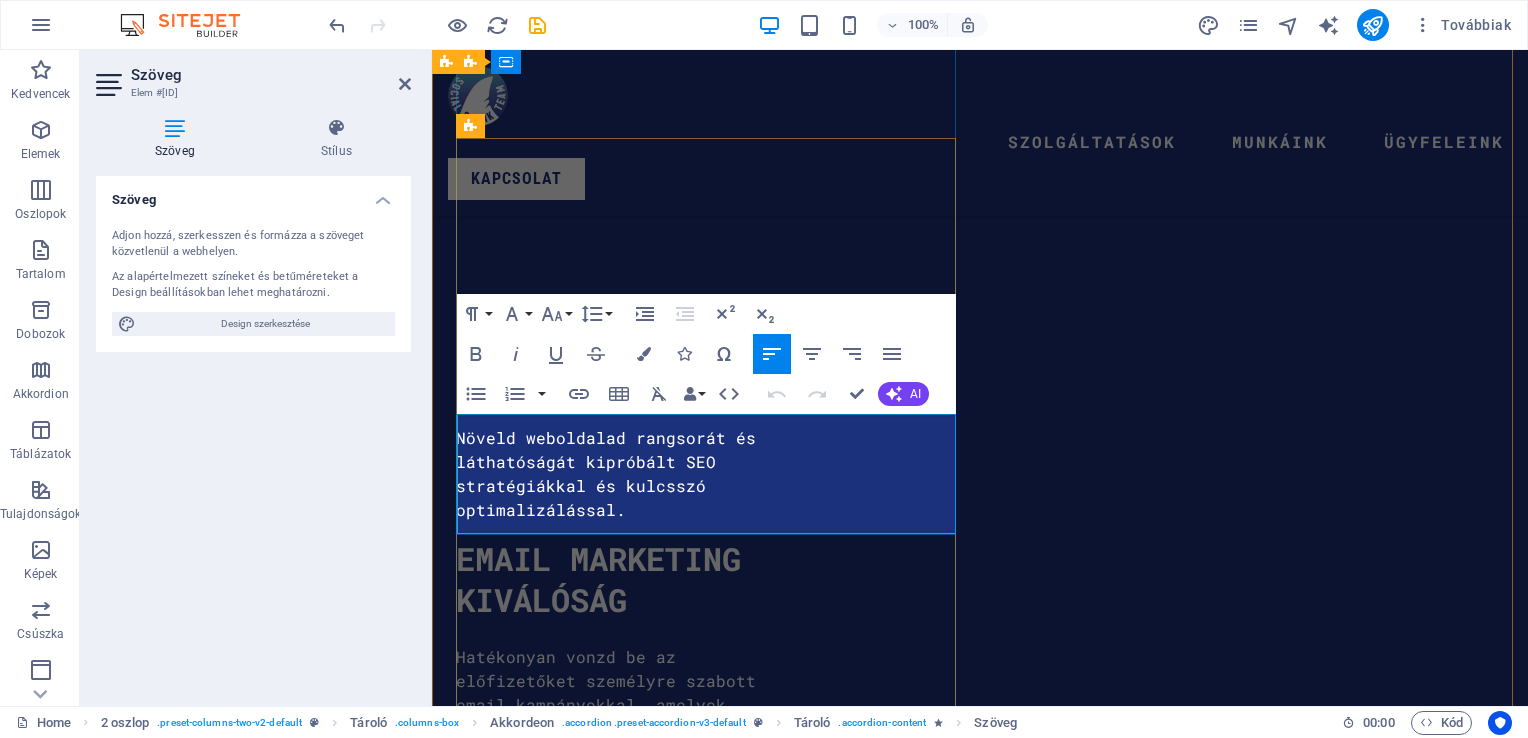 click on "Technikai támogatást nyújtunk annak érdekében, hogy digitális jelenléted zökkenőmentes és naprakész legyen. A mobilbarát kialakítástól kezdve a teljesítményoptimalizálásig gondoskodunk róla, hogy platformjaid kiváló felhasználói élményt nyújtsanak" at bounding box center (710, 11652) 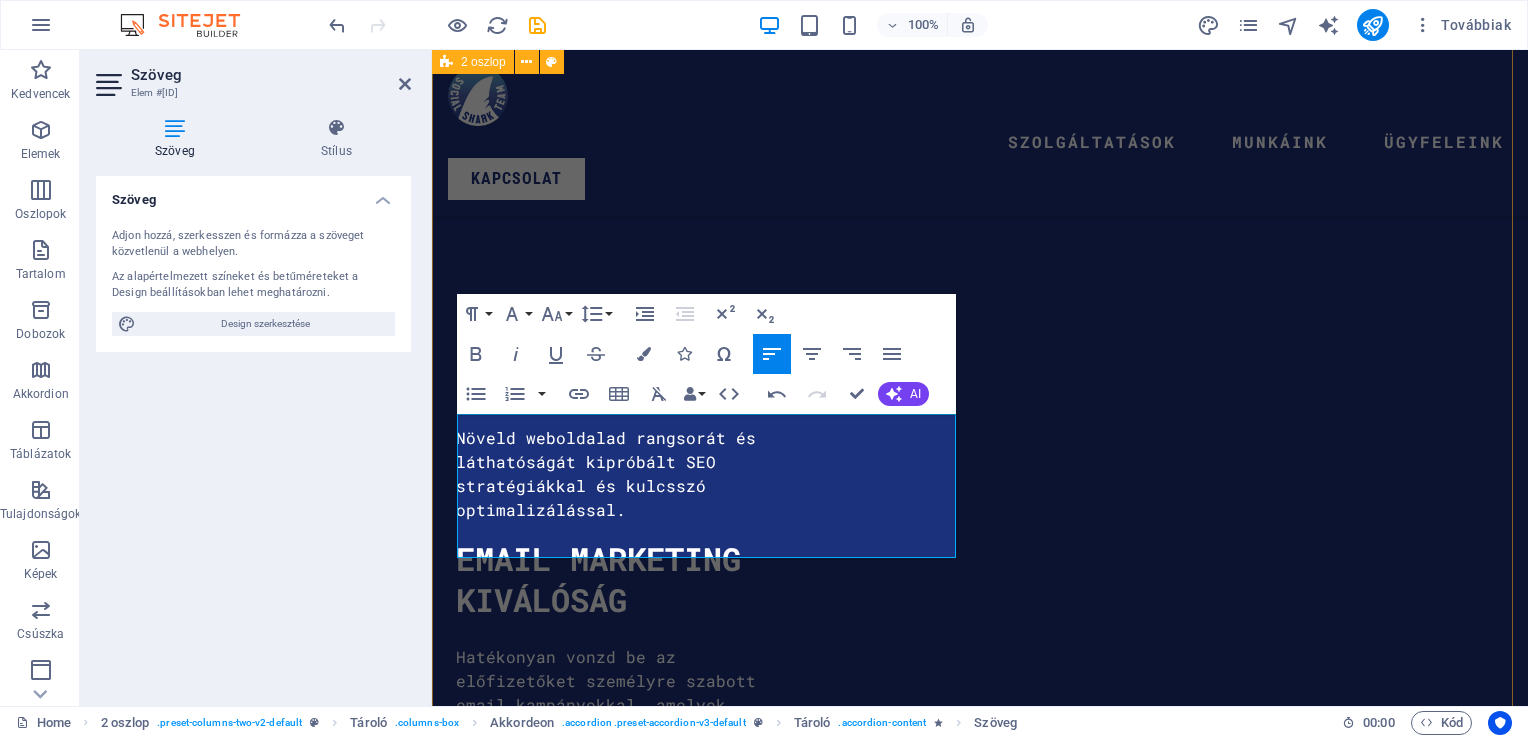 click on "Számos hatékony digitális megoldás segíthet növelni céged ismertségét. A Social Shark Team támogatást nyújt a leghatékonyabb eszközök felkutatásában és alkalmazásában, hogy márkád a lehető legnagyobb hatást érje el. Kulcsszókutatás és releváns tartalmak létrehozása A hatékony kulcsszókutatás megalapozza a sikeres digitális kampányokat. Releváns, értékteremtő tartalommal gondoskodunk róla, hogy márkád a megfelelő időben érje el a célközönségét Technikai segítség pl. mobilbarát kialakítás Technikai támogatást nyújtunk annak érdekében, hogy digitális jelenléted zökkenőmentes és naprakész legyen. A mobilbarát kialakítástól kezdve a teljesítményoptimalizálásig gondoskodunk róla, hogy platformjaid kiváló felhasználói élményt nyújtsanak. Tartalom & E-mail marketing Közösségi média marketing és az aktivitás növelése platformokon Videós tartalmak és YouTube marketing, videók készítése:" at bounding box center (980, 12443) 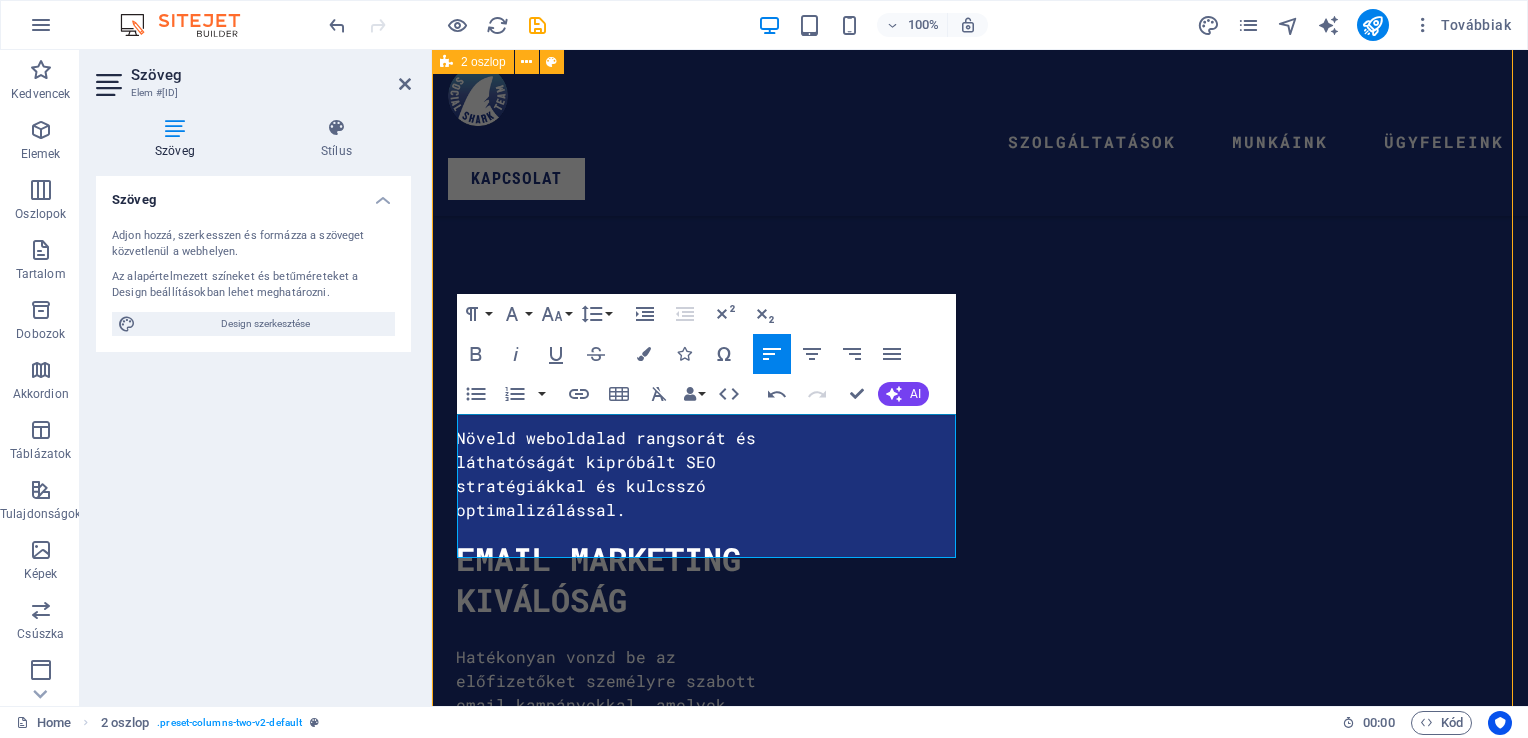 scroll, scrollTop: 4842, scrollLeft: 0, axis: vertical 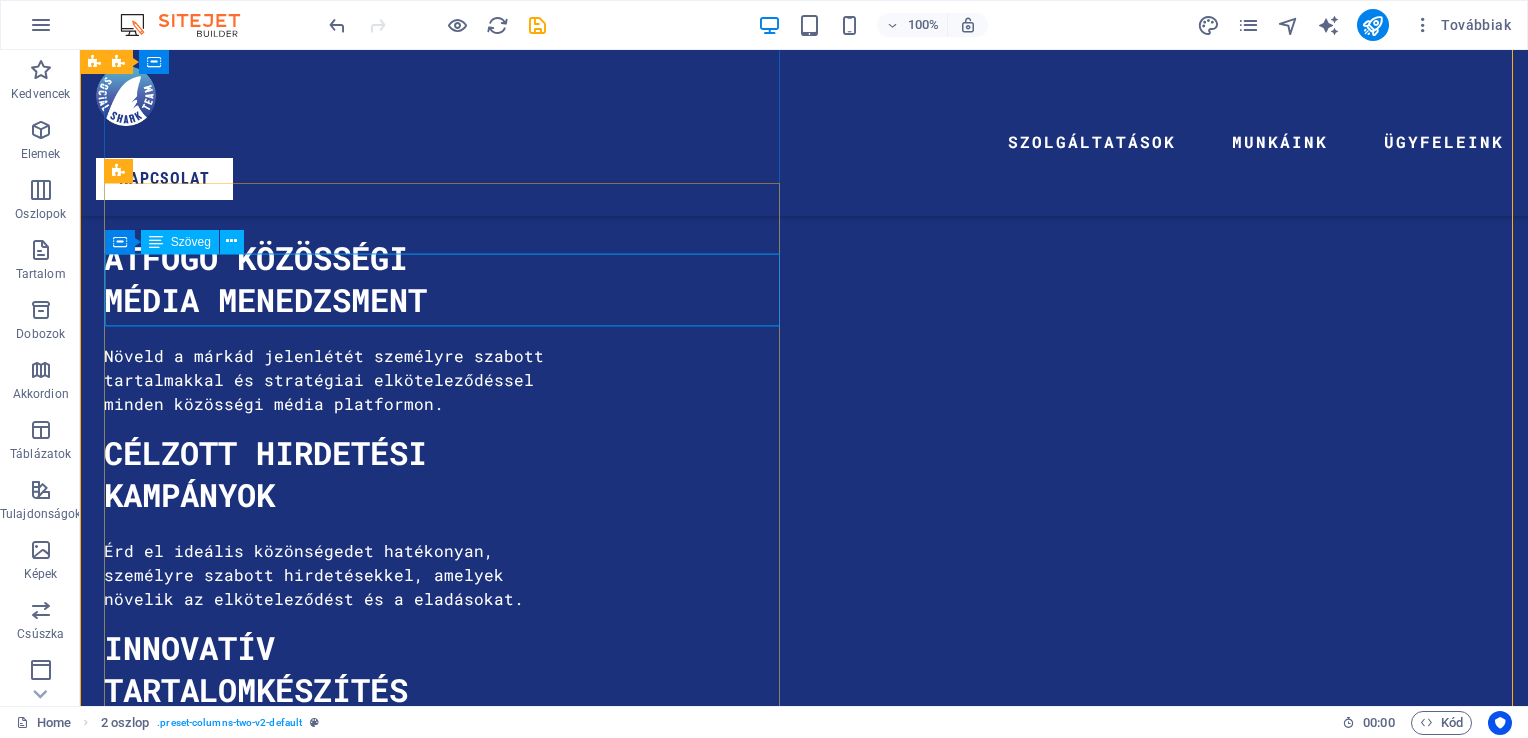 click on "A hatékony kulcsszókutatás megalapozza a sikeres digitális kampányokat. Releváns, értékteremtő tartalommal gondoskodunk róla, hogy márkád a megfelelő időben érje el a célközönségét" at bounding box center [446, 14601] 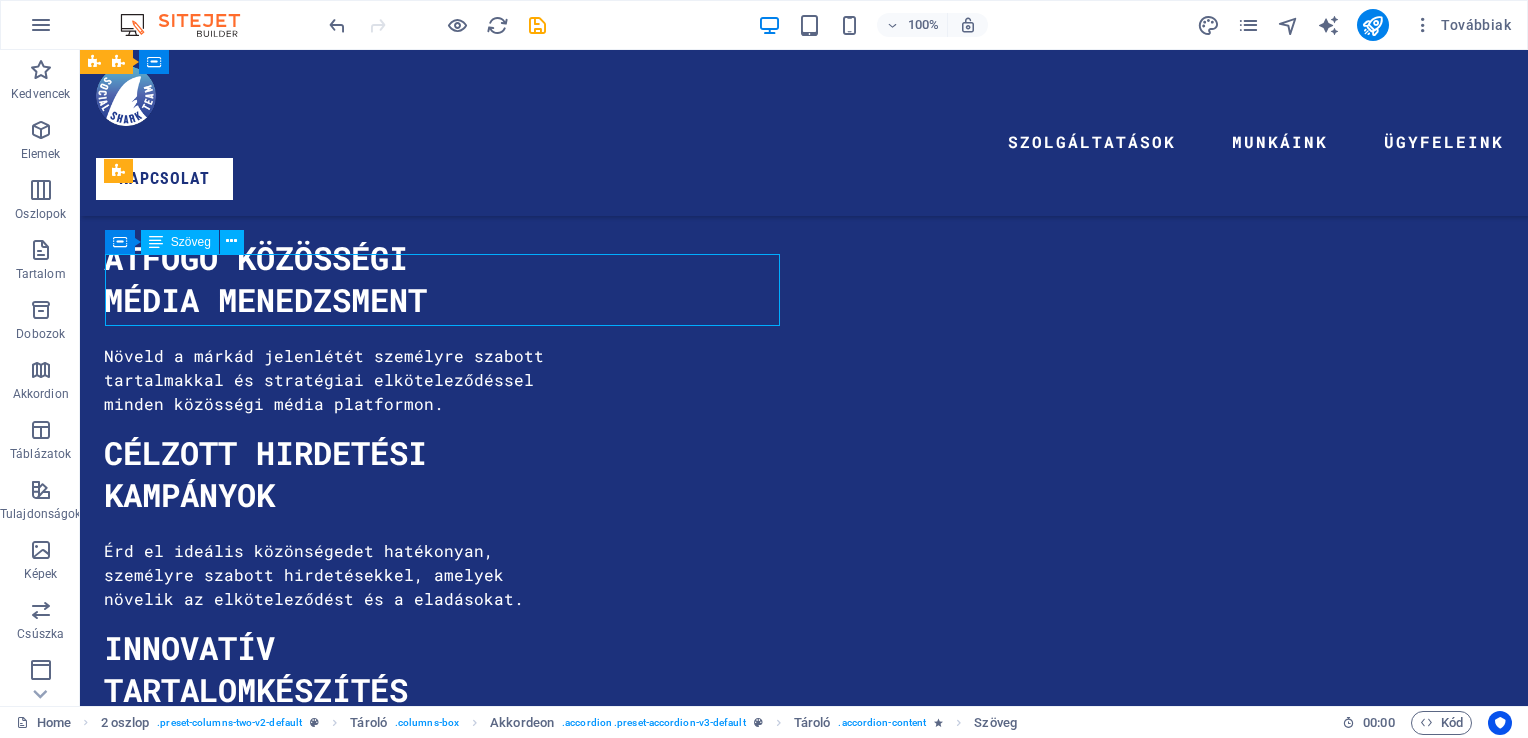 click on "A hatékony kulcsszókutatás megalapozza a sikeres digitális kampányokat. Releváns, értékteremtő tartalommal gondoskodunk róla, hogy márkád a megfelelő időben érje el a célközönségét" at bounding box center [446, 14601] 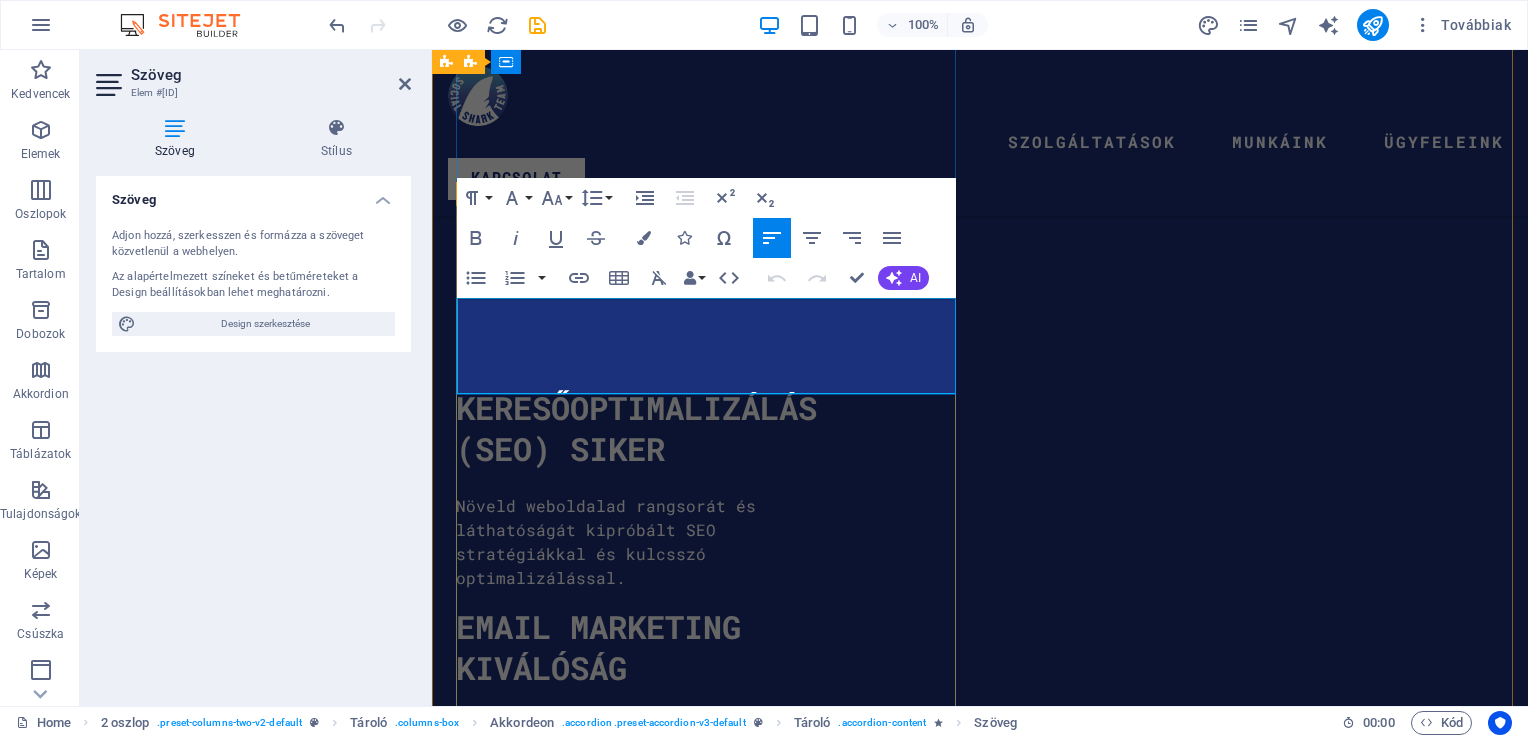 click on "A hatékony kulcsszókutatás megalapozza a sikeres digitális kampányokat. Releváns, értékteremtő tartalommal gondoskodunk róla, hogy márkád a megfelelő időben érje el a célközönségét" at bounding box center [710, 11512] 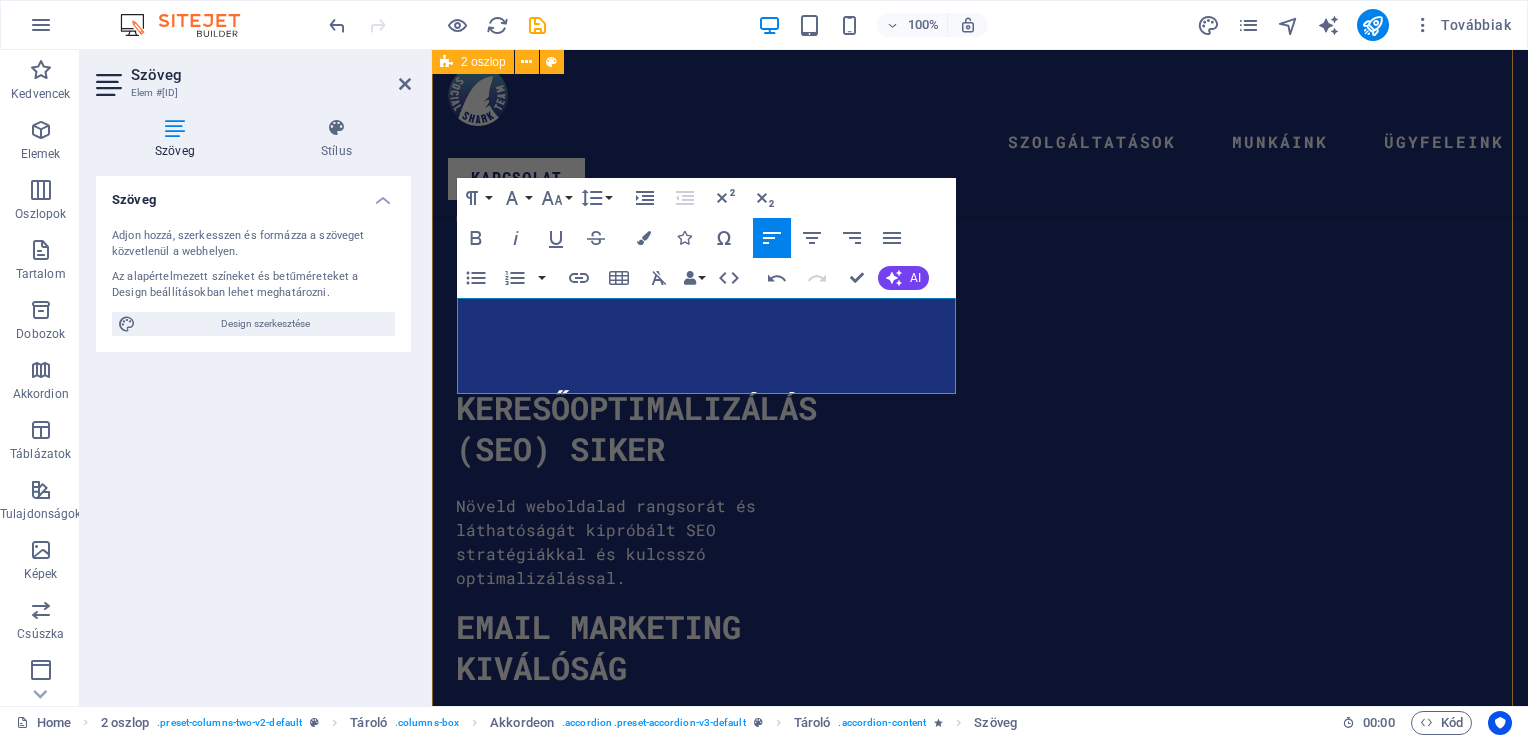 click on "Számos hatékony digitális megoldás segíthet növelni céged ismertségét. A Social Shark Team támogatást nyújt a leghatékonyabb eszközök felkutatásában és alkalmazásában, hogy márkád a lehető legnagyobb hatást érje el. Kulcsszókutatás és releváns tartalmak létrehozása A hatékony kulcsszókutatás megalapozza a sikeres digitális kampányokat. Releváns, értékteremtő tartalommal gondoskodunk róla, hogy márkád a megfelelő időben érje el a célközönségét. Technikai segítség pl. mobilbarát kialakítás Technikai támogatást nyújtunk annak érdekében, hogy digitális jelenléted zökkenőmentes és naprakész legyen. A mobilbarát kialakítástól kezdve a teljesítményoptimalizálásig gondoskodunk róla, hogy platformjaid kiváló felhasználói élményt nyújtsanak. Tartalom & E-mail marketing Közösségi média marketing és az aktivitás növelése platformokon Videós tartalmak és YouTube marketing, videók készítése:" at bounding box center (980, 12511) 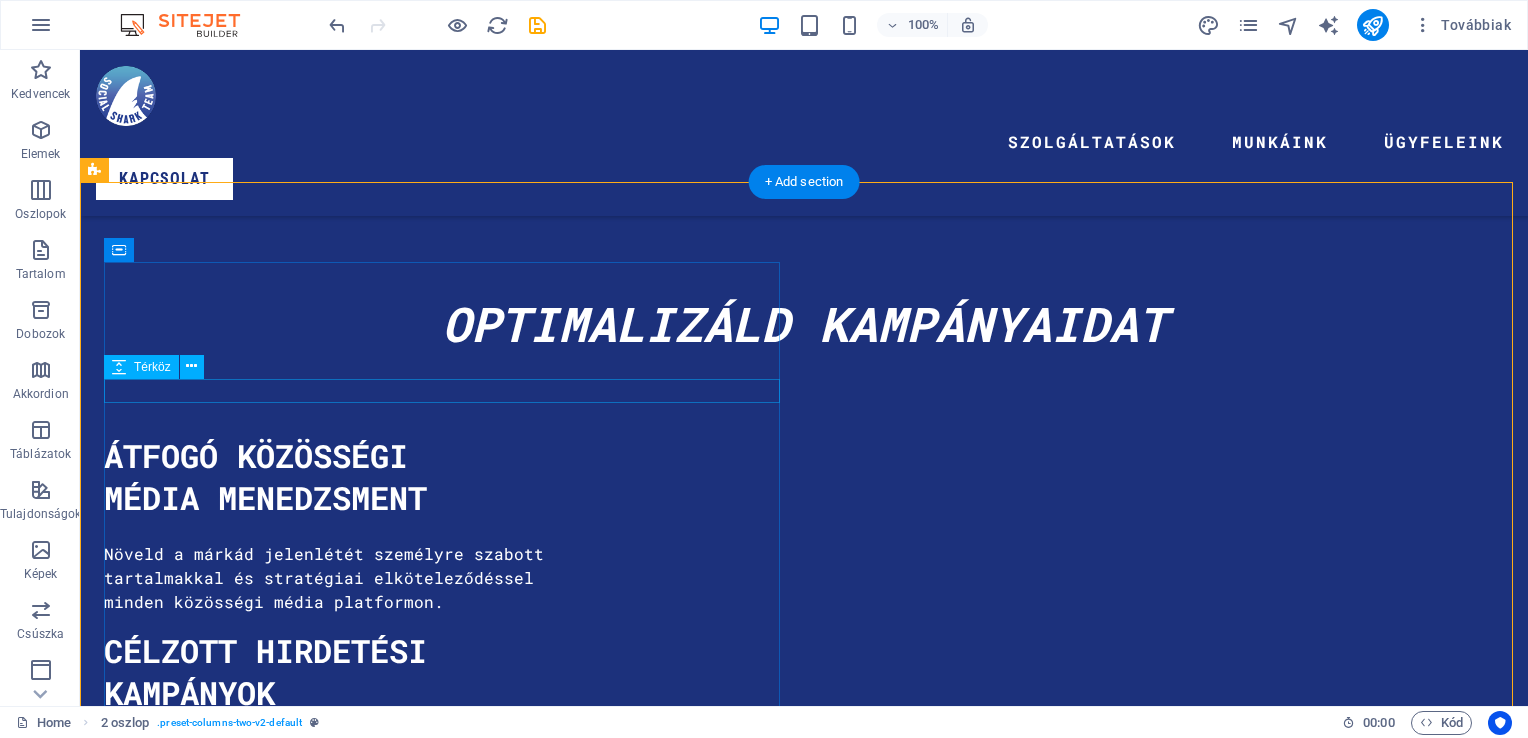 scroll, scrollTop: 4598, scrollLeft: 0, axis: vertical 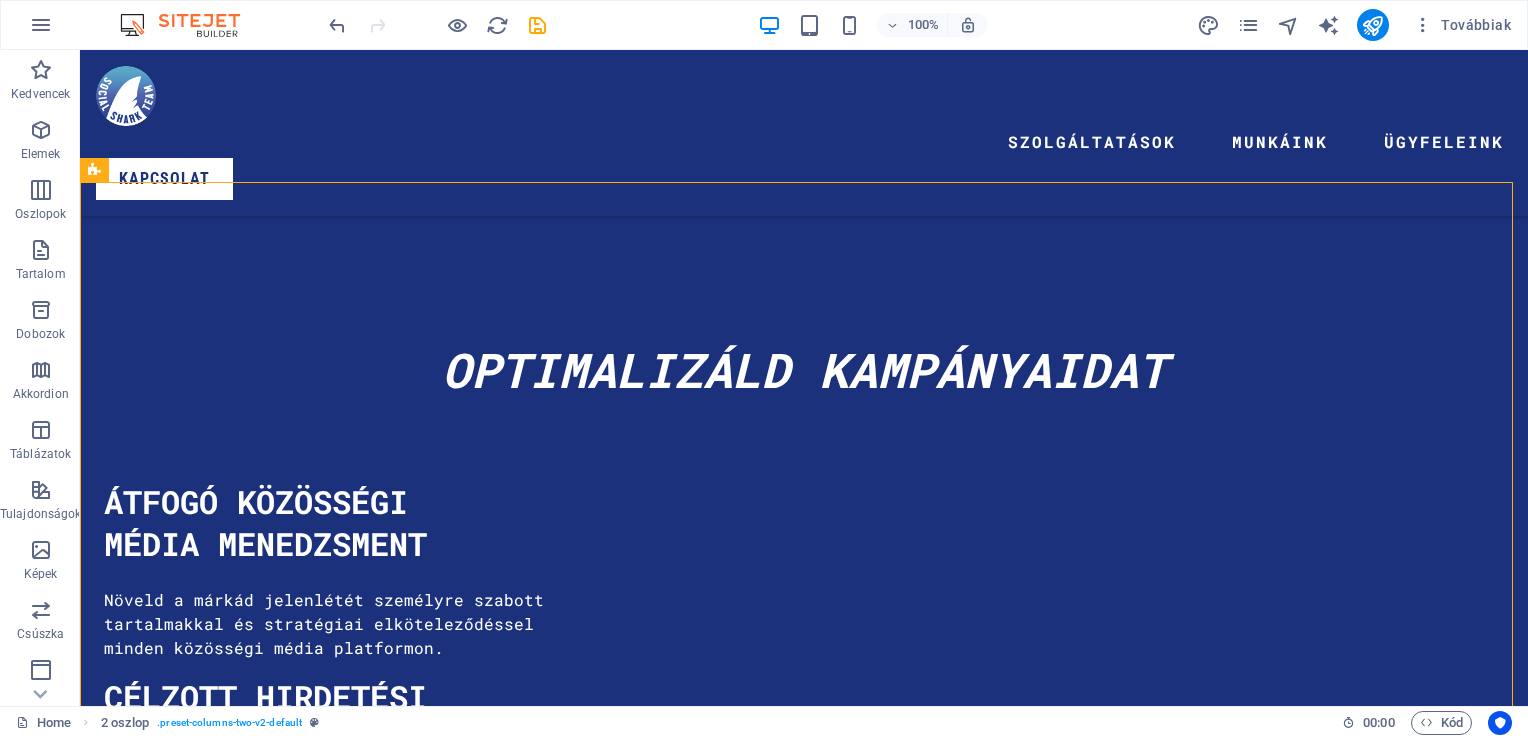 click on "100% Továbbiak" at bounding box center [764, 25] 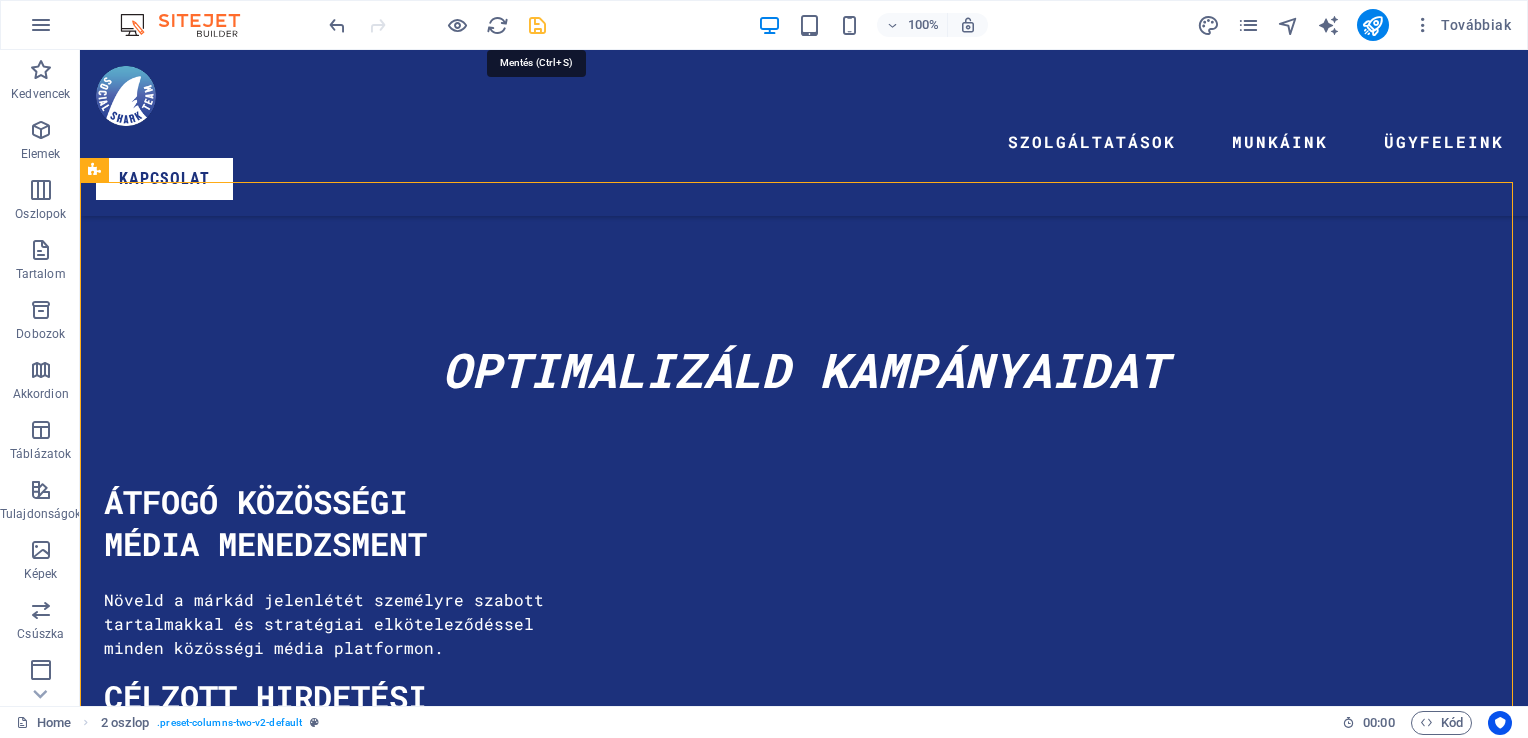 click at bounding box center [537, 25] 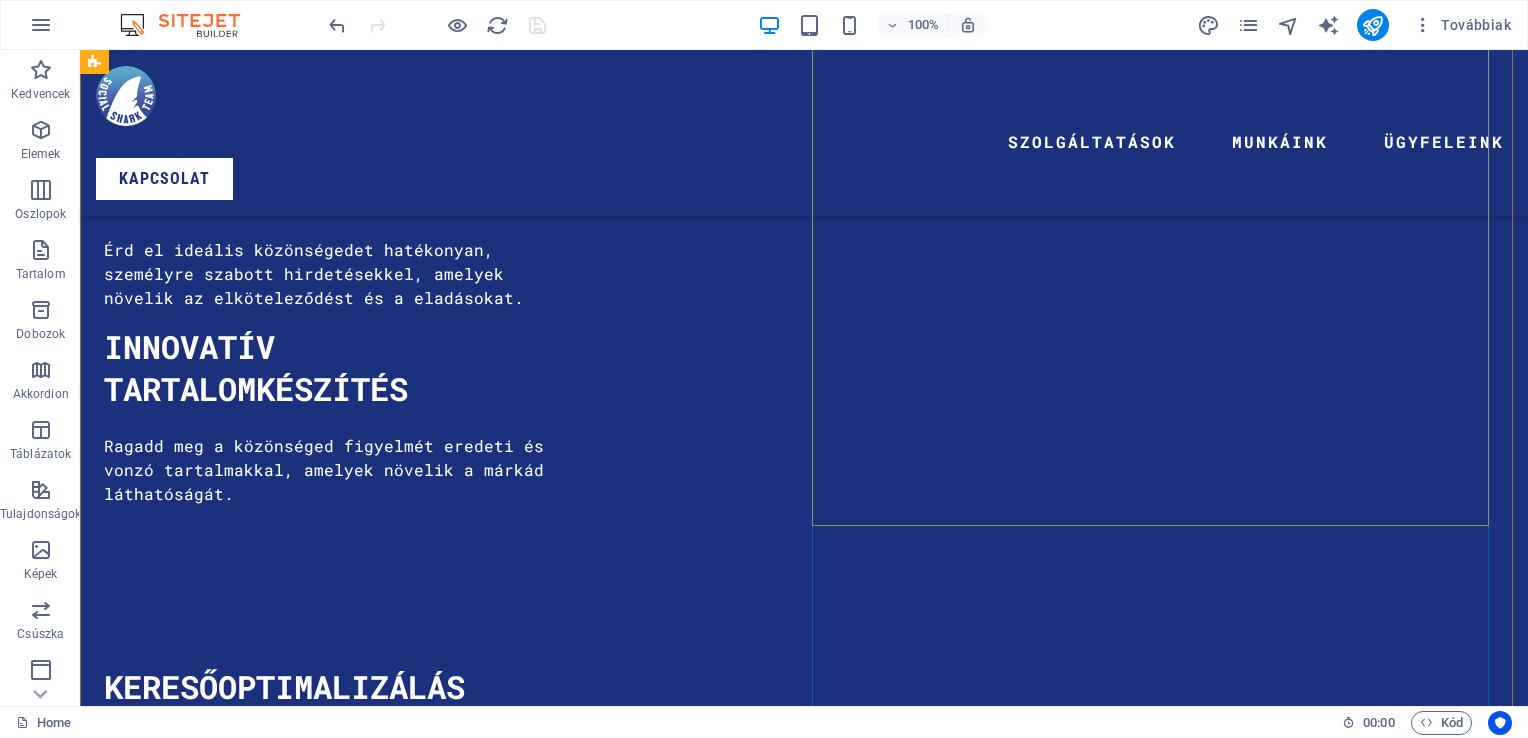 scroll, scrollTop: 5398, scrollLeft: 0, axis: vertical 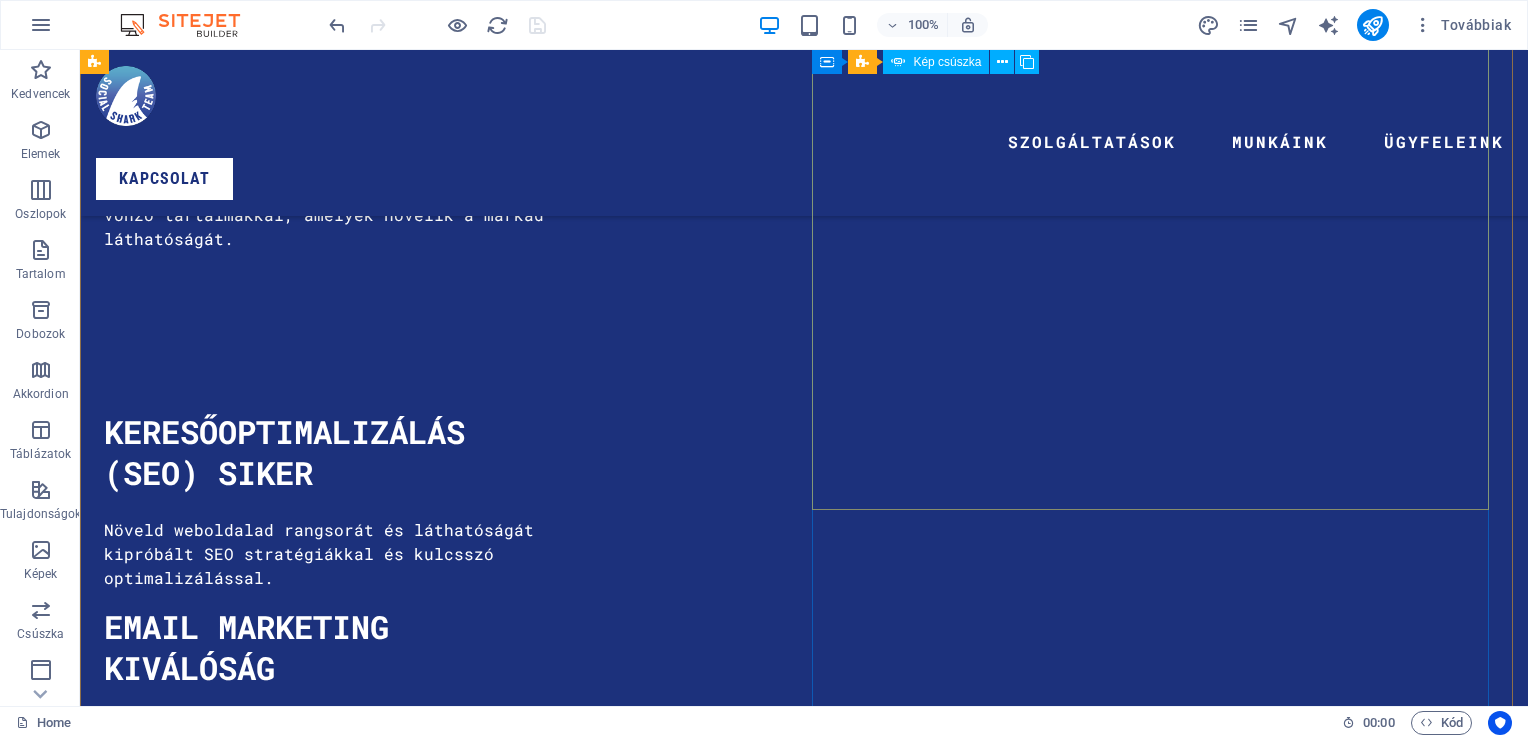 click at bounding box center (-3446, 19955) 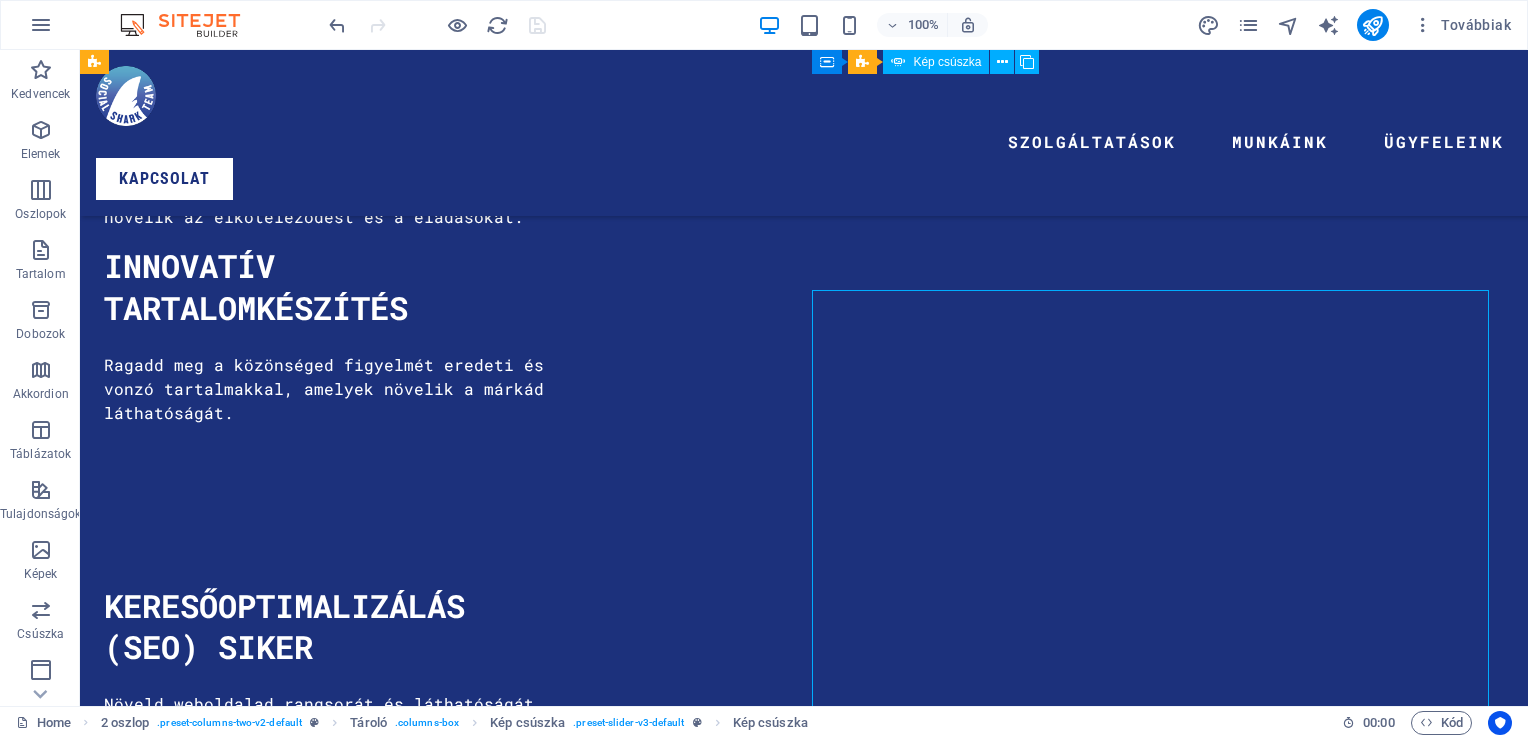 scroll, scrollTop: 5098, scrollLeft: 0, axis: vertical 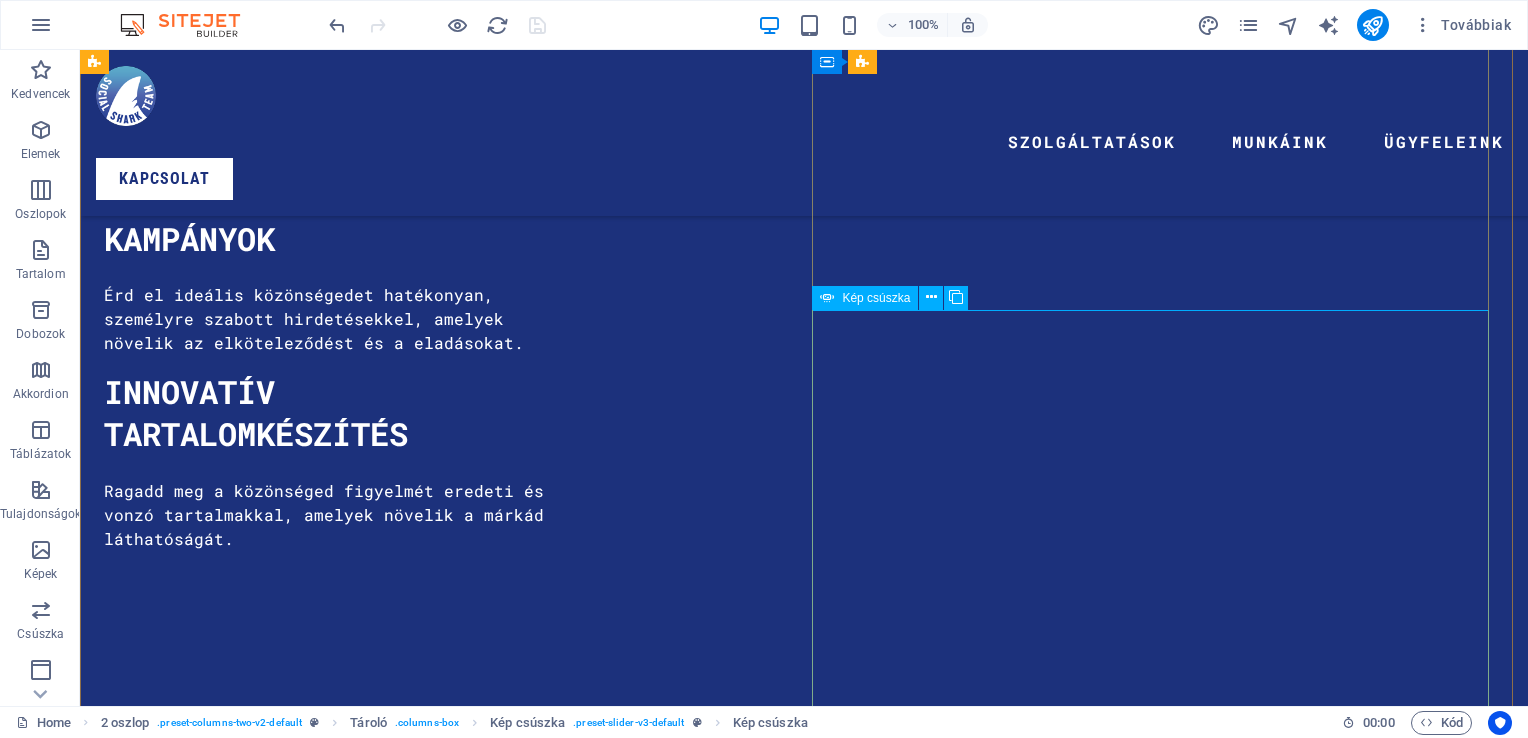 click on "Kép csúszka" at bounding box center [876, 298] 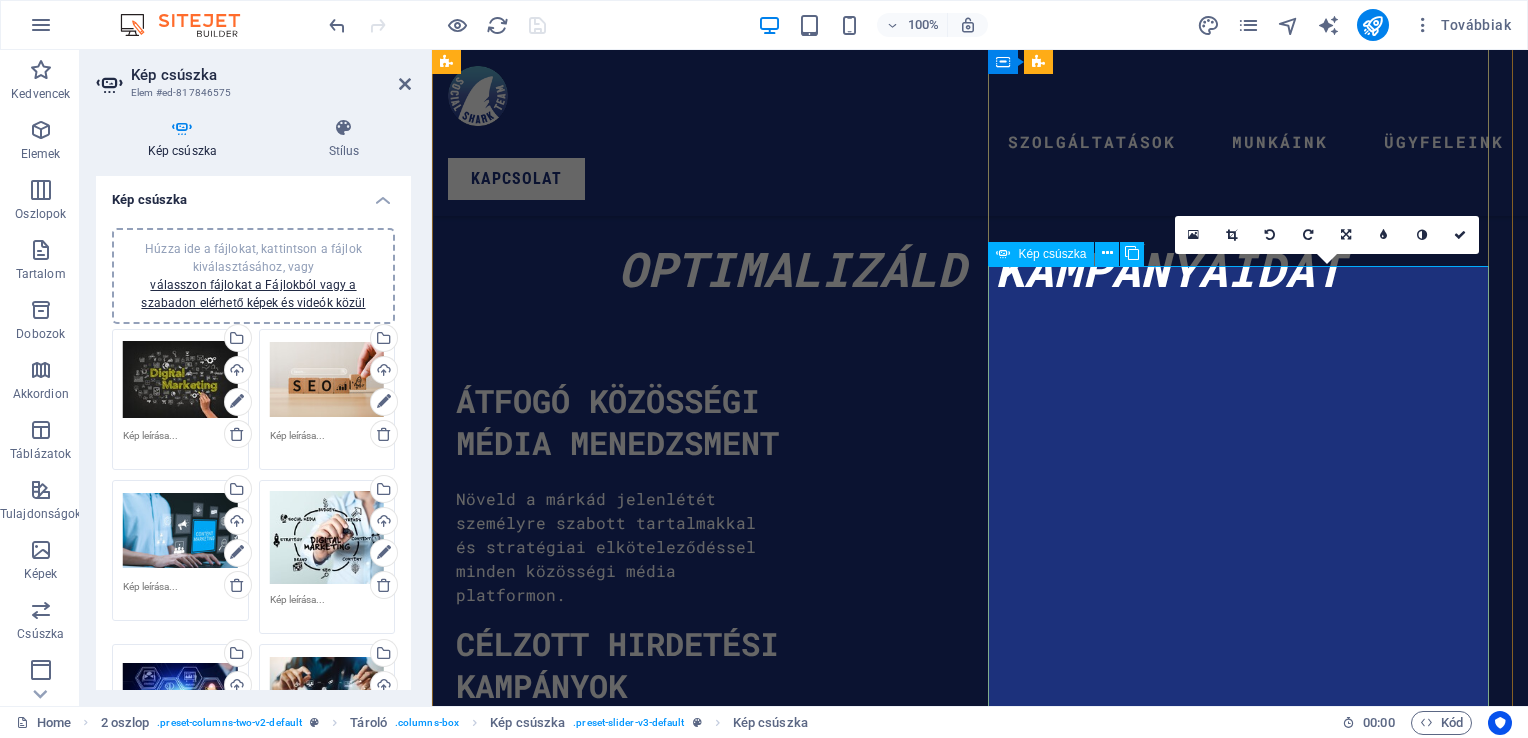 scroll, scrollTop: 6241, scrollLeft: 0, axis: vertical 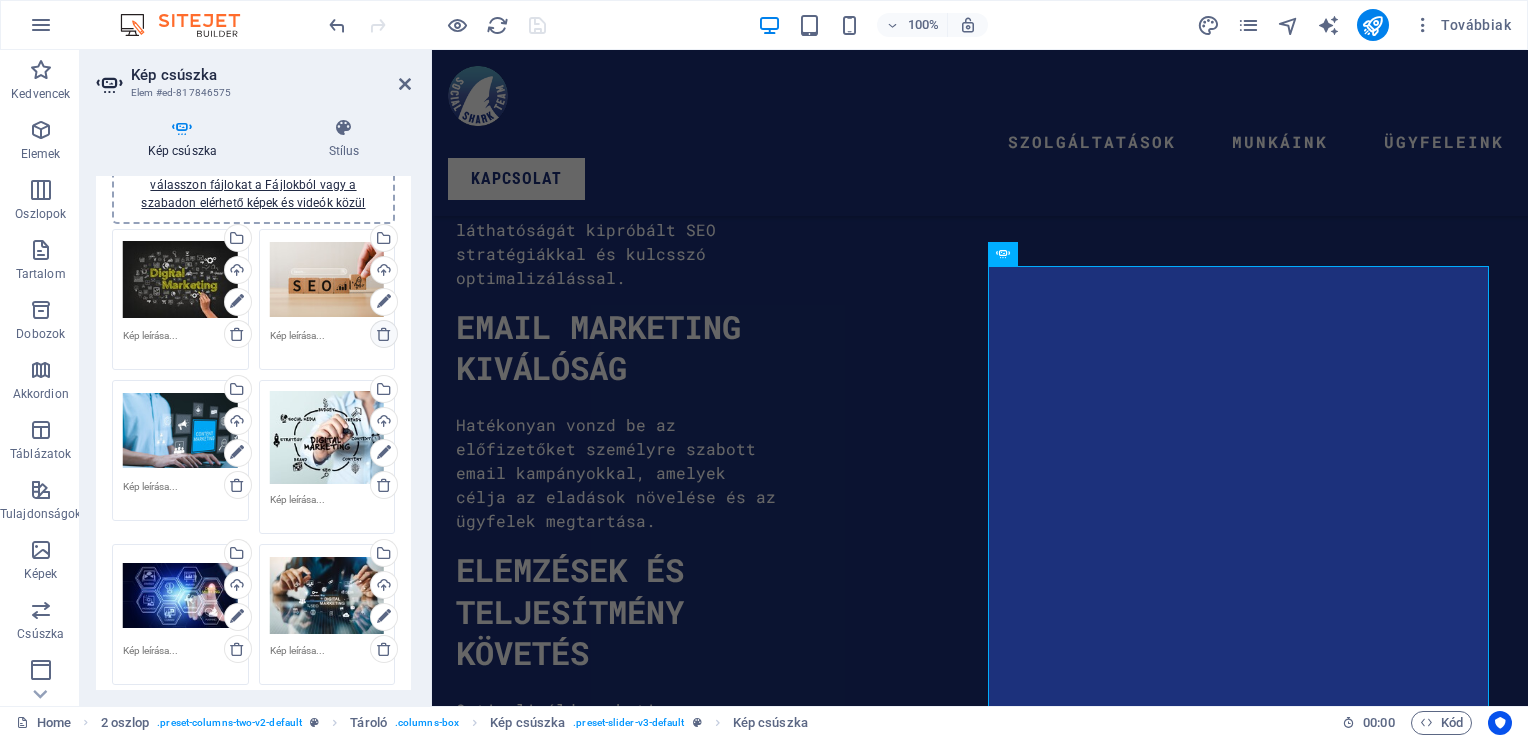click at bounding box center [384, 334] 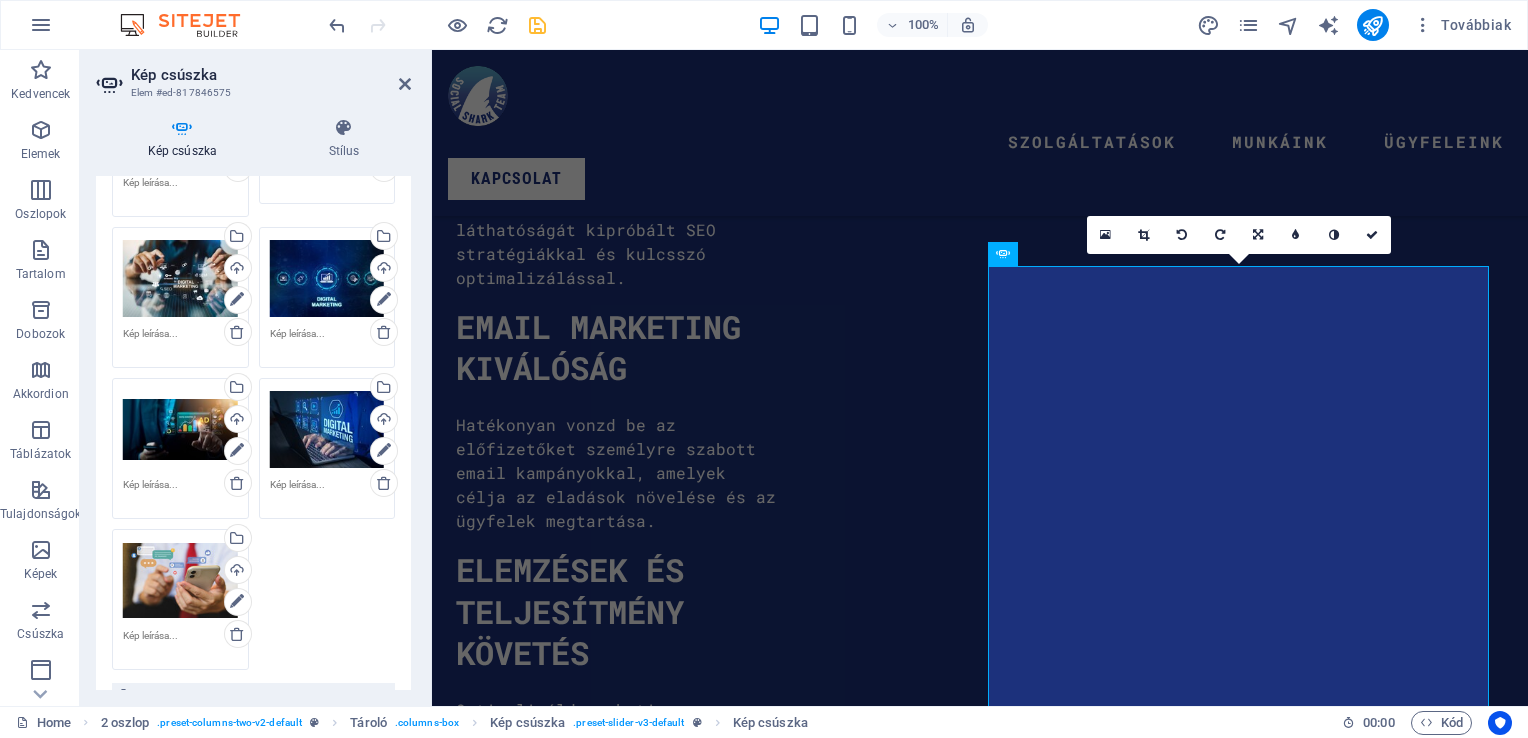 scroll, scrollTop: 500, scrollLeft: 0, axis: vertical 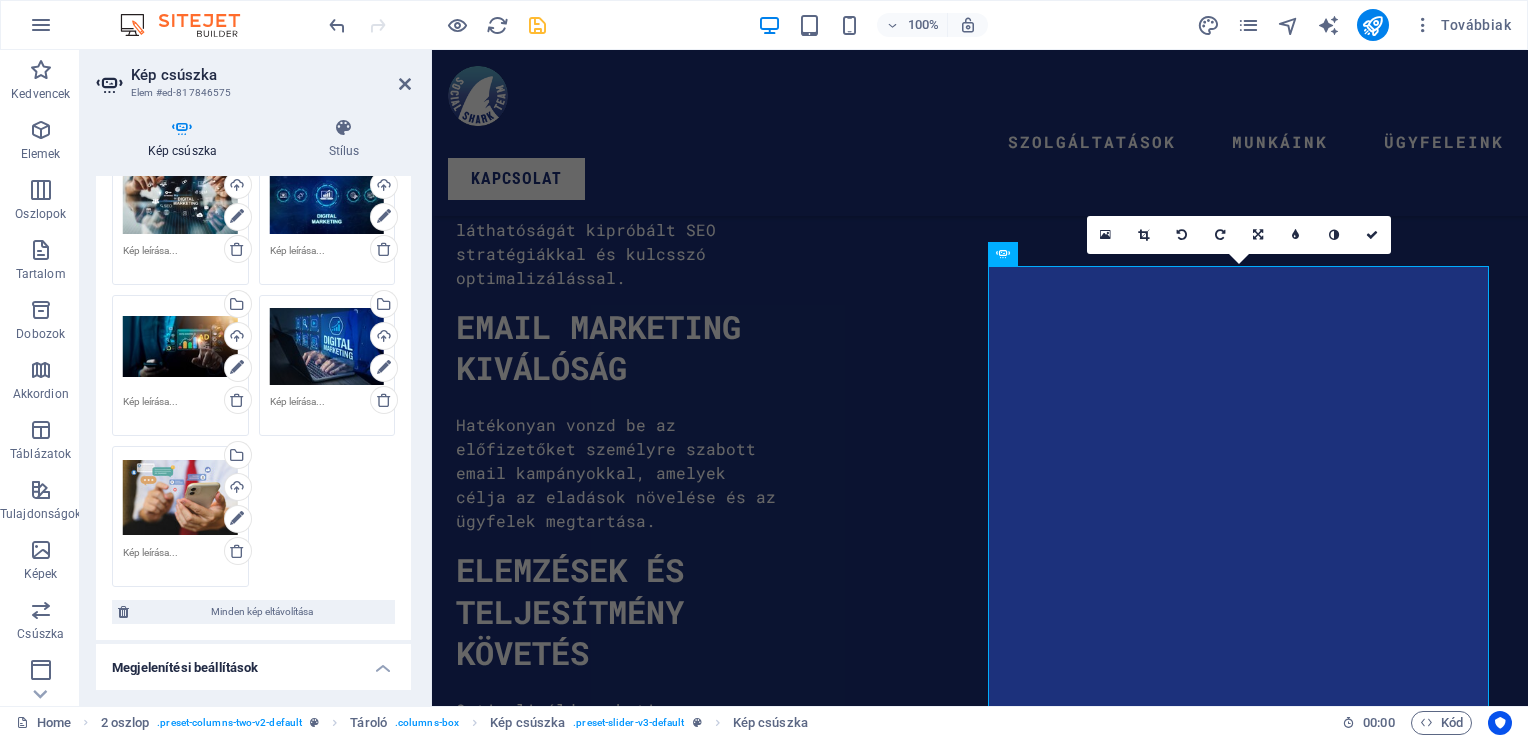 click on "100% Továbbiak" at bounding box center [764, 25] 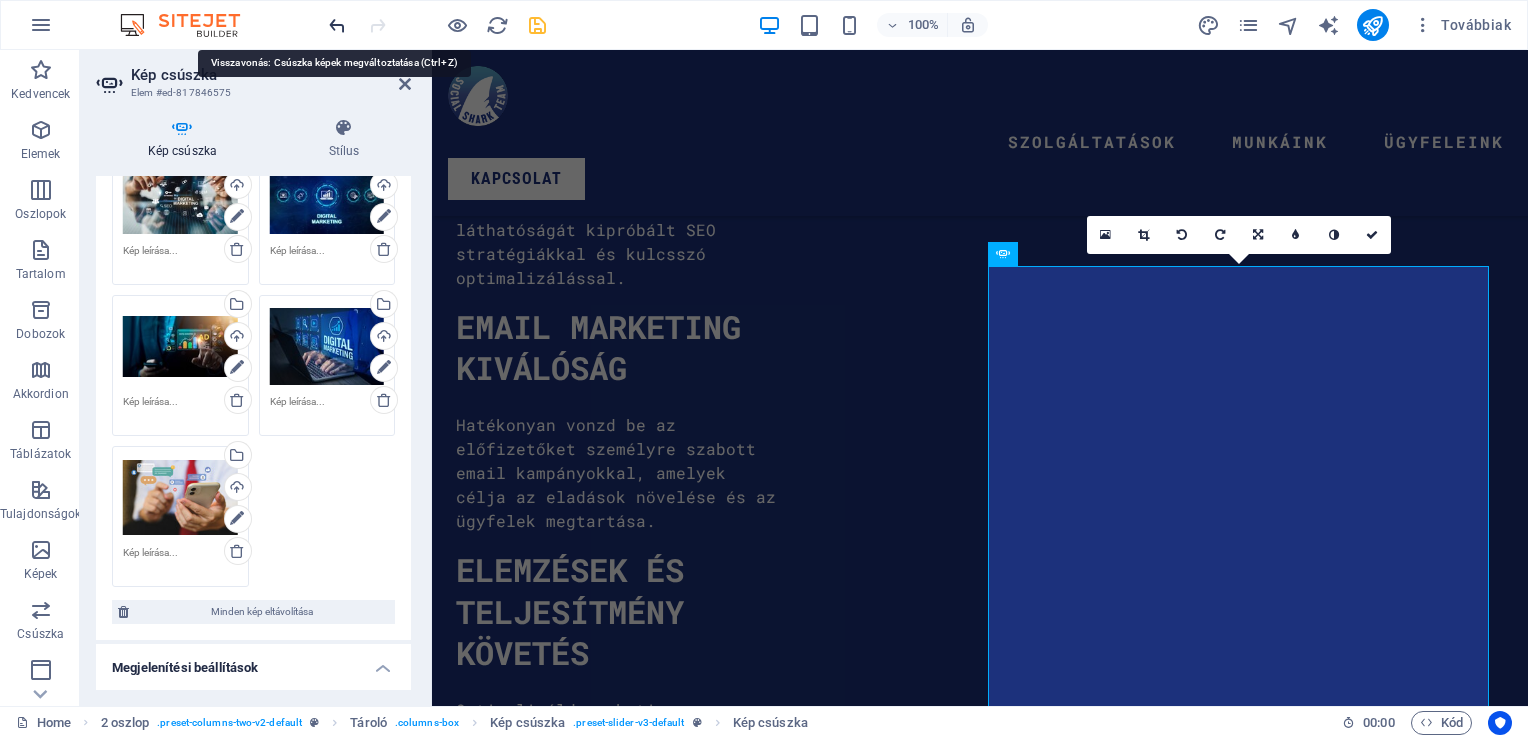 click at bounding box center (337, 25) 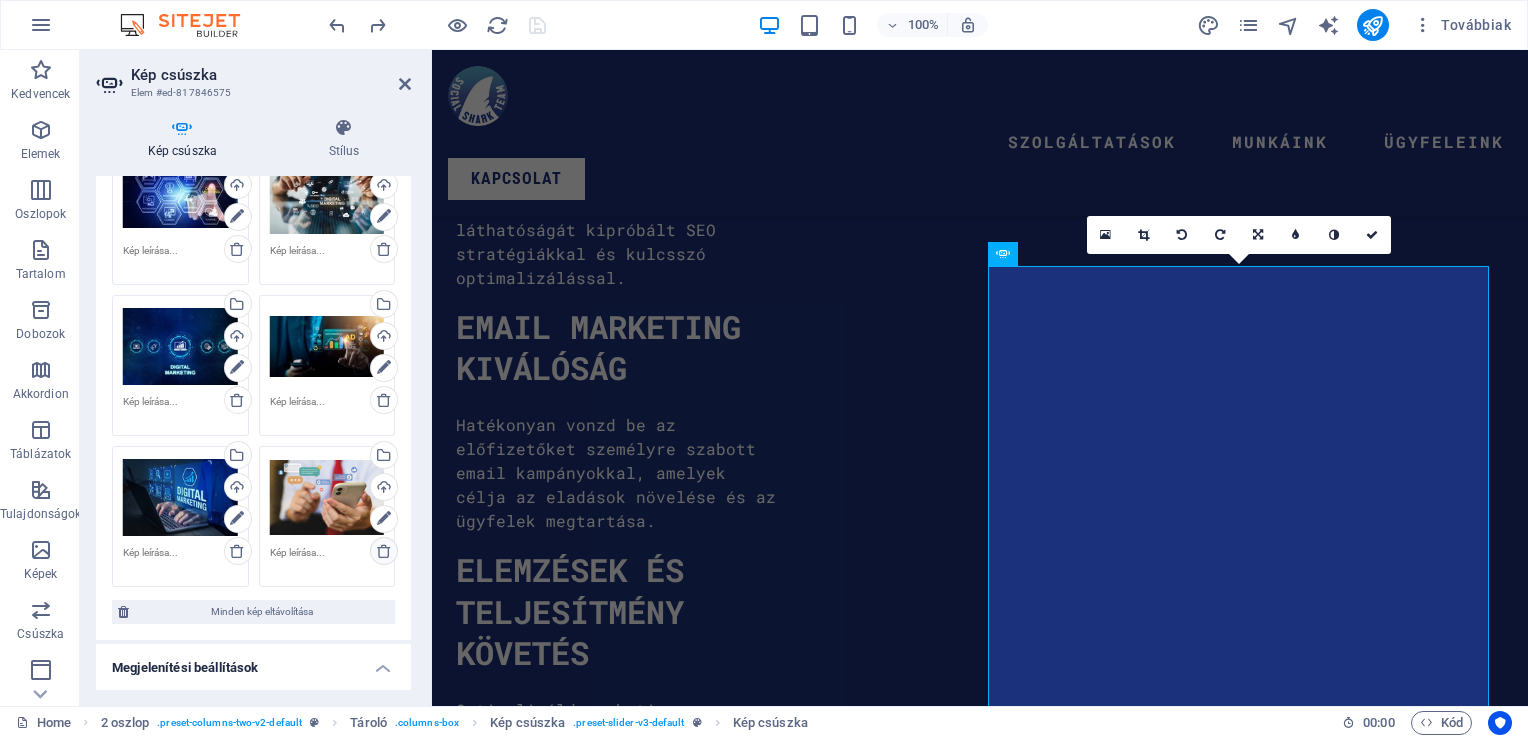 click at bounding box center (384, 551) 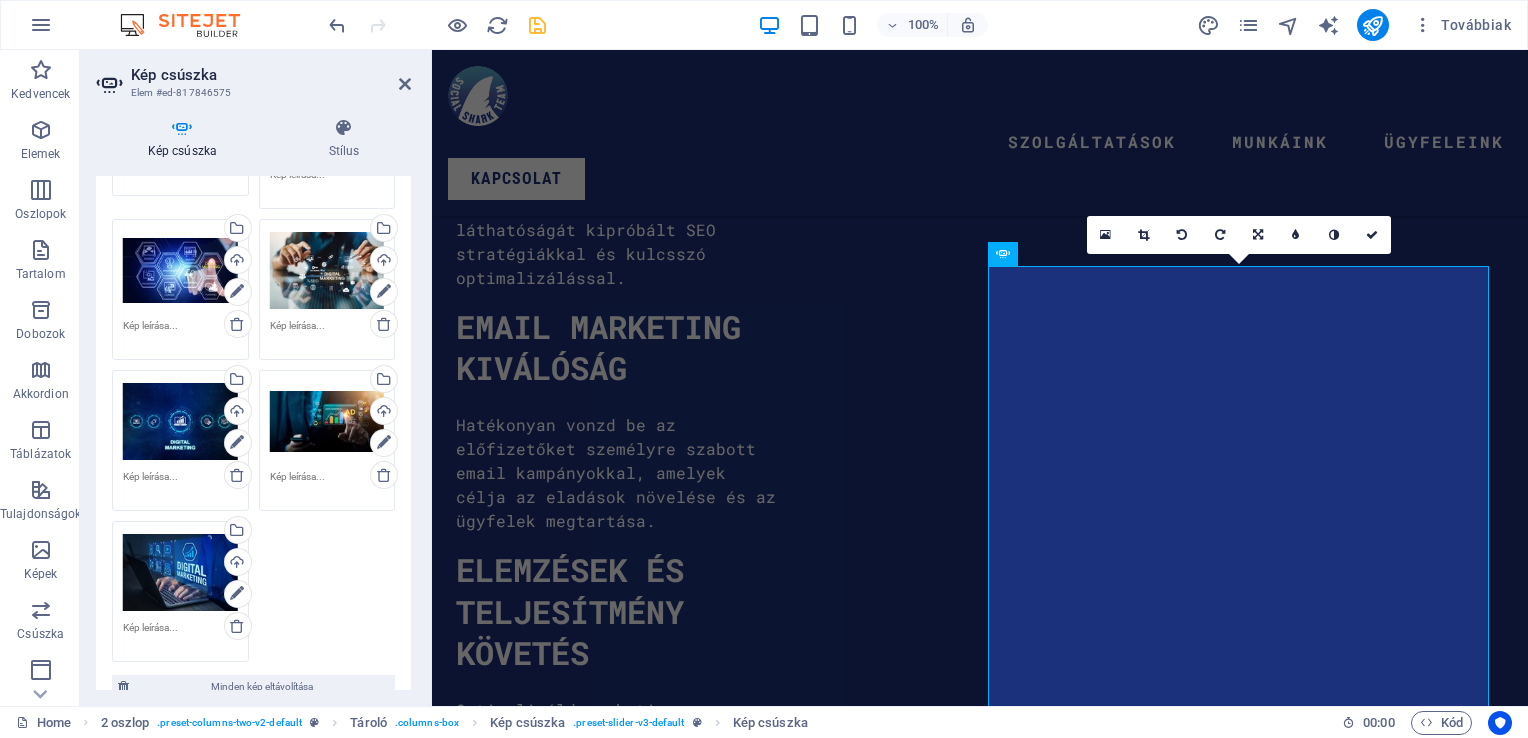 scroll, scrollTop: 400, scrollLeft: 0, axis: vertical 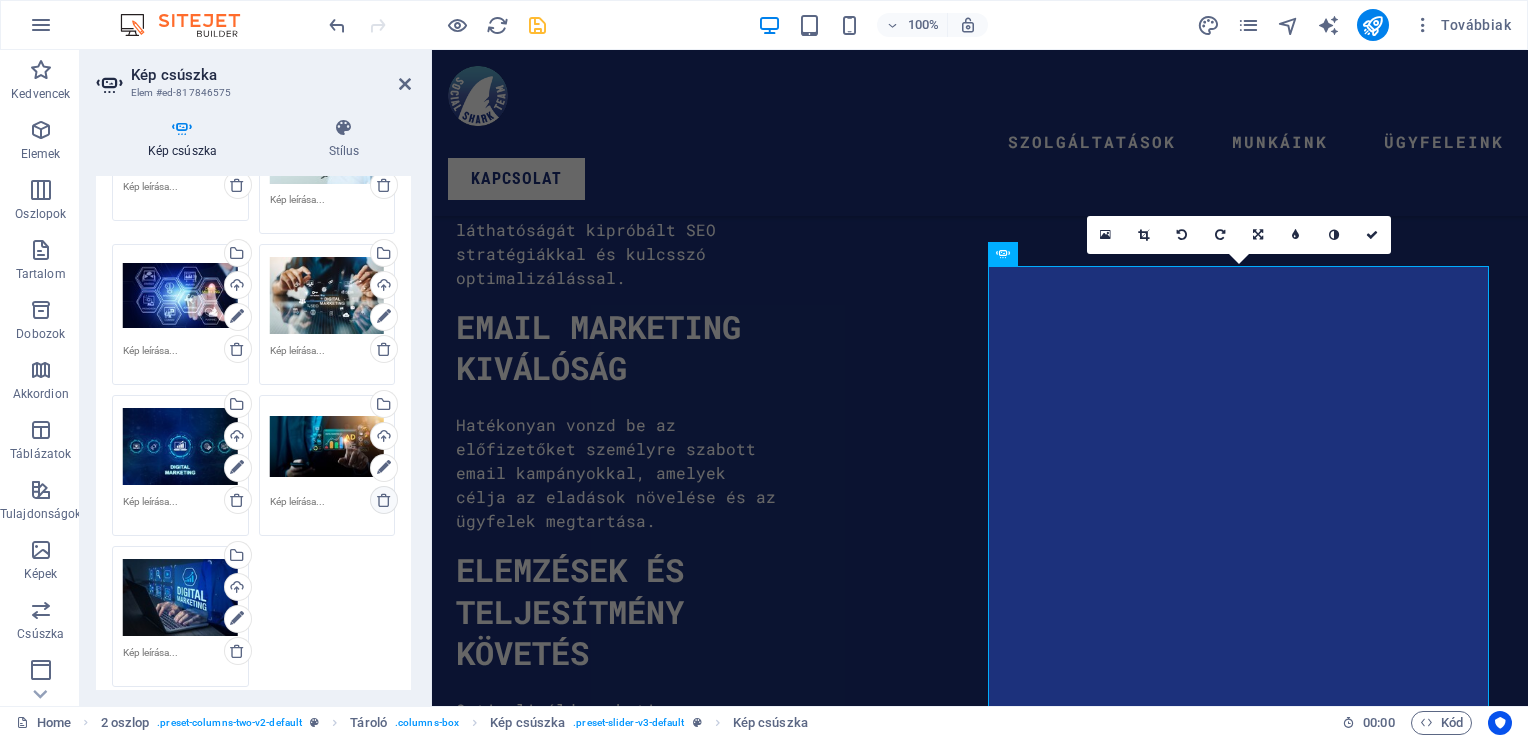 click at bounding box center [384, 500] 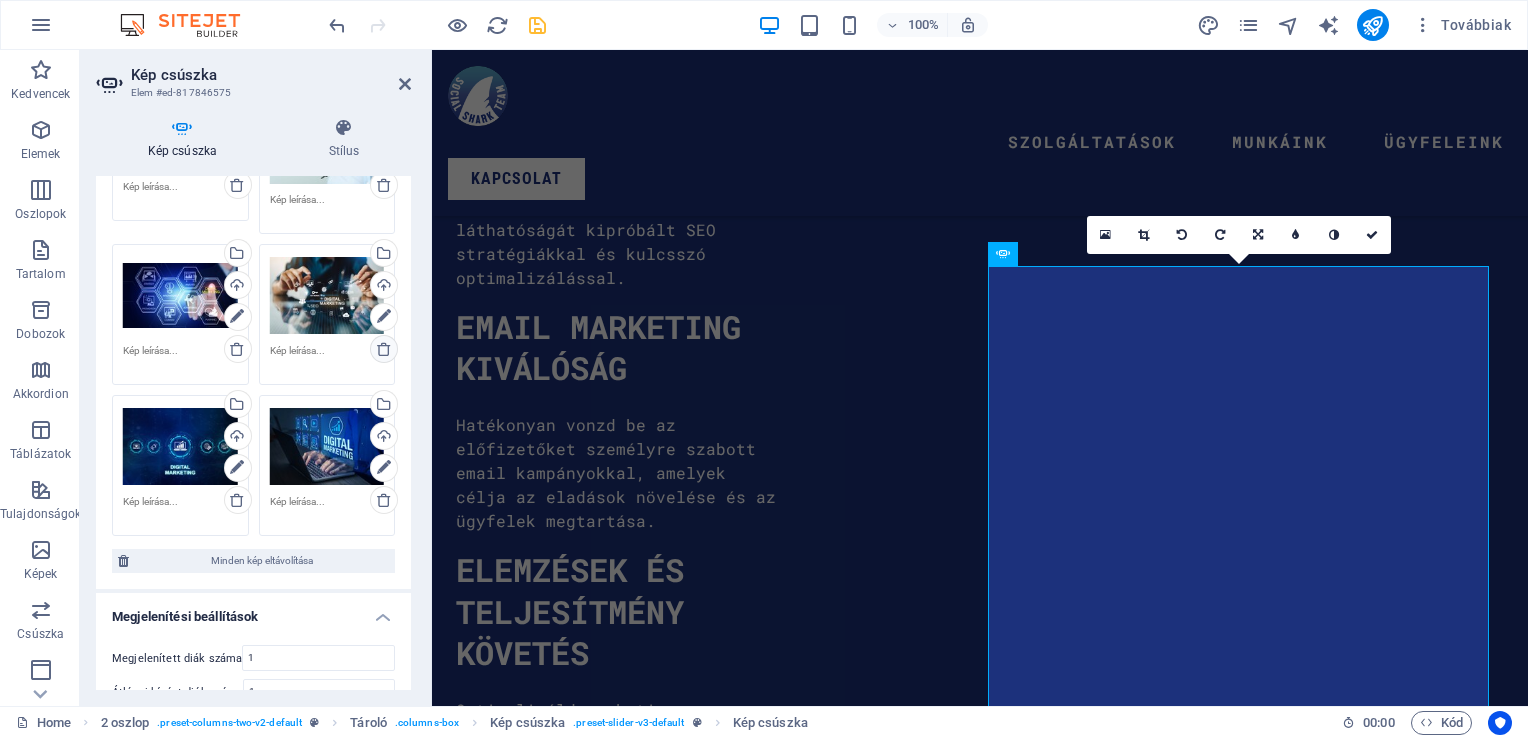 click at bounding box center [384, 349] 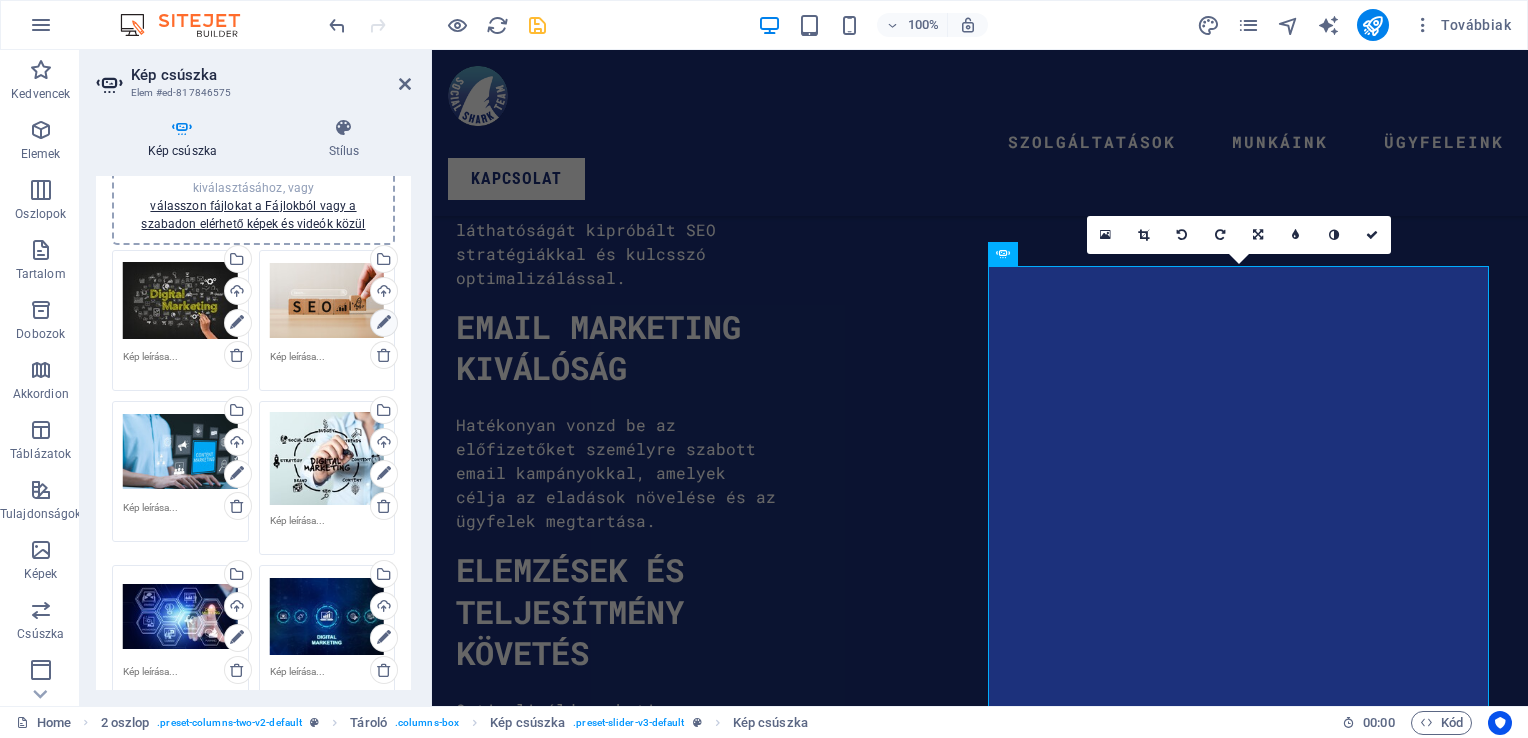 scroll, scrollTop: 0, scrollLeft: 0, axis: both 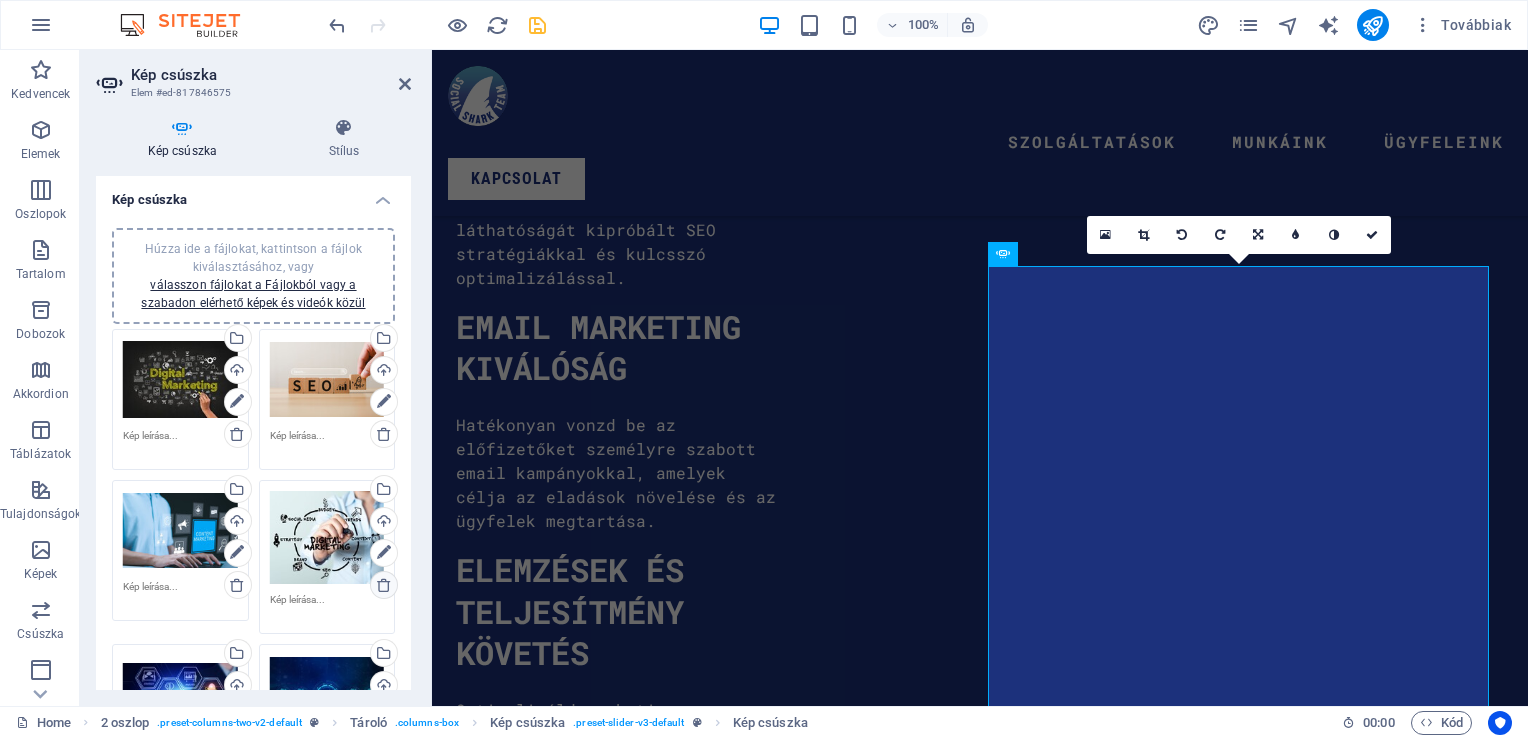 click at bounding box center (384, 585) 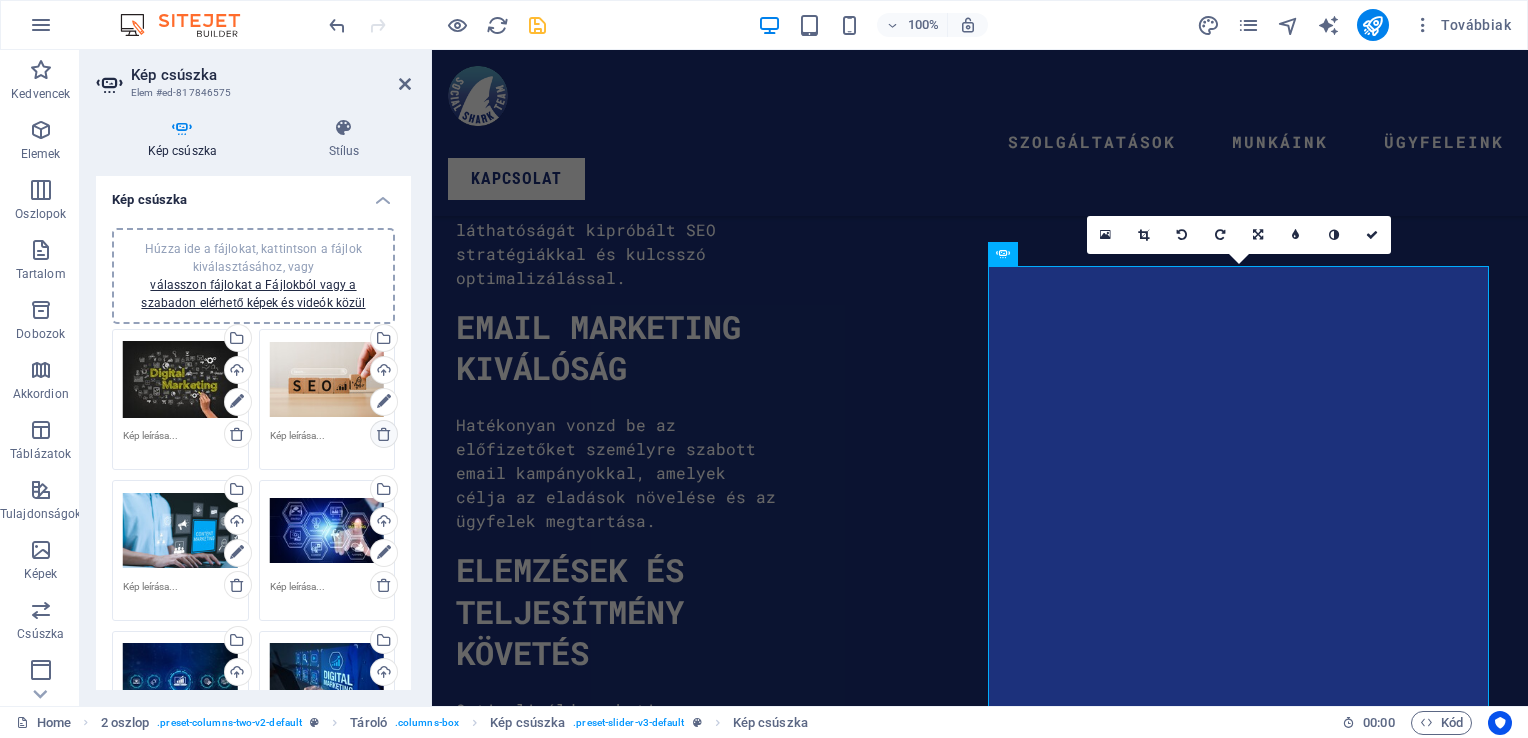 click at bounding box center (384, 434) 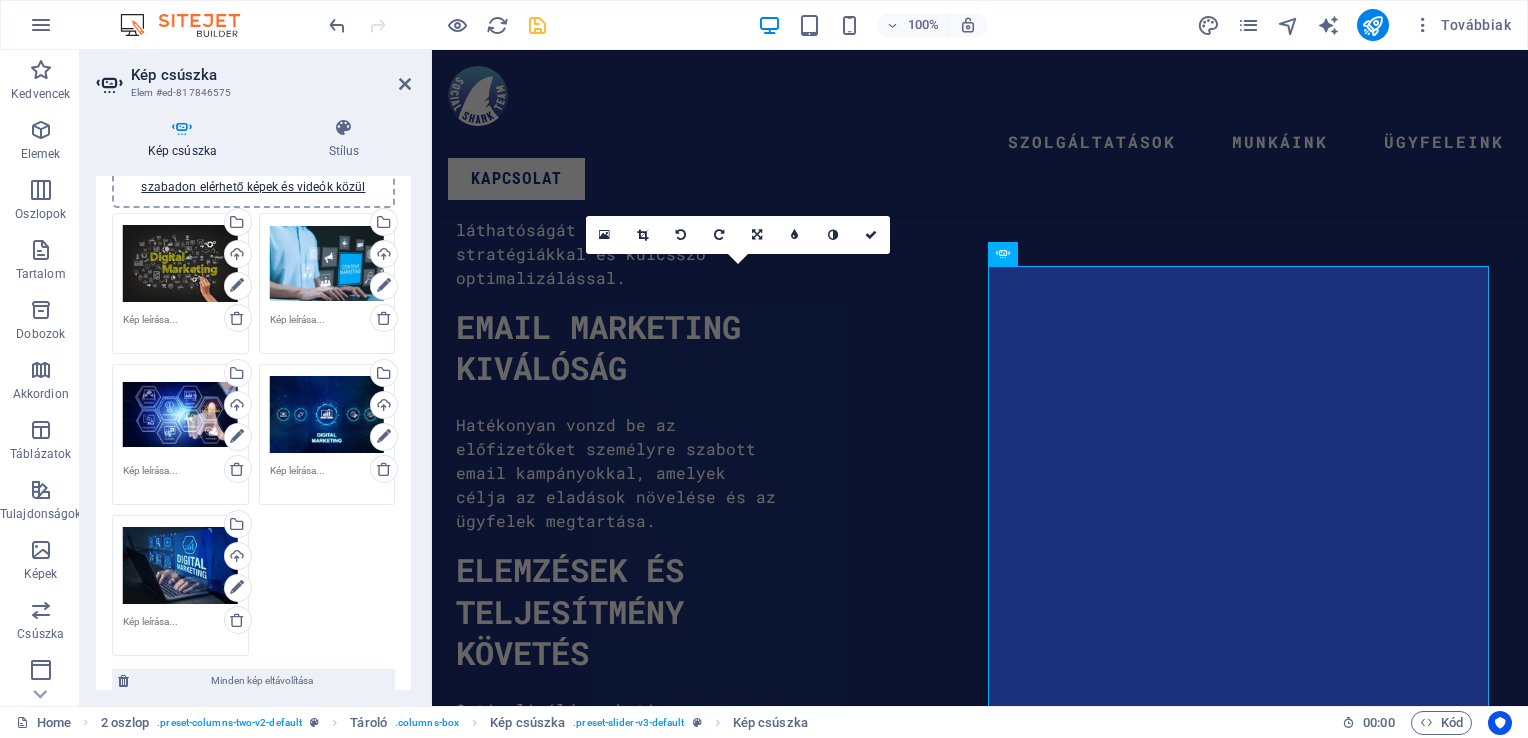 scroll, scrollTop: 0, scrollLeft: 0, axis: both 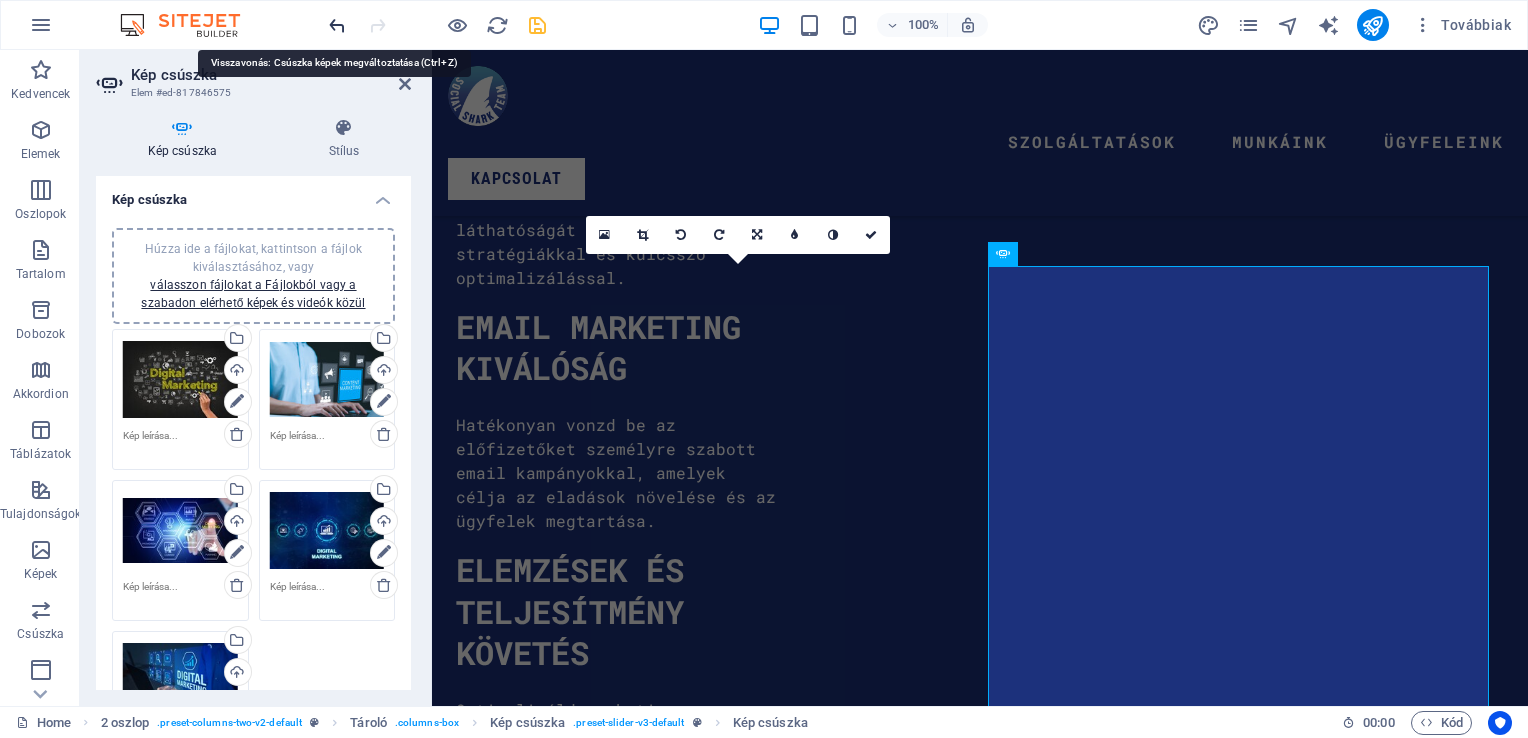 click at bounding box center [337, 25] 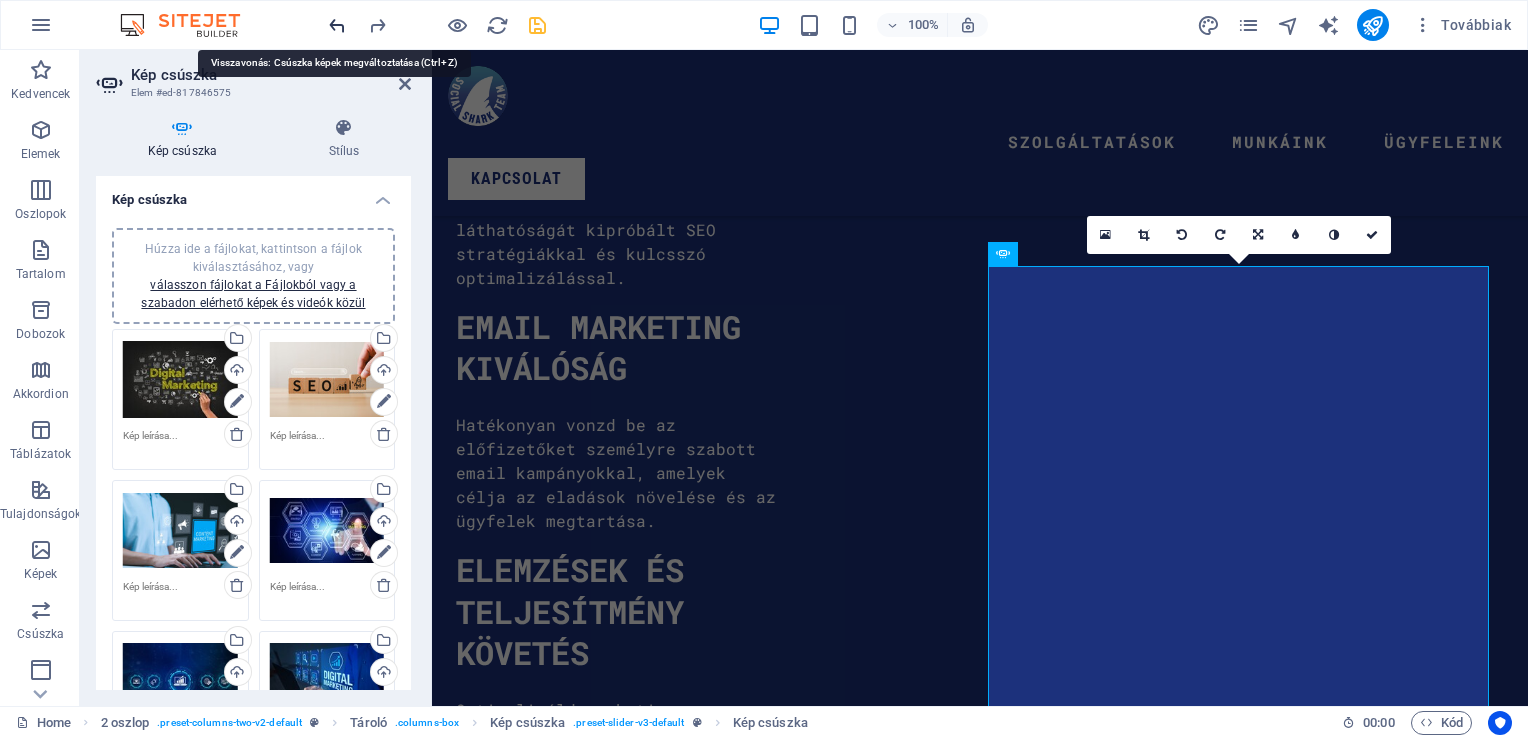 click at bounding box center (337, 25) 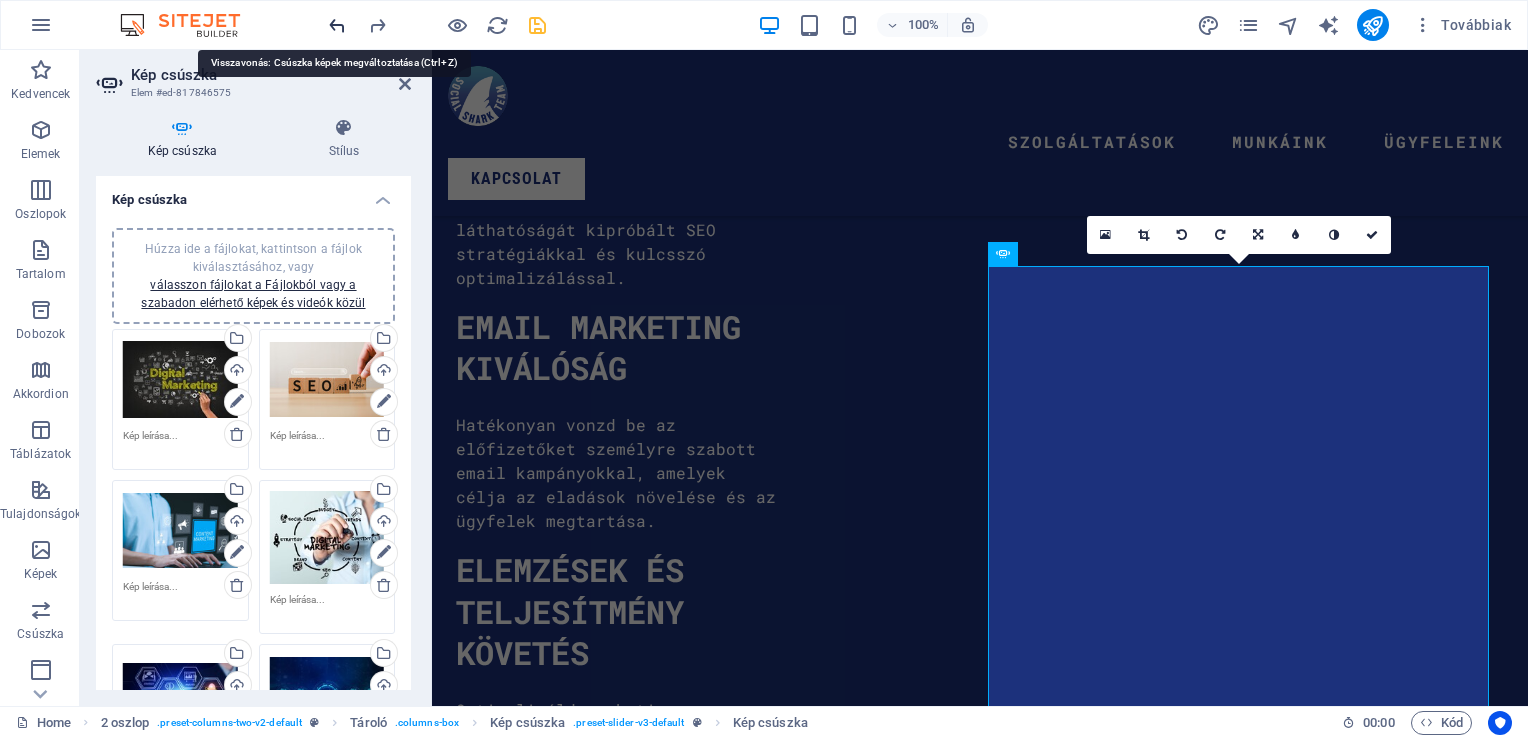 click at bounding box center (337, 25) 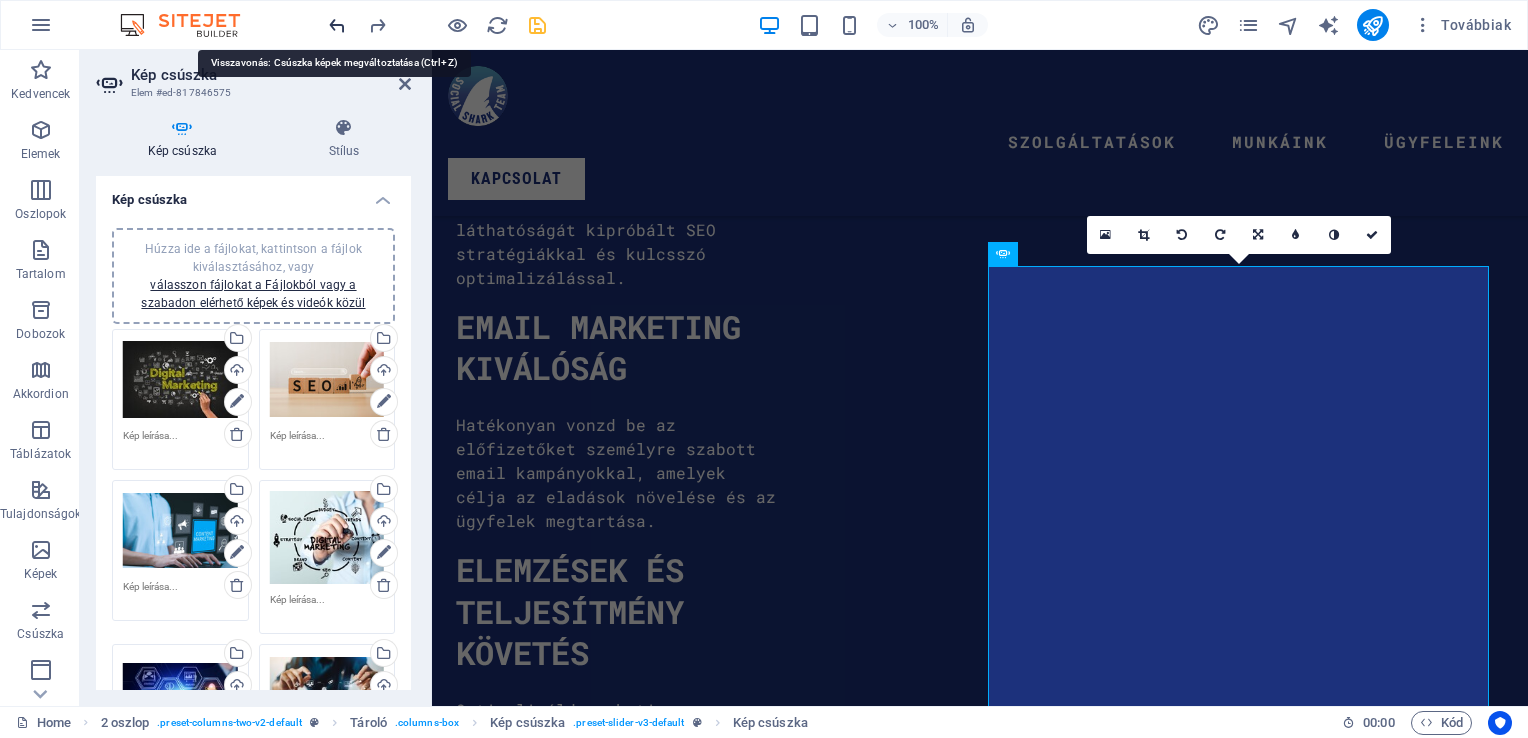 click at bounding box center (337, 25) 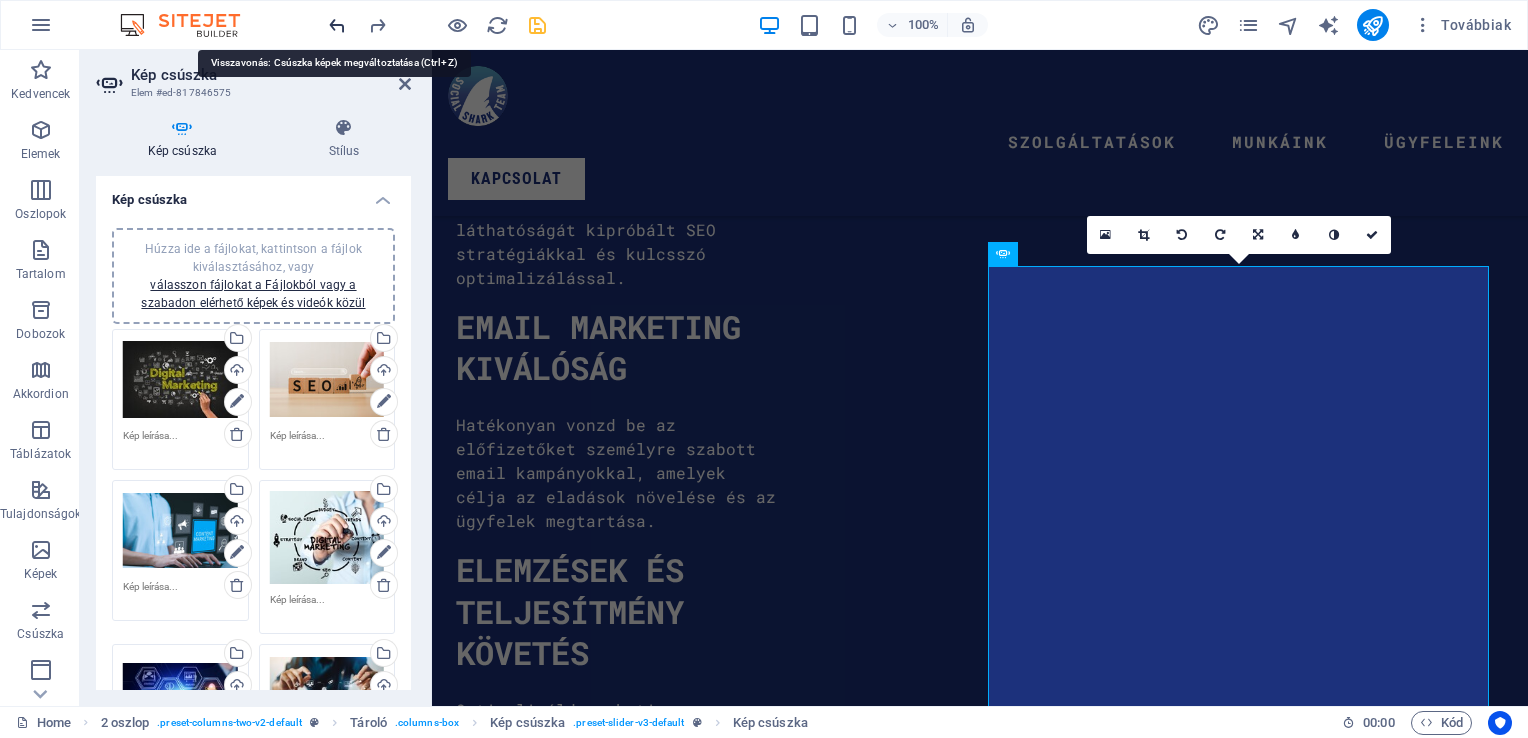 click at bounding box center [337, 25] 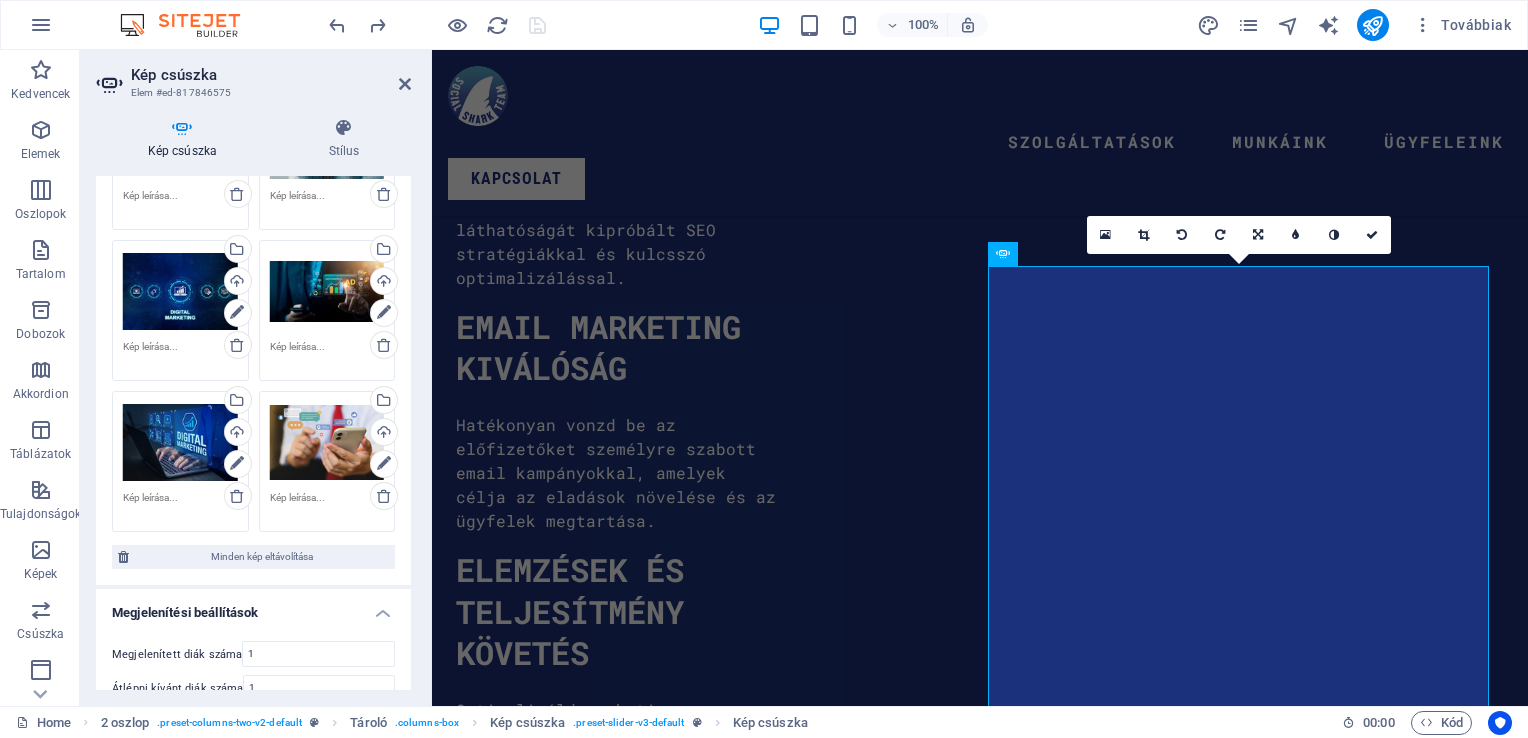 scroll, scrollTop: 700, scrollLeft: 0, axis: vertical 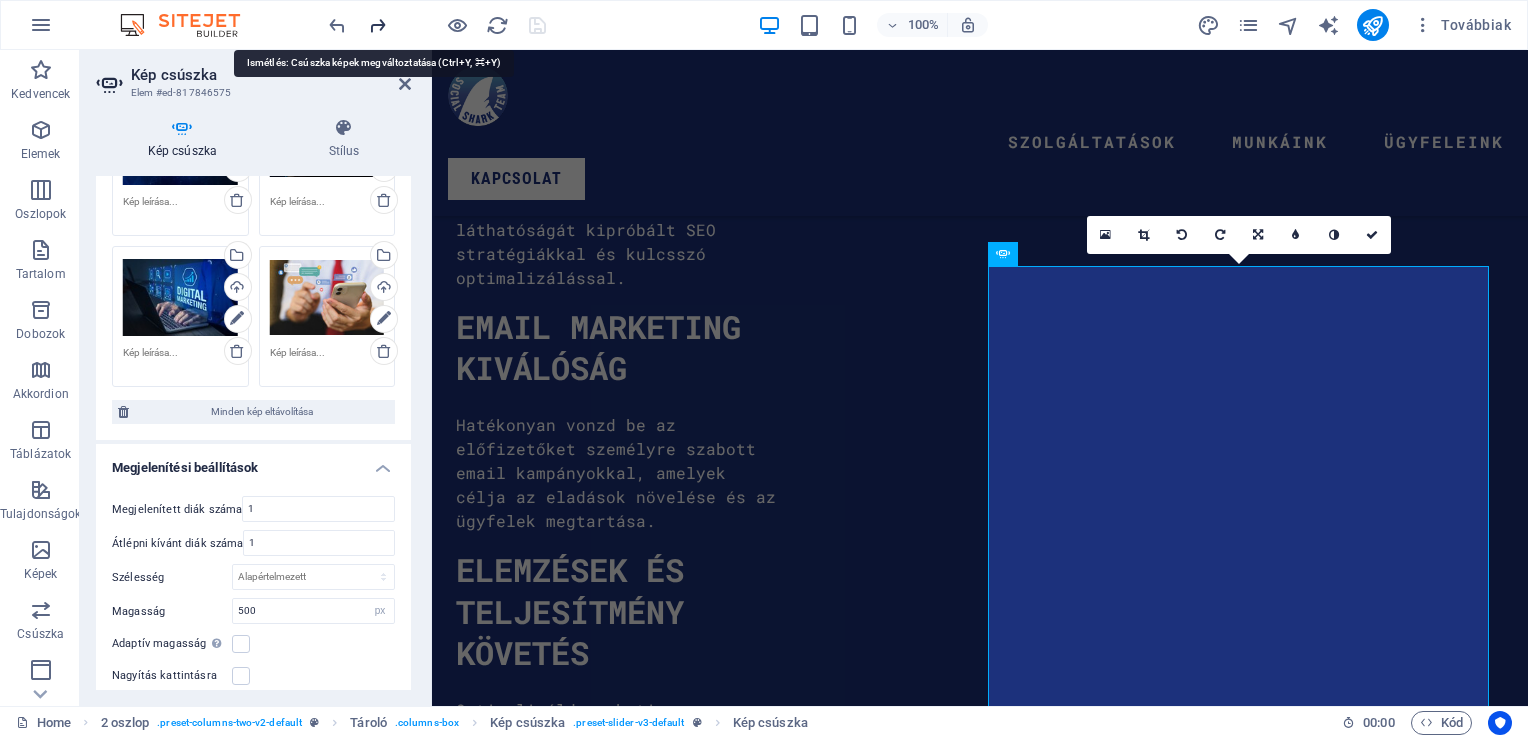 click at bounding box center [377, 25] 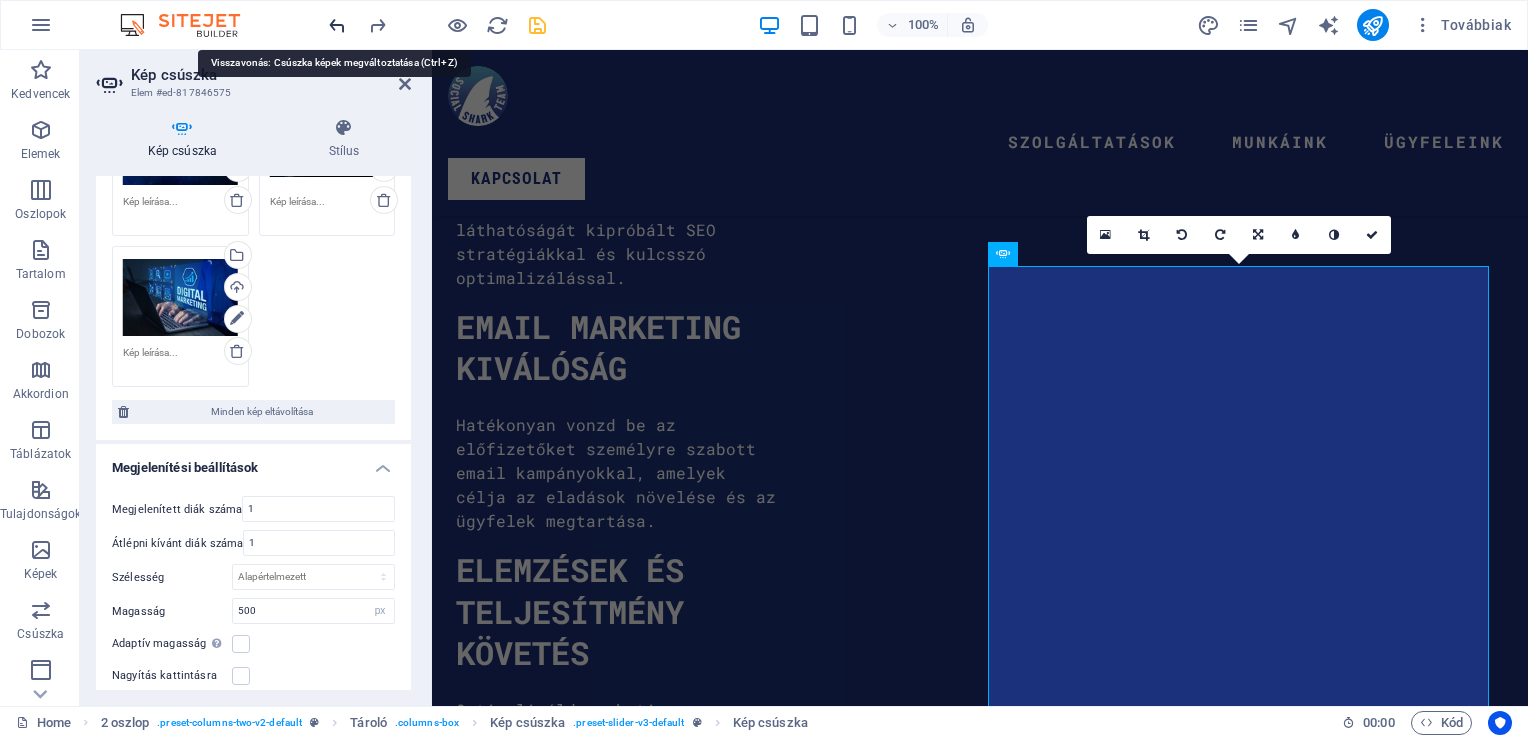 click at bounding box center (337, 25) 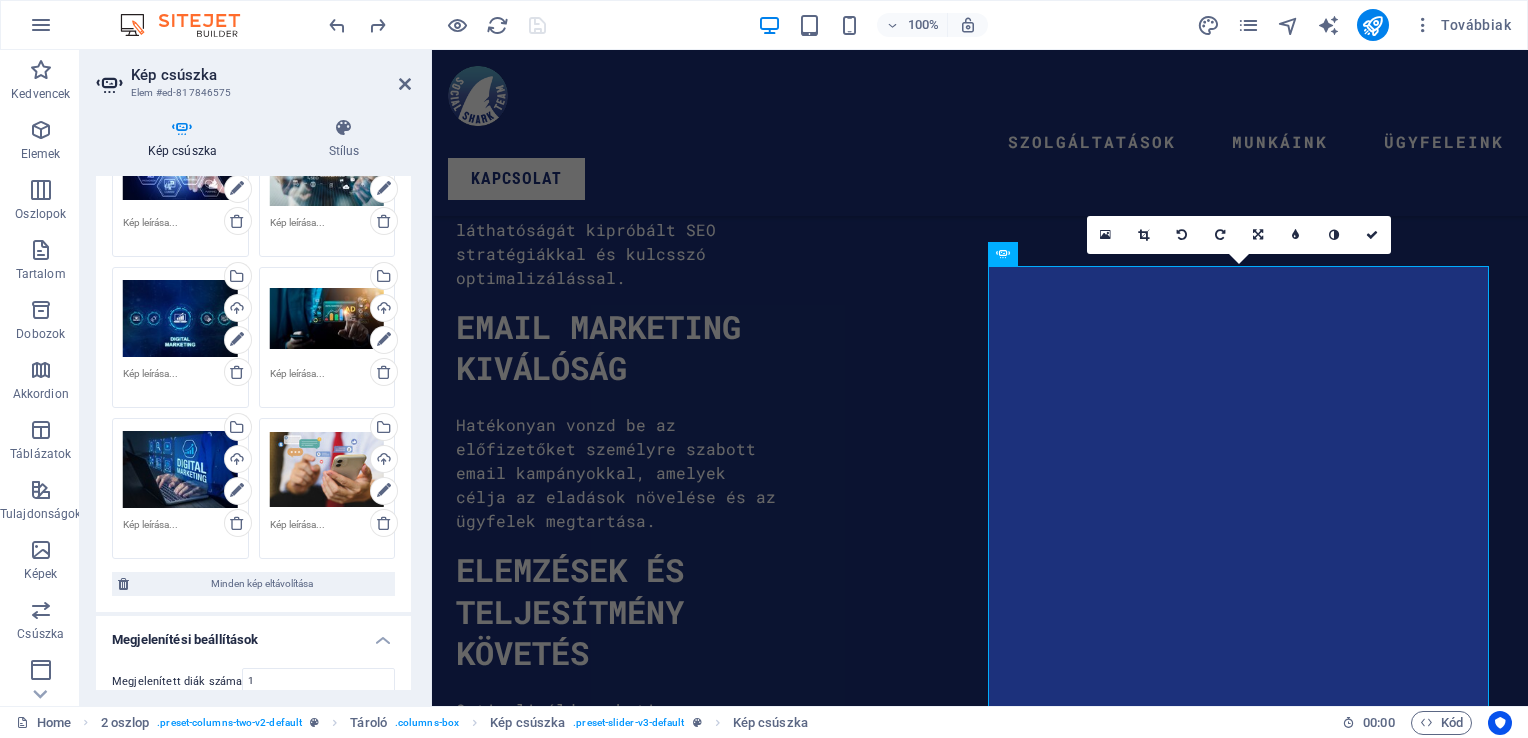 scroll, scrollTop: 700, scrollLeft: 0, axis: vertical 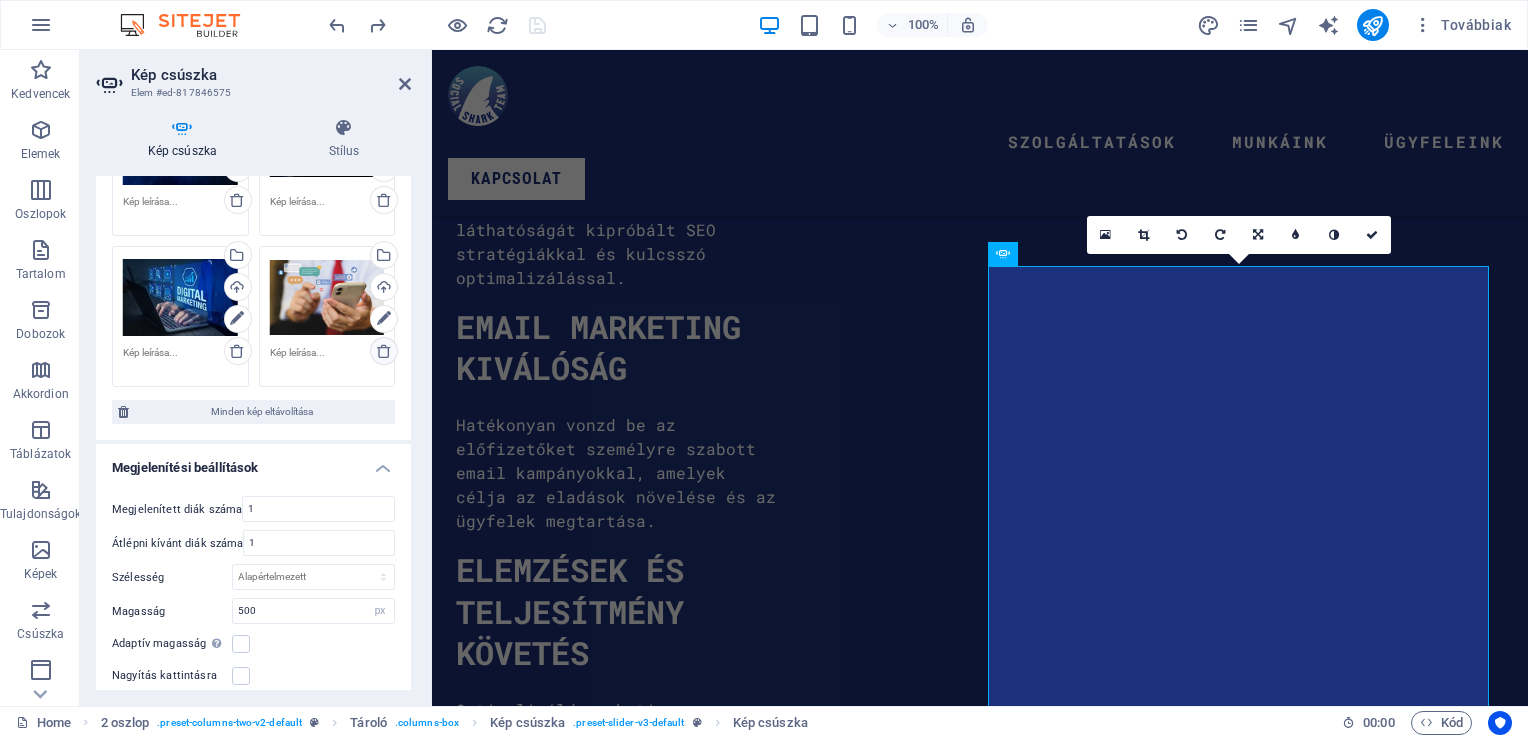 click at bounding box center [384, 351] 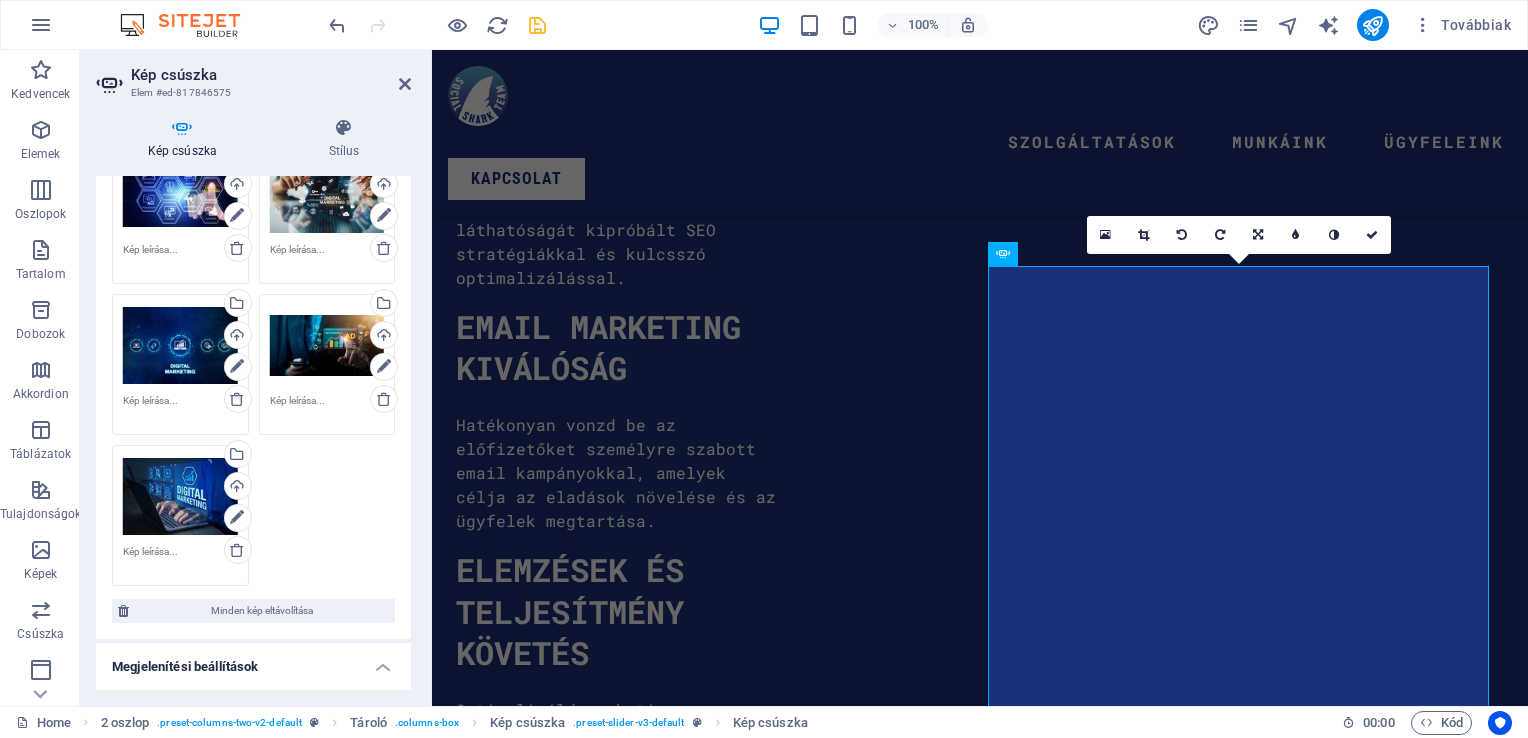 scroll, scrollTop: 500, scrollLeft: 0, axis: vertical 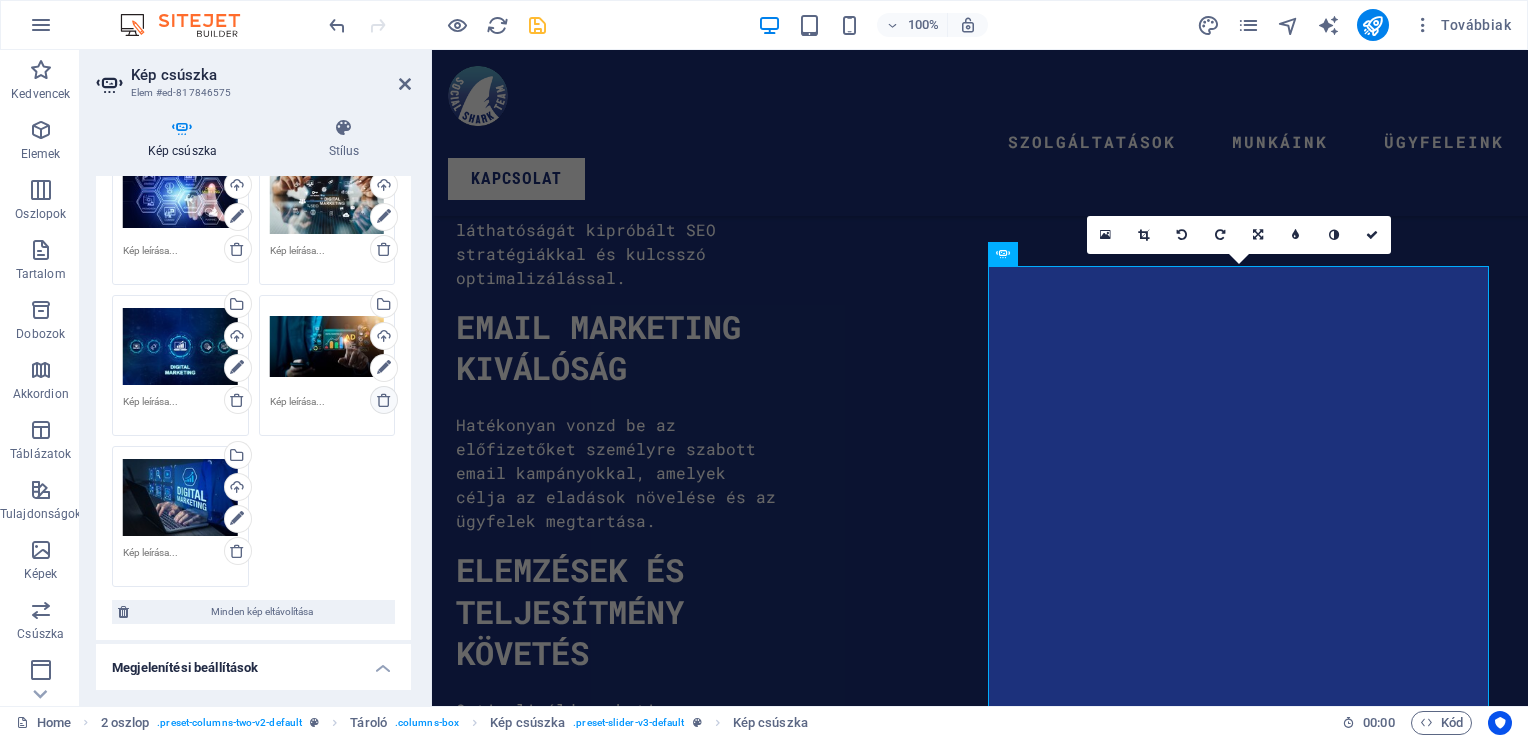 click at bounding box center (384, 400) 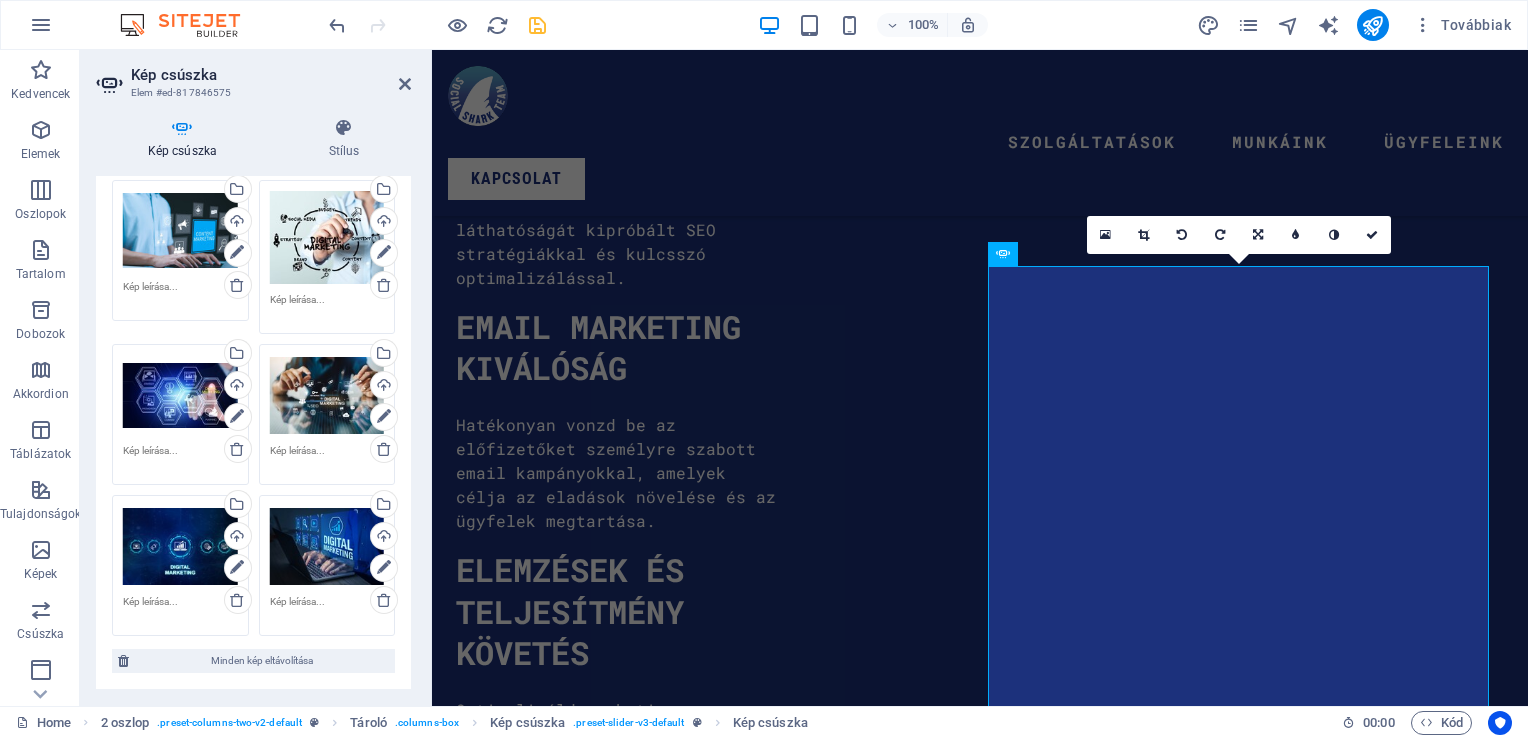 scroll, scrollTop: 100, scrollLeft: 0, axis: vertical 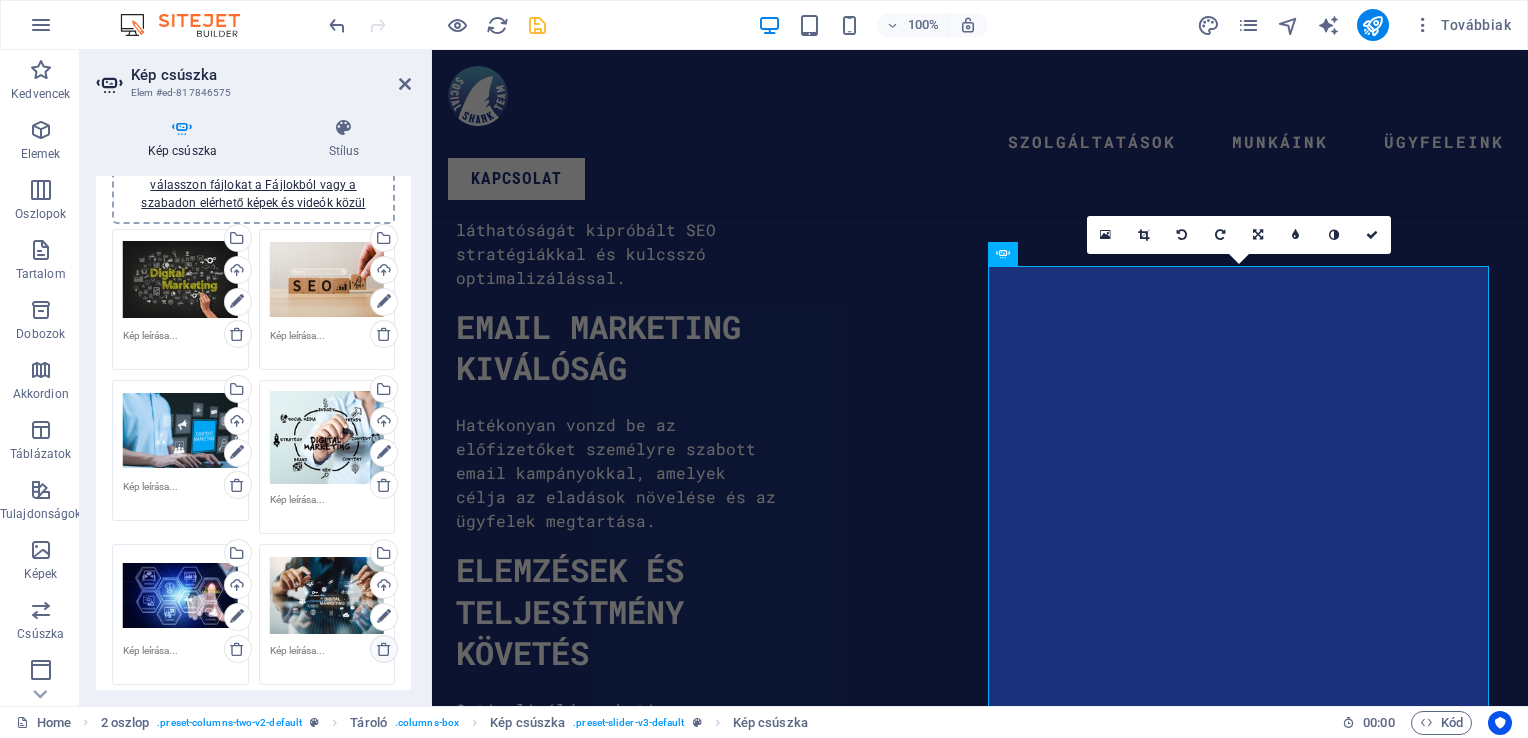 click at bounding box center (384, 649) 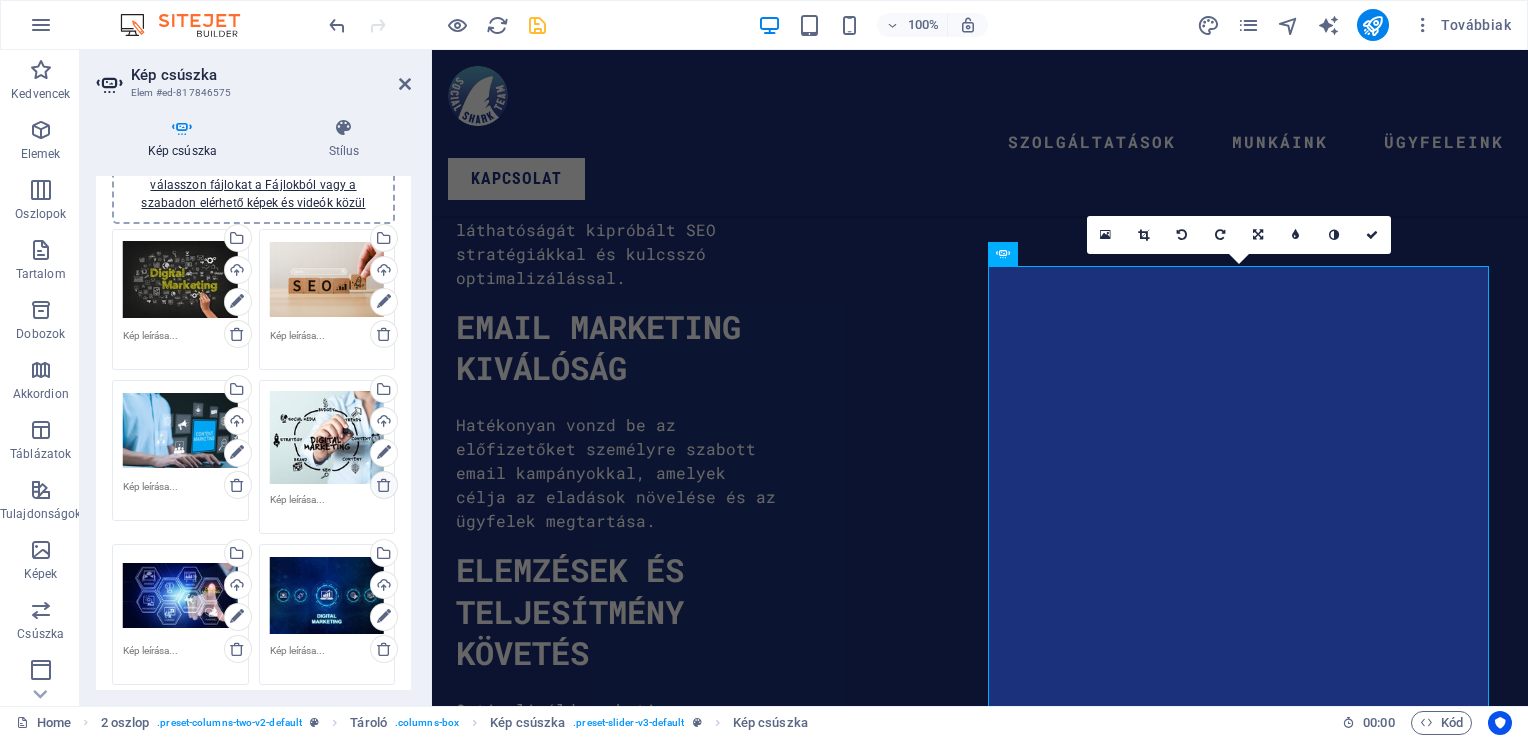 click at bounding box center (384, 485) 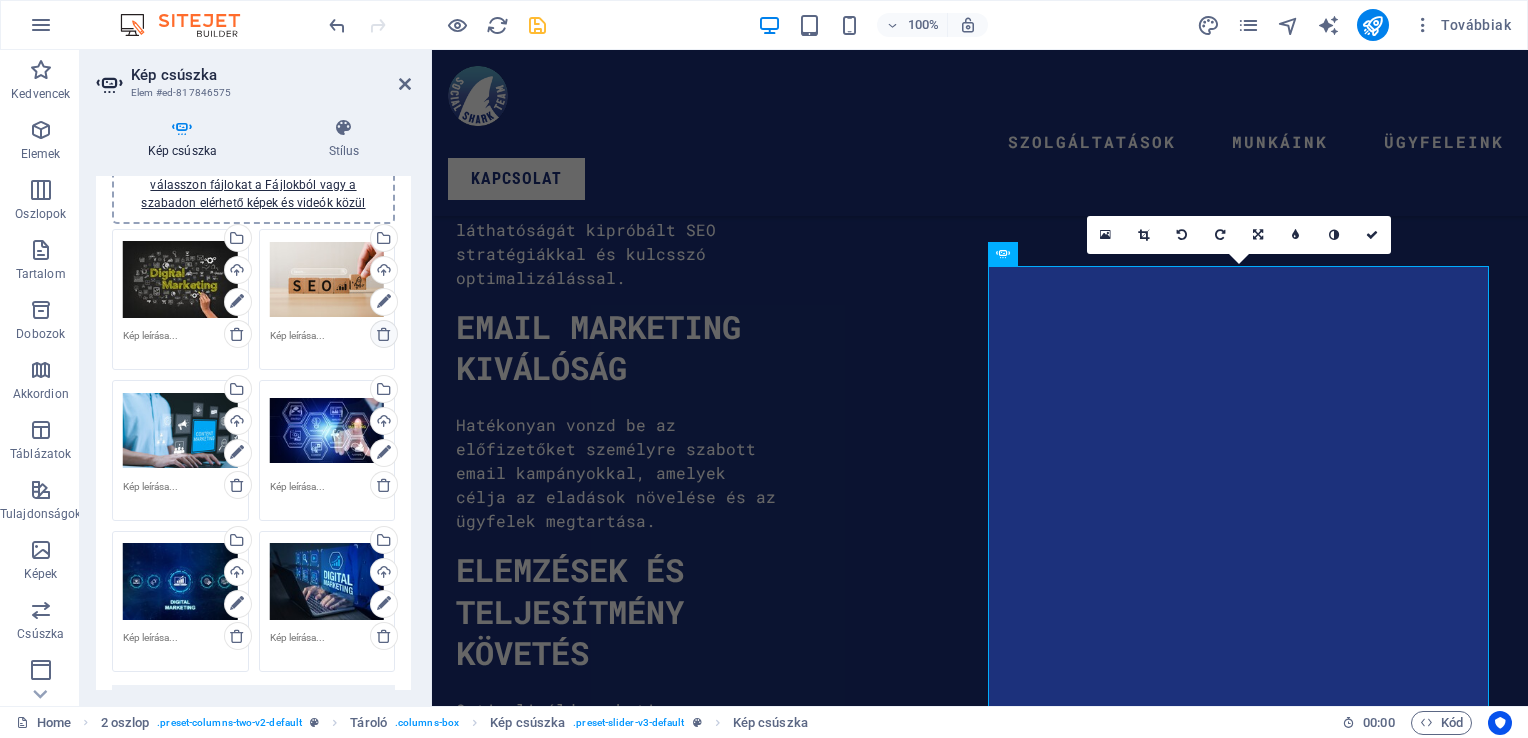 click at bounding box center [384, 334] 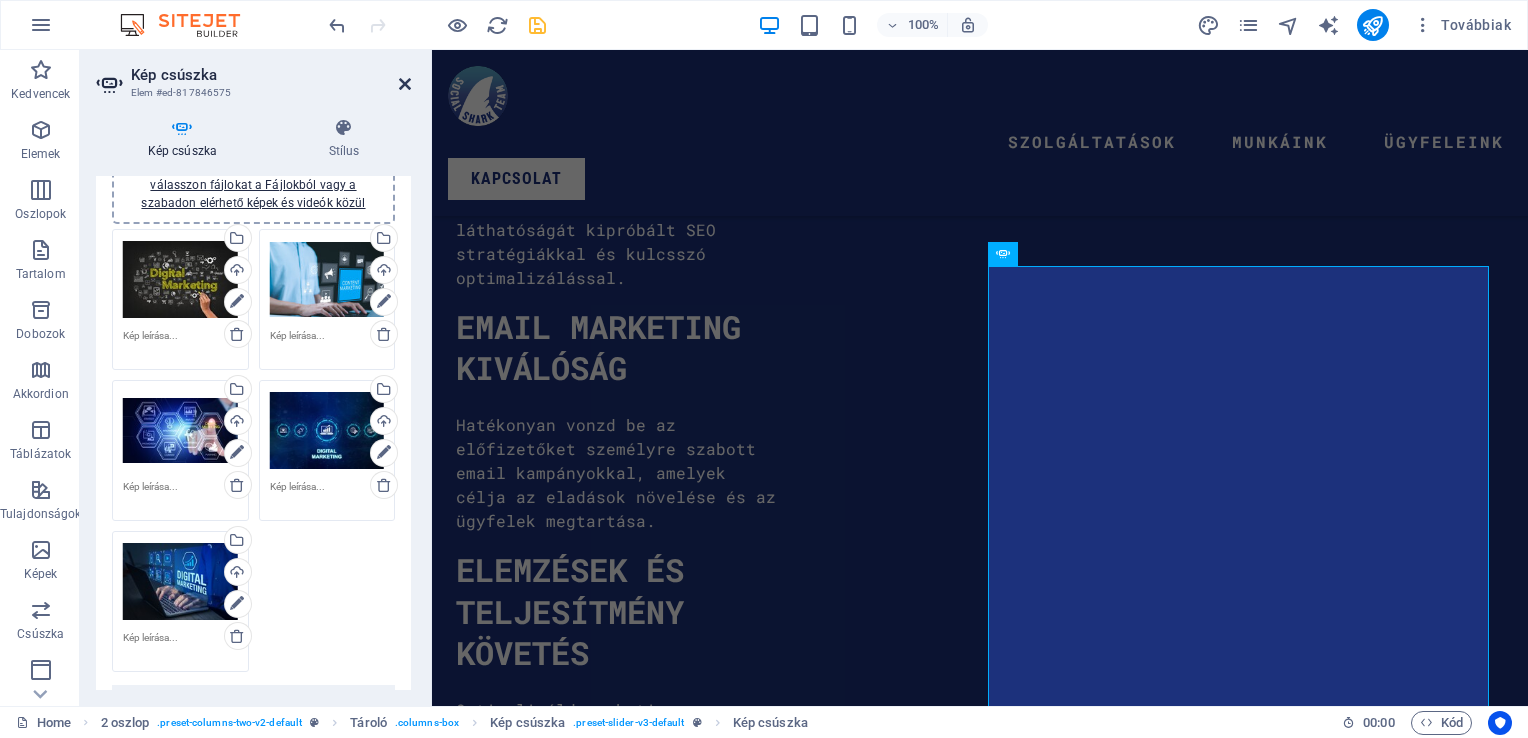 click at bounding box center (405, 84) 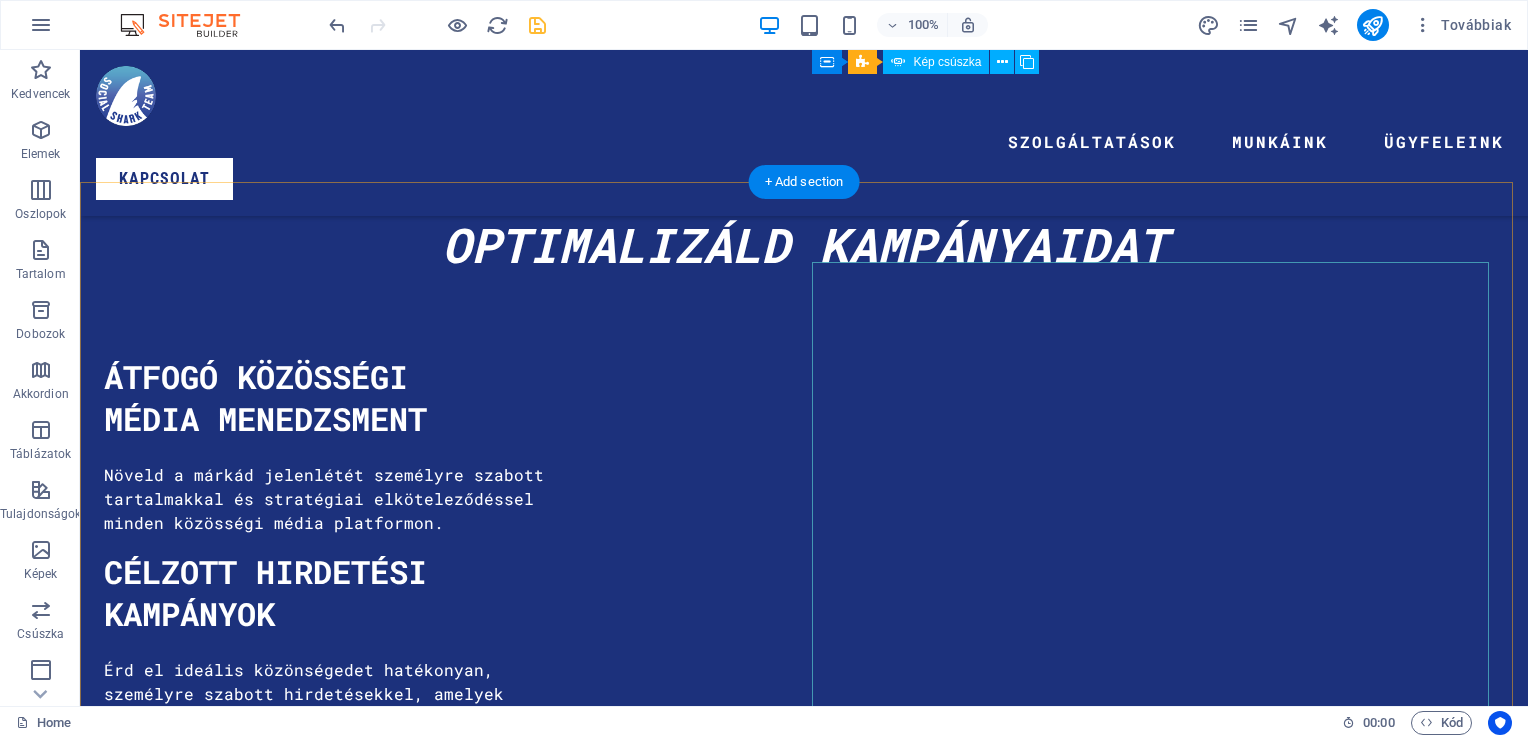 scroll, scrollTop: 4598, scrollLeft: 0, axis: vertical 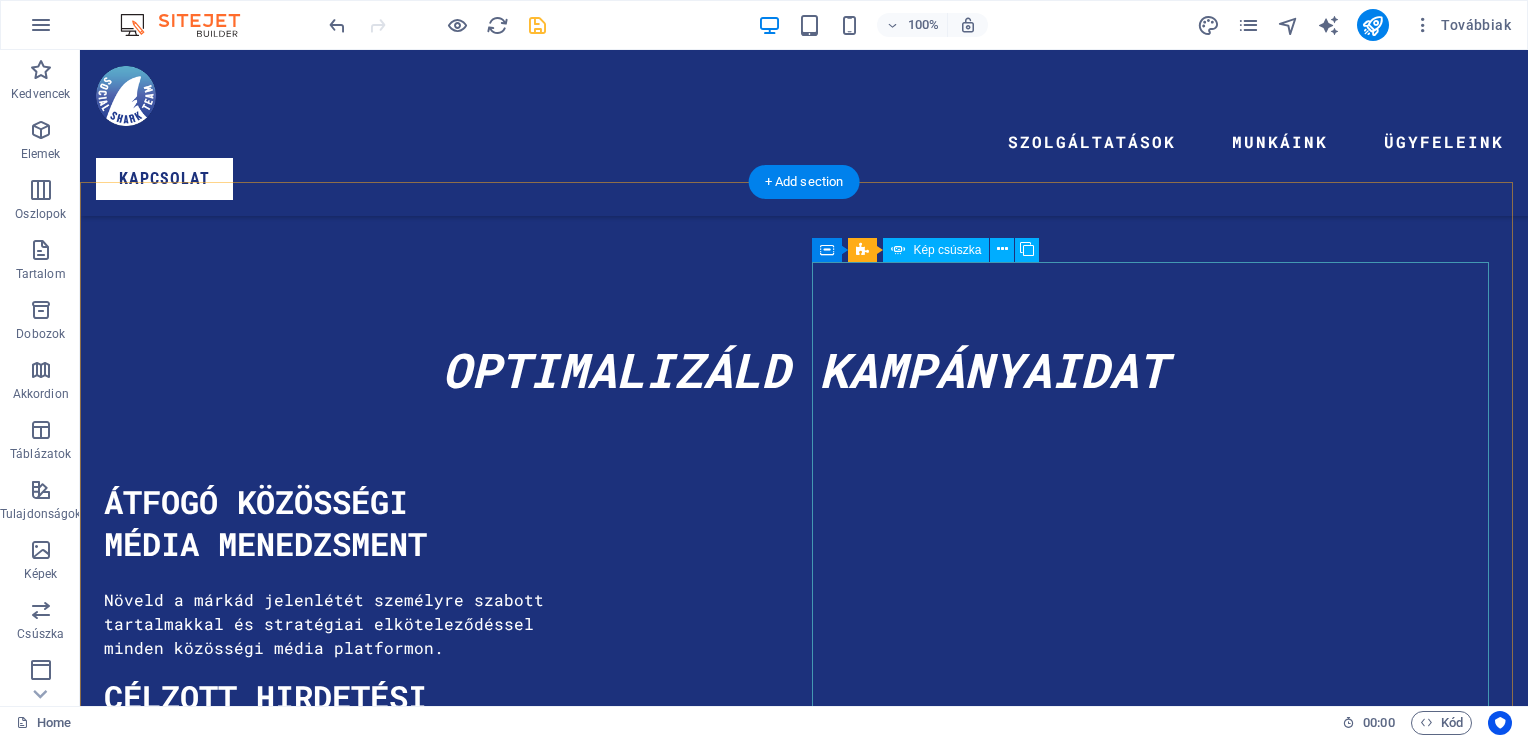 click at bounding box center [-2092, 18791] 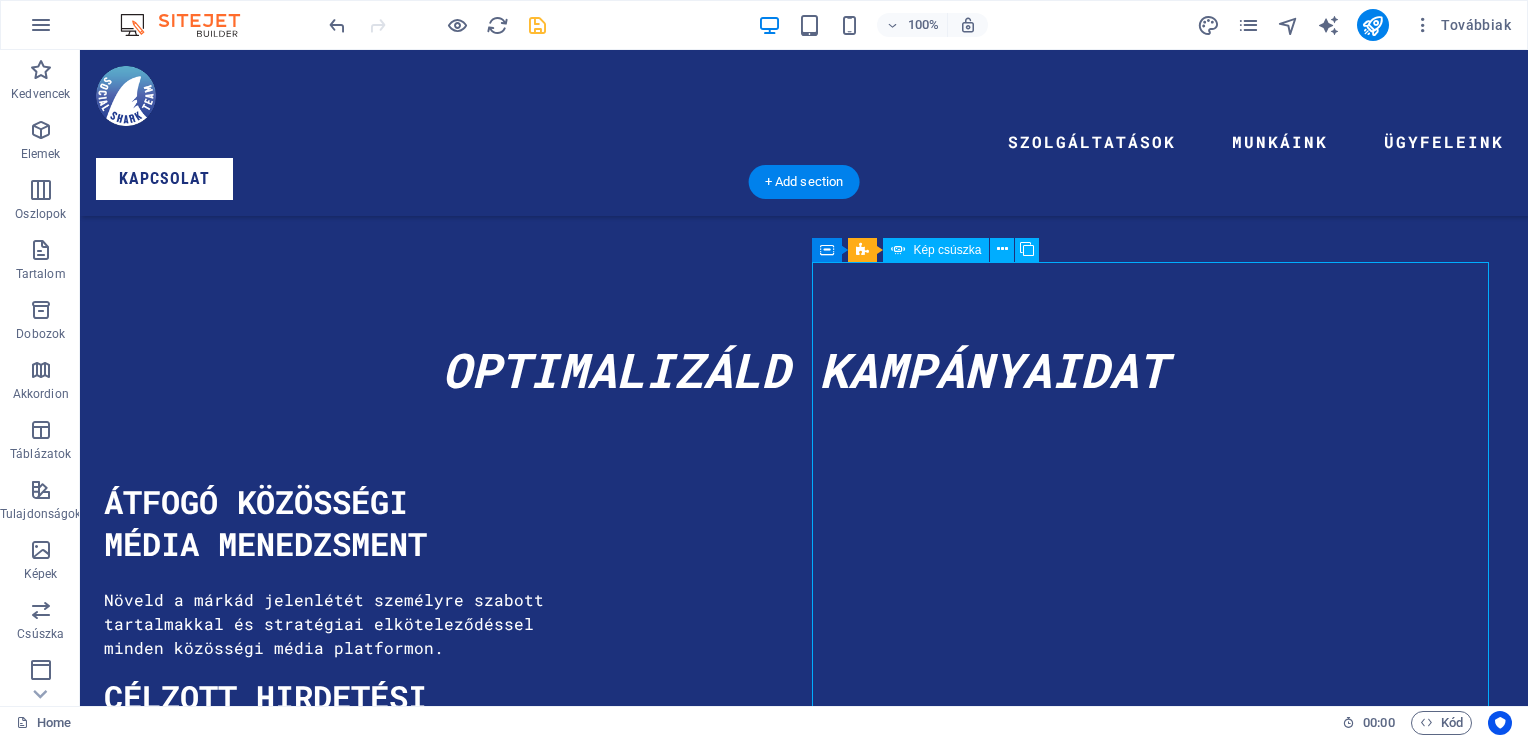 click at bounding box center [-2092, 18791] 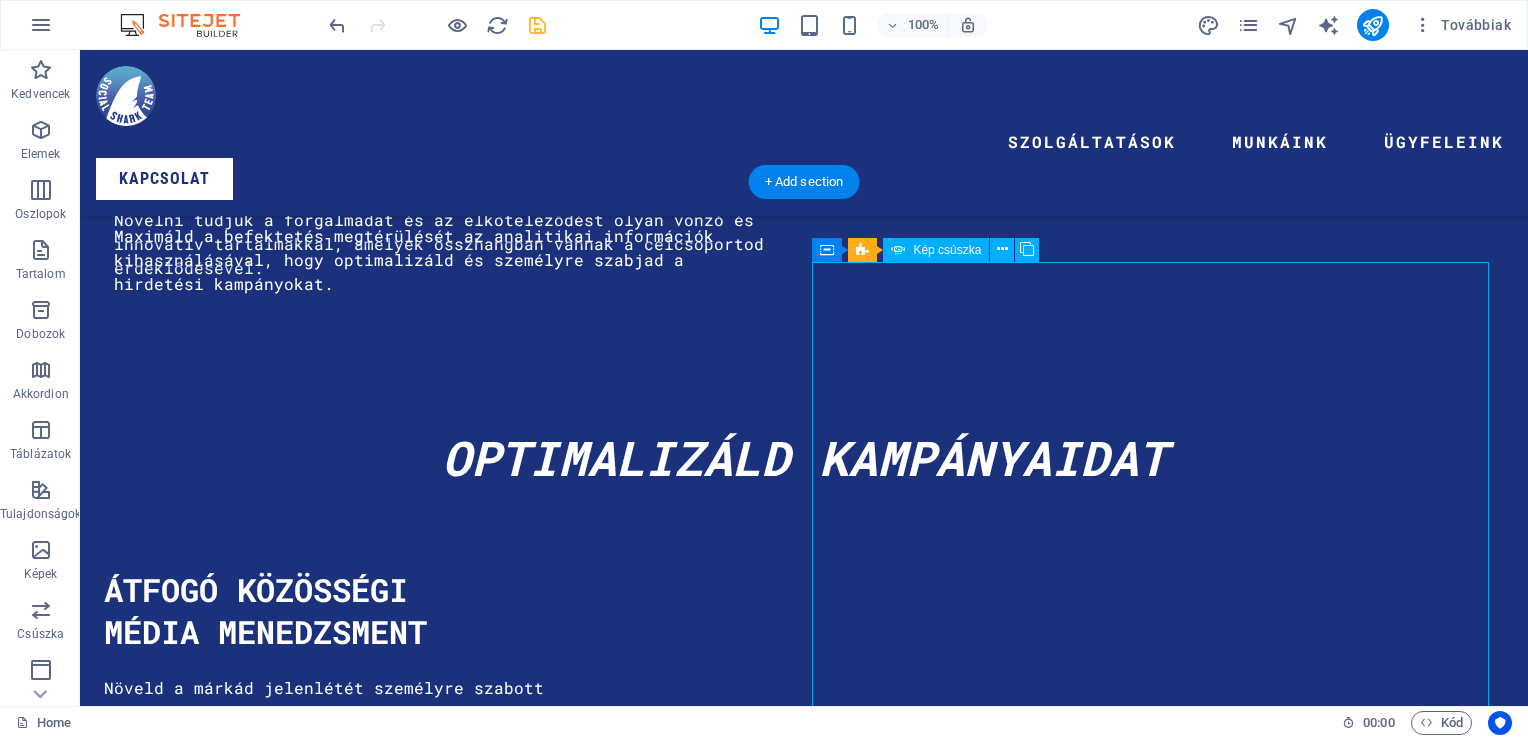 select on "px" 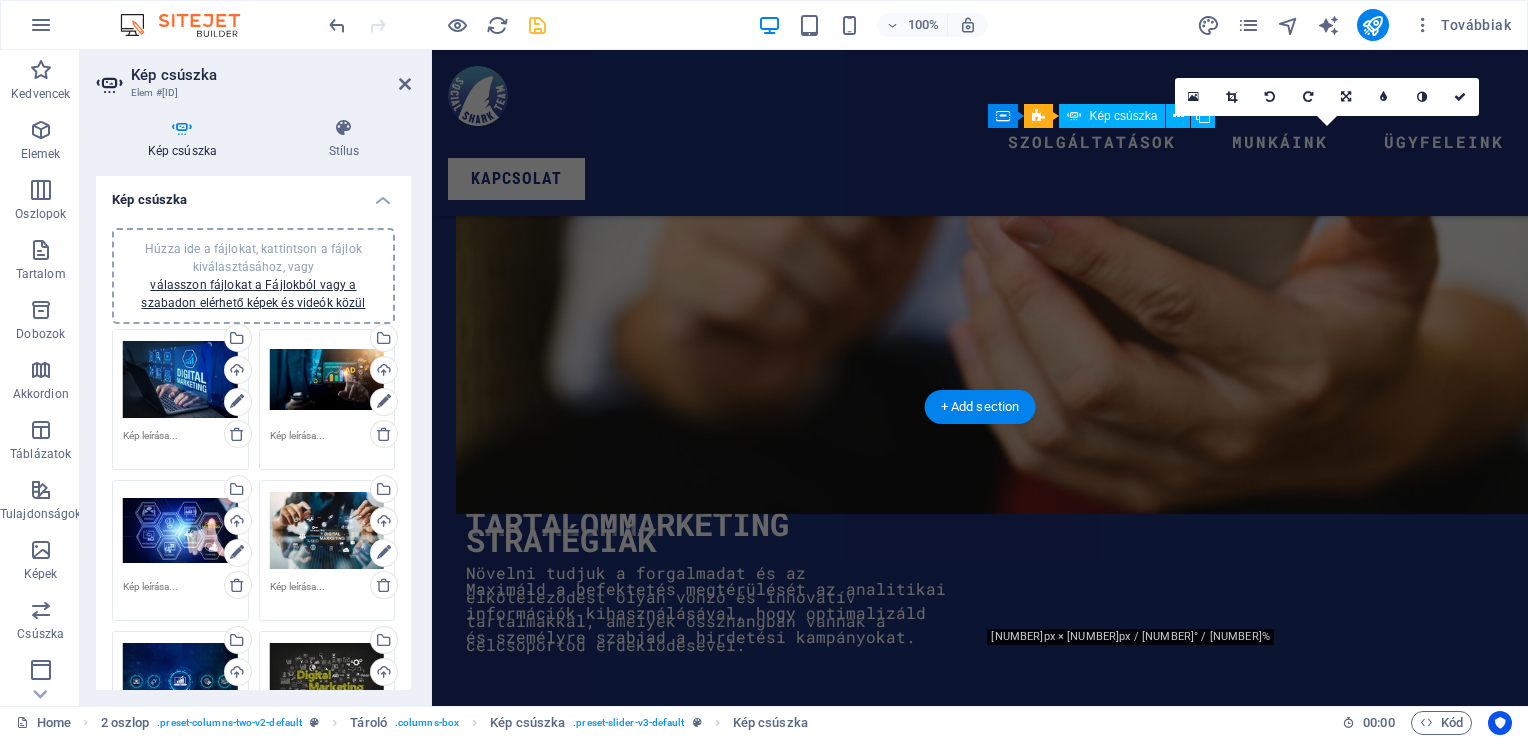 scroll, scrollTop: 5831, scrollLeft: 0, axis: vertical 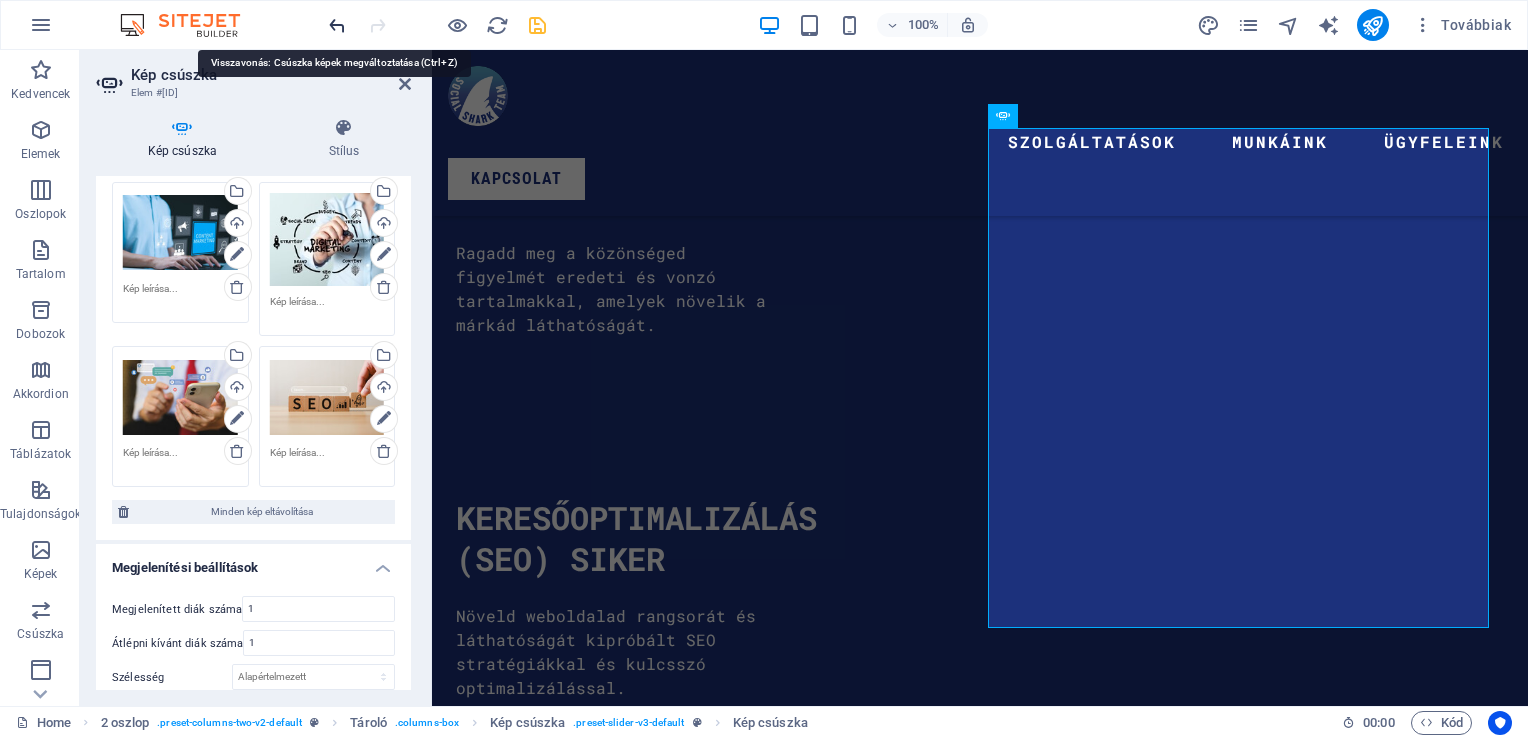 click at bounding box center [337, 25] 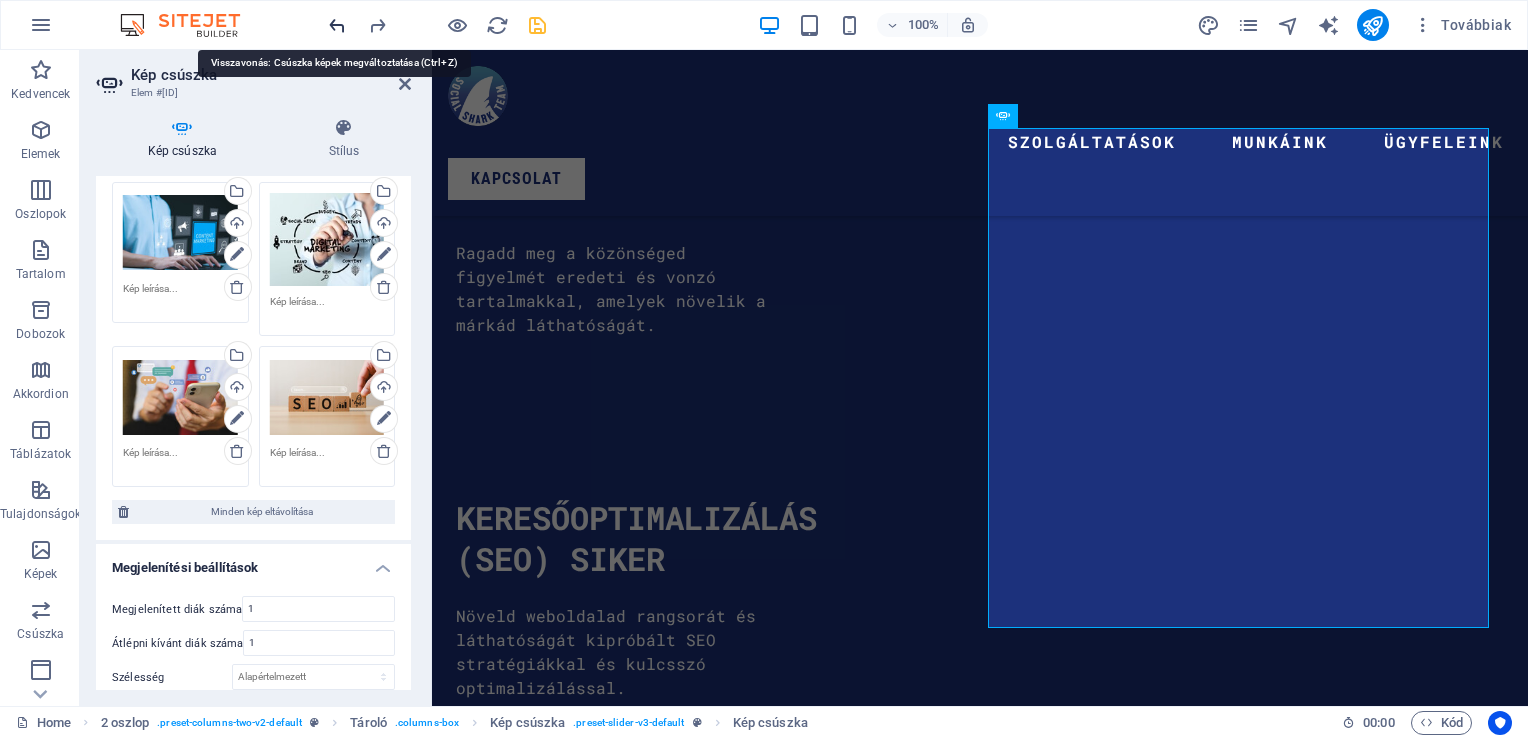 click at bounding box center [337, 25] 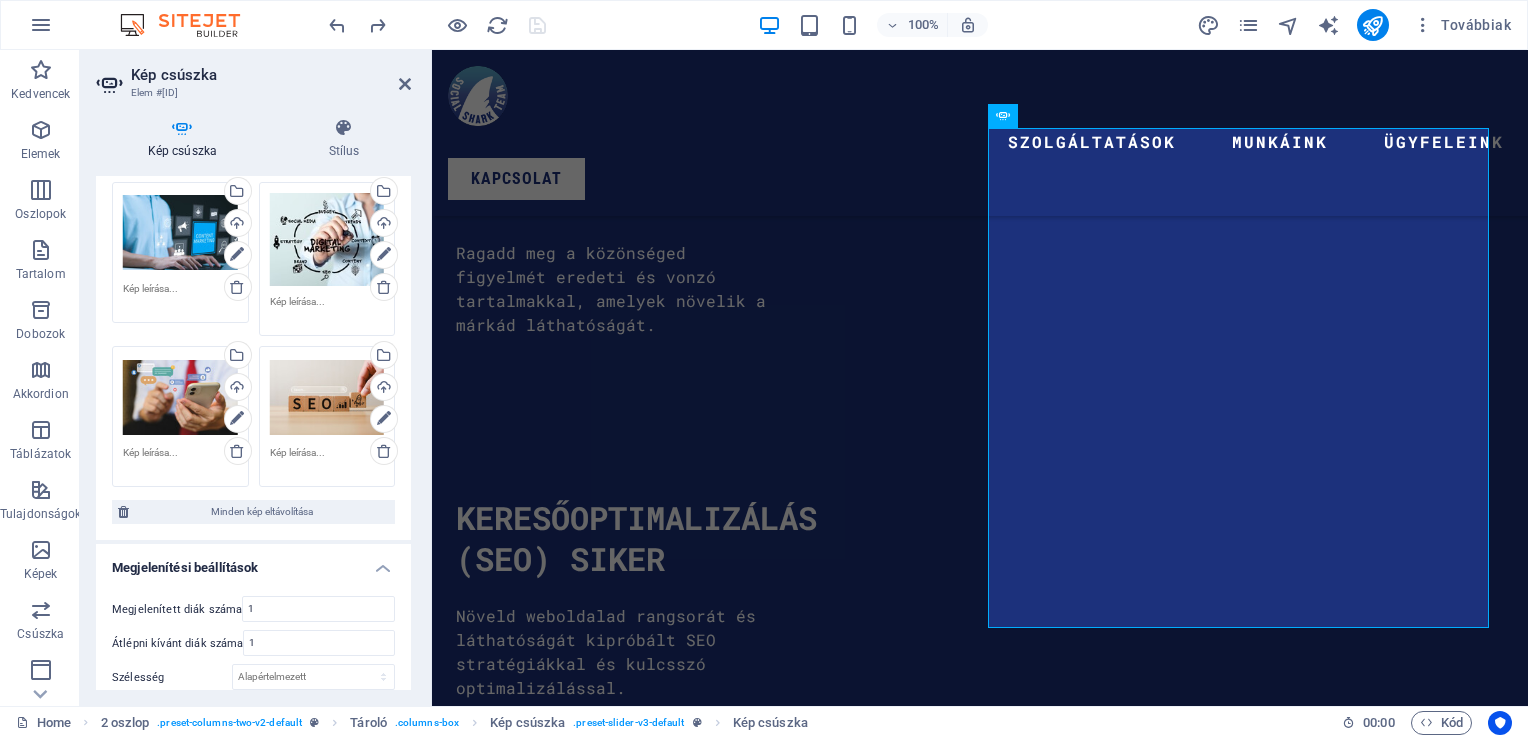 click on "Kép csúszka Elem #ed-817846566 Kép csúszka Stílus Kép csúszka Húzza ide a fájlokat, kattintson a fájlok kiválasztásához, vagy válasszon fájlokat a Fájlokból vagy a szabadon elérhető képek és videók közül Húzza ide a fájlokat, kattintson a fájlok kiválasztásához, vagy válasszon fájlokat a Fájlokból vagy a szabadon elérhető képek és videók közül Válasszon fájlokat a fájlkezelőből, a szabadon elérhető képek közül, vagy töltsön fel fájlokat Feltöltés Húzza ide a fájlokat, kattintson a fájlok kiválasztásához, vagy válasszon fájlokat a Fájlokból vagy a szabadon elérhető képek és videók közül Válasszon fájlokat a fájlkezelőből, a szabadon elérhető képek közül, vagy töltsön fel fájlokat Feltöltés Húzza ide a fájlokat, kattintson a fájlok kiválasztásához, vagy válasszon fájlokat a Fájlokból vagy a szabadon elérhető képek és videók közül Feltöltés Feltöltés Feltöltés Feltöltés Feltöltés Feltöltés 1 1 px" at bounding box center (256, 378) 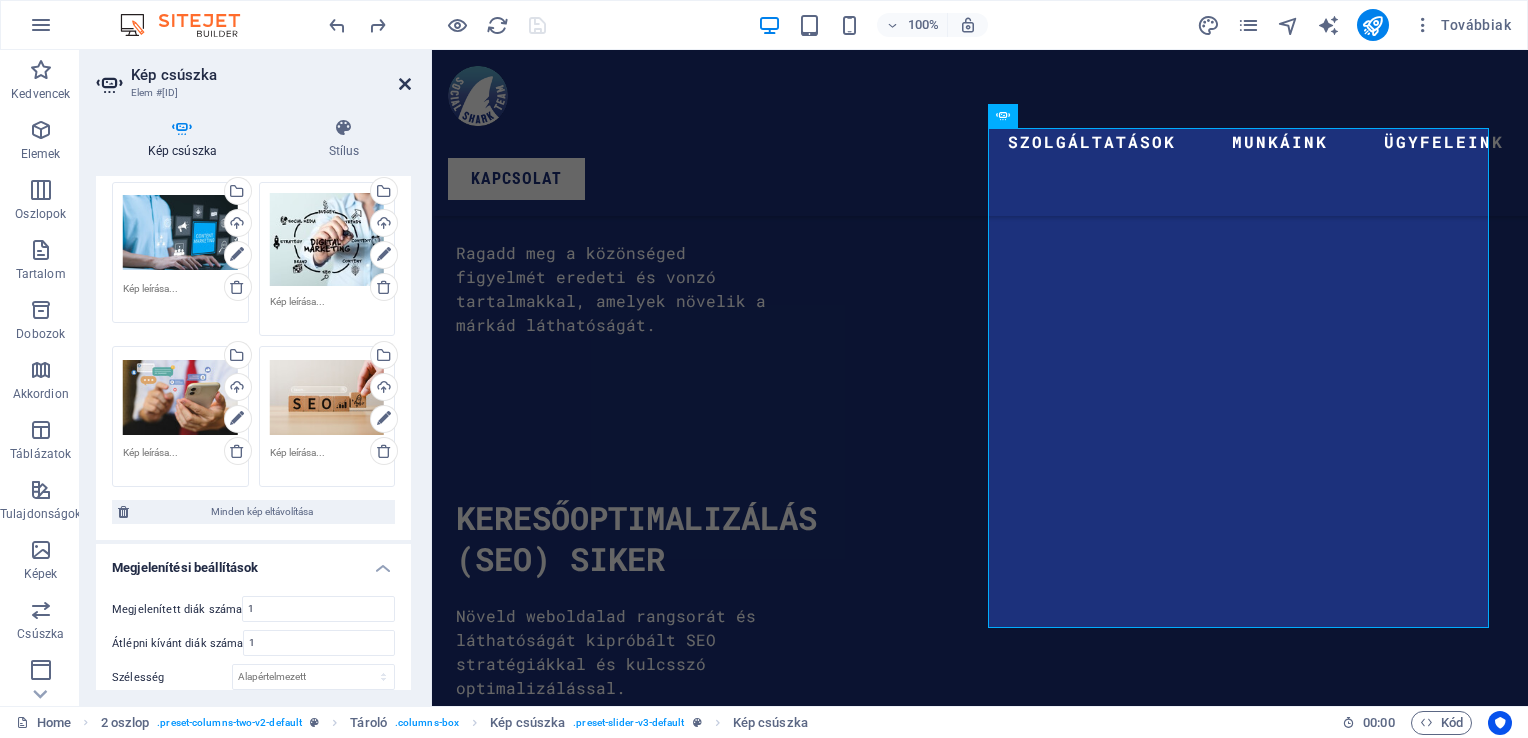 click at bounding box center (405, 84) 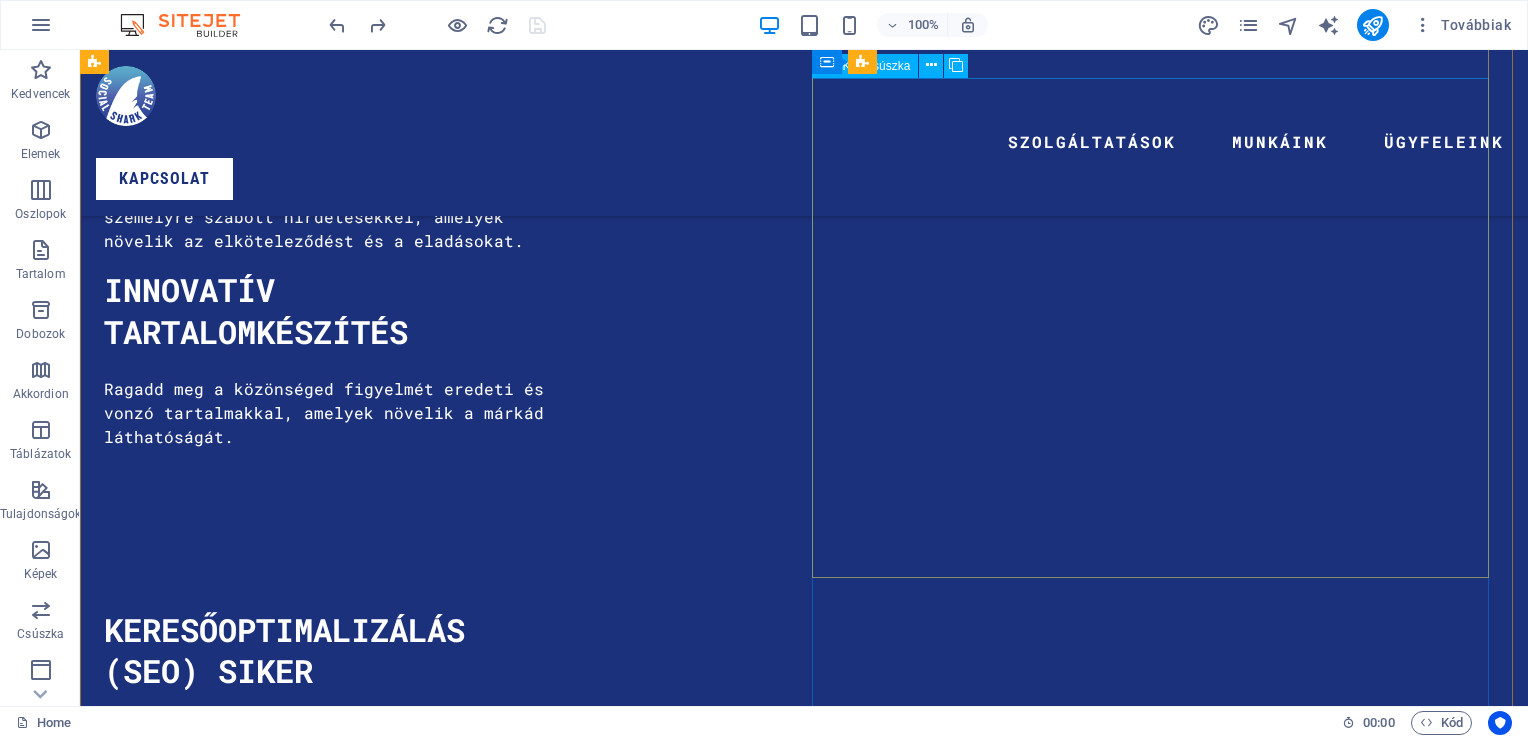 scroll, scrollTop: 5132, scrollLeft: 0, axis: vertical 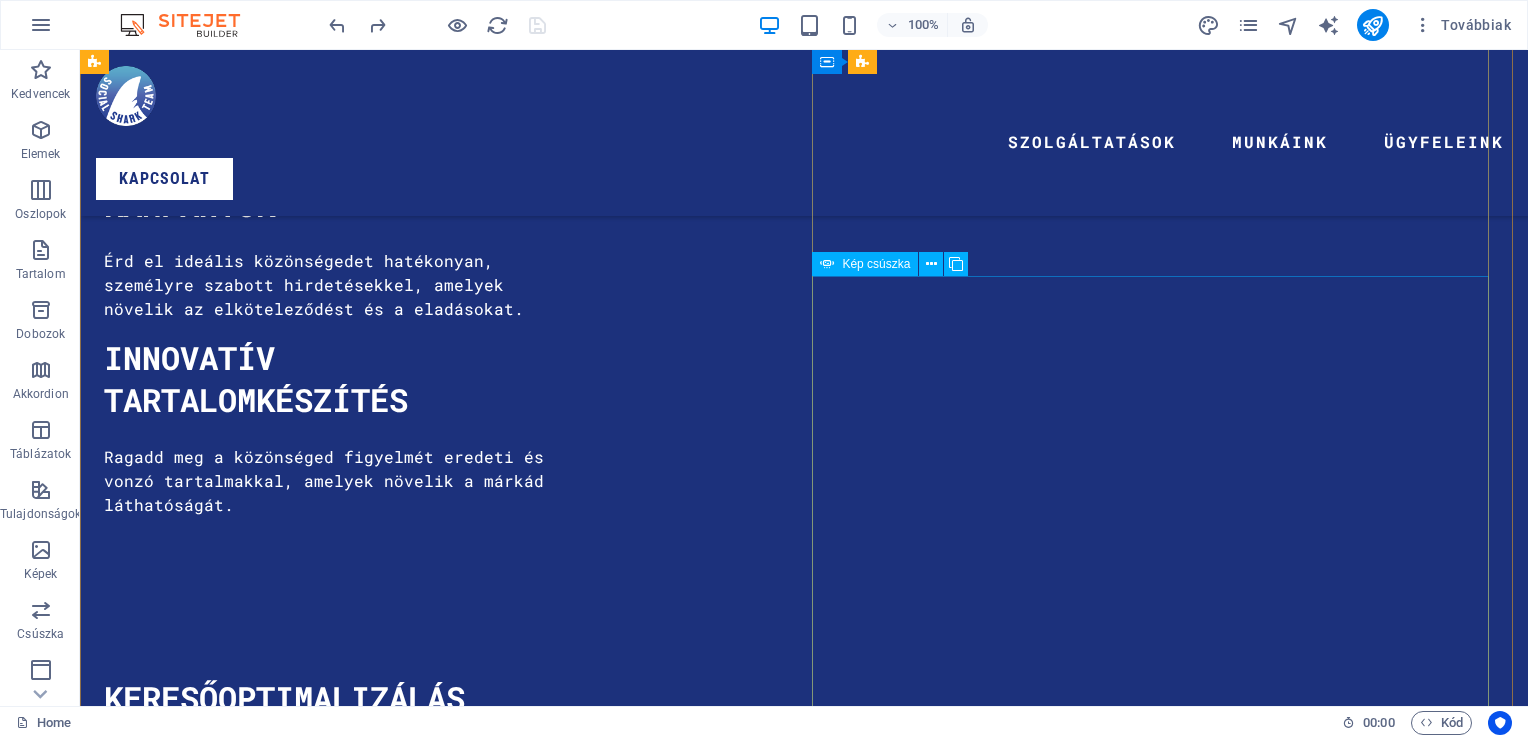 click at bounding box center [-738, 17648] 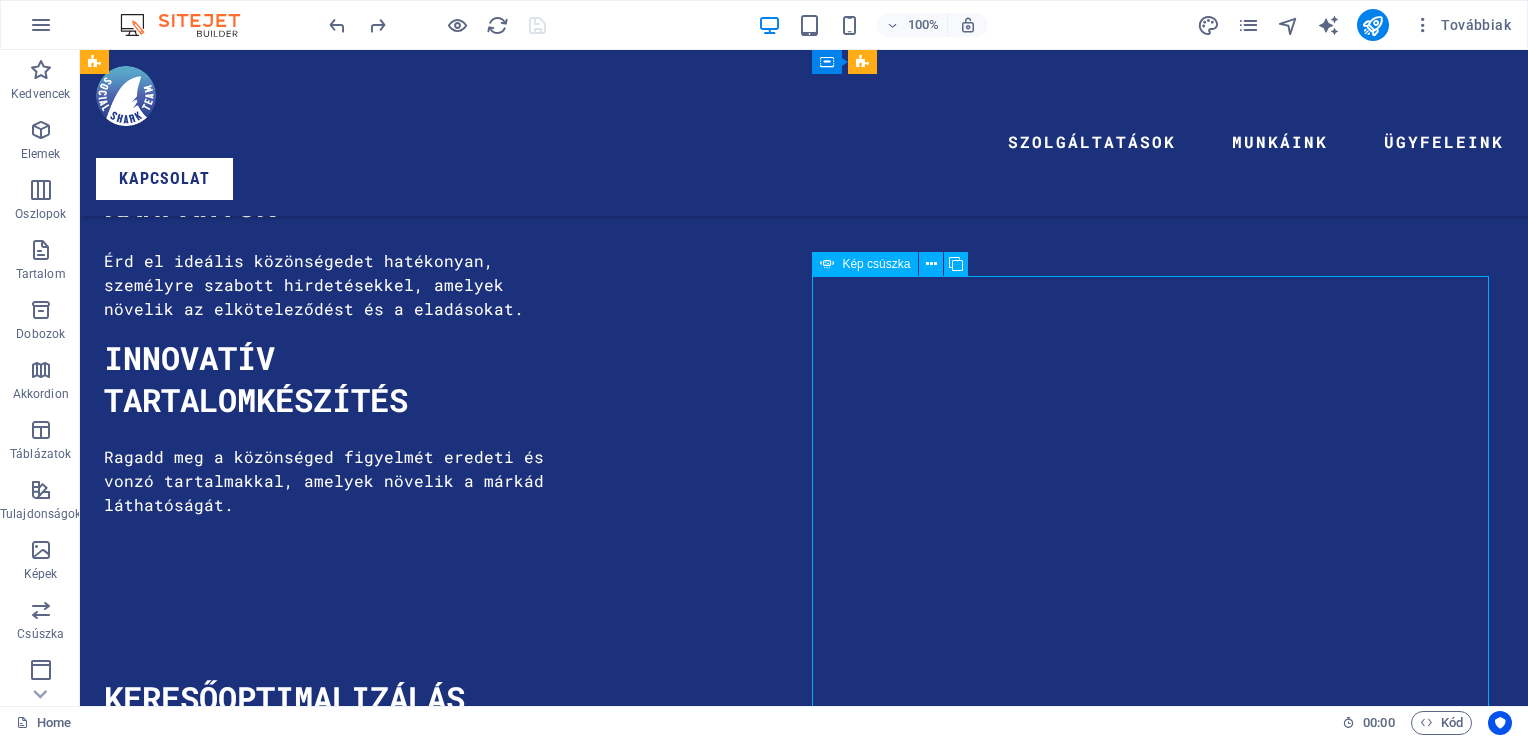 click at bounding box center [-738, 17648] 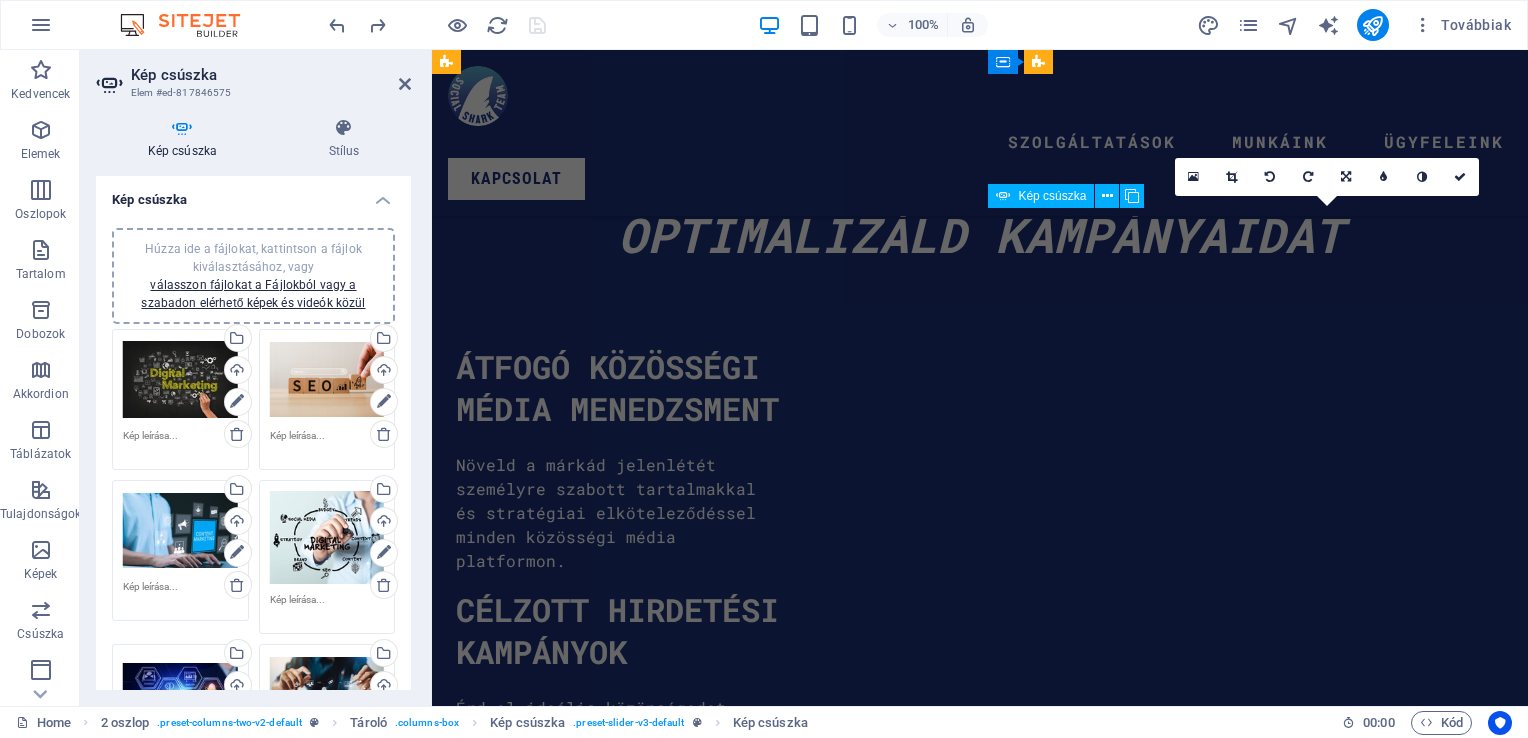 scroll, scrollTop: 6299, scrollLeft: 0, axis: vertical 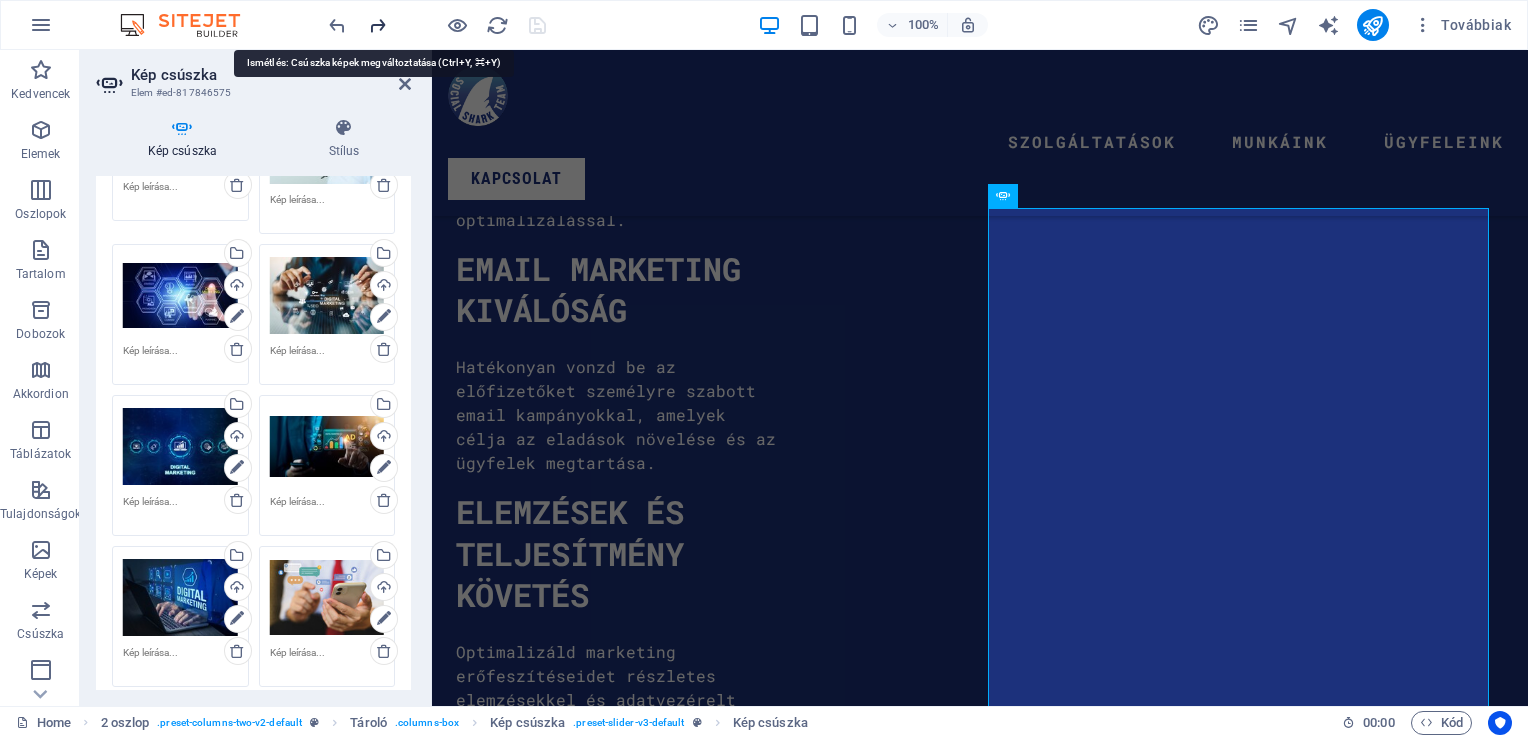 click at bounding box center [377, 25] 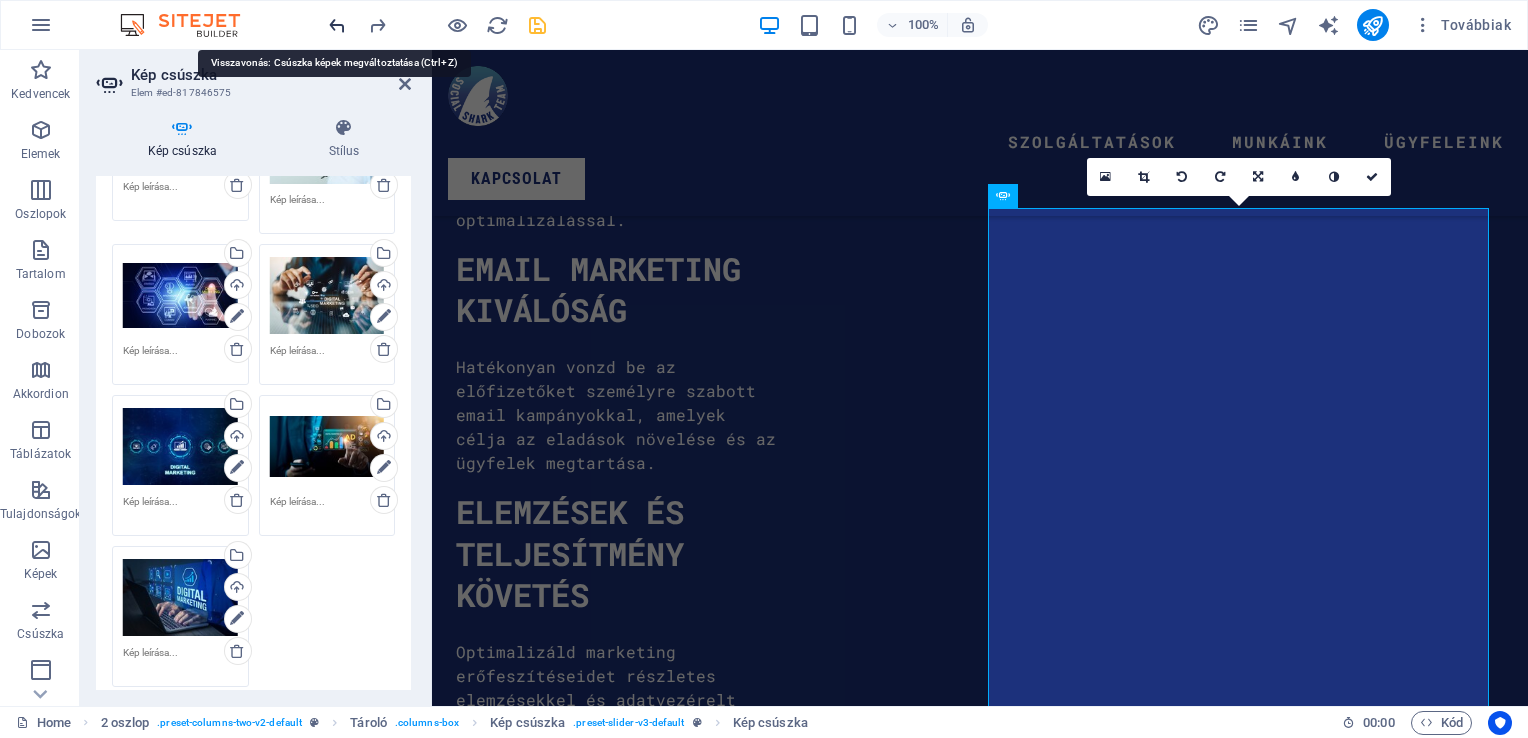 click at bounding box center [337, 25] 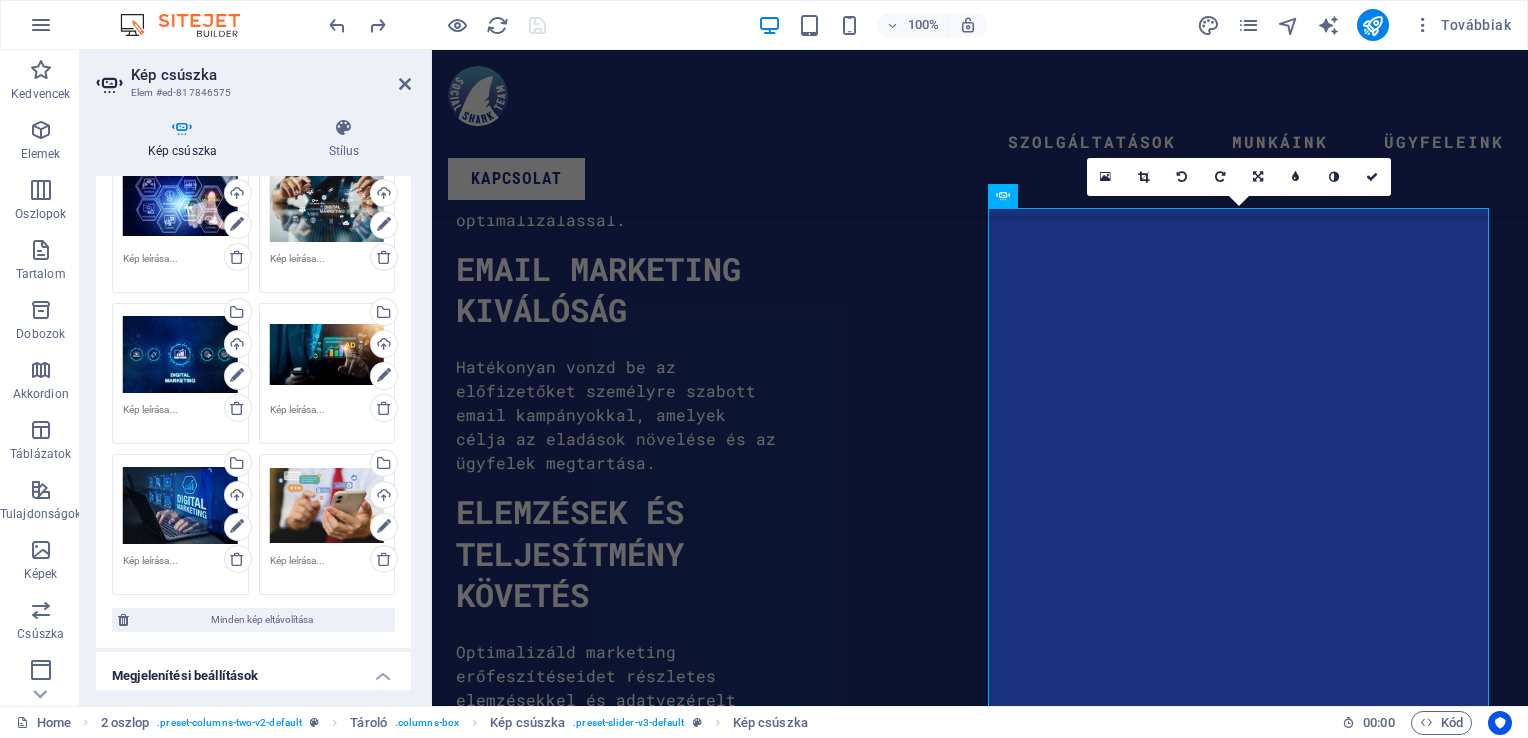 scroll, scrollTop: 500, scrollLeft: 0, axis: vertical 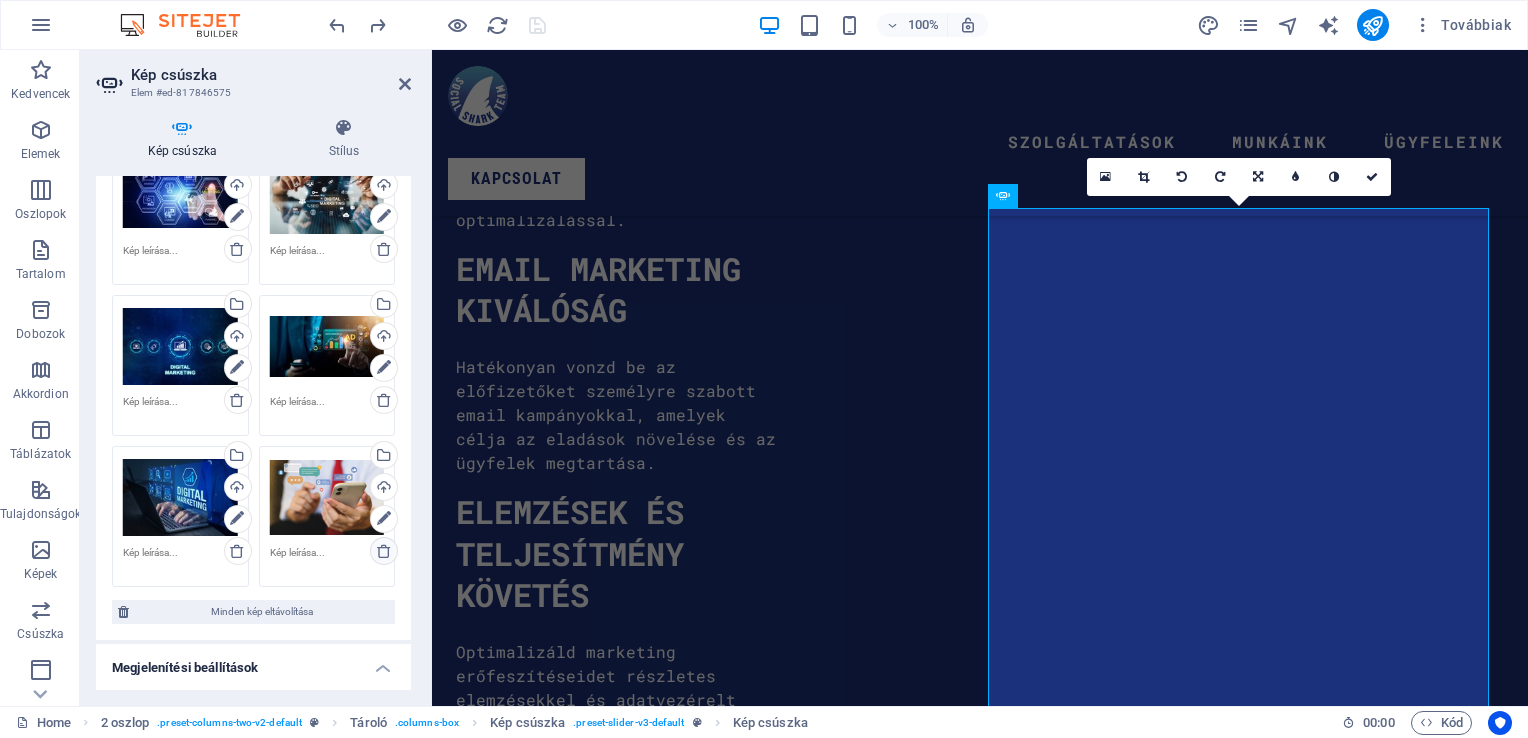 click at bounding box center (384, 551) 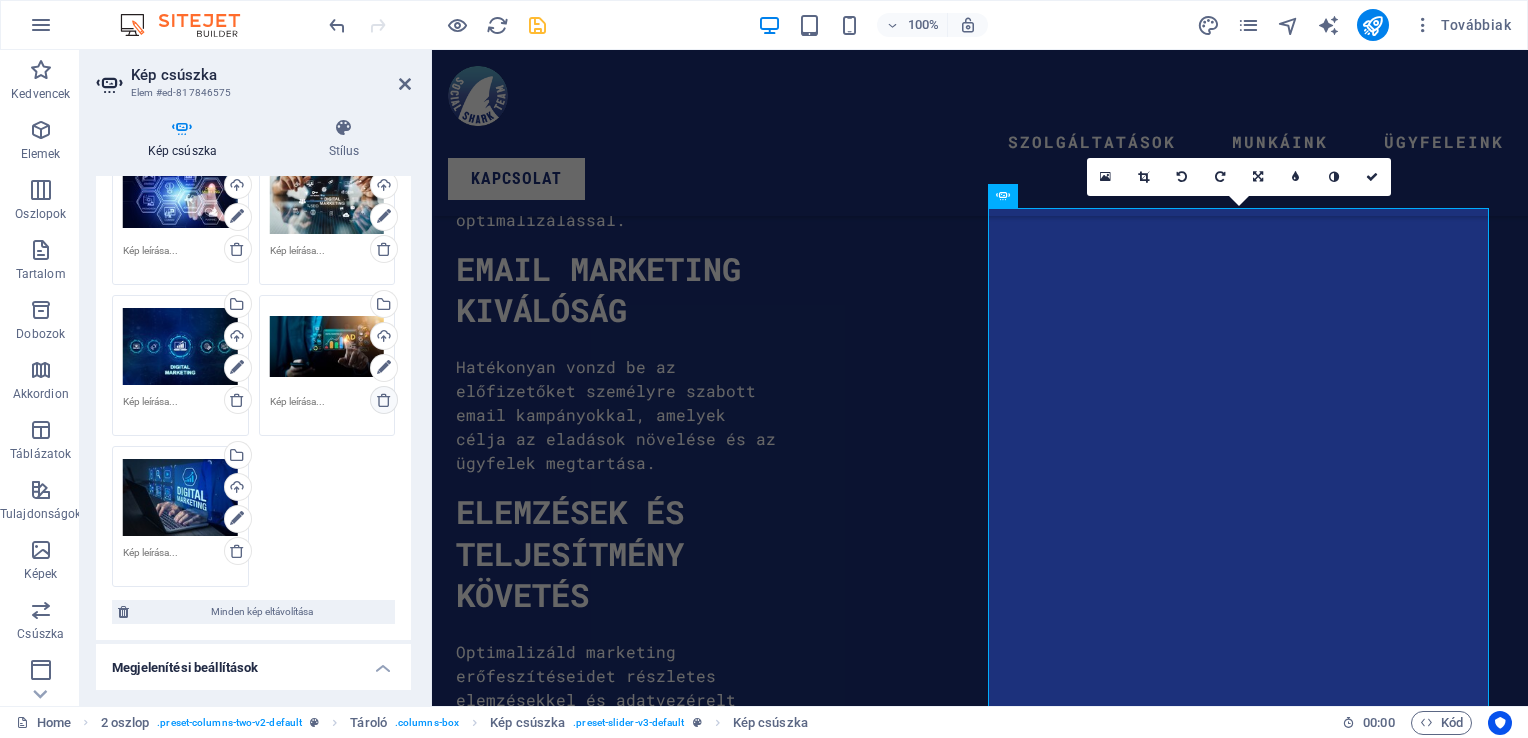 click at bounding box center [384, 400] 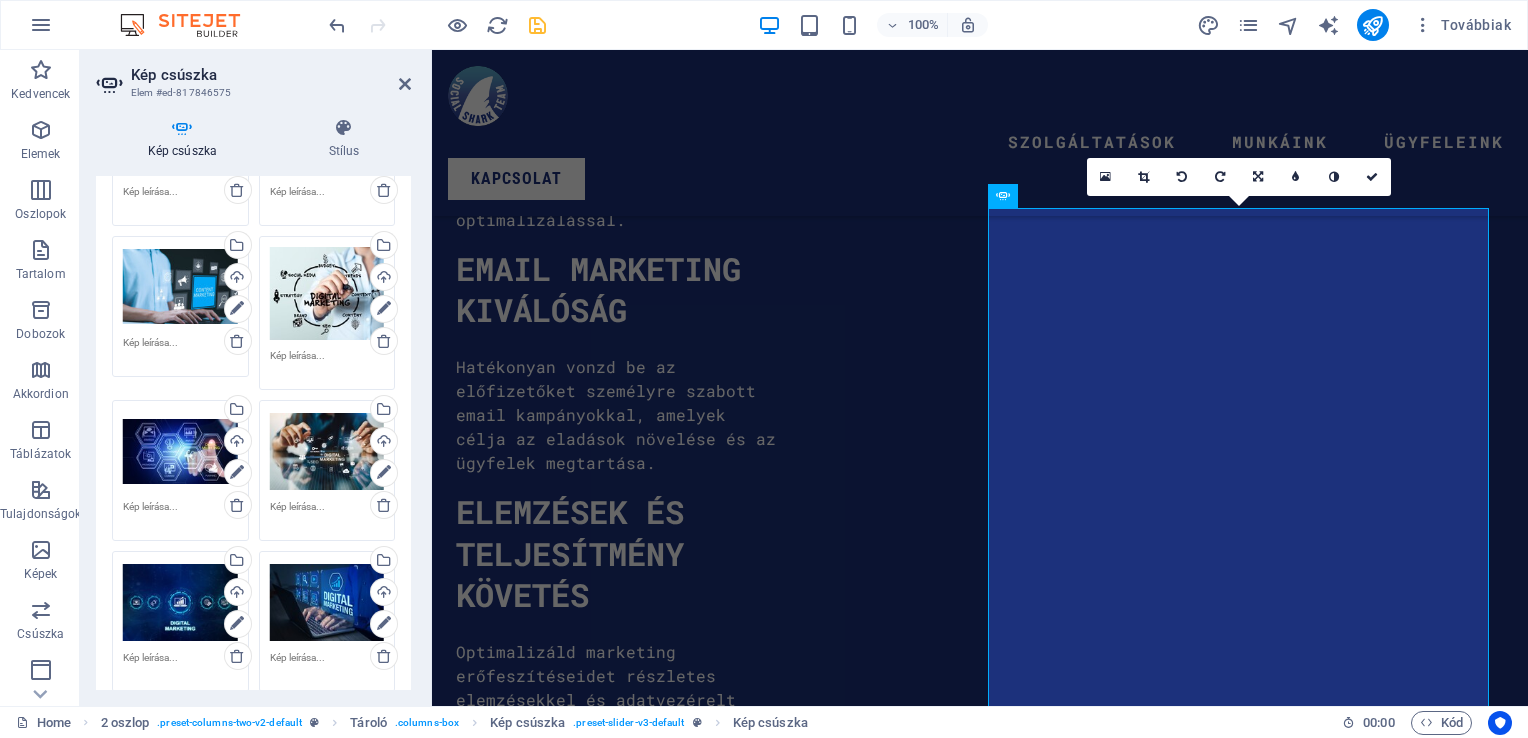 scroll, scrollTop: 200, scrollLeft: 0, axis: vertical 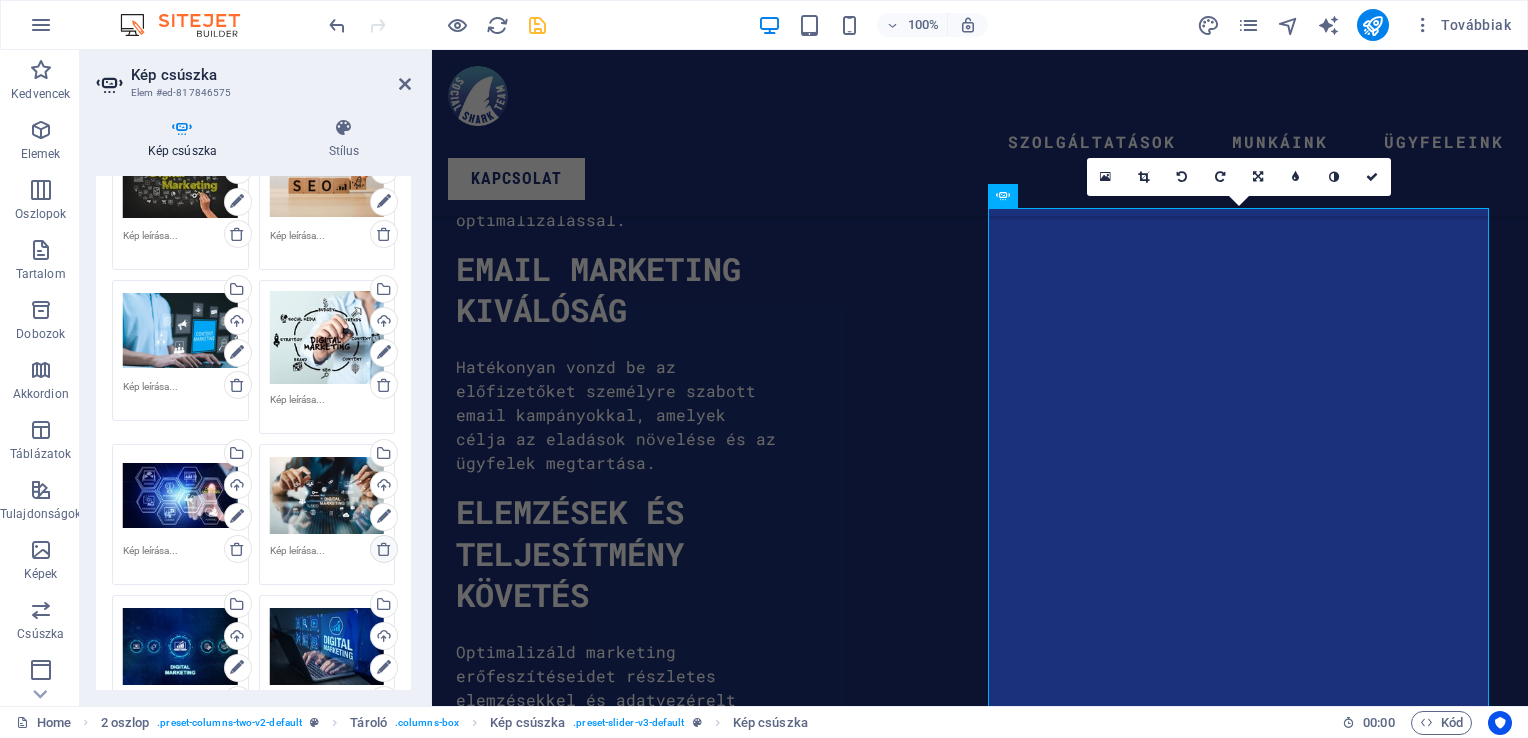 click at bounding box center [384, 549] 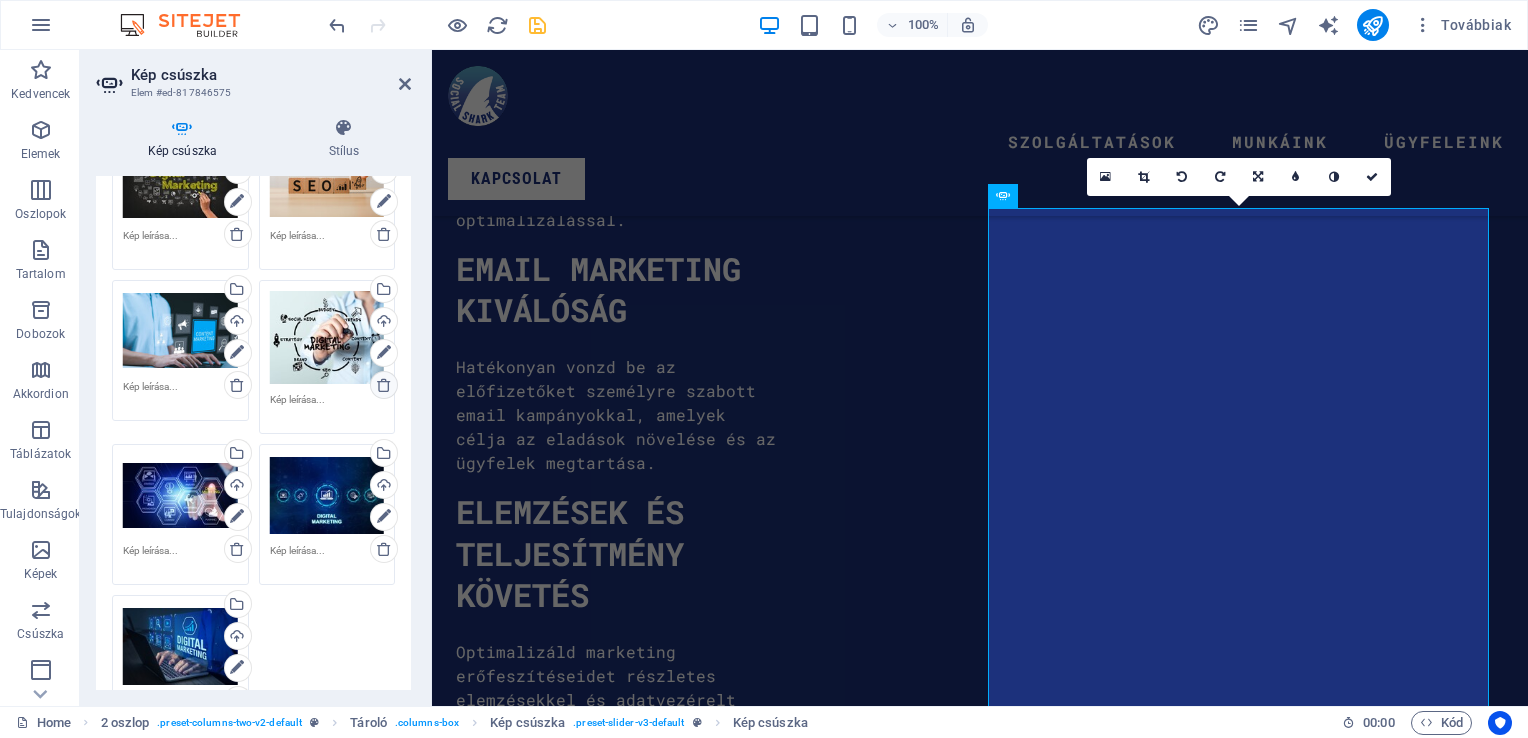 click at bounding box center (384, 385) 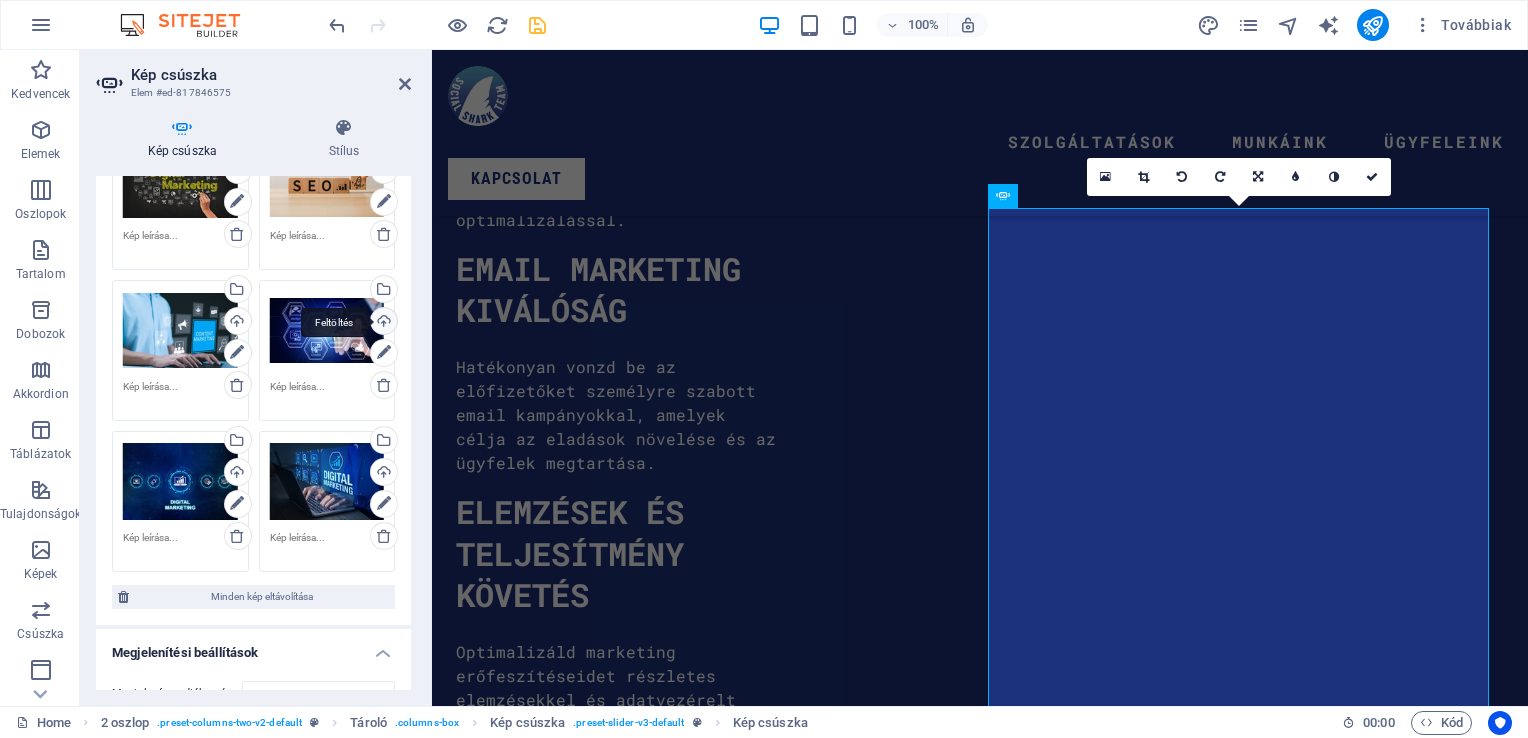 scroll, scrollTop: 0, scrollLeft: 0, axis: both 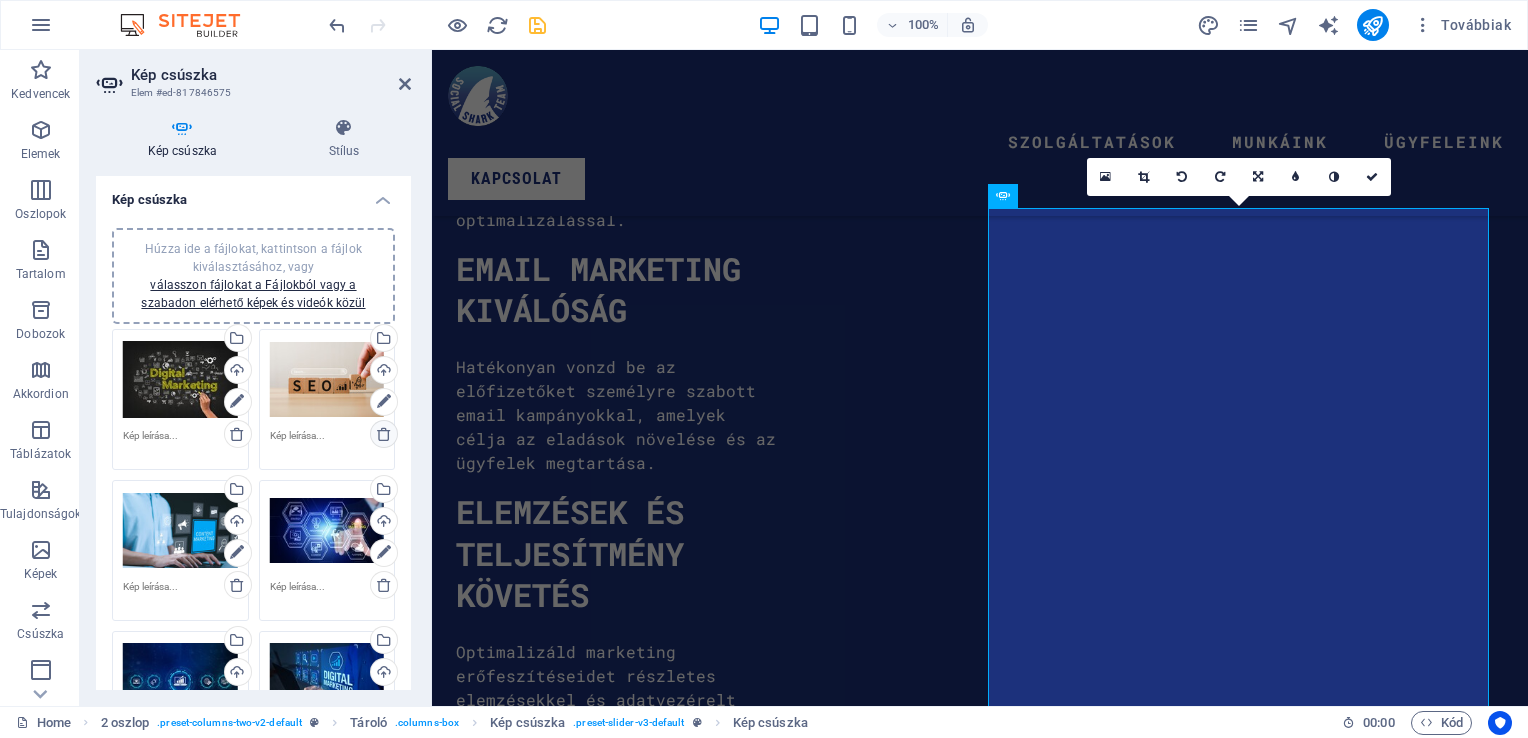 click at bounding box center [384, 434] 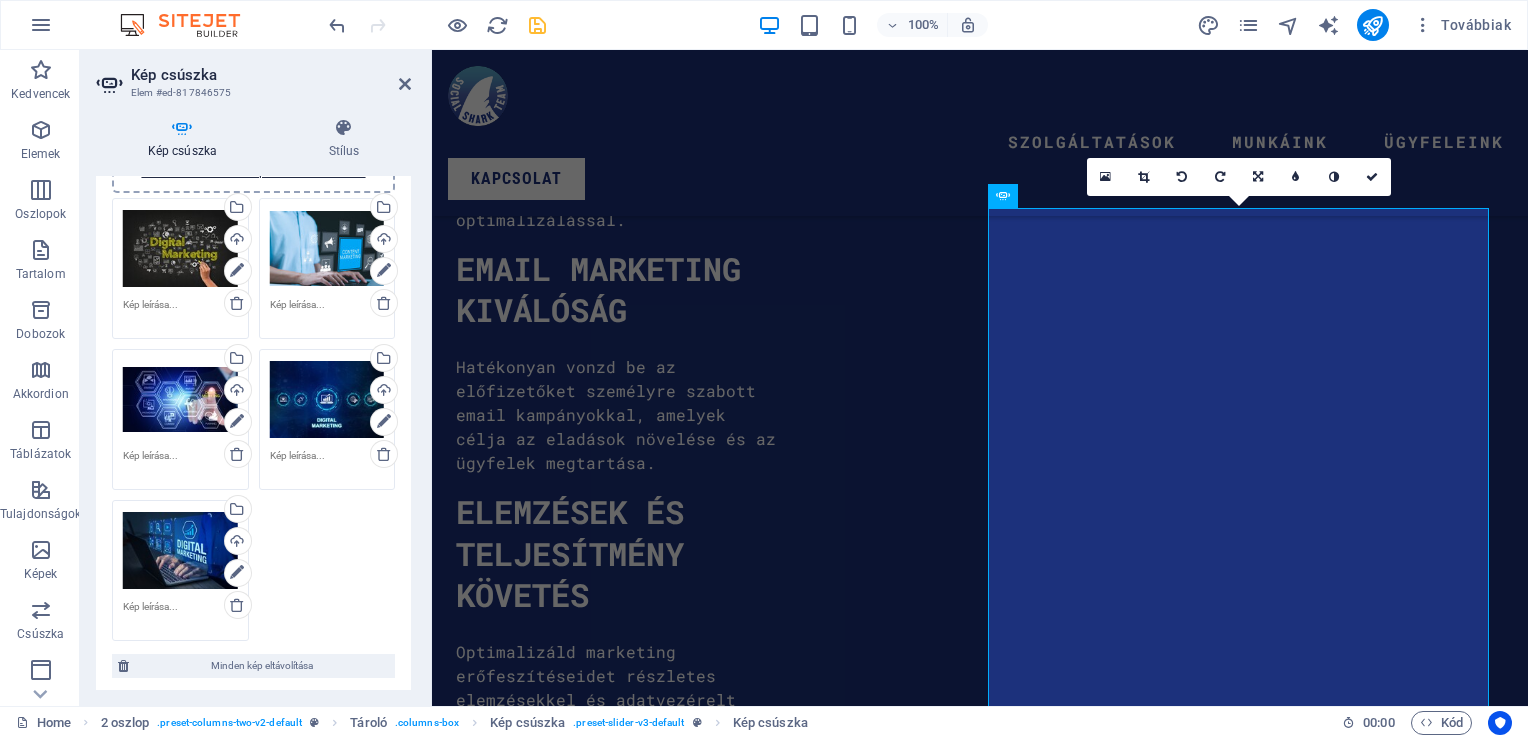 scroll, scrollTop: 100, scrollLeft: 0, axis: vertical 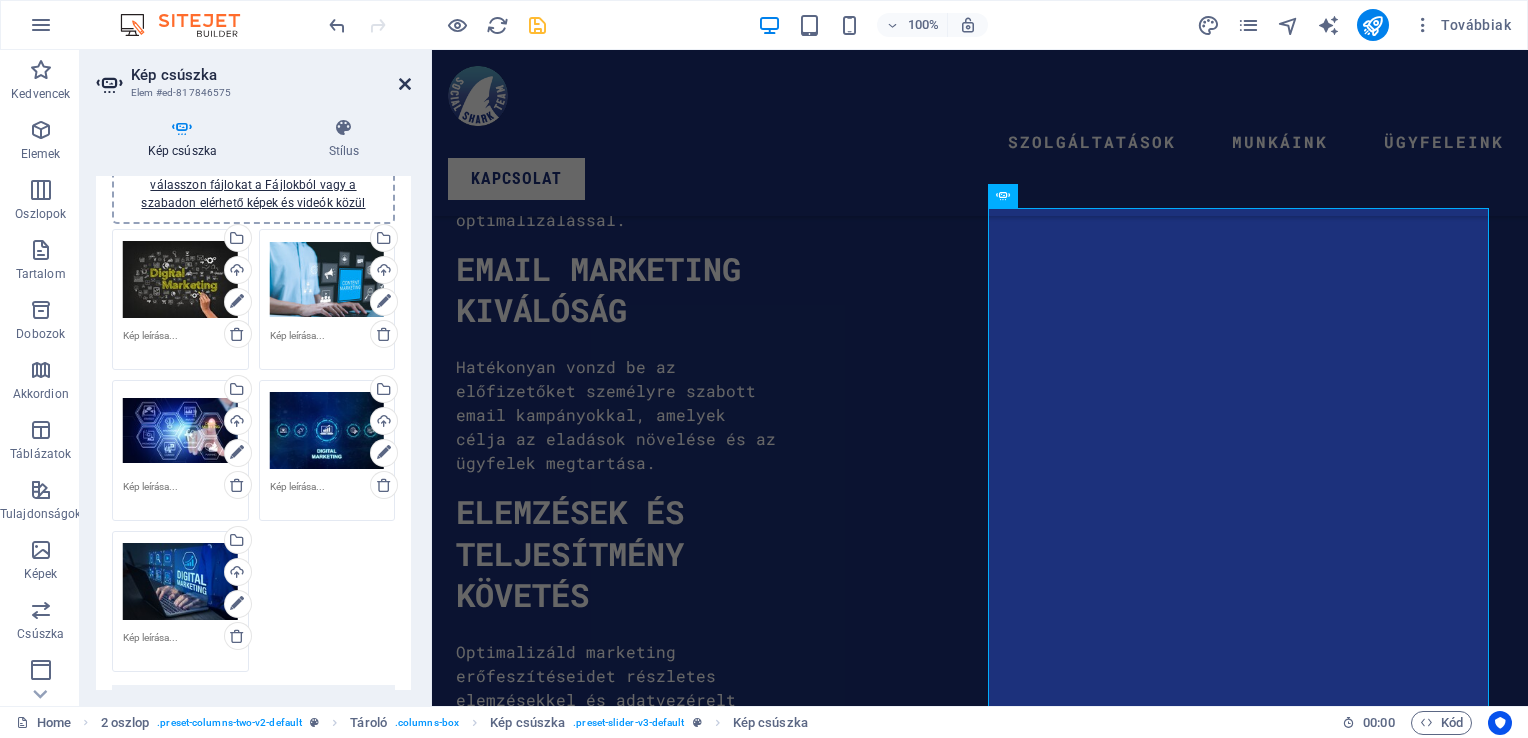 click at bounding box center (405, 84) 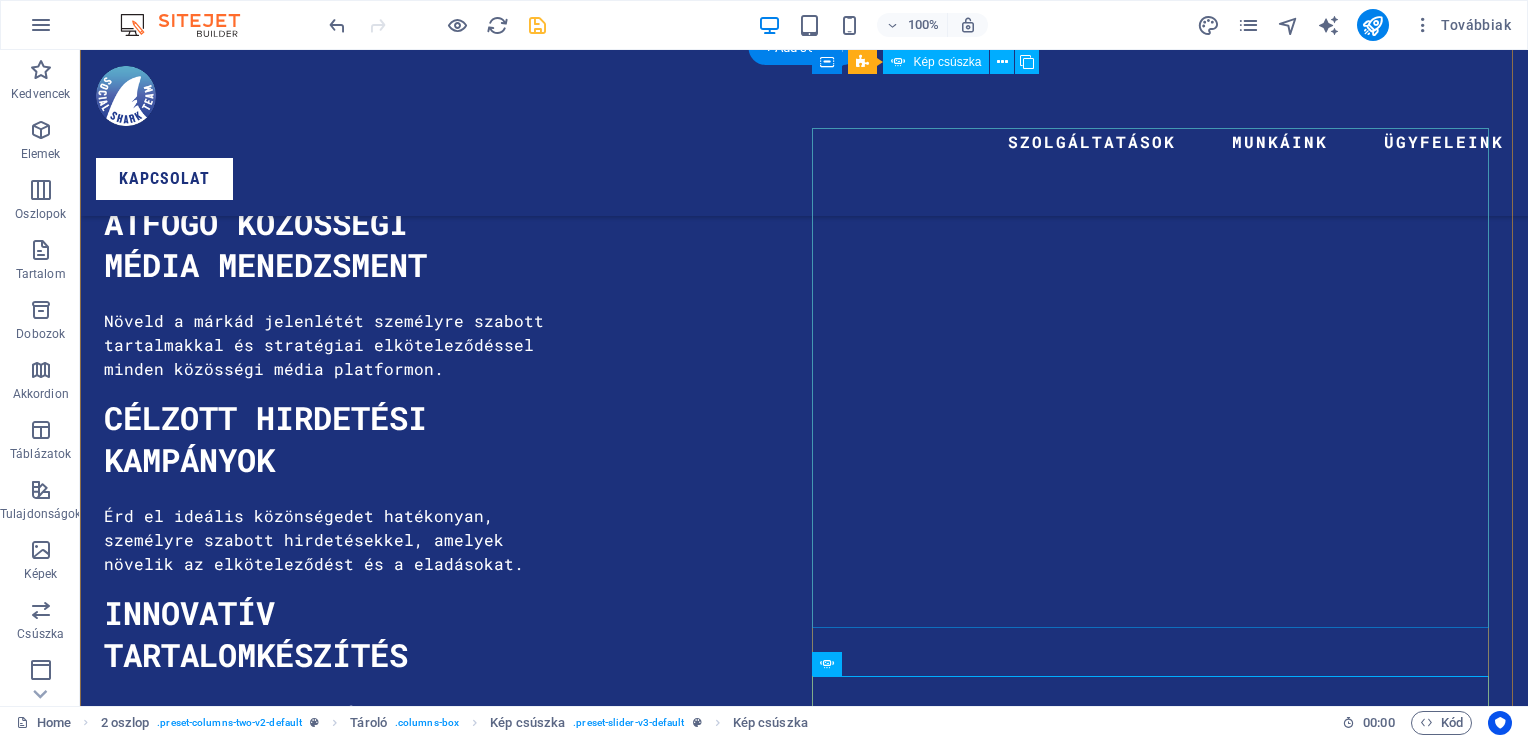 scroll, scrollTop: 4732, scrollLeft: 0, axis: vertical 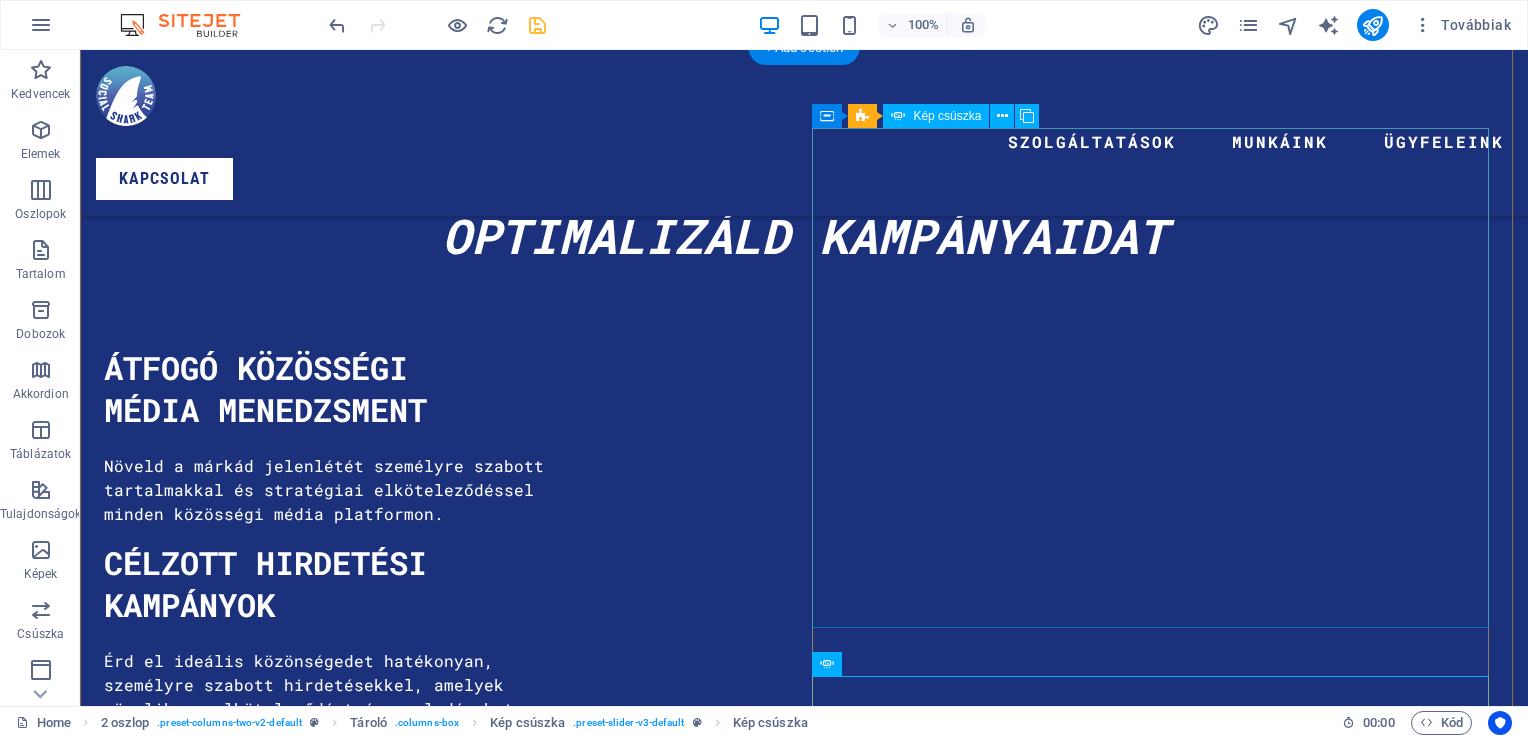 click at bounding box center (-738, 17501) 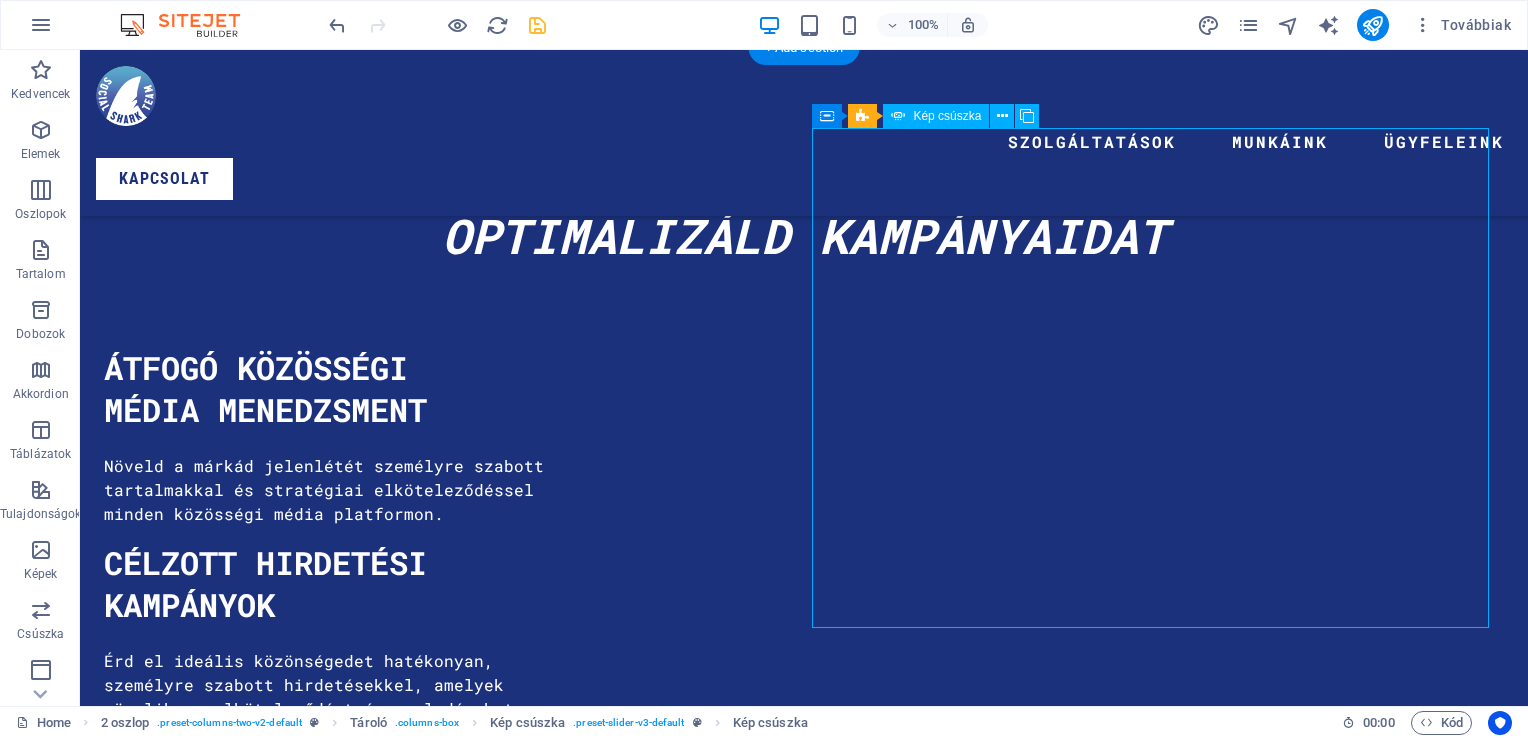 click at bounding box center [-738, 17501] 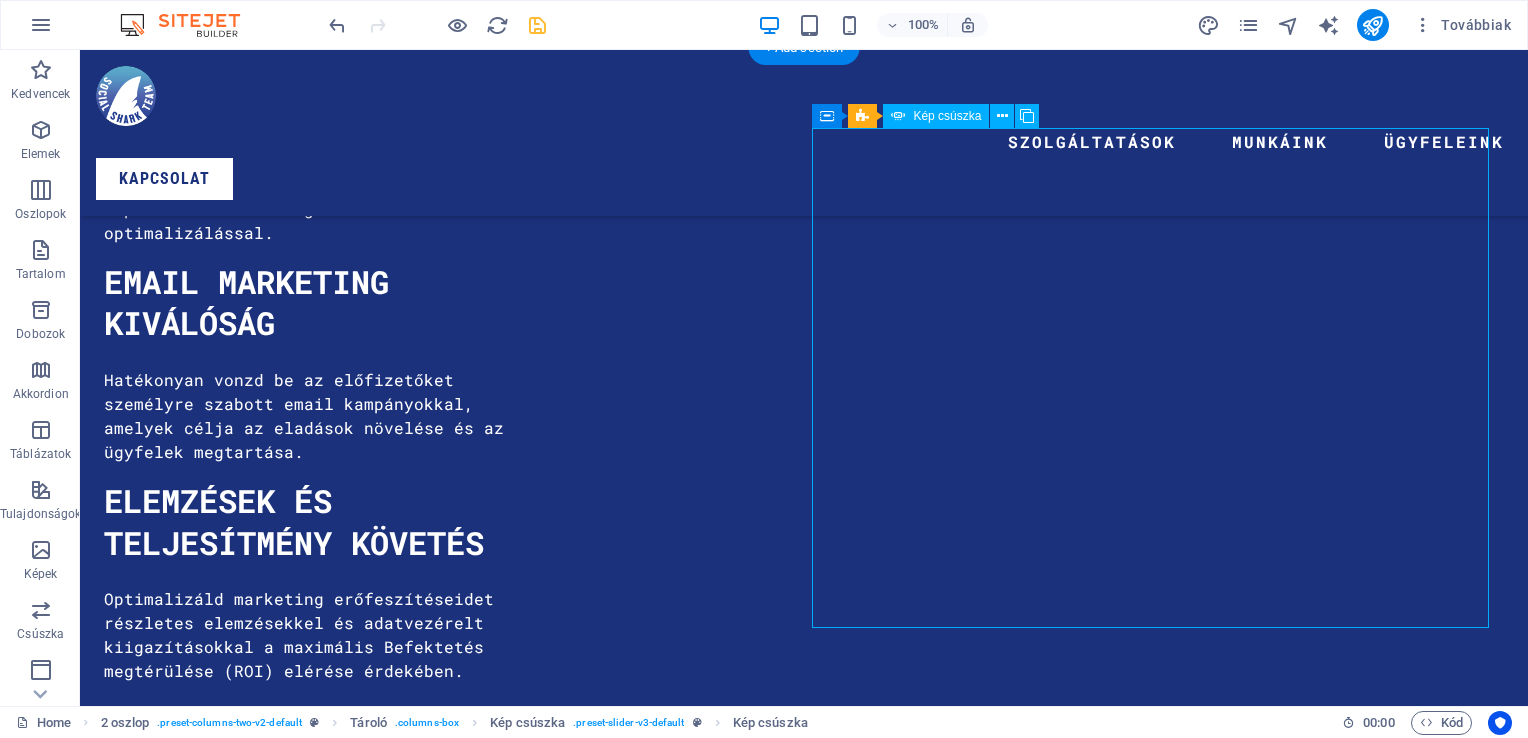 select on "px" 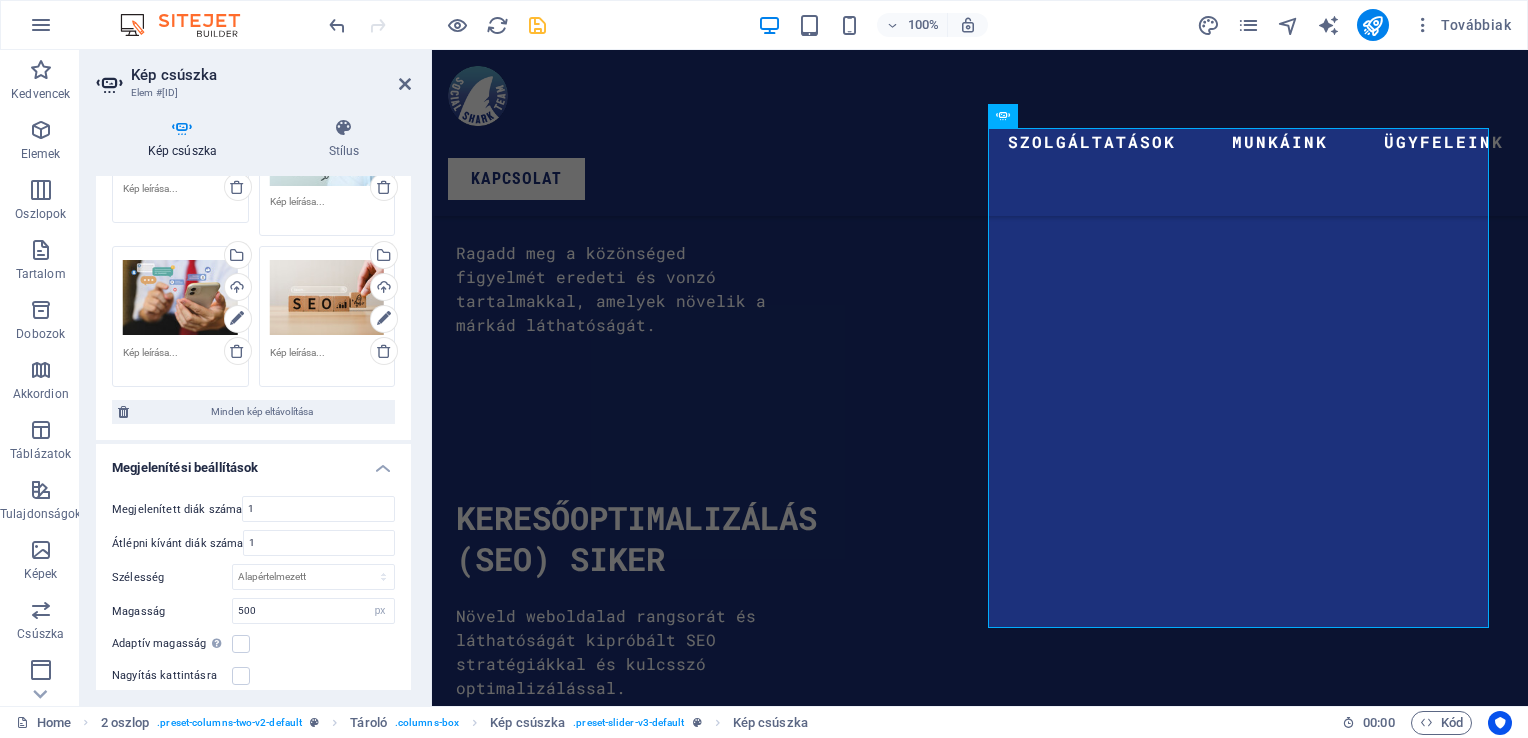 scroll, scrollTop: 500, scrollLeft: 0, axis: vertical 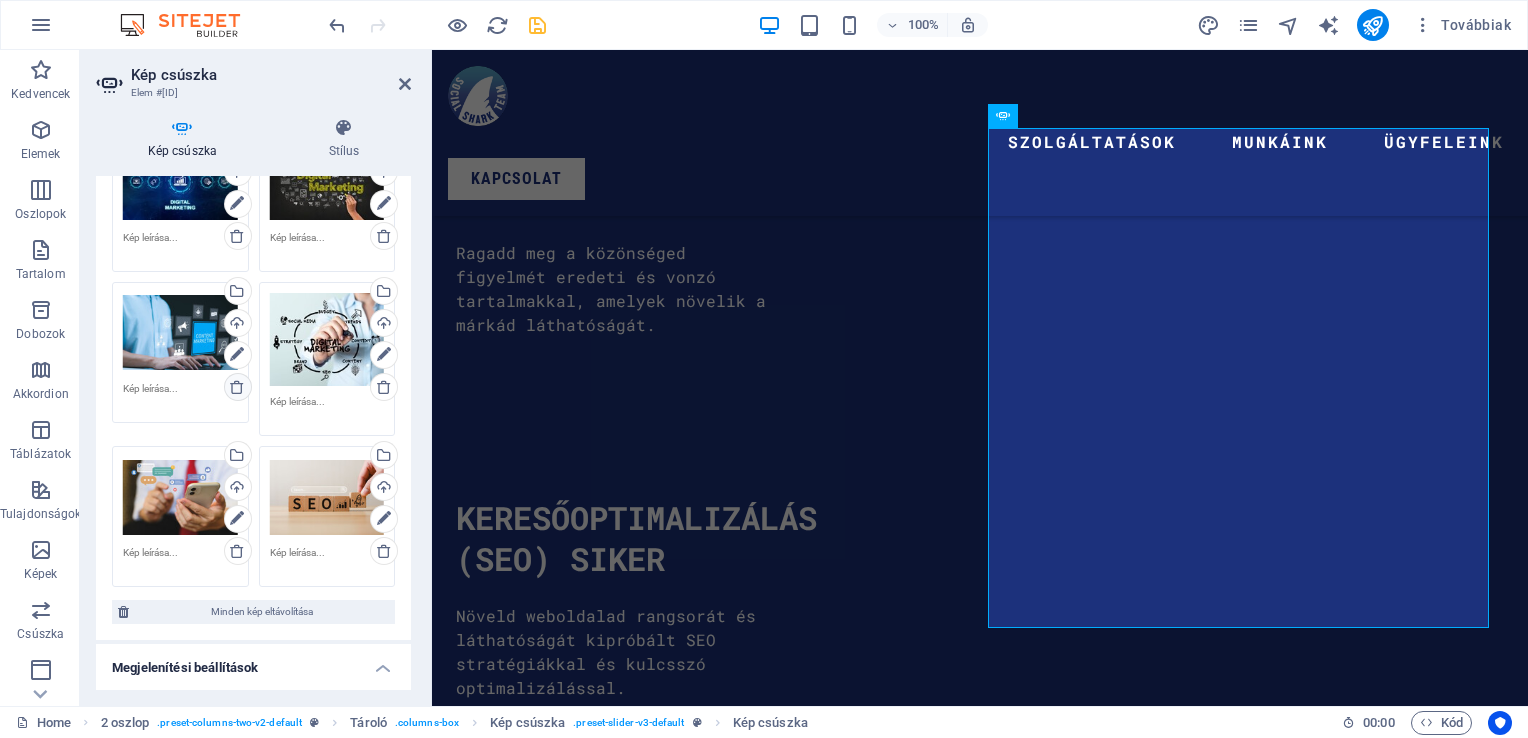 click at bounding box center (237, 387) 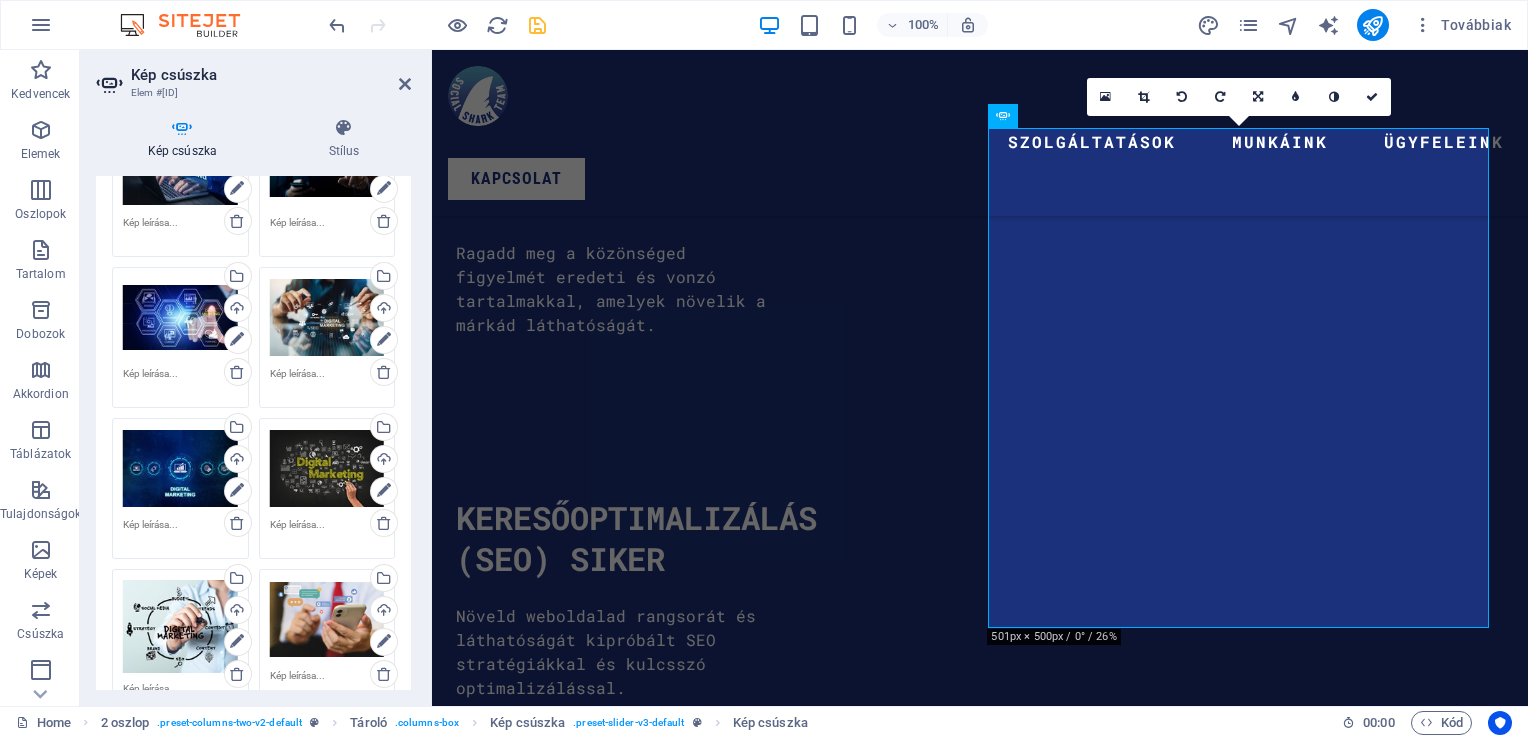 scroll, scrollTop: 200, scrollLeft: 0, axis: vertical 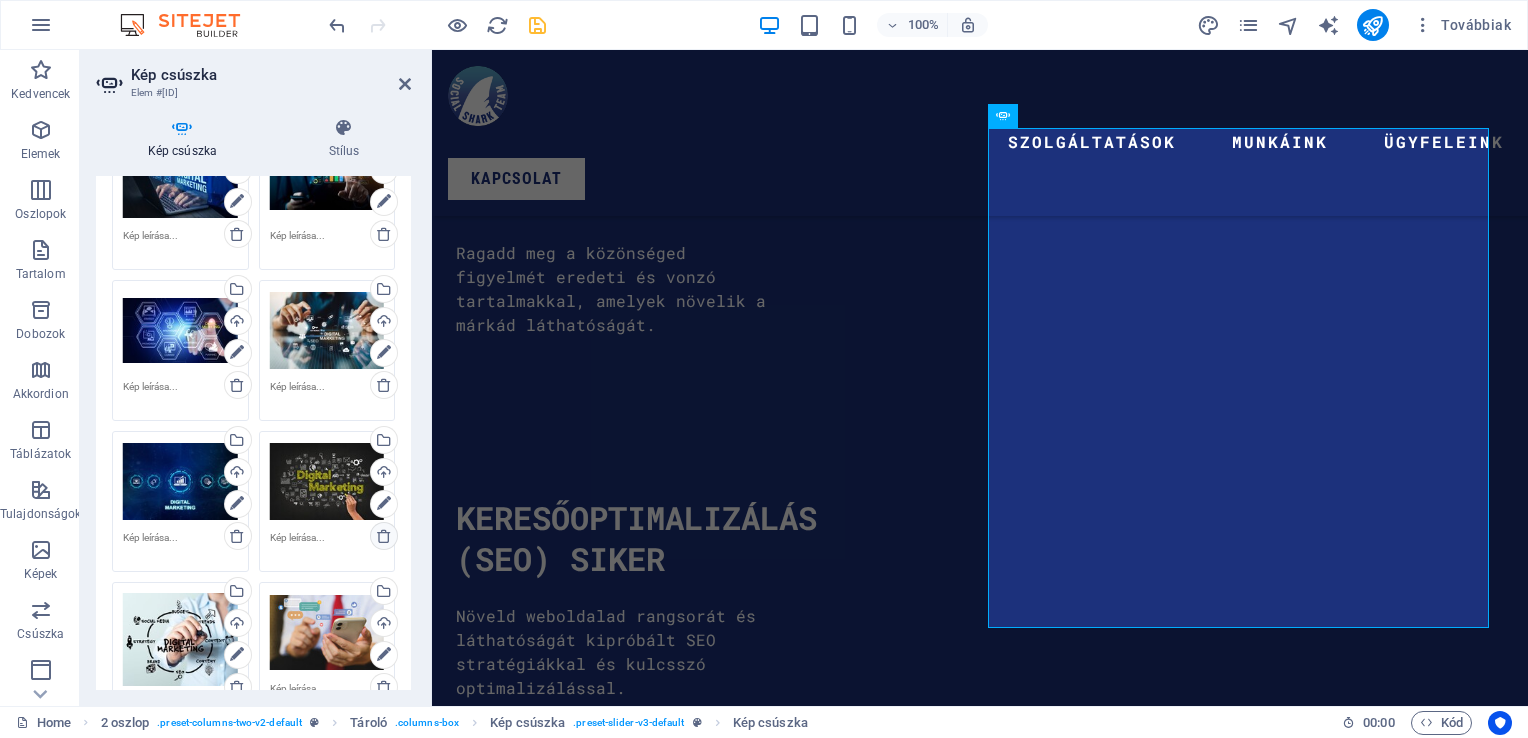 click at bounding box center [384, 536] 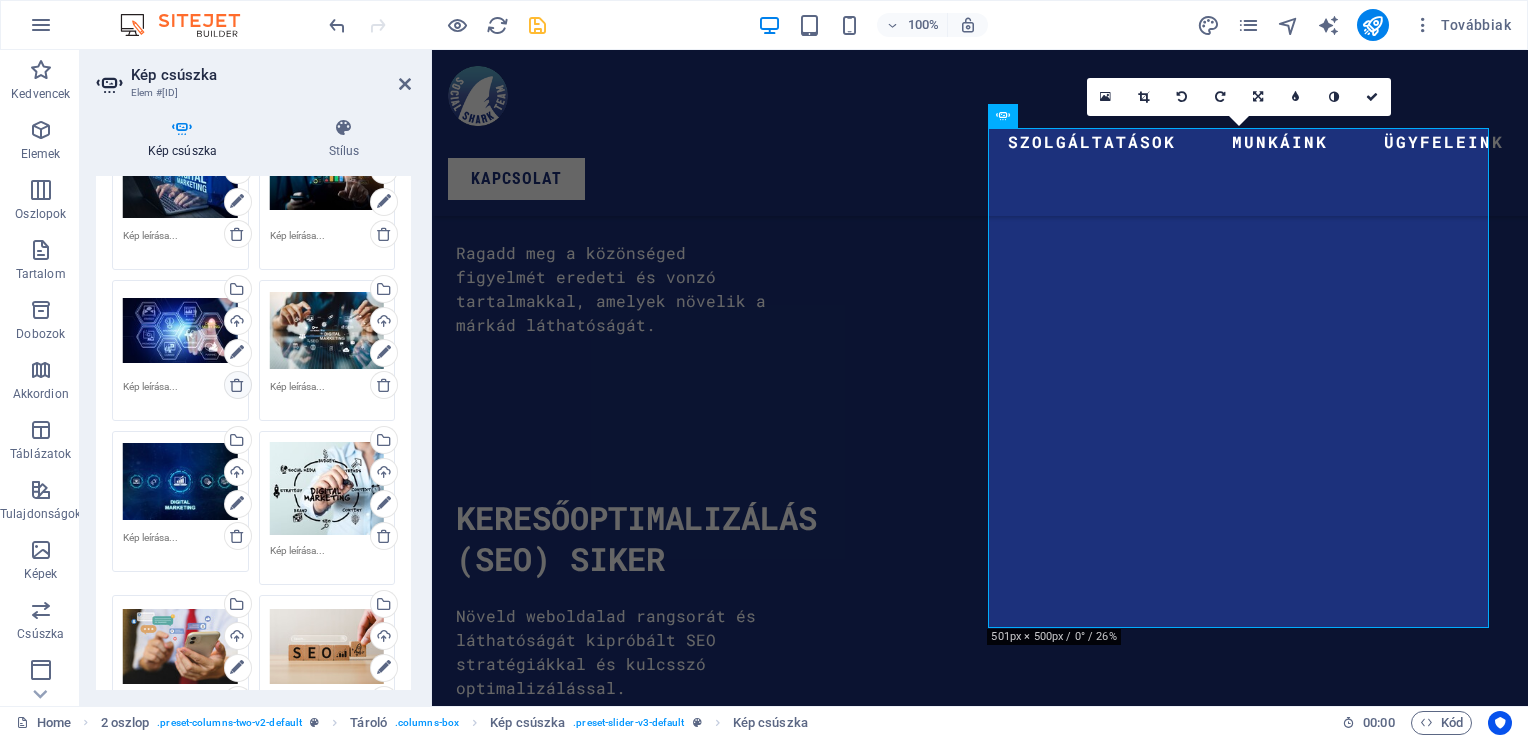 click at bounding box center [237, 385] 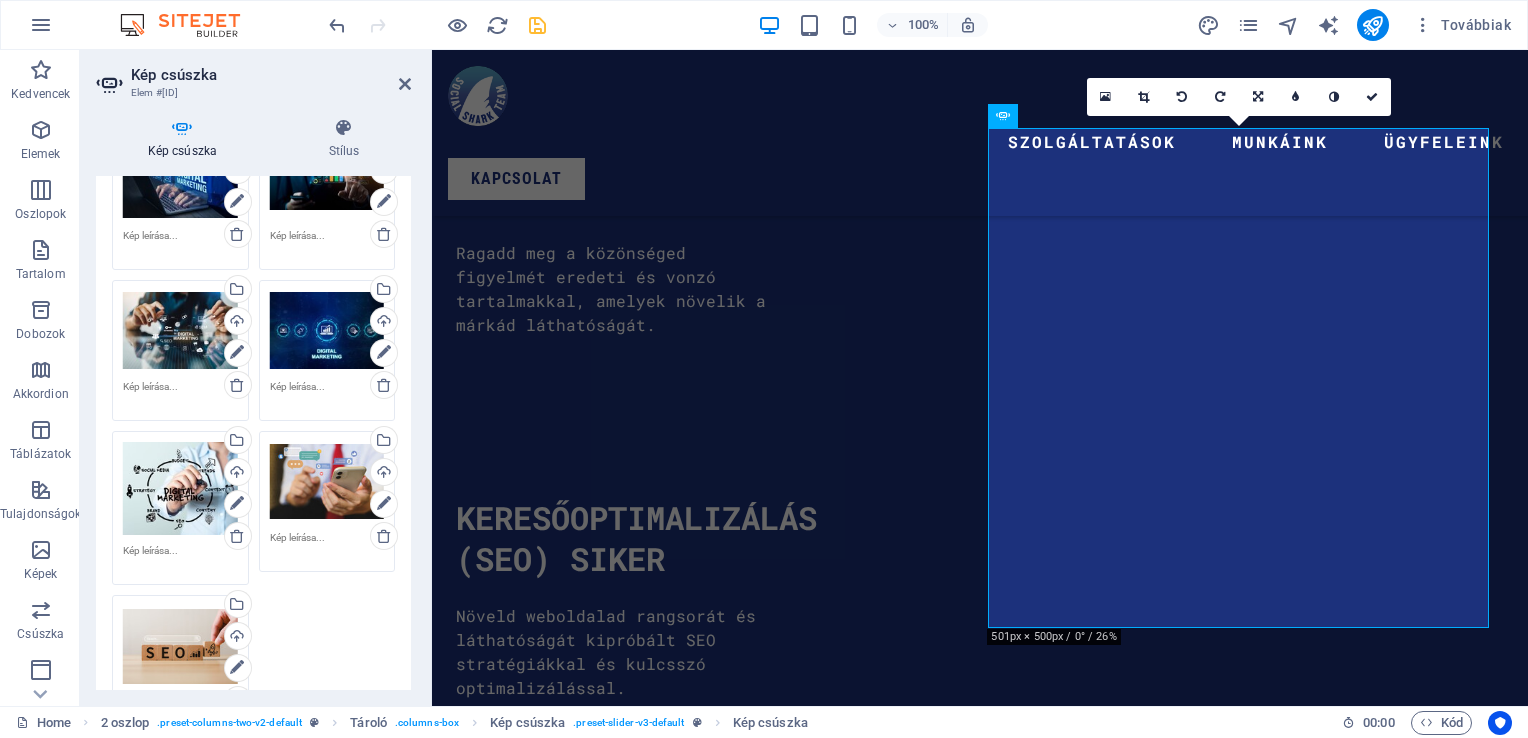 scroll, scrollTop: 0, scrollLeft: 0, axis: both 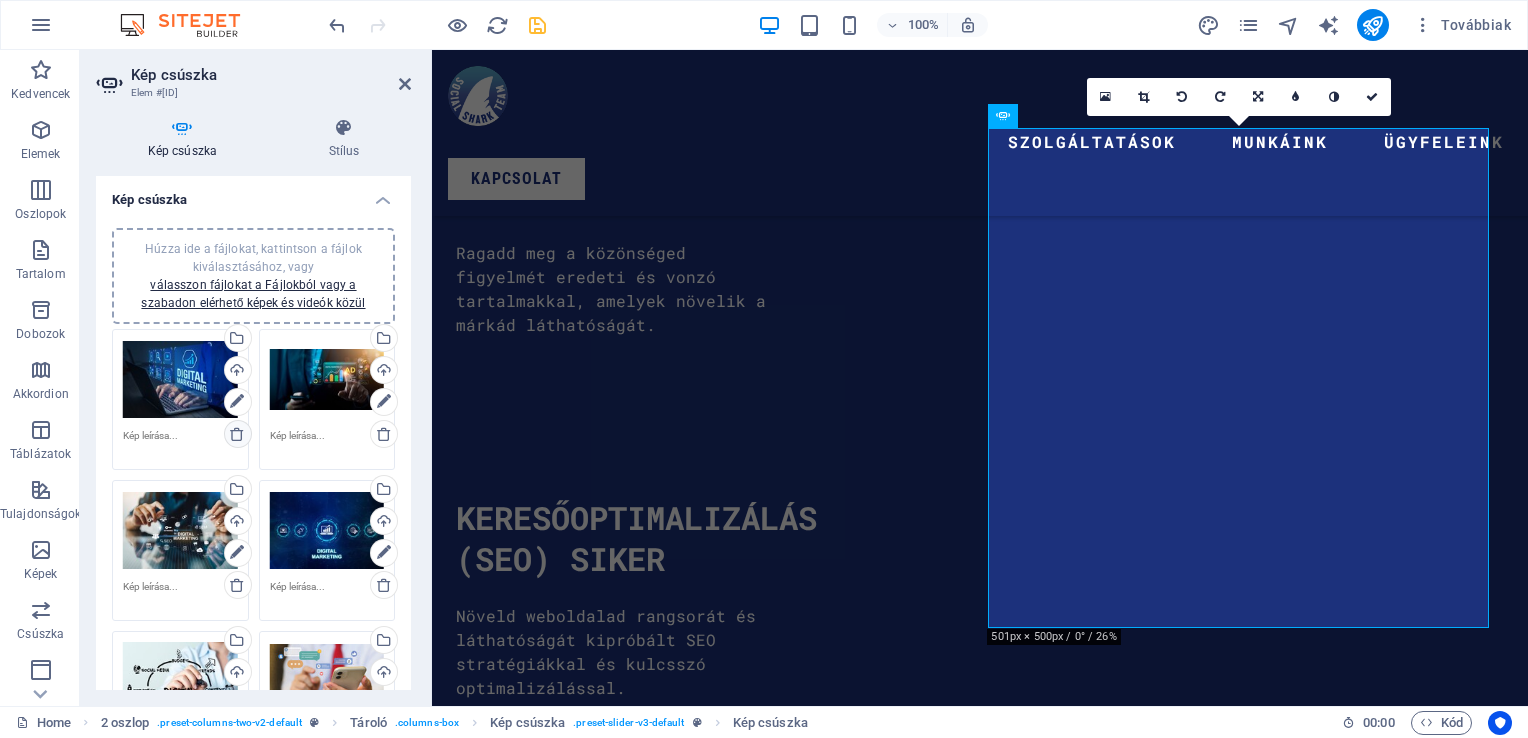 click at bounding box center [237, 434] 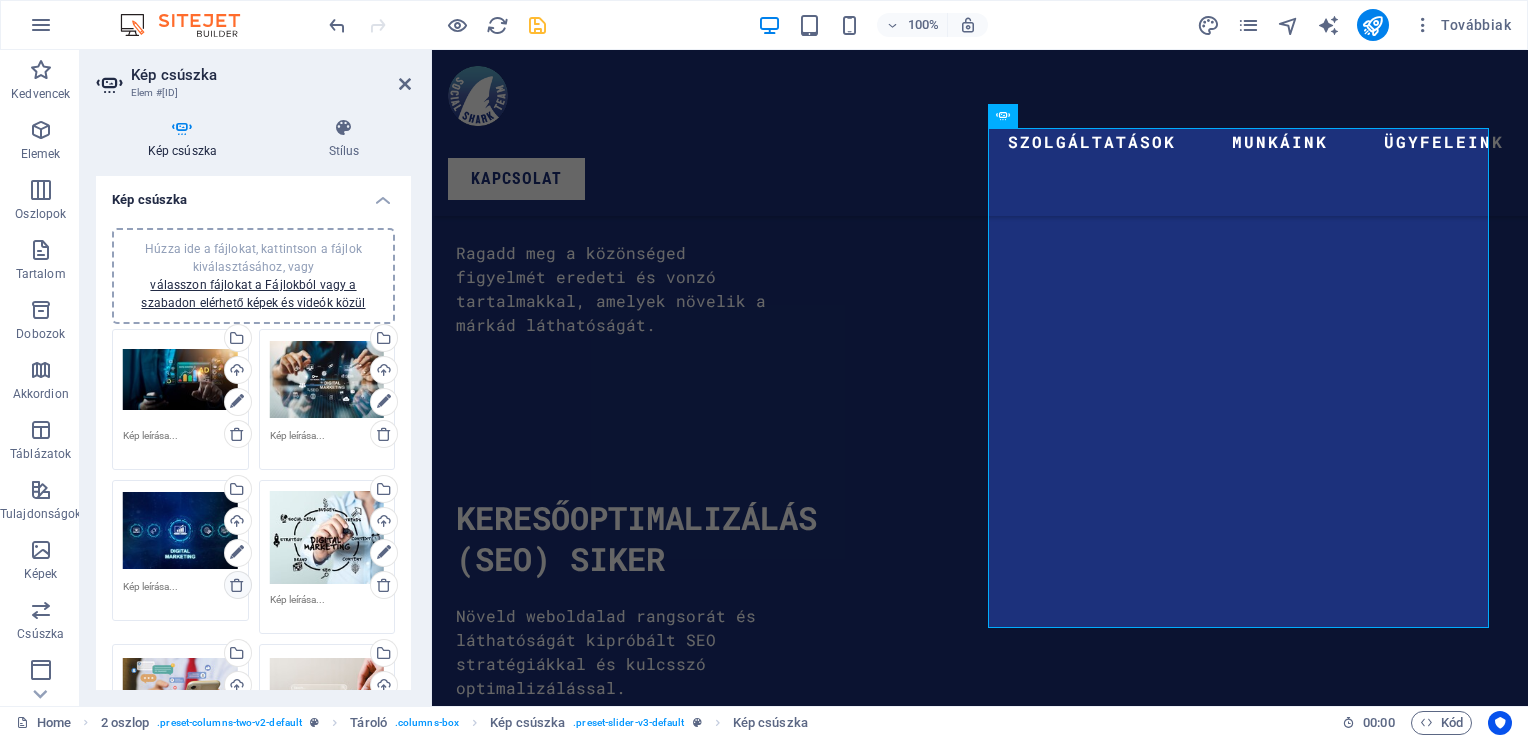 click at bounding box center (237, 585) 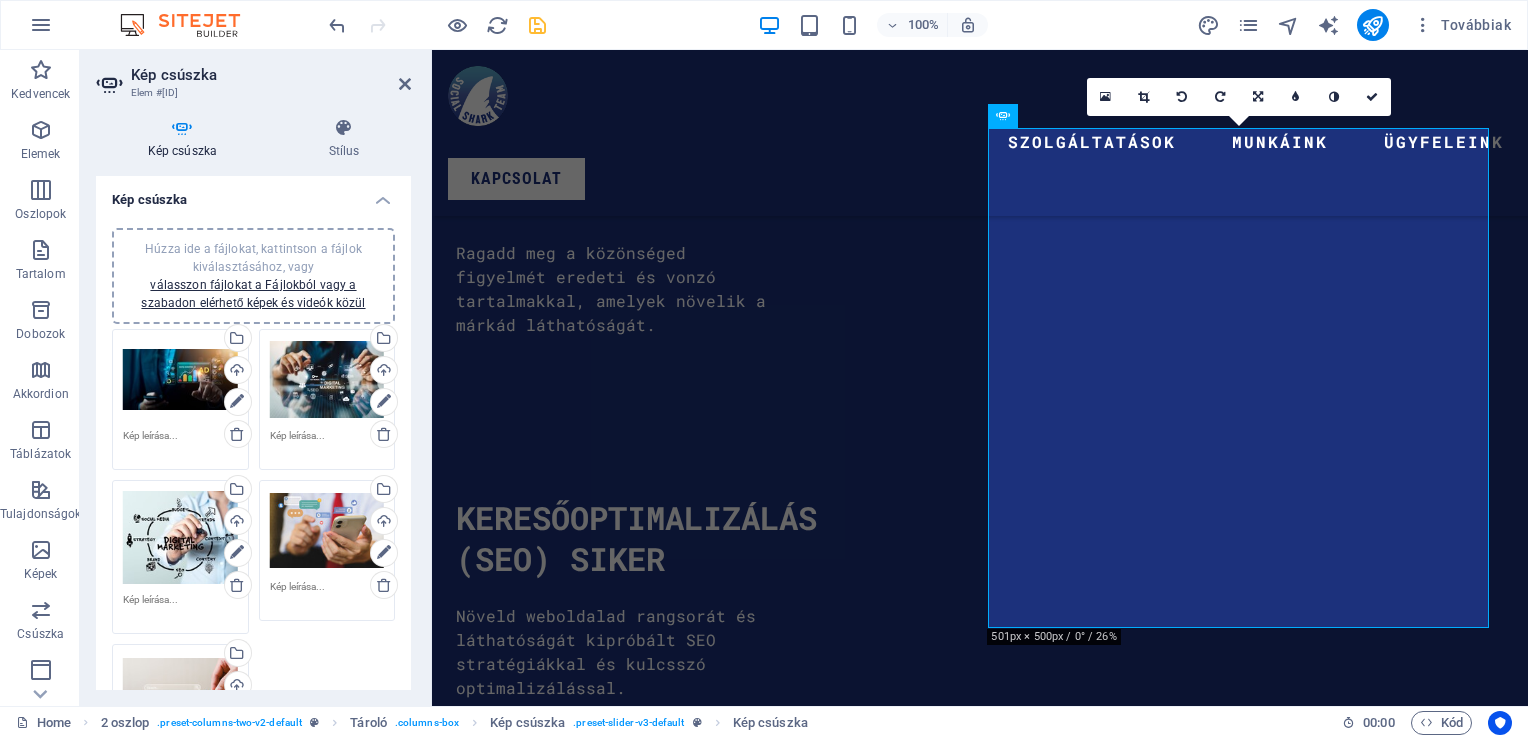 scroll, scrollTop: 100, scrollLeft: 0, axis: vertical 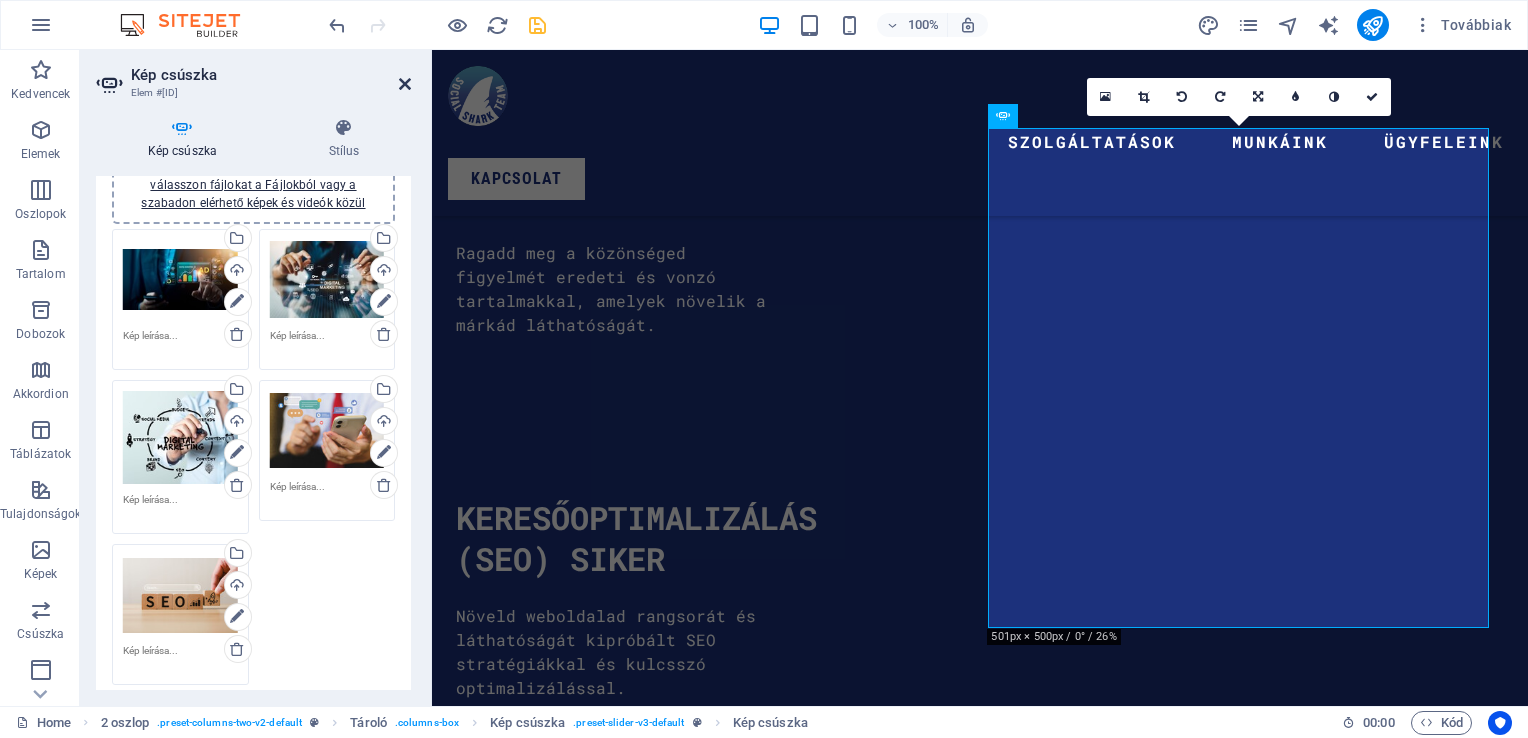 click at bounding box center [405, 84] 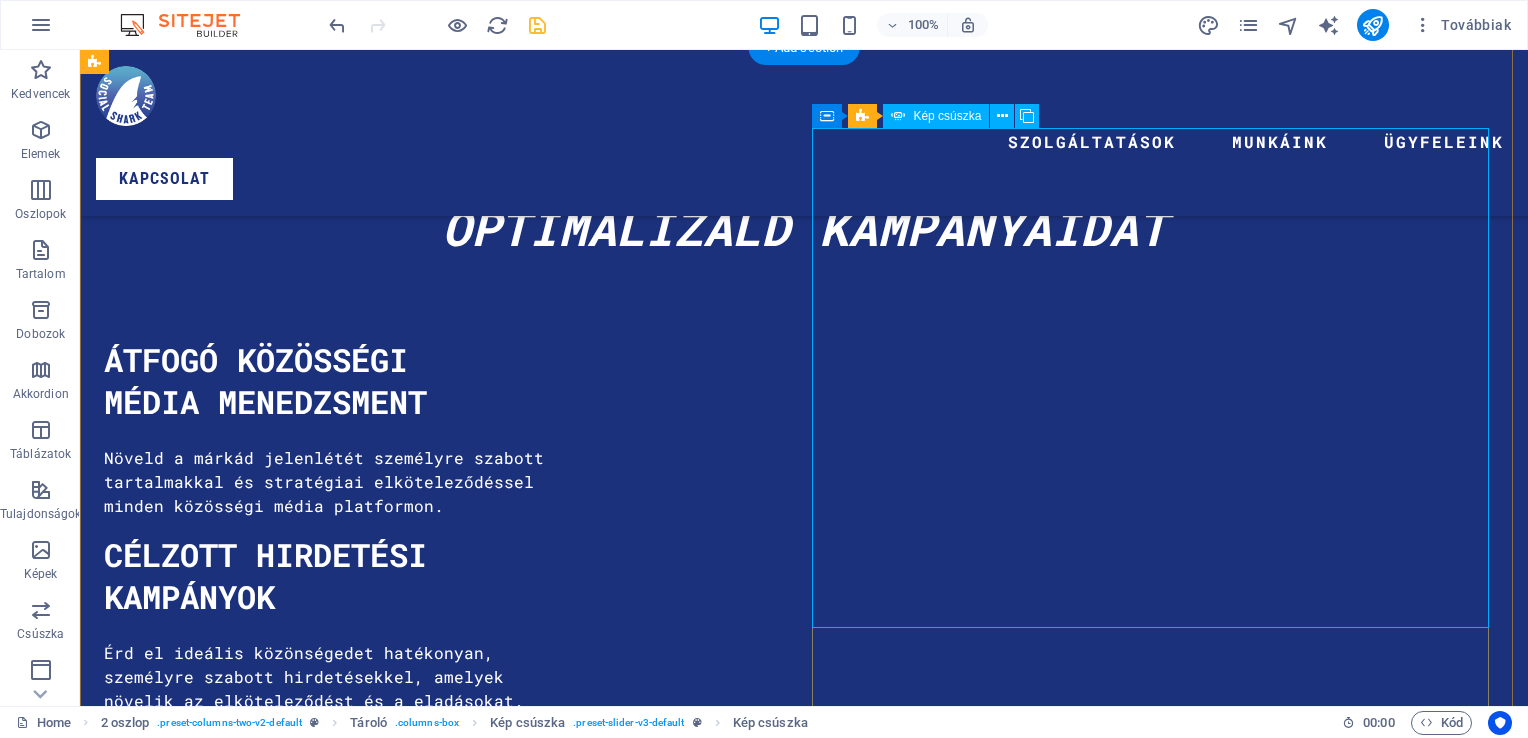 scroll, scrollTop: 4732, scrollLeft: 0, axis: vertical 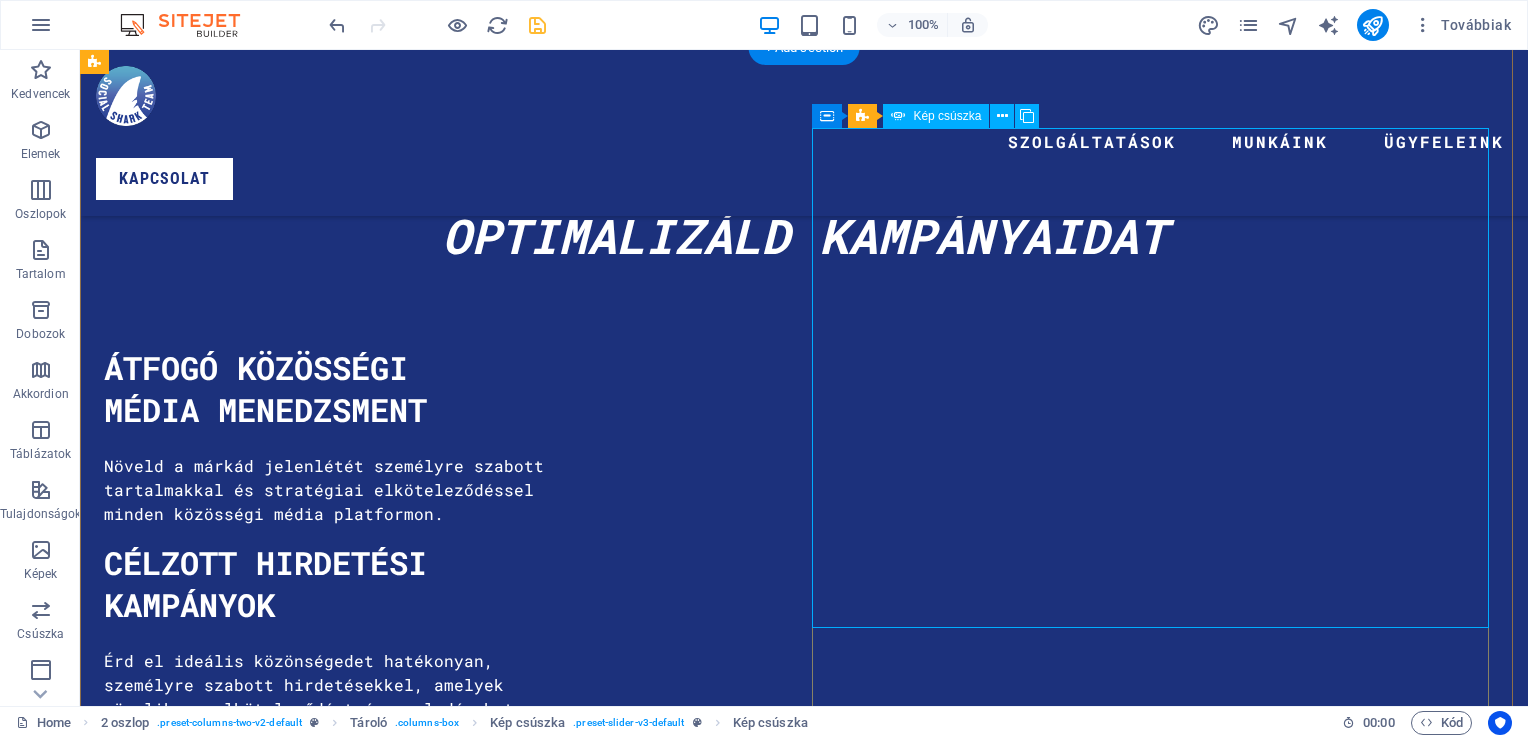 click at bounding box center (446, 20305) 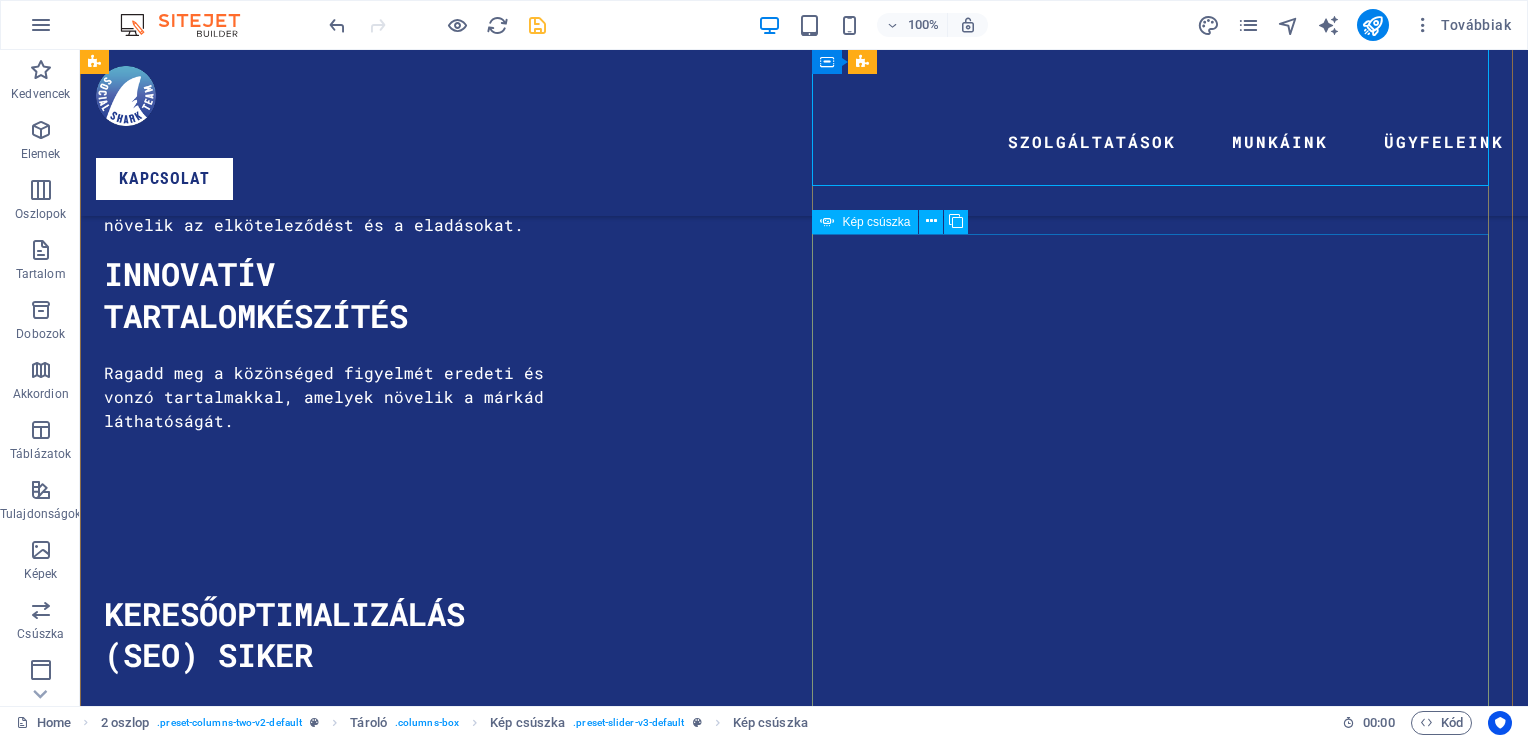 scroll, scrollTop: 5232, scrollLeft: 0, axis: vertical 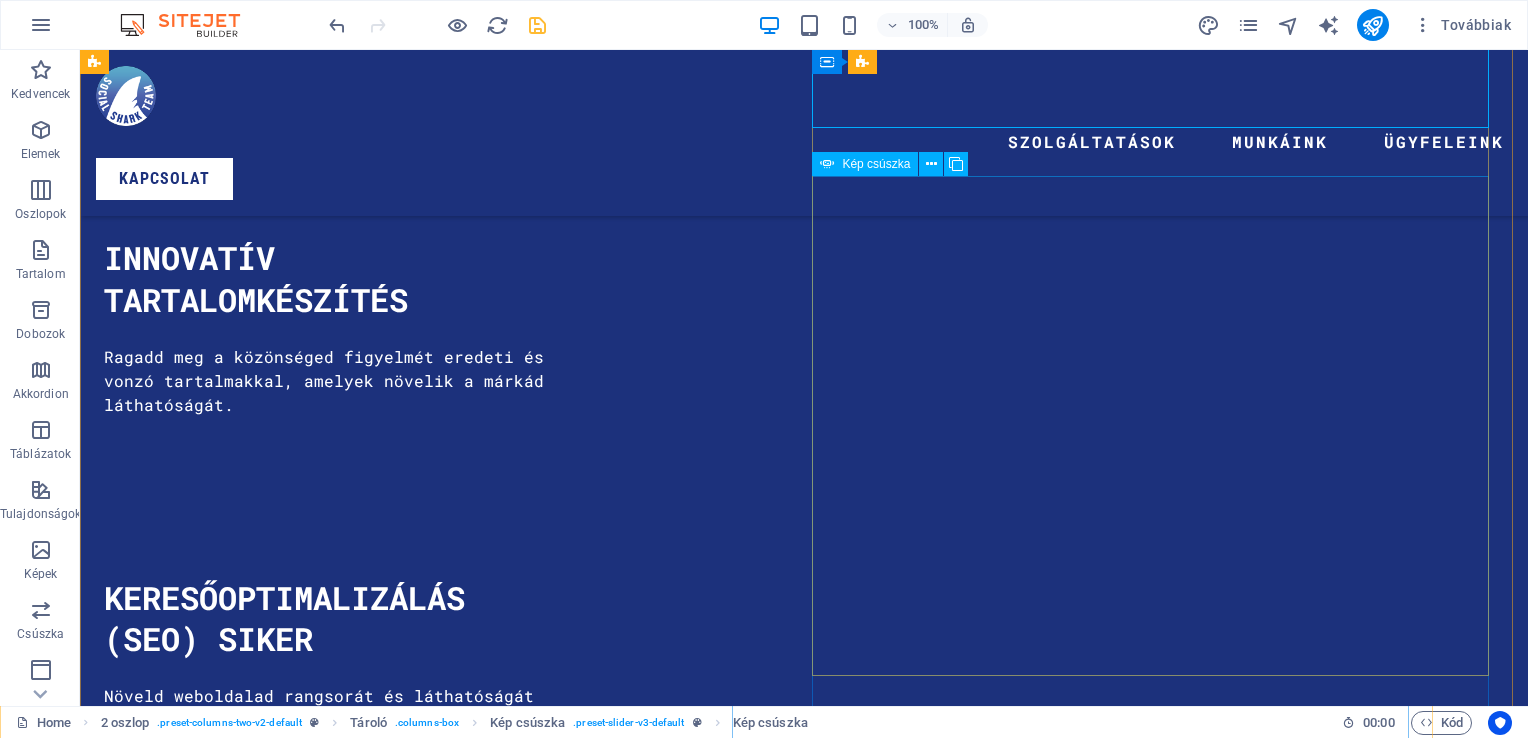 click at bounding box center [446, 20331] 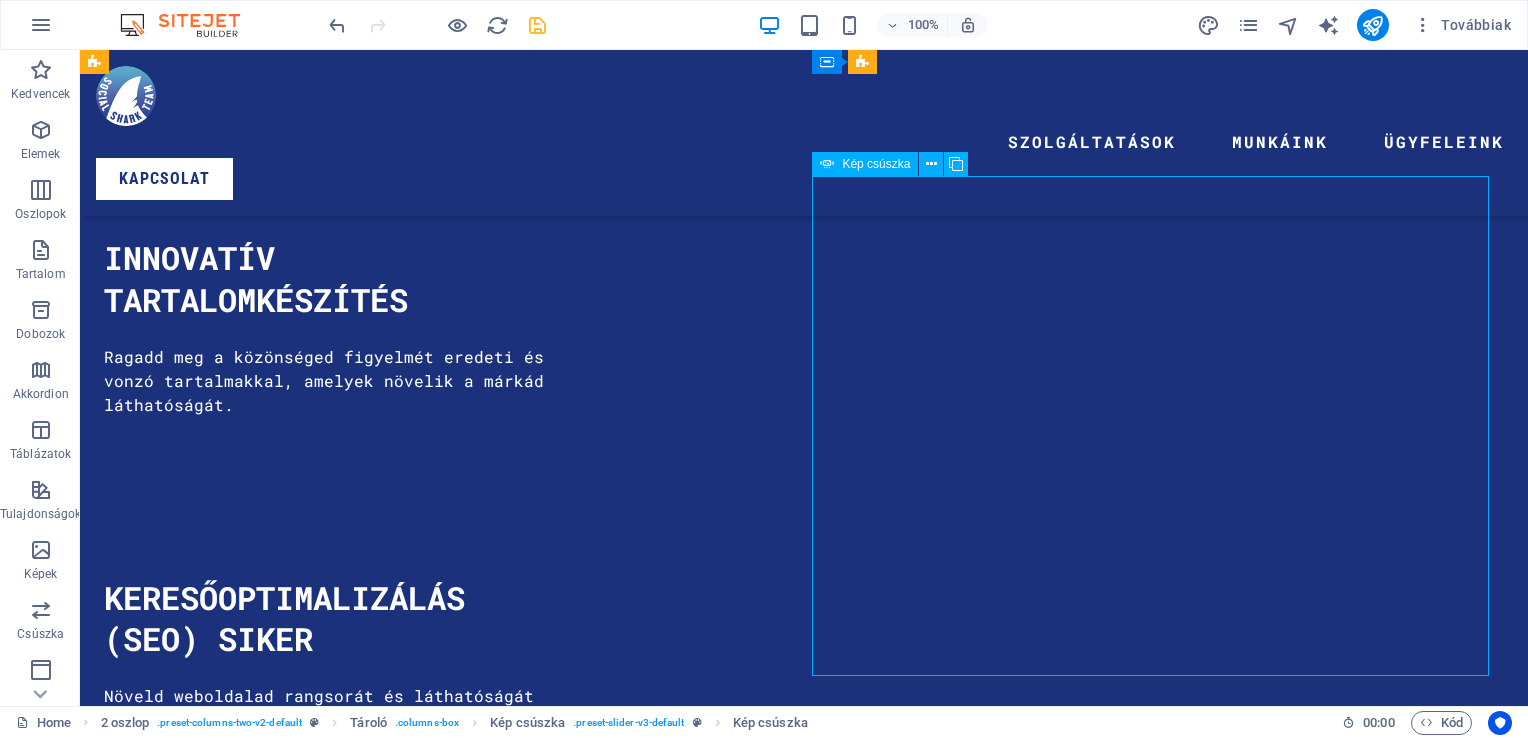 click at bounding box center (446, 20331) 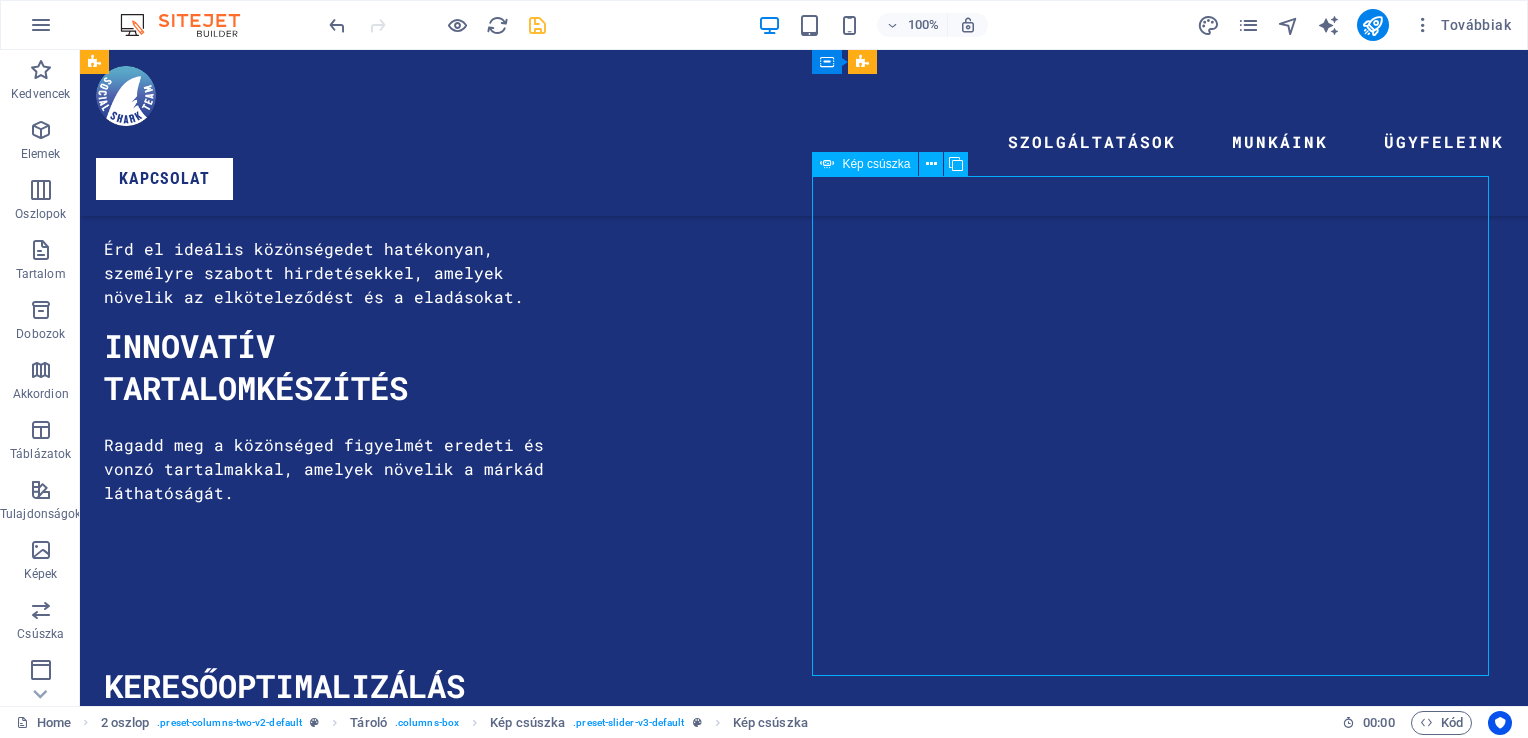 select on "px" 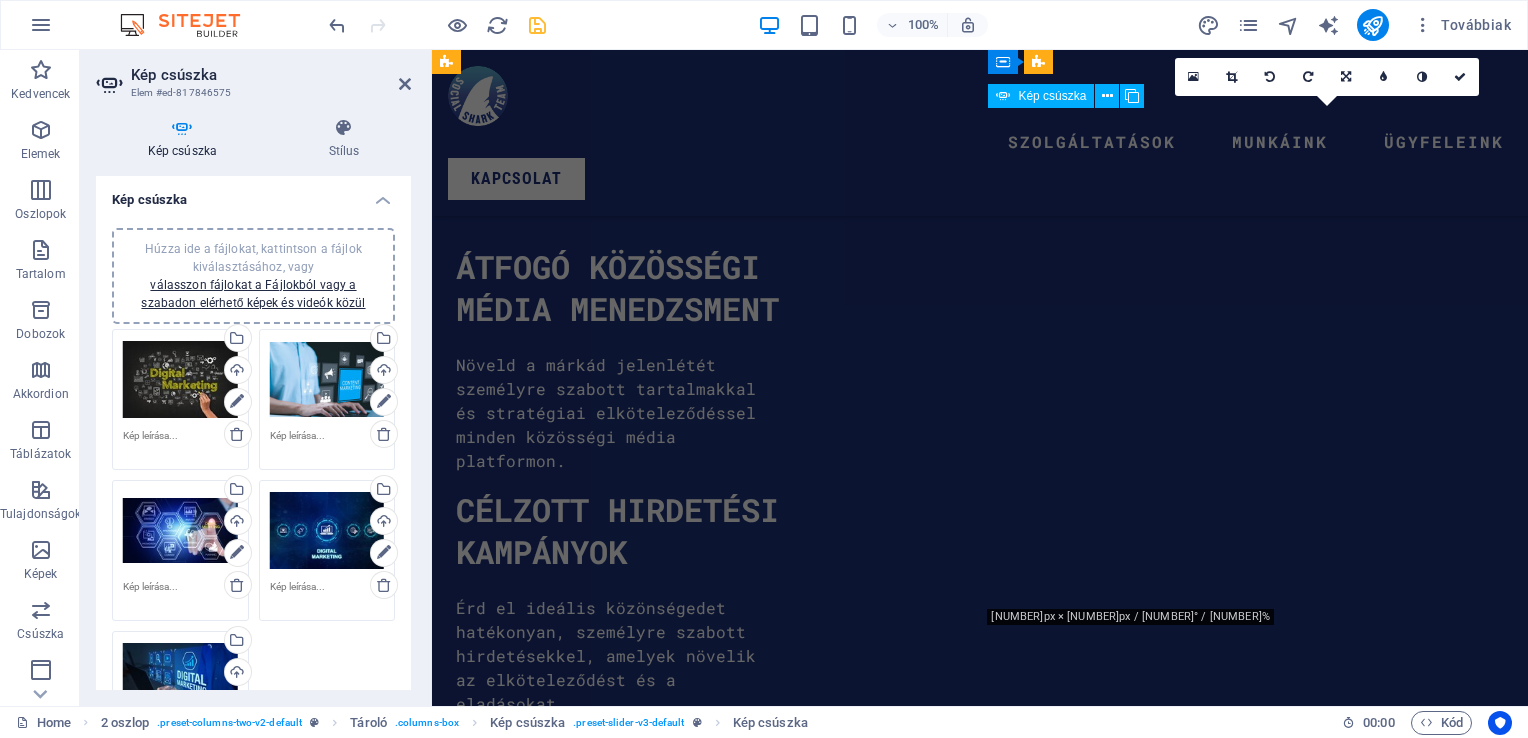 scroll, scrollTop: 6399, scrollLeft: 0, axis: vertical 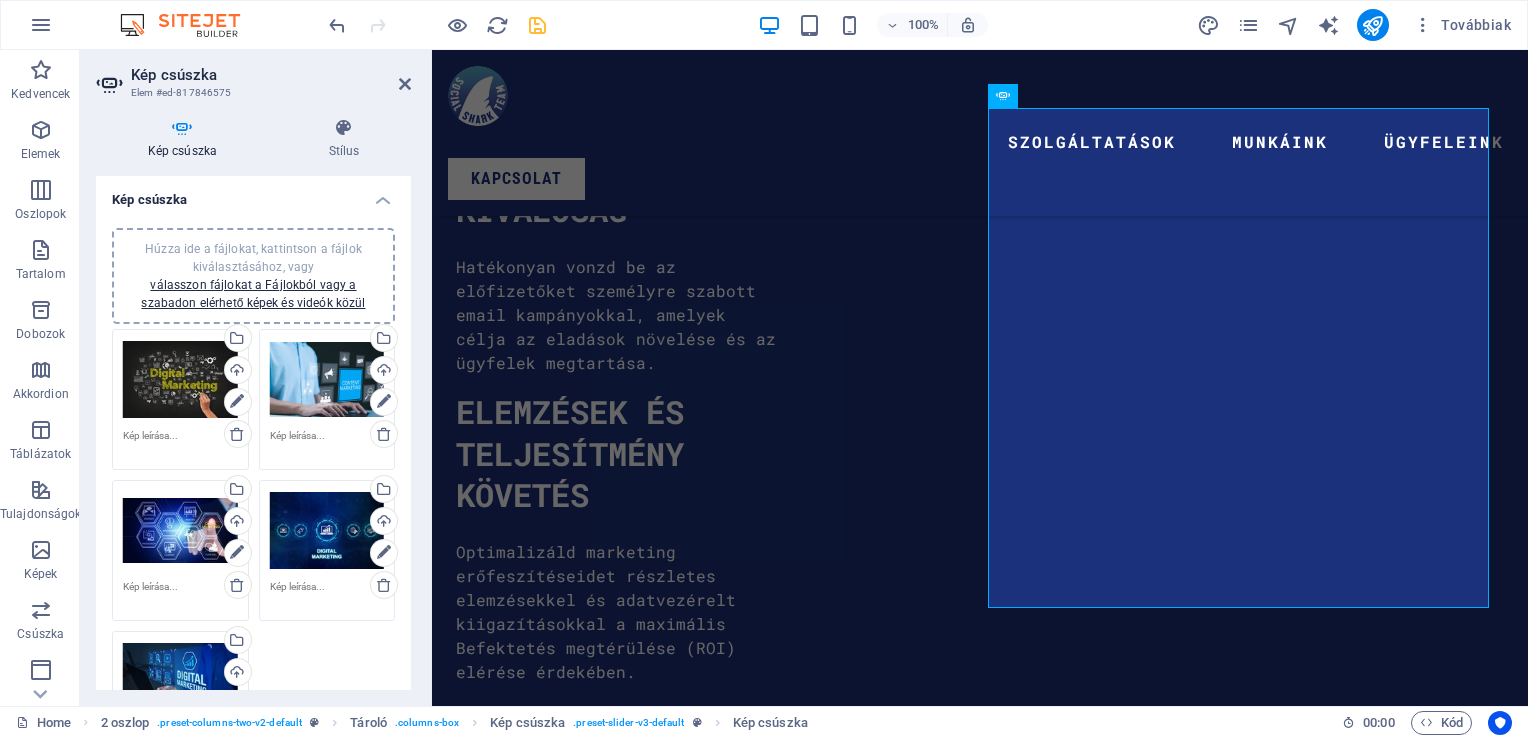 click on "100% Továbbiak" at bounding box center [922, 25] 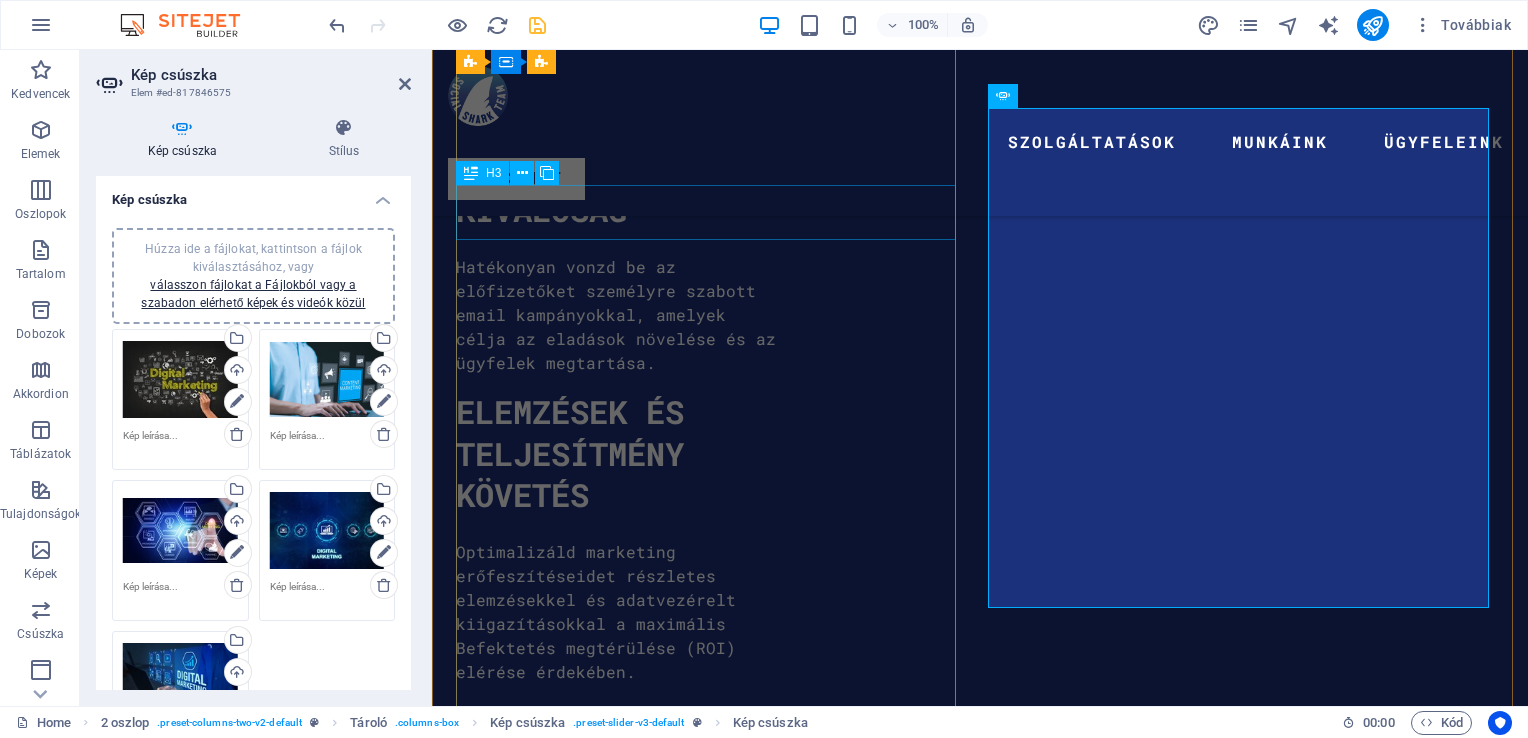 scroll, scrollTop: 5232, scrollLeft: 0, axis: vertical 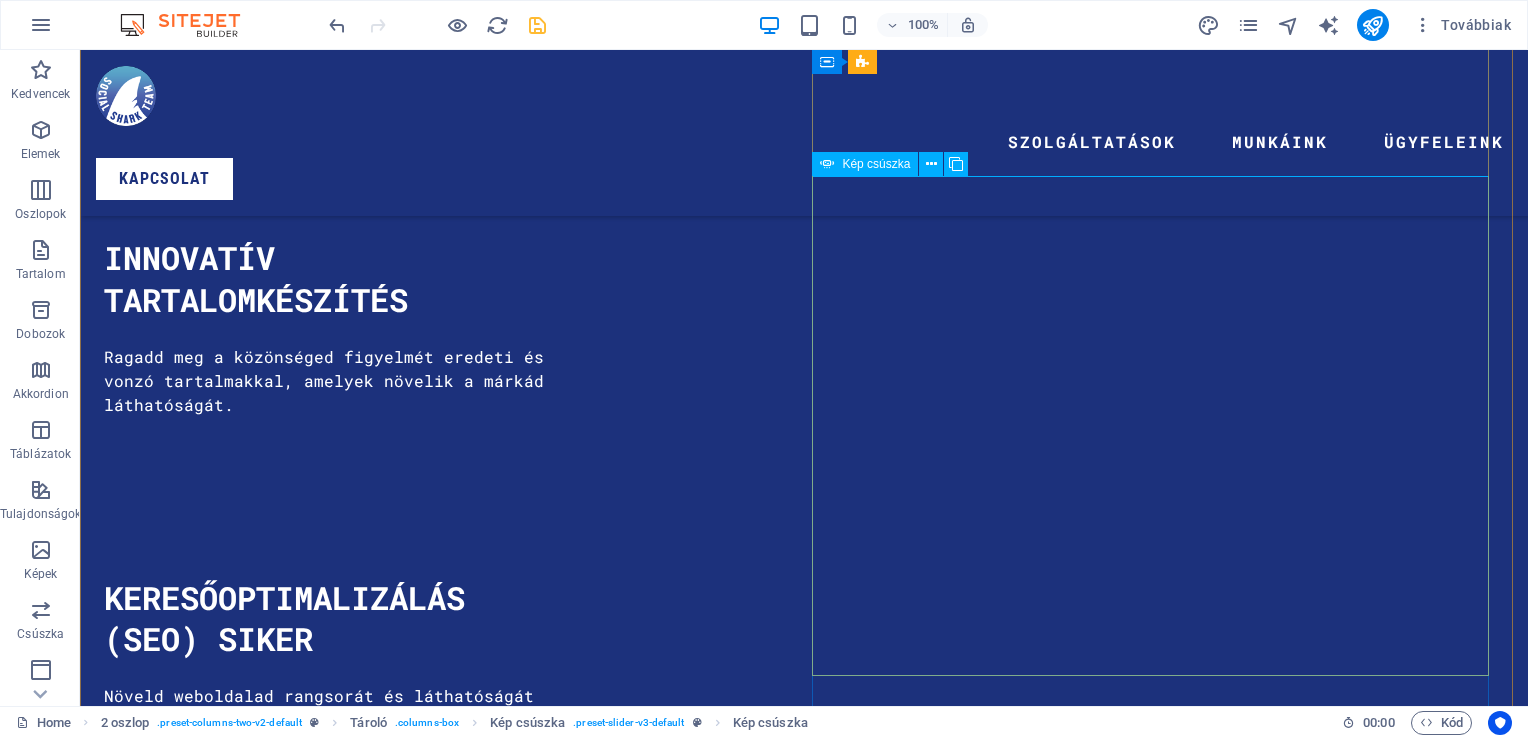 click at bounding box center (446, 20331) 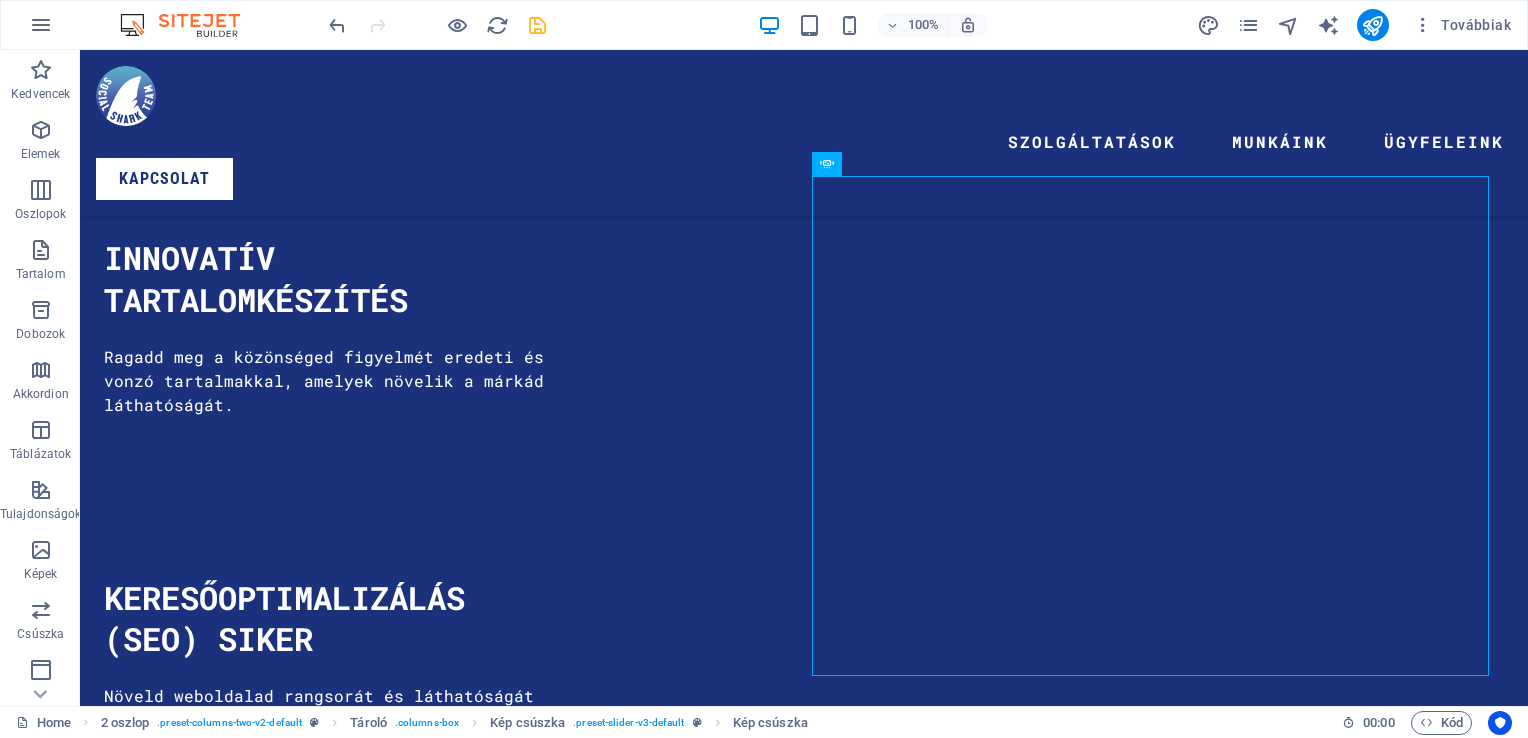 click on "100% Továbbiak" at bounding box center (922, 25) 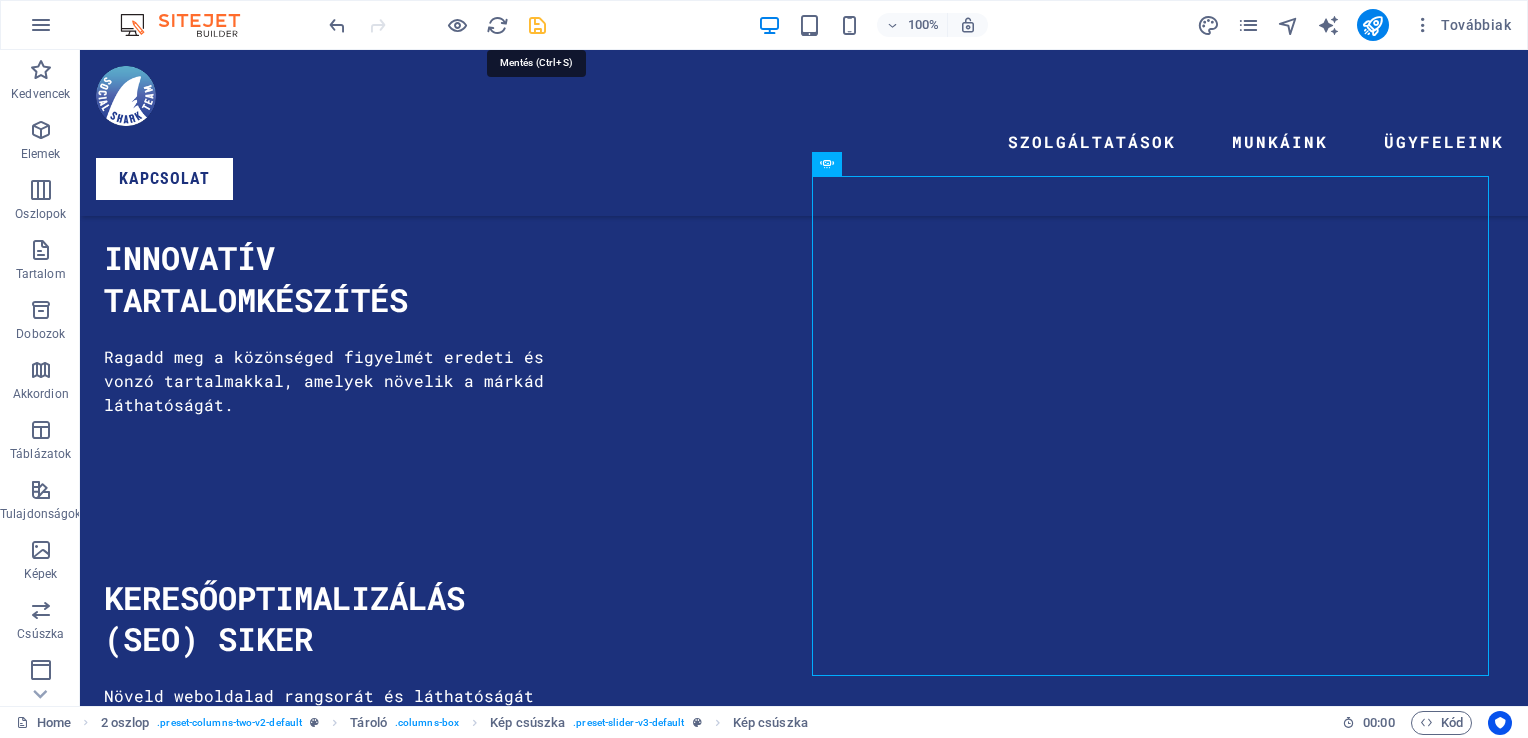 click at bounding box center (537, 25) 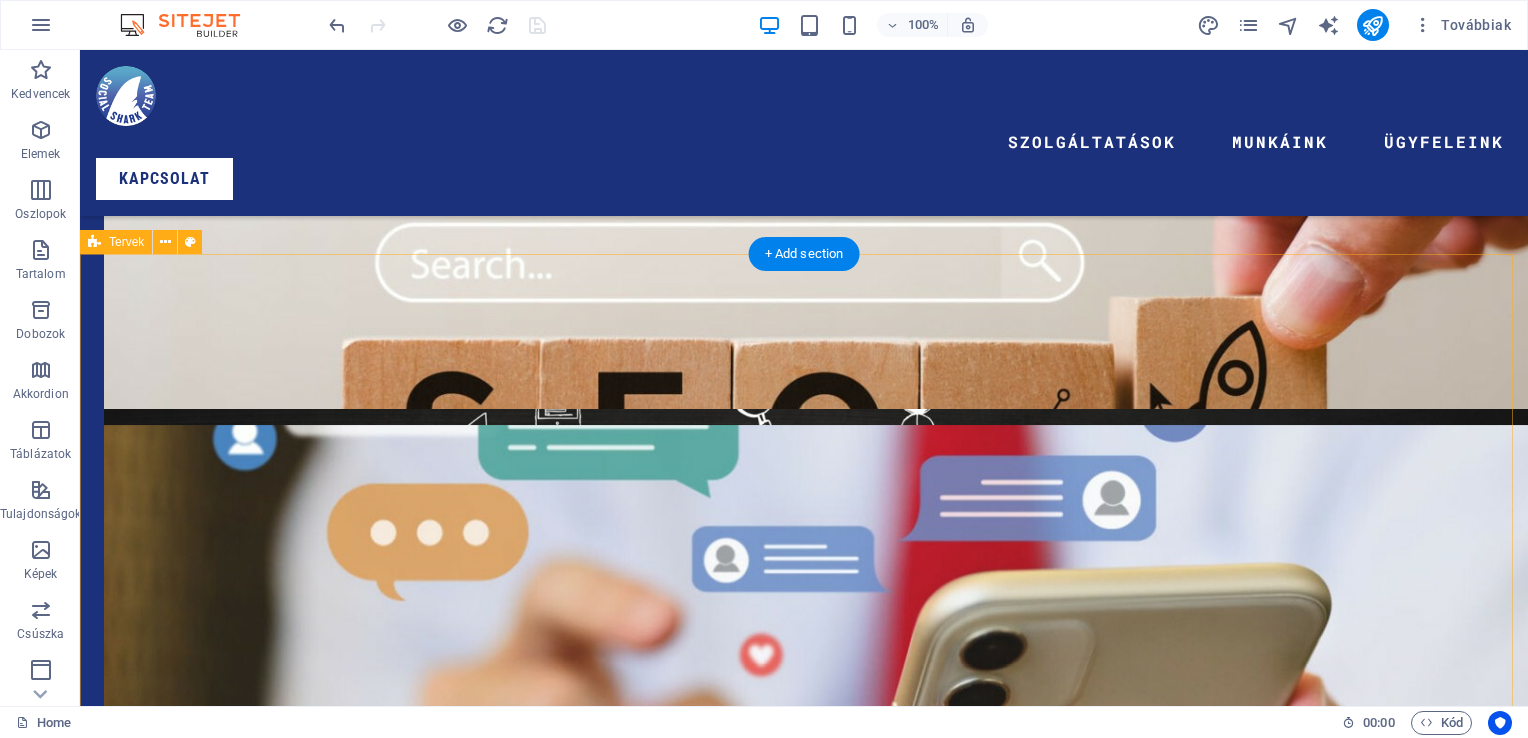 scroll, scrollTop: 4032, scrollLeft: 0, axis: vertical 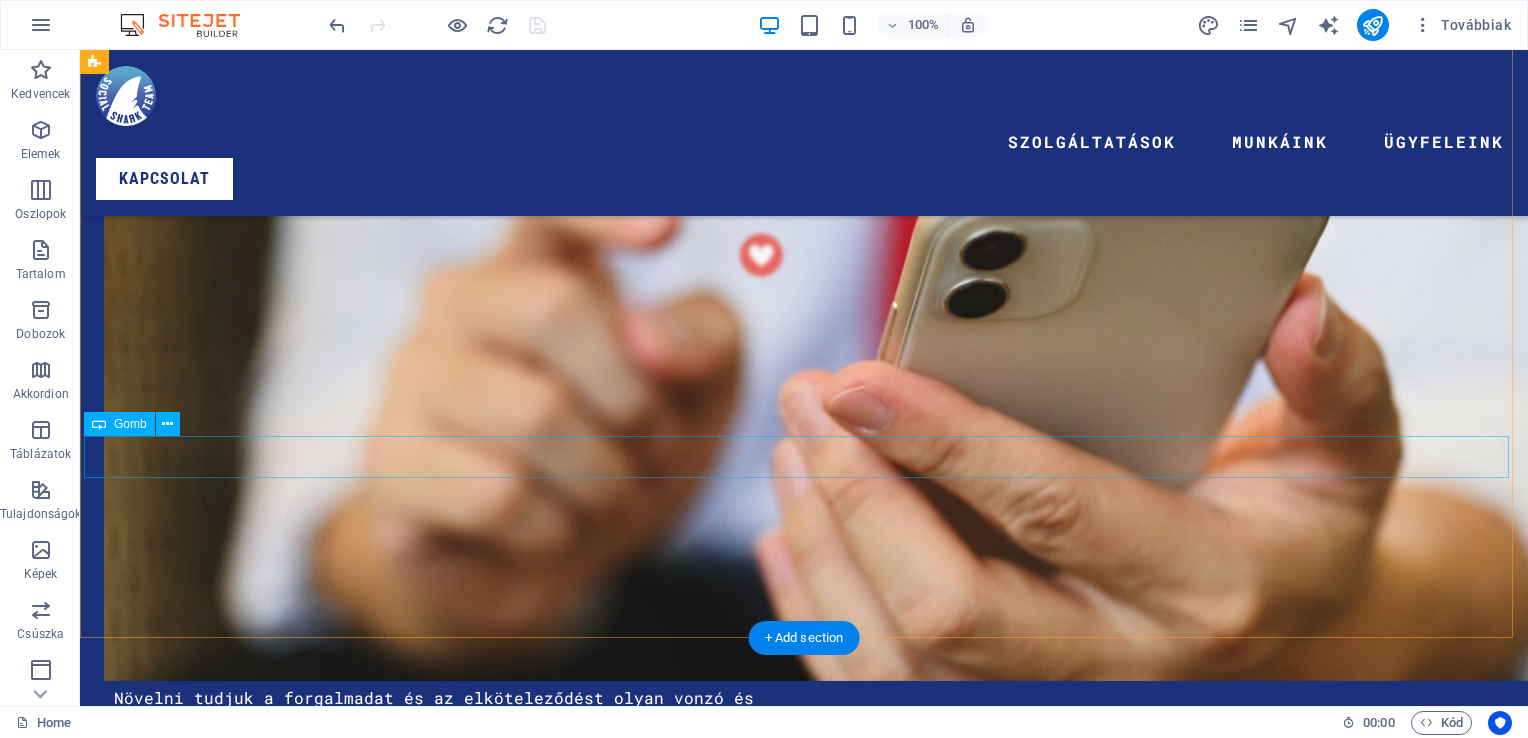 click on "Üzenj NEKÜNK" at bounding box center [804, 14767] 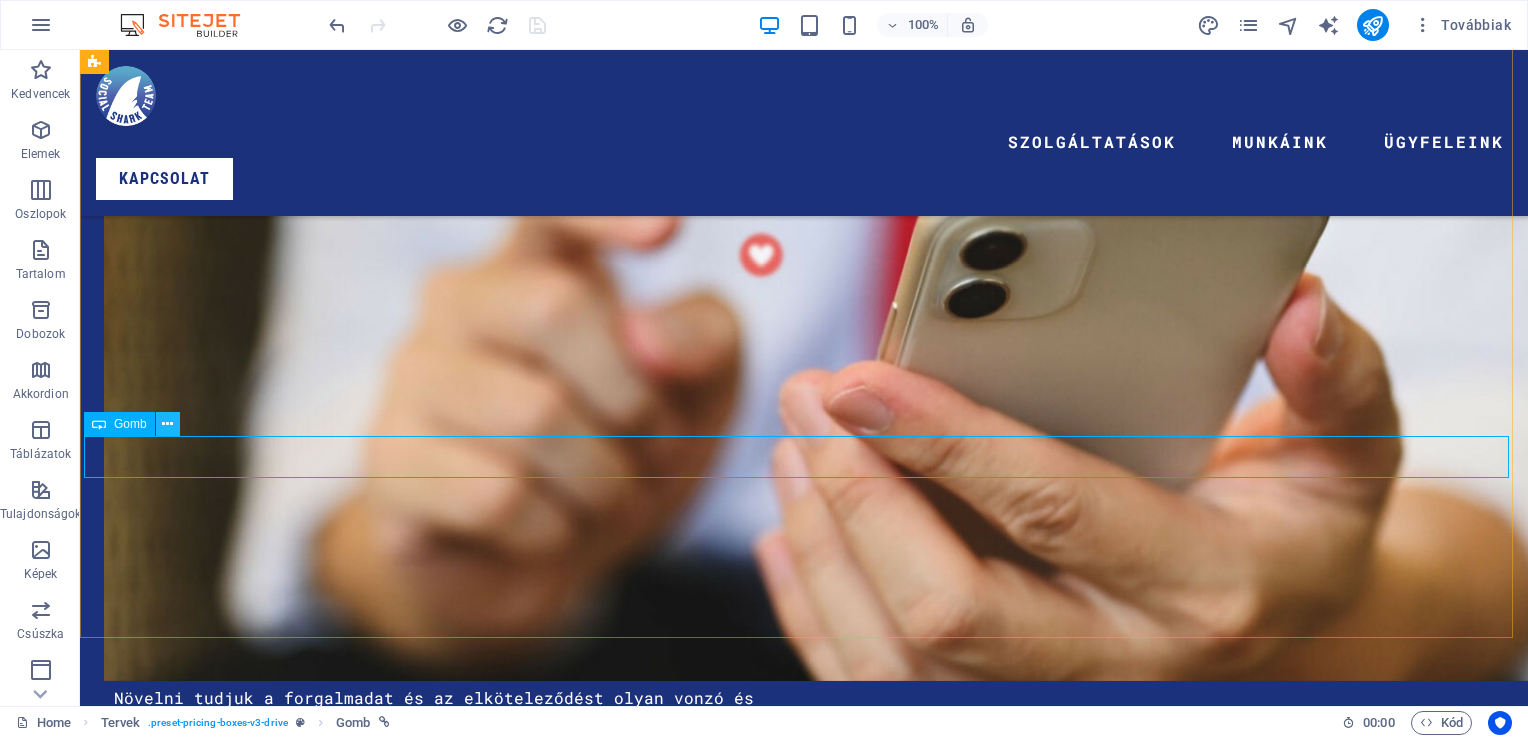 click at bounding box center [167, 424] 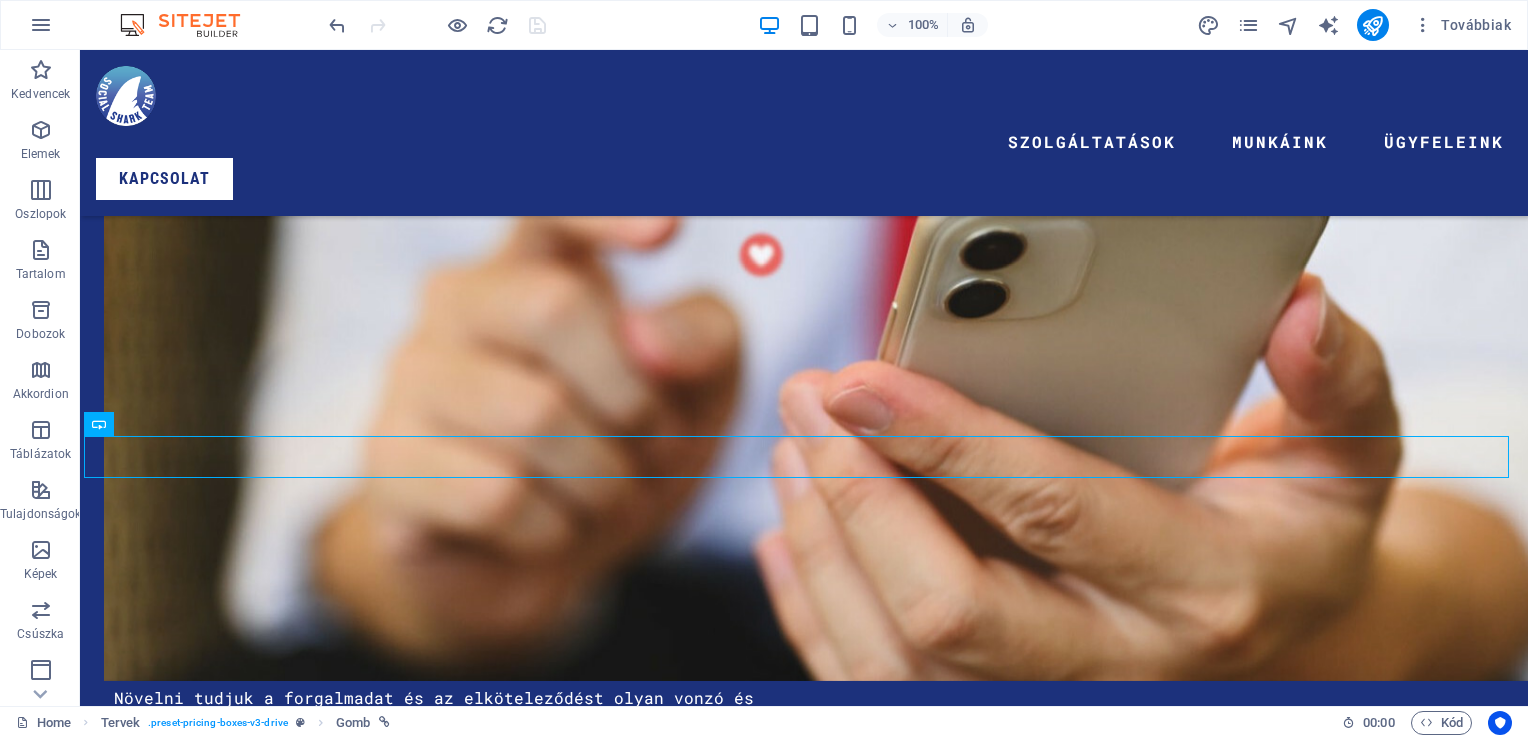 click on "100% Továbbiak" at bounding box center [922, 25] 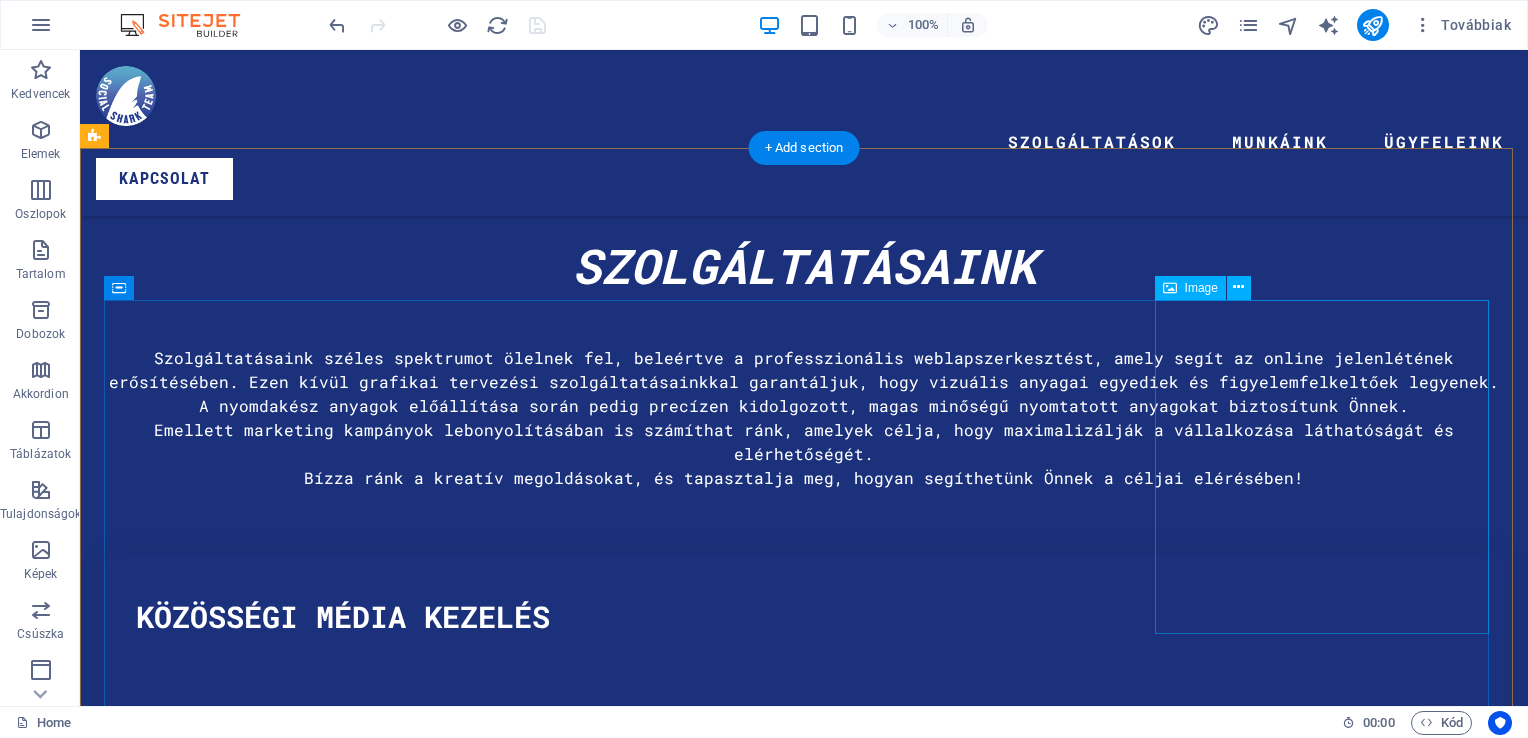 scroll, scrollTop: 6332, scrollLeft: 0, axis: vertical 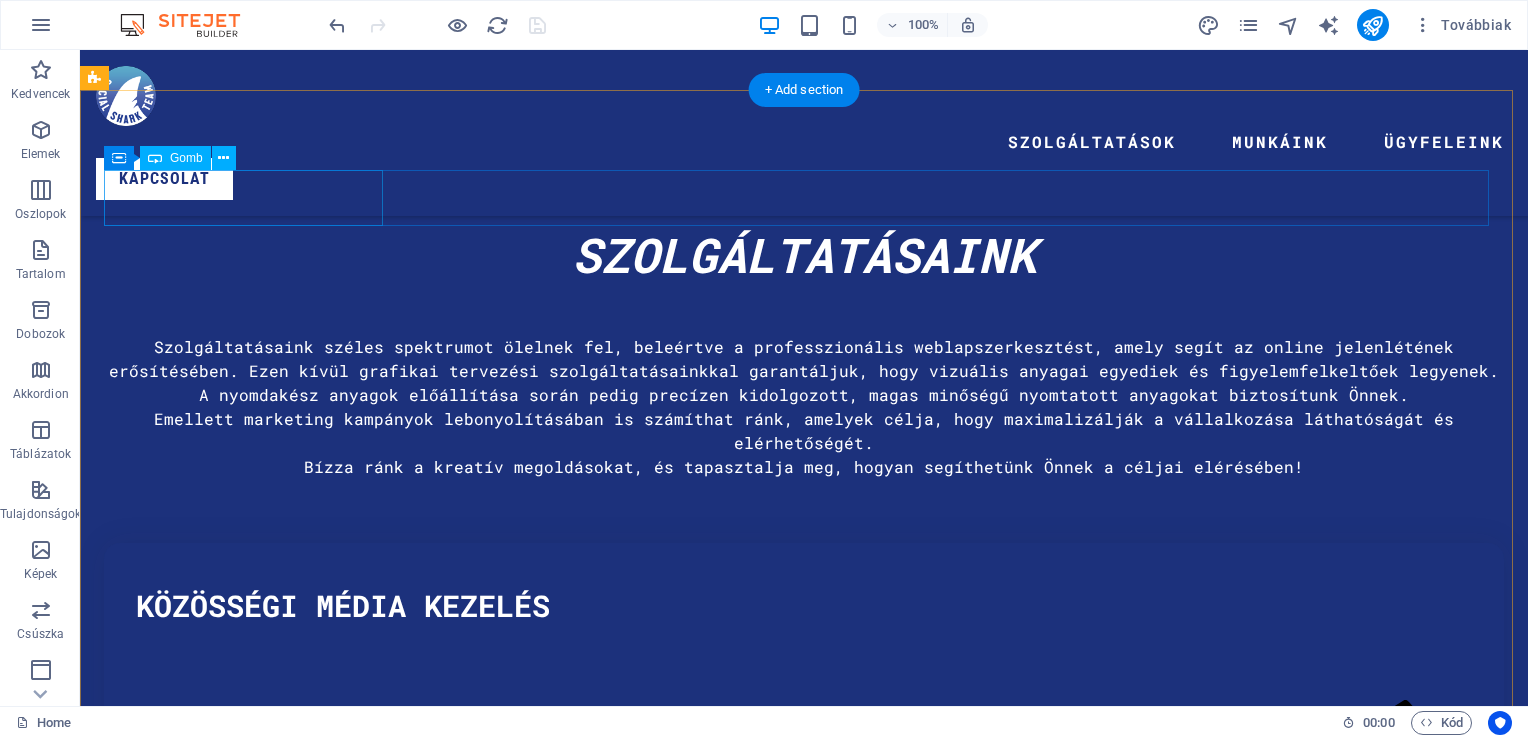 click on "Összes megjelenítése" at bounding box center (804, 15590) 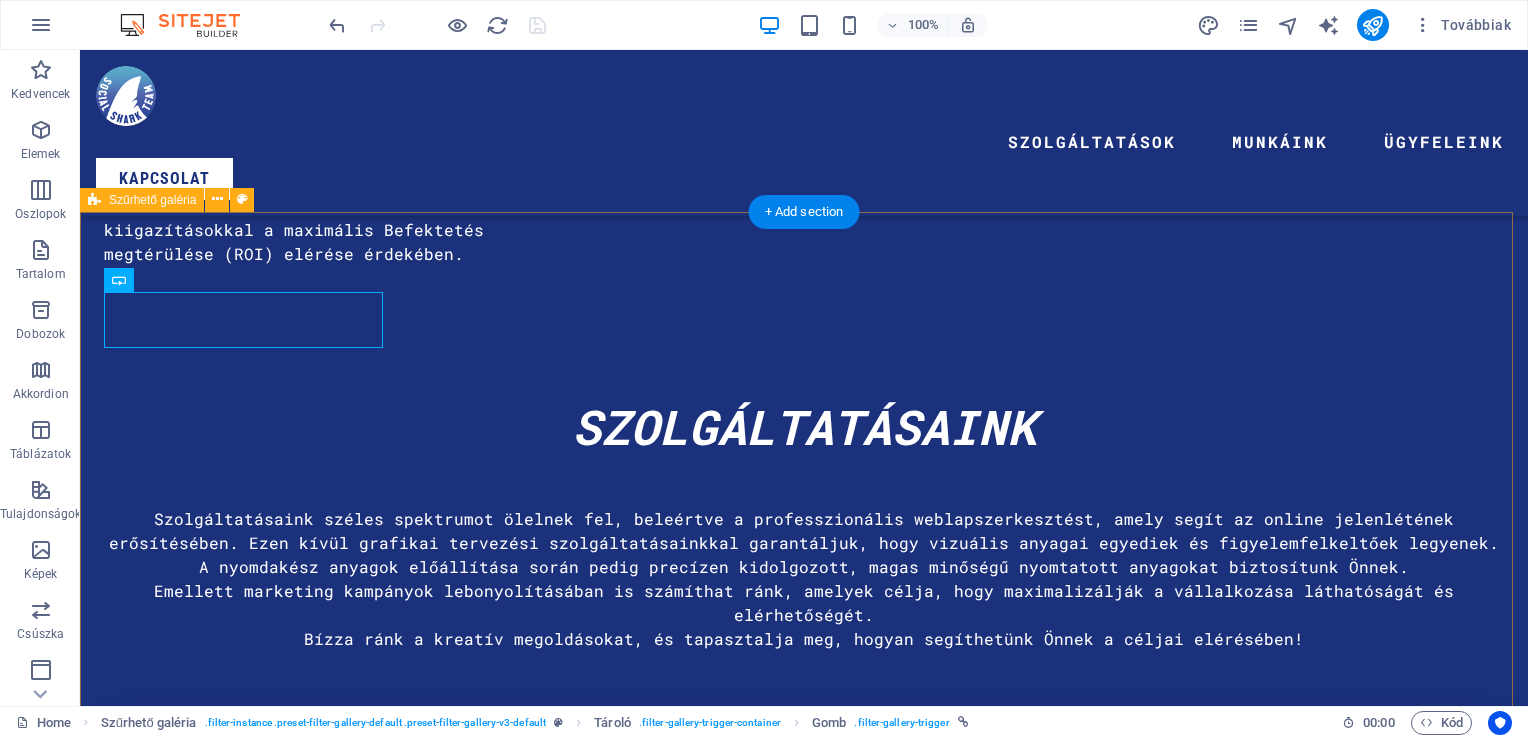 scroll, scrollTop: 6032, scrollLeft: 0, axis: vertical 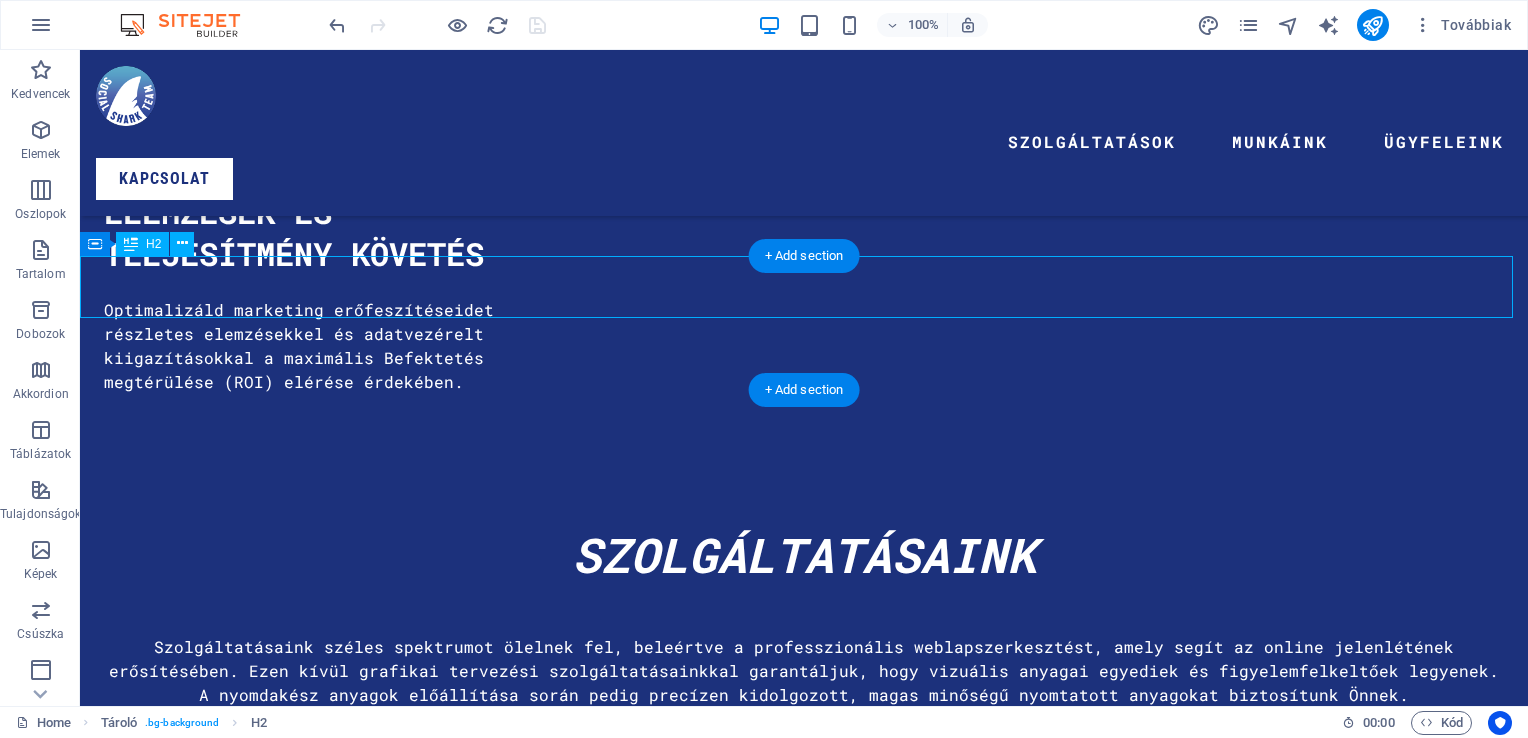 drag, startPoint x: 482, startPoint y: 286, endPoint x: 1244, endPoint y: 308, distance: 762.3175 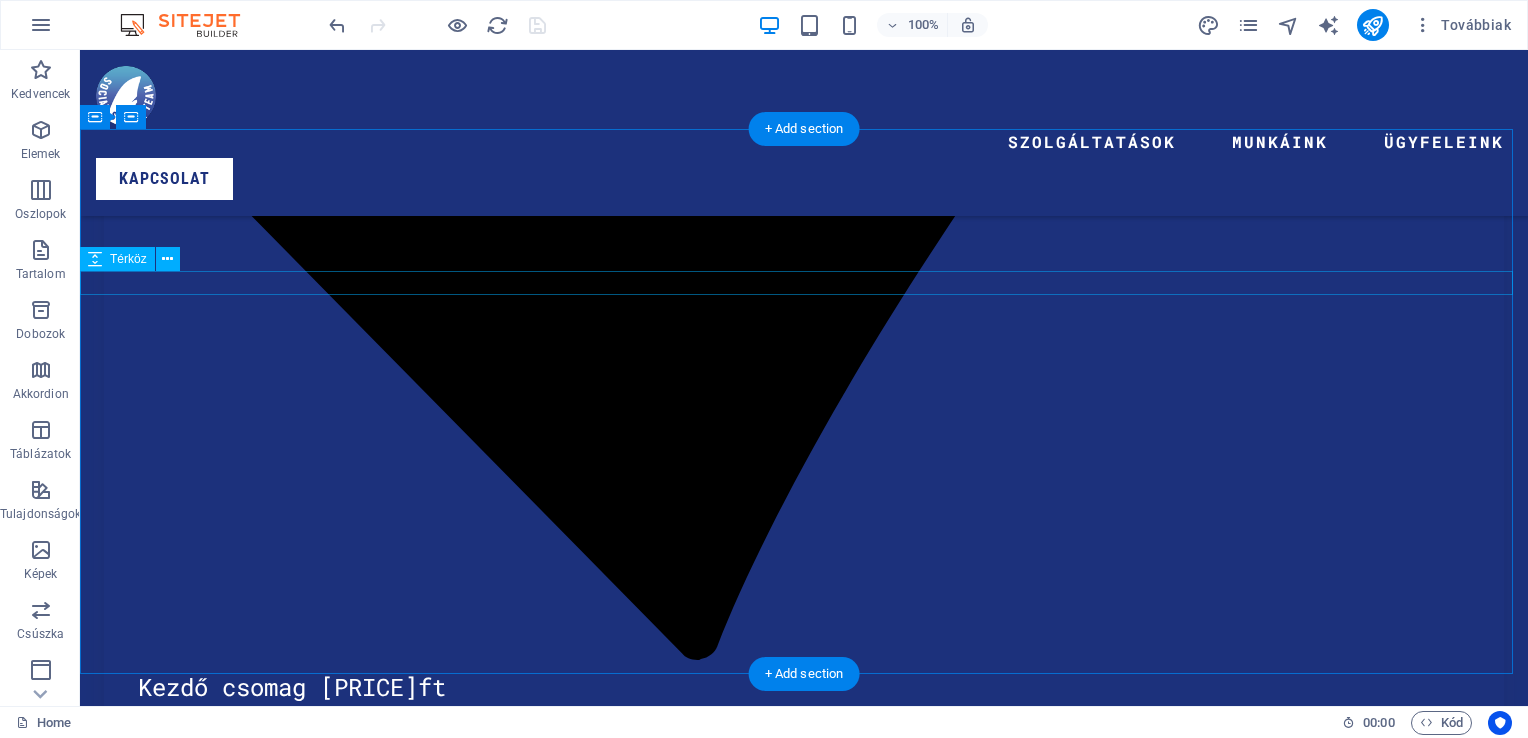 scroll, scrollTop: 7632, scrollLeft: 0, axis: vertical 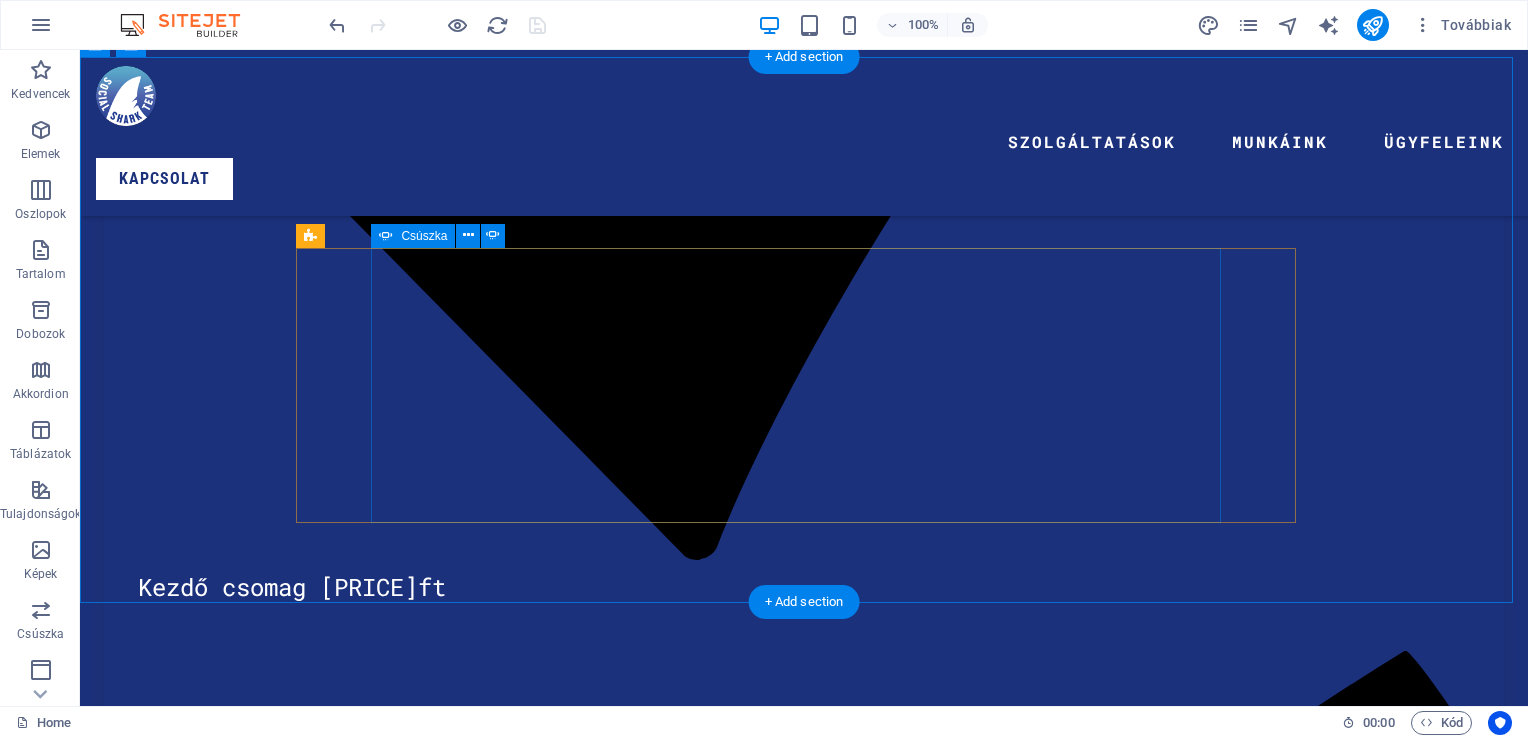 click at bounding box center (580, 18664) 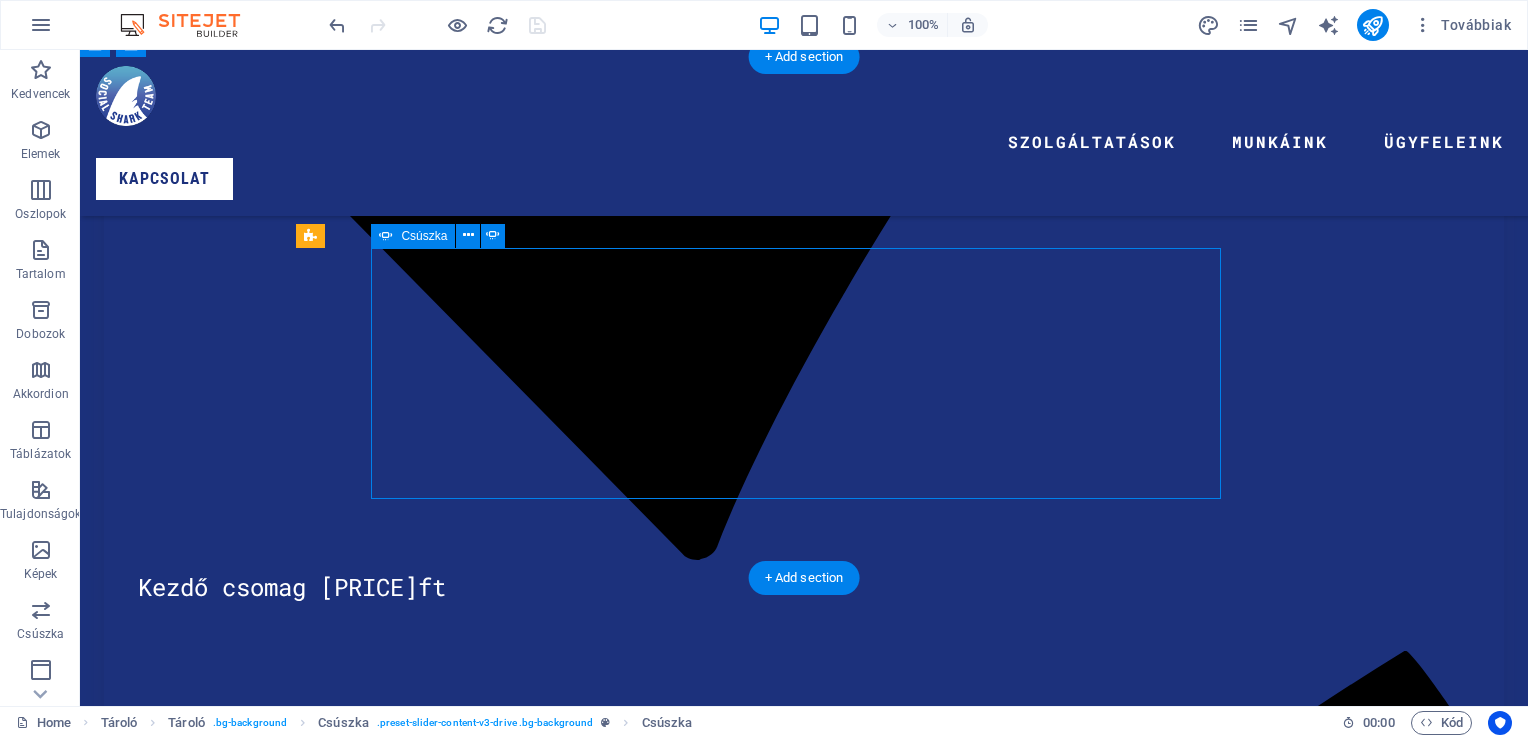 click at bounding box center (580, 18640) 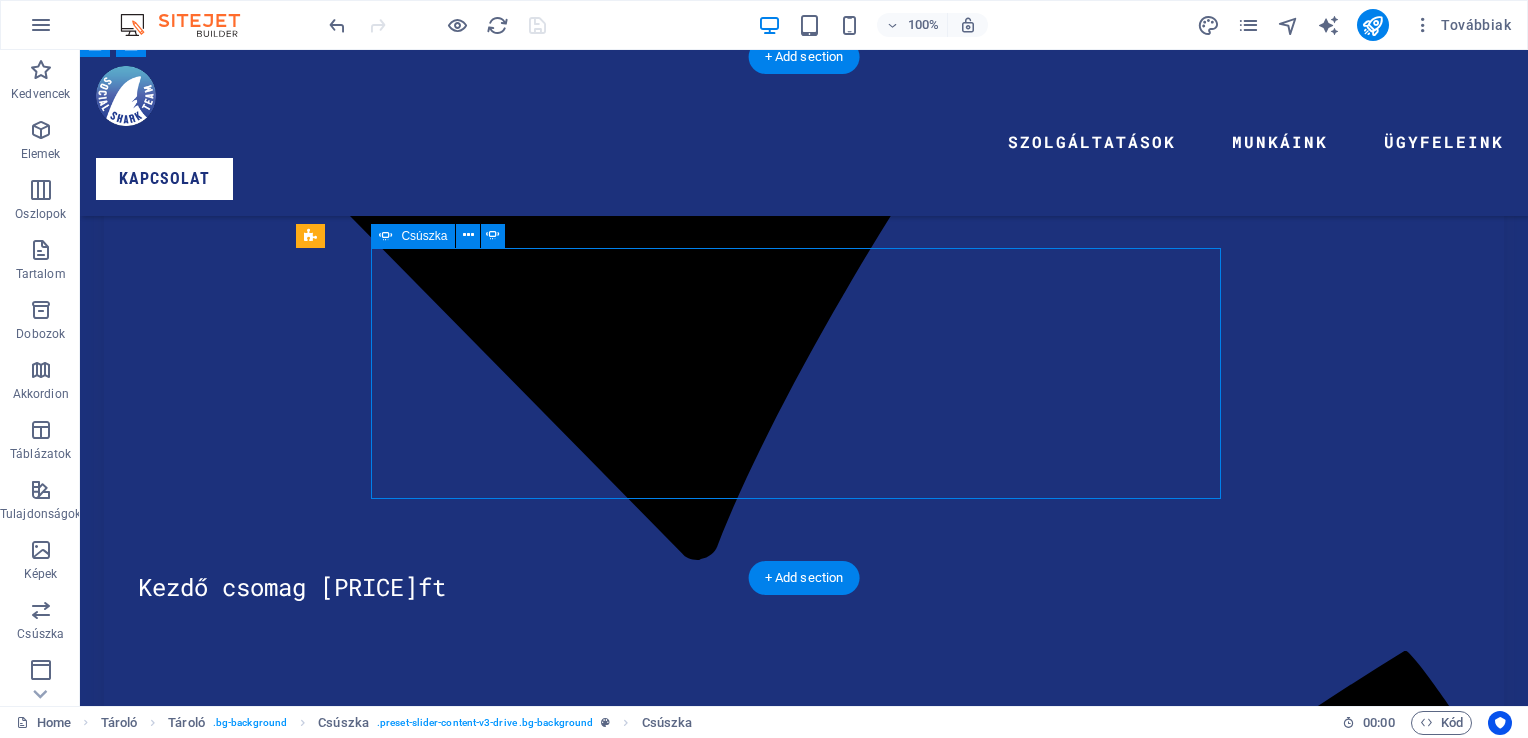 click at bounding box center (580, 18640) 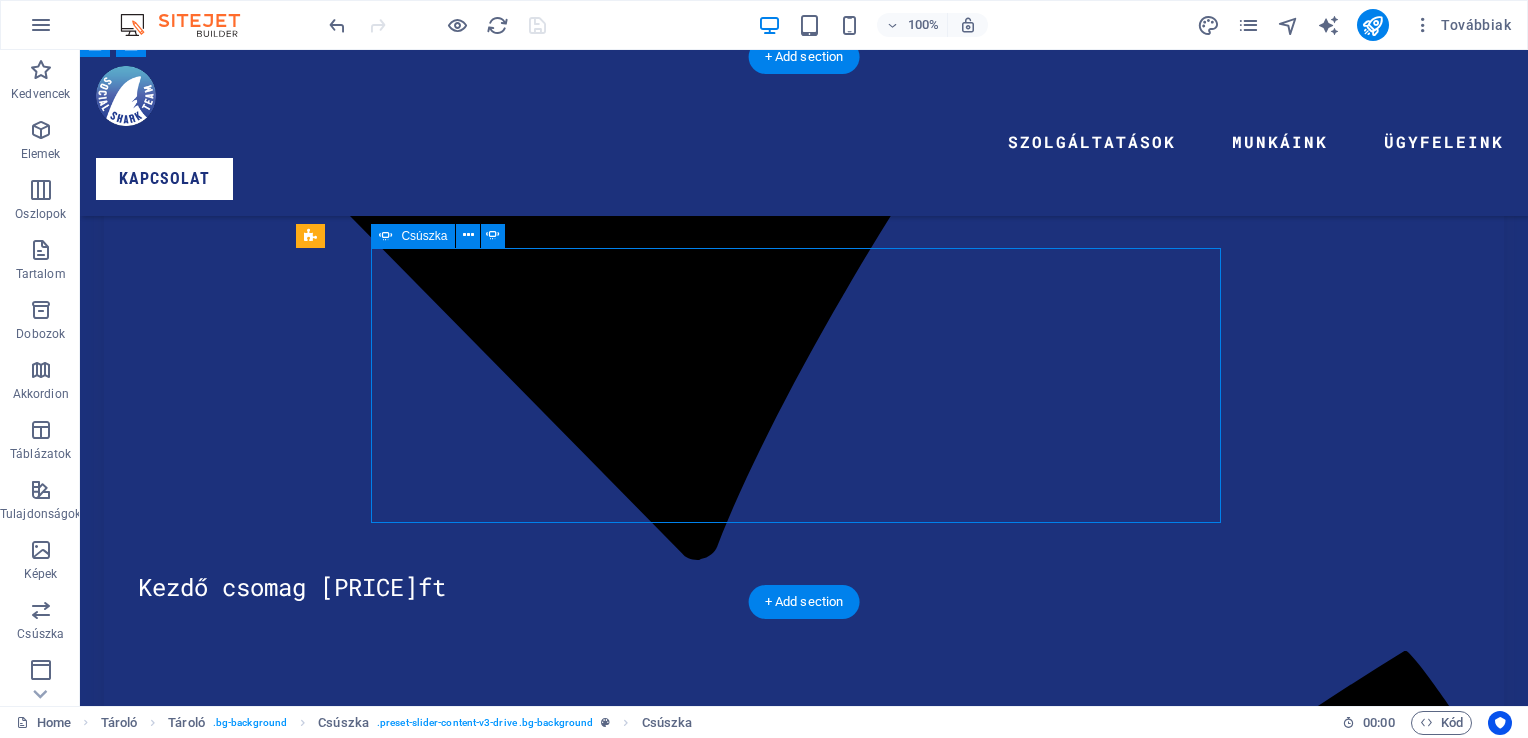 click at bounding box center [580, 18648] 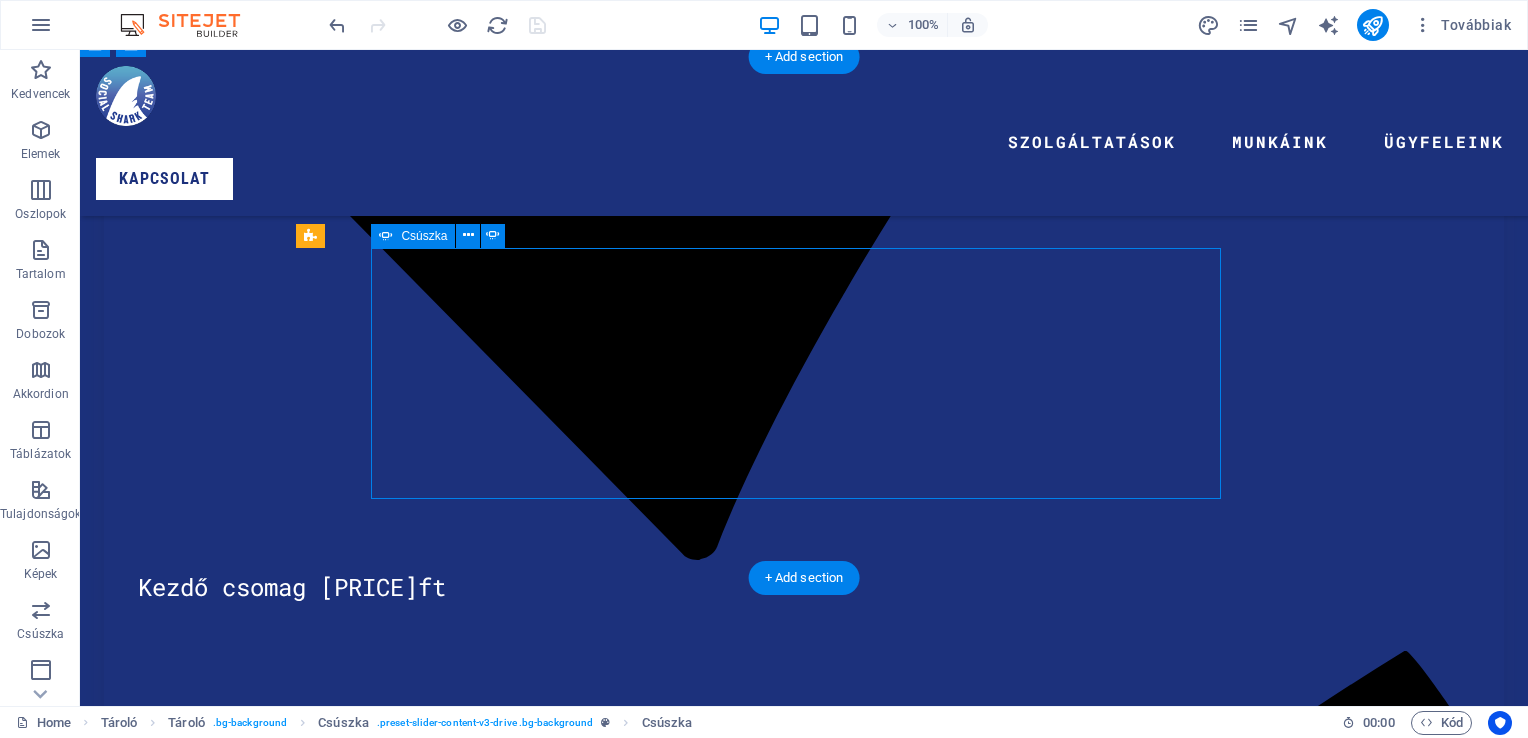 click at bounding box center [580, 18640] 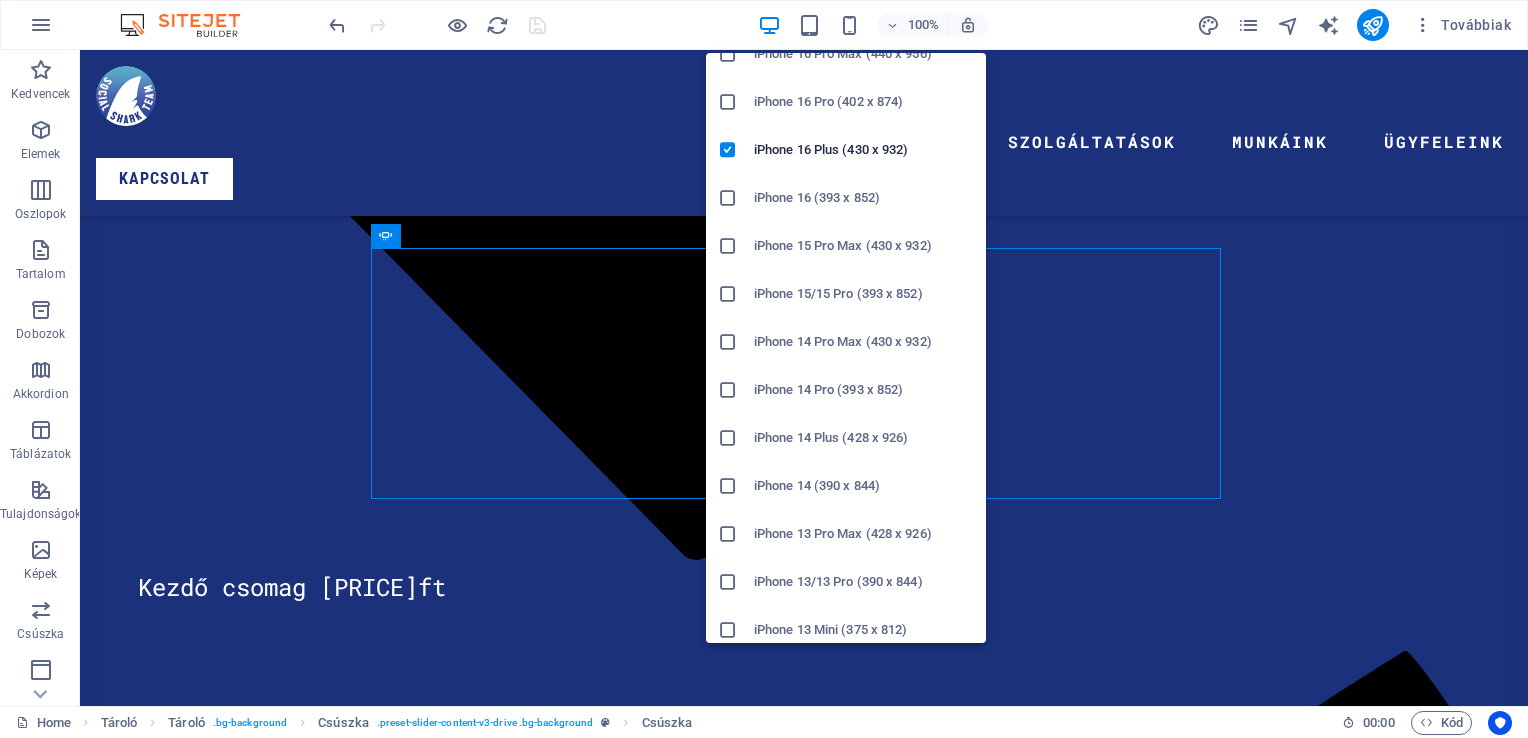 scroll, scrollTop: 0, scrollLeft: 0, axis: both 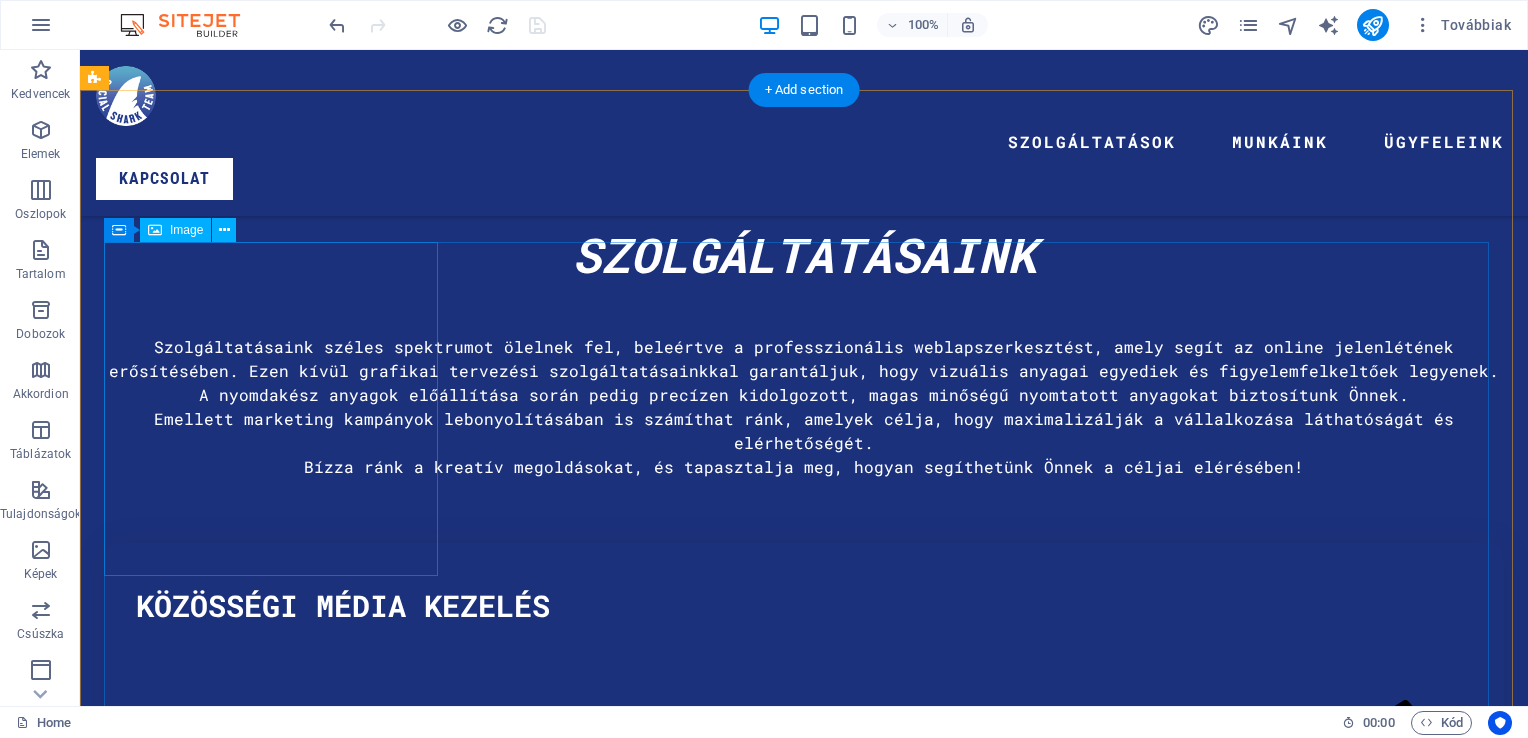 click at bounding box center [273, 16059] 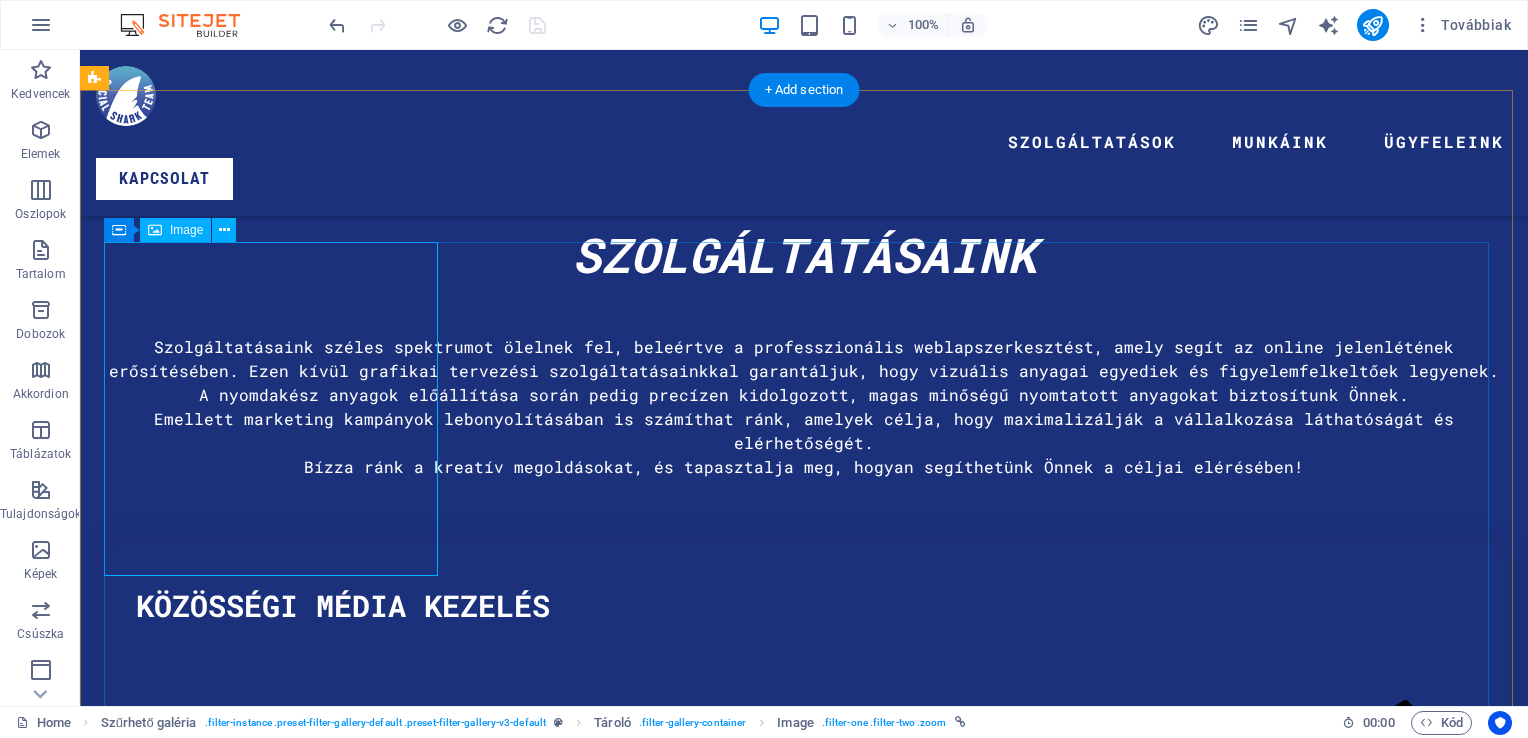click at bounding box center (273, 16059) 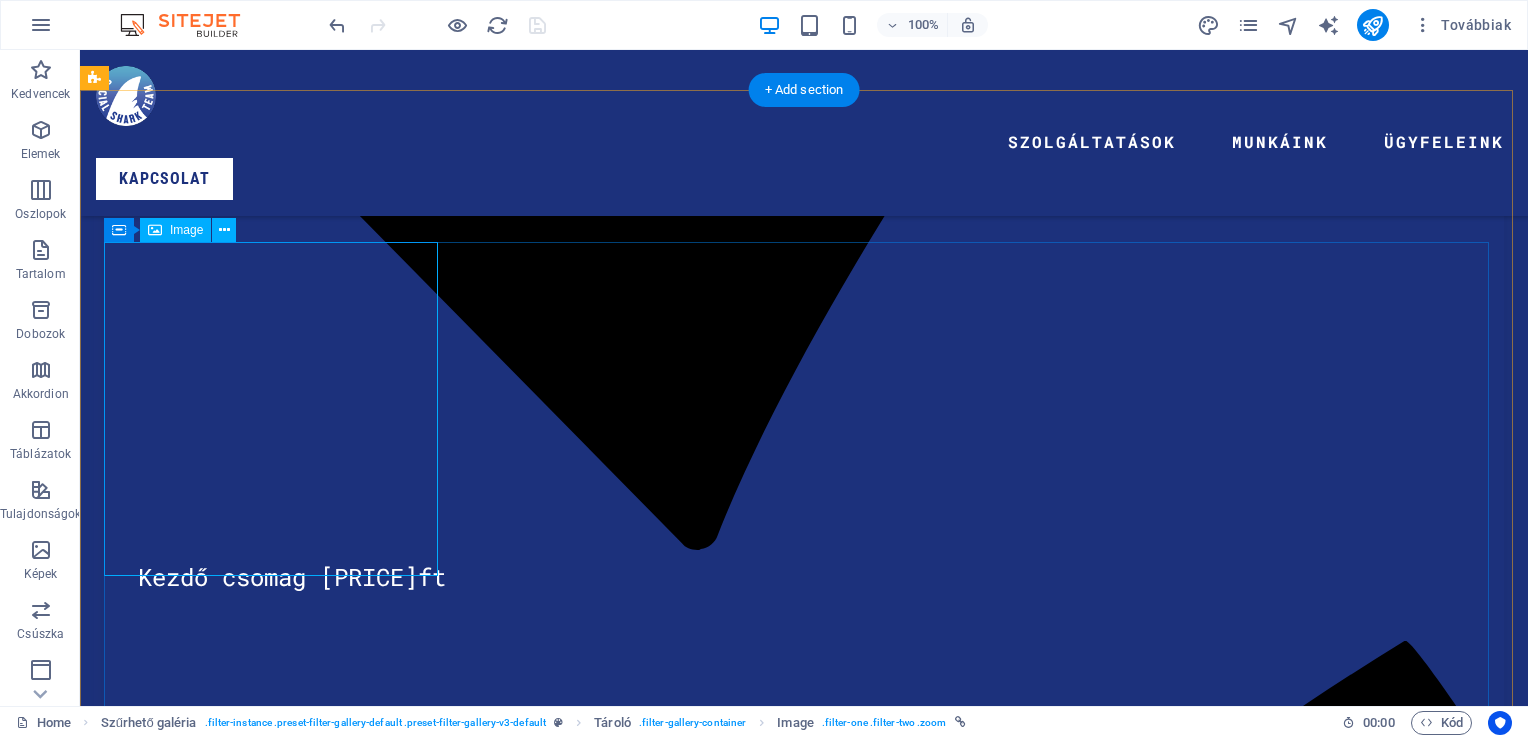 select on "%" 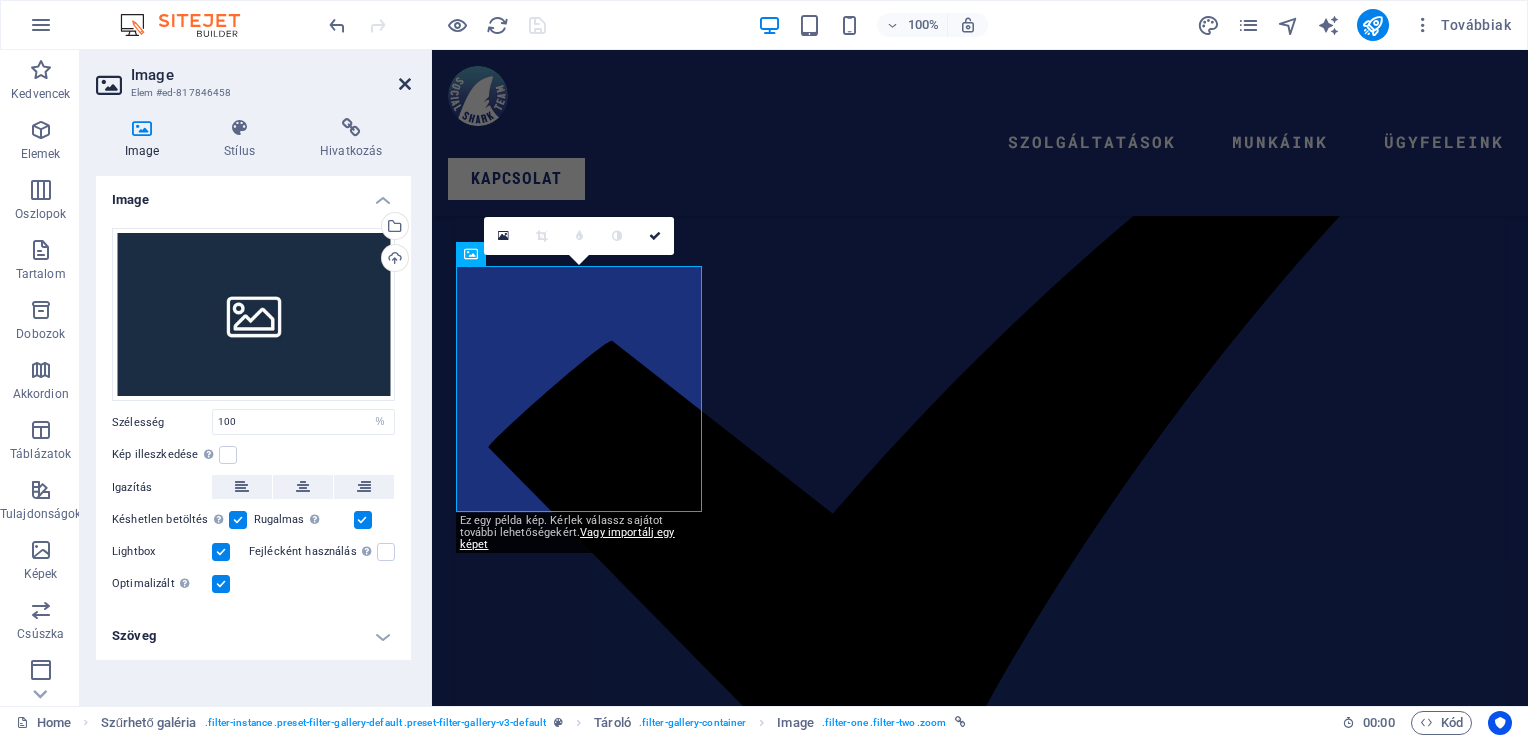 click at bounding box center (405, 84) 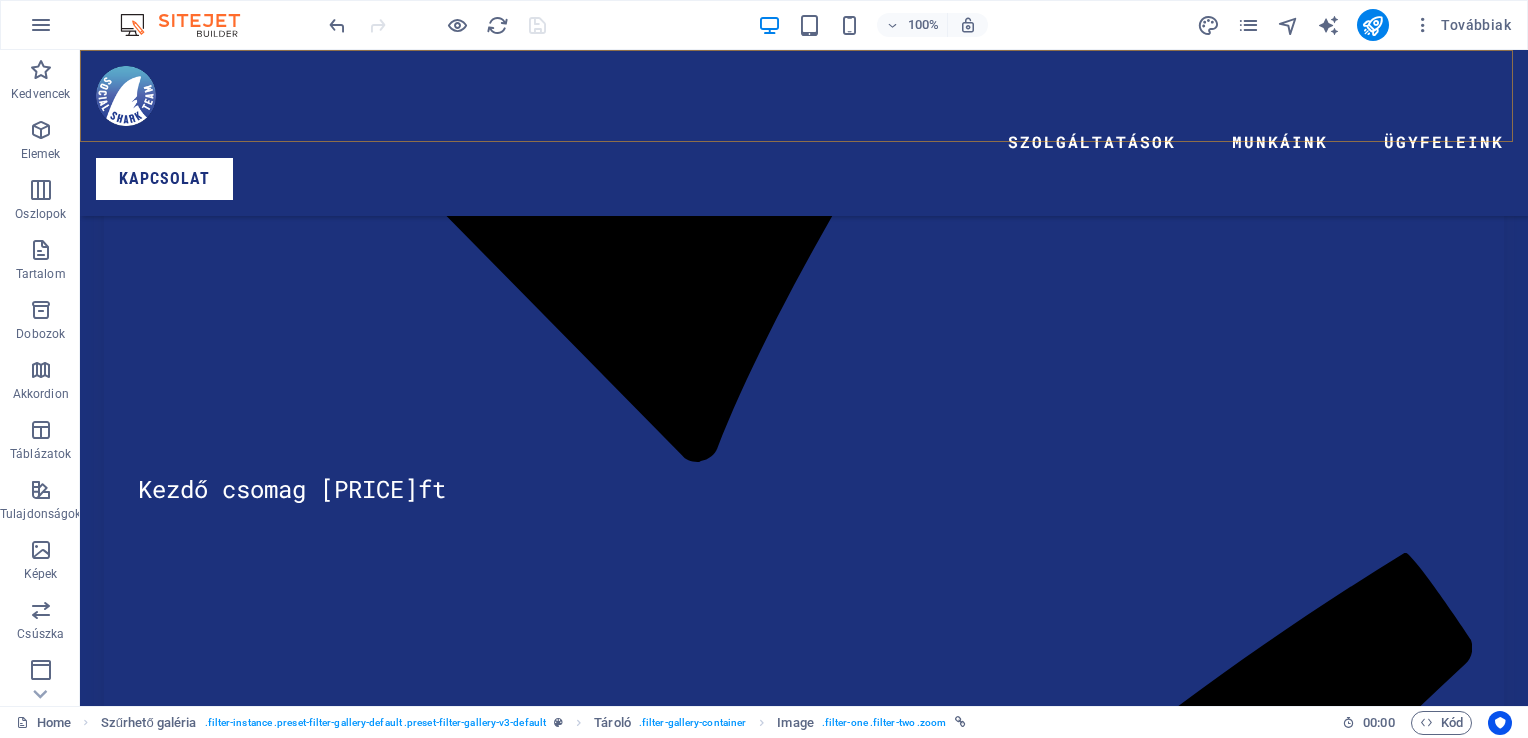 scroll, scrollTop: 6332, scrollLeft: 0, axis: vertical 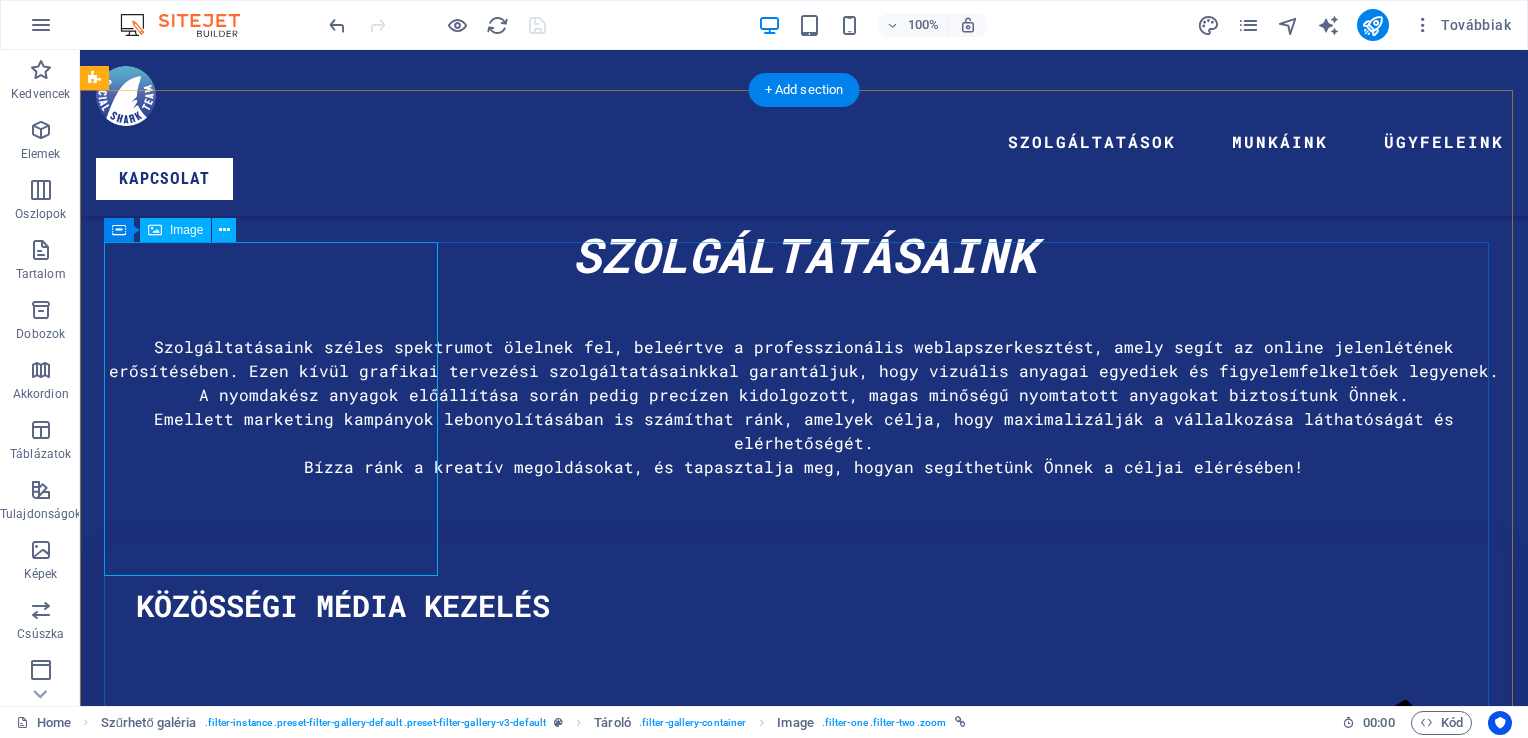 click at bounding box center [273, 16059] 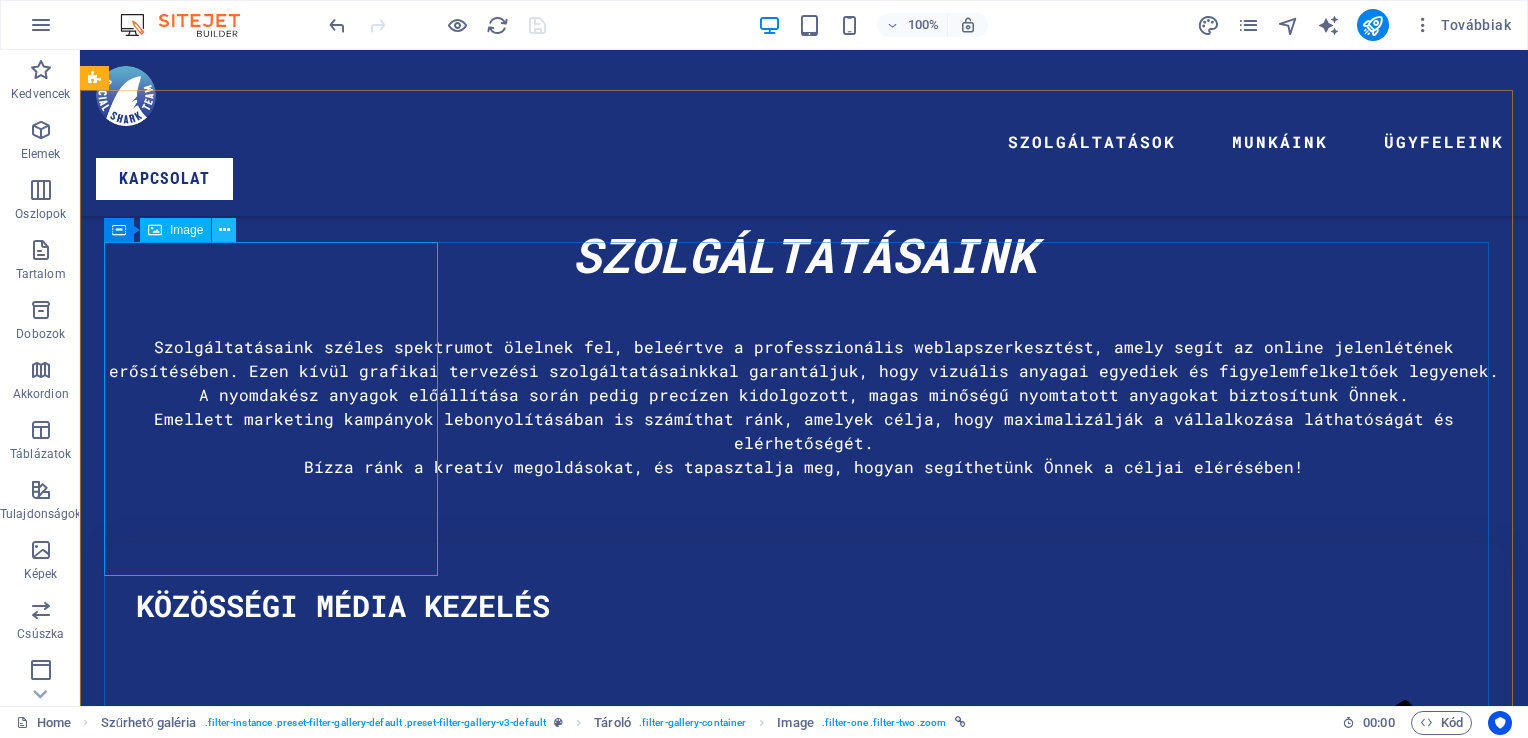 click at bounding box center [224, 230] 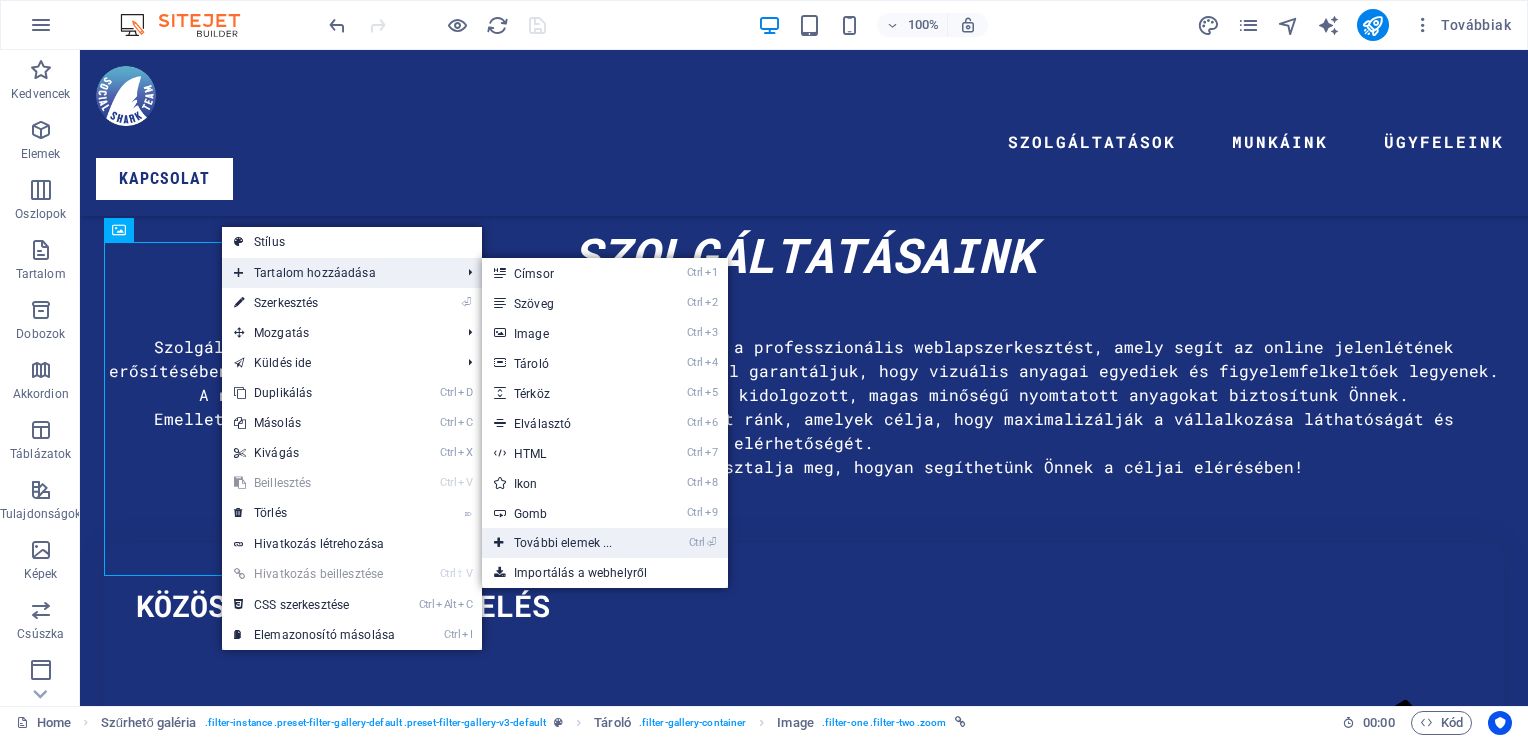 click on "Ctrl ⏎  További elemek ..." at bounding box center (605, 543) 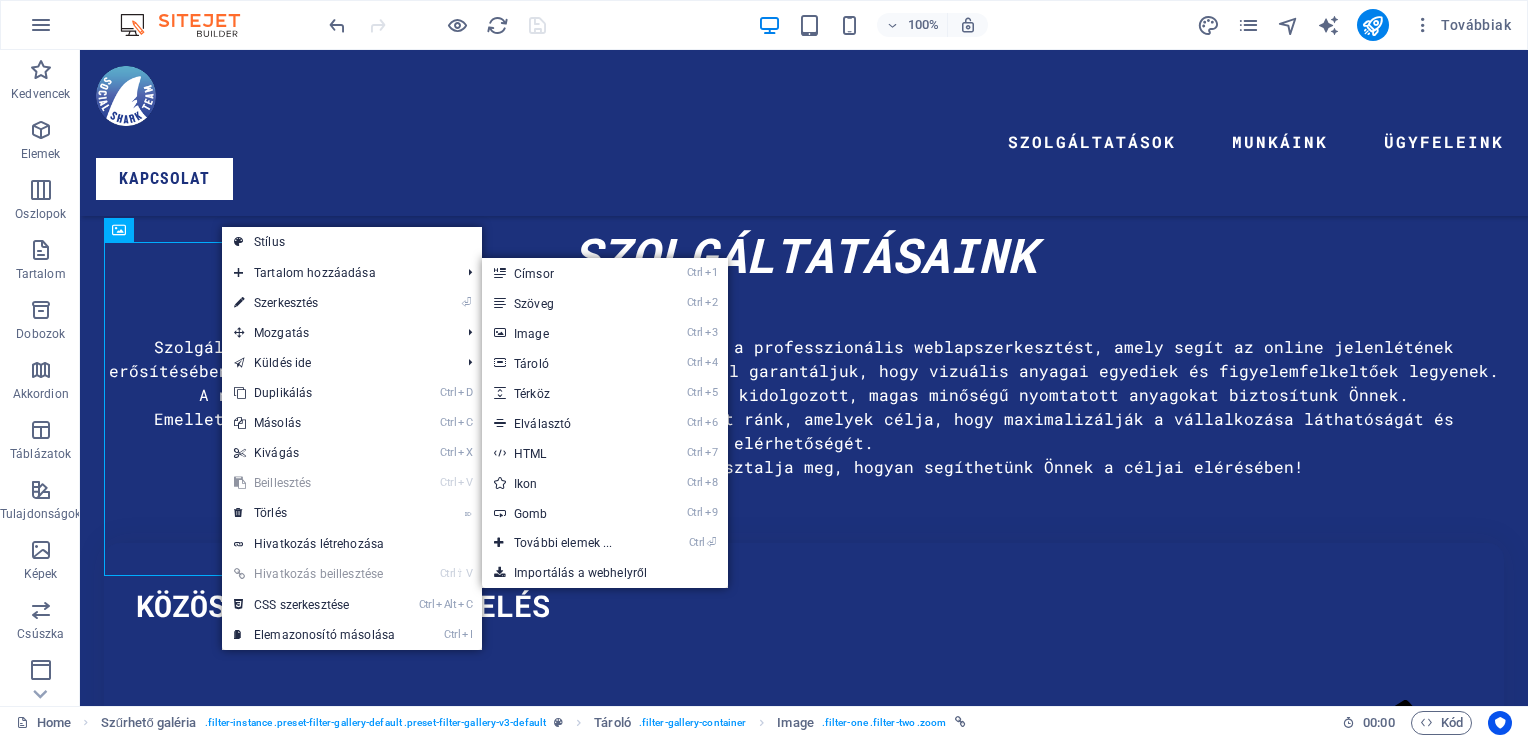 scroll, scrollTop: 7682, scrollLeft: 0, axis: vertical 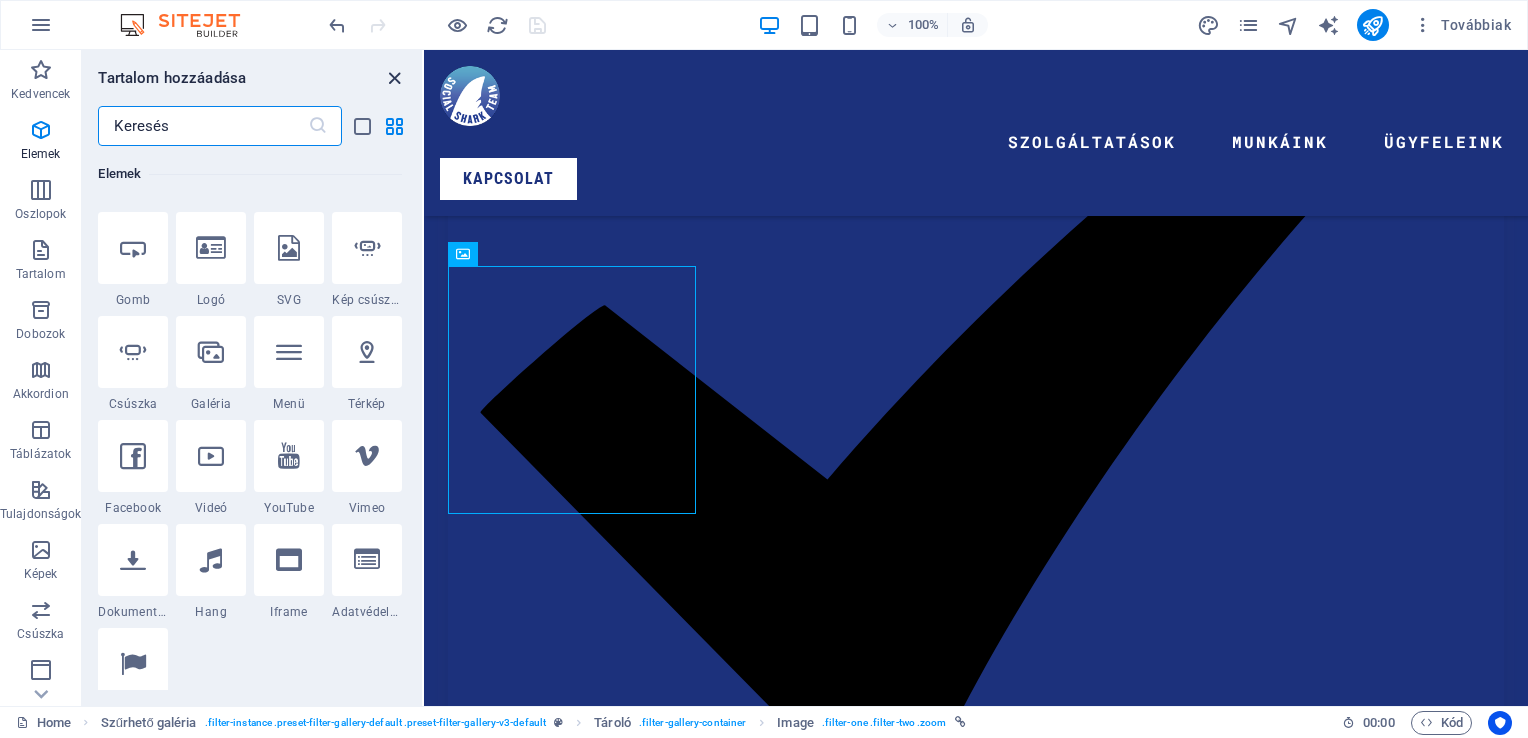 click at bounding box center [394, 78] 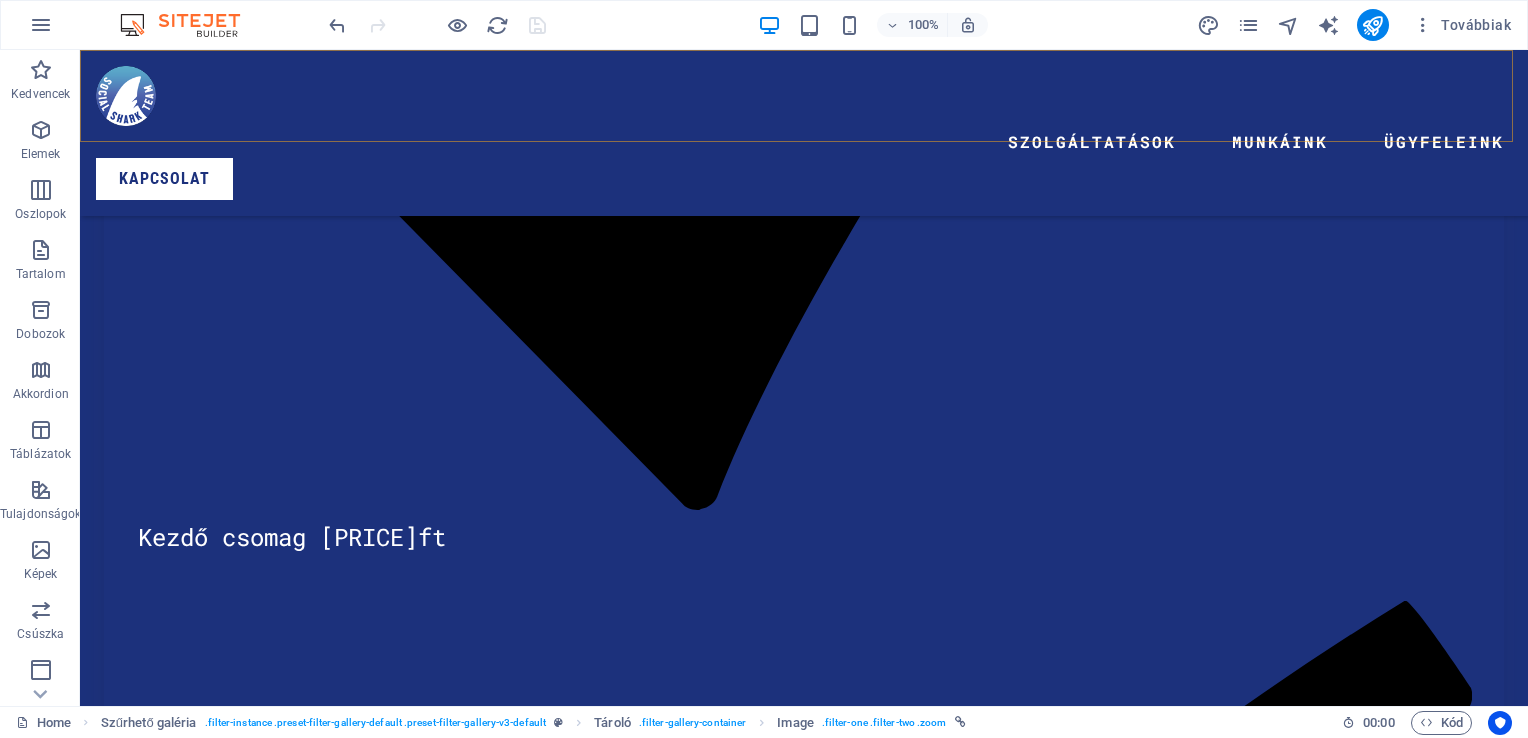 scroll, scrollTop: 6332, scrollLeft: 0, axis: vertical 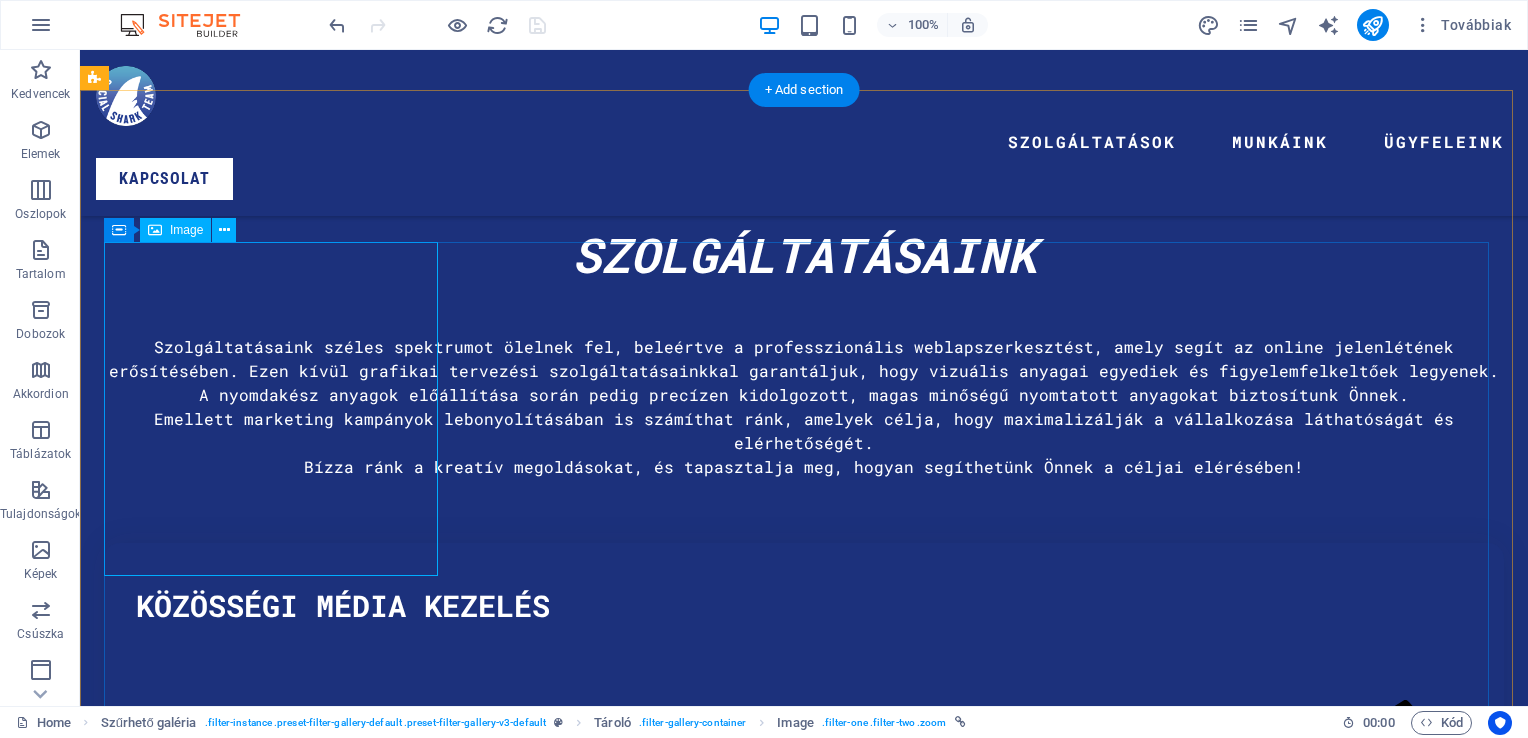 click at bounding box center [273, 16059] 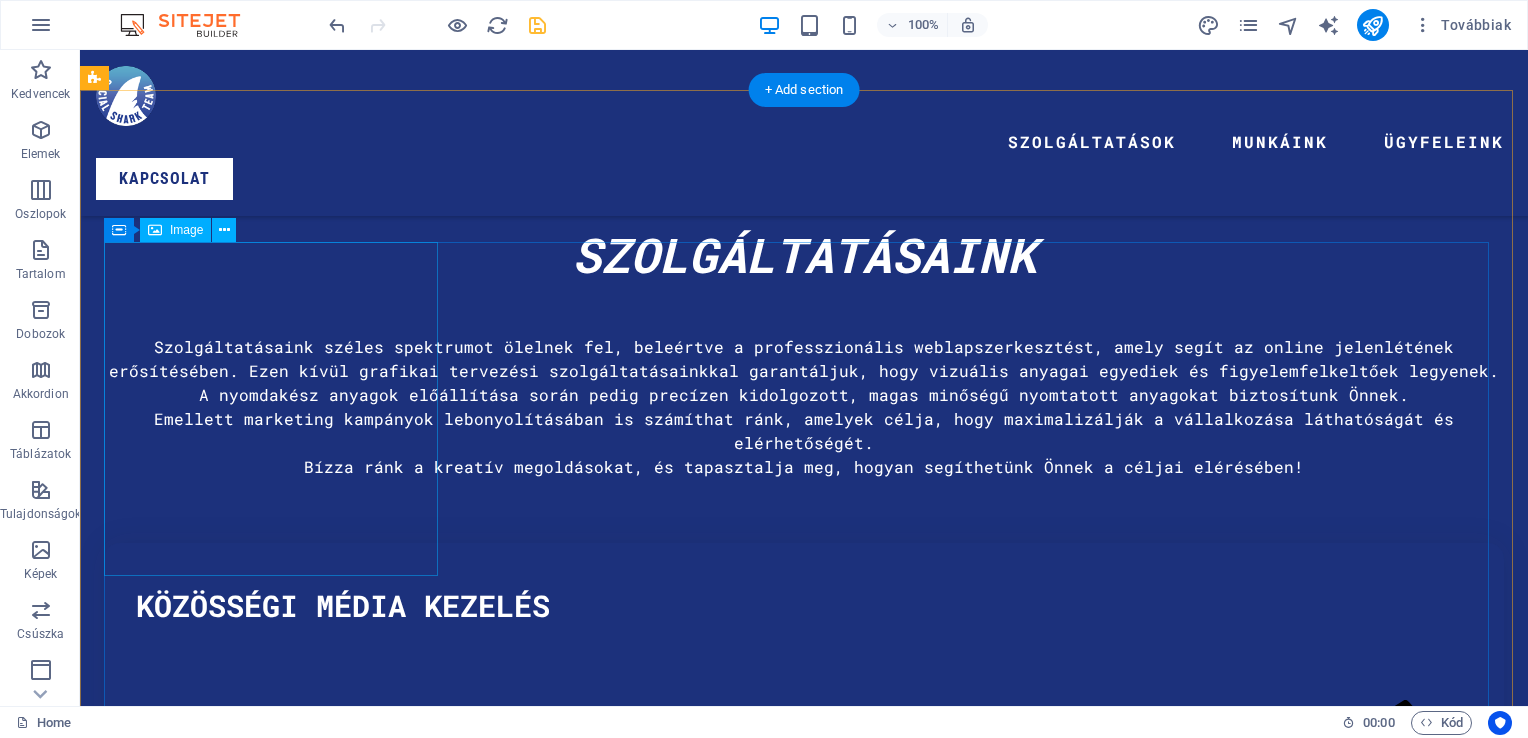 click at bounding box center [273, 16059] 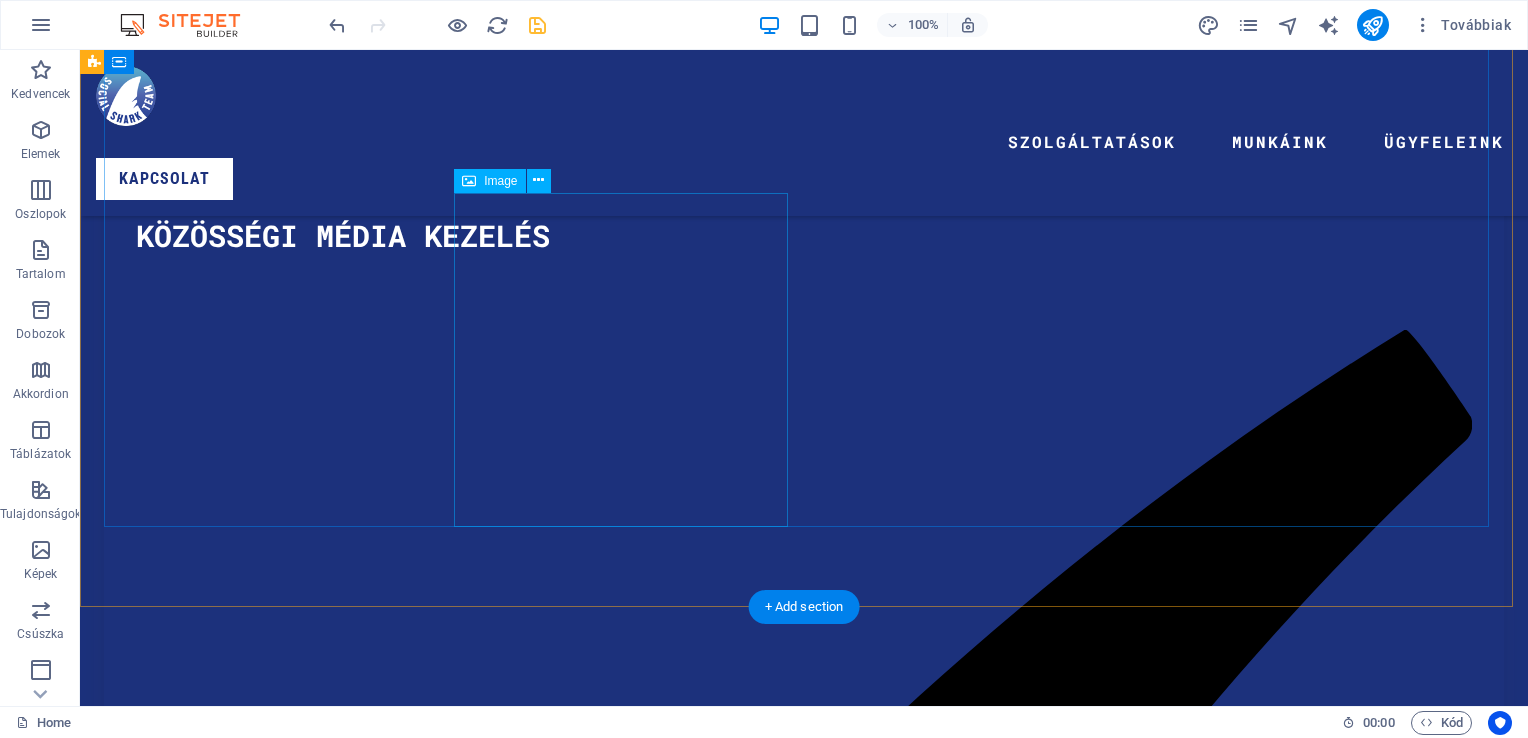 scroll, scrollTop: 6732, scrollLeft: 0, axis: vertical 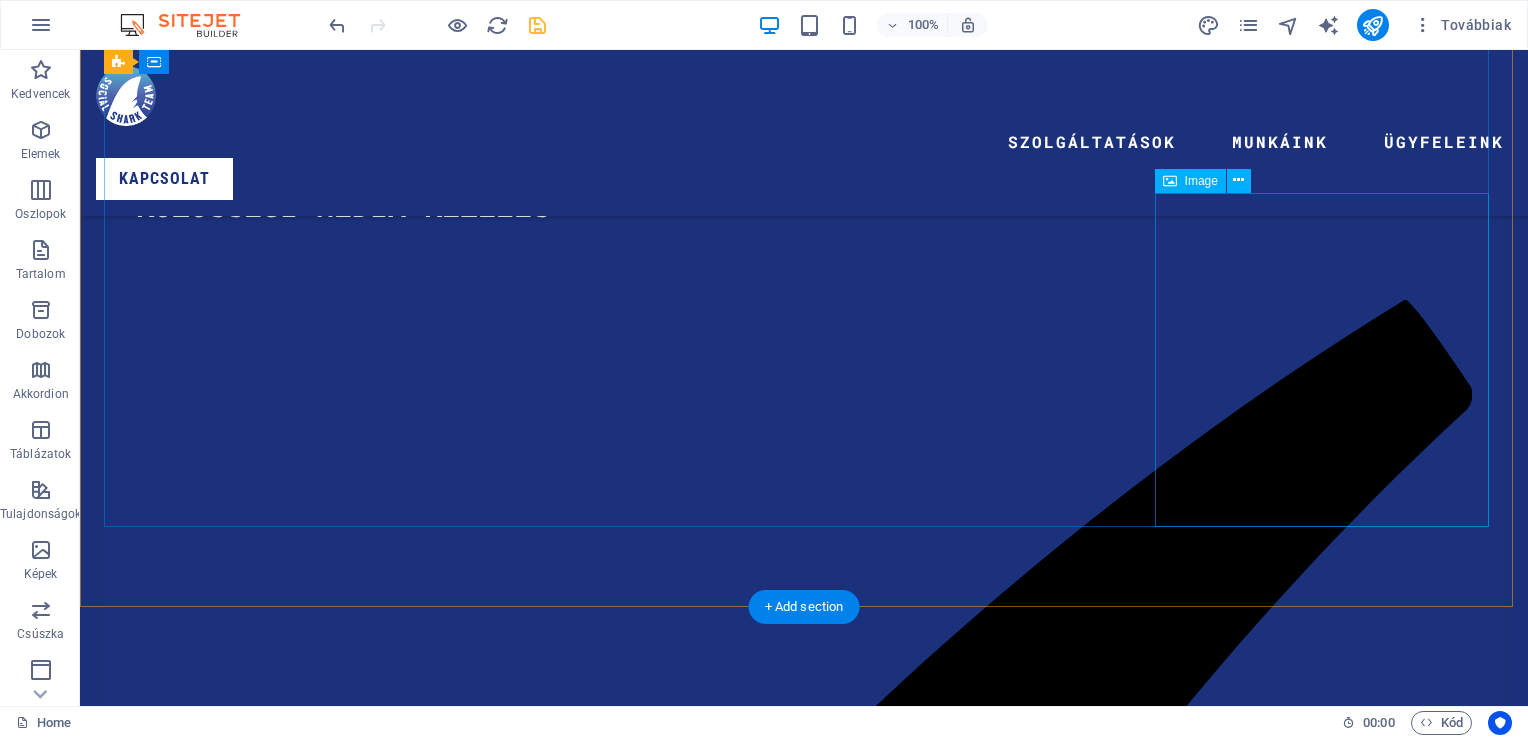 click at bounding box center (273, 18083) 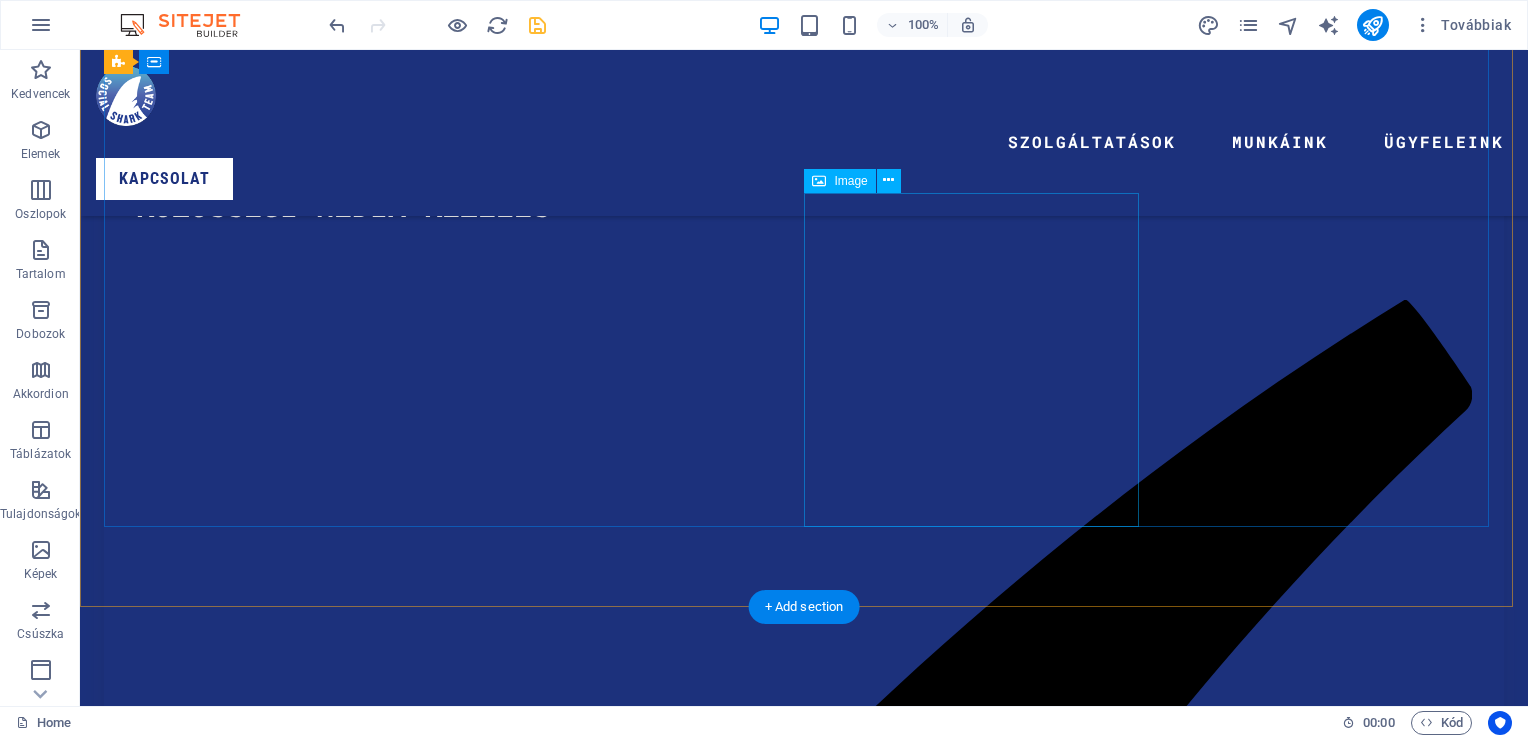 click at bounding box center (273, 17737) 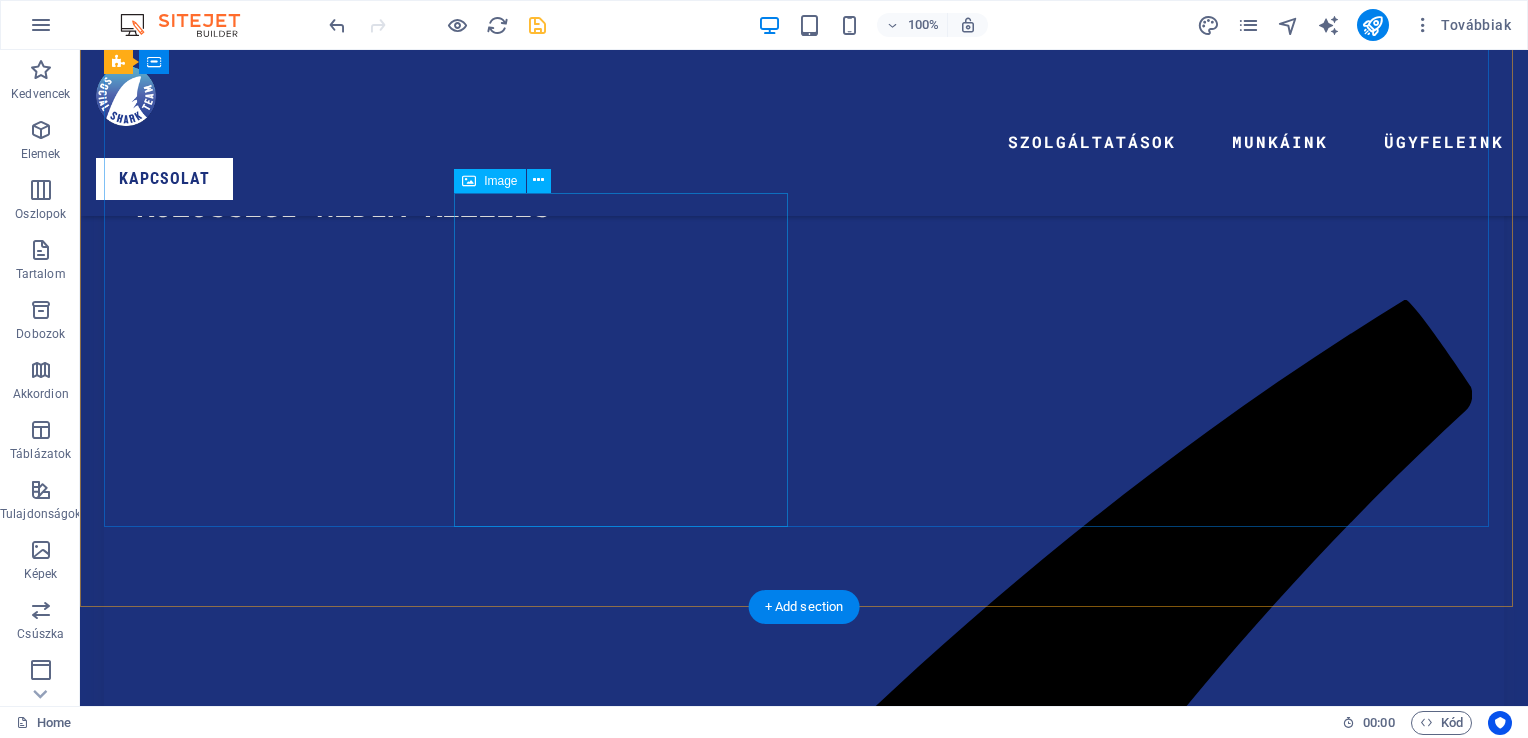 click at bounding box center (273, 17390) 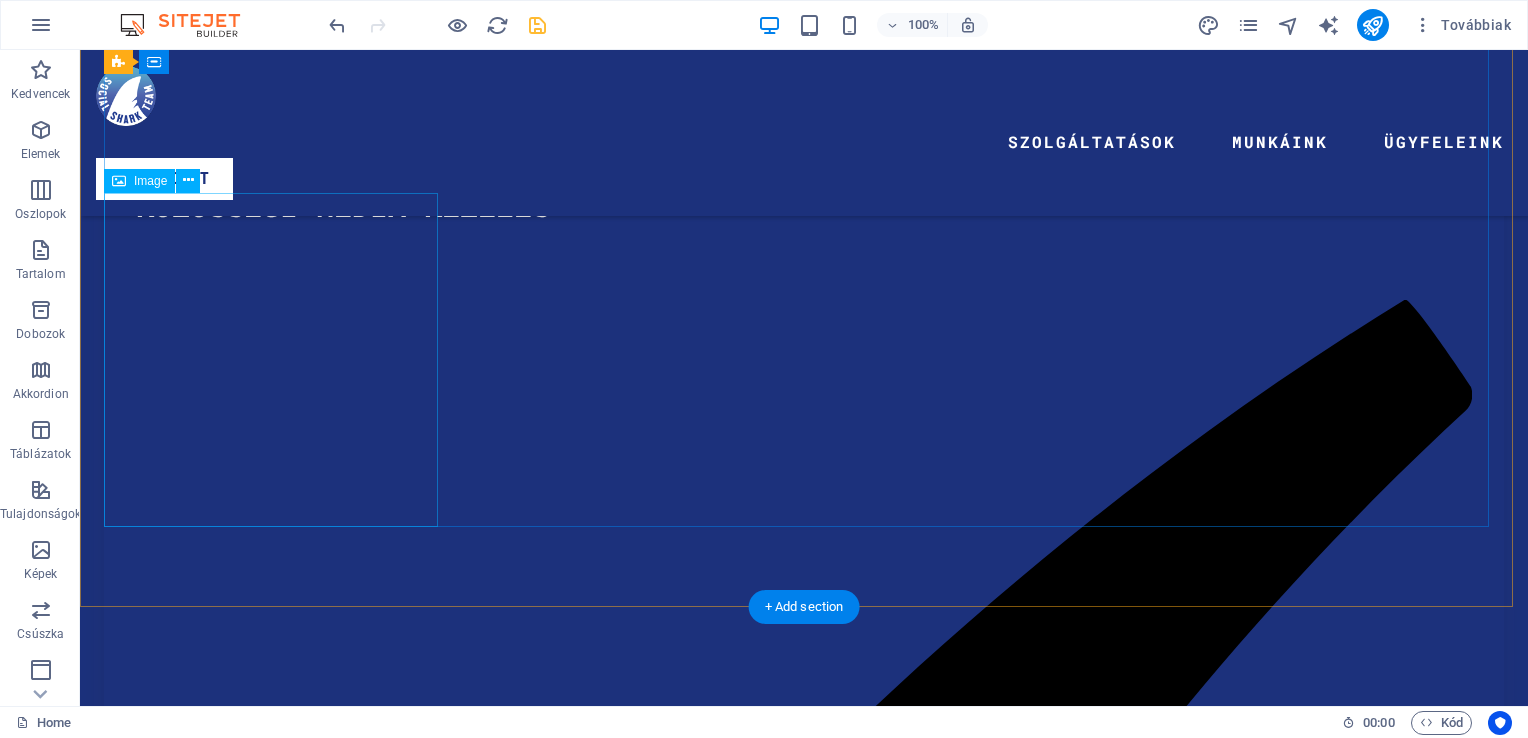click at bounding box center (273, 17043) 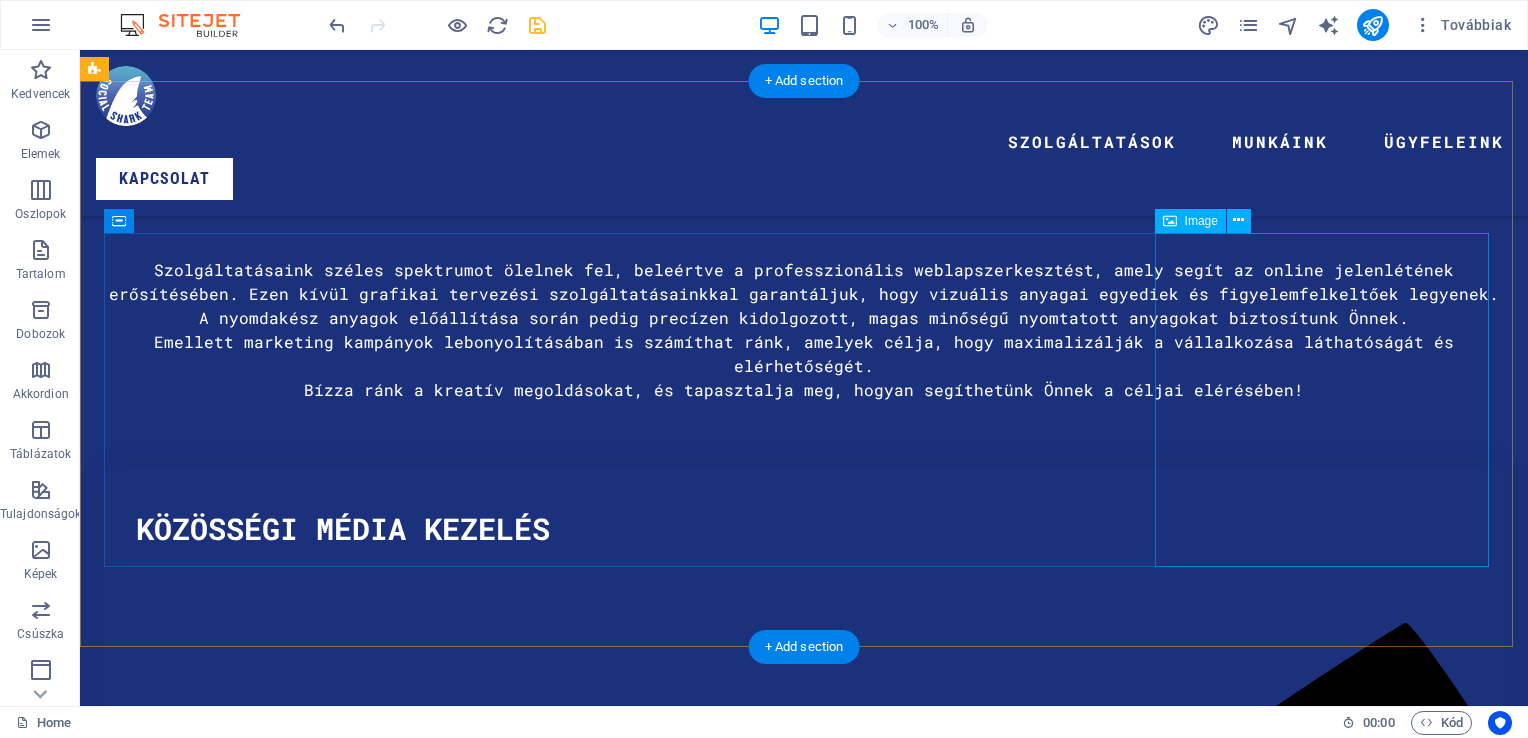 scroll, scrollTop: 6332, scrollLeft: 0, axis: vertical 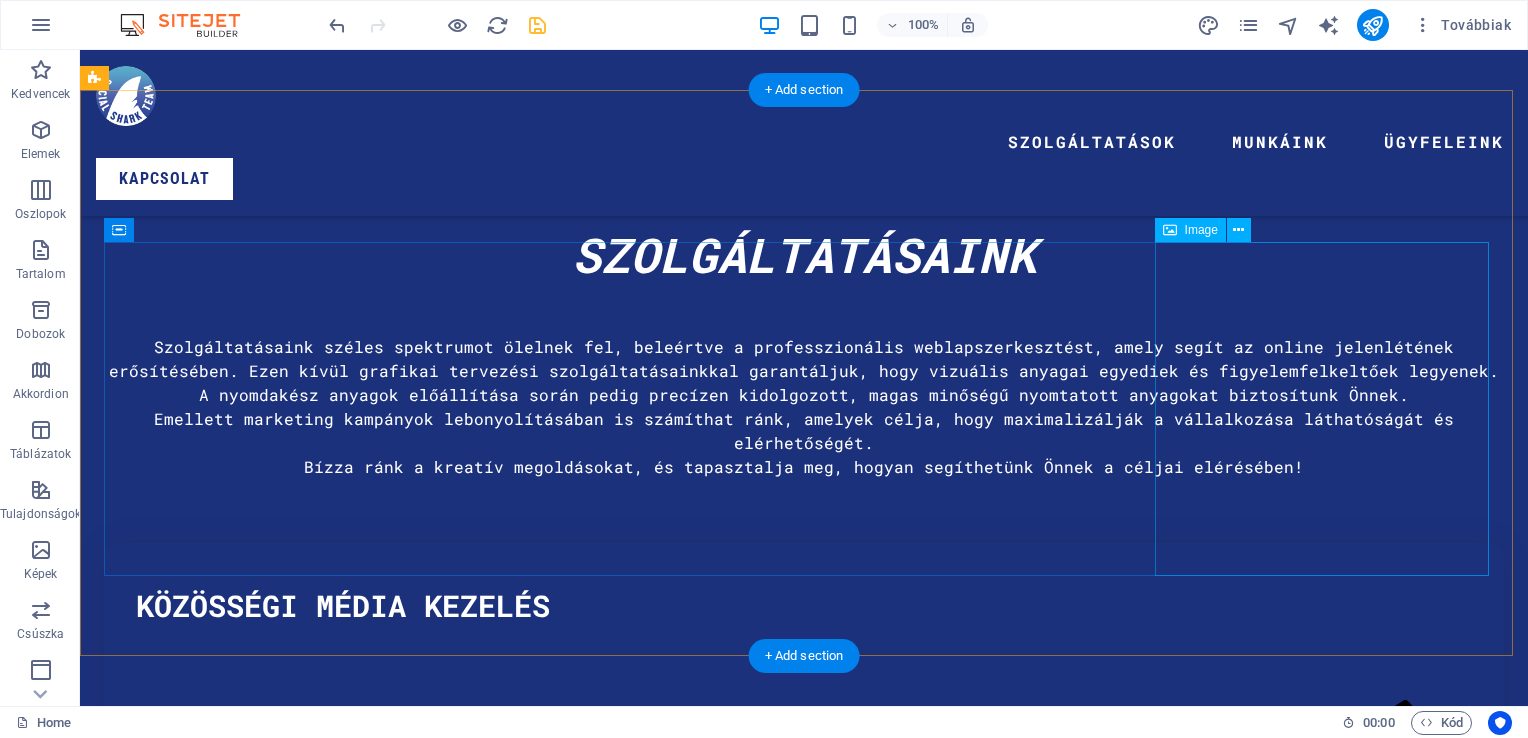 click at bounding box center [273, 17097] 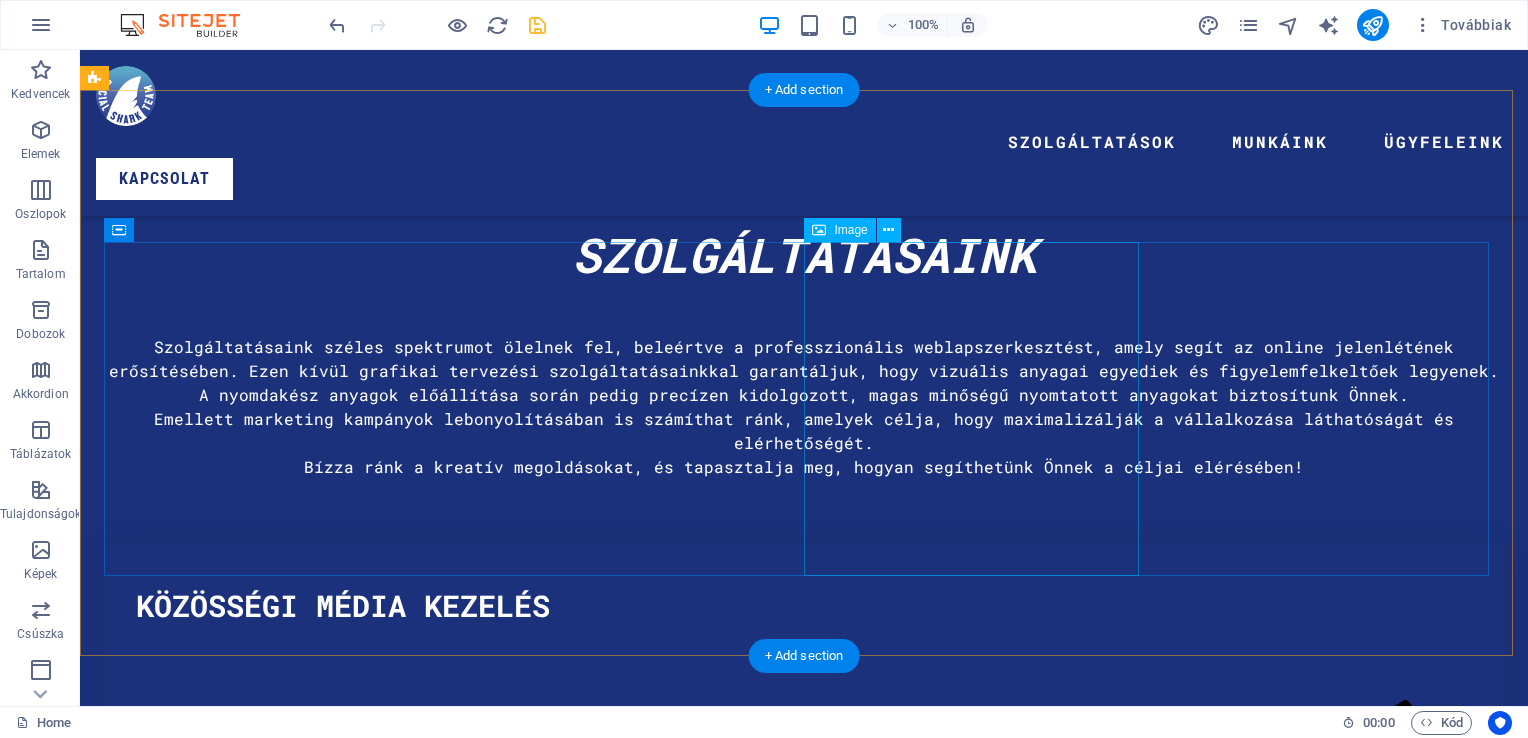 click at bounding box center [273, 16751] 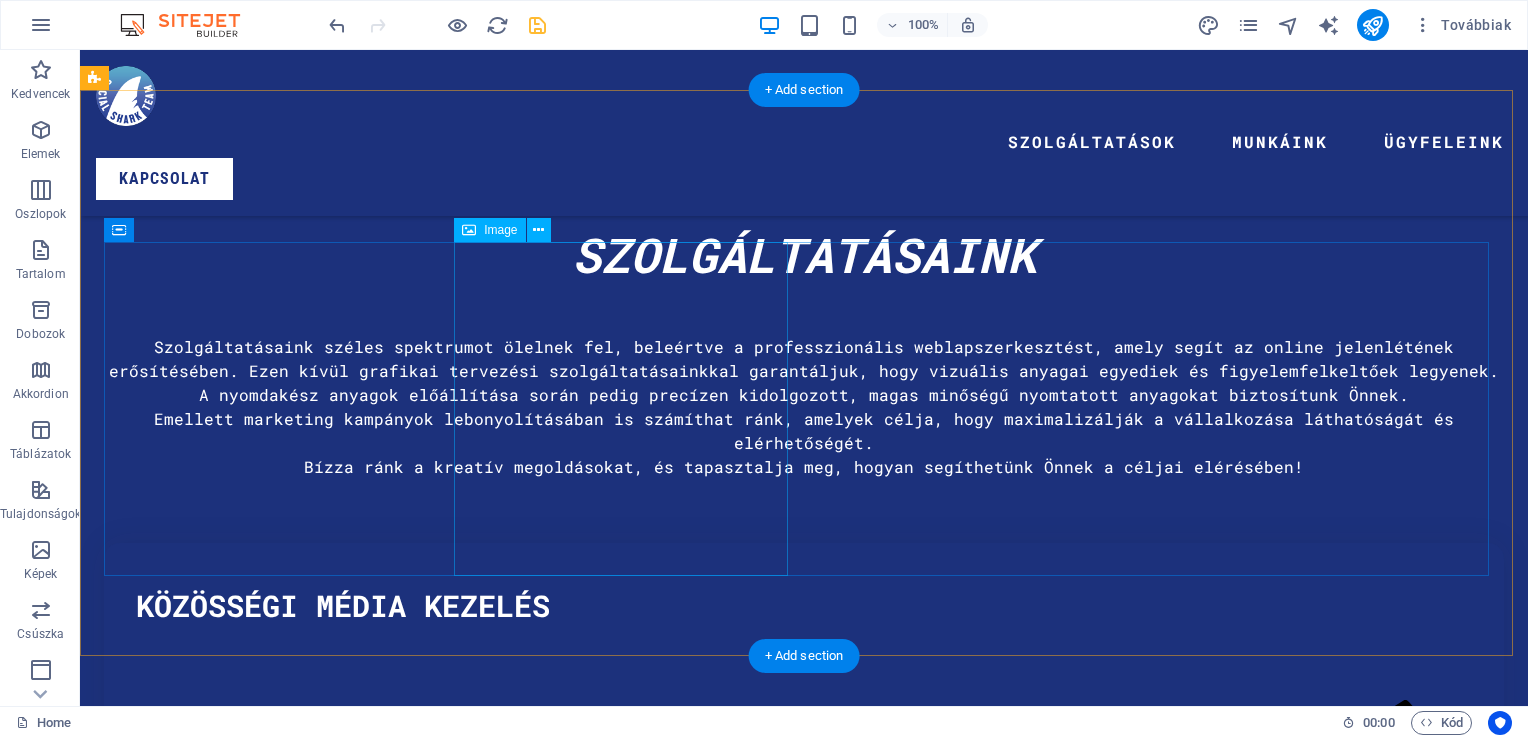 click at bounding box center (273, 16405) 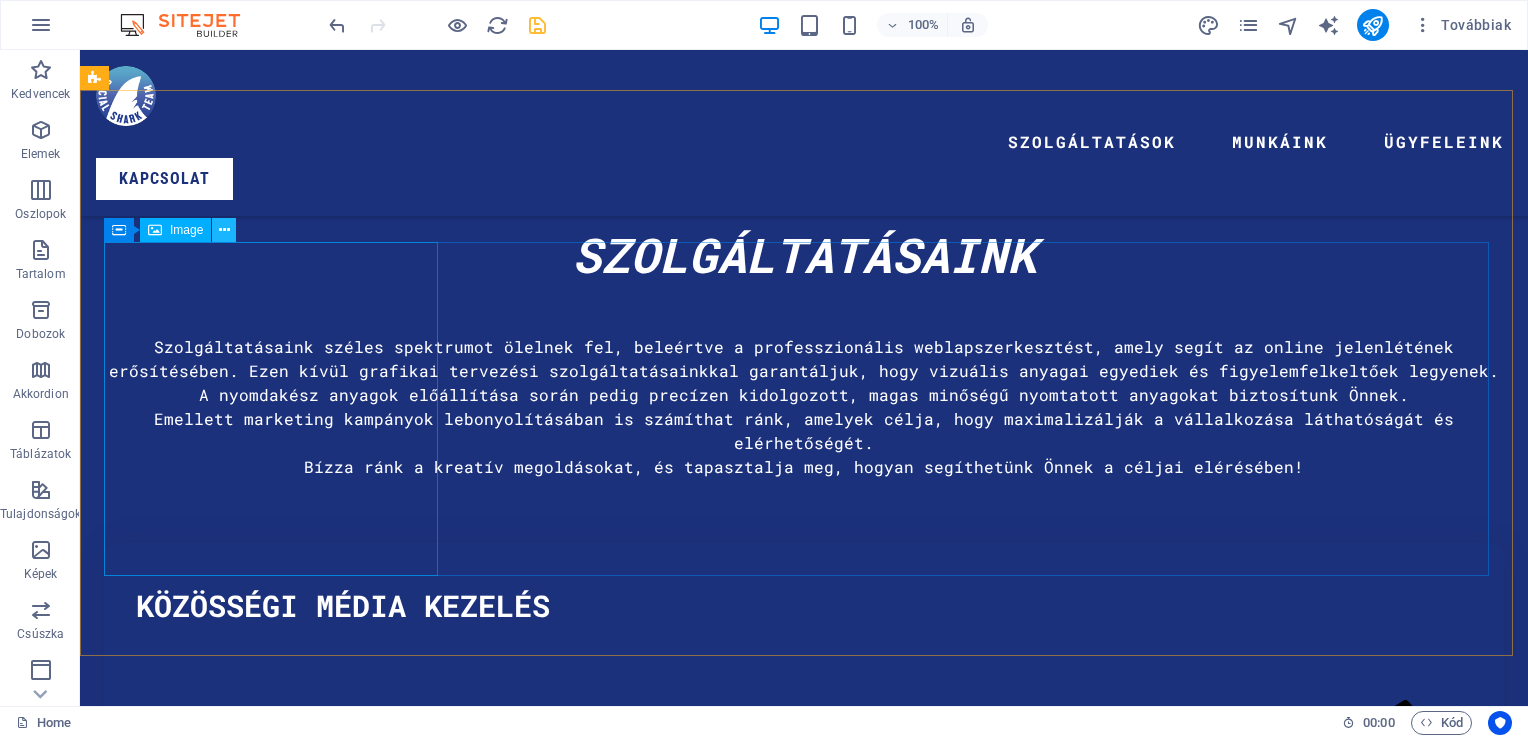 click at bounding box center (224, 230) 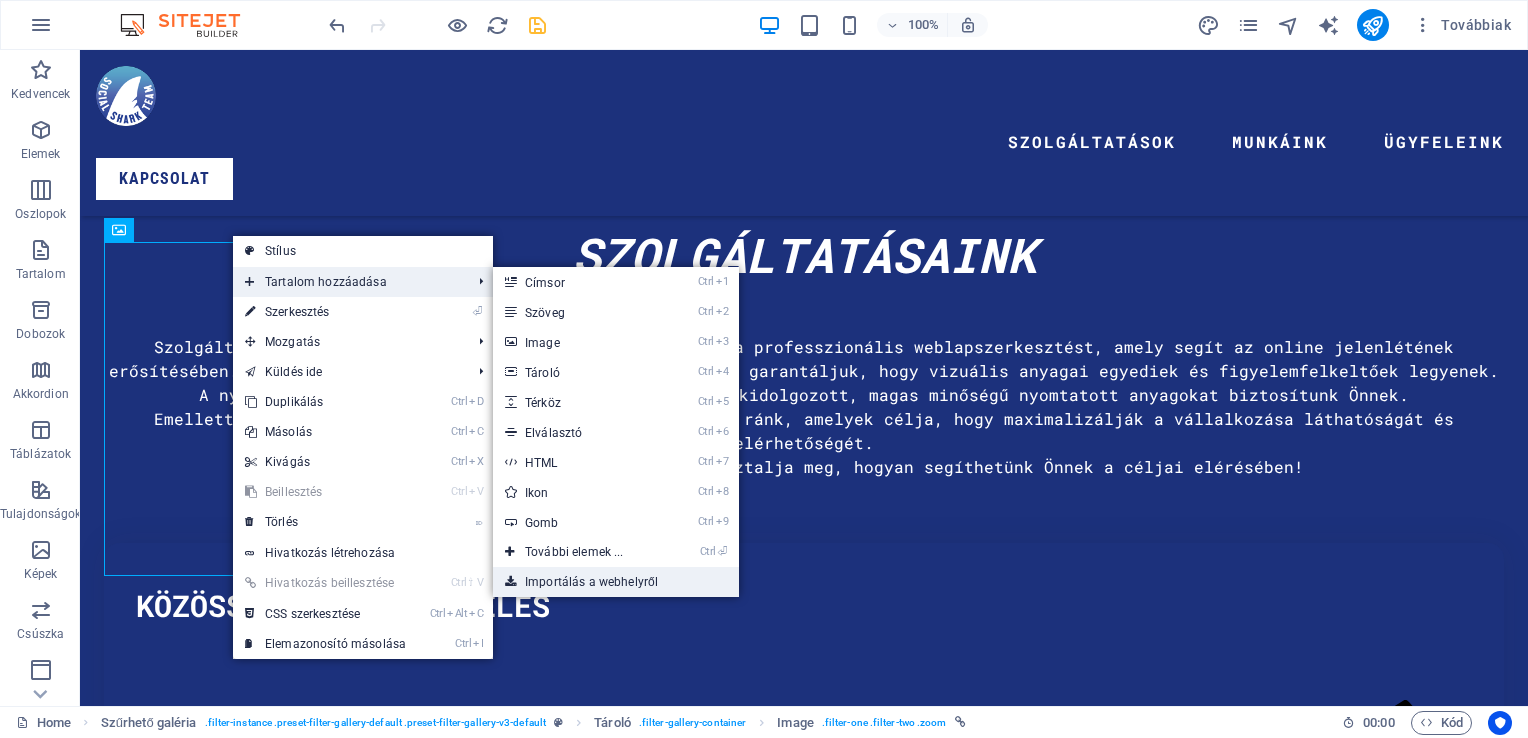 click on "Importálás a webhelyről" at bounding box center [616, 582] 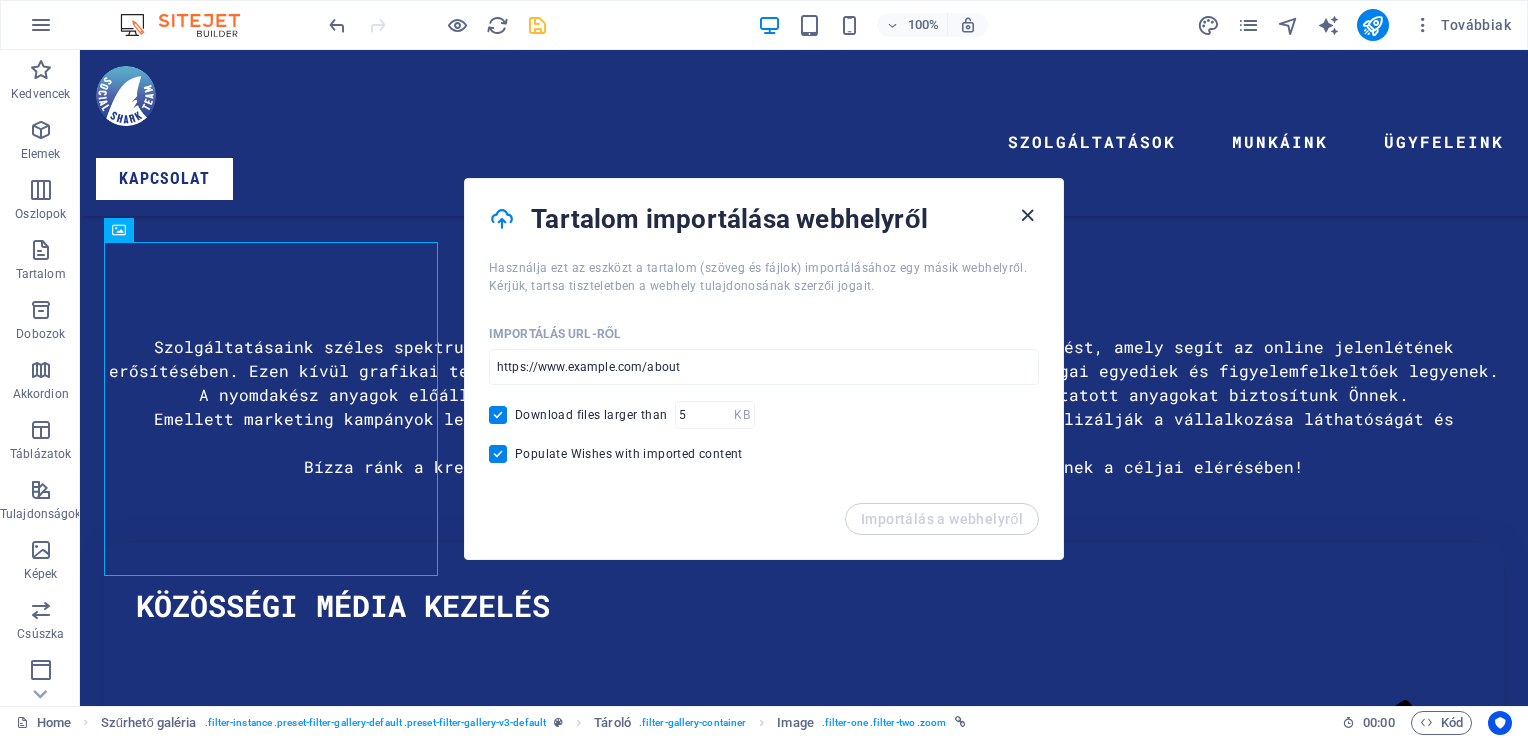 click at bounding box center [1027, 215] 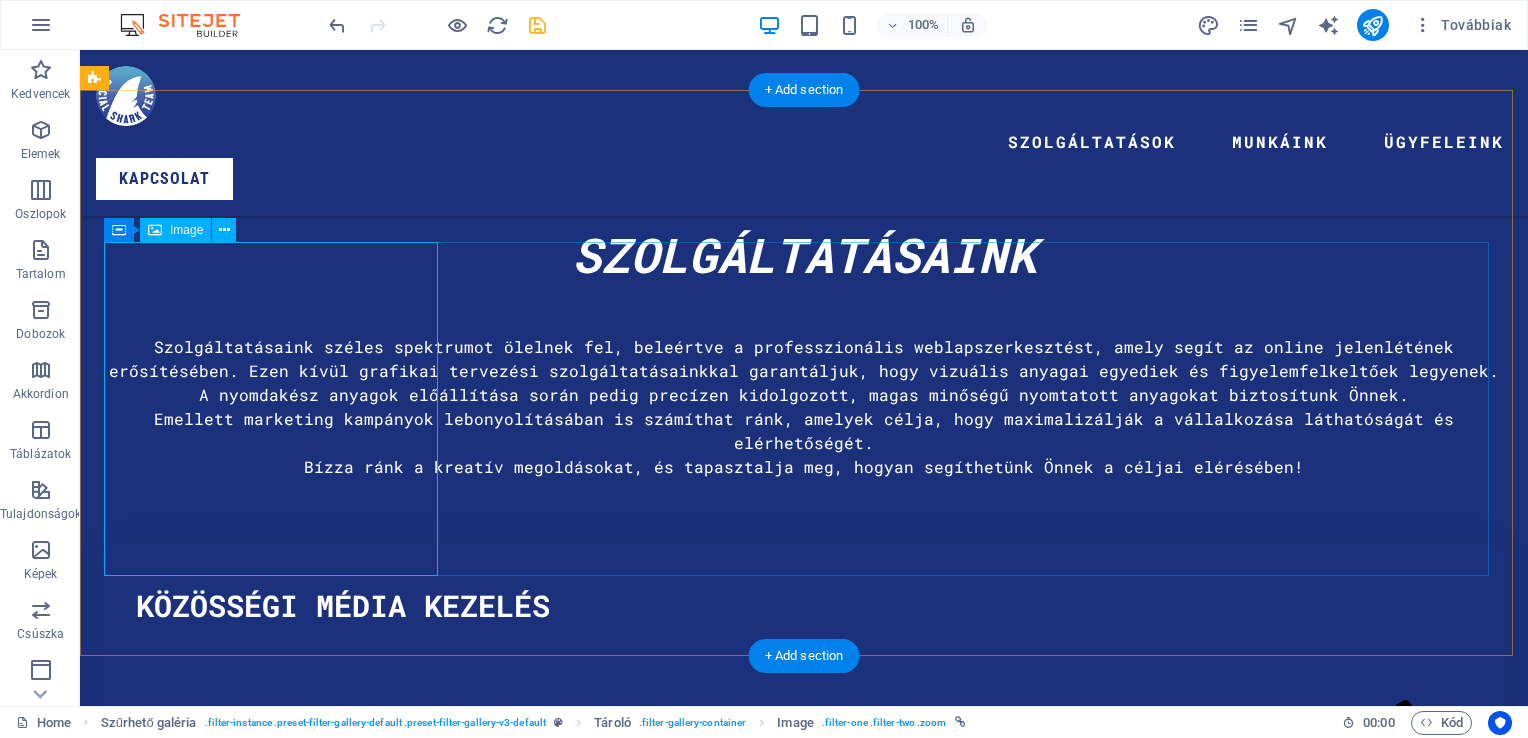 click at bounding box center (273, 16059) 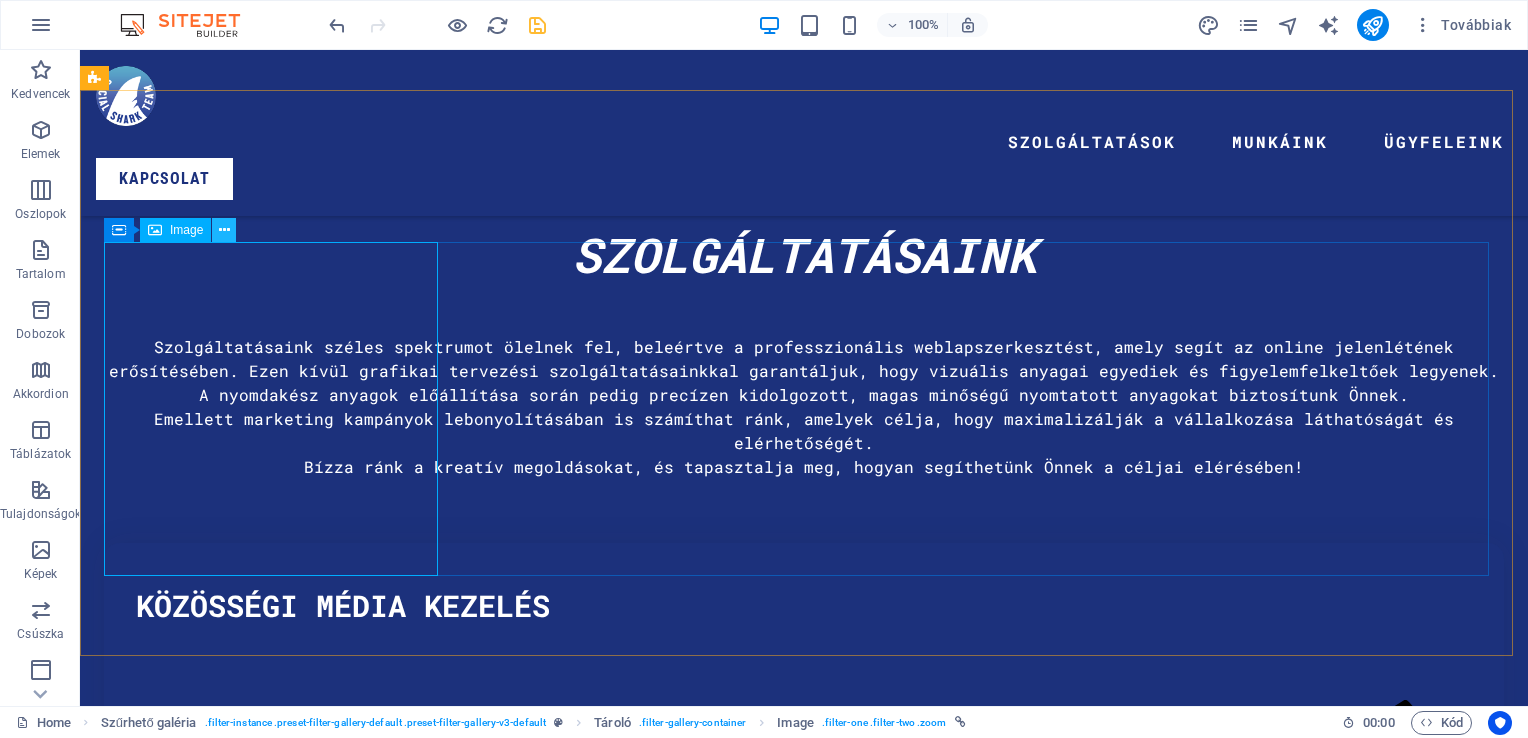 click at bounding box center (224, 230) 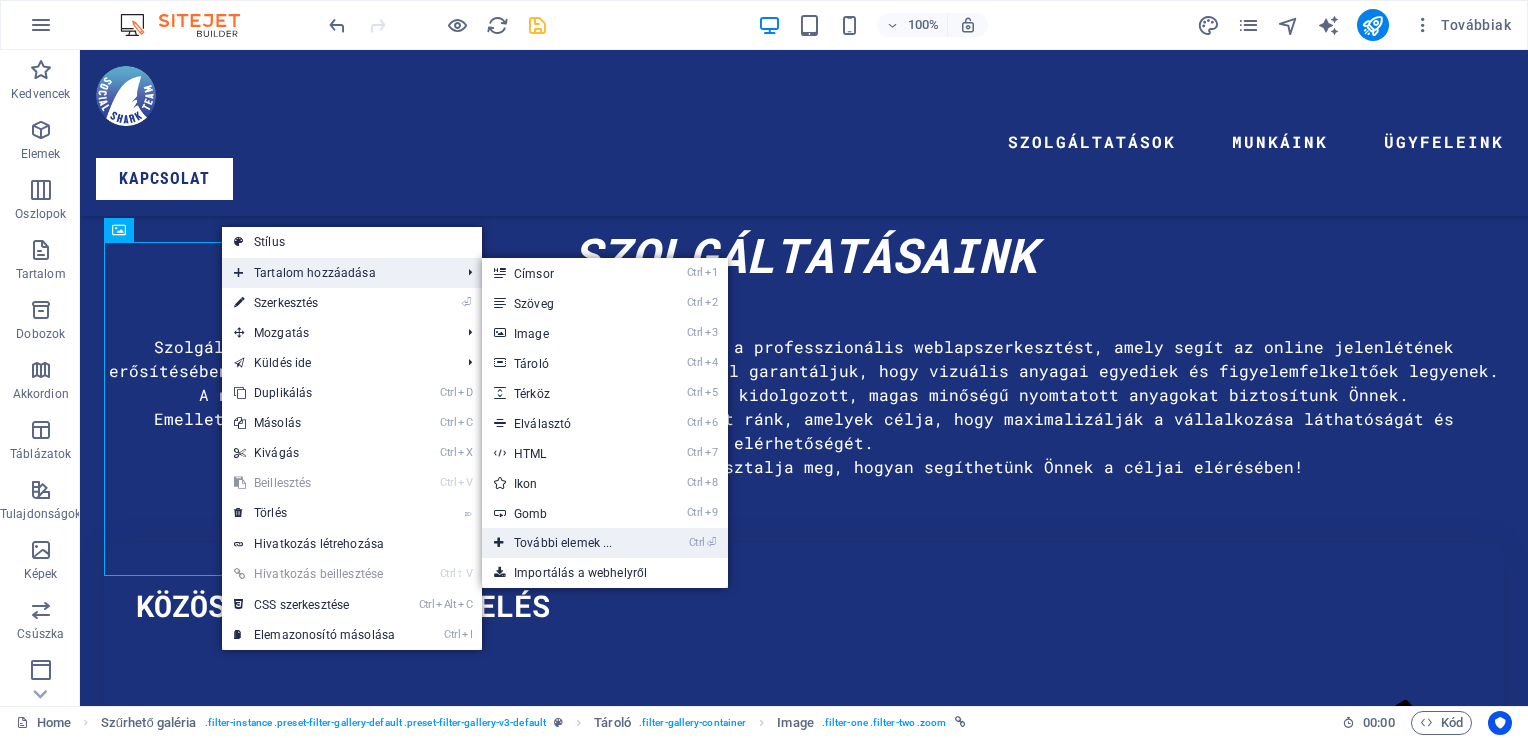 click on "Ctrl ⏎  További elemek ..." at bounding box center [567, 543] 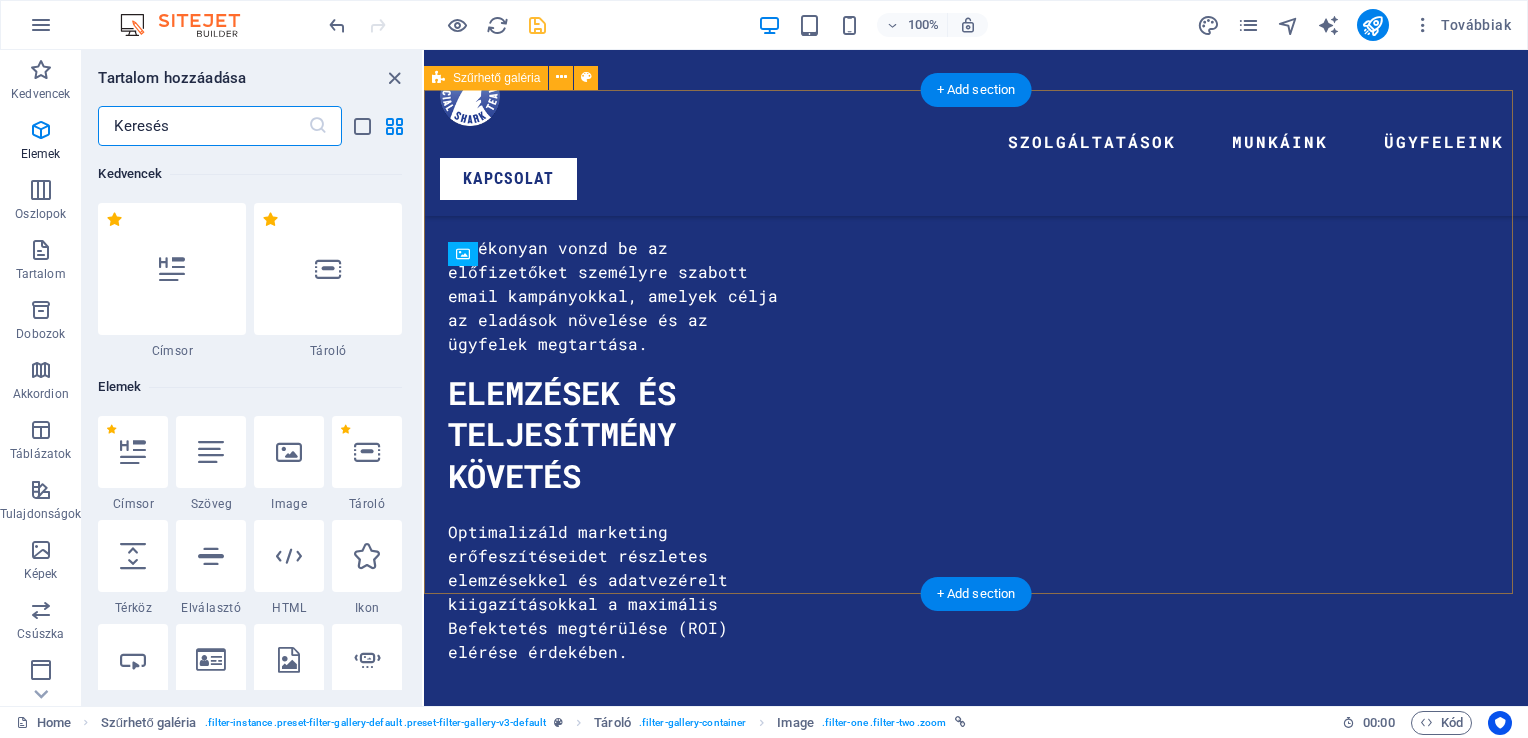 scroll, scrollTop: 7682, scrollLeft: 0, axis: vertical 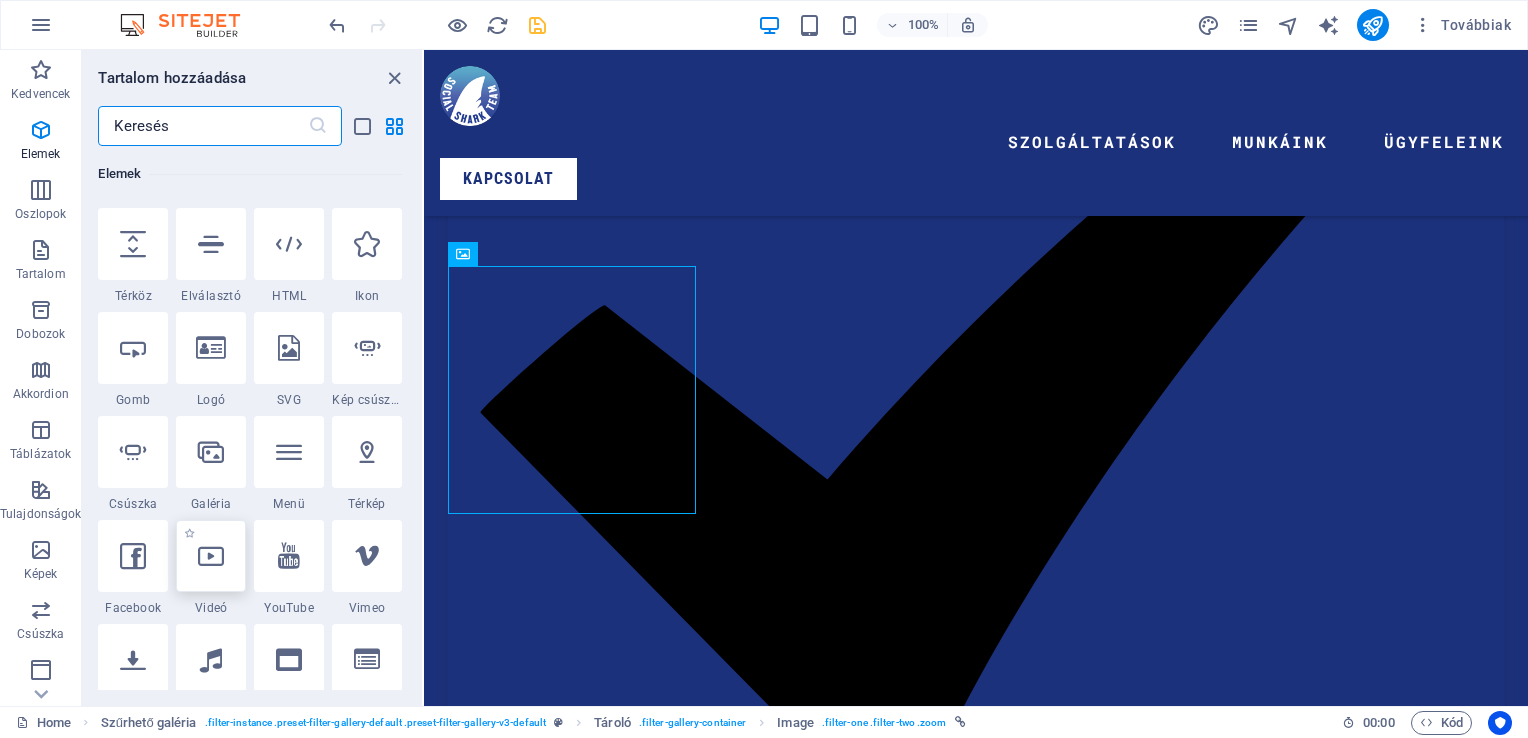 click at bounding box center (211, 556) 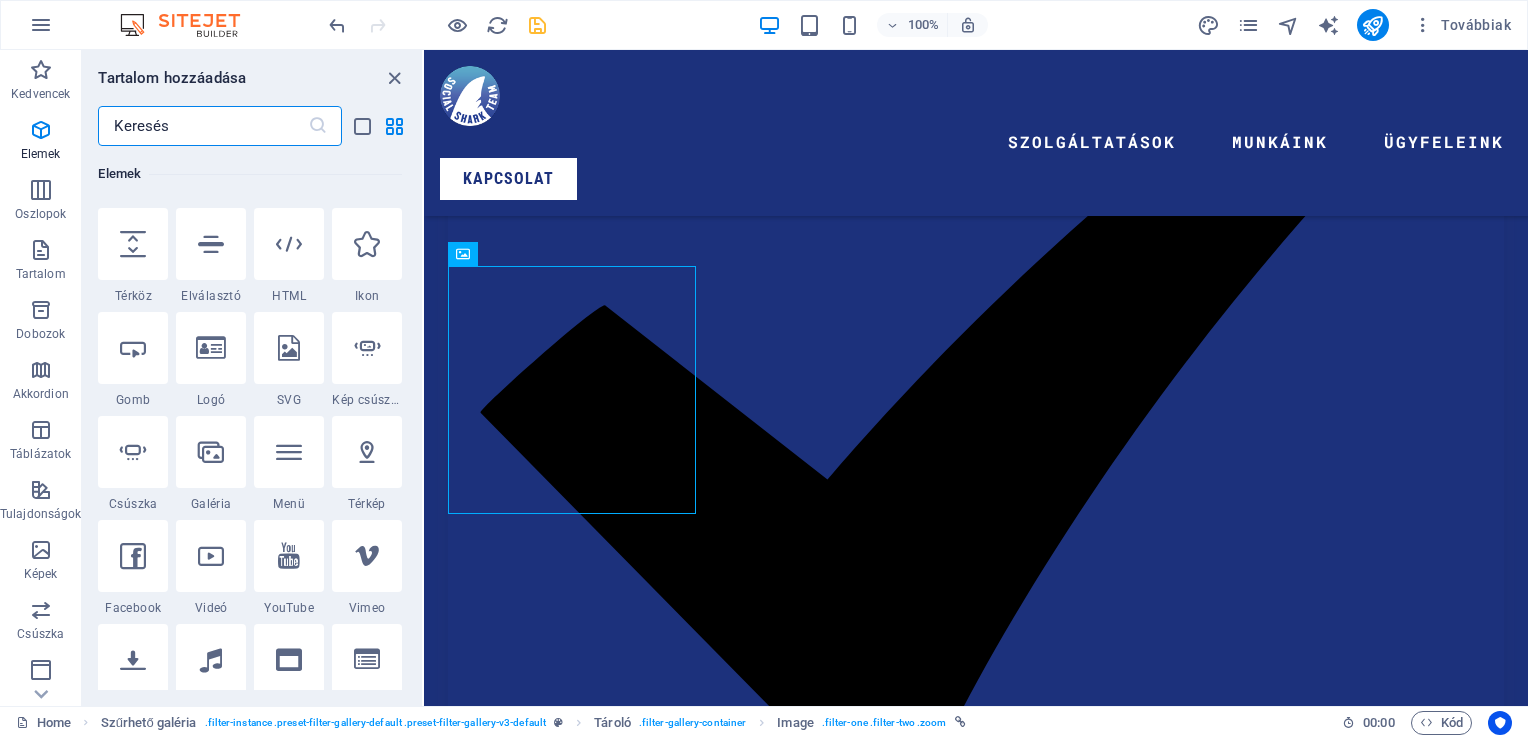 select on "%" 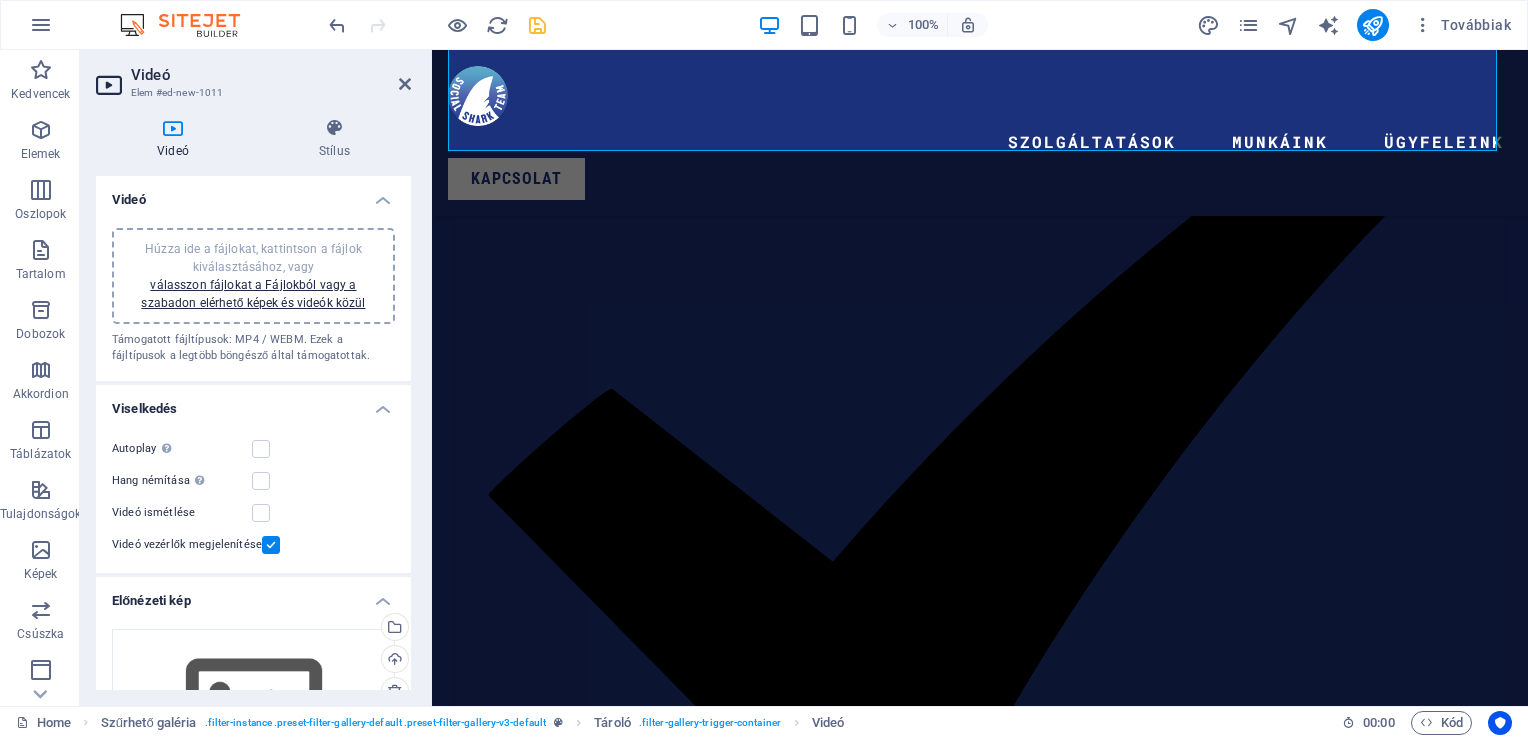 scroll, scrollTop: 8265, scrollLeft: 0, axis: vertical 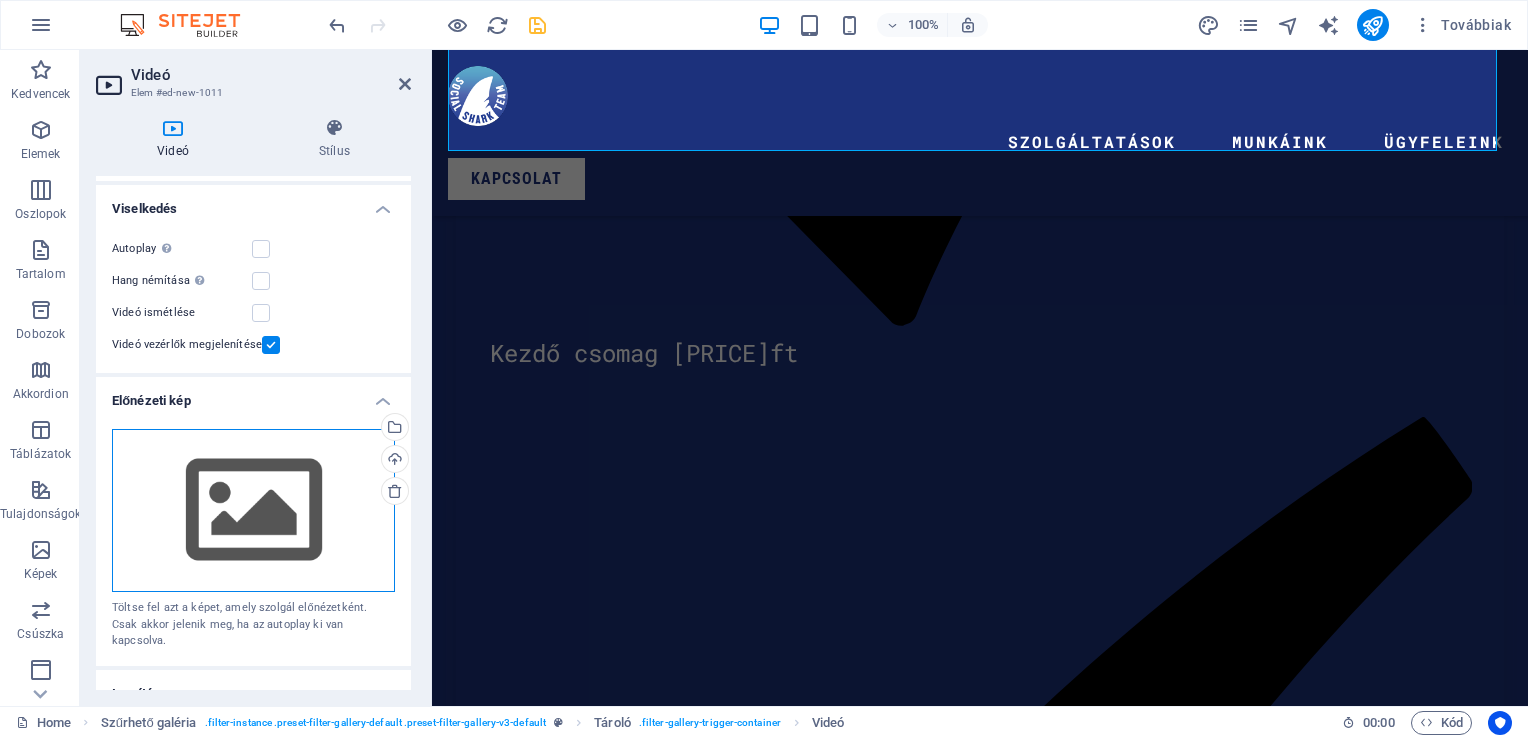 click on "Húzza ide a fájlokat, kattintson a fájlok kiválasztásához, vagy válasszon fájlokat a Fájlokból vagy a szabadon elérhető képek és videók közül" at bounding box center [253, 511] 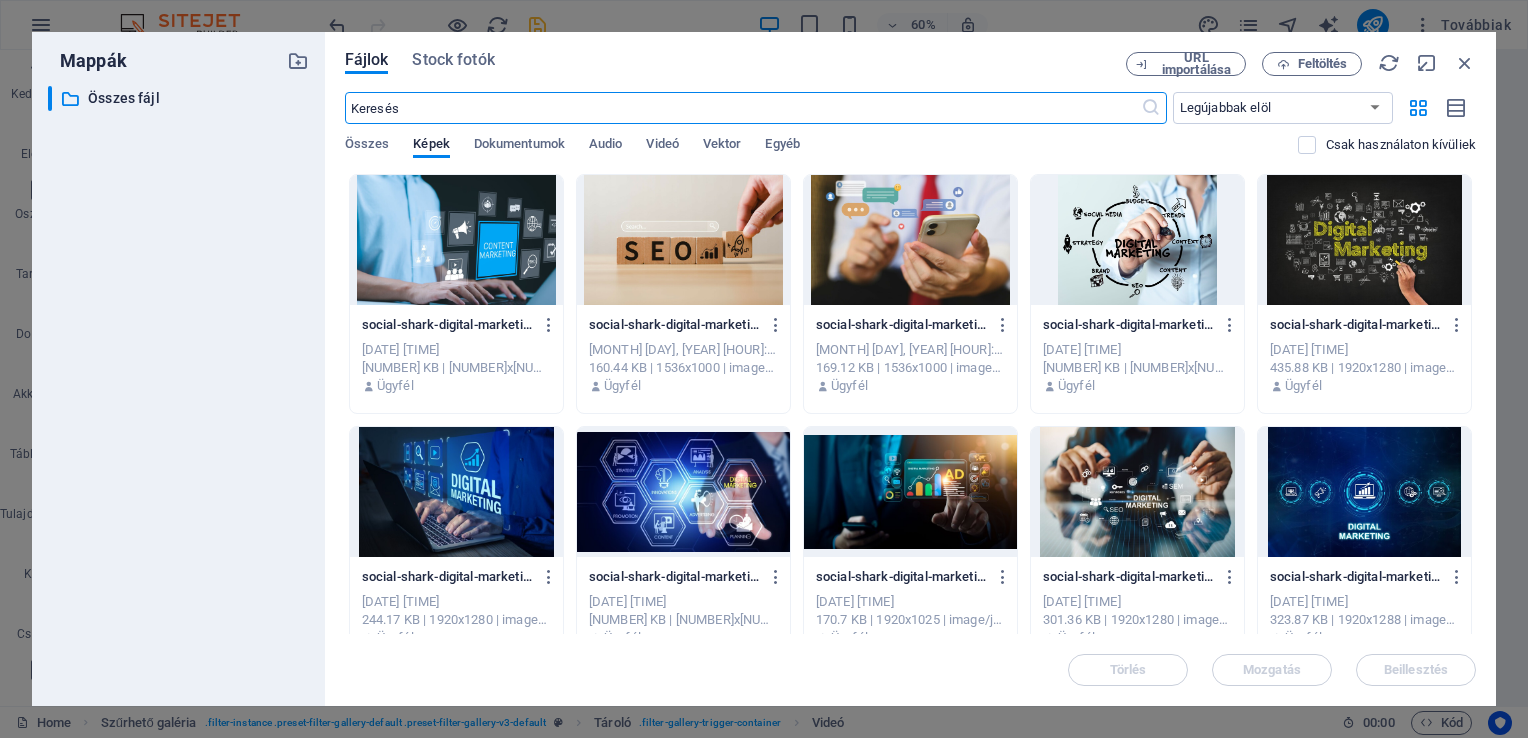 scroll, scrollTop: 8504, scrollLeft: 0, axis: vertical 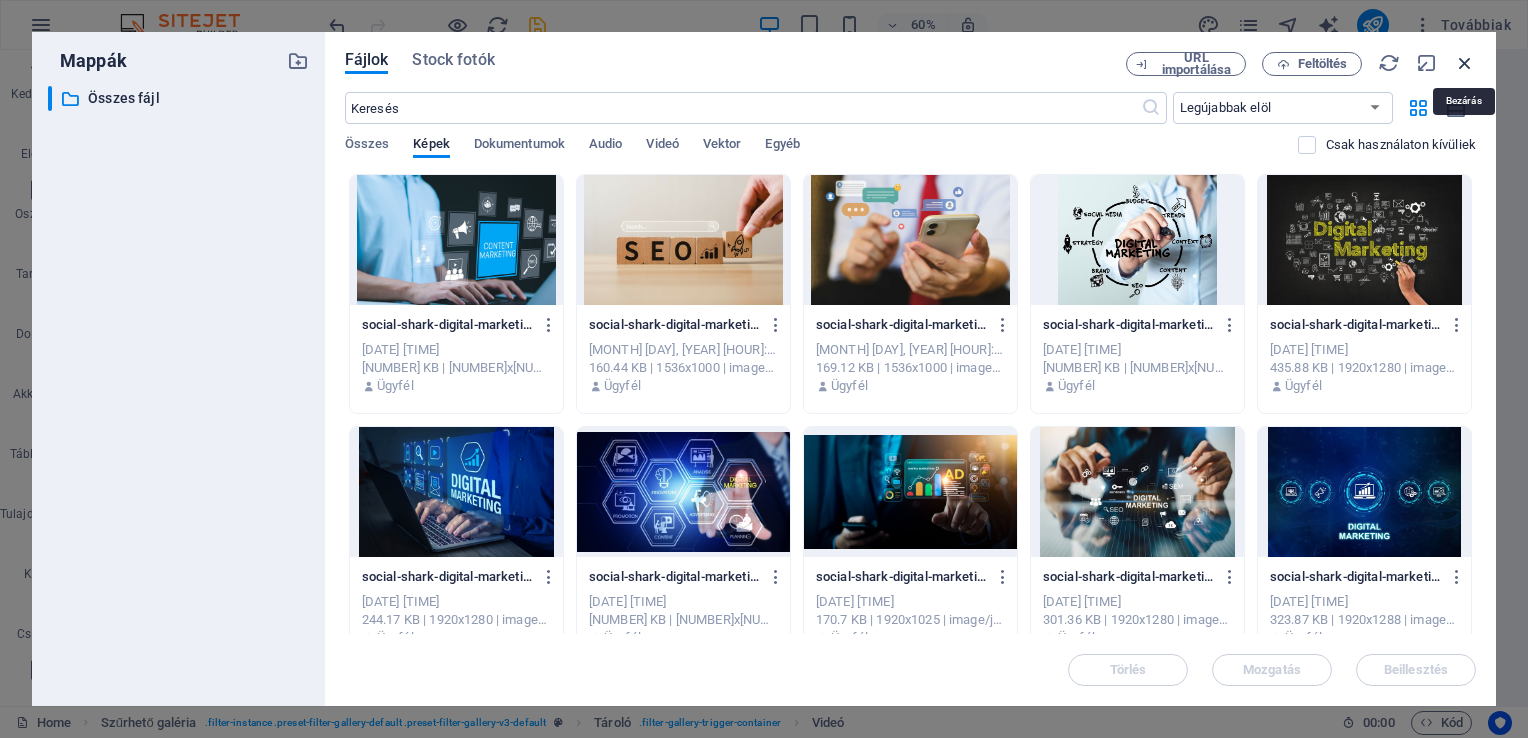 click at bounding box center (1465, 63) 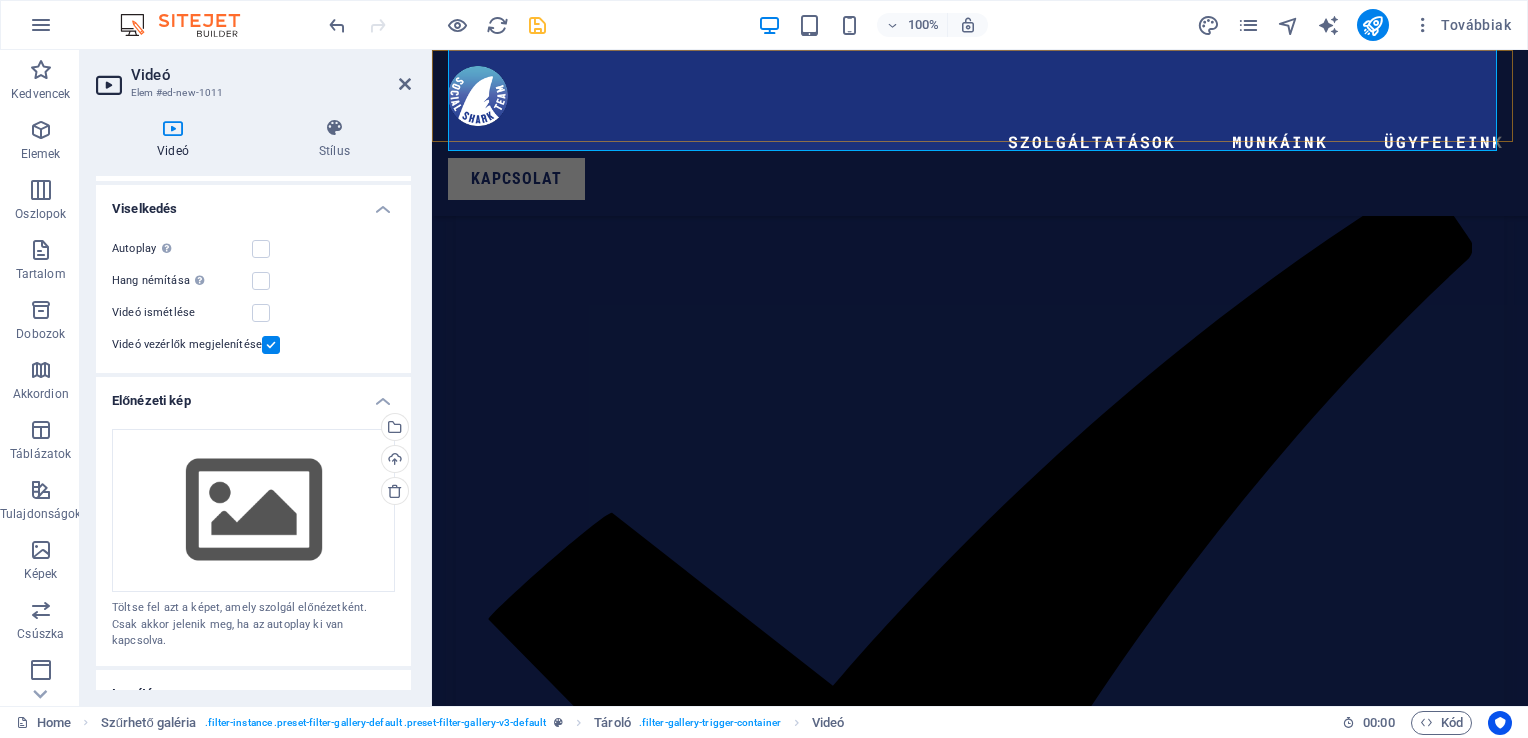 scroll, scrollTop: 8265, scrollLeft: 0, axis: vertical 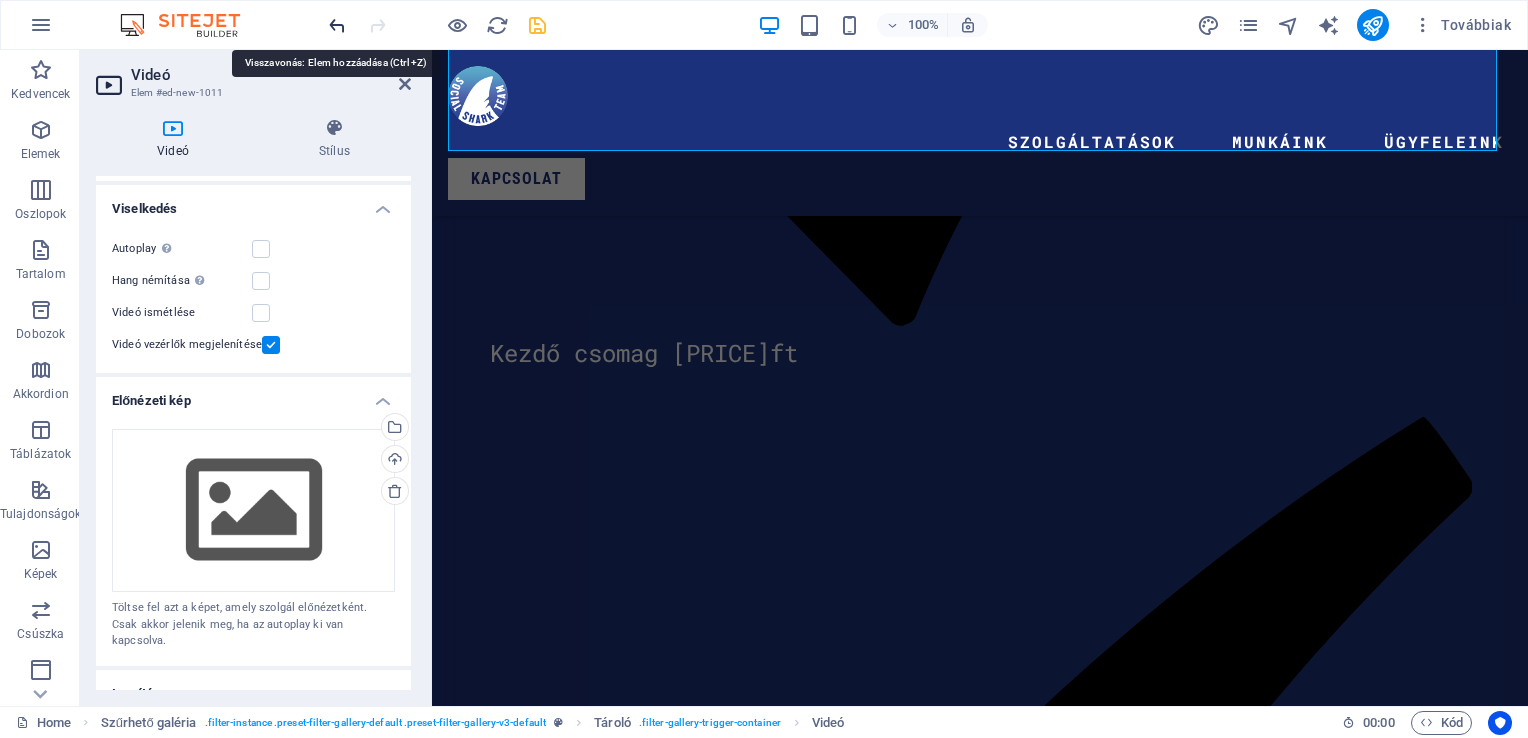 click at bounding box center (337, 25) 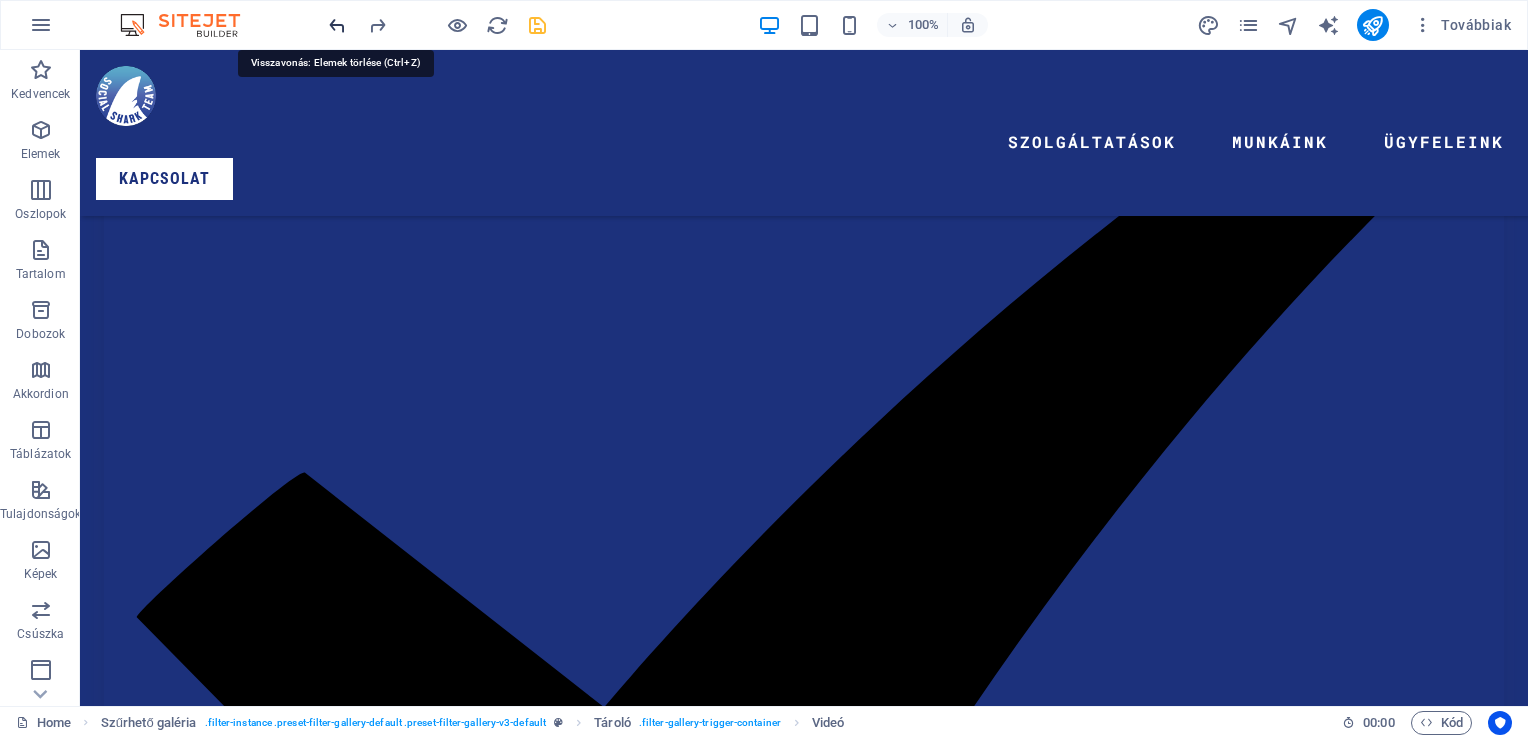 scroll, scrollTop: 6166, scrollLeft: 0, axis: vertical 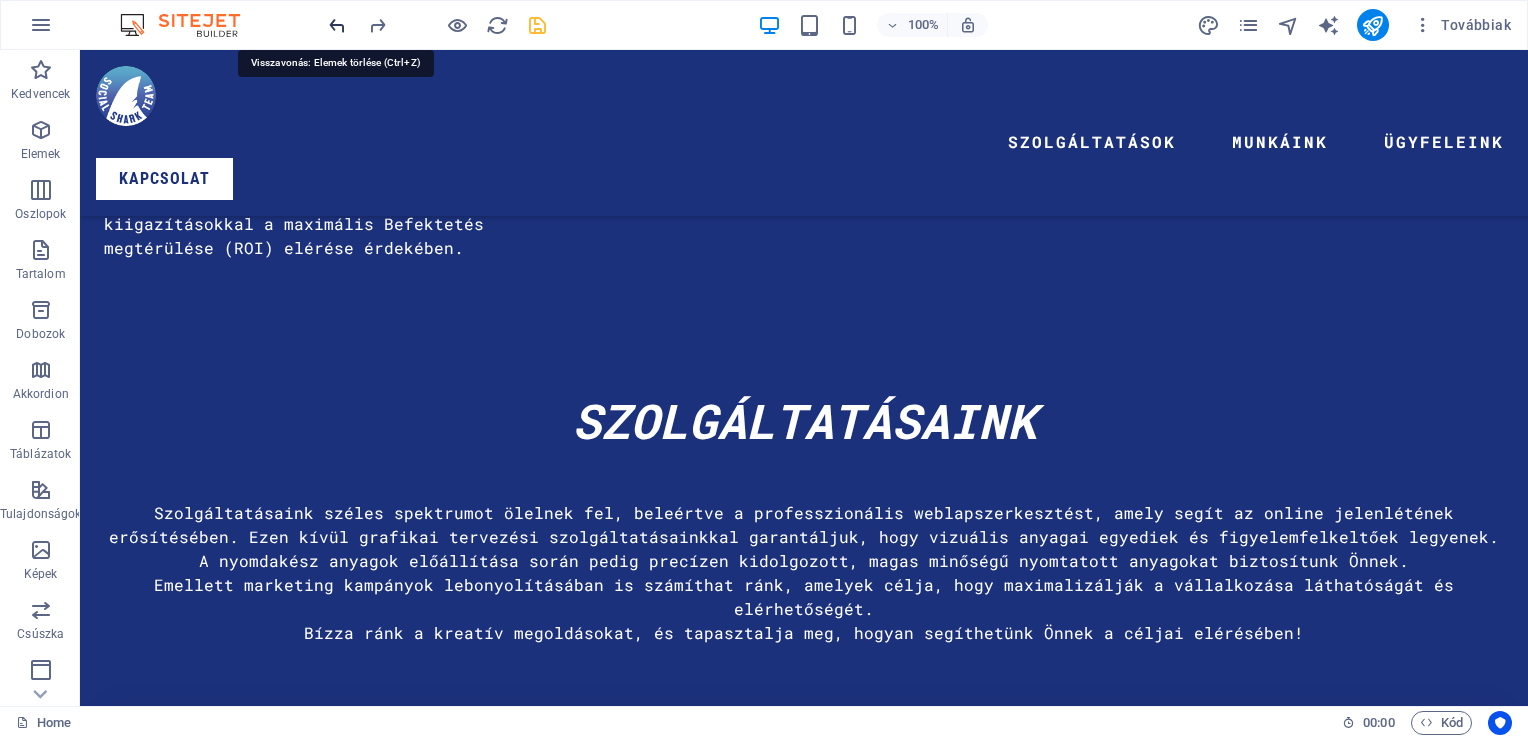 click at bounding box center (337, 25) 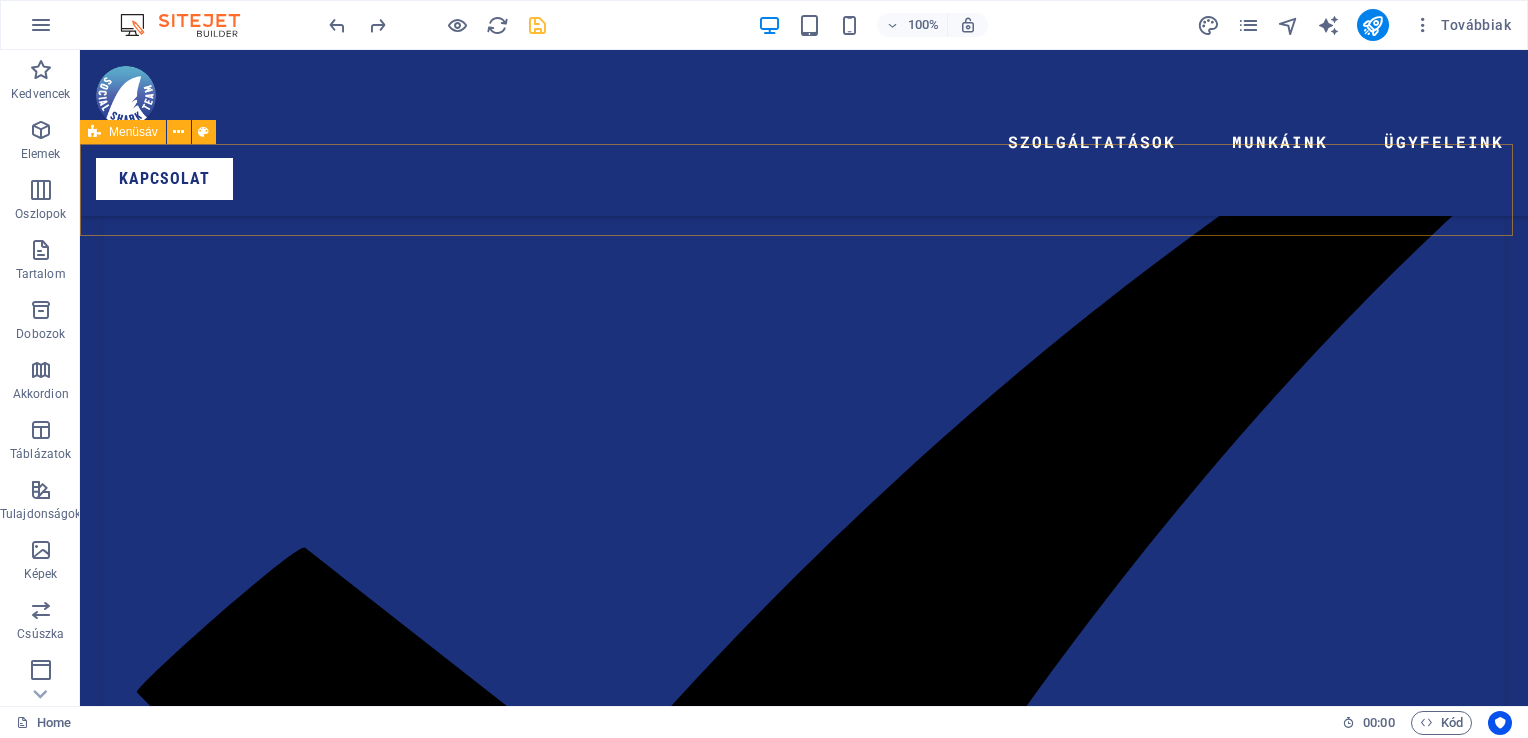scroll, scrollTop: 6913, scrollLeft: 0, axis: vertical 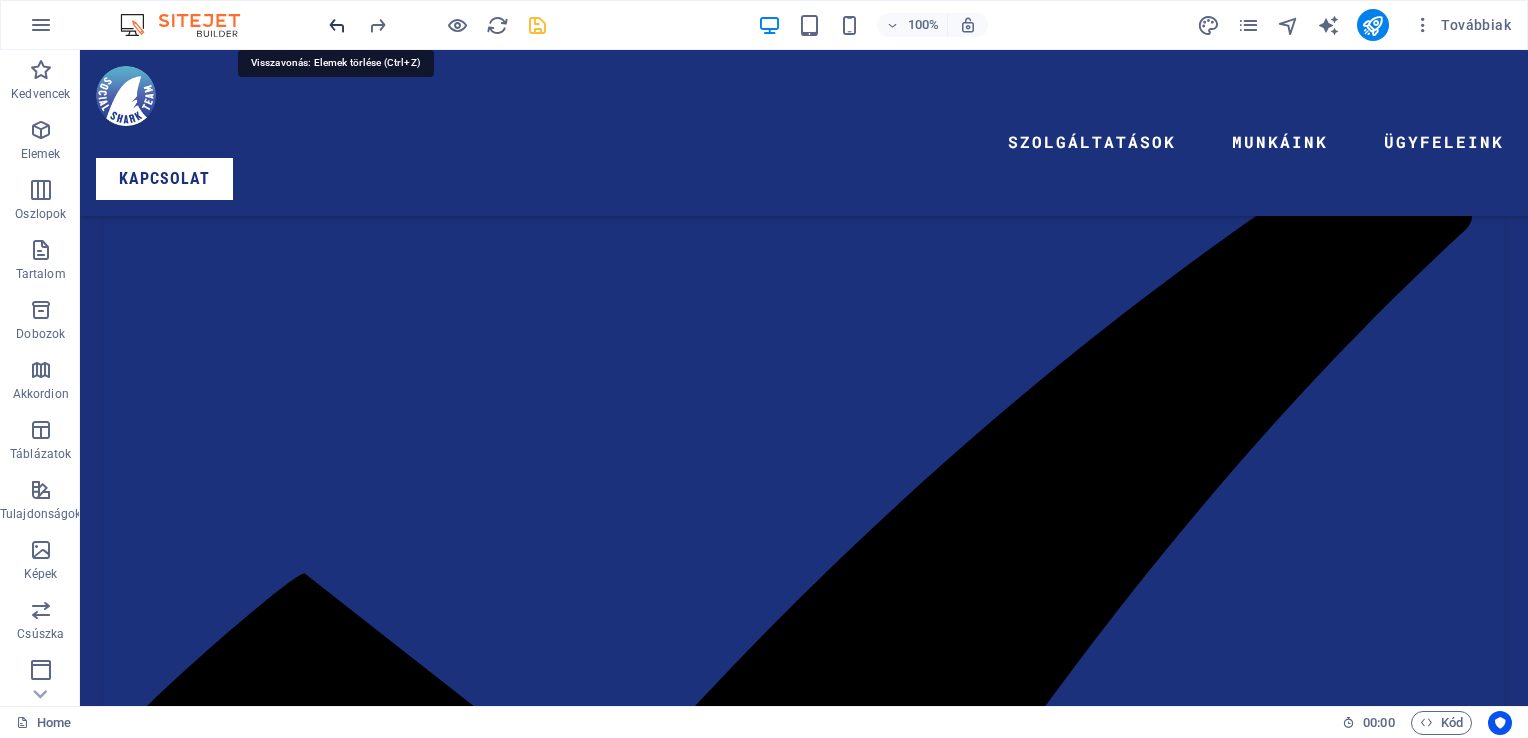 click at bounding box center [337, 25] 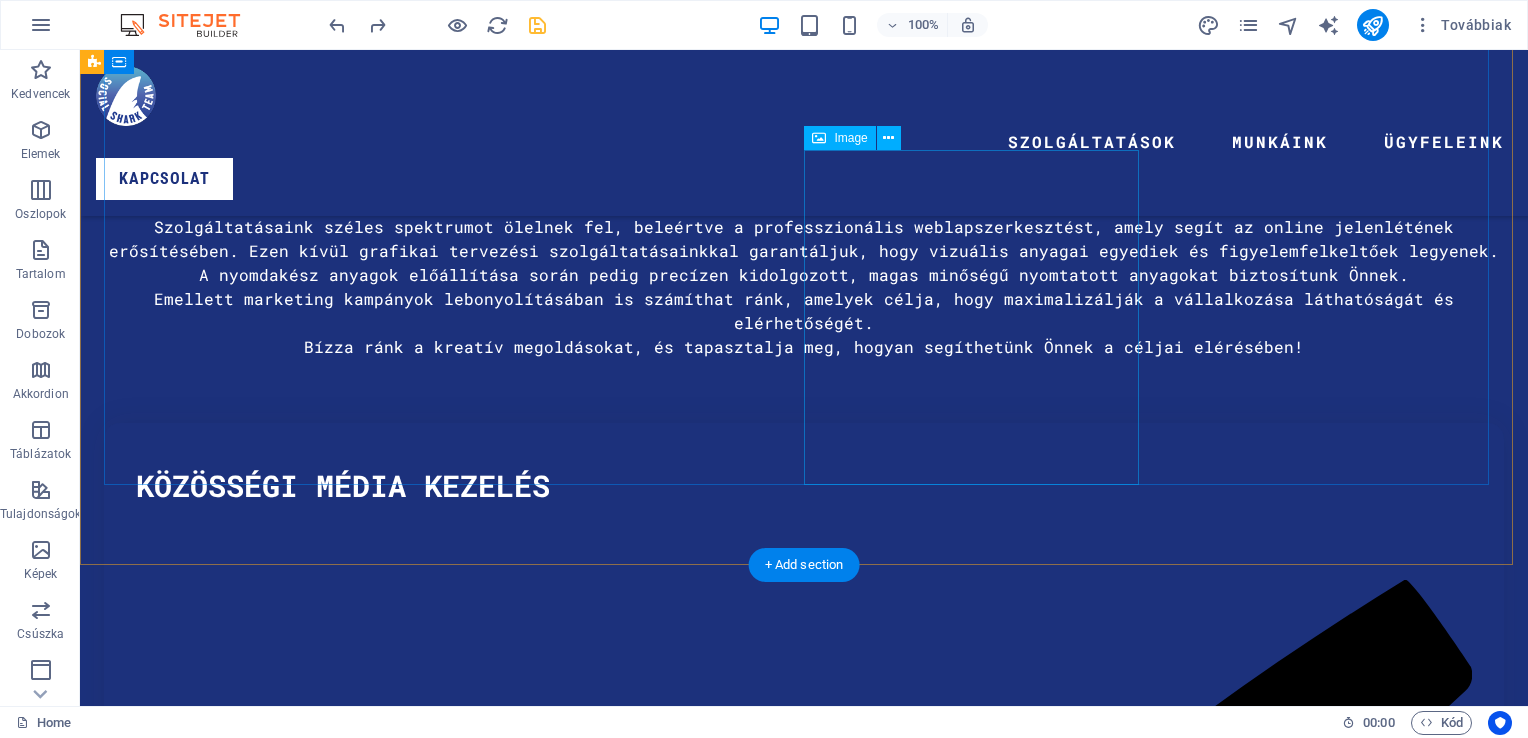 scroll, scrollTop: 6413, scrollLeft: 0, axis: vertical 